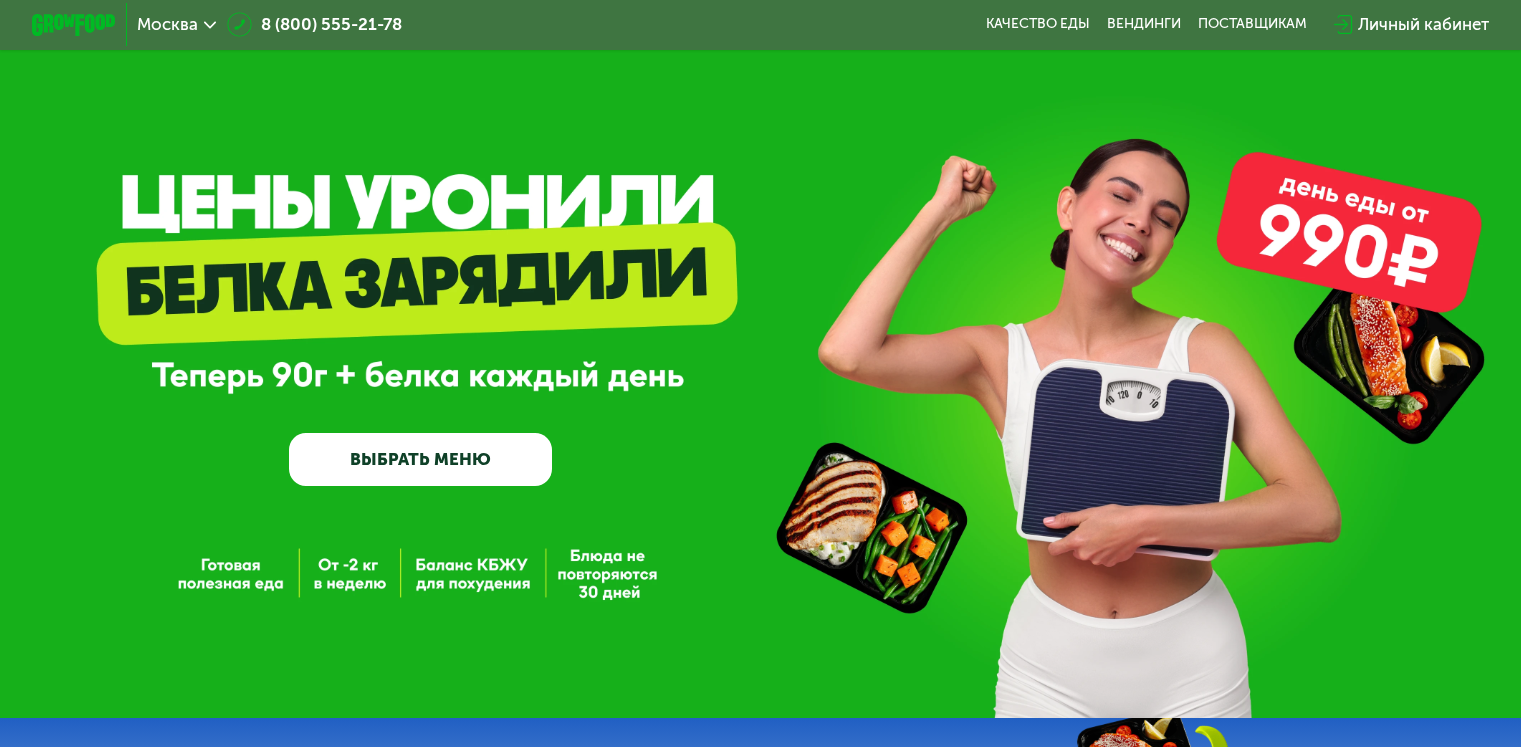scroll, scrollTop: 0, scrollLeft: 0, axis: both 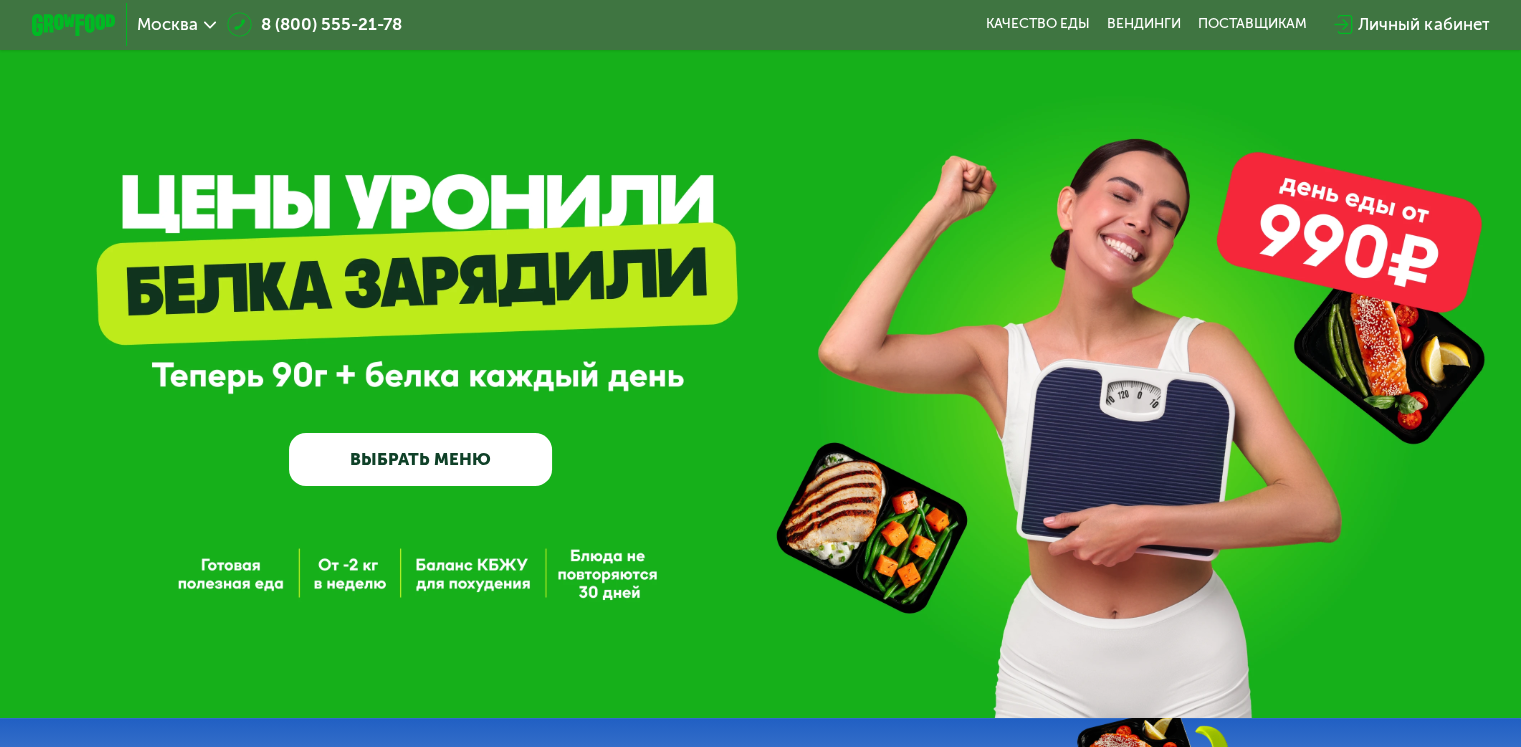 click on "ВЫБРАТЬ МЕНЮ" at bounding box center (420, 459) 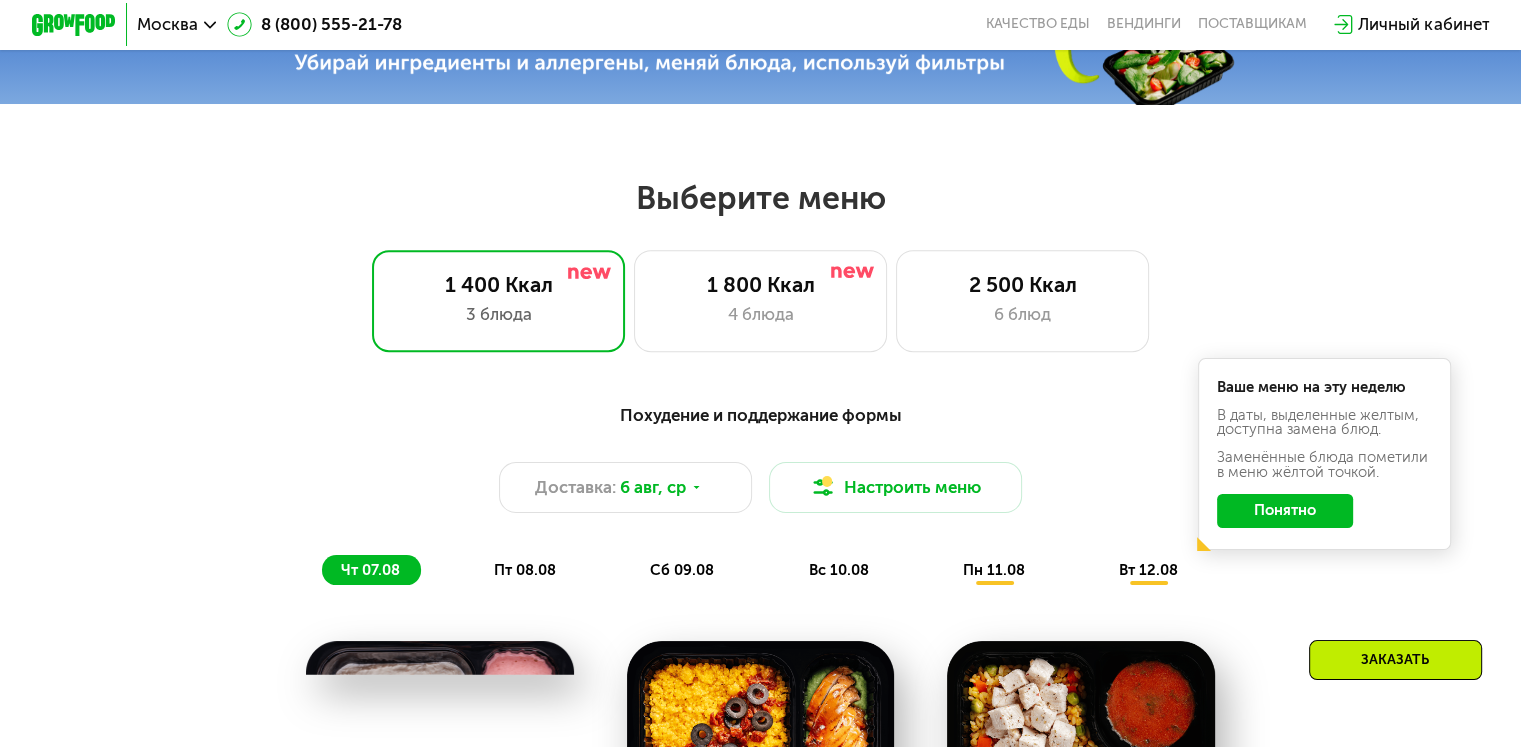 scroll, scrollTop: 764, scrollLeft: 0, axis: vertical 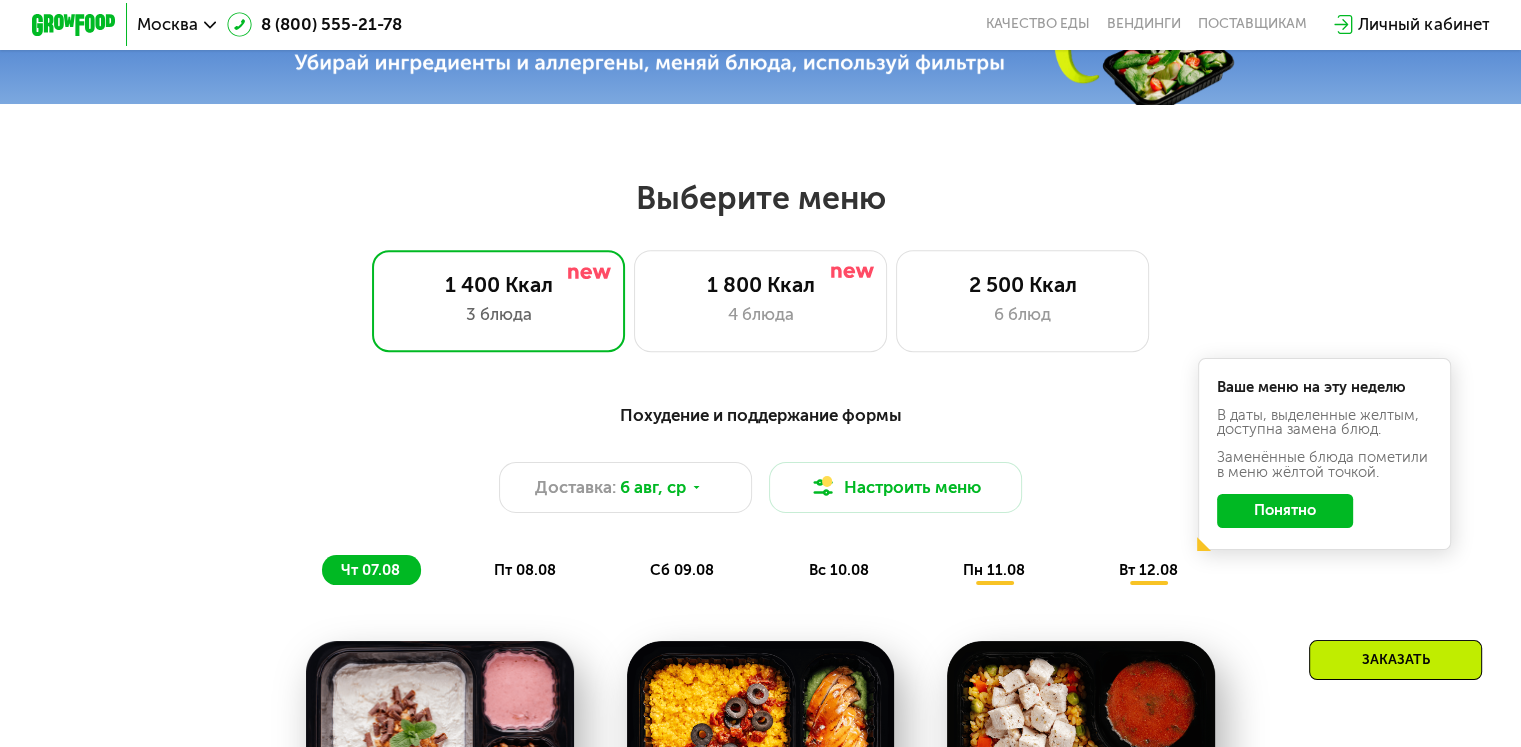 click on "Понятно" 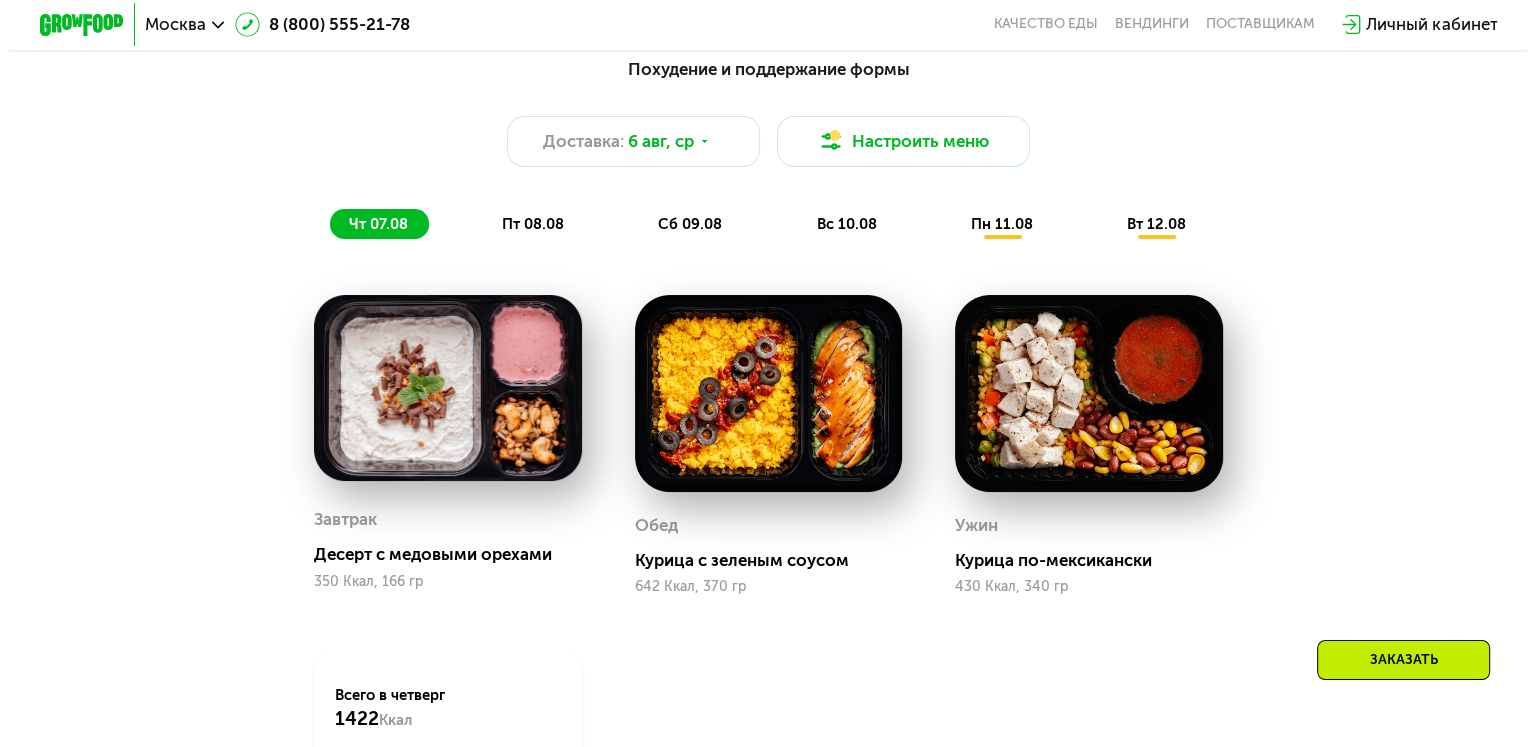 scroll, scrollTop: 930, scrollLeft: 0, axis: vertical 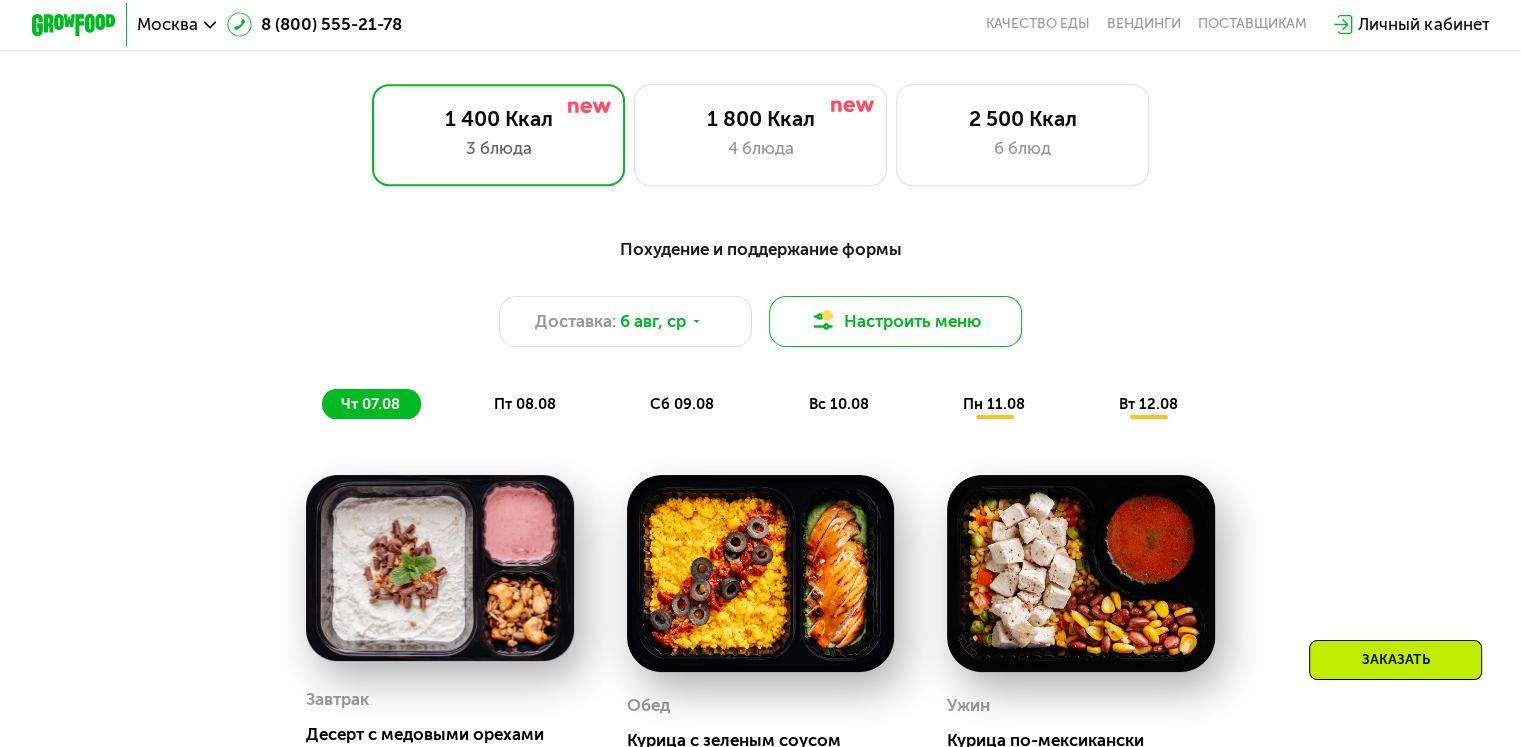 click on "Настроить меню" at bounding box center [896, 321] 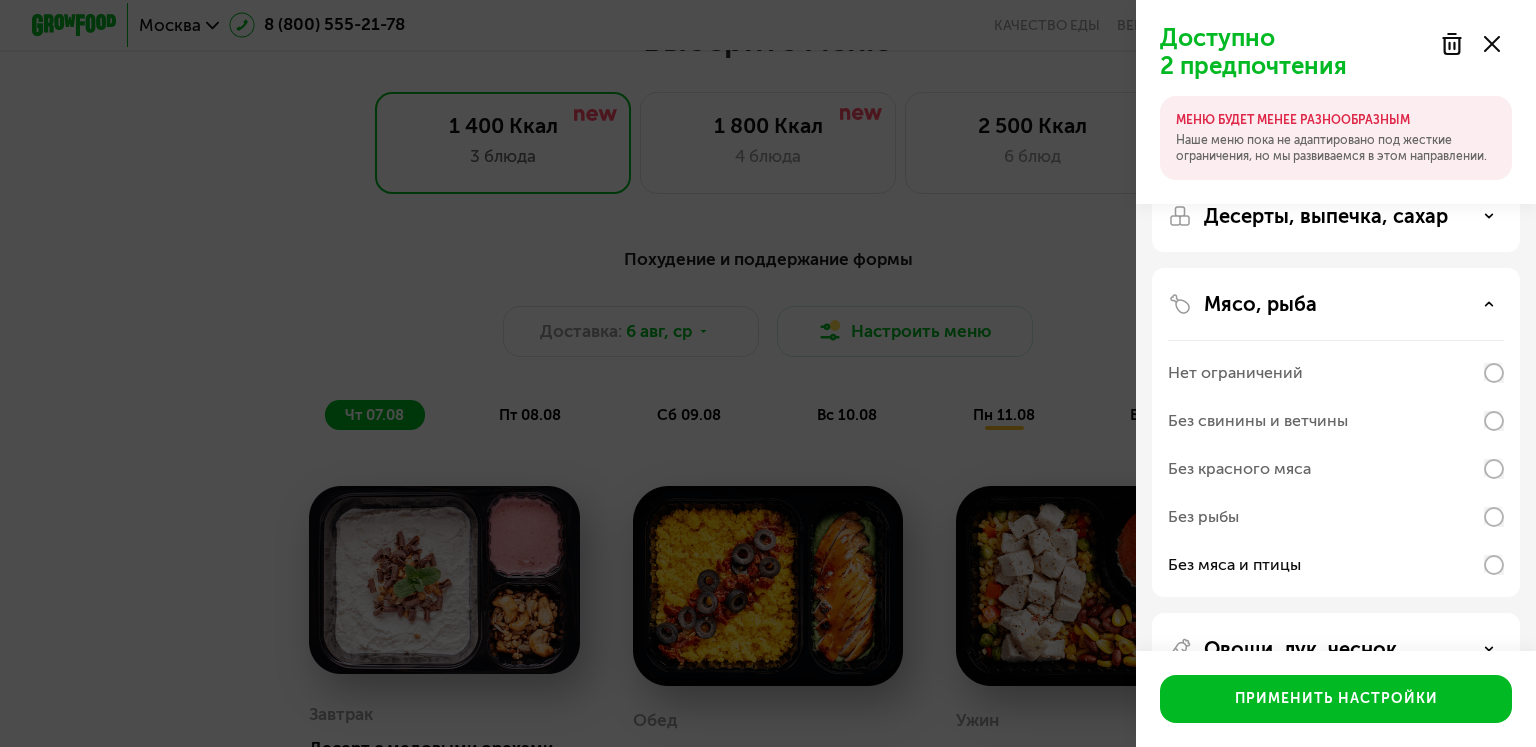 scroll, scrollTop: 130, scrollLeft: 0, axis: vertical 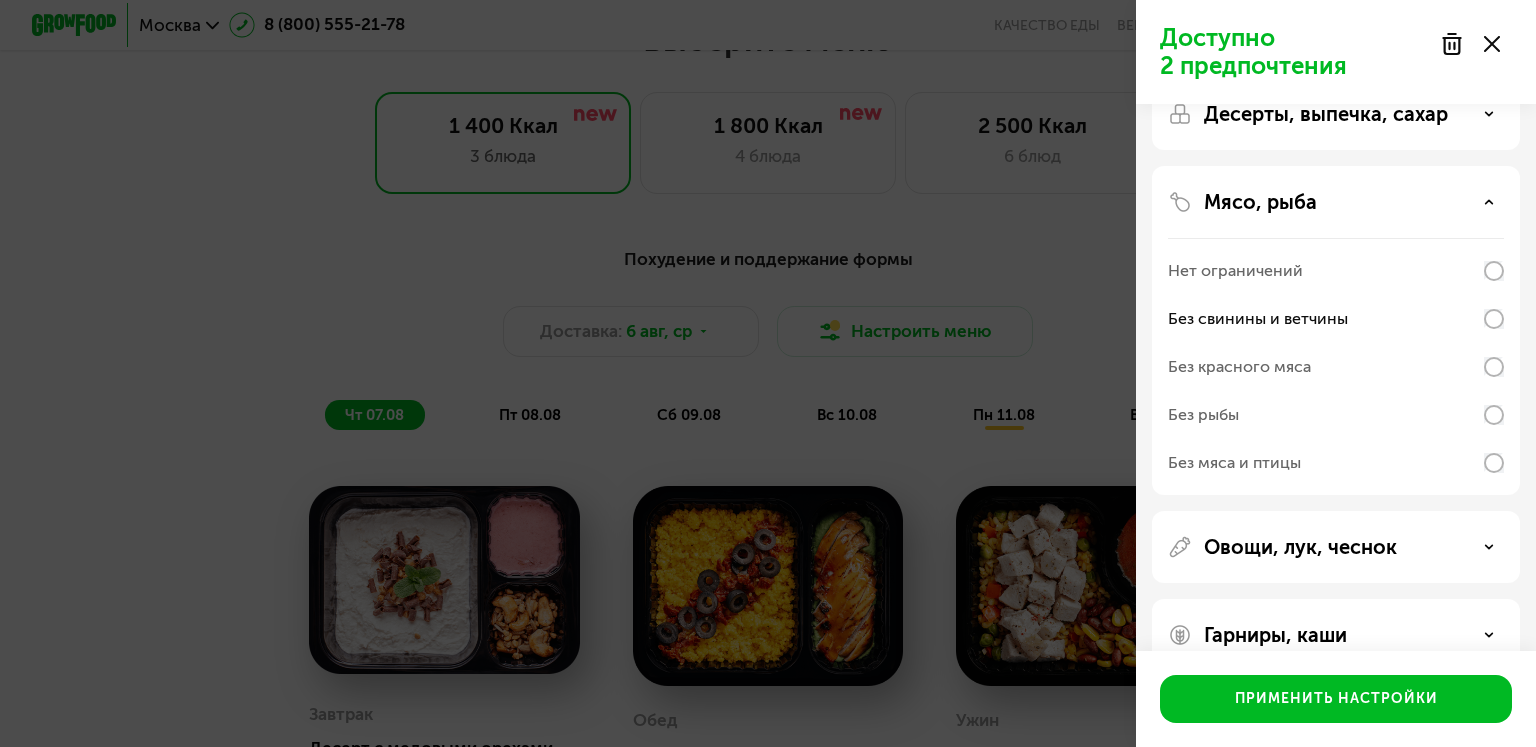 click on "Мясо, рыба Нет ограничений Без свинины и ветчины Без красного мяса Без рыбы Без мяса и птицы" 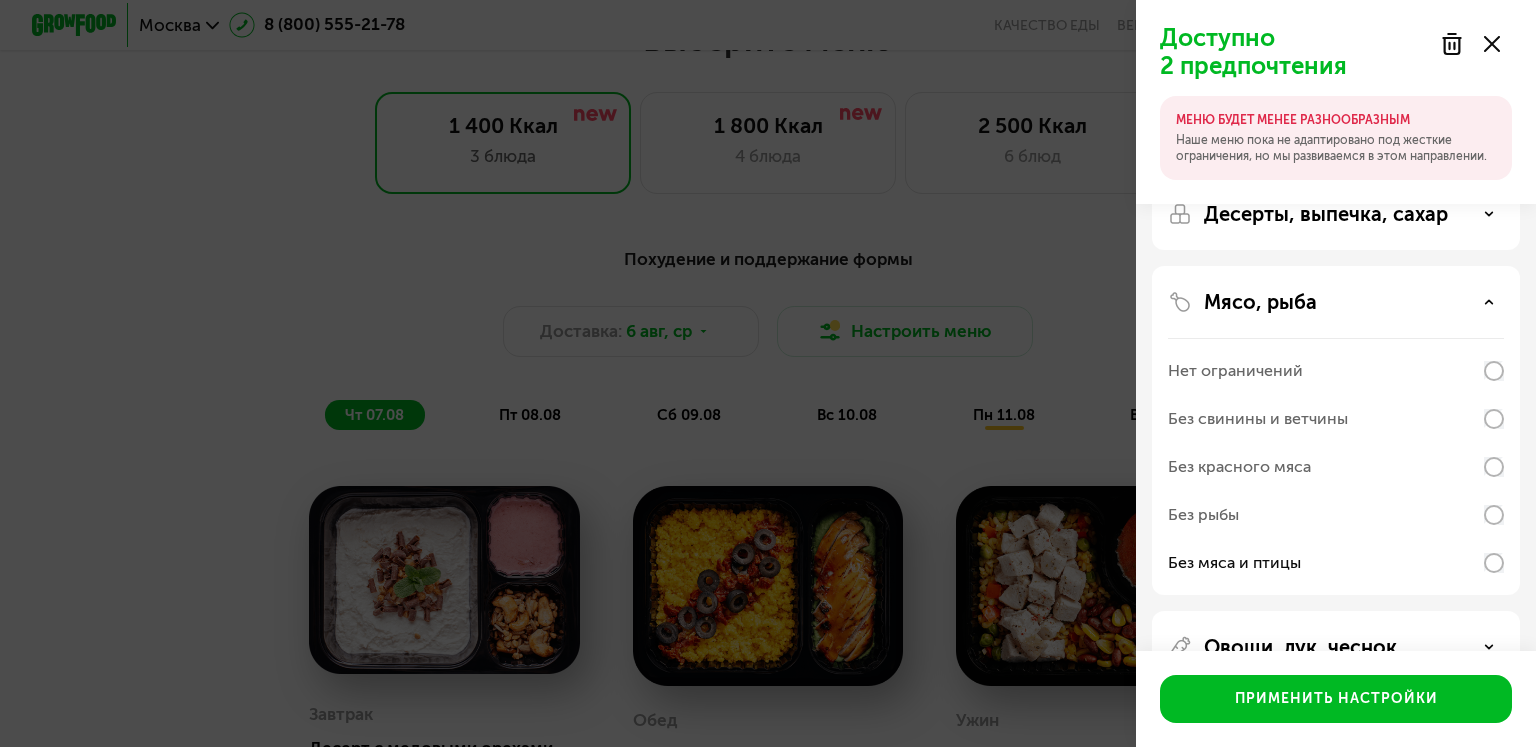 click on "Десерты, выпечка, сахар" at bounding box center (1336, 214) 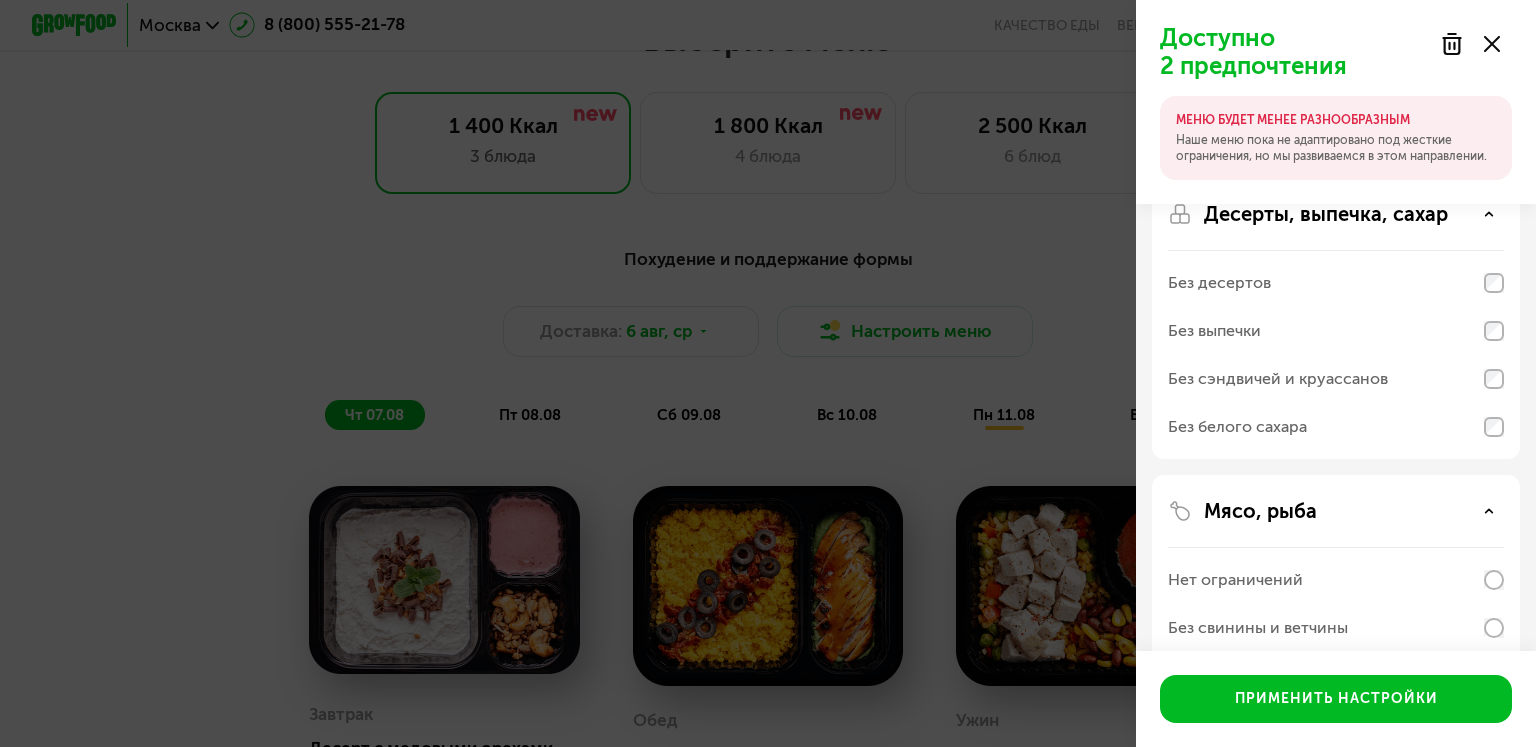 click on "Без белого сахара" 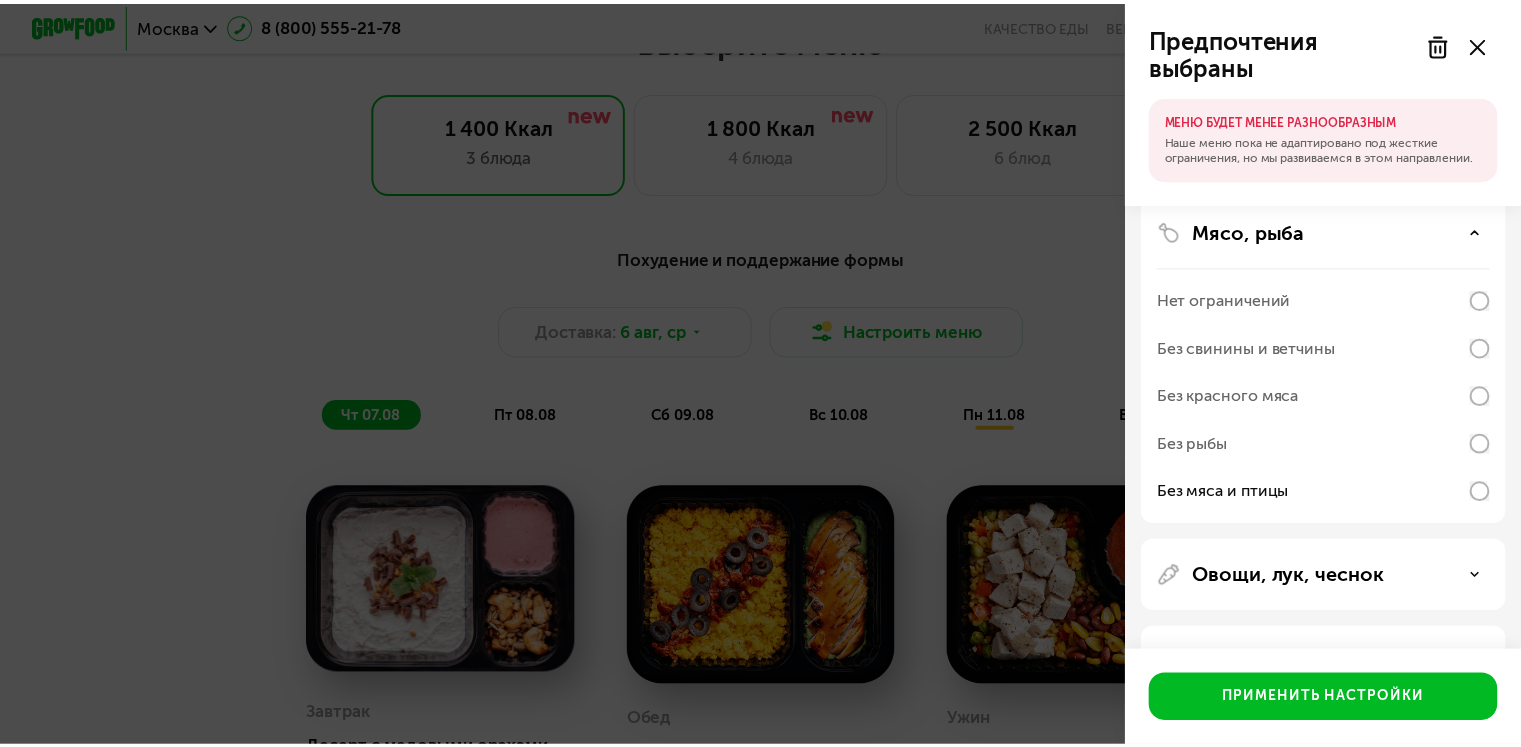 scroll, scrollTop: 404, scrollLeft: 0, axis: vertical 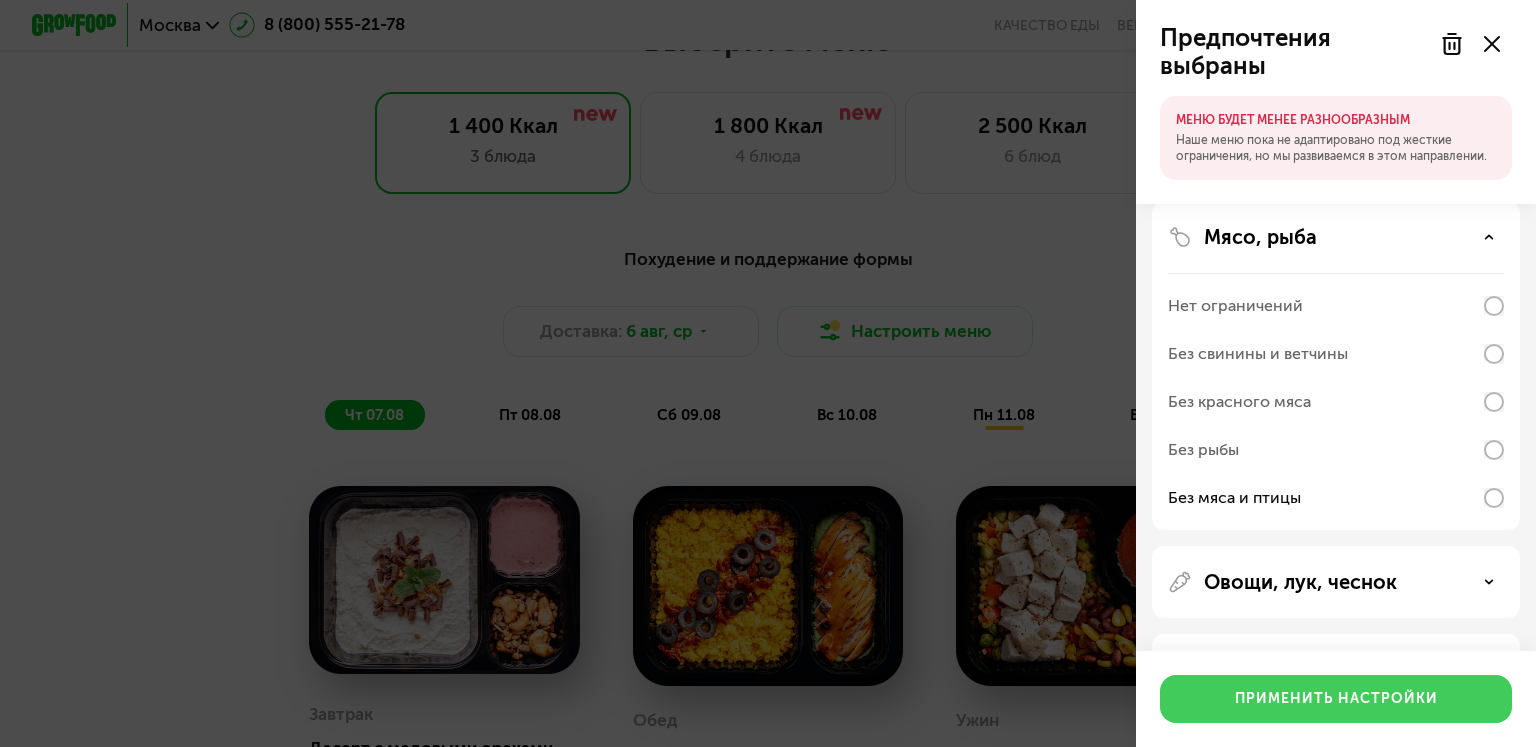 click on "Применить настройки" at bounding box center (1336, 699) 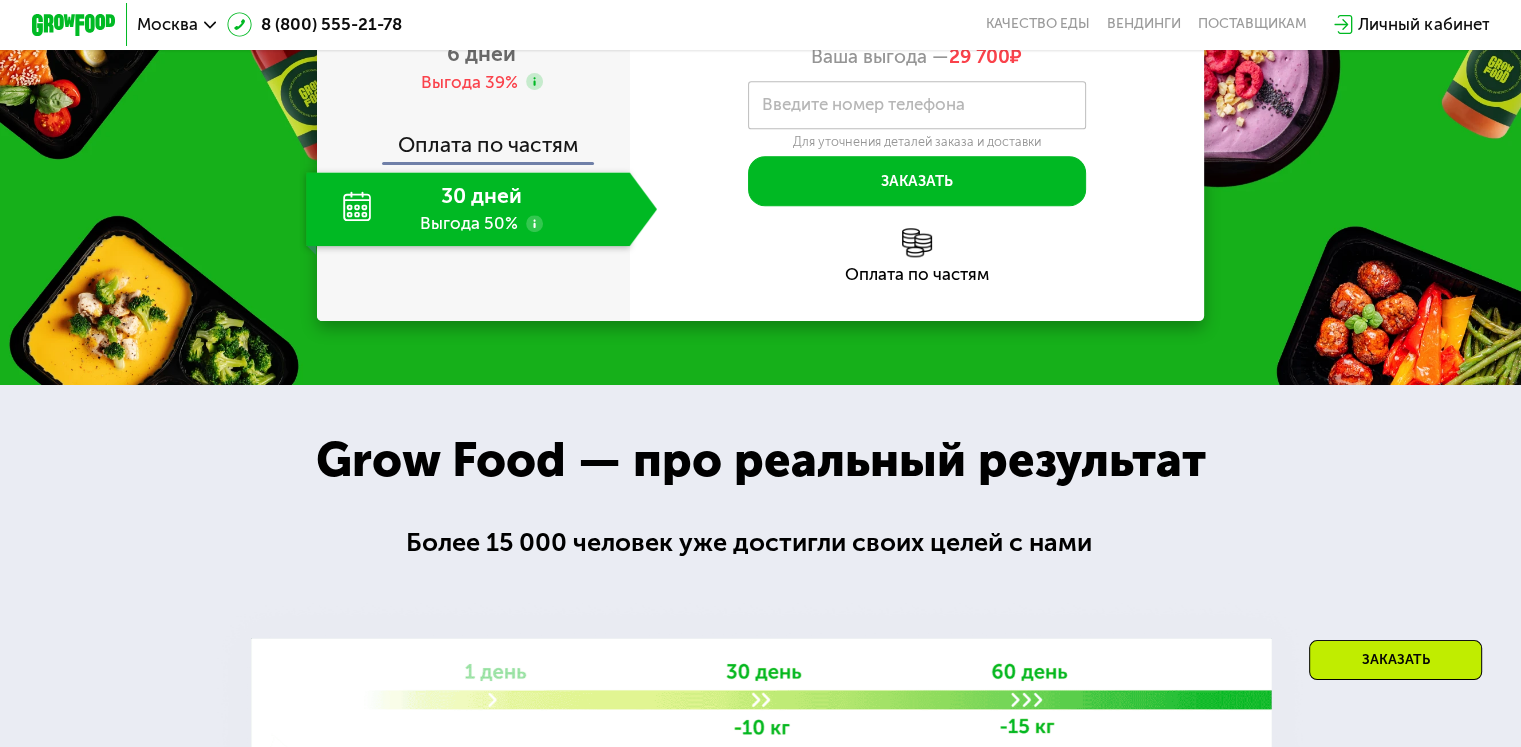 scroll, scrollTop: 2227, scrollLeft: 0, axis: vertical 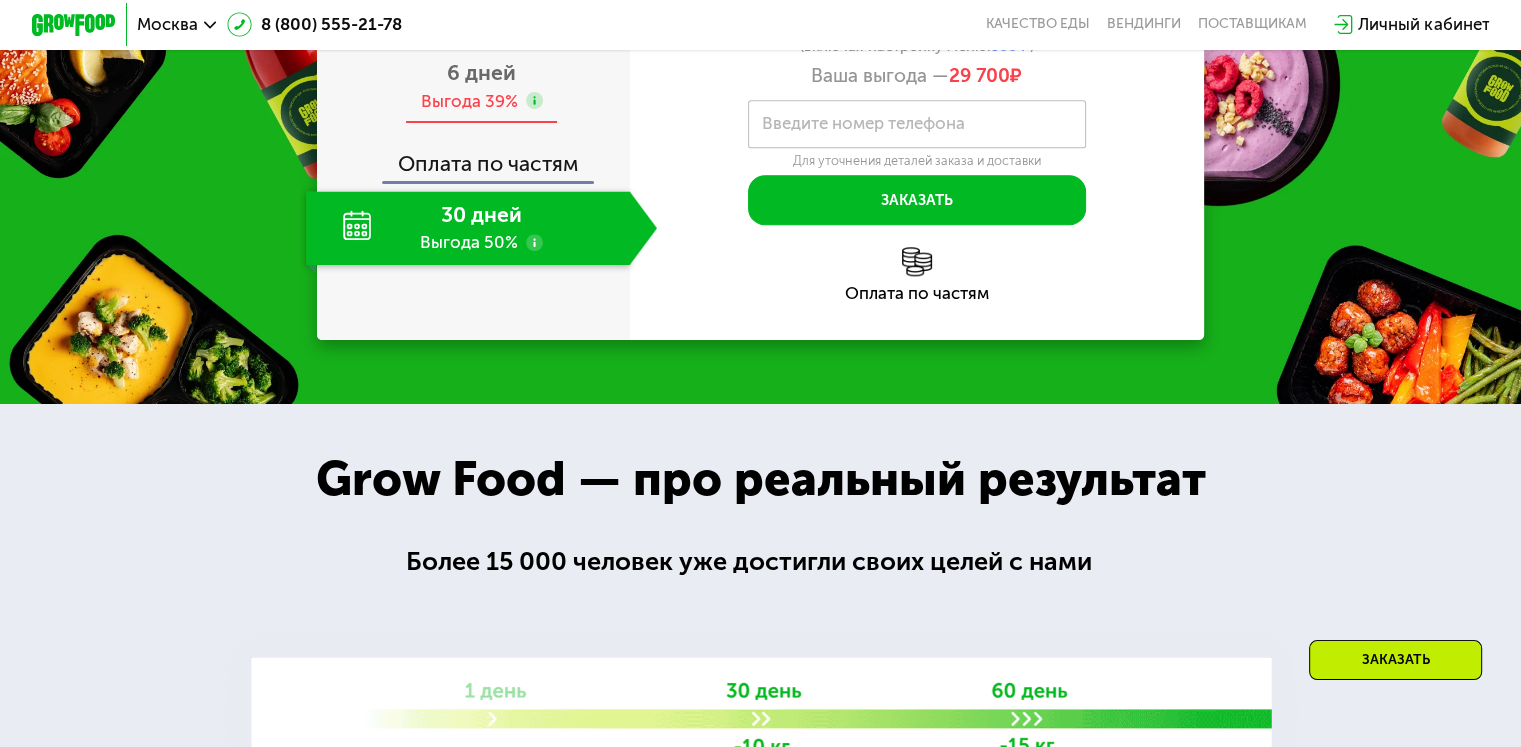 click on "6 дней" at bounding box center [481, 72] 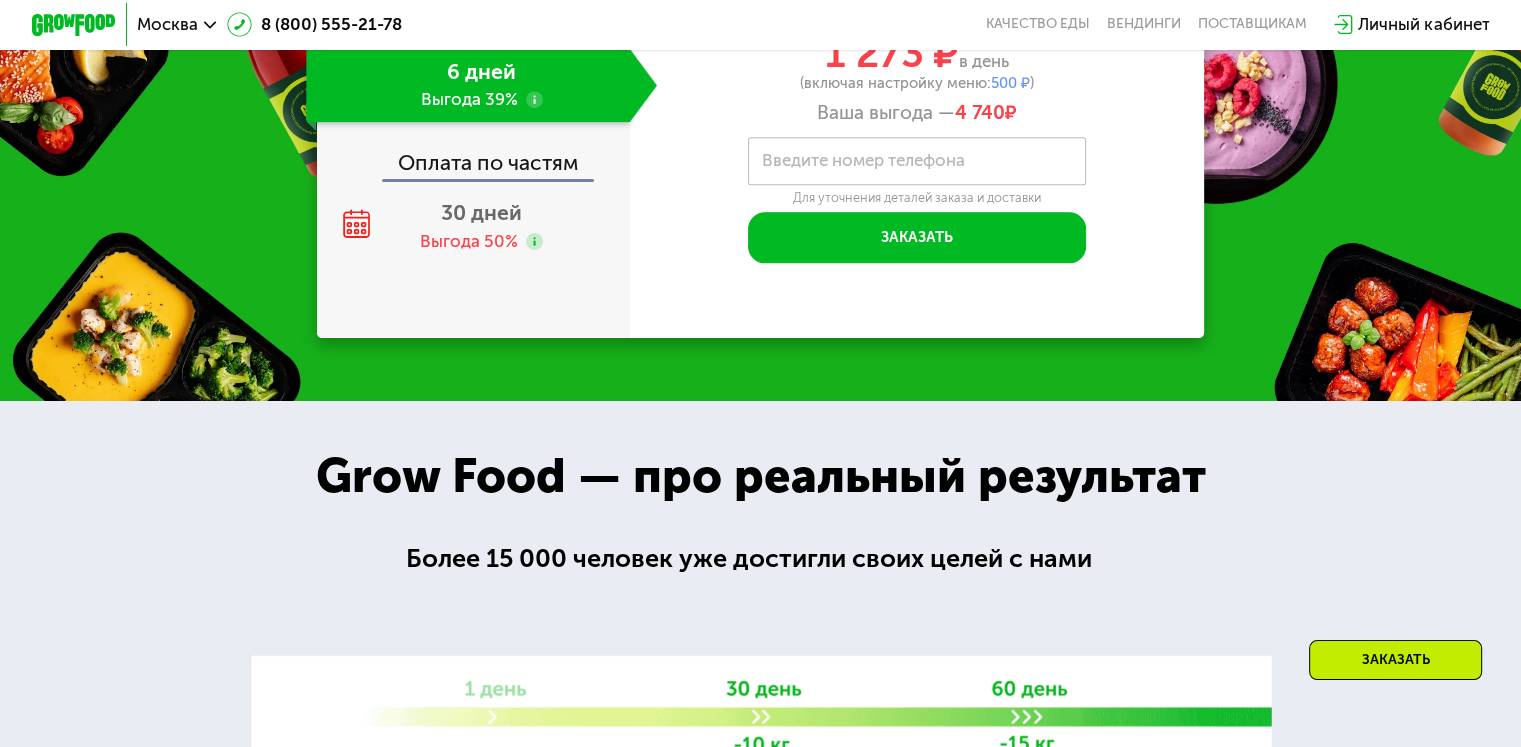 click on "500 ₽" at bounding box center [1010, 83] 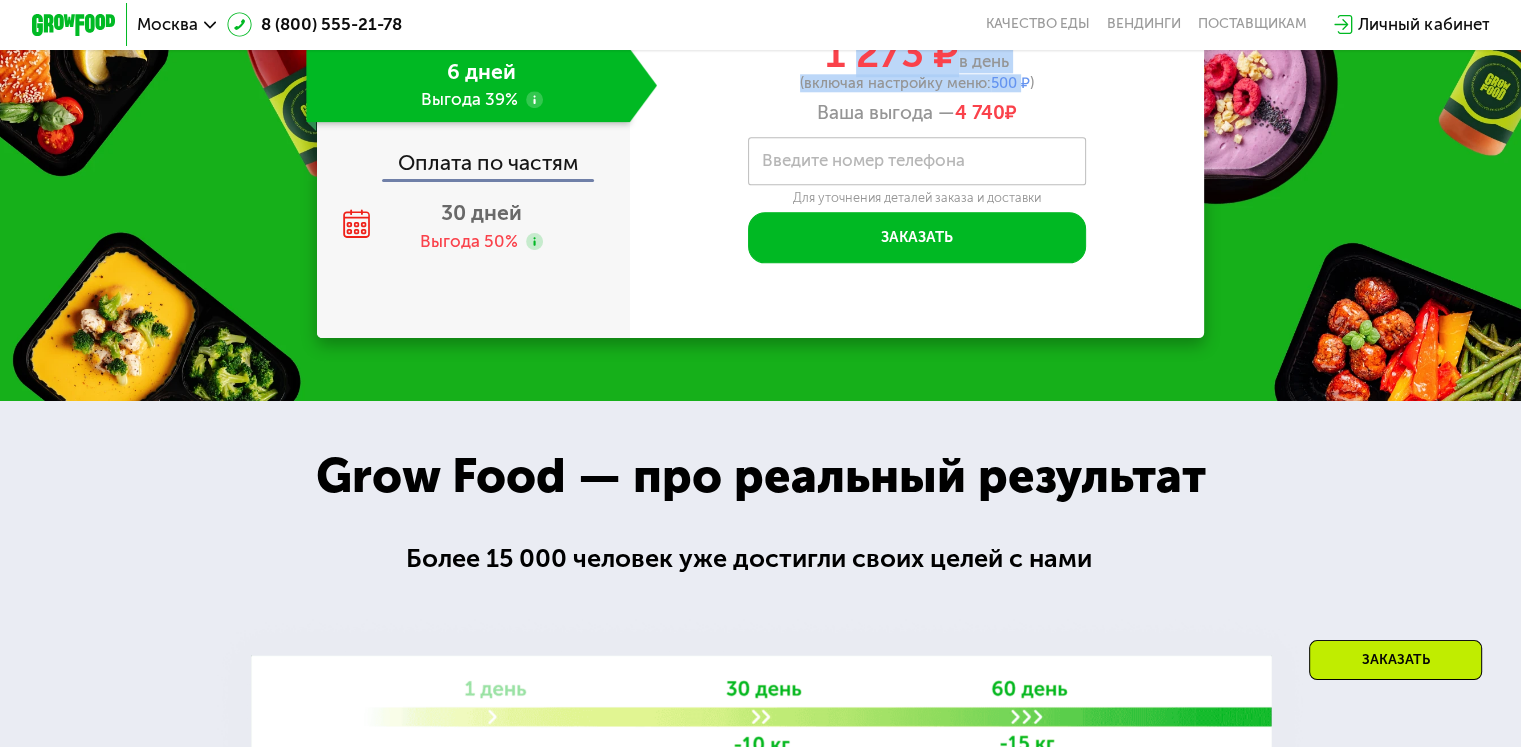 drag, startPoint x: 1018, startPoint y: 285, endPoint x: 908, endPoint y: 253, distance: 114.56003 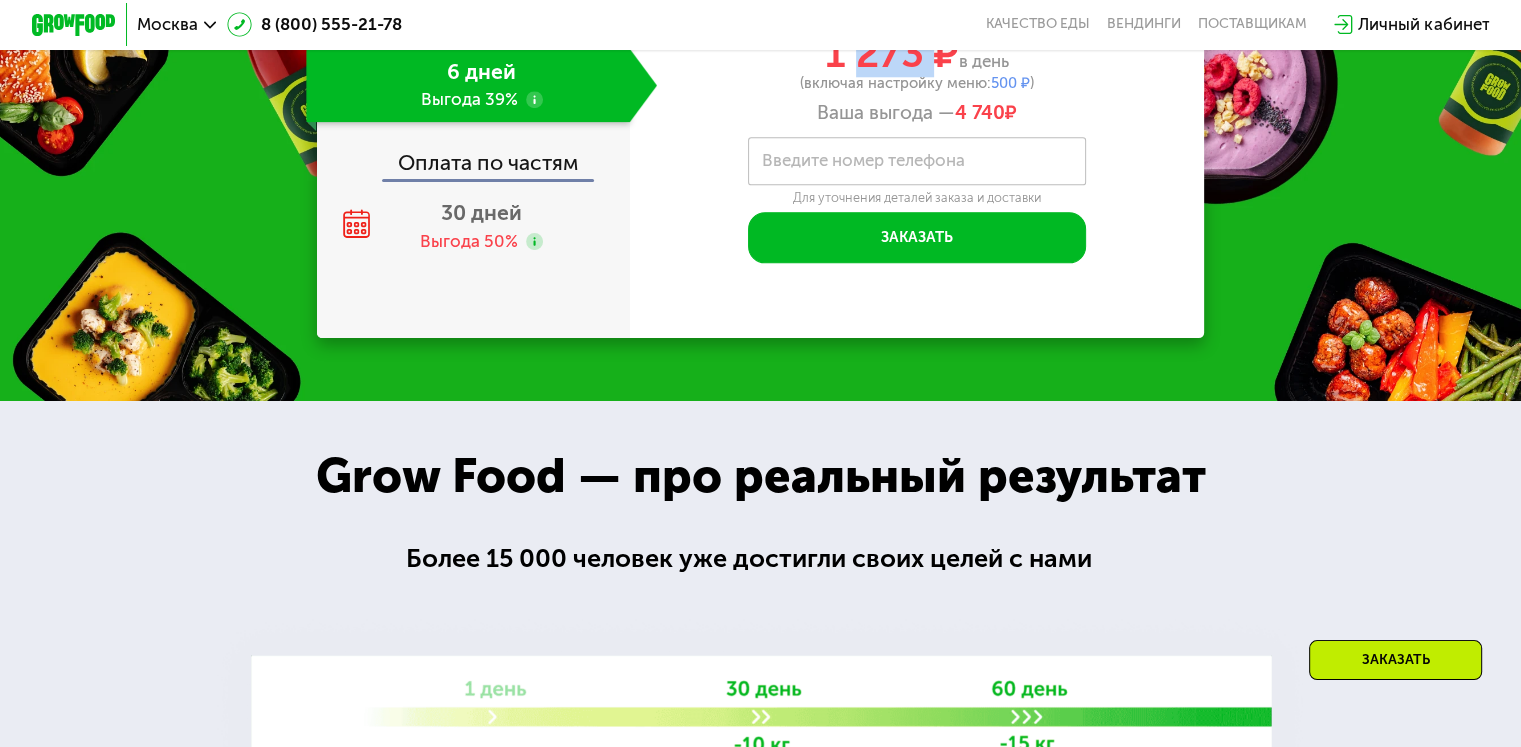 click on "1 273 ₽" at bounding box center [892, 53] 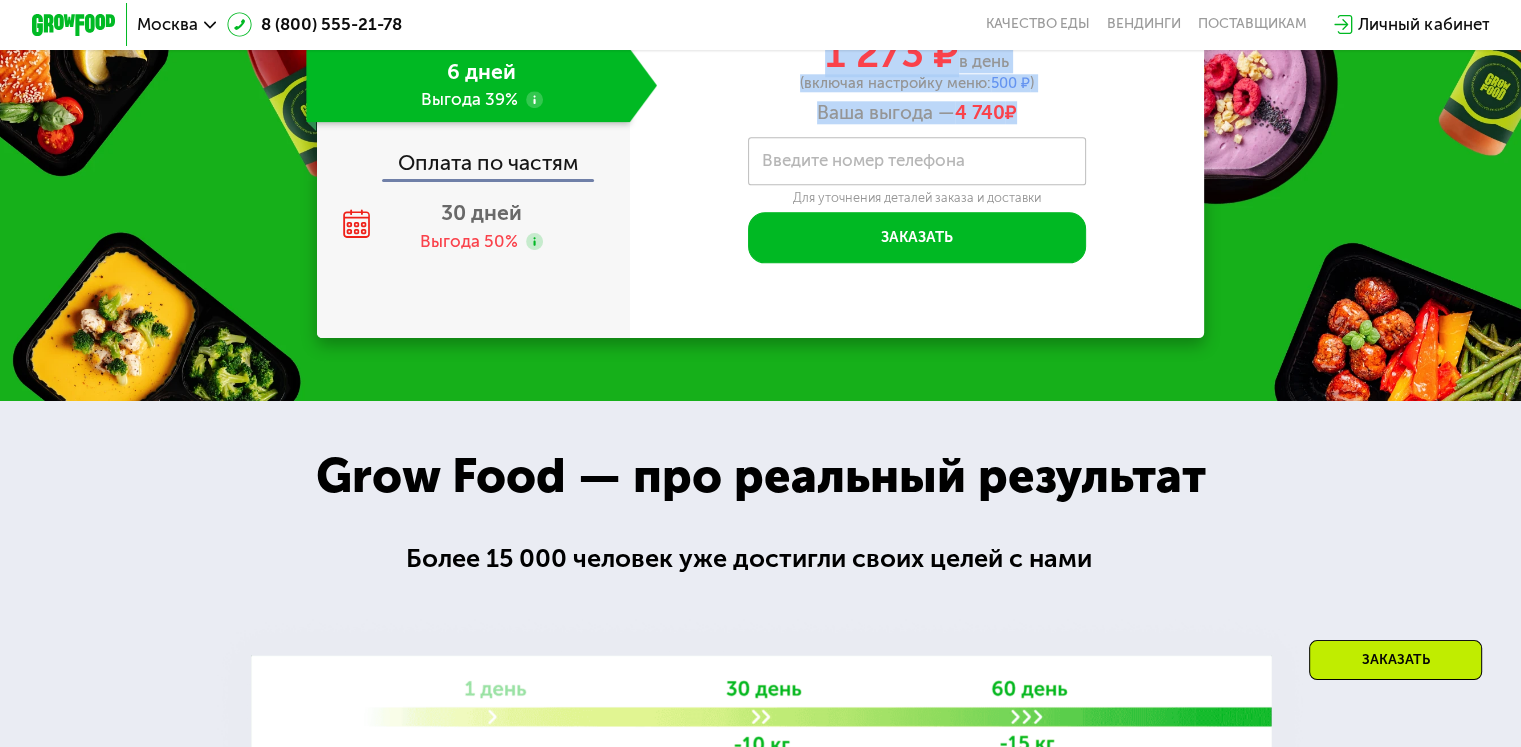 drag, startPoint x: 908, startPoint y: 253, endPoint x: 900, endPoint y: 312, distance: 59.5399 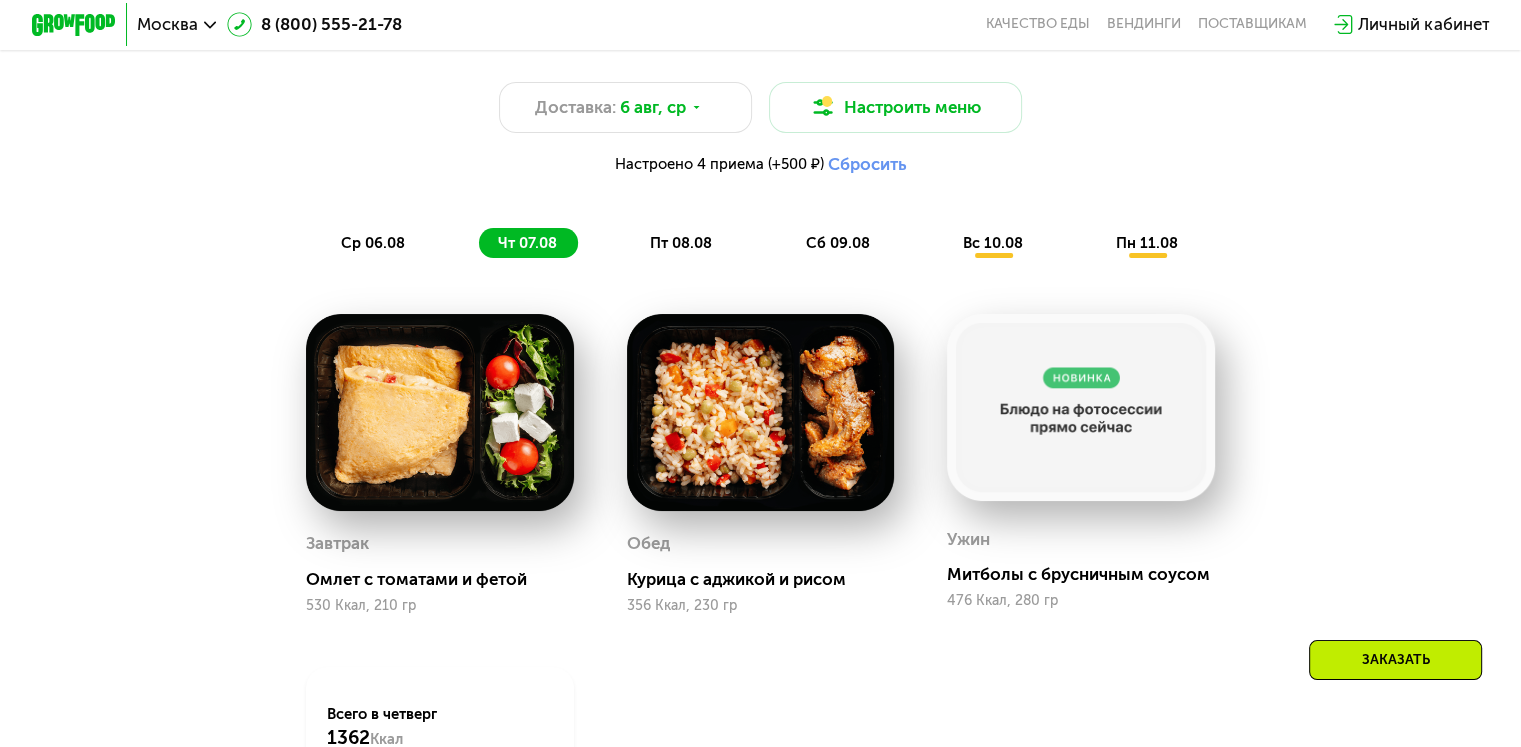 scroll, scrollTop: 1086, scrollLeft: 0, axis: vertical 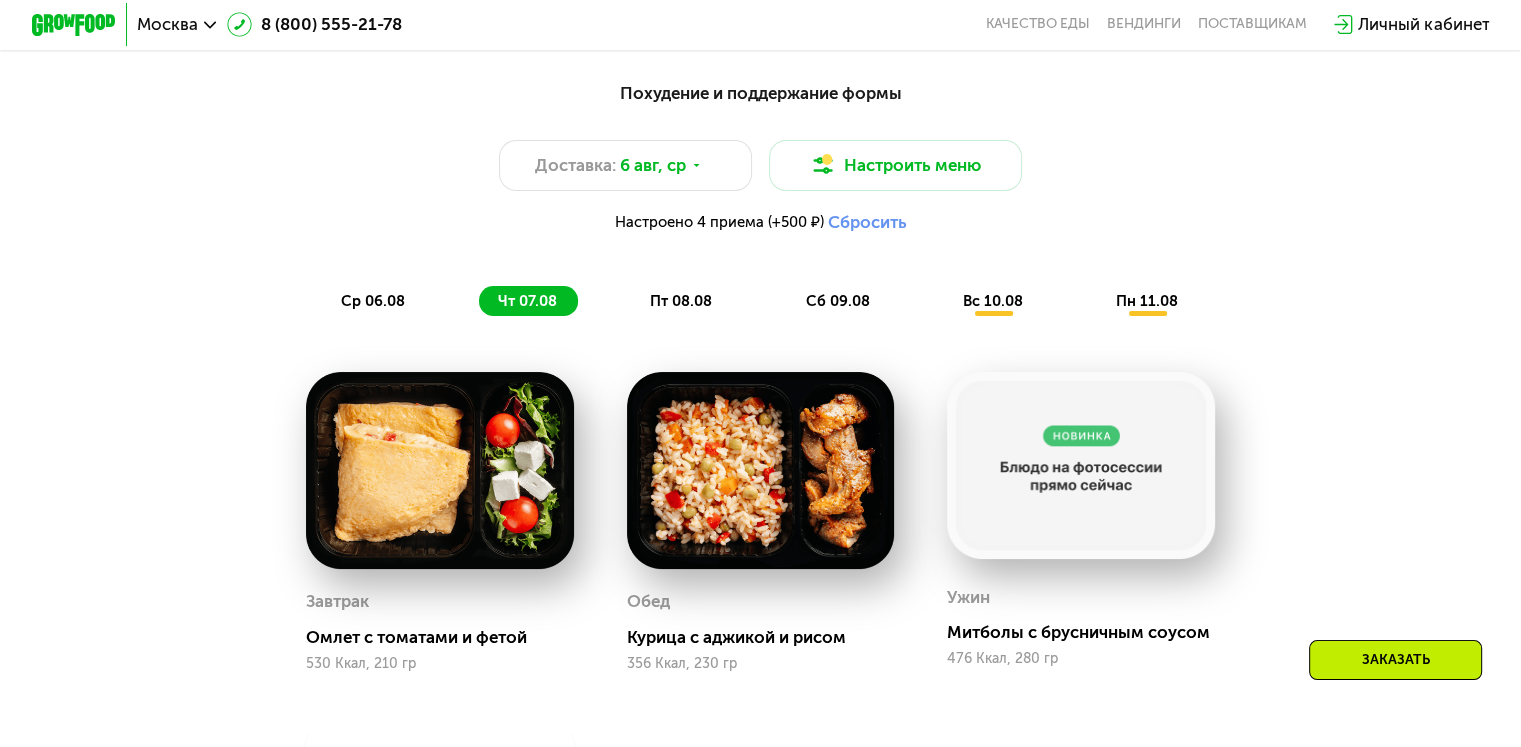 click on "пт 08.08" 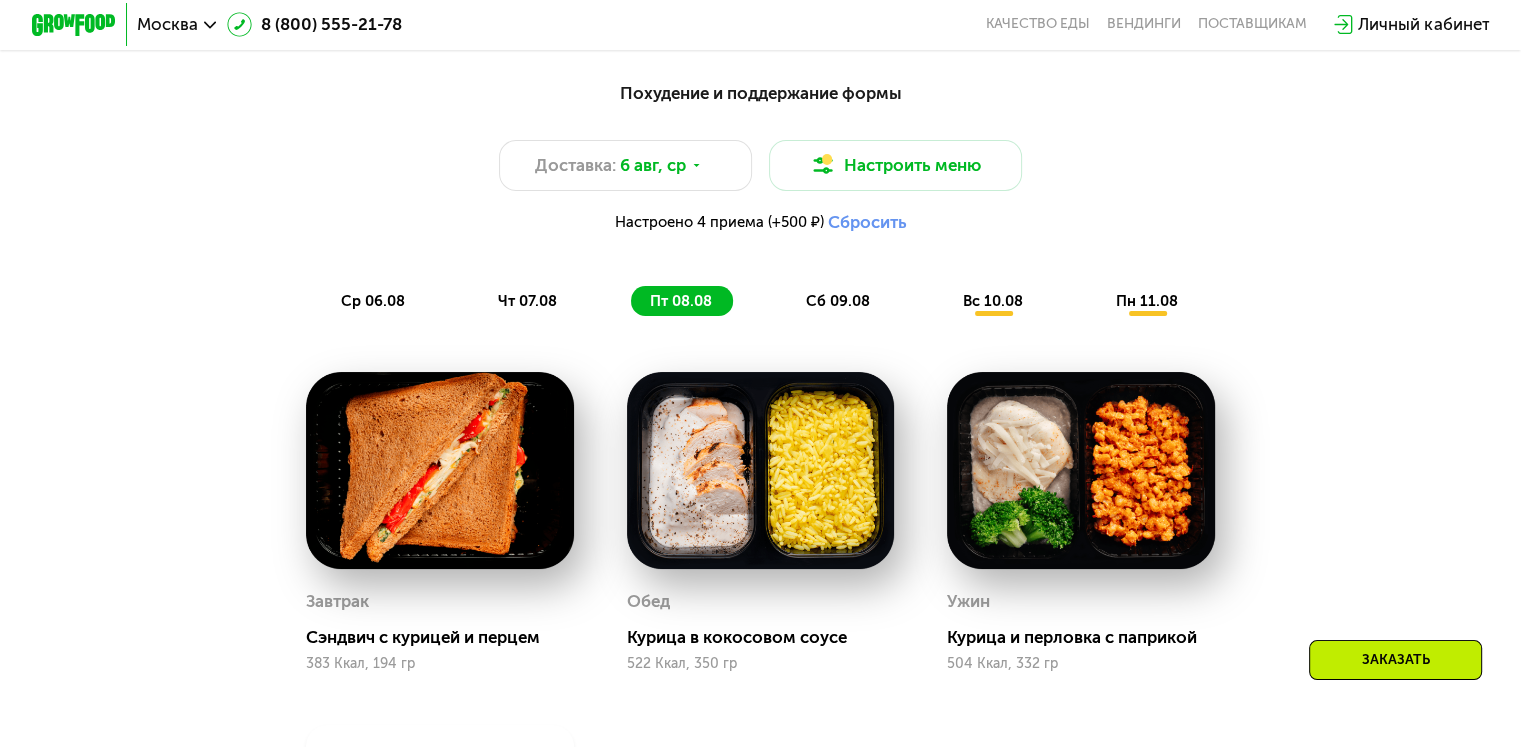 click on "Похудение и поддержание формы Доставка: 6 авг, ср Настроить меню   Настроено 4 приема (+500 ₽)     Сбросить  ср 06.08 чт 07.08 пт 08.08 сб 09.08 вс 10.08 пн 11.08" at bounding box center [760, 197] 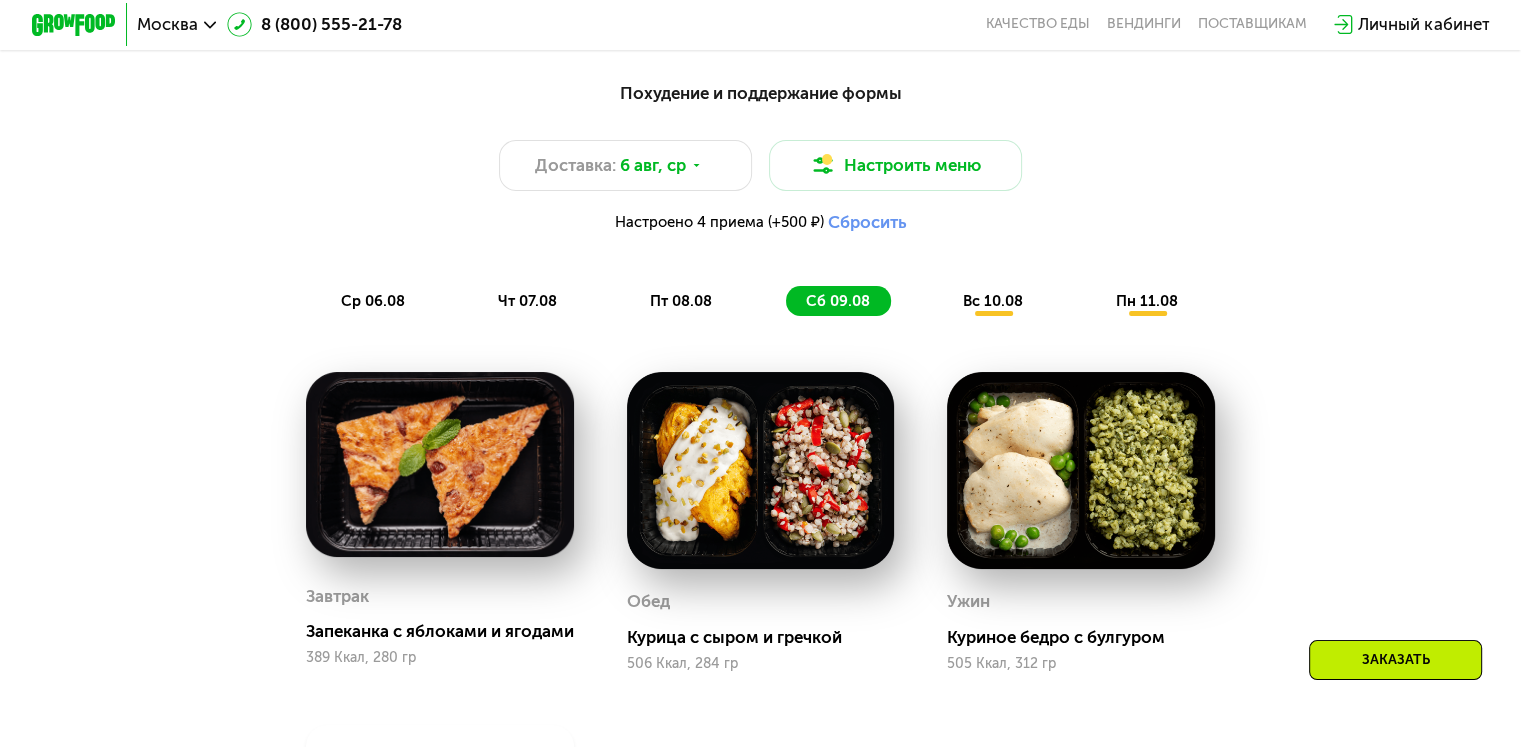 click at bounding box center (440, 465) 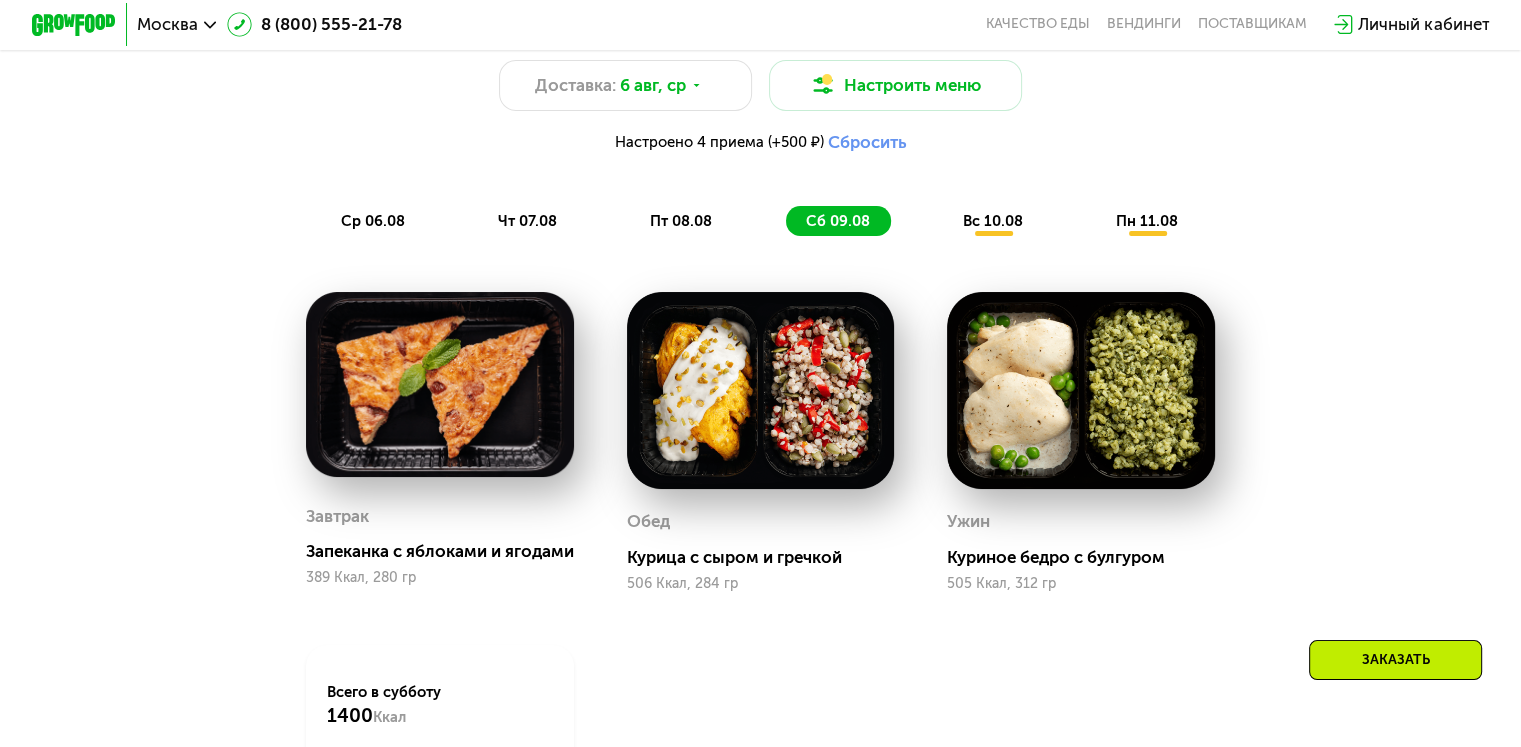 scroll, scrollTop: 1164, scrollLeft: 0, axis: vertical 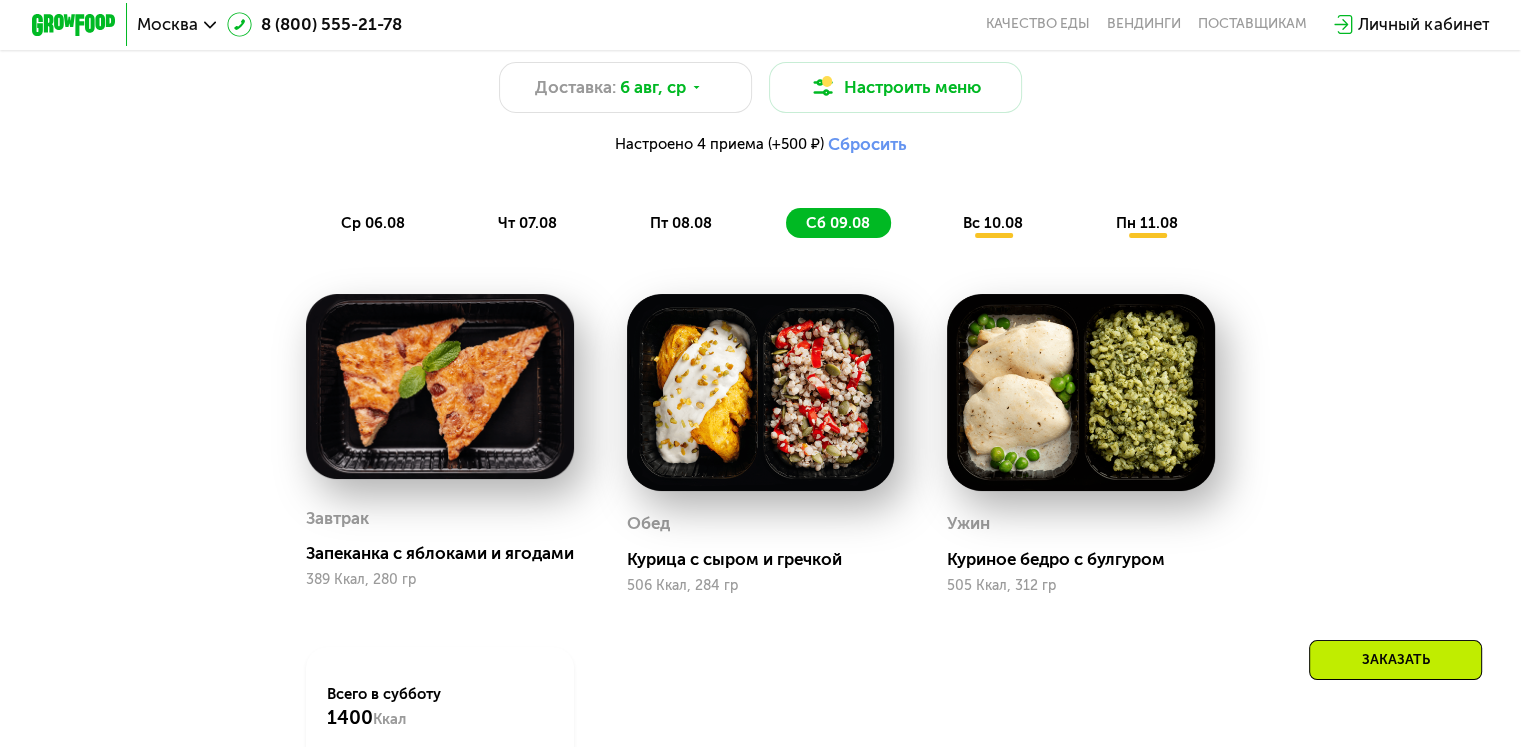 click on "ср 06.08" 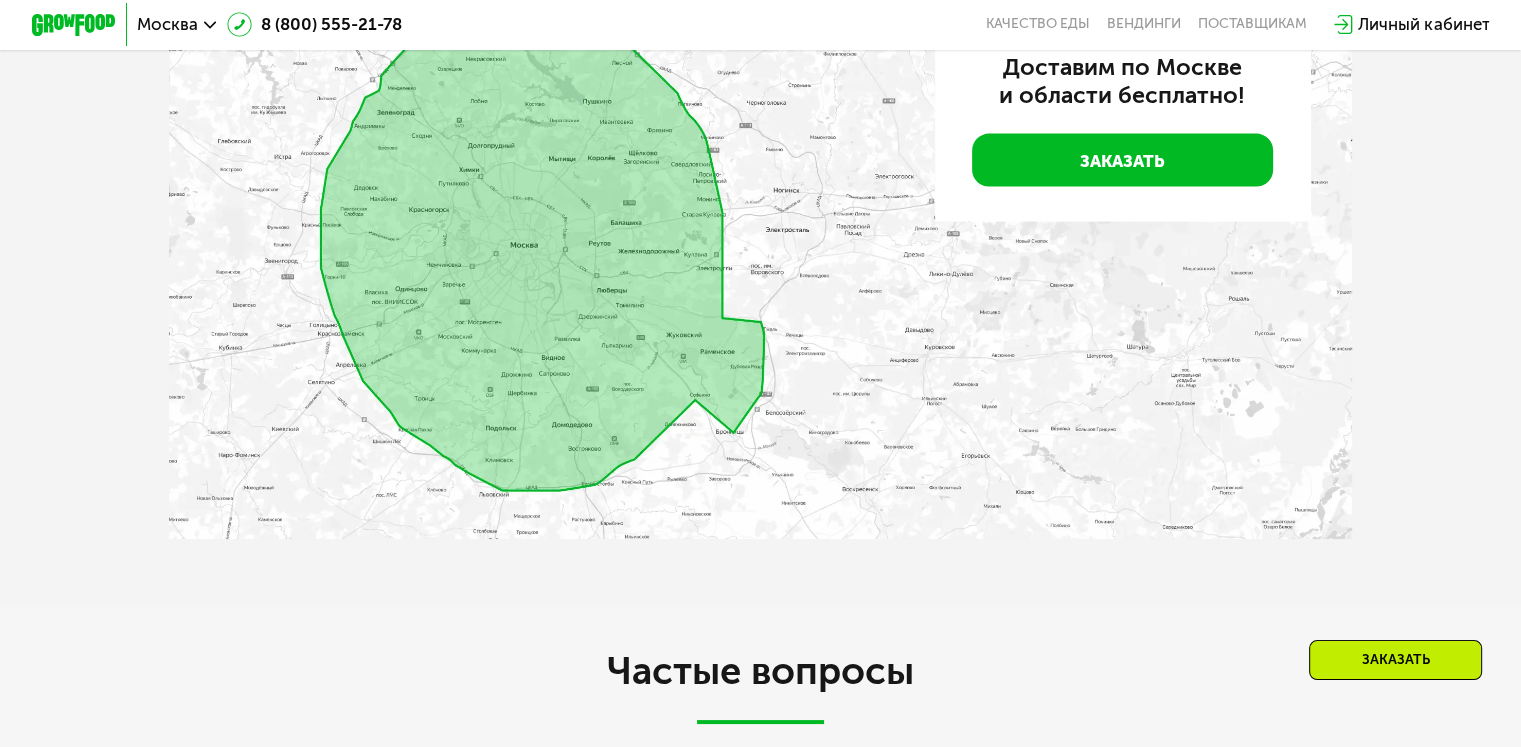 scroll, scrollTop: 4520, scrollLeft: 0, axis: vertical 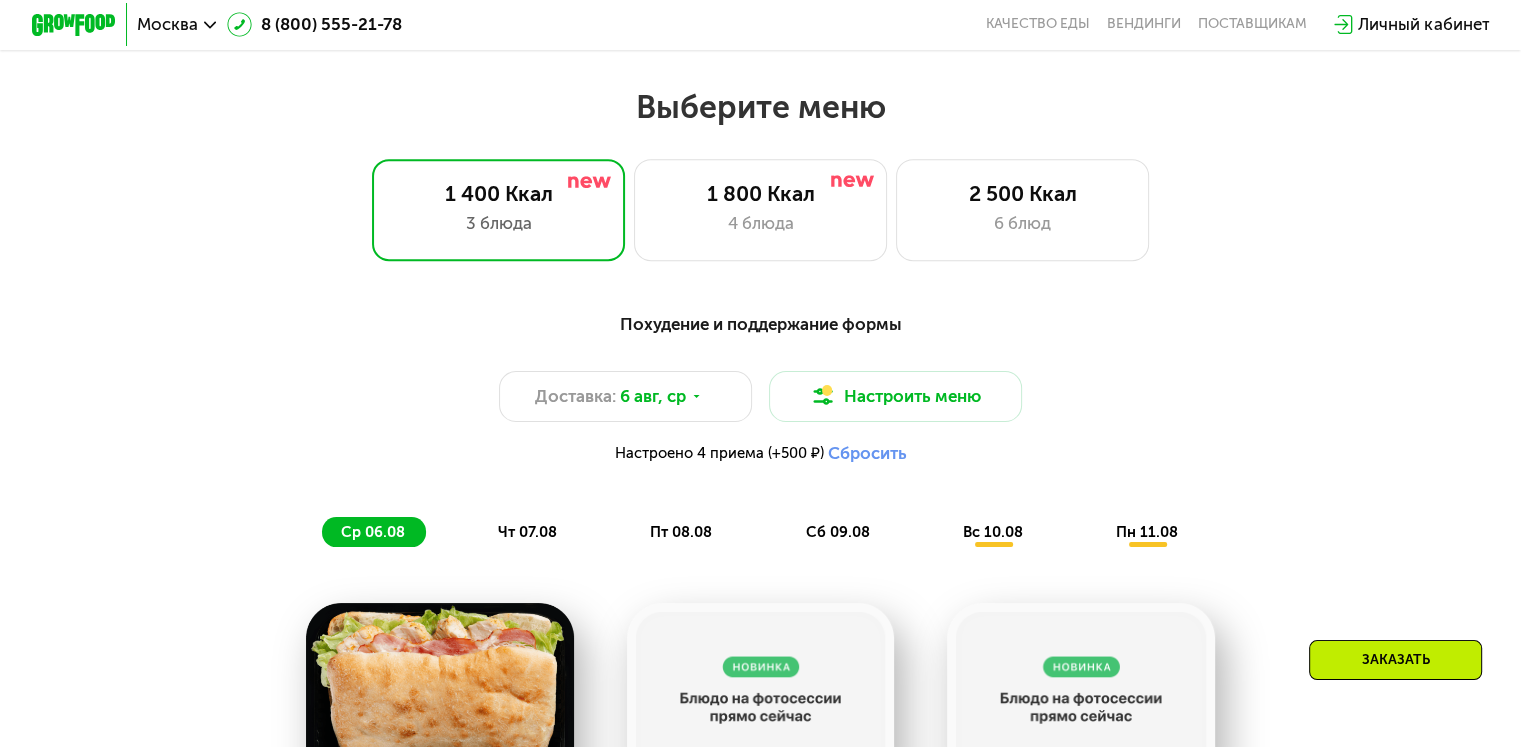 click on "Похудение и поддержание формы" at bounding box center [760, 324] 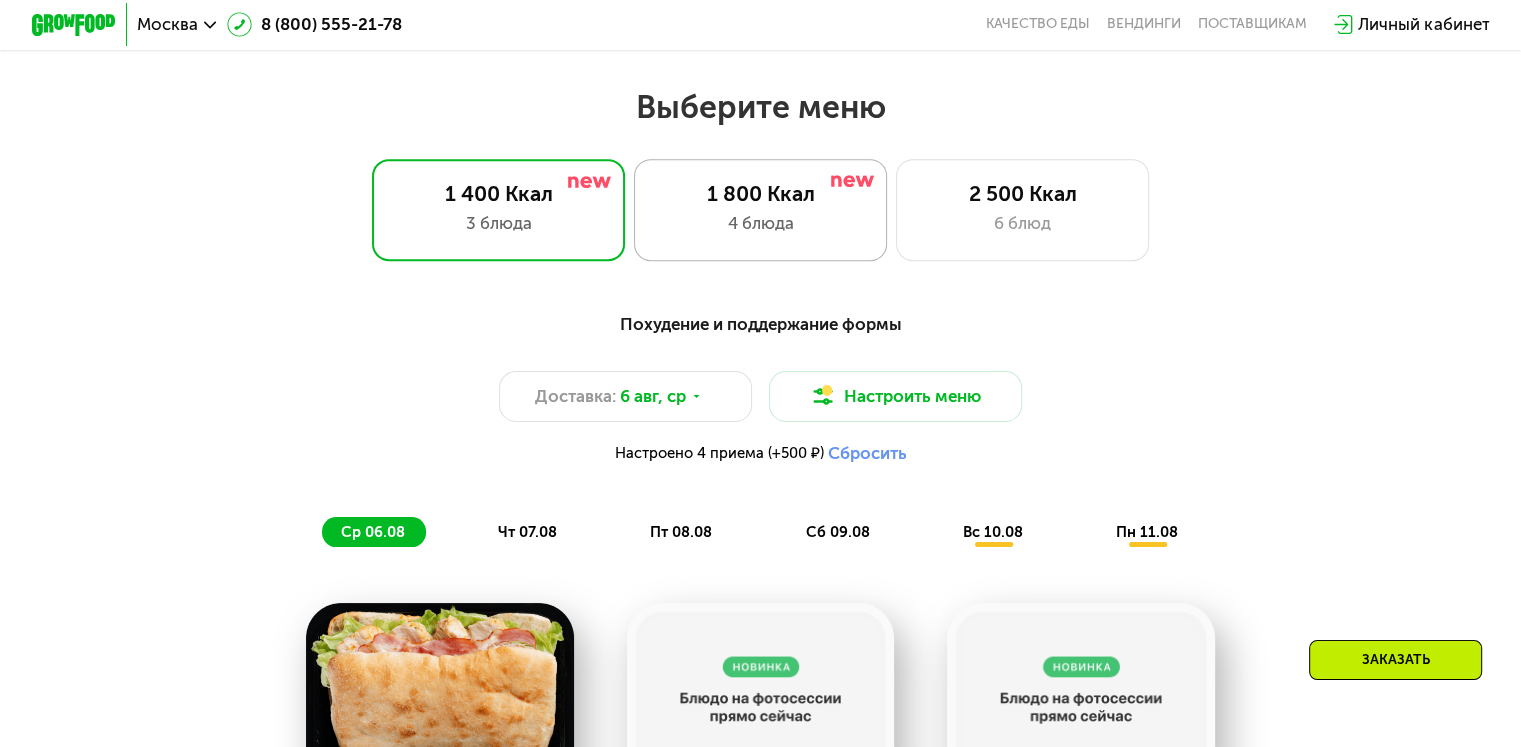 click on "4 блюда" at bounding box center (760, 223) 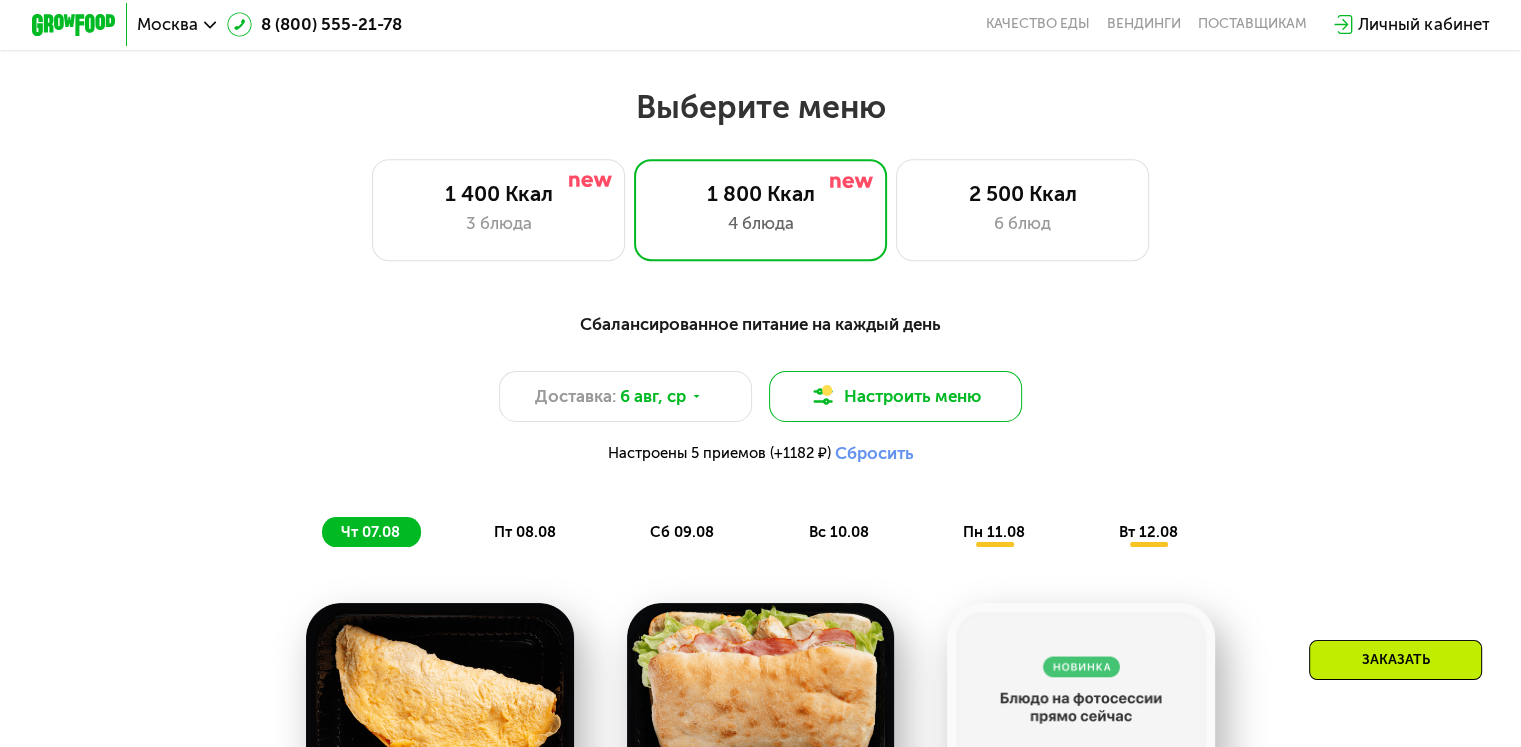 click on "Настроить меню" at bounding box center (896, 396) 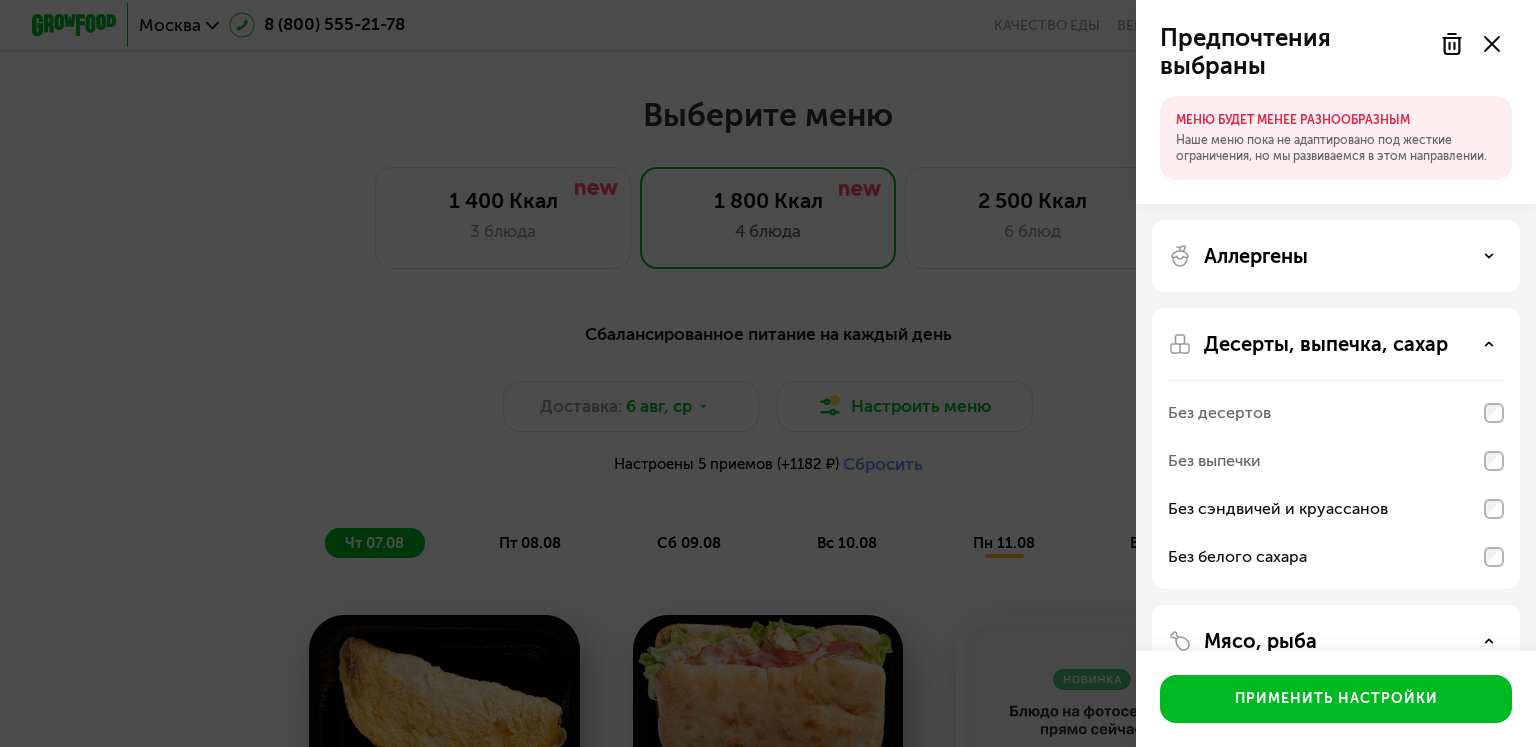 click on "Предпочтения выбраны  МЕНЮ БУДЕТ МЕНЕЕ РАЗНООБРАЗНЫМ   Наше меню пока не адаптировано под жесткие ограничения, но мы развиваемся в этом направлении.  Аллергены Десерты, выпечка, сахар Без десертов Без выпечки Без сэндвичей и круассанов Без белого сахара Мясо, рыба Нет ограничений Без свинины и ветчины Без красного мяса Без рыбы Без мяса и птицы Овощи, лук, чеснок Гарниры, каши  Применить настройки" 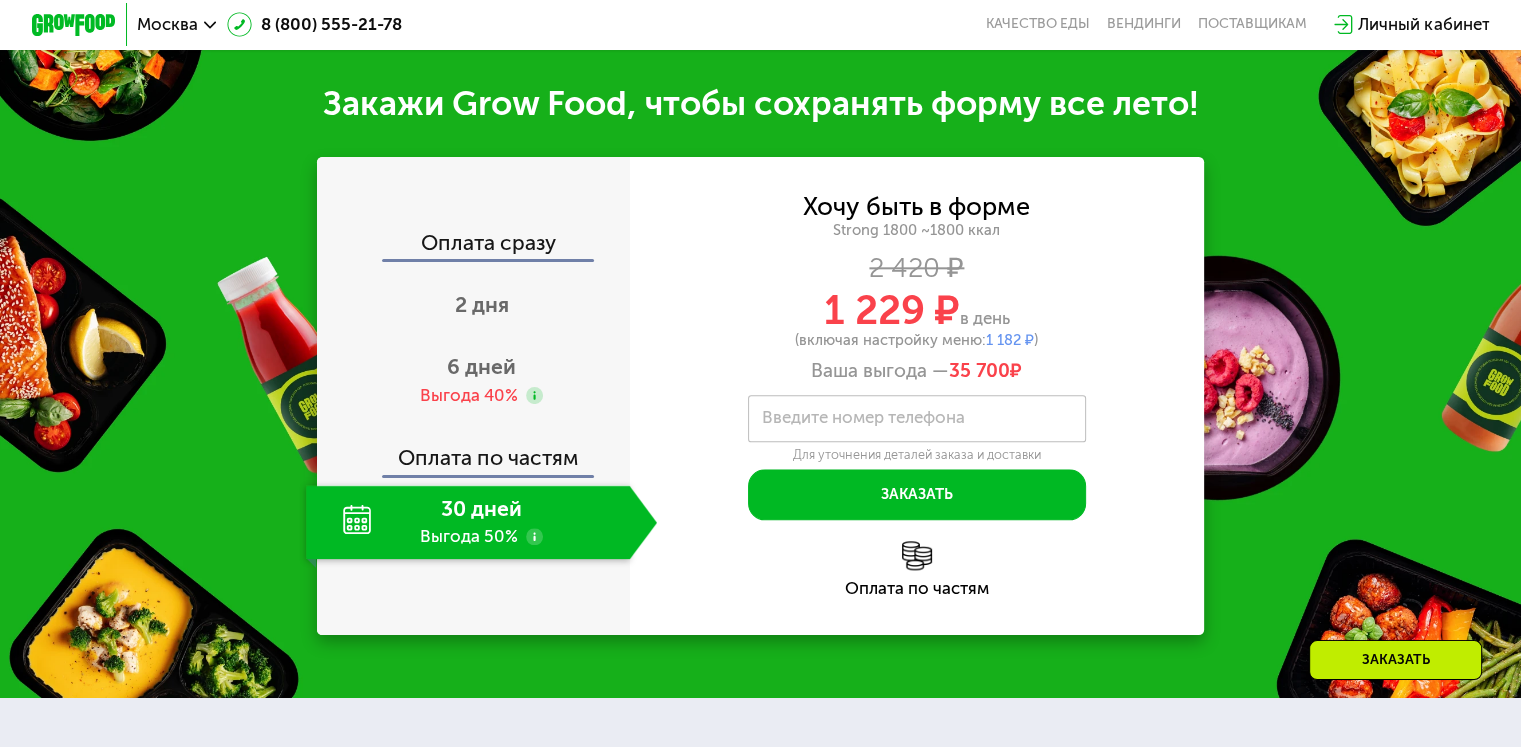 scroll, scrollTop: 2216, scrollLeft: 0, axis: vertical 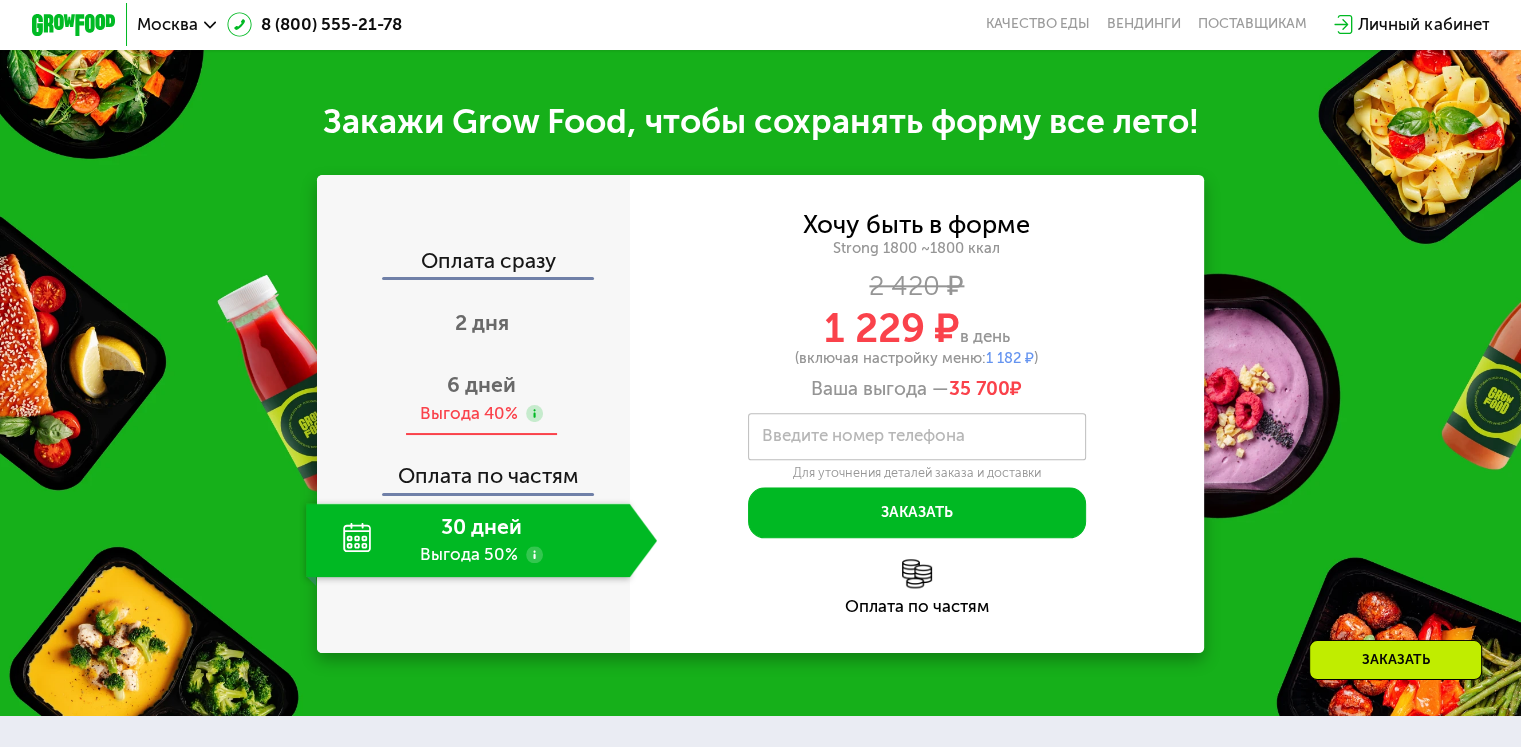 click on "6 дней" at bounding box center [481, 384] 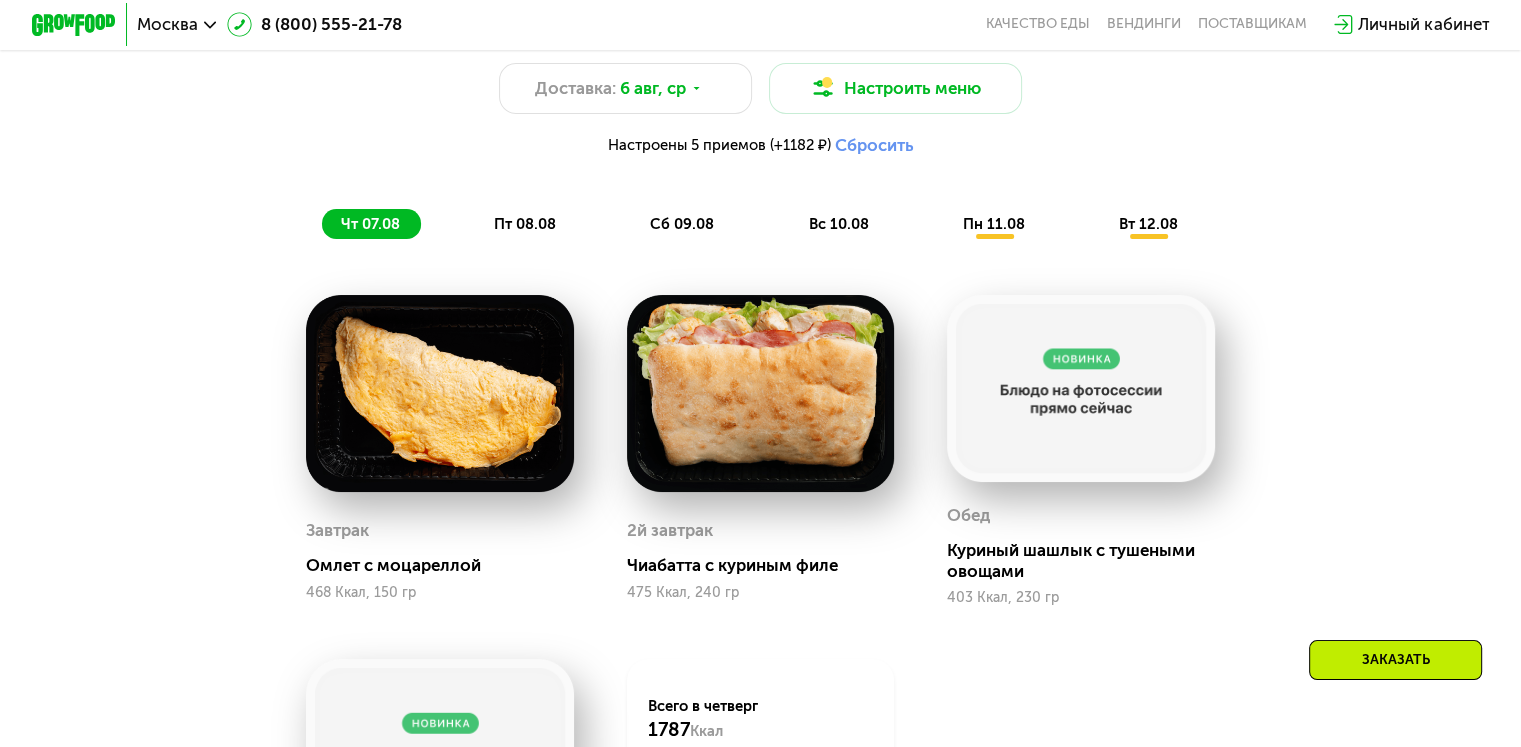 scroll, scrollTop: 1168, scrollLeft: 0, axis: vertical 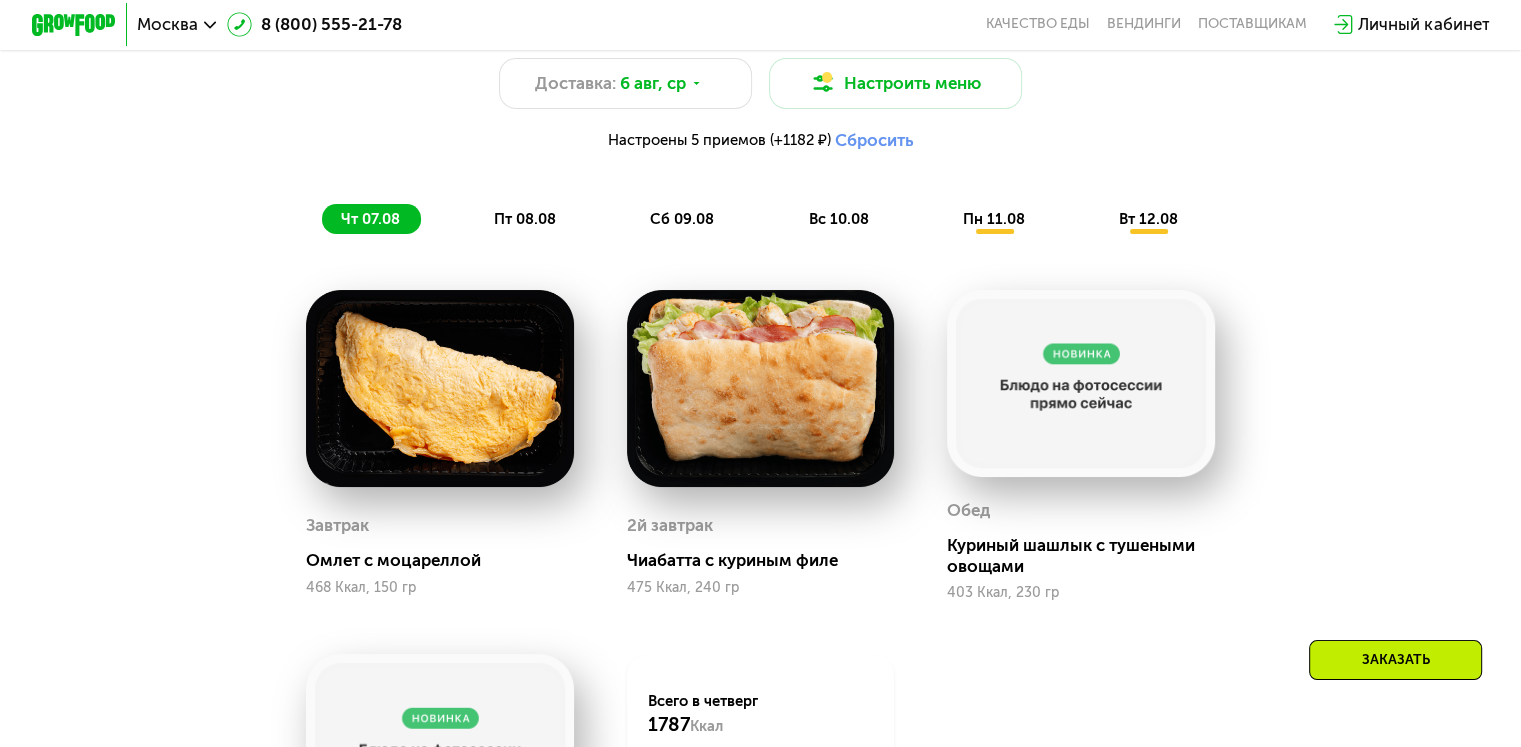 click on "пт 08.08" at bounding box center (525, 219) 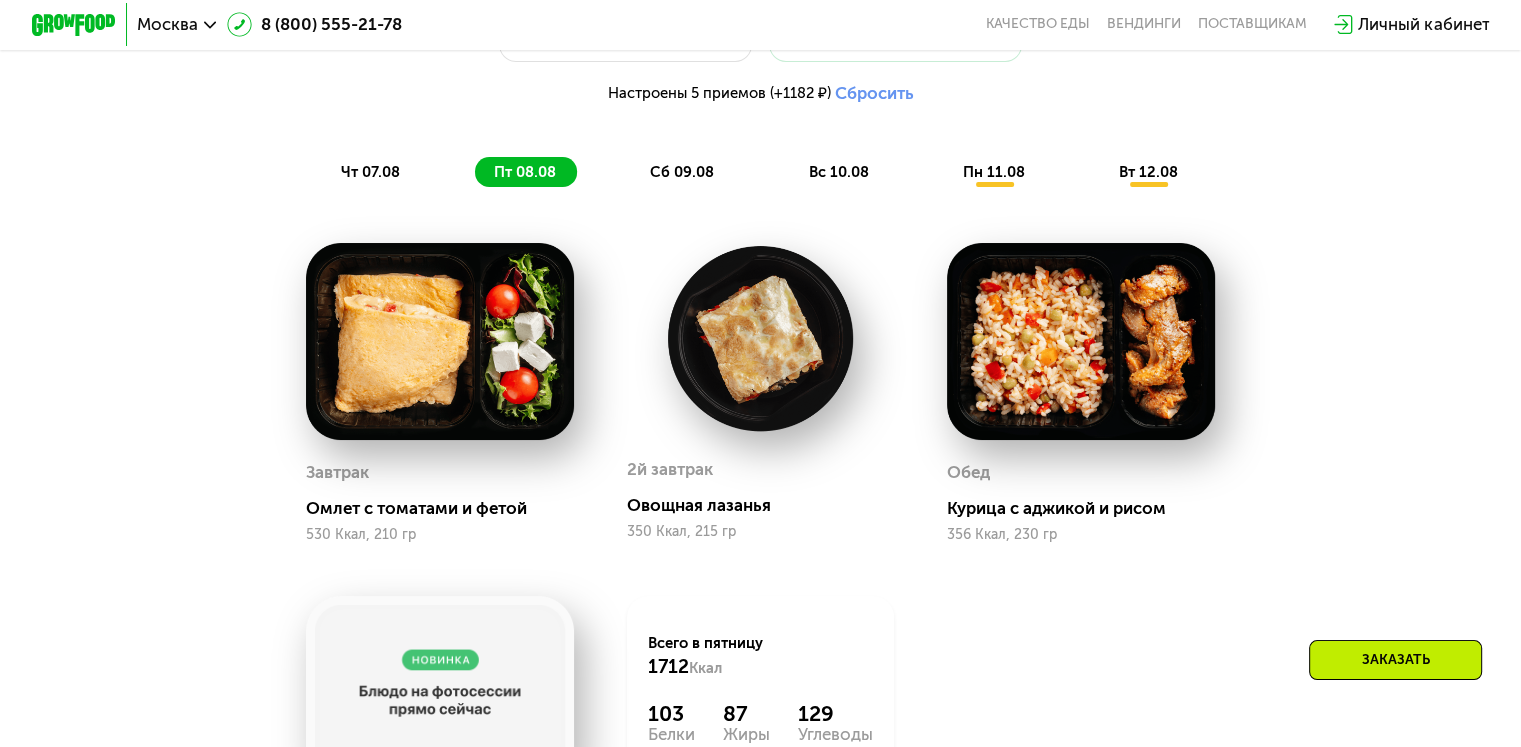 scroll, scrollTop: 1216, scrollLeft: 0, axis: vertical 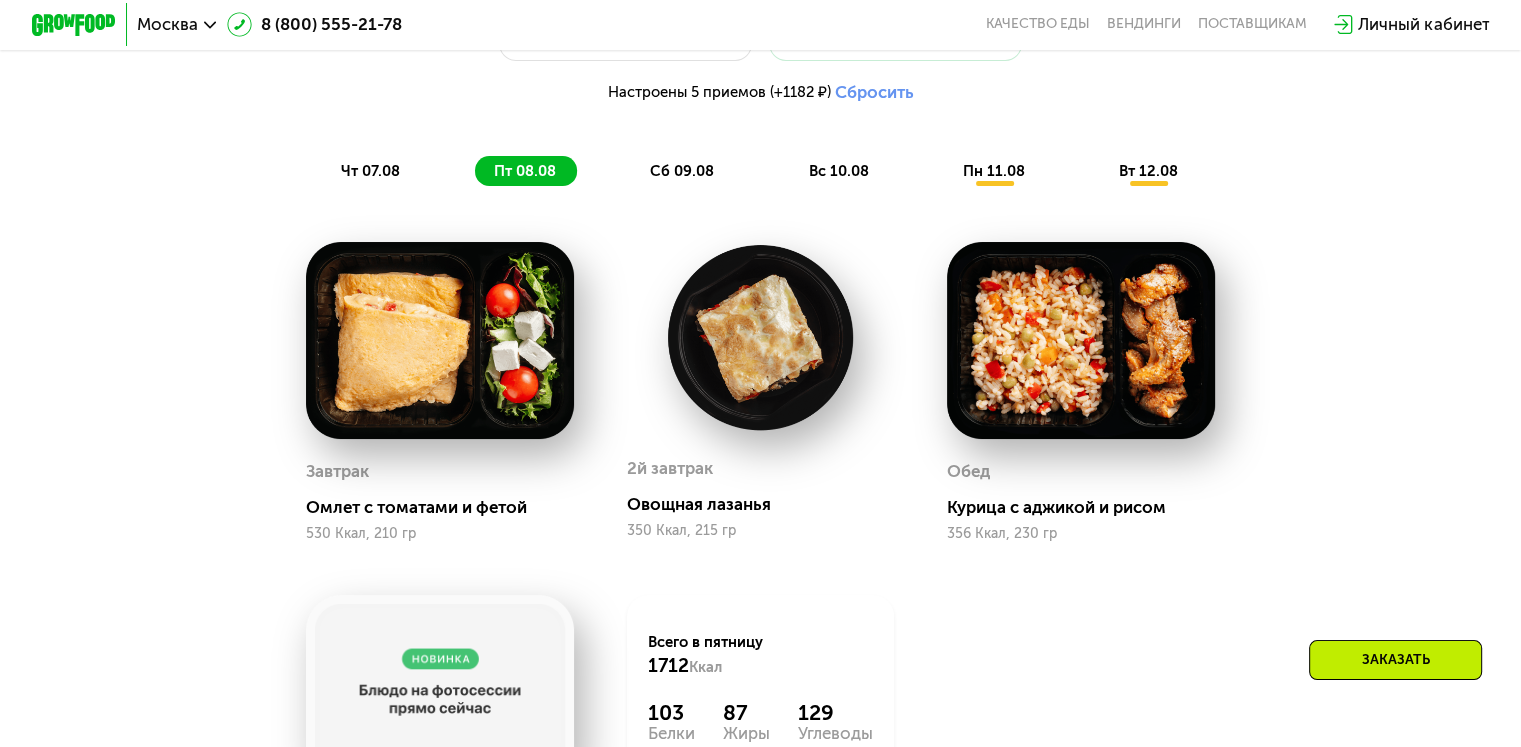 click on "сб 09.08" at bounding box center [682, 171] 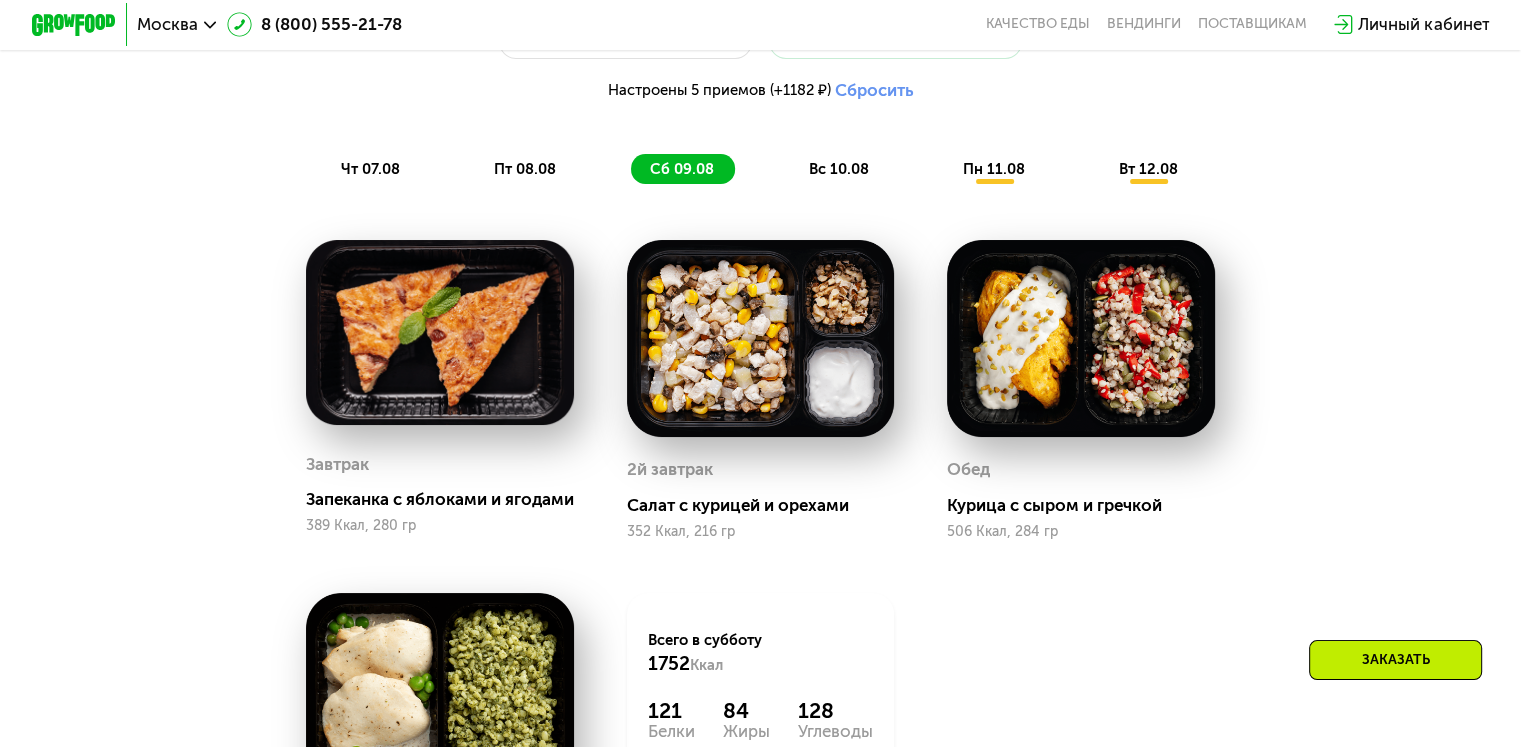 scroll, scrollTop: 1240, scrollLeft: 0, axis: vertical 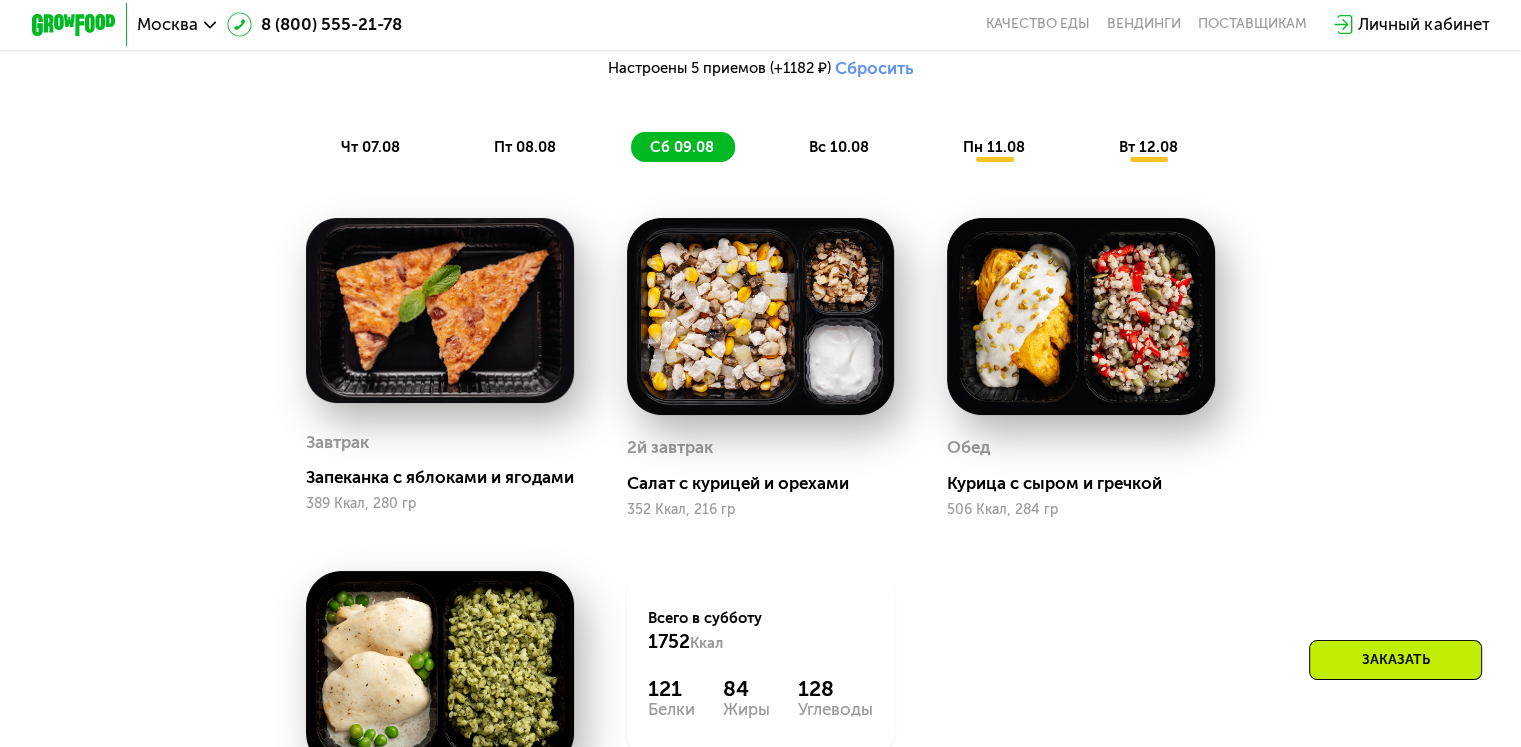 click on "вс 10.08" at bounding box center (838, 147) 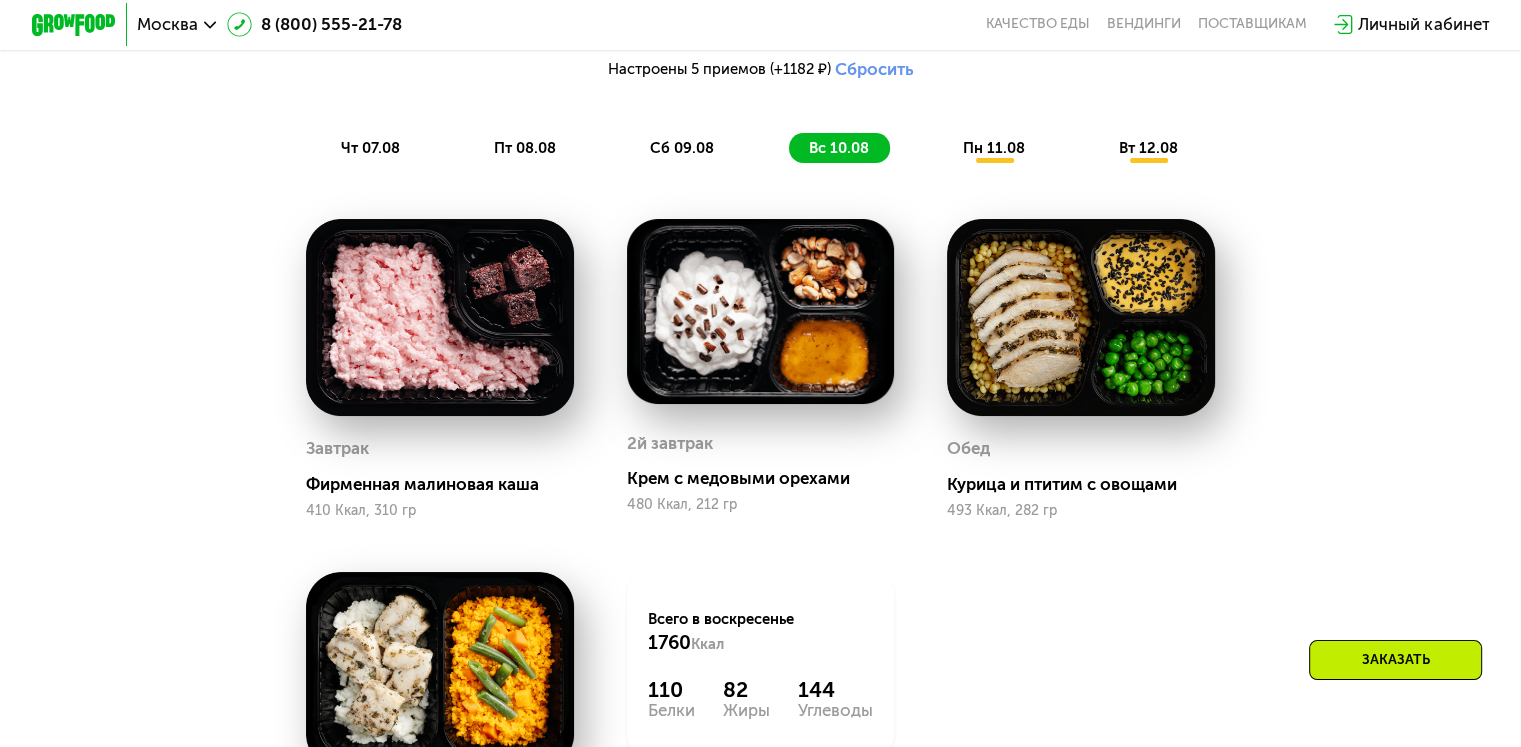 scroll, scrollTop: 1238, scrollLeft: 0, axis: vertical 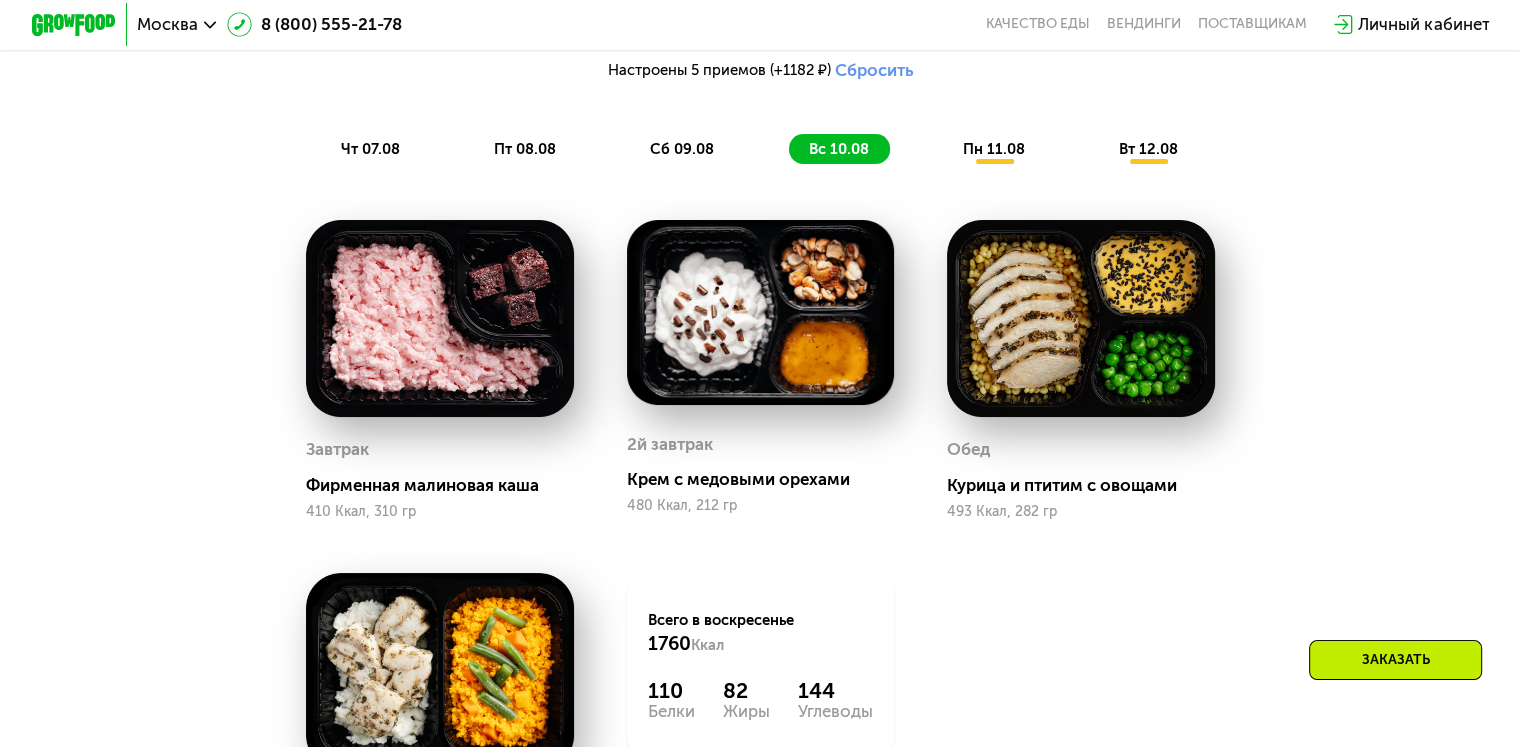 click on "чт 07.08" at bounding box center [370, 149] 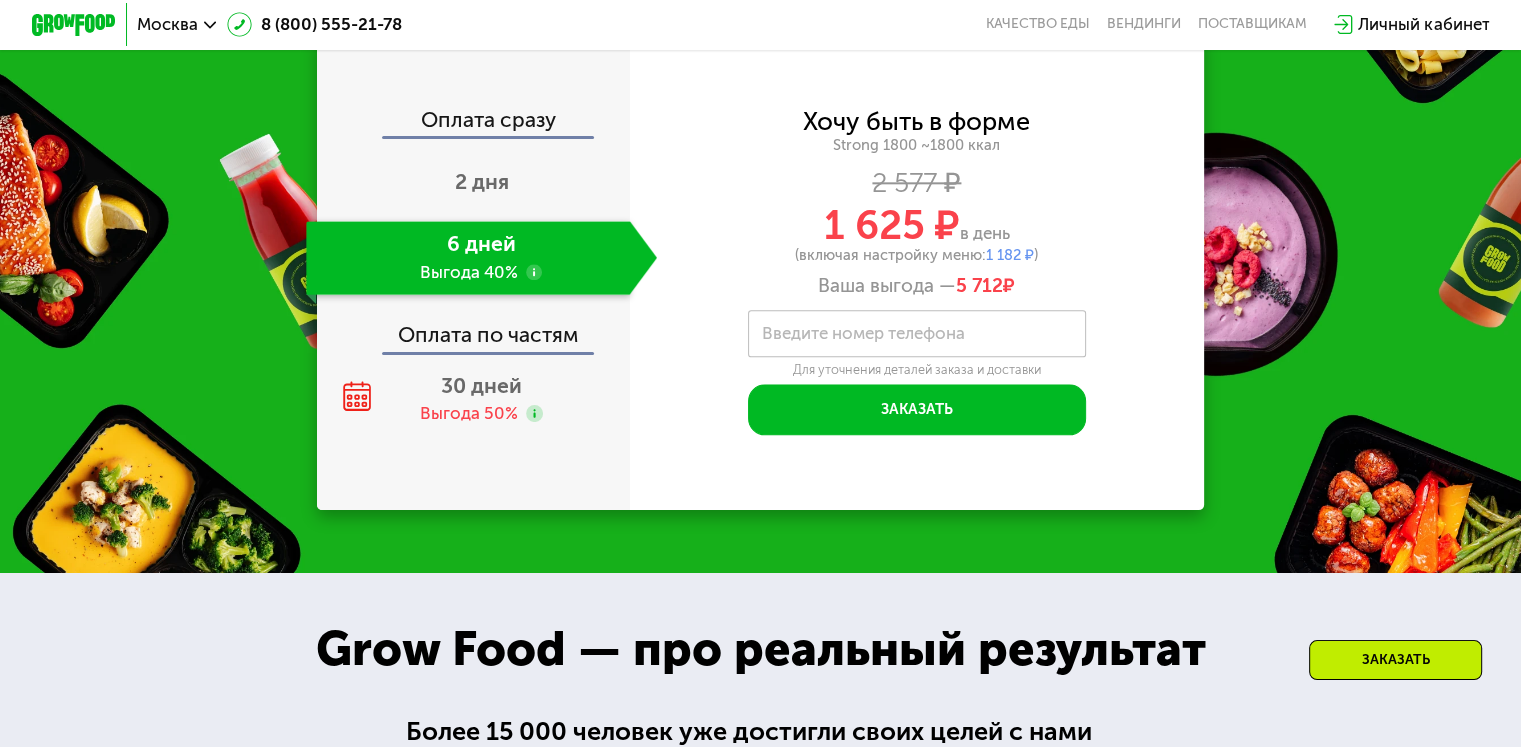 scroll, scrollTop: 2344, scrollLeft: 0, axis: vertical 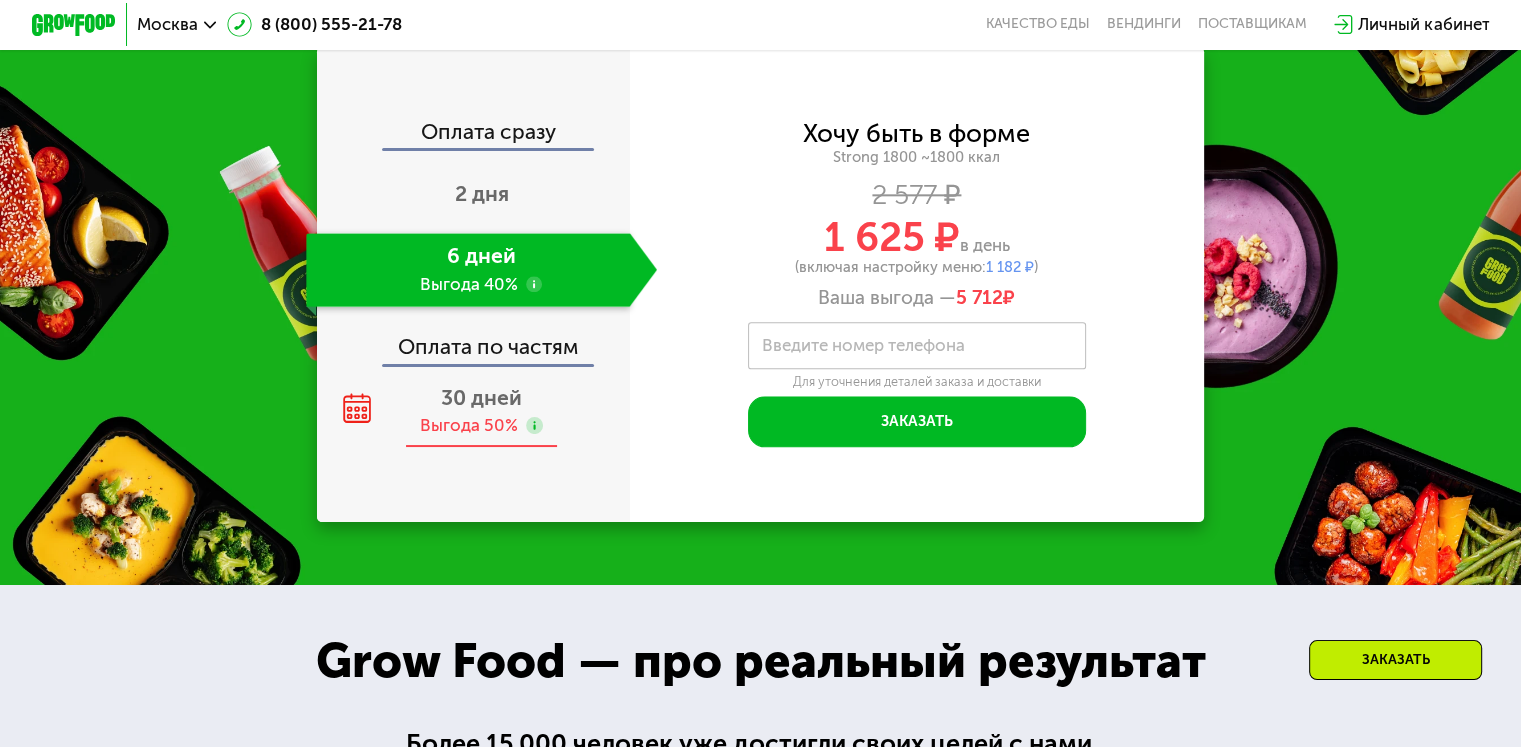 click on "30 дней" at bounding box center (481, 397) 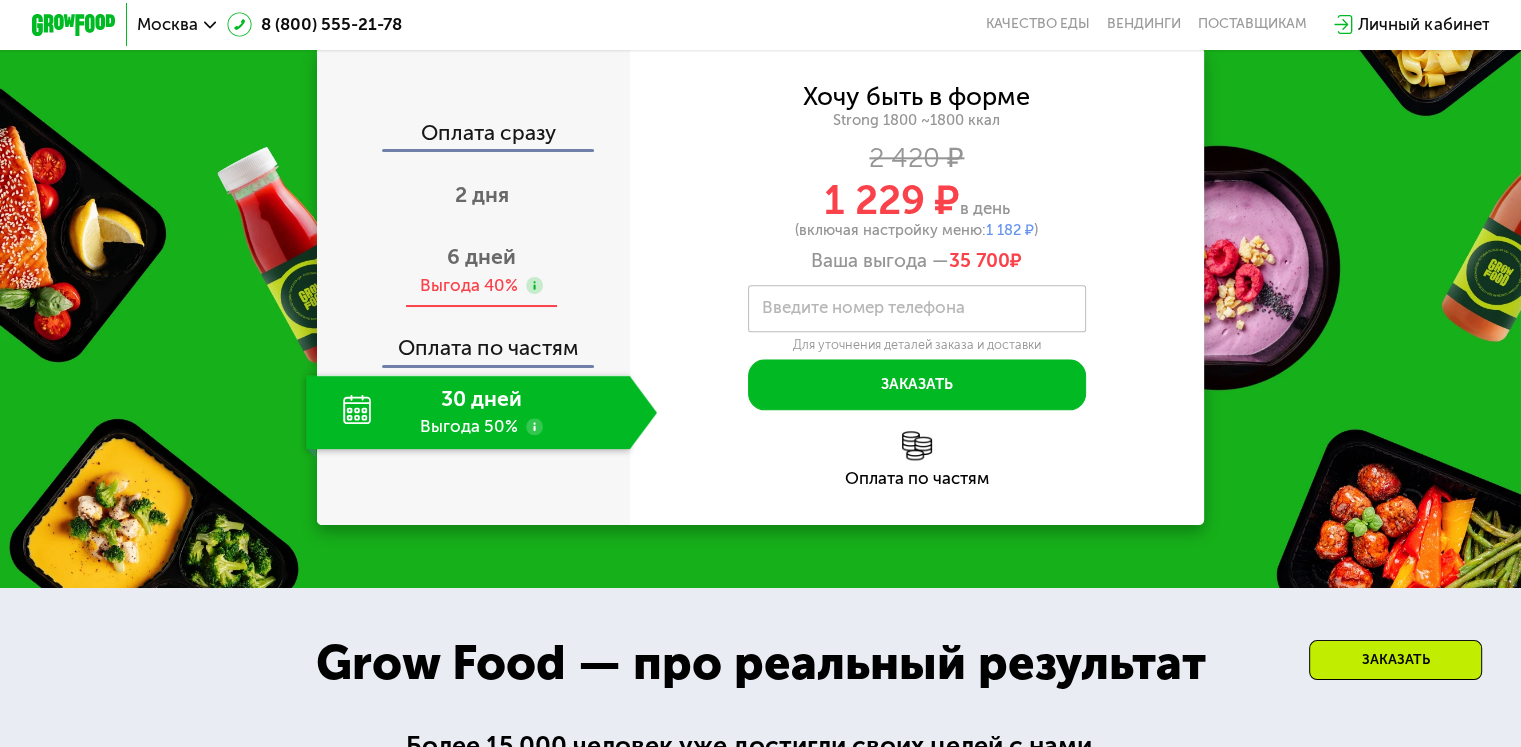 click on "6 дней" at bounding box center (481, 256) 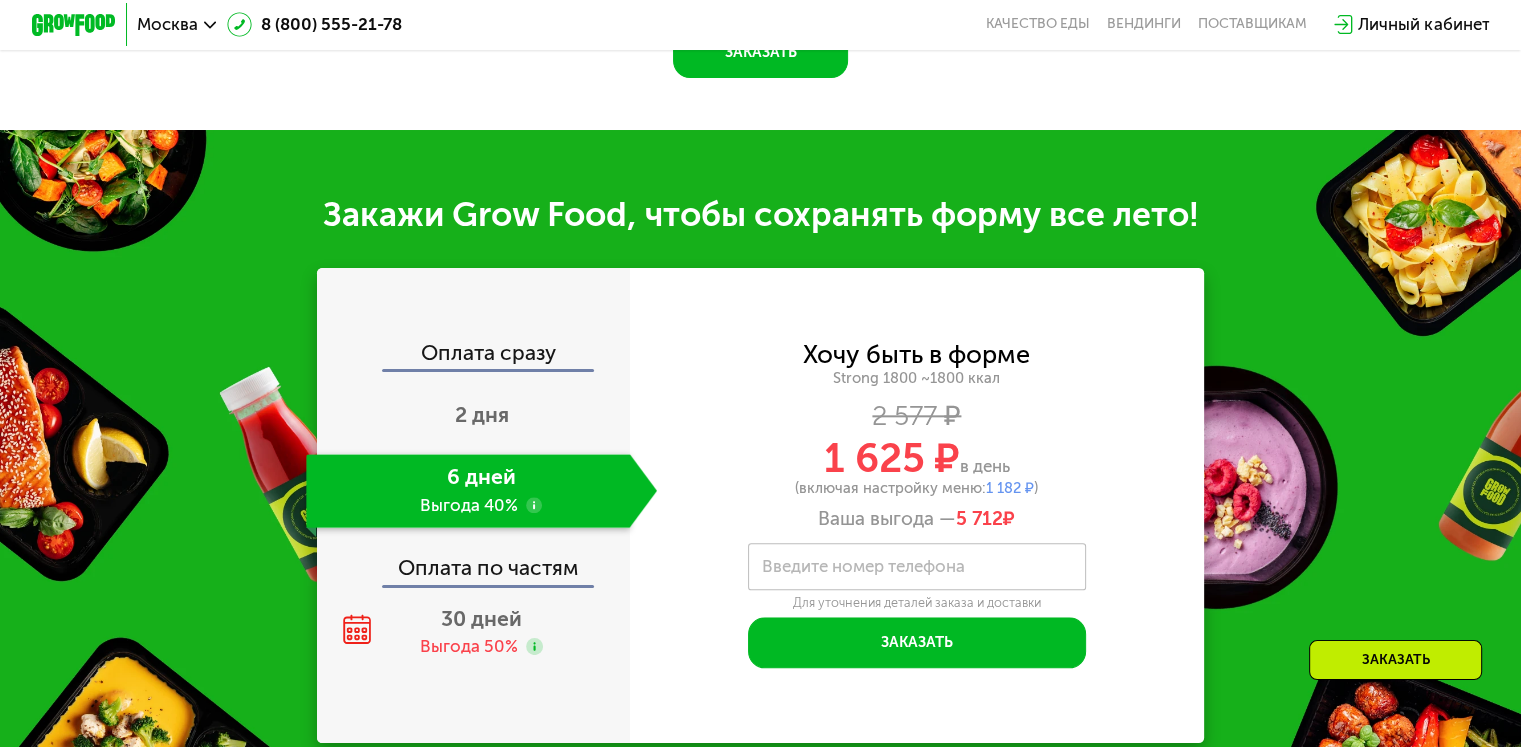 scroll, scrollTop: 2124, scrollLeft: 0, axis: vertical 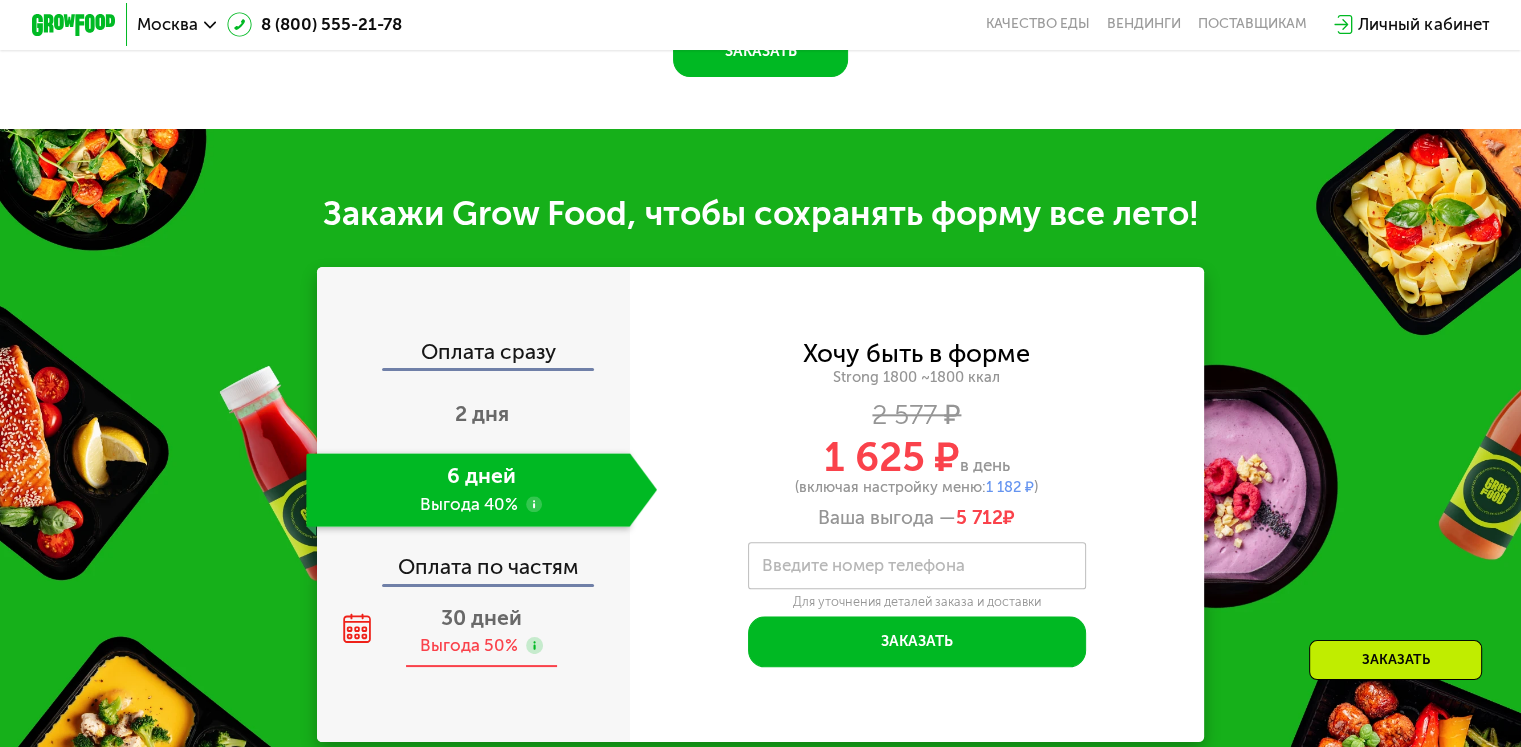 click on "Выгода 50%" at bounding box center [469, 645] 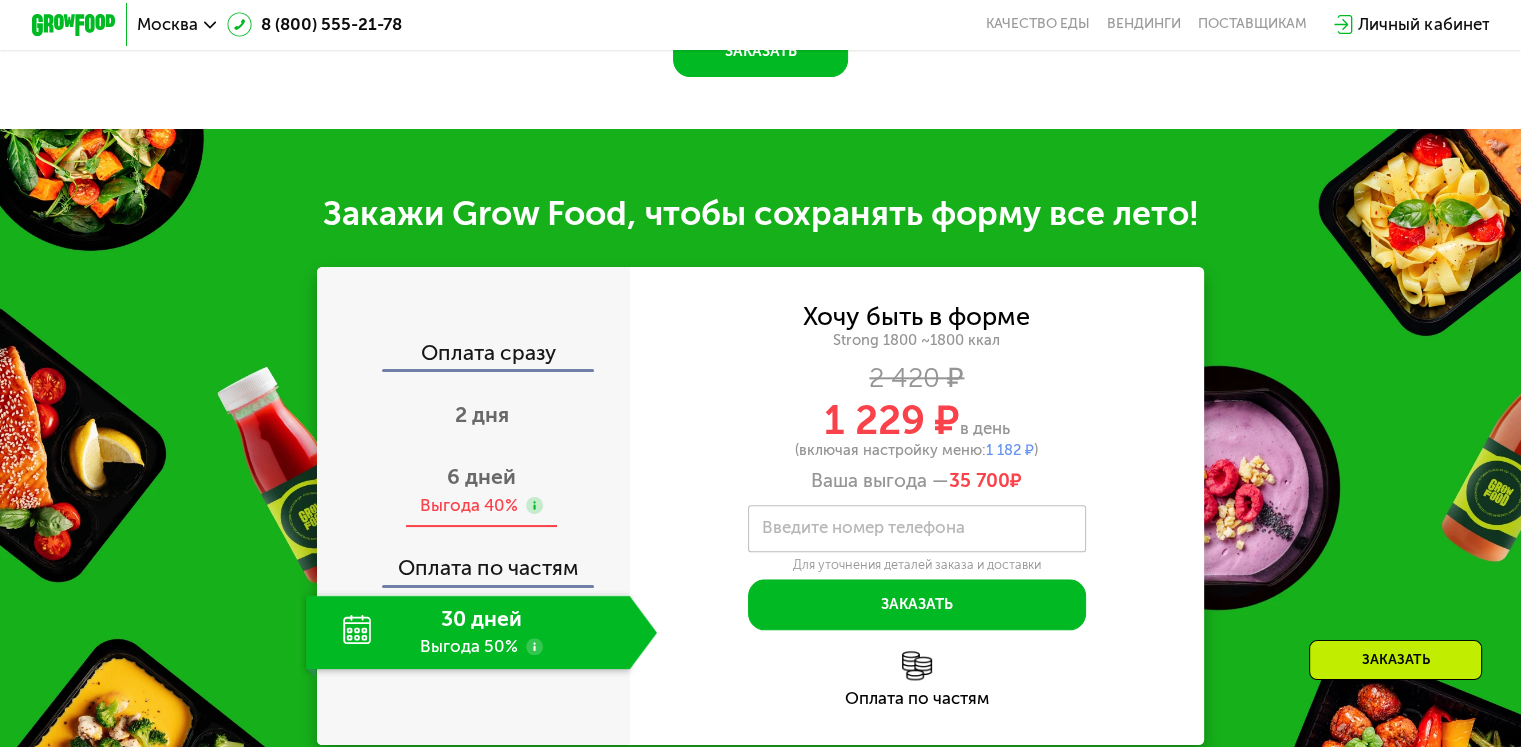 click on "6 дней" at bounding box center (481, 476) 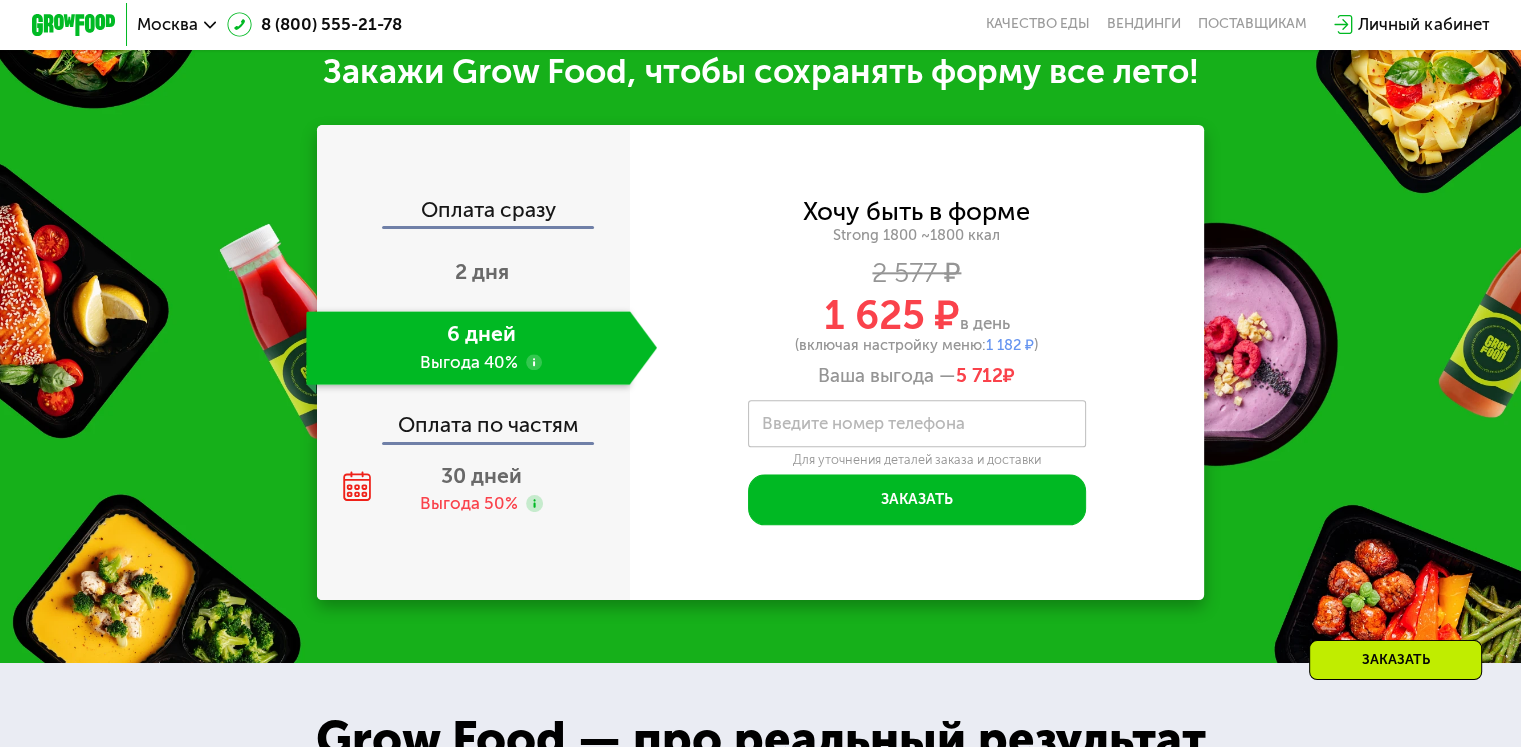 scroll, scrollTop: 2288, scrollLeft: 0, axis: vertical 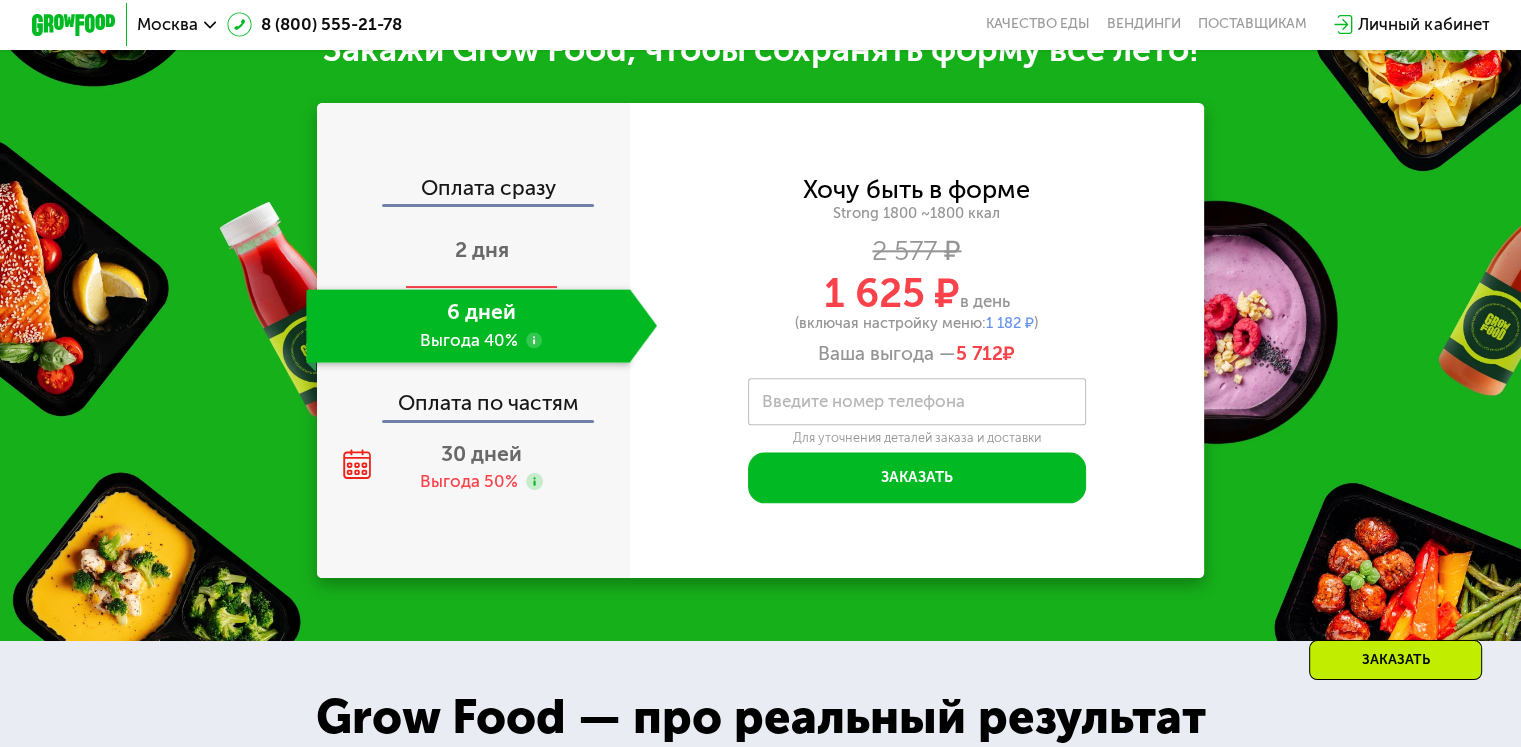 click on "2 дня" at bounding box center (481, 252) 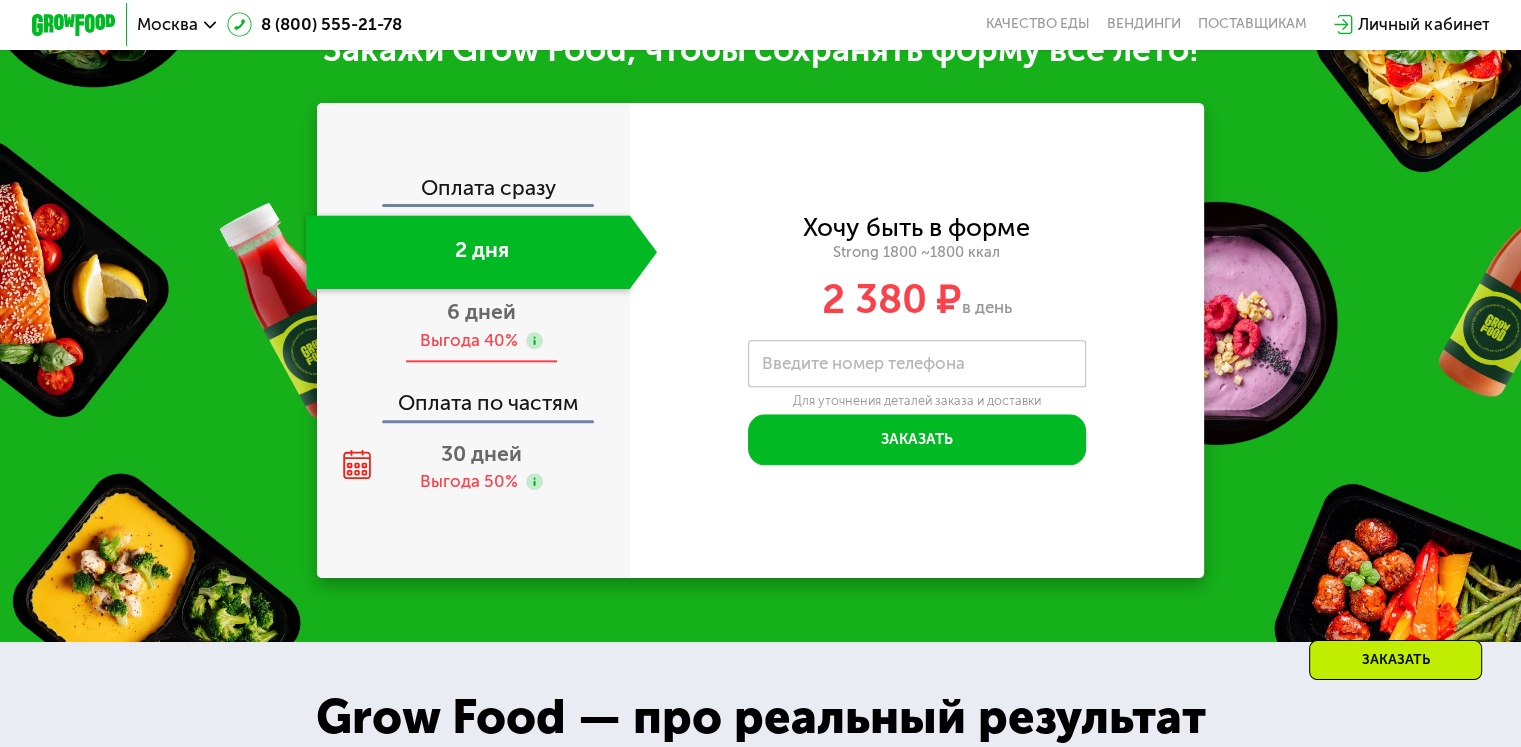 click on "6 дней" at bounding box center [481, 311] 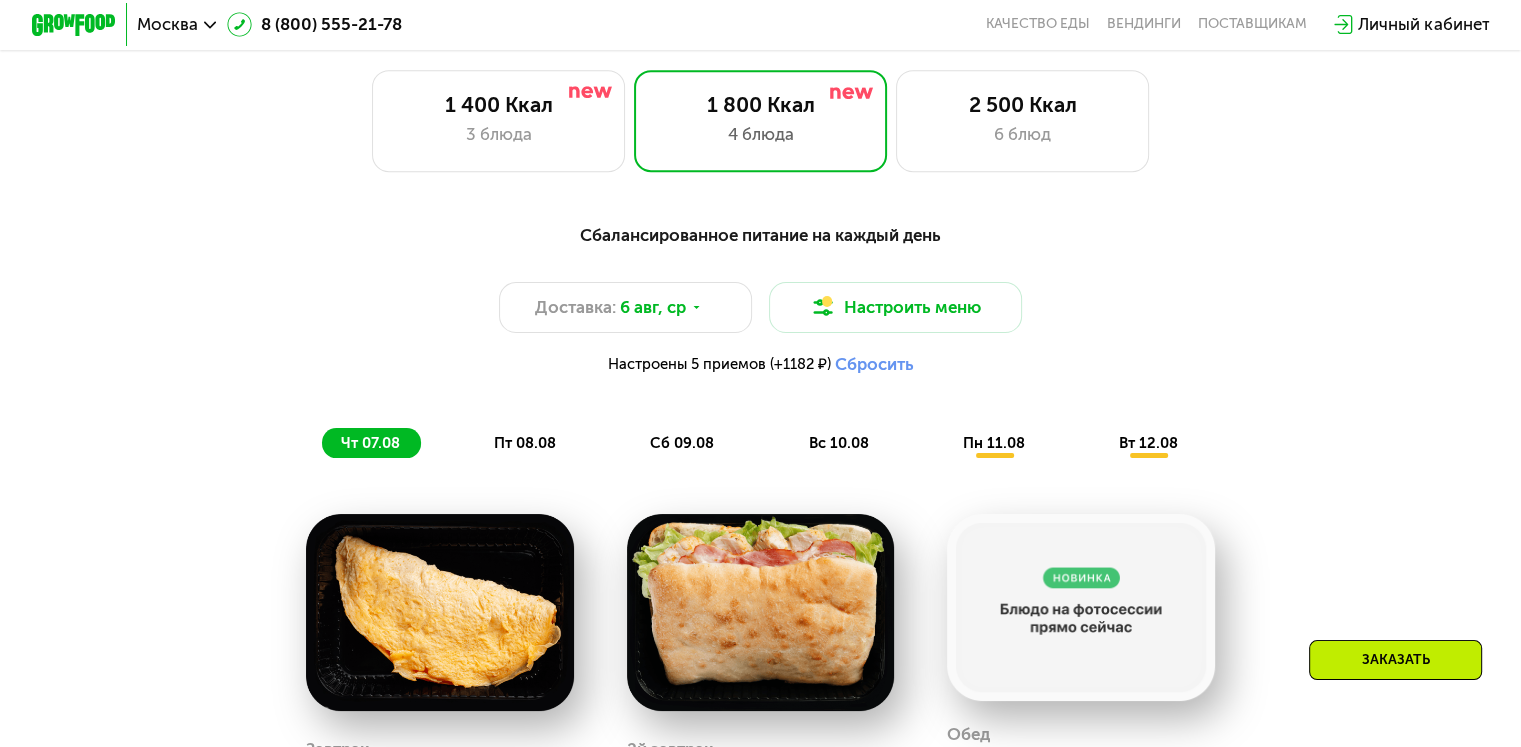scroll, scrollTop: 851, scrollLeft: 0, axis: vertical 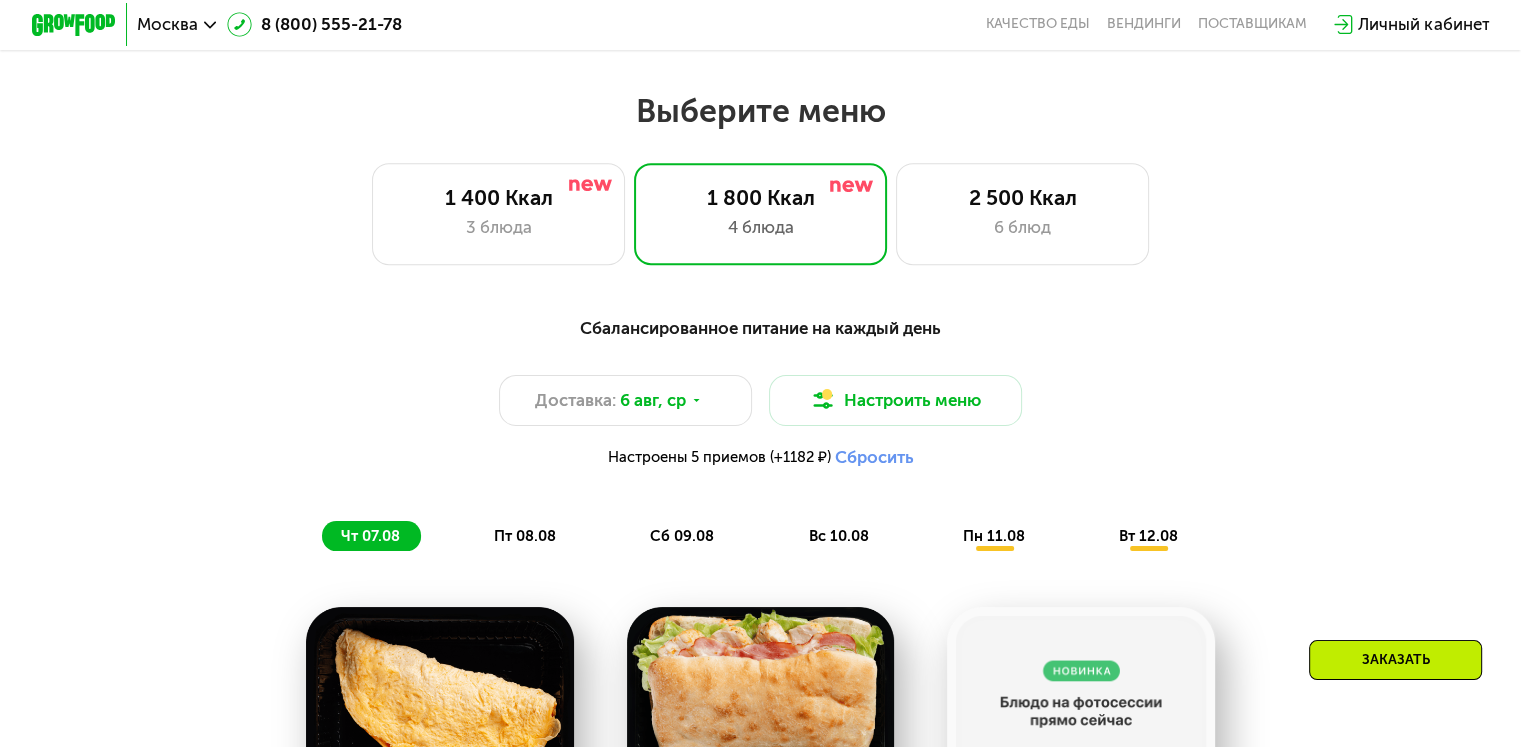 click on "пн 11.08" 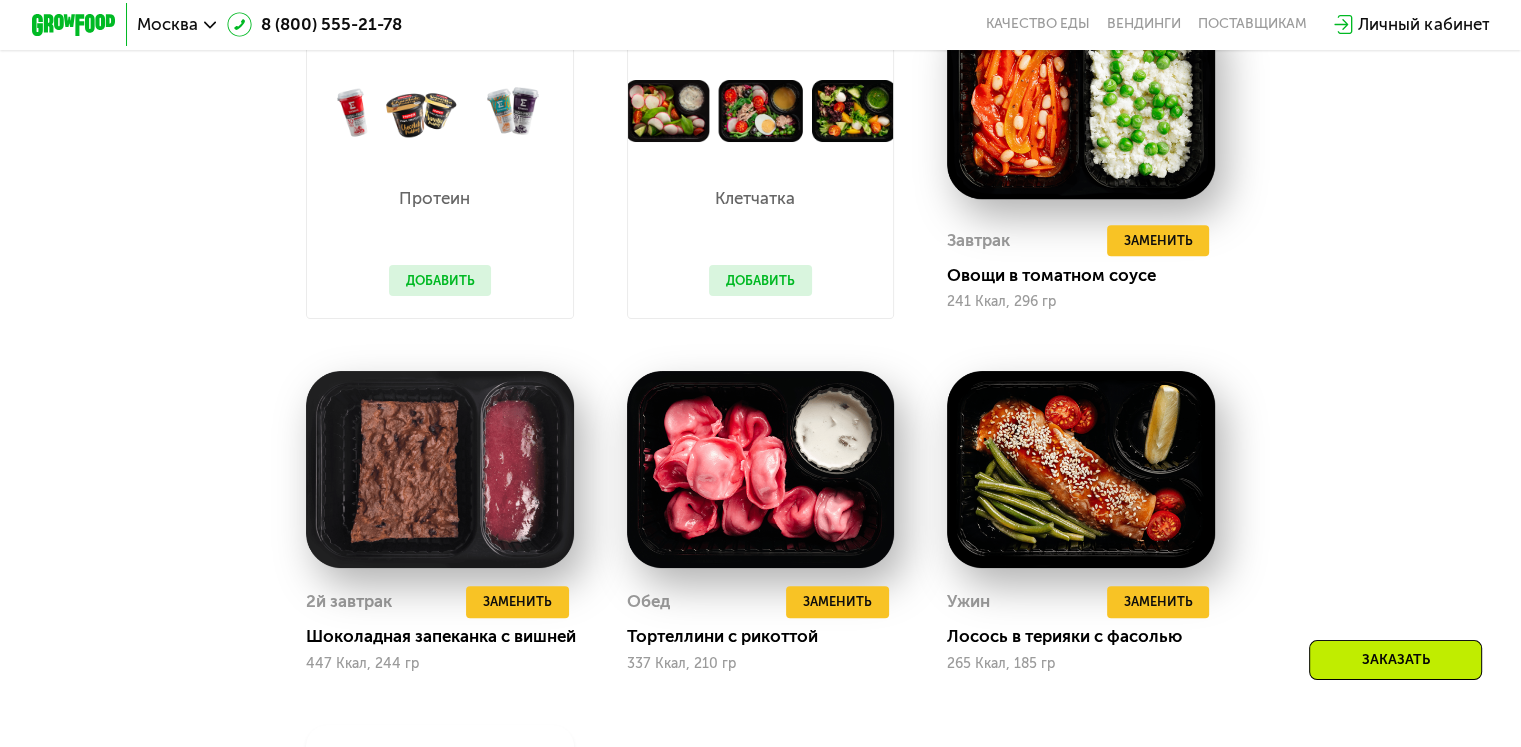 scroll, scrollTop: 1456, scrollLeft: 0, axis: vertical 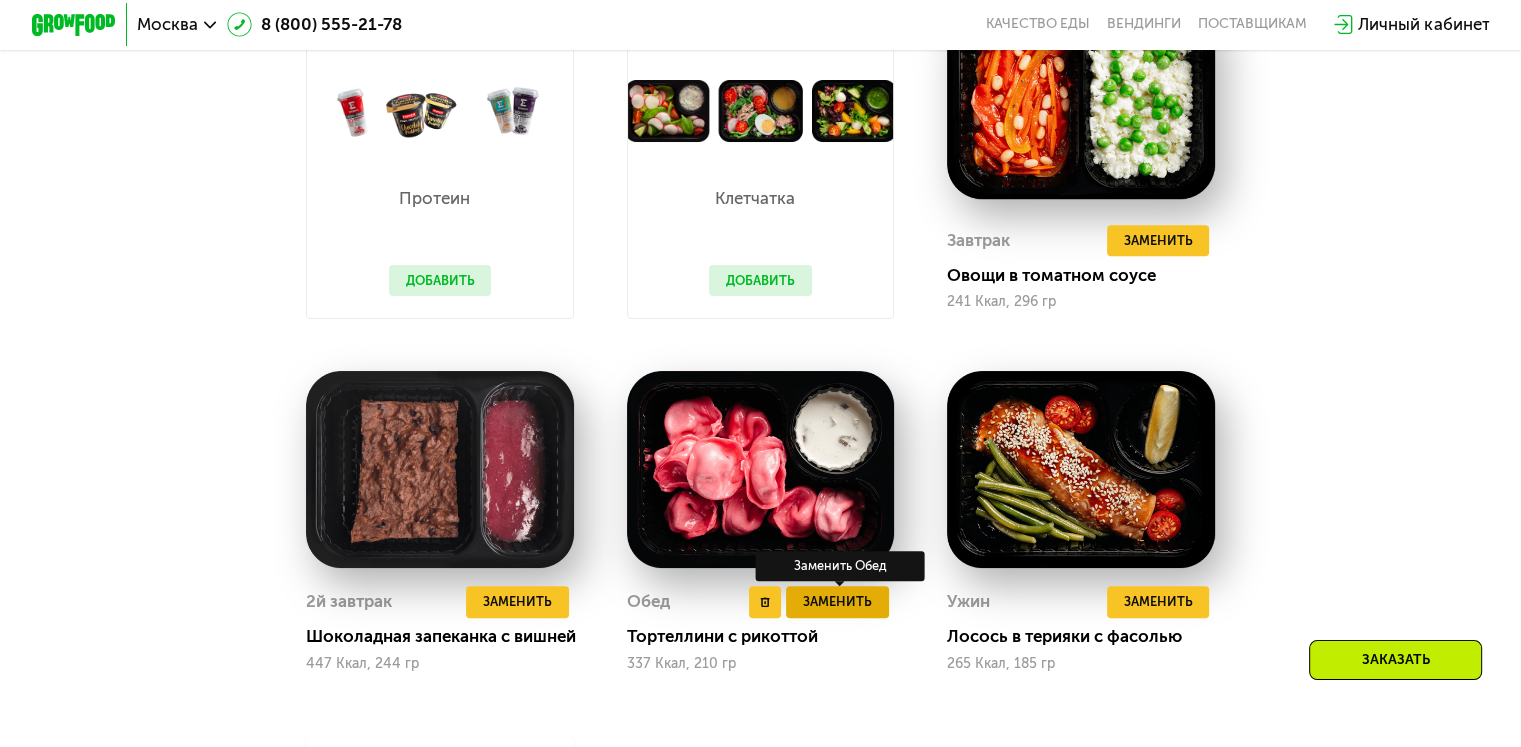 click on "Заменить" at bounding box center (837, 601) 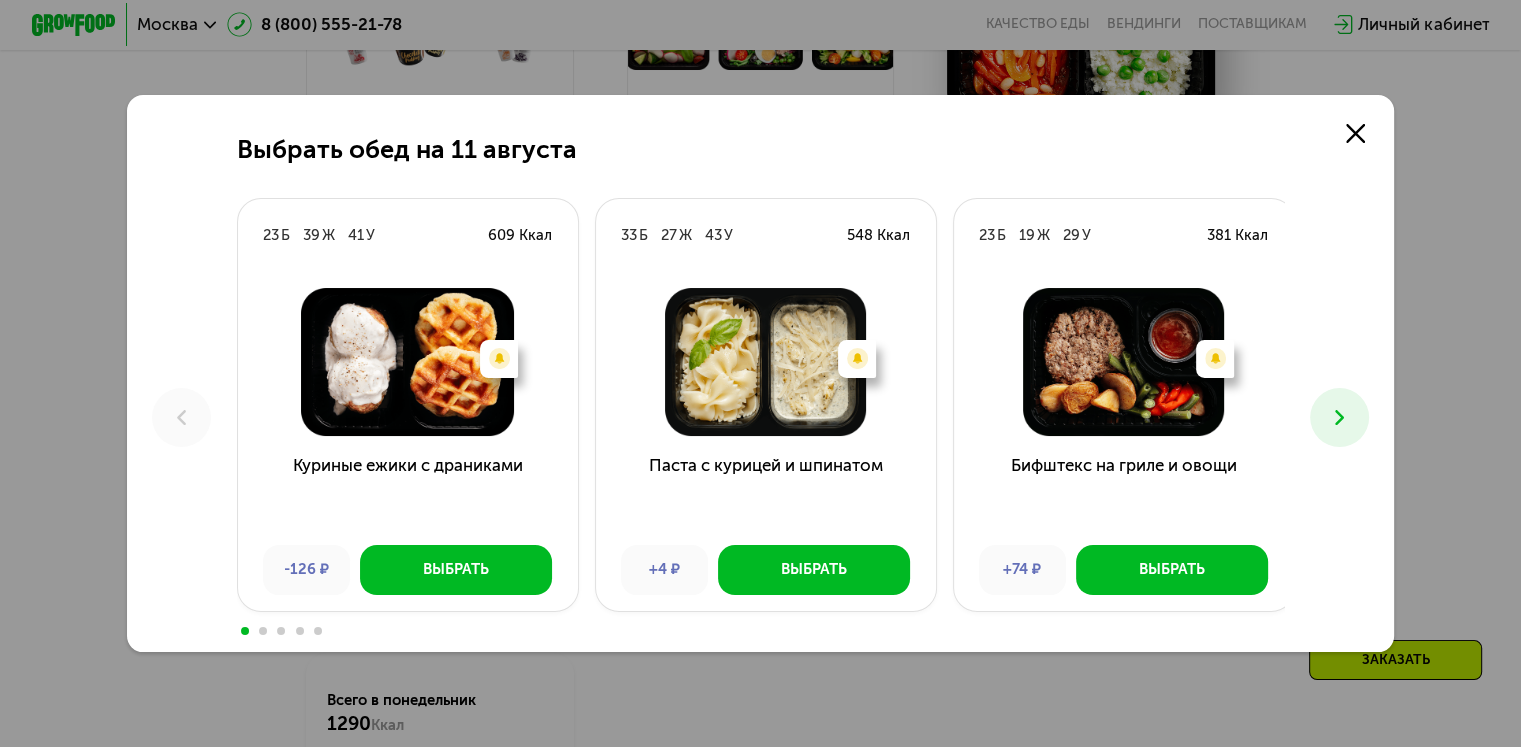 scroll, scrollTop: 1552, scrollLeft: 0, axis: vertical 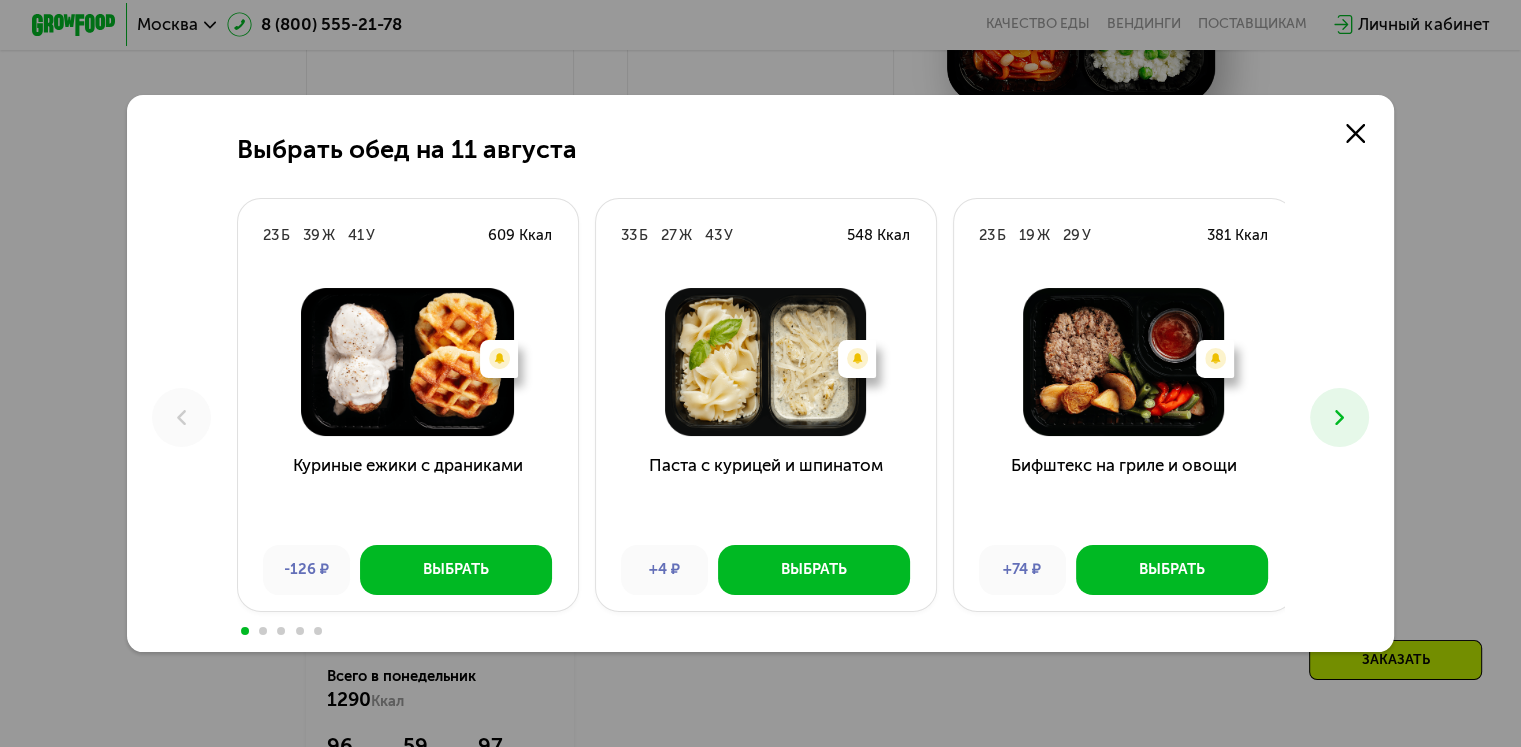 click 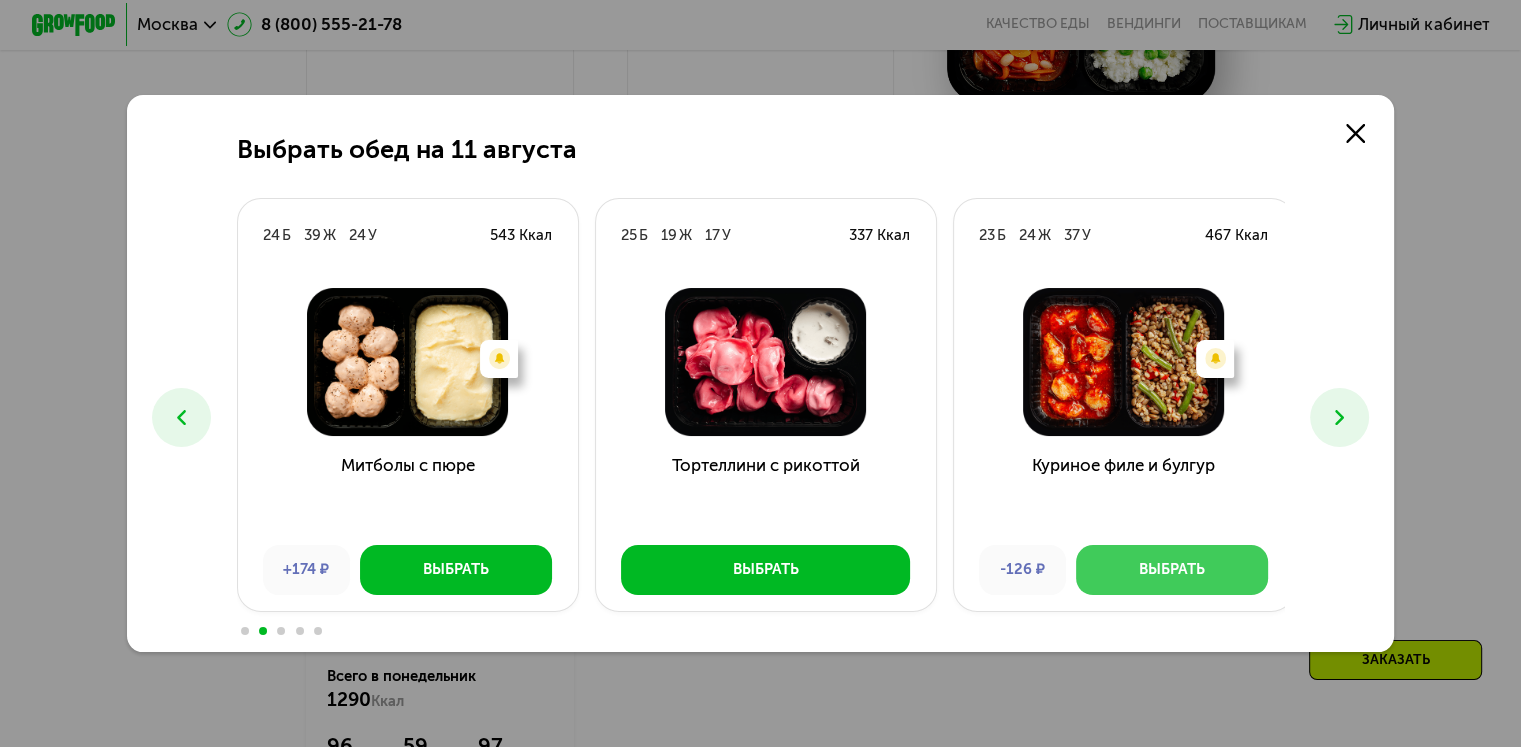 click on "Выбрать" at bounding box center (1172, 570) 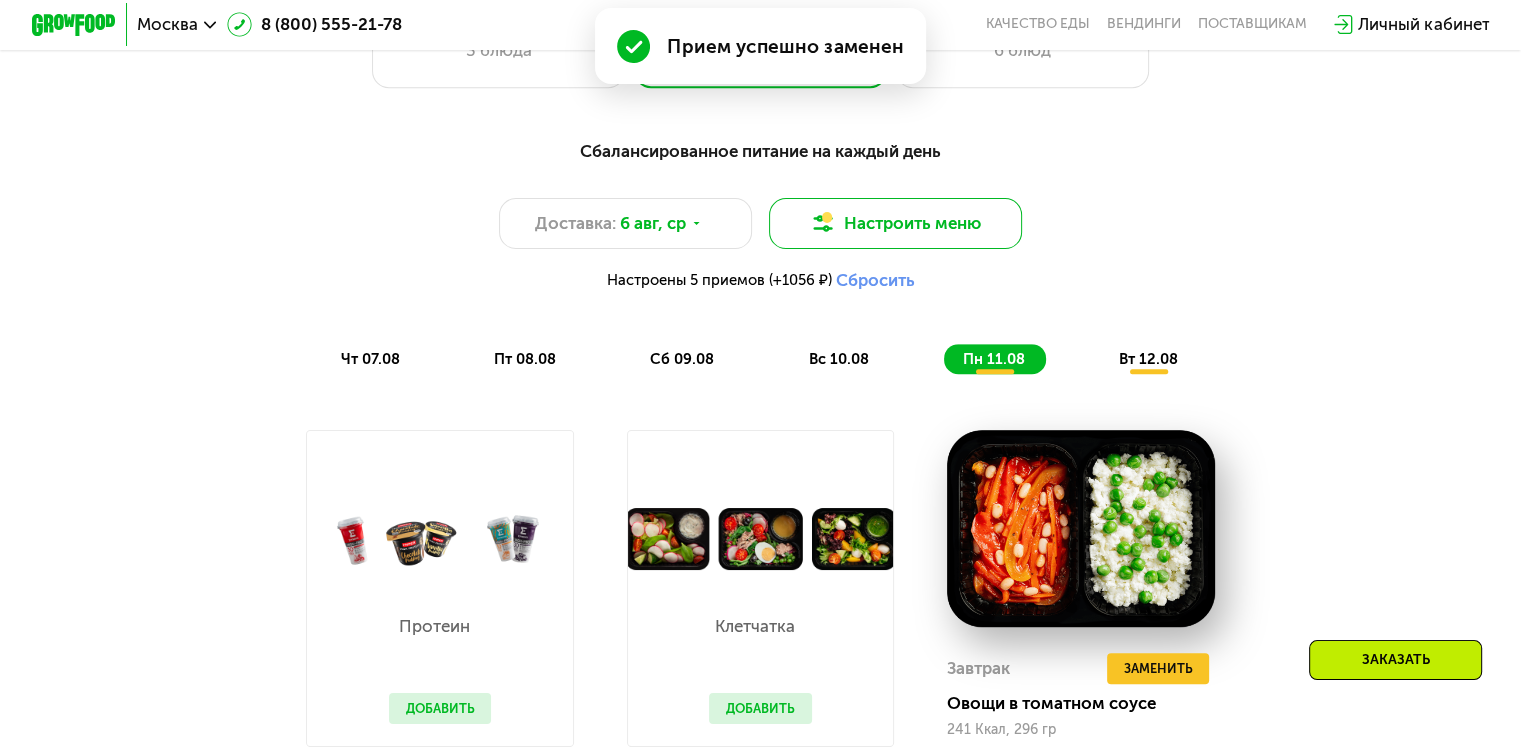 scroll, scrollTop: 1028, scrollLeft: 0, axis: vertical 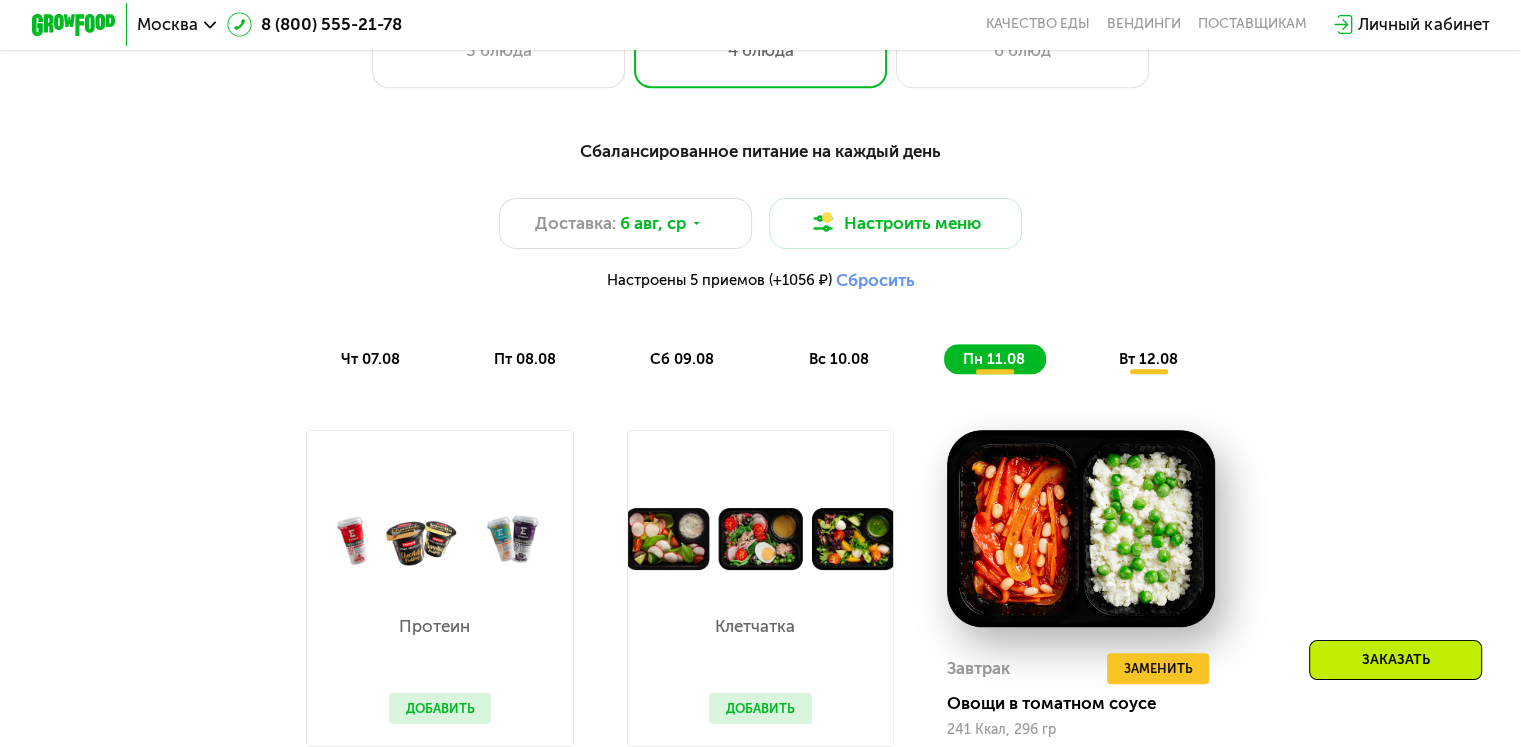 click on "вт 12.08" at bounding box center (1148, 359) 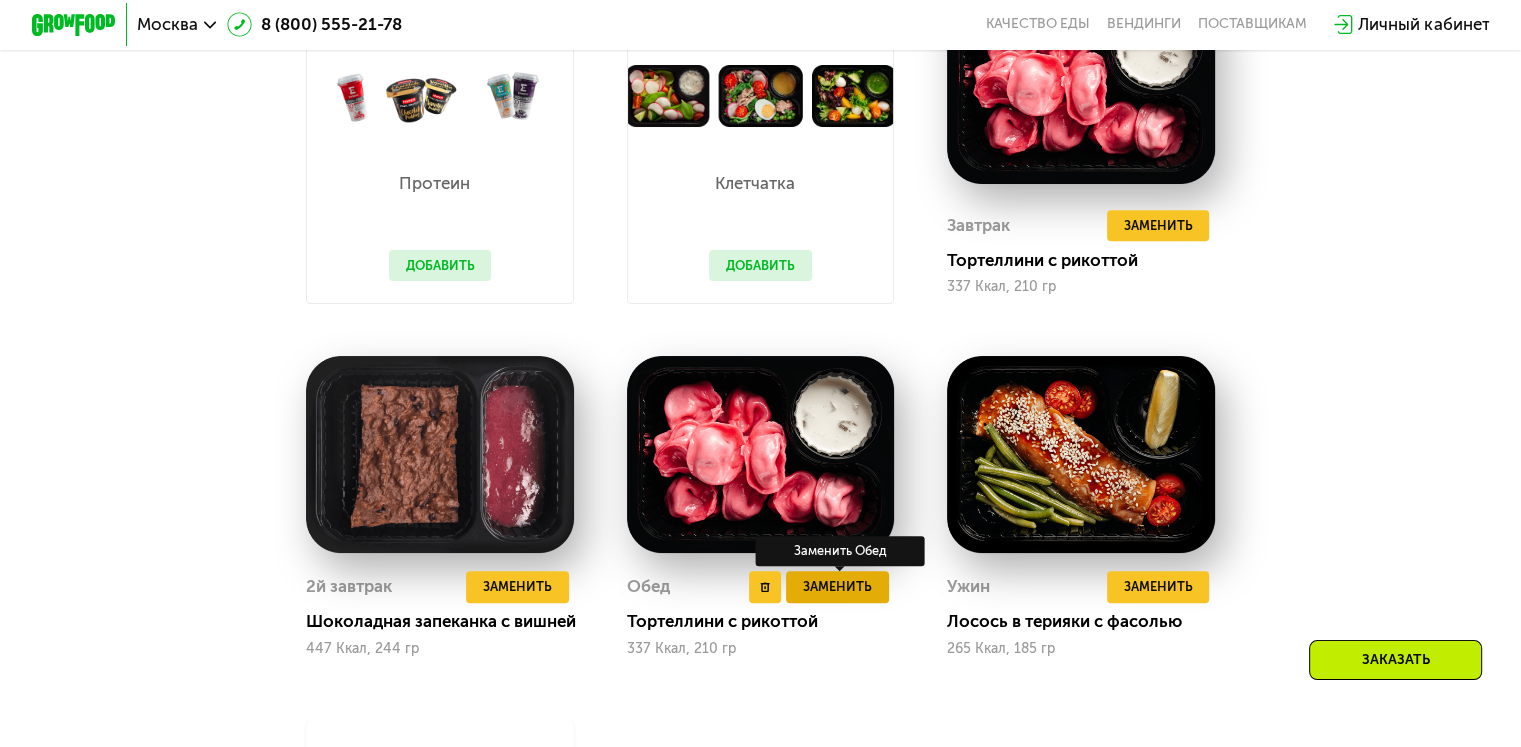 scroll, scrollTop: 1467, scrollLeft: 0, axis: vertical 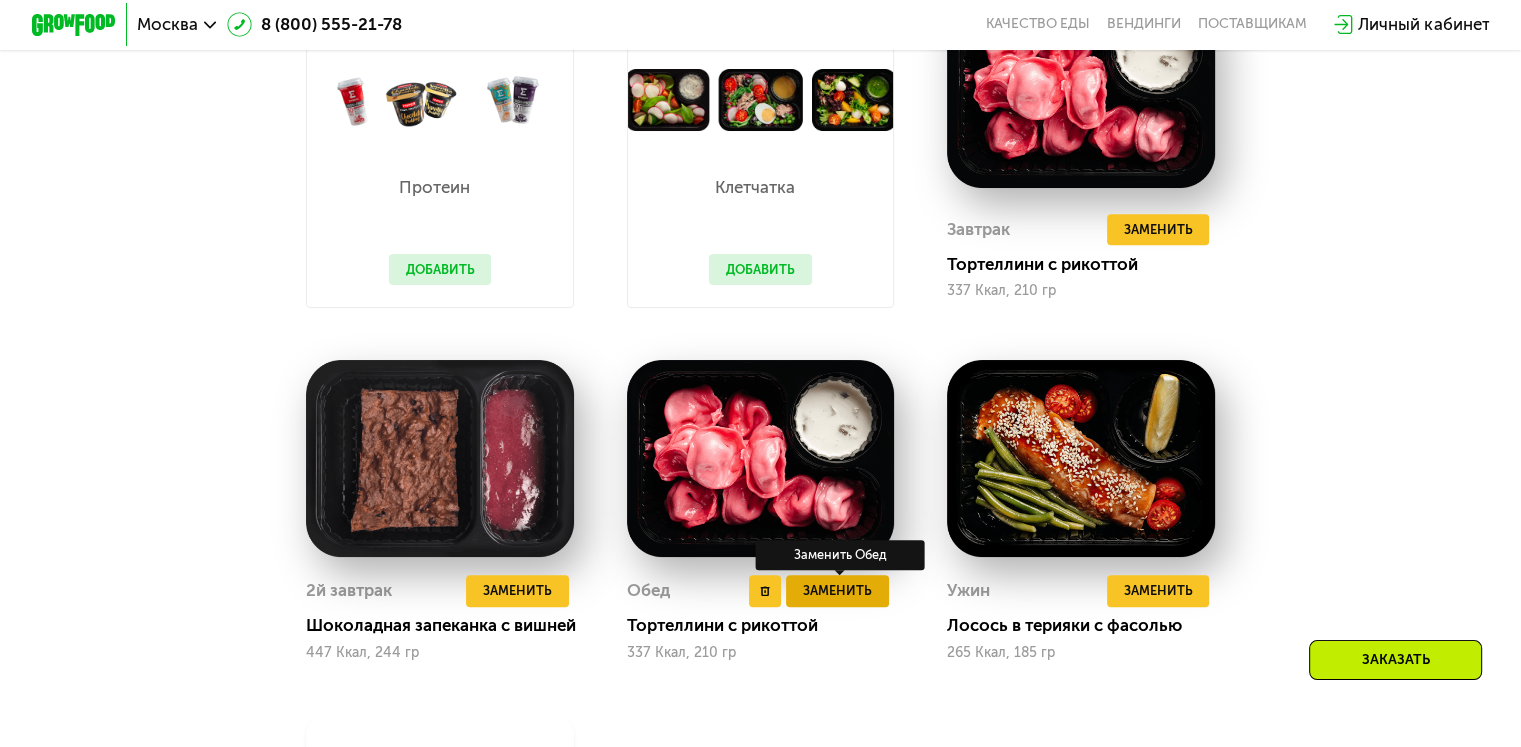 click on "Заменить" at bounding box center [837, 590] 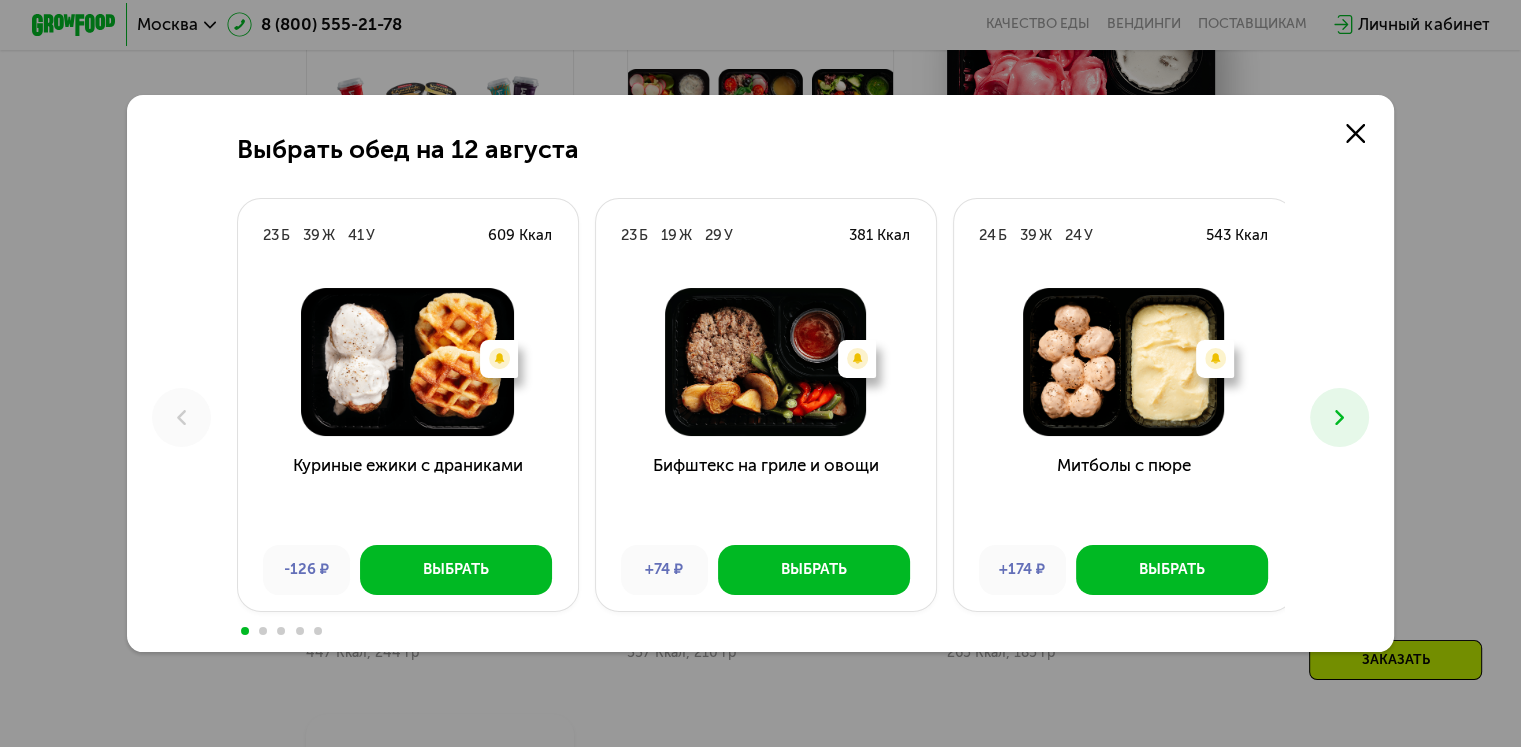 click 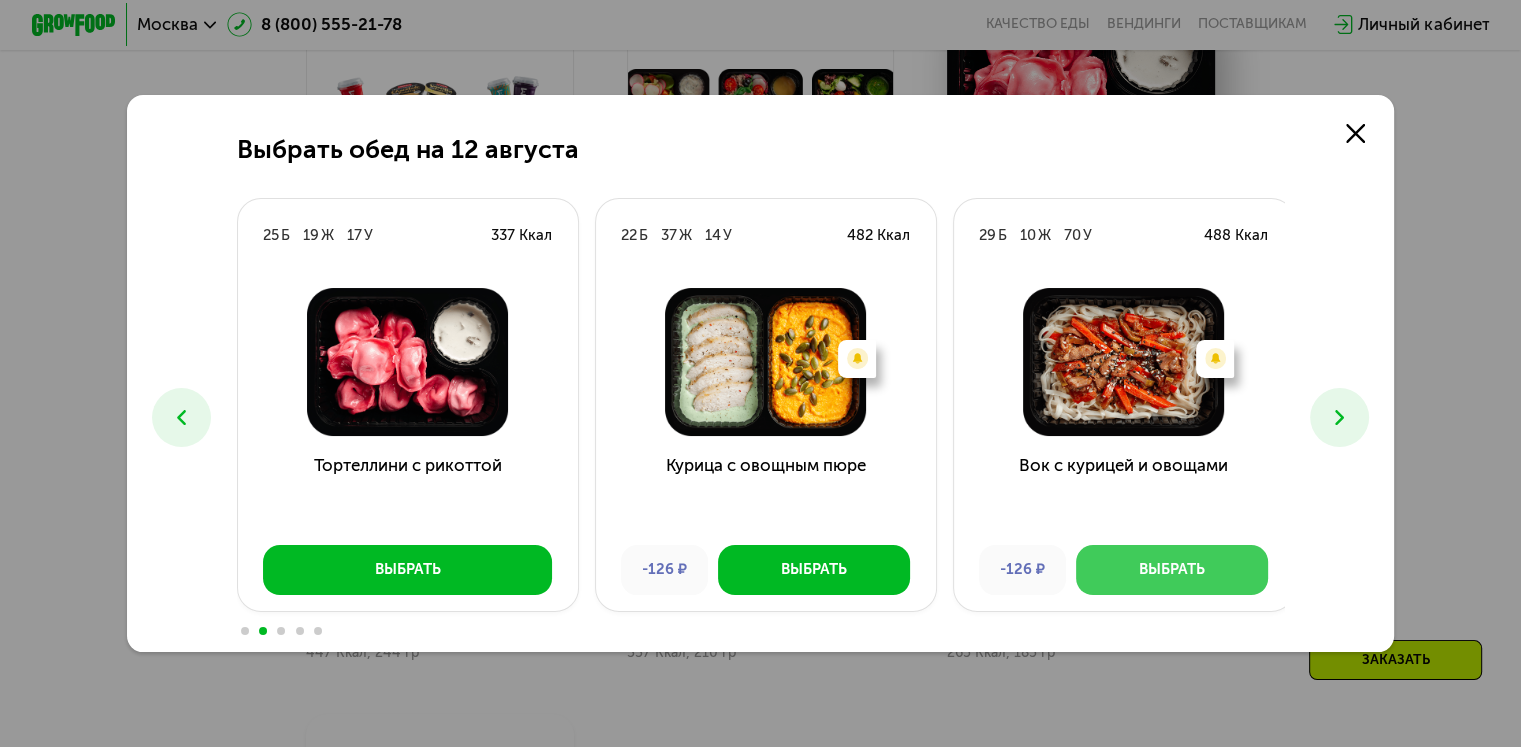 click on "Выбрать" at bounding box center (1172, 569) 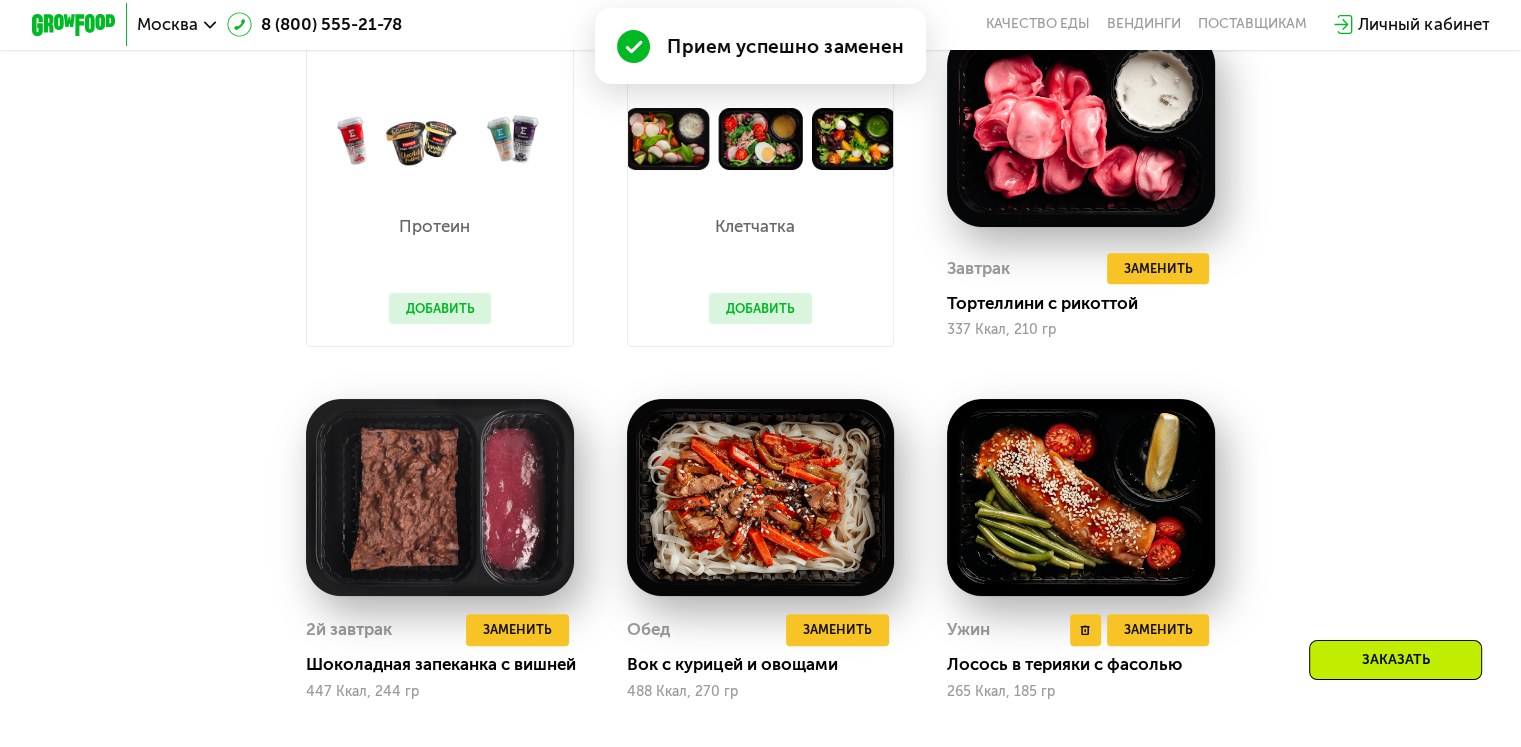 scroll, scrollTop: 1424, scrollLeft: 0, axis: vertical 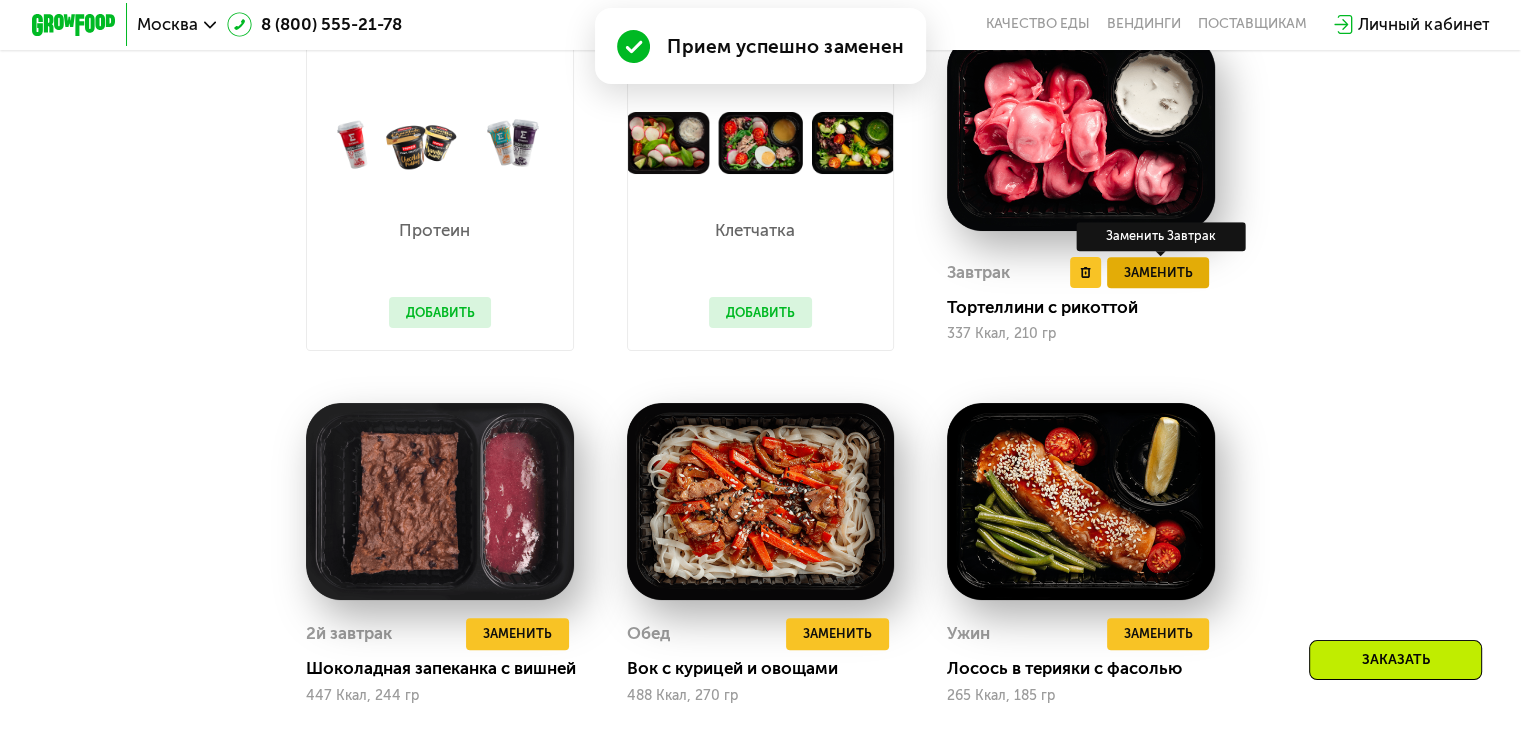 click on "Заменить" at bounding box center (1157, 272) 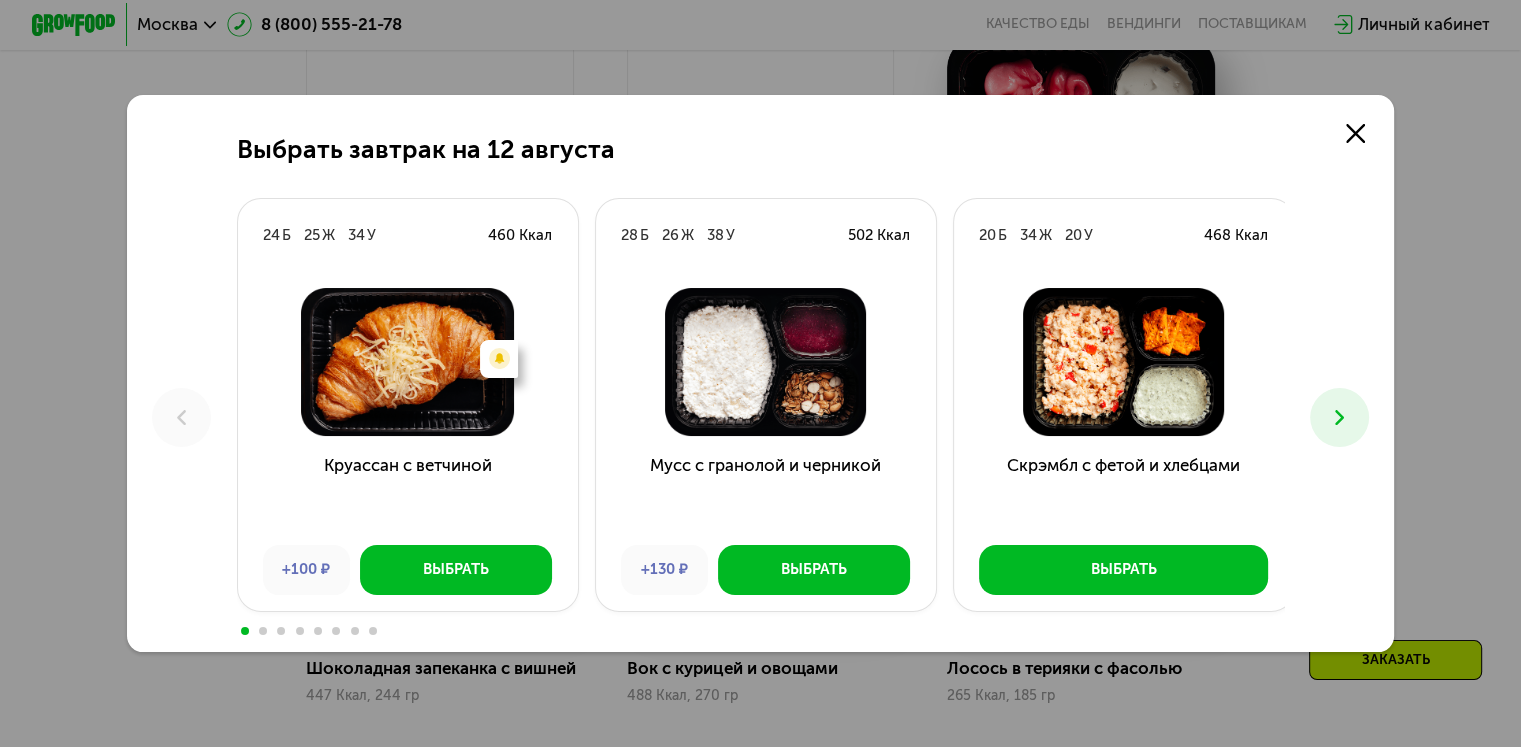click 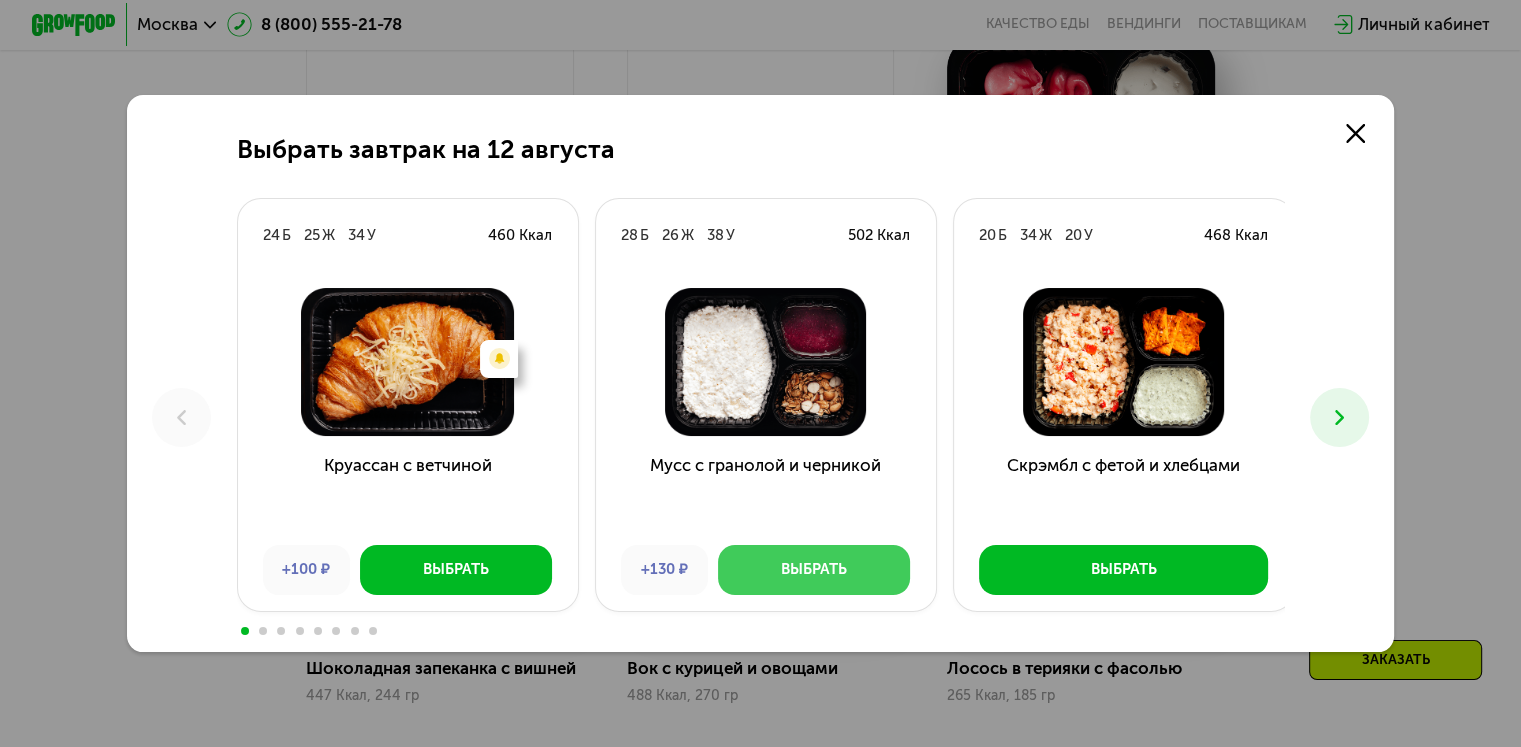click on "Выбрать" at bounding box center [814, 569] 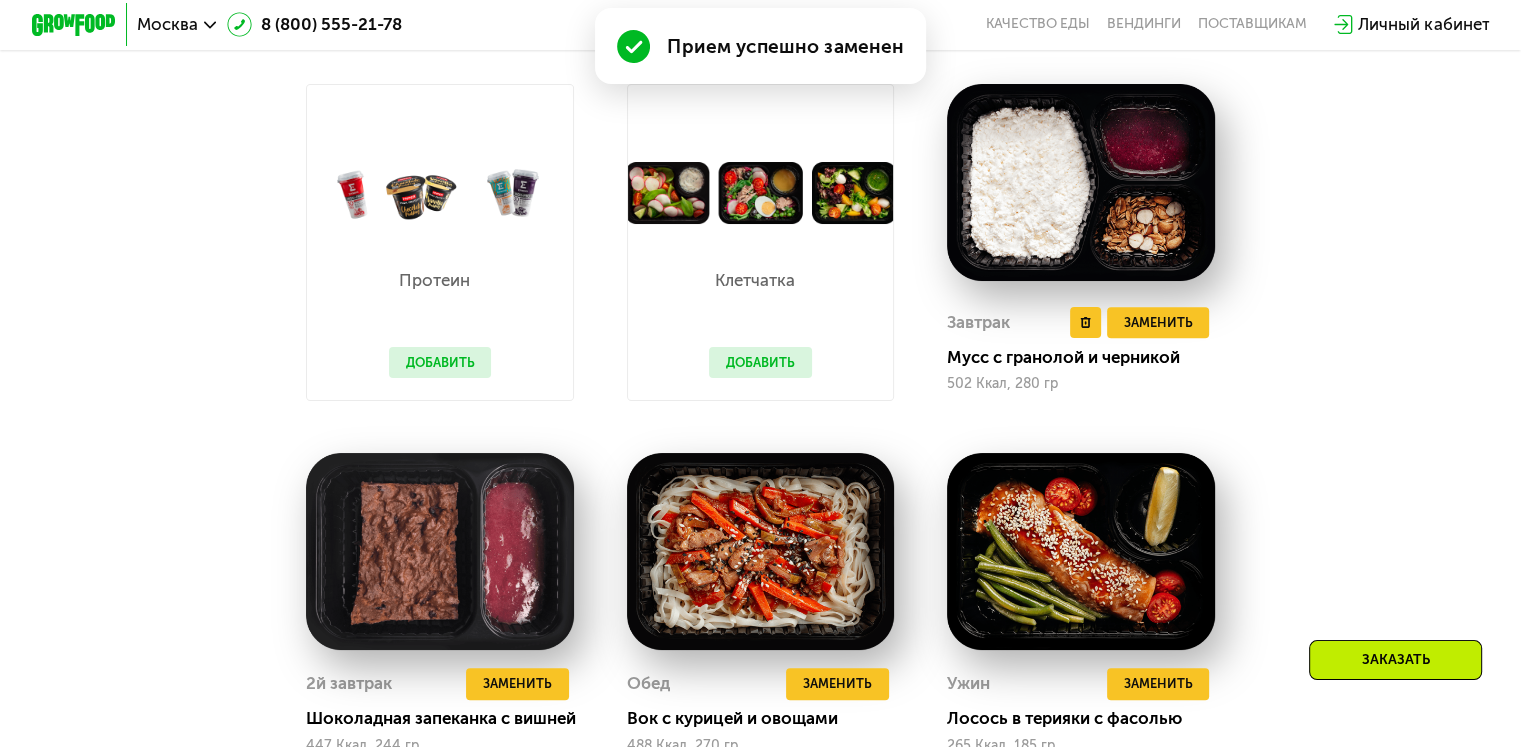 scroll, scrollTop: 1368, scrollLeft: 0, axis: vertical 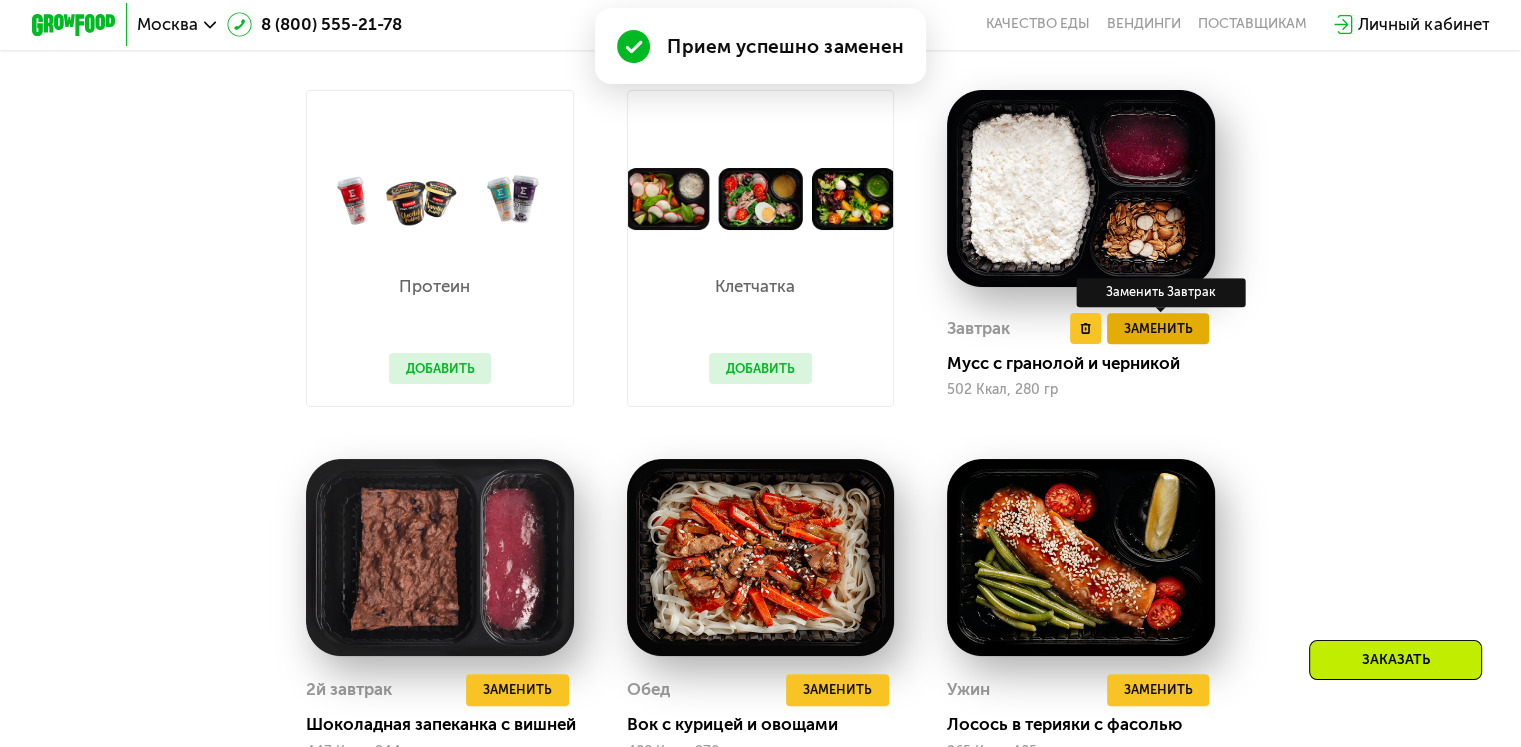 click on "Заменить" at bounding box center [1157, 328] 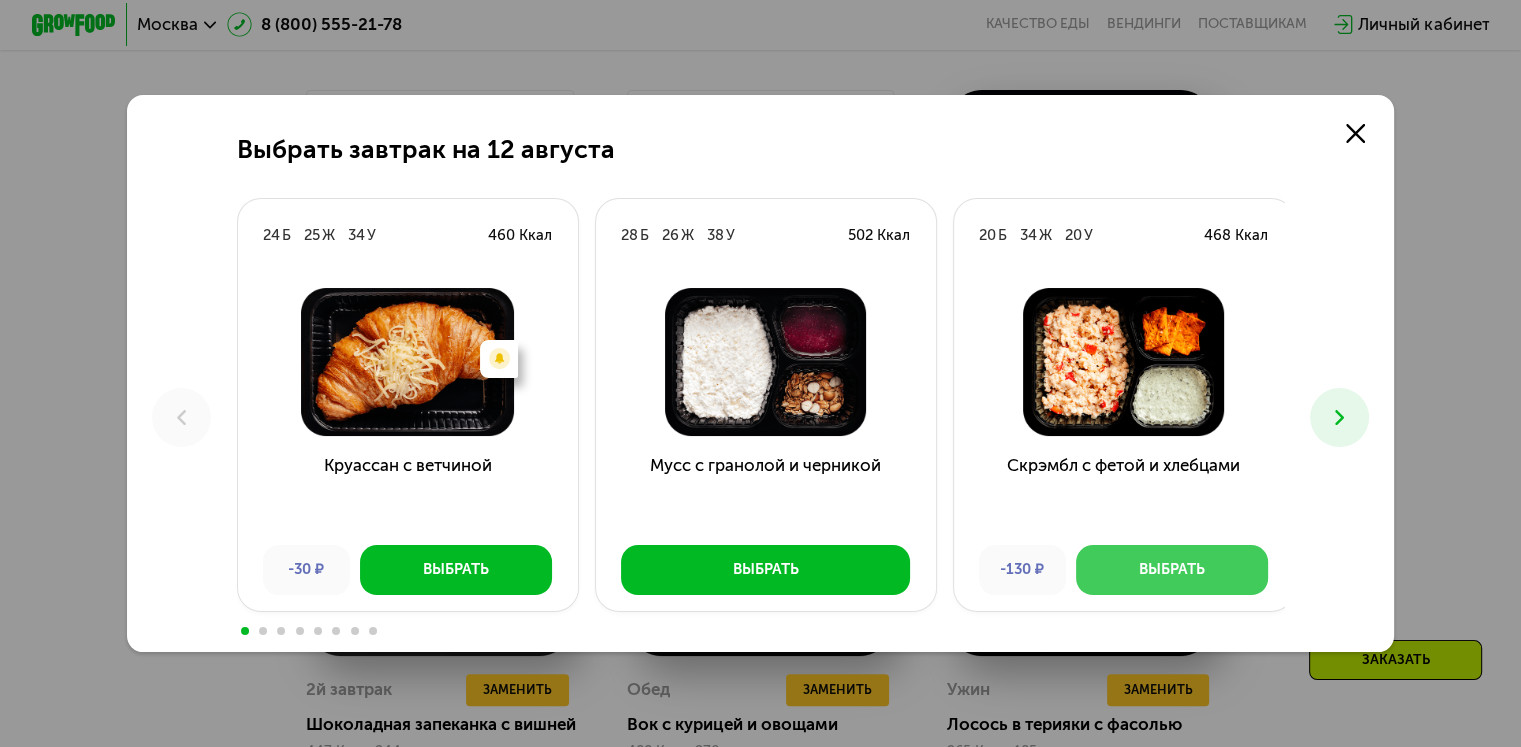 click on "Выбрать" at bounding box center [1172, 570] 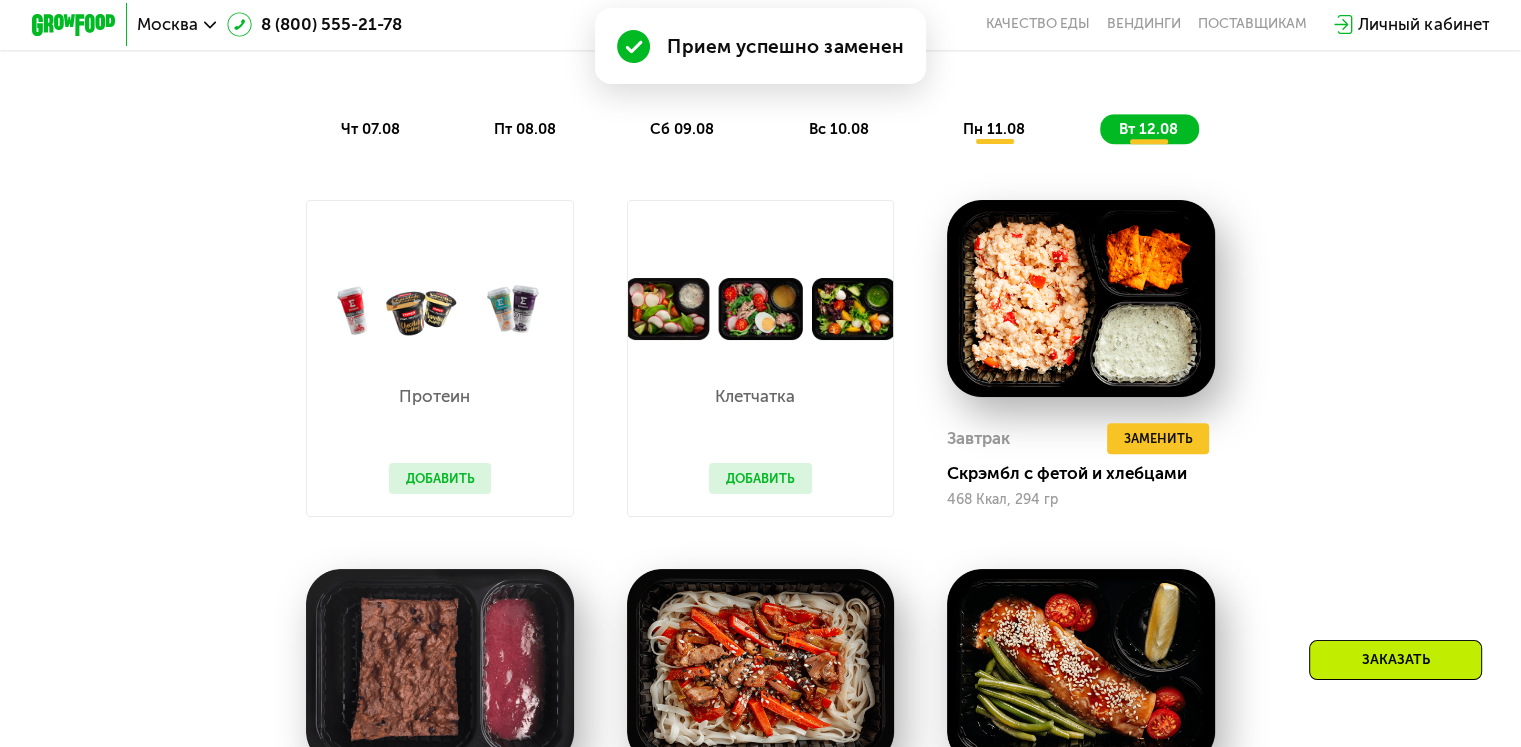 scroll, scrollTop: 1252, scrollLeft: 0, axis: vertical 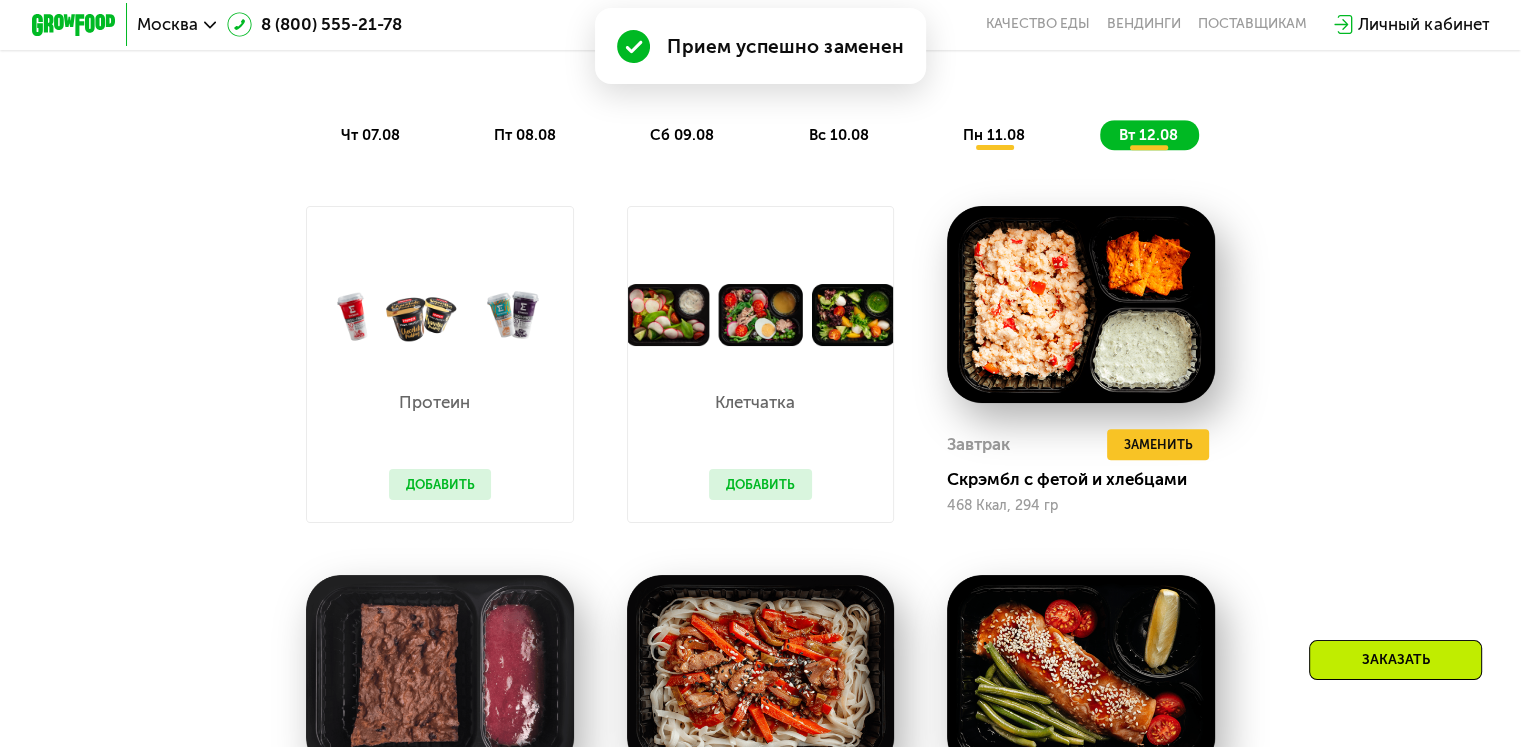 click on "пн 11.08" 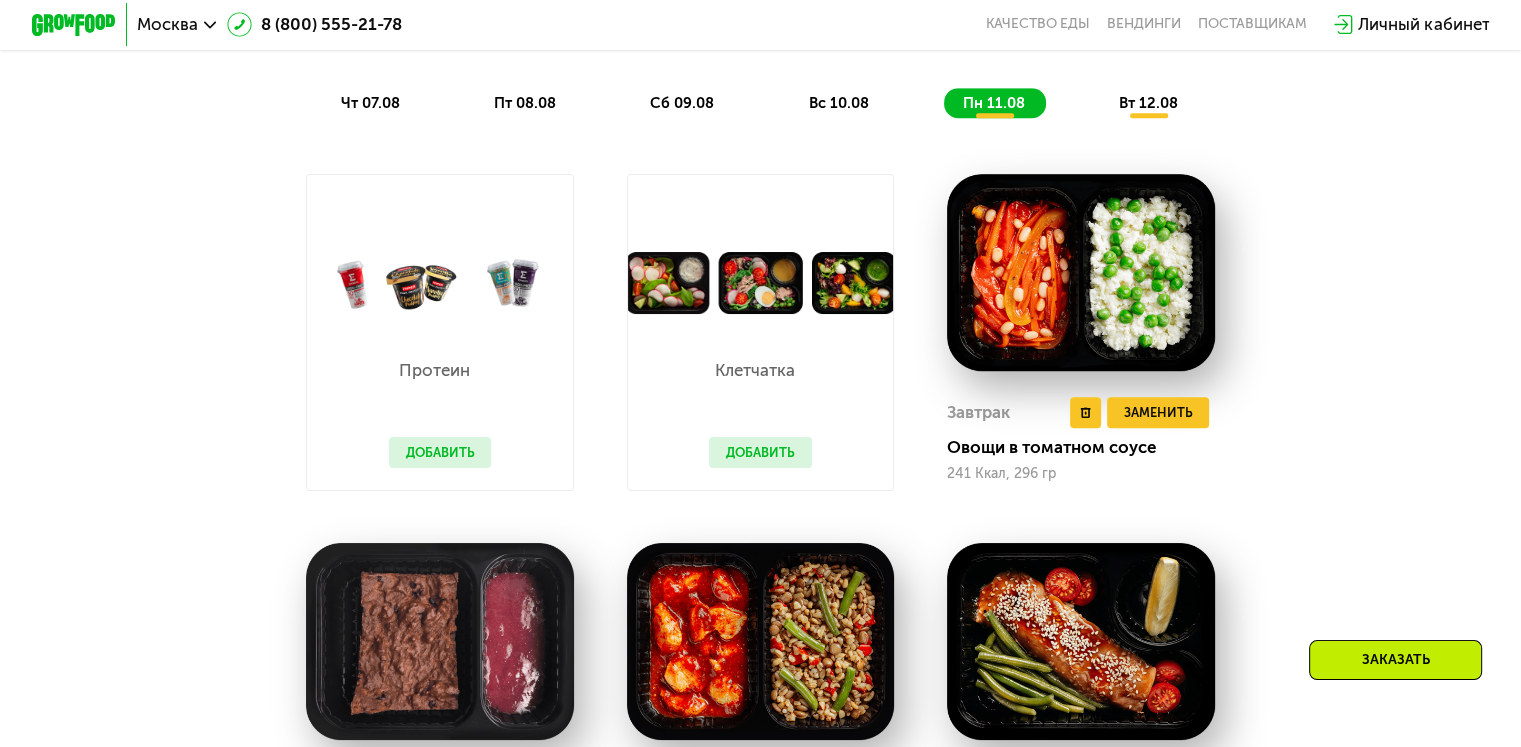 scroll, scrollTop: 1264, scrollLeft: 0, axis: vertical 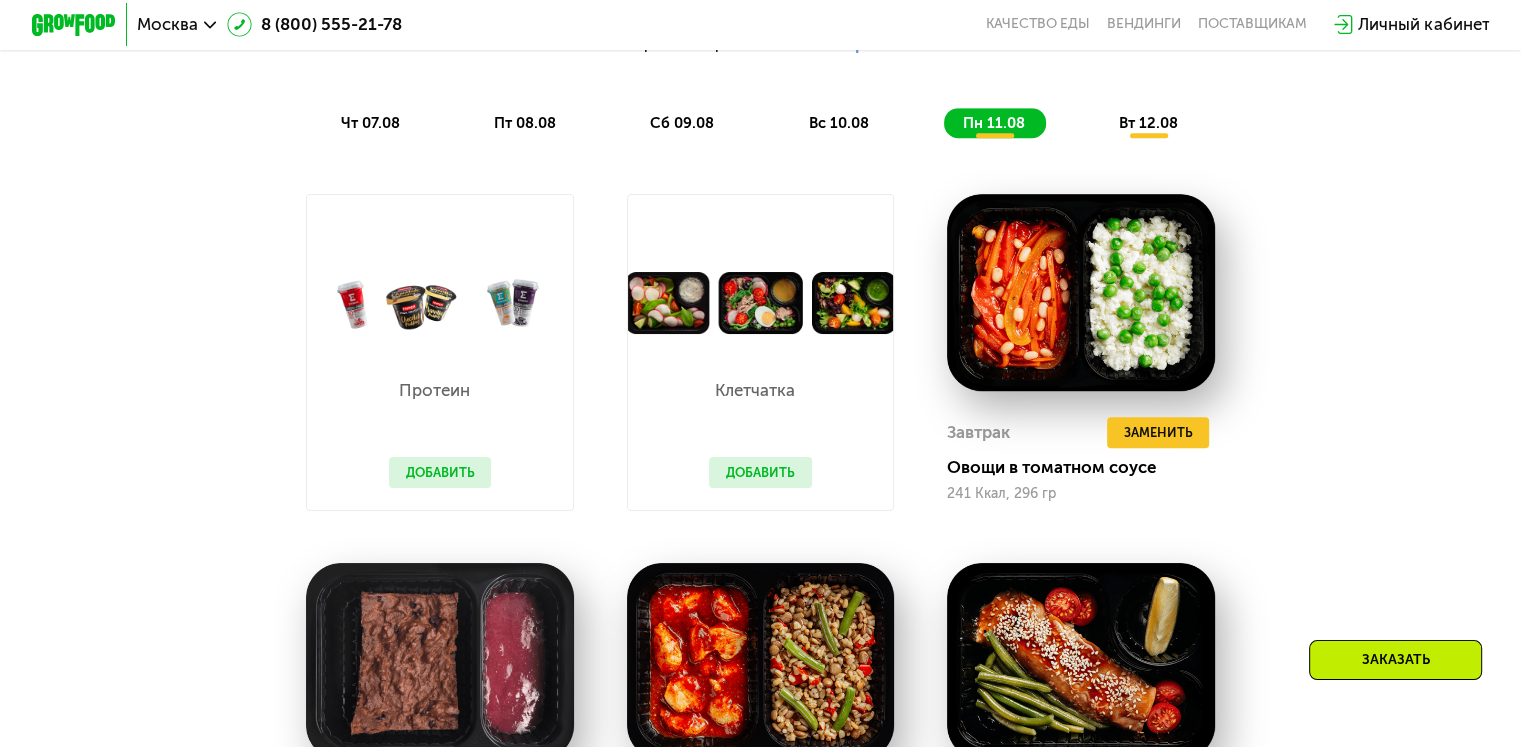 click on "вт 12.08" at bounding box center (1148, 123) 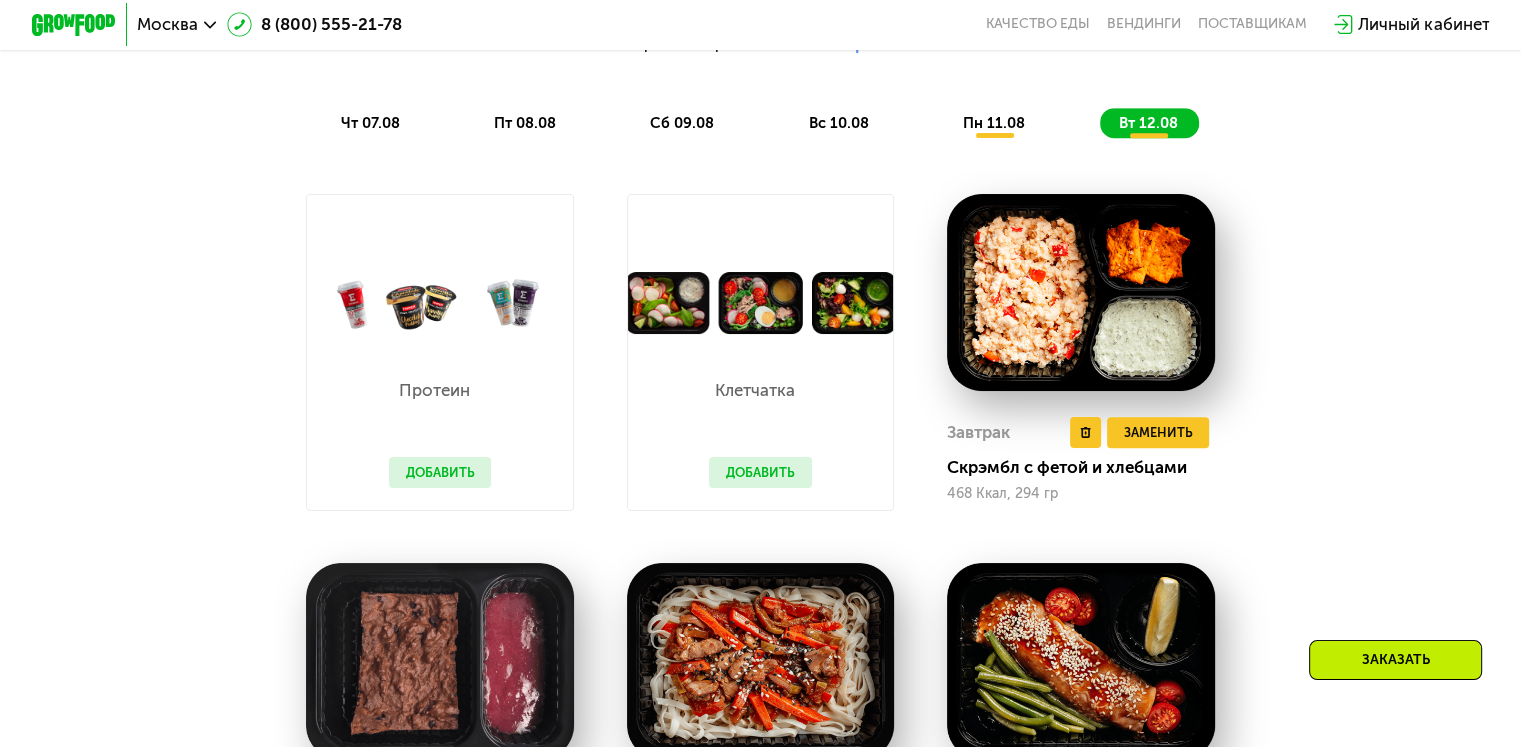 scroll, scrollTop: 1396, scrollLeft: 0, axis: vertical 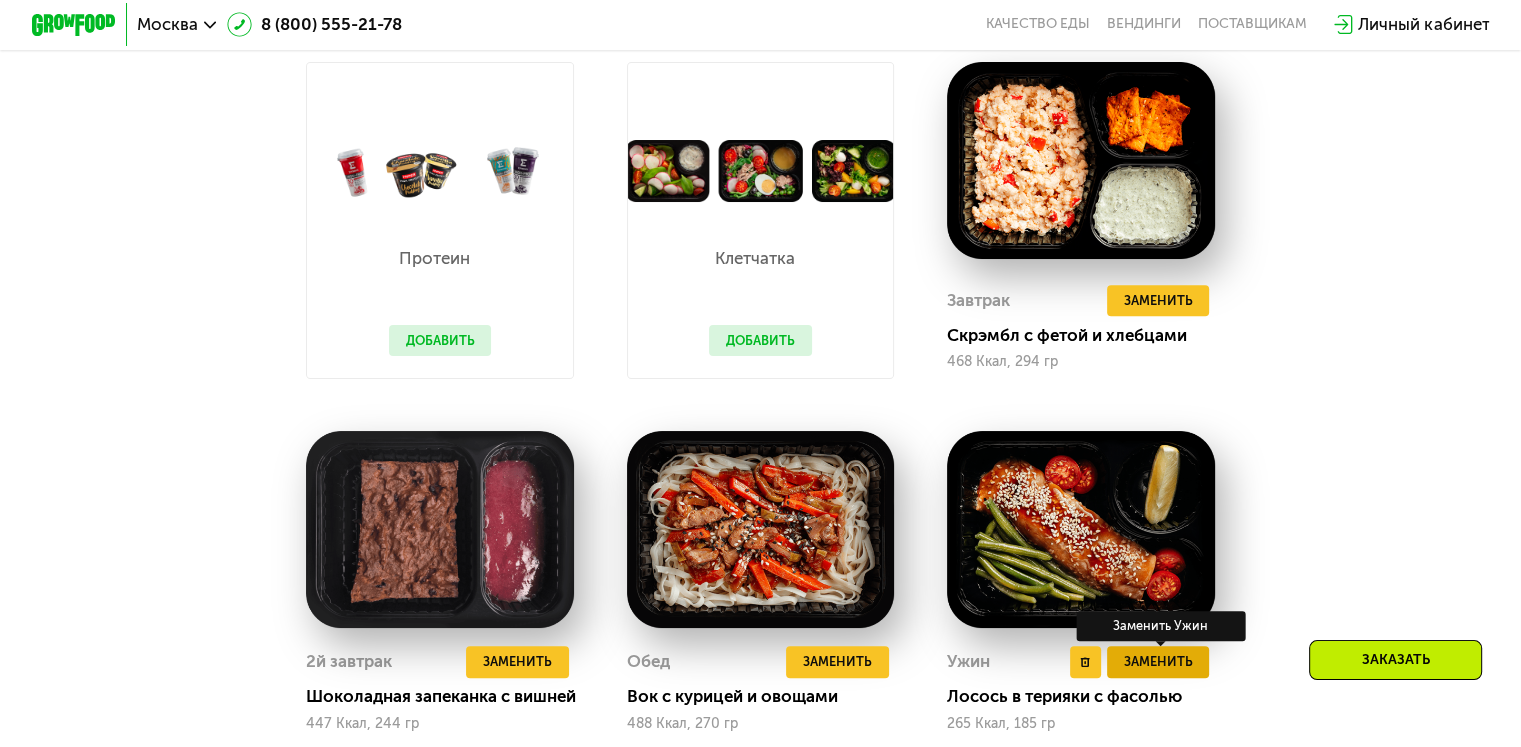 click on "Заменить" at bounding box center [1157, 661] 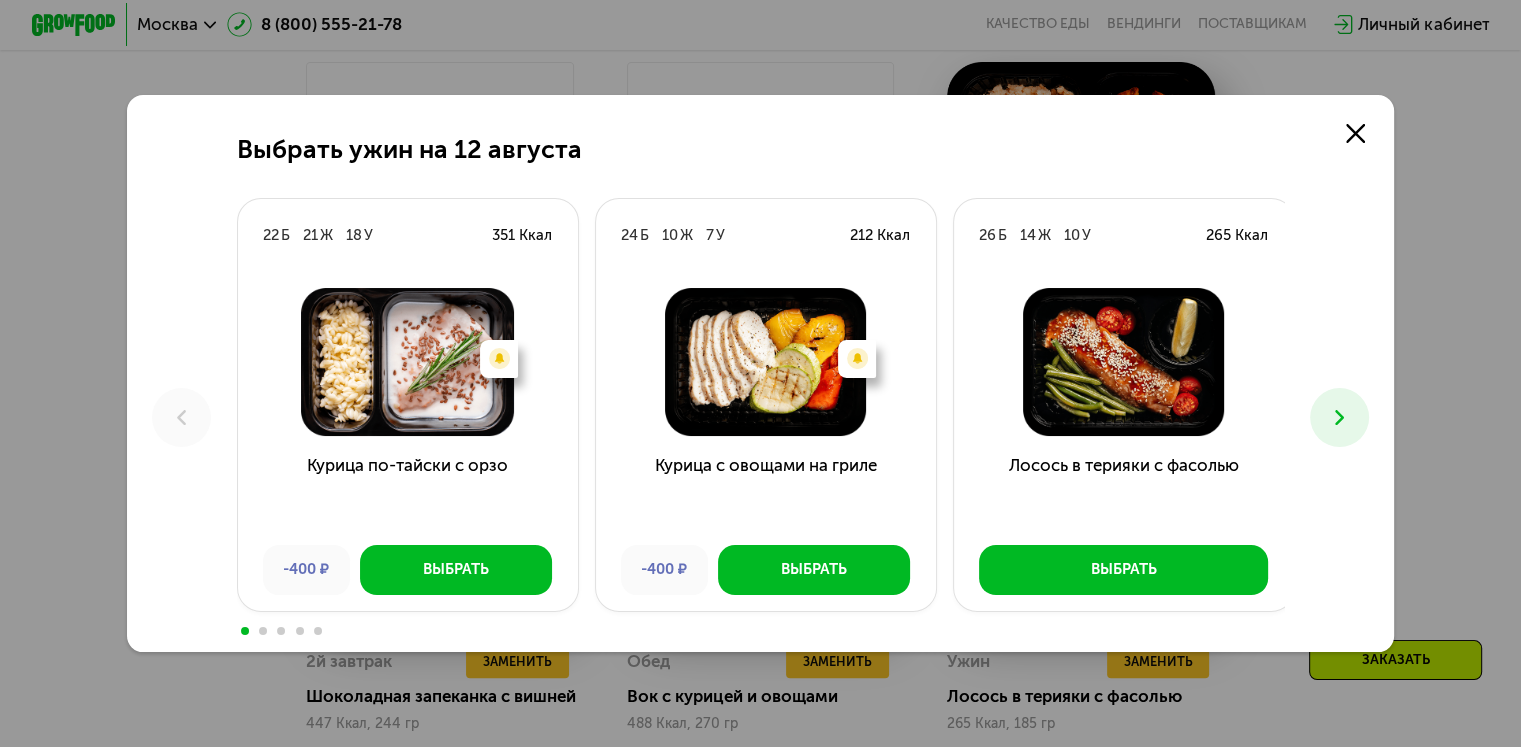 click at bounding box center [1339, 417] 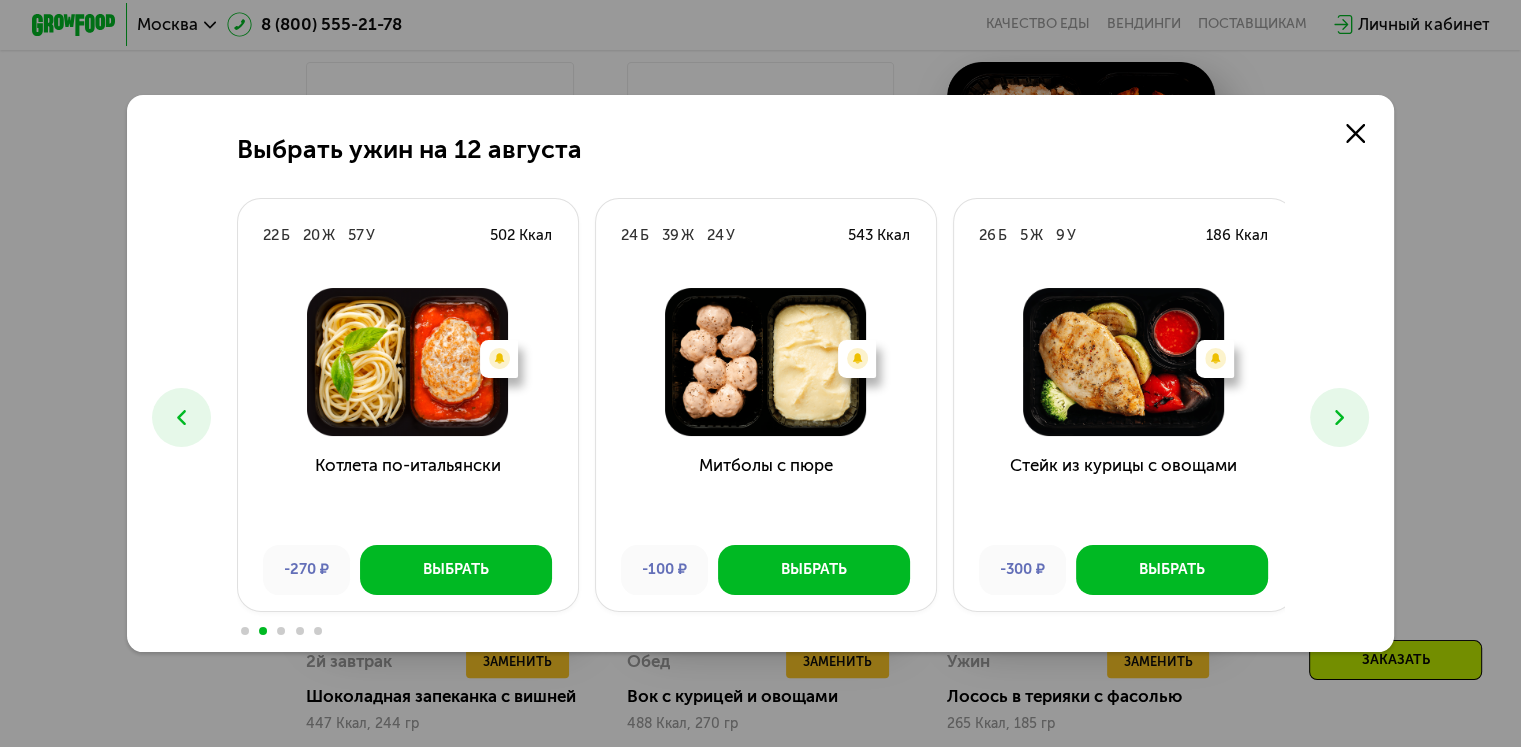 click at bounding box center [1339, 417] 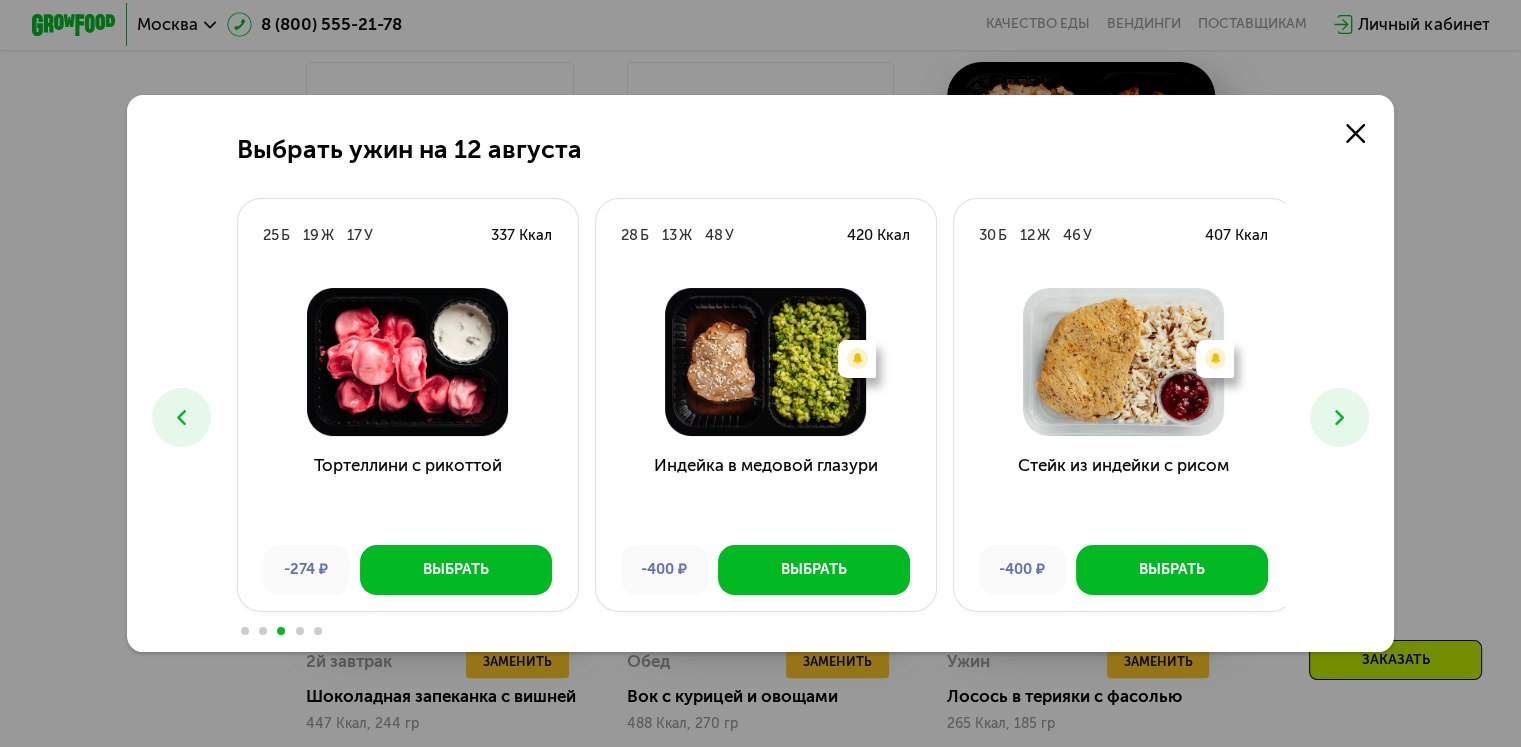 click at bounding box center (1339, 417) 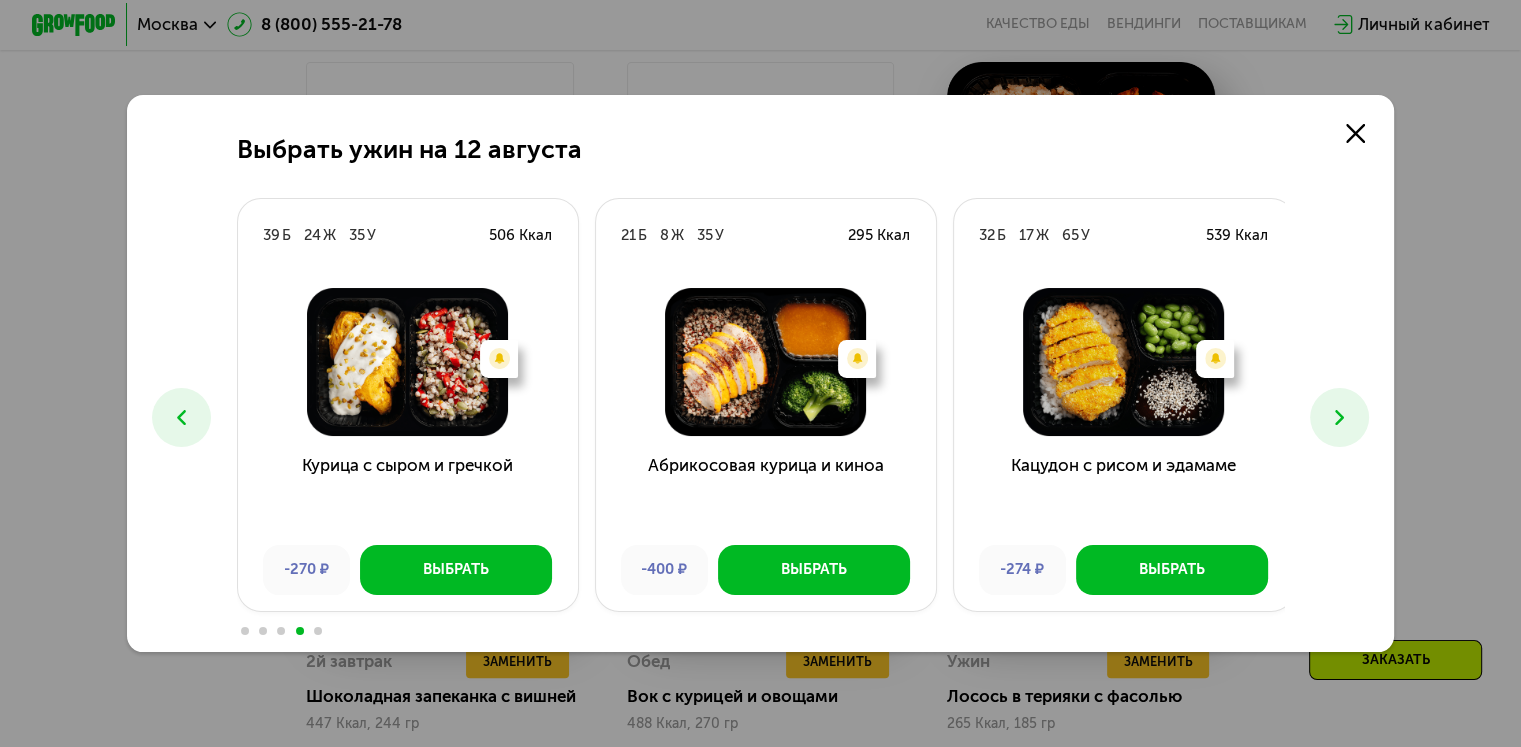 click at bounding box center [181, 417] 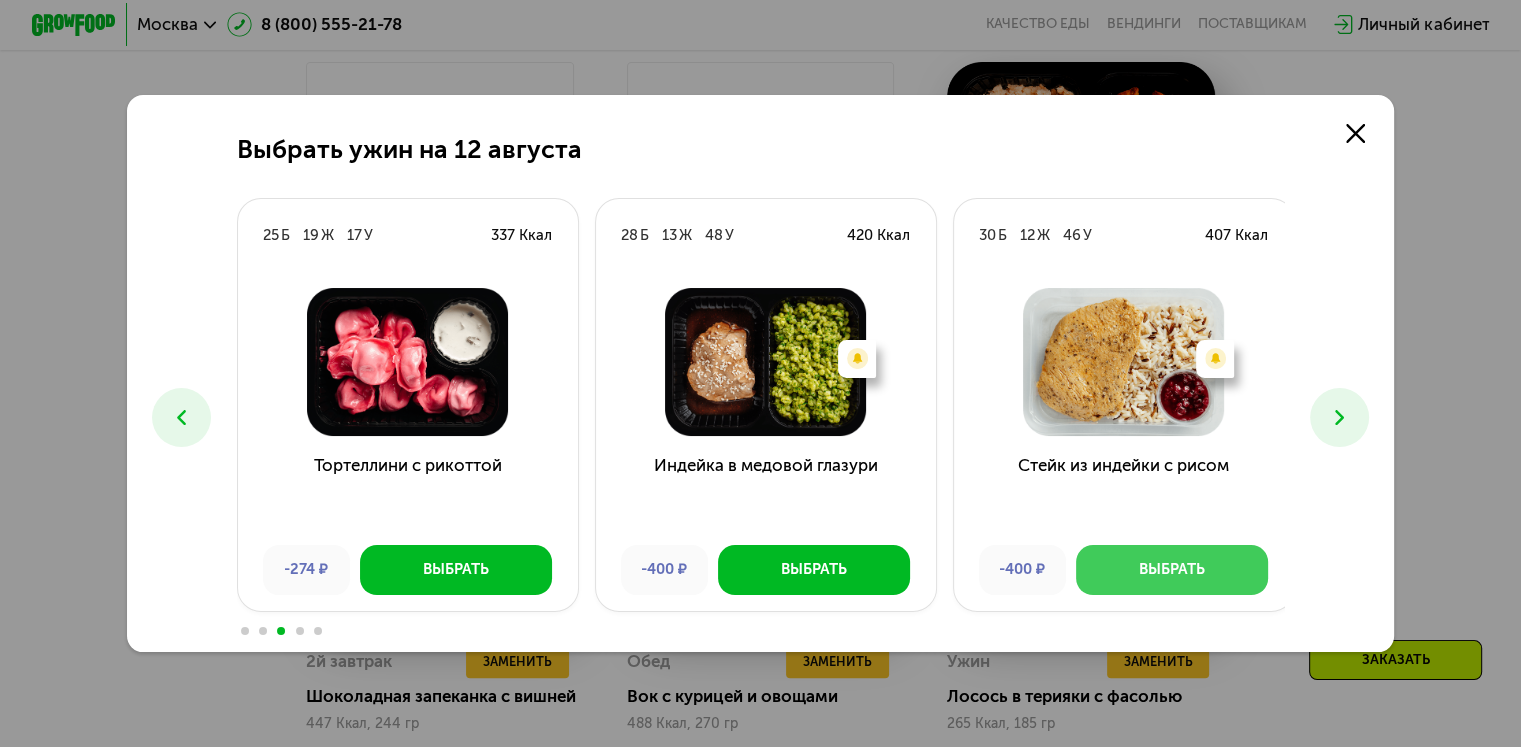 click on "Выбрать" at bounding box center [1172, 570] 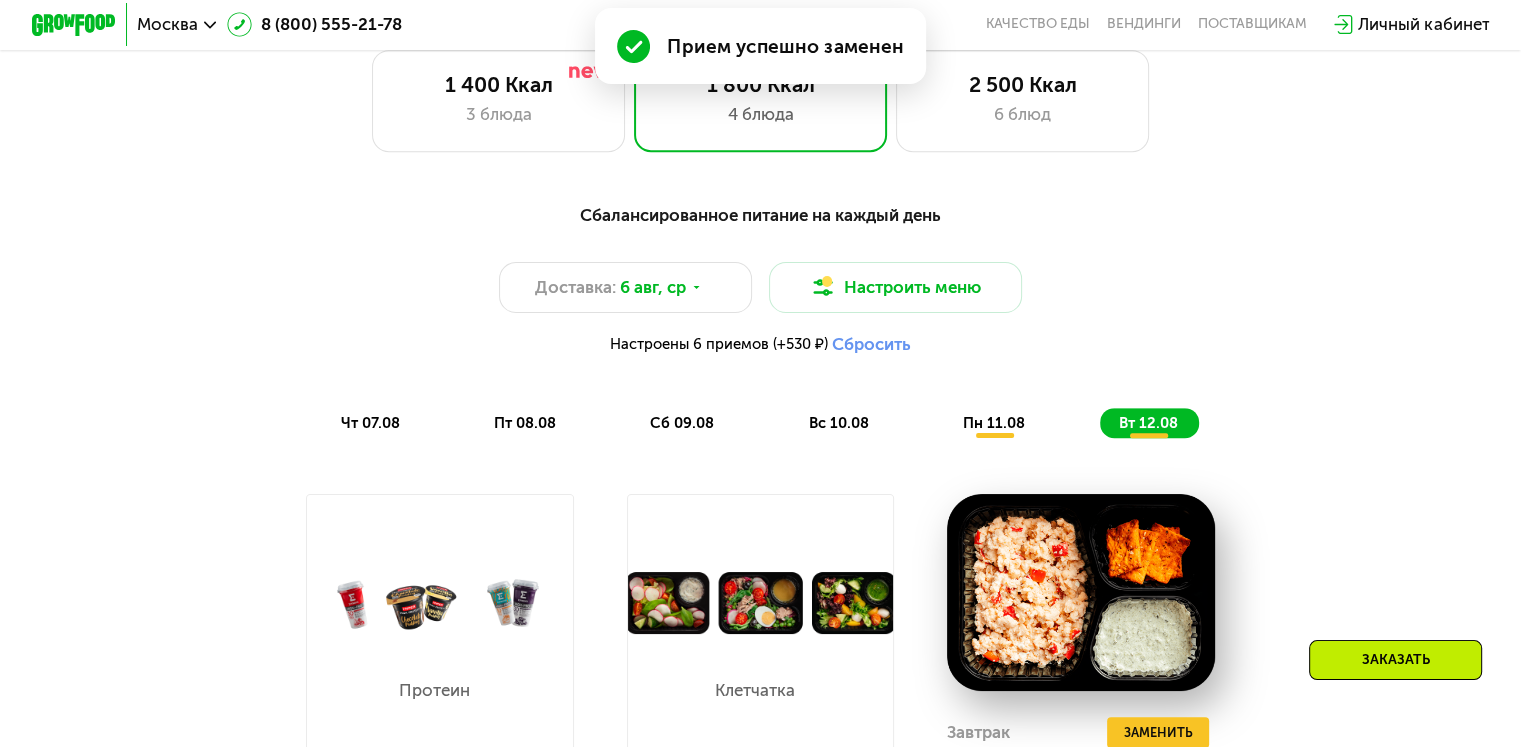 scroll, scrollTop: 956, scrollLeft: 0, axis: vertical 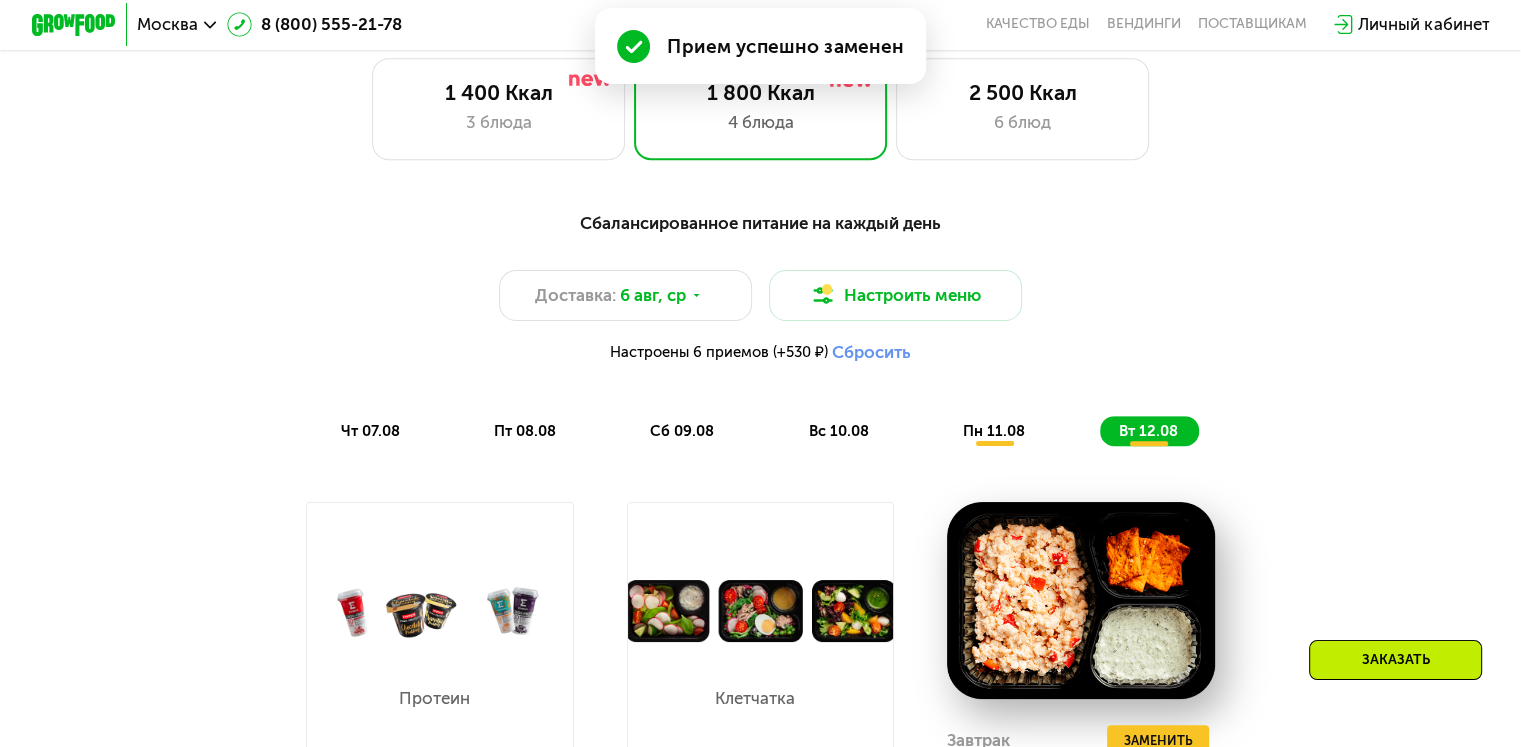 click on "пн 11.08" 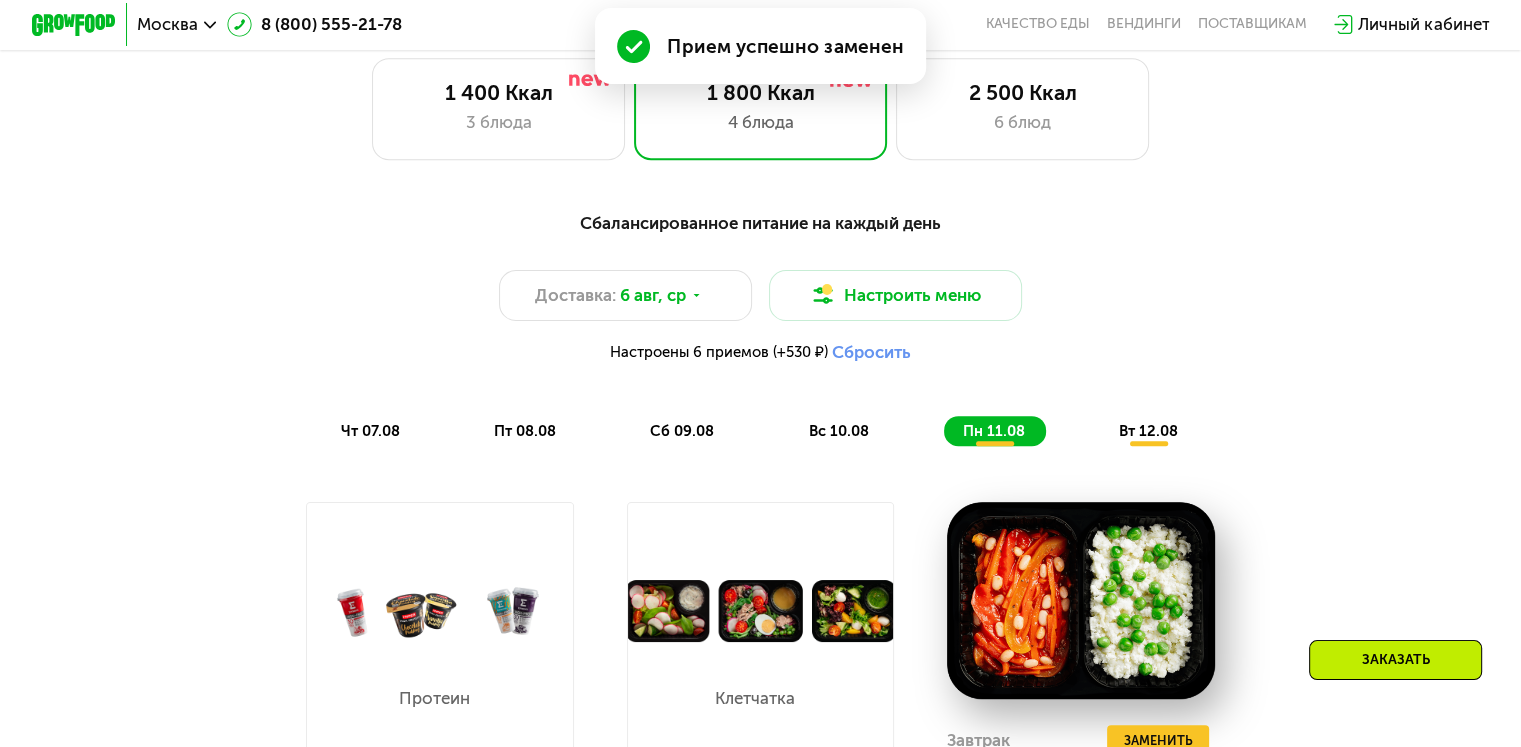click on "чт 07.08 пт 08.08 сб 09.08 вс 10.08 пн 11.08 вт 12.08" at bounding box center (760, 431) 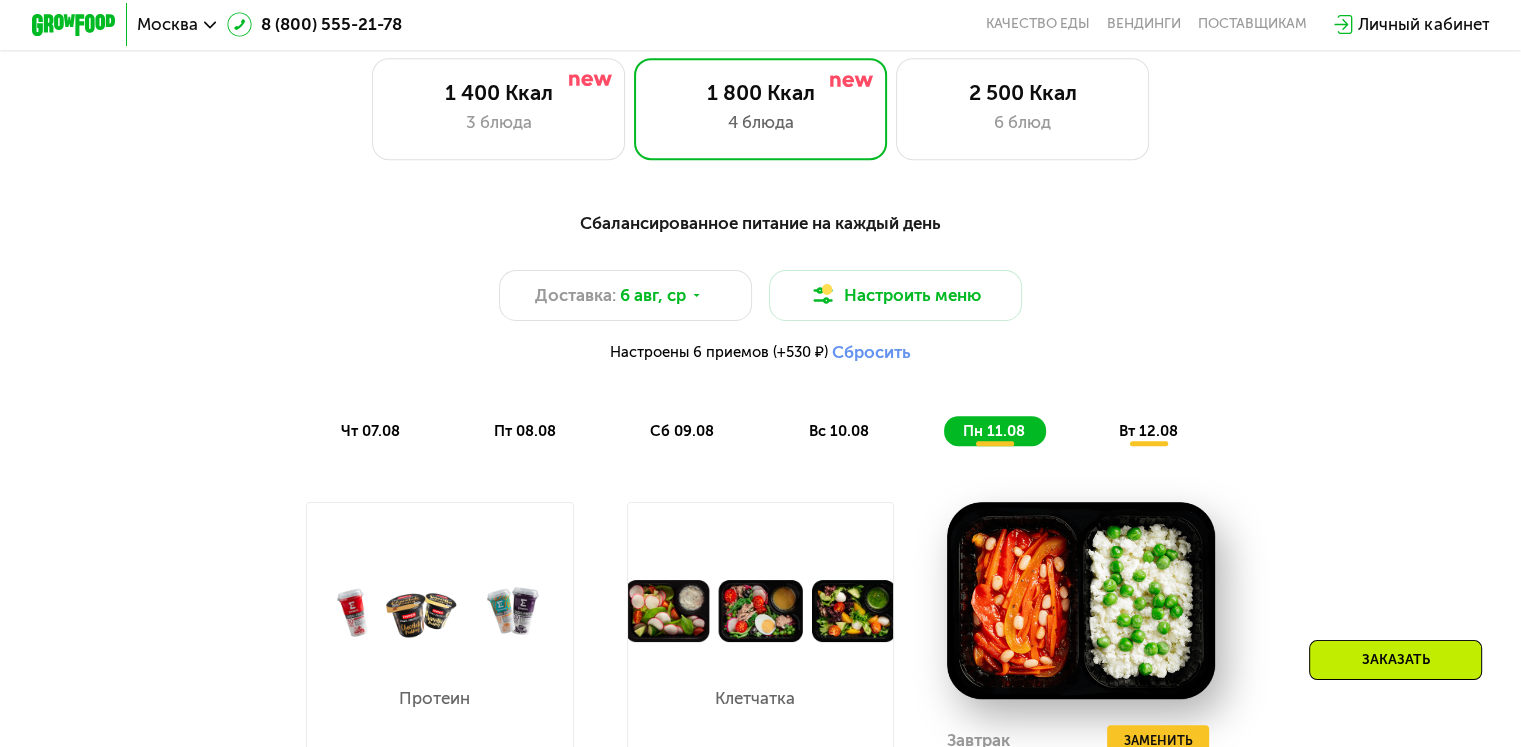 click on "вс 10.08" at bounding box center (838, 431) 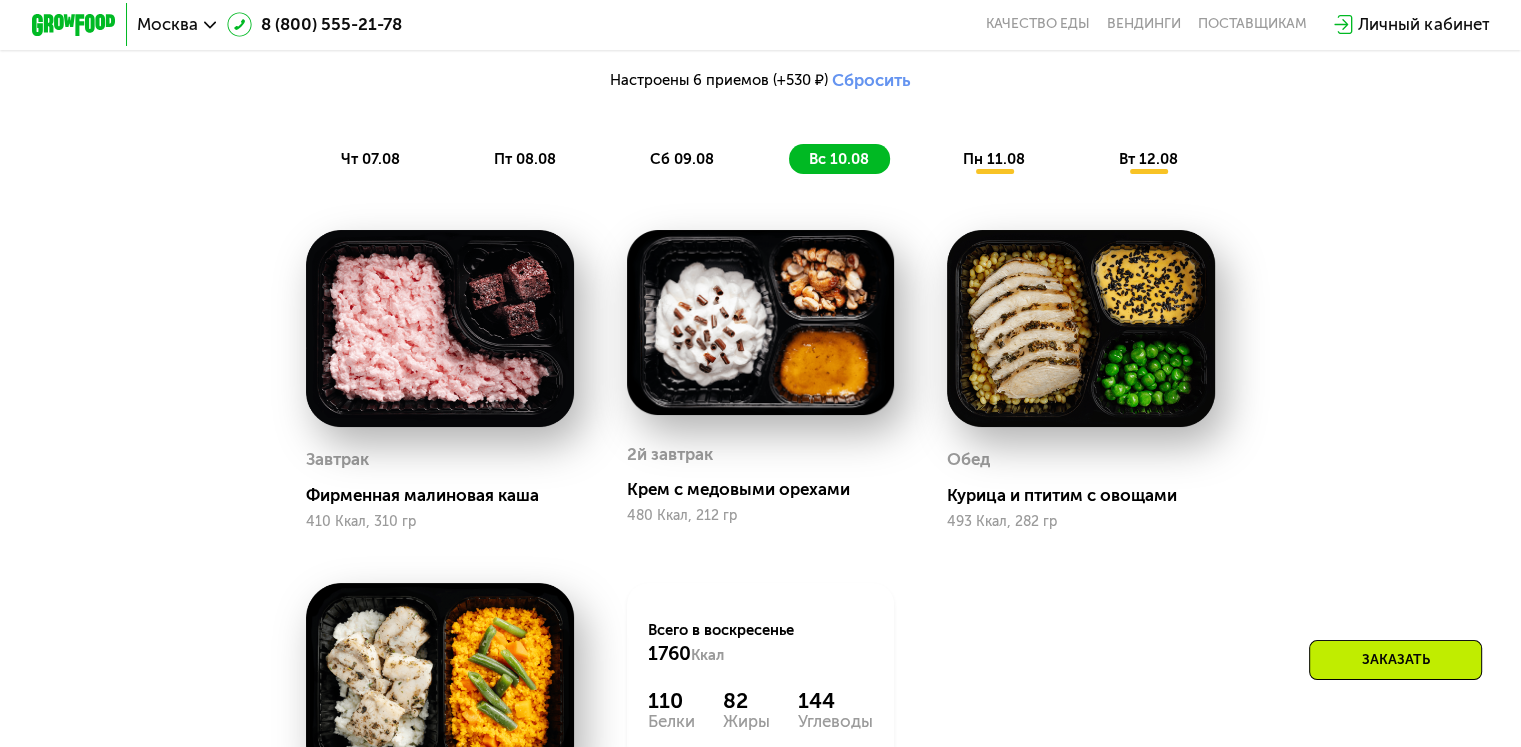 scroll, scrollTop: 1230, scrollLeft: 0, axis: vertical 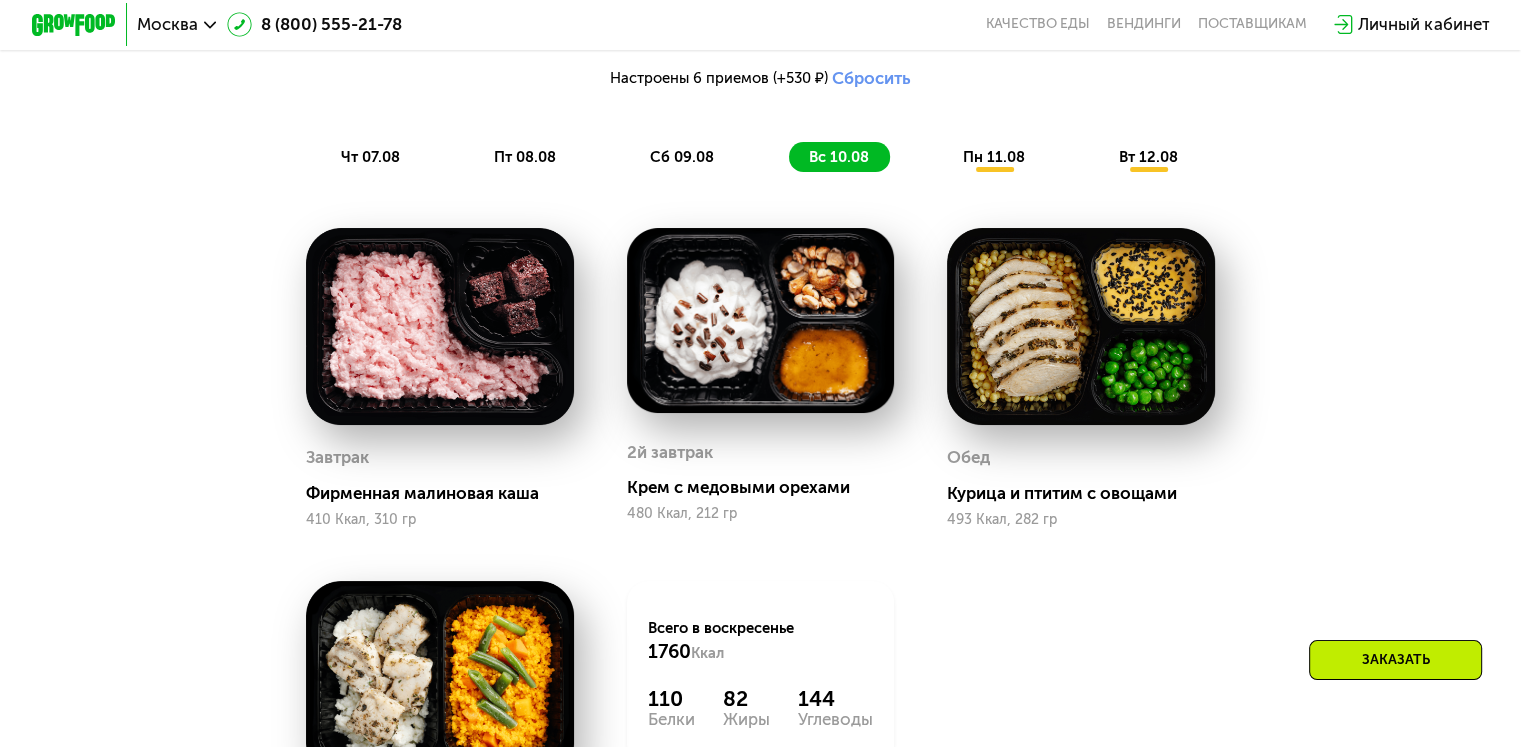 click at bounding box center [761, 321] 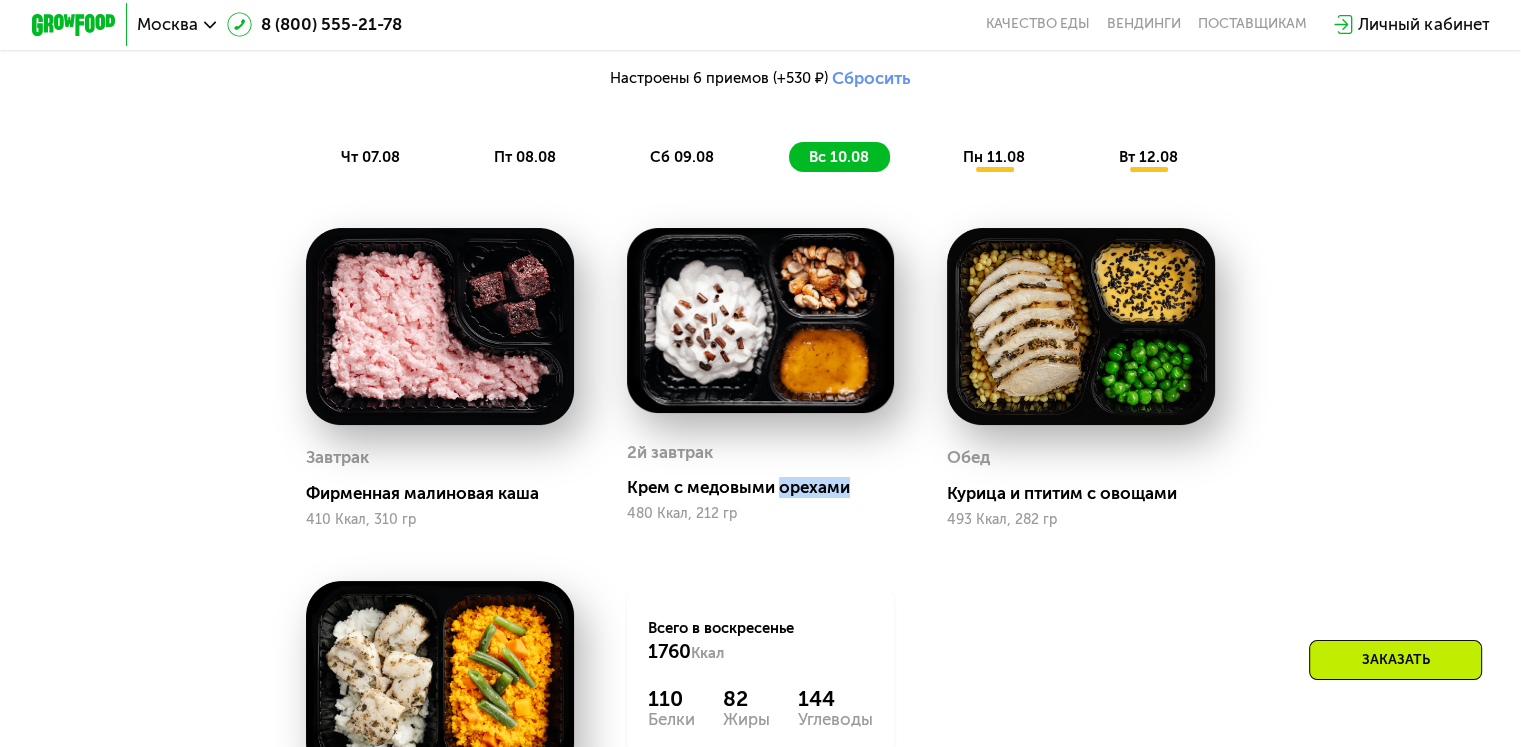 click on "Крем с медовыми орехами" at bounding box center [769, 487] 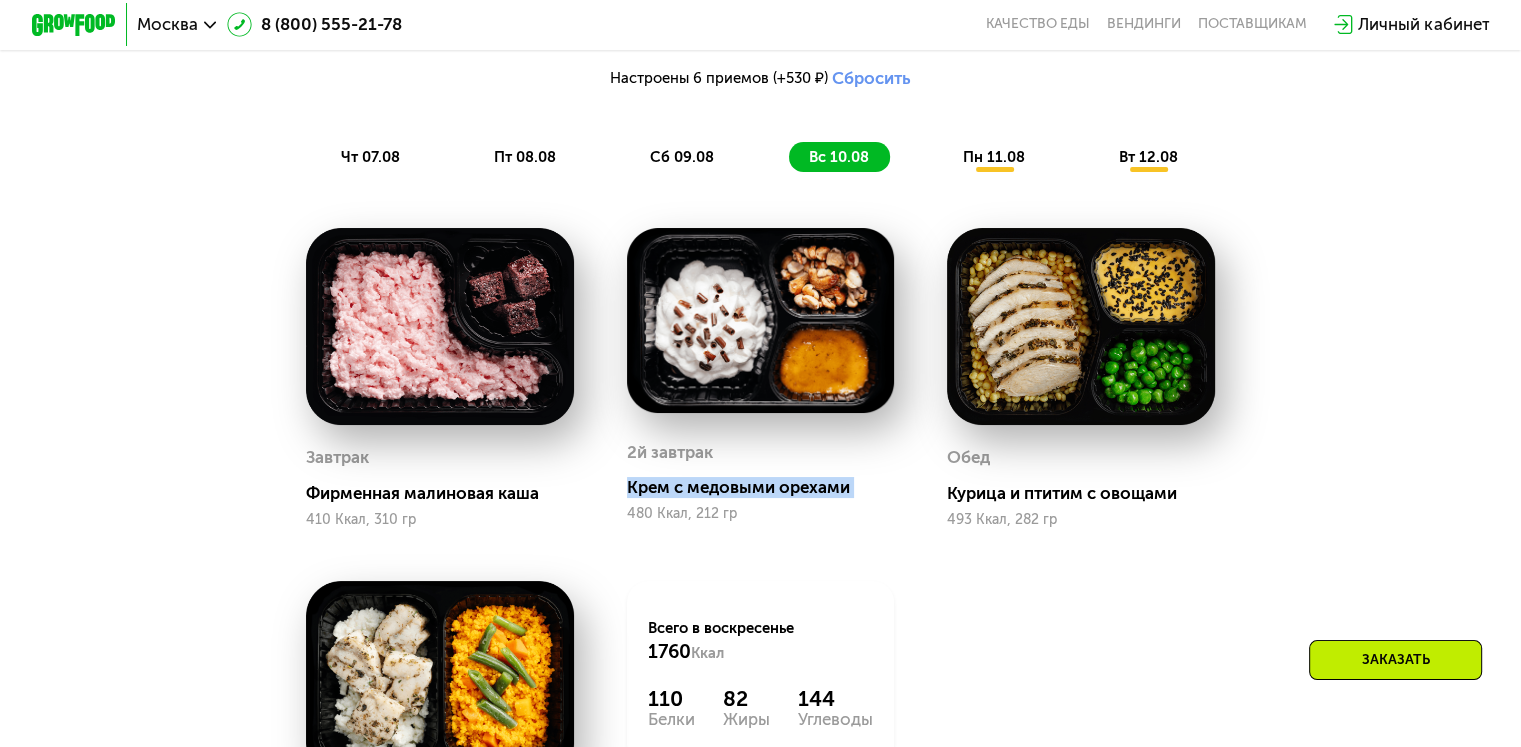 click on "Крем с медовыми орехами" at bounding box center (769, 487) 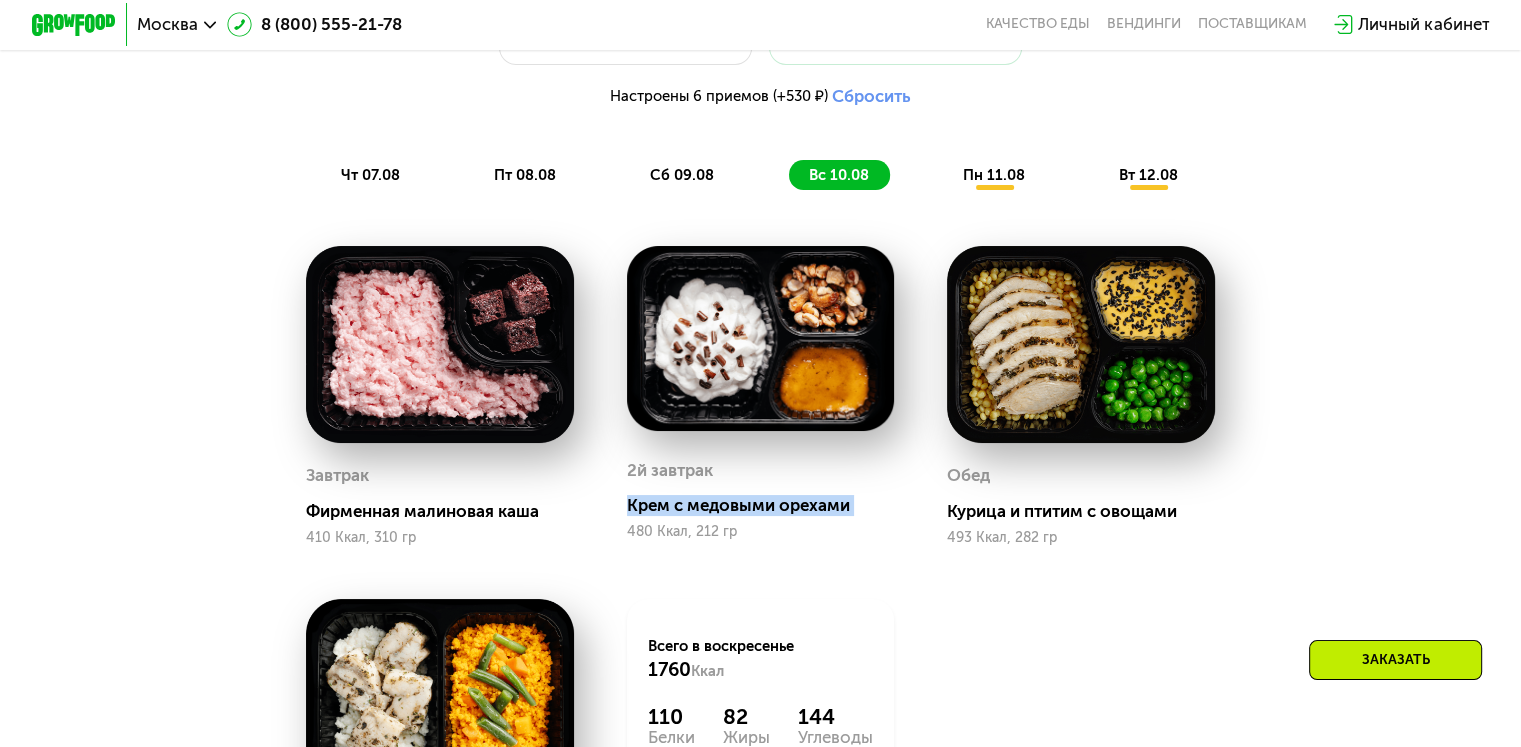 scroll, scrollTop: 1211, scrollLeft: 0, axis: vertical 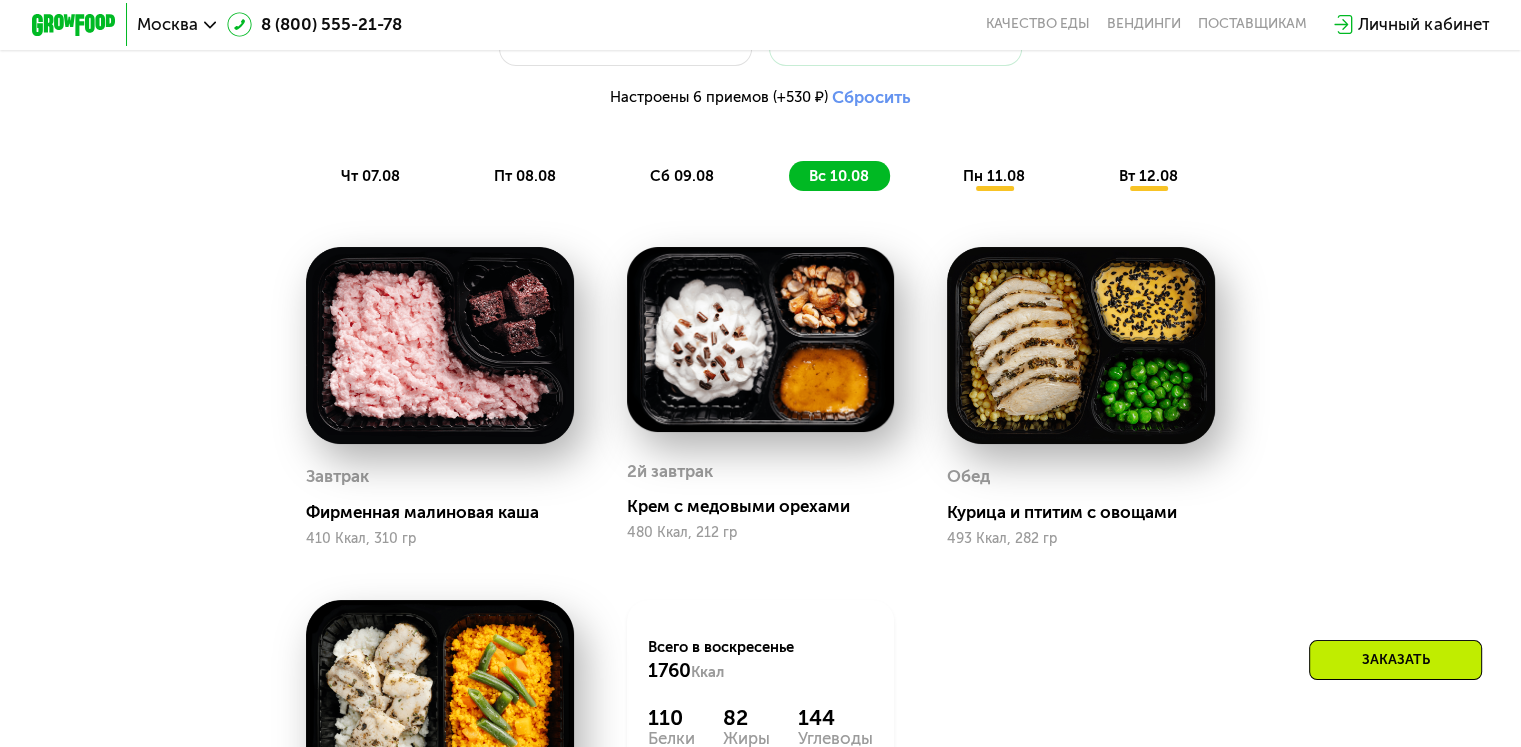 click on "сб 09.08" at bounding box center (682, 176) 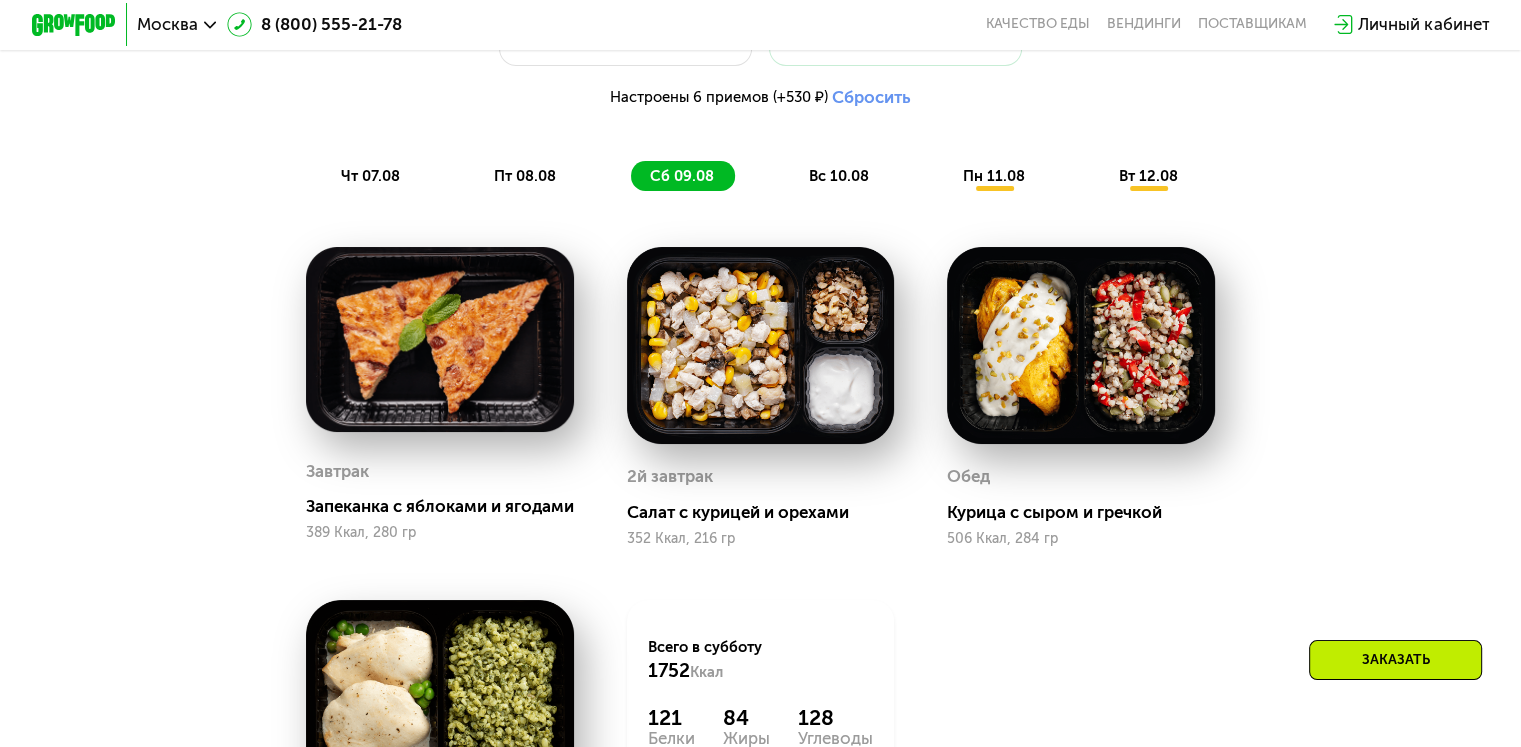 click on "вс 10.08" 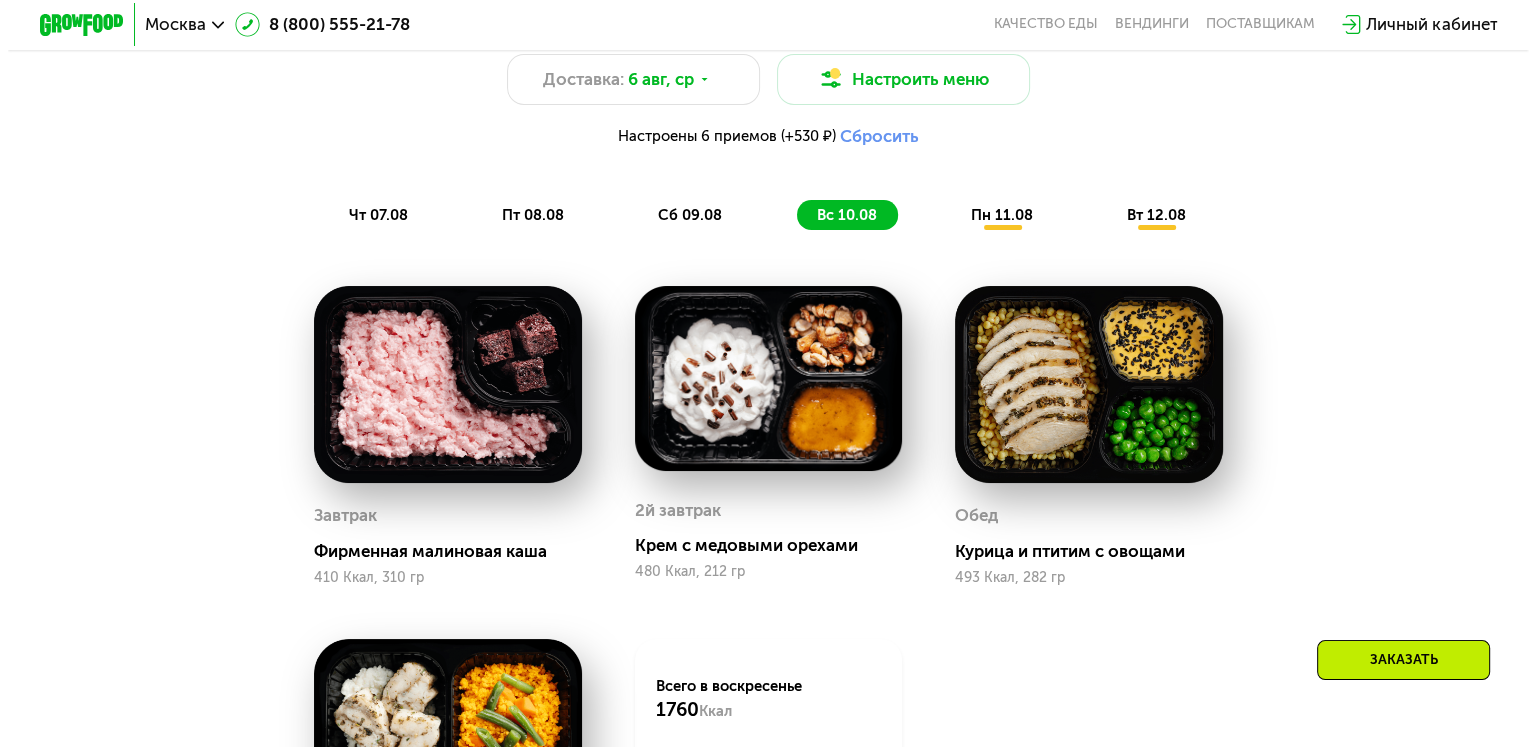 scroll, scrollTop: 1043, scrollLeft: 0, axis: vertical 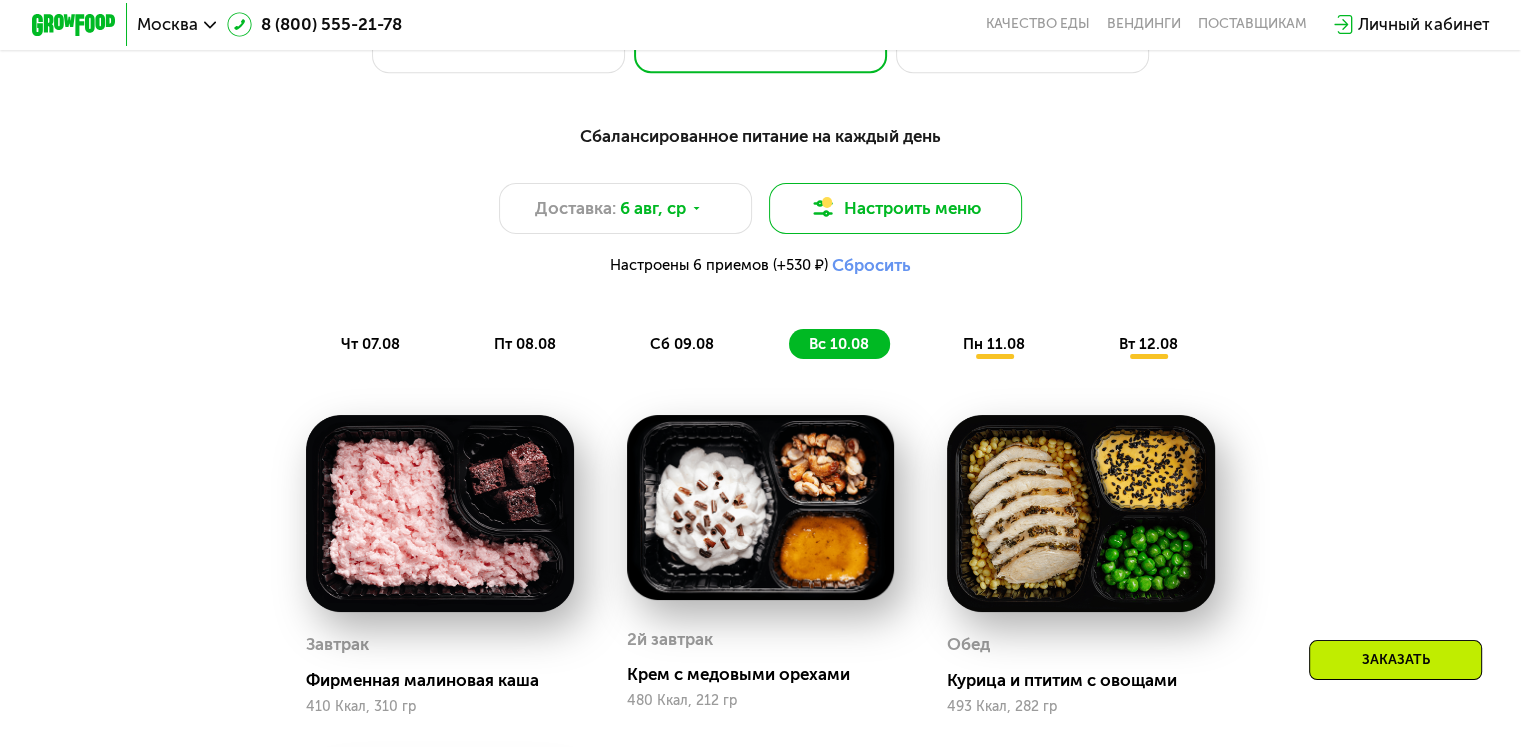 click on "Настроить меню" at bounding box center (896, 208) 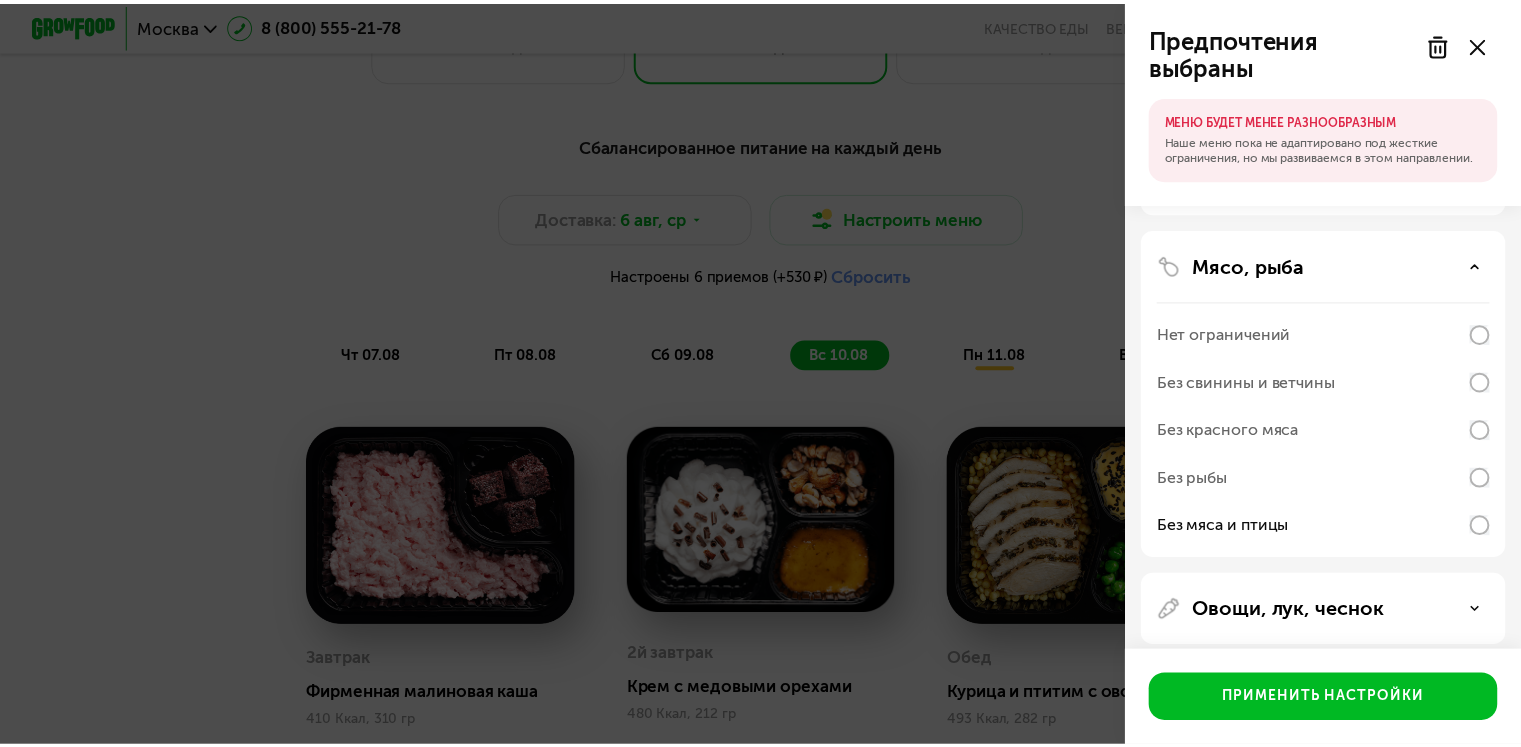 scroll, scrollTop: 376, scrollLeft: 0, axis: vertical 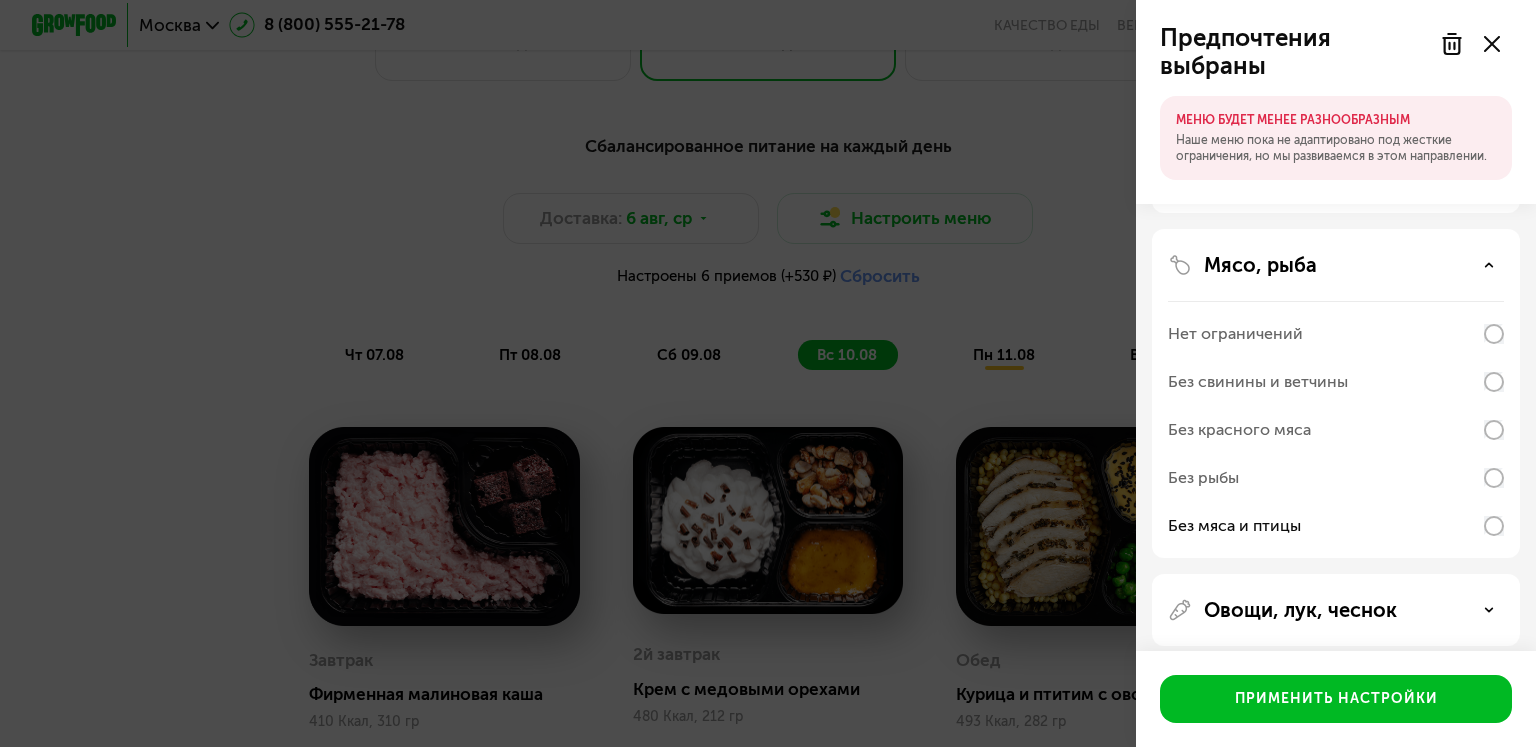click on "Предпочтения выбраны  МЕНЮ БУДЕТ МЕНЕЕ РАЗНООБРАЗНЫМ   Наше меню пока не адаптировано под жесткие ограничения, но мы развиваемся в этом направлении.  Аллергены Десерты, выпечка, сахар Без десертов Без выпечки Без сэндвичей и круассанов Без белого сахара Мясо, рыба Нет ограничений Без свинины и ветчины Без красного мяса Без рыбы Без мяса и птицы Овощи, лук, чеснок Гарниры, каши  Применить настройки" 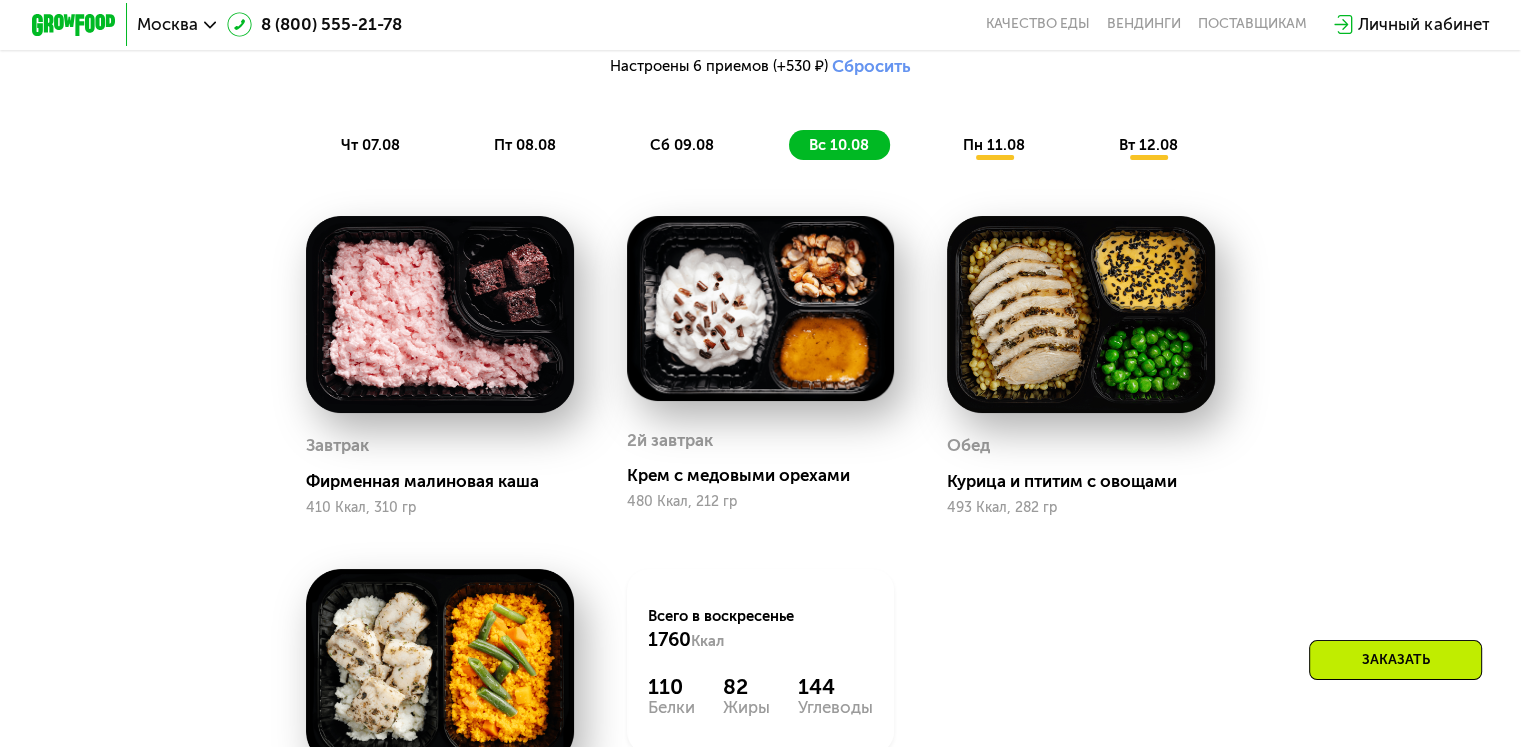 scroll, scrollTop: 1239, scrollLeft: 0, axis: vertical 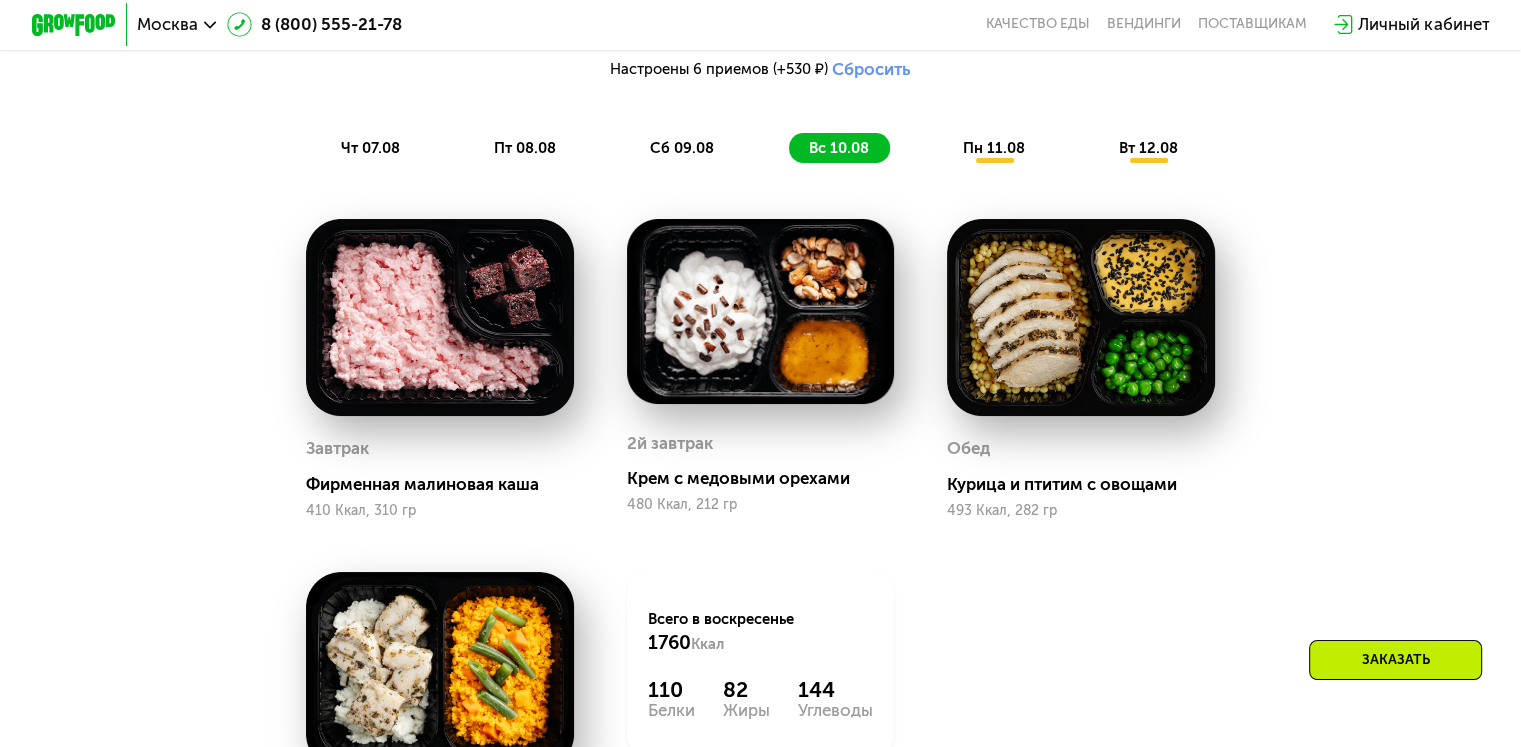click on "сб 09.08" at bounding box center (682, 148) 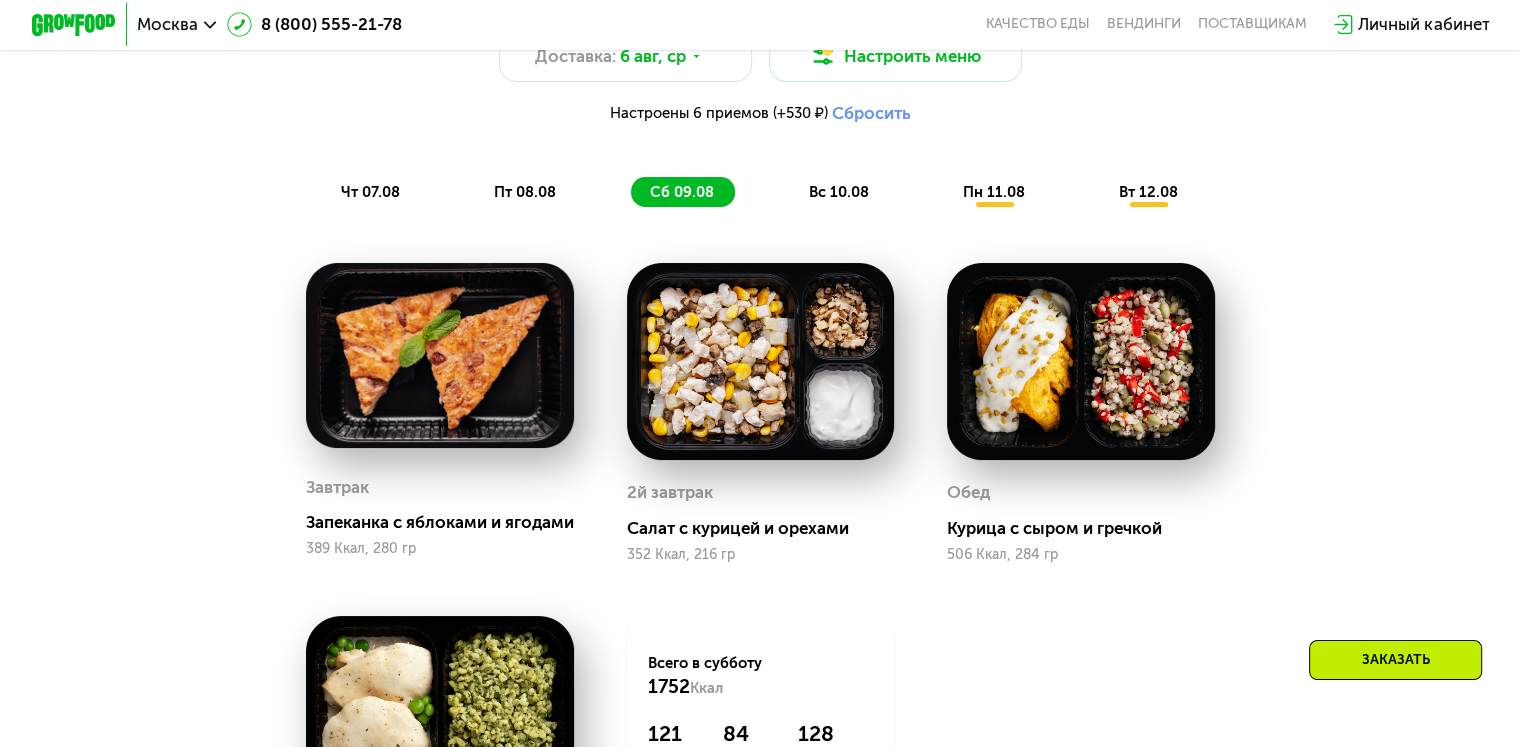 scroll, scrollTop: 1194, scrollLeft: 0, axis: vertical 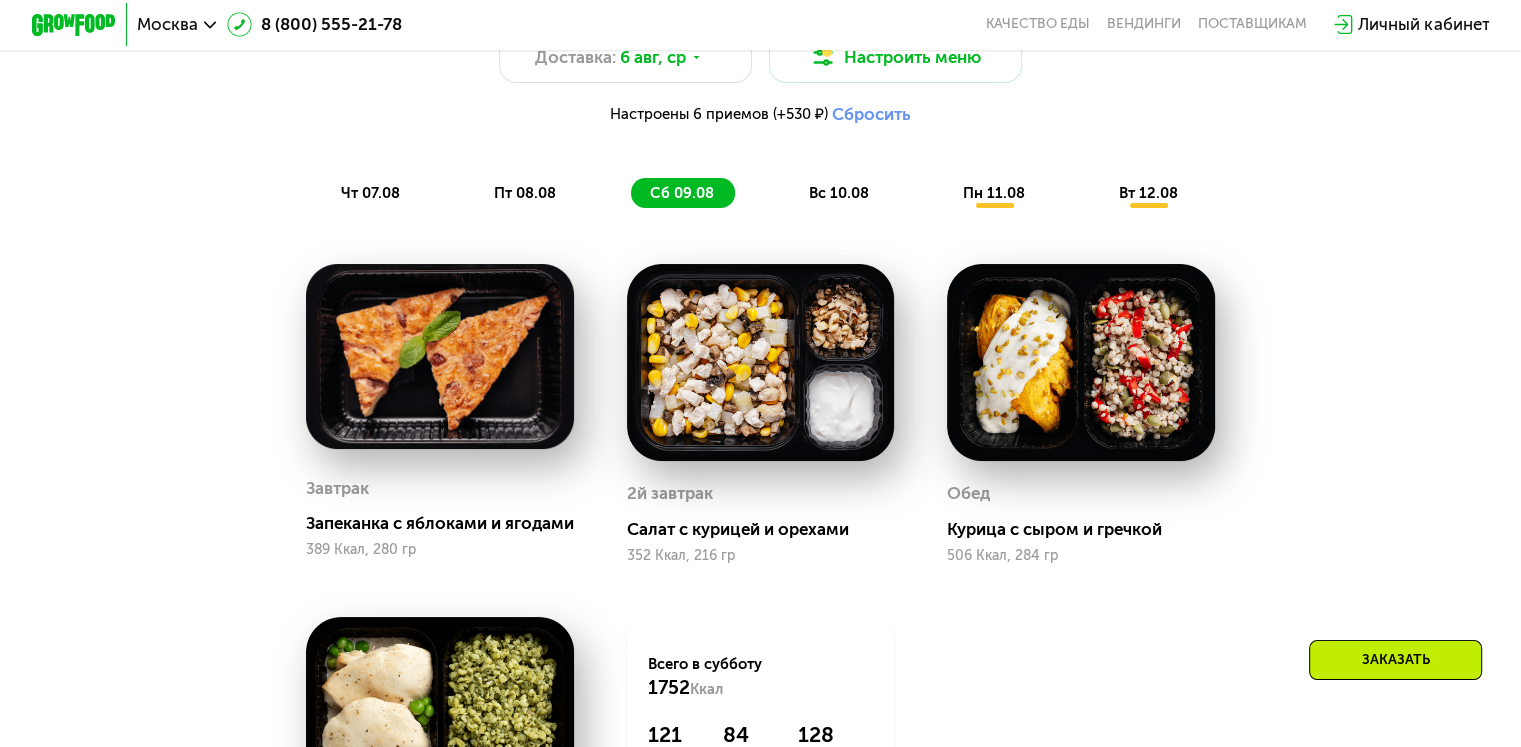 click on "пт 08.08" at bounding box center (525, 193) 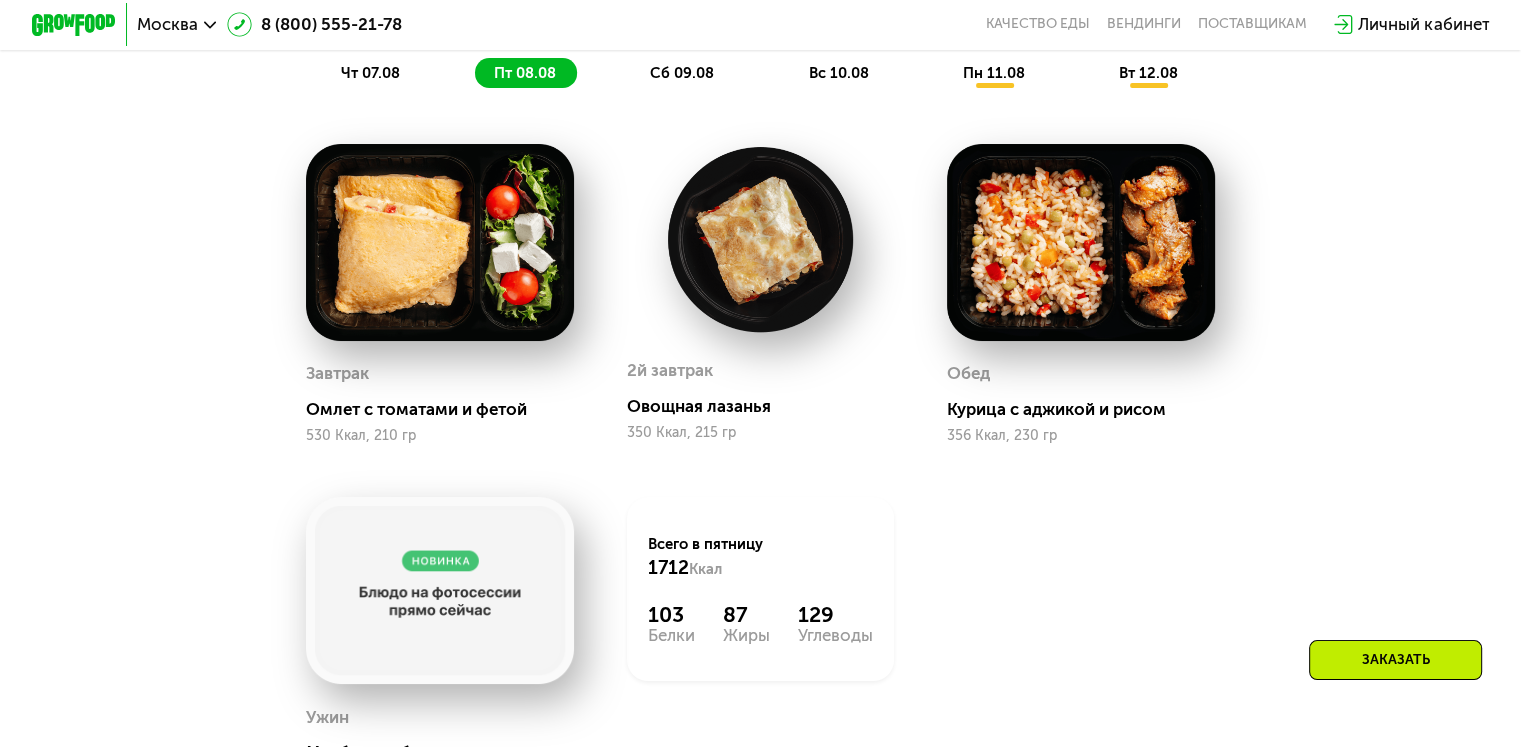 scroll, scrollTop: 1306, scrollLeft: 0, axis: vertical 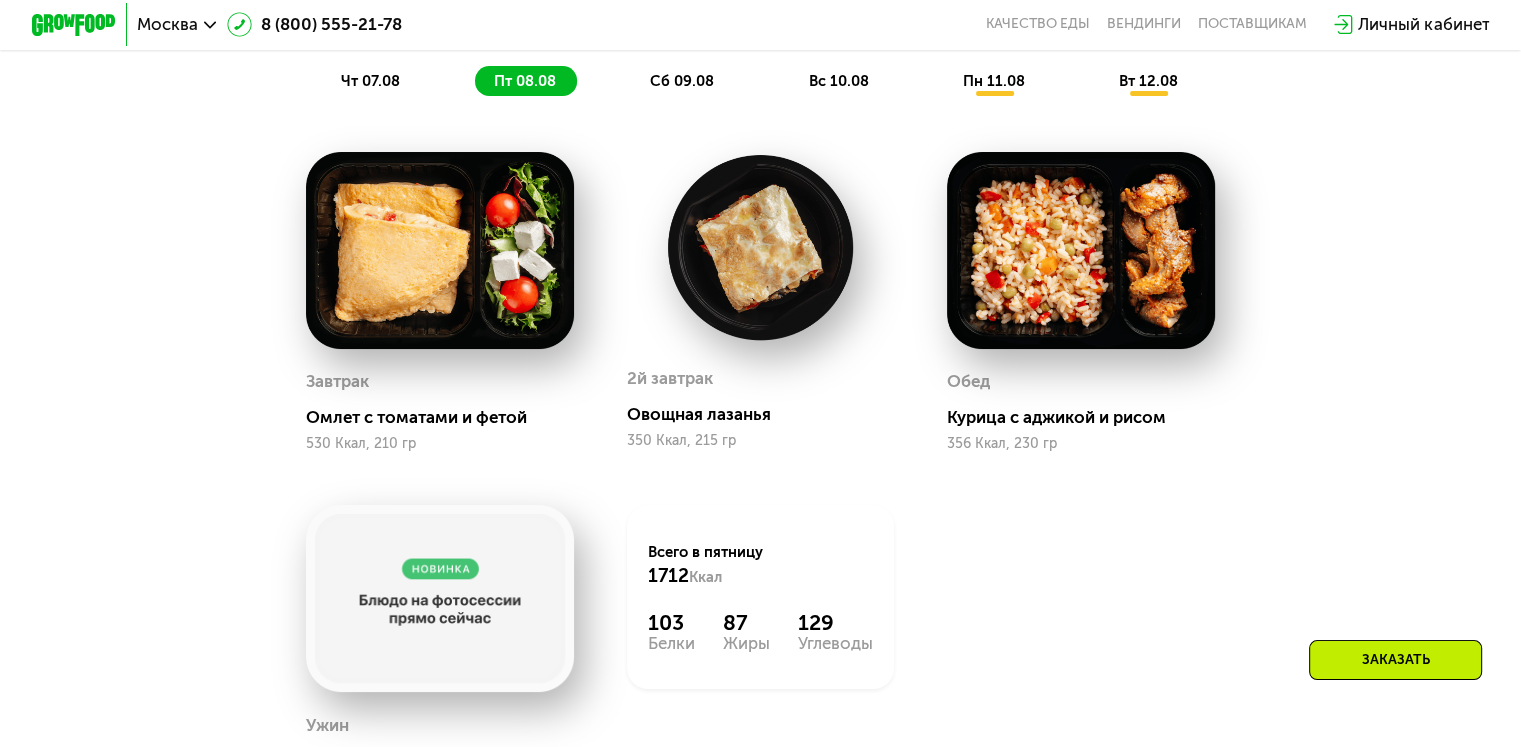 click on "чт 07.08" 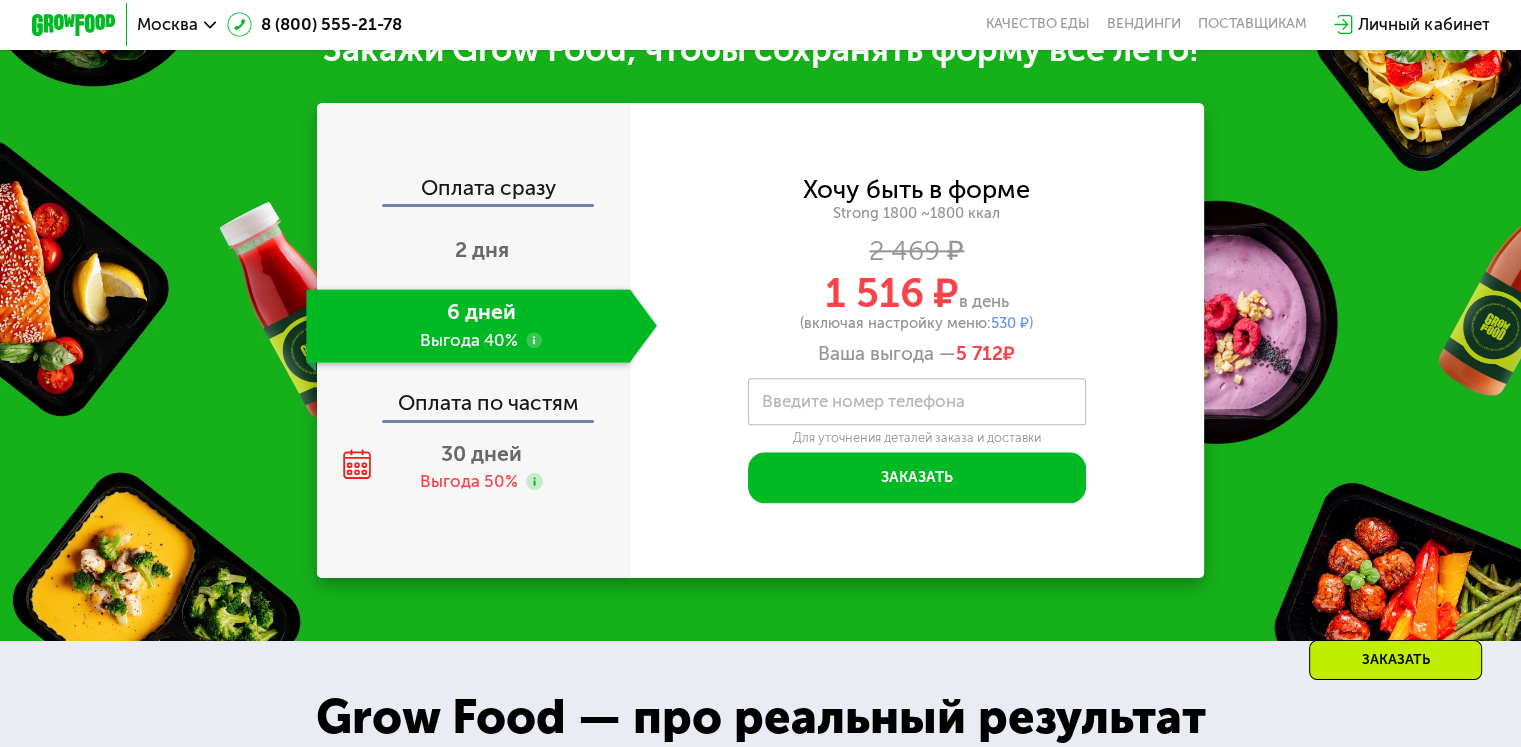 scroll, scrollTop: 2284, scrollLeft: 0, axis: vertical 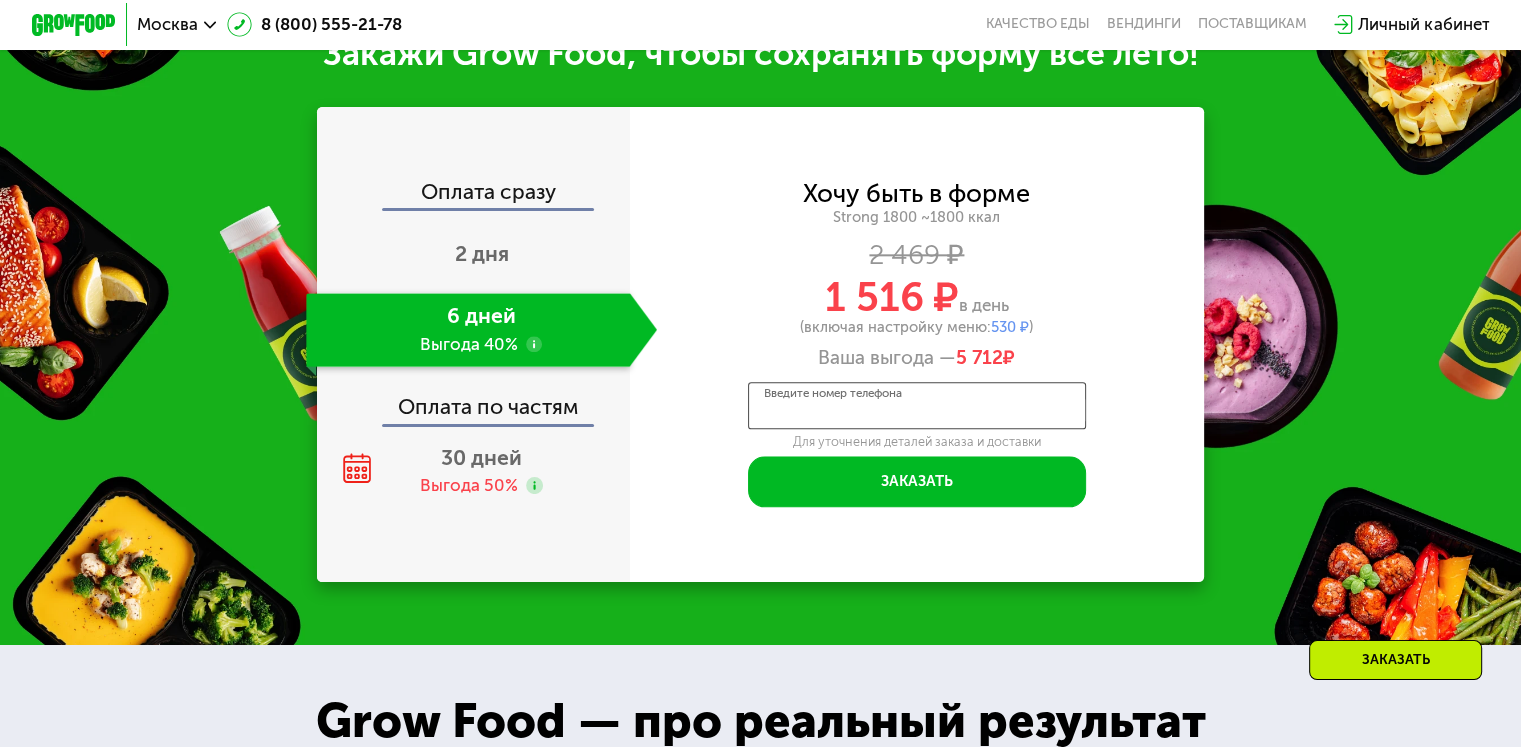 click on "Введите номер телефона" at bounding box center [917, 406] 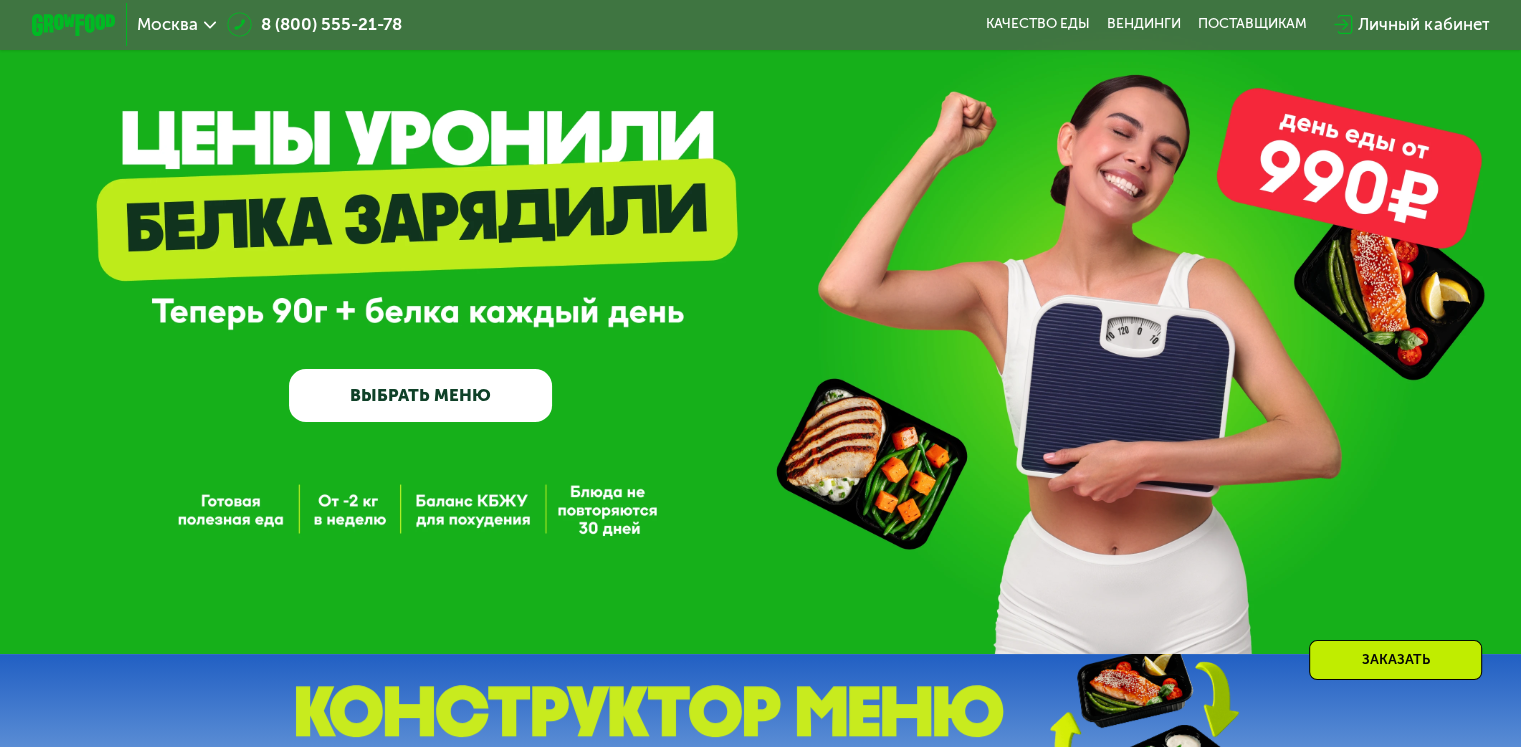 scroll, scrollTop: 0, scrollLeft: 0, axis: both 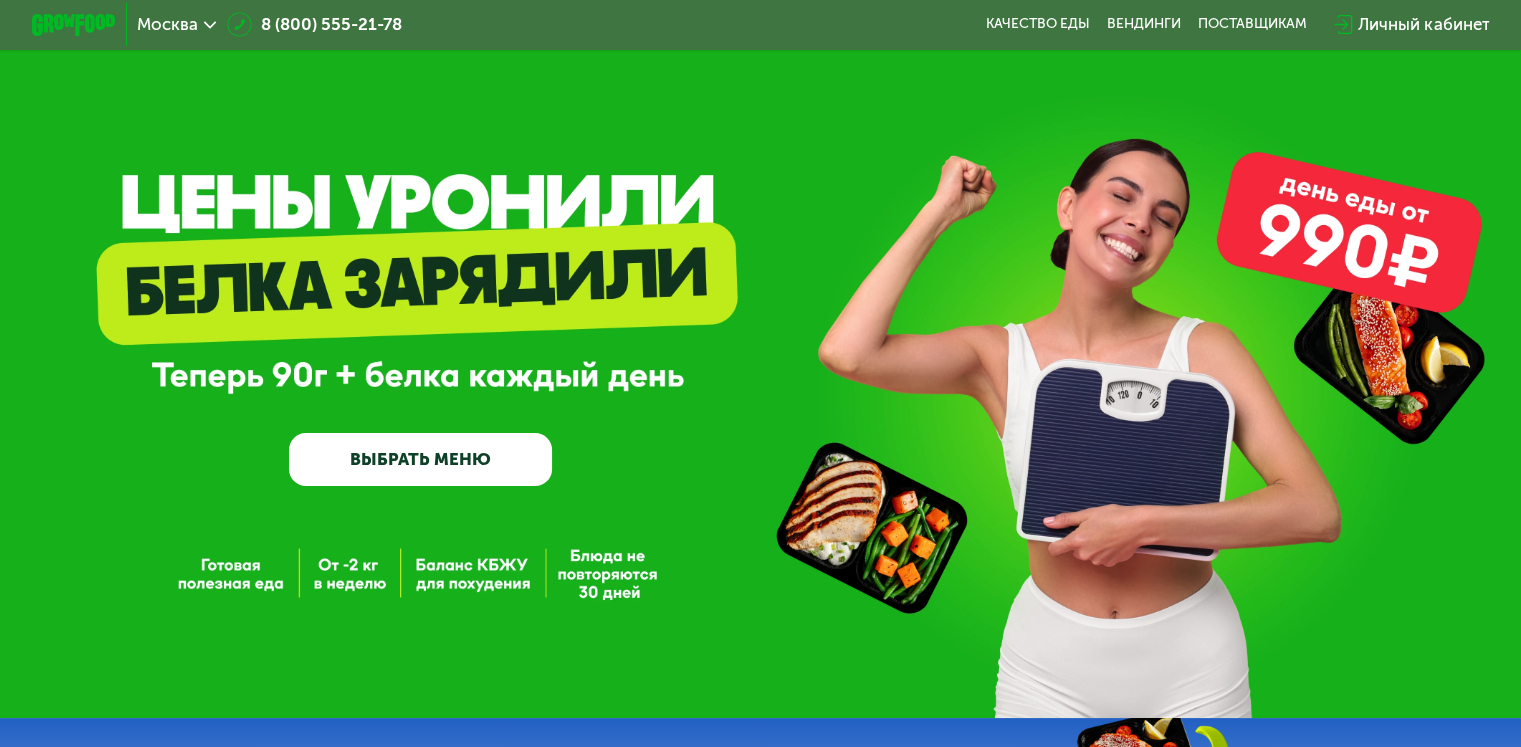 click on "Личный кабинет" at bounding box center (1423, 24) 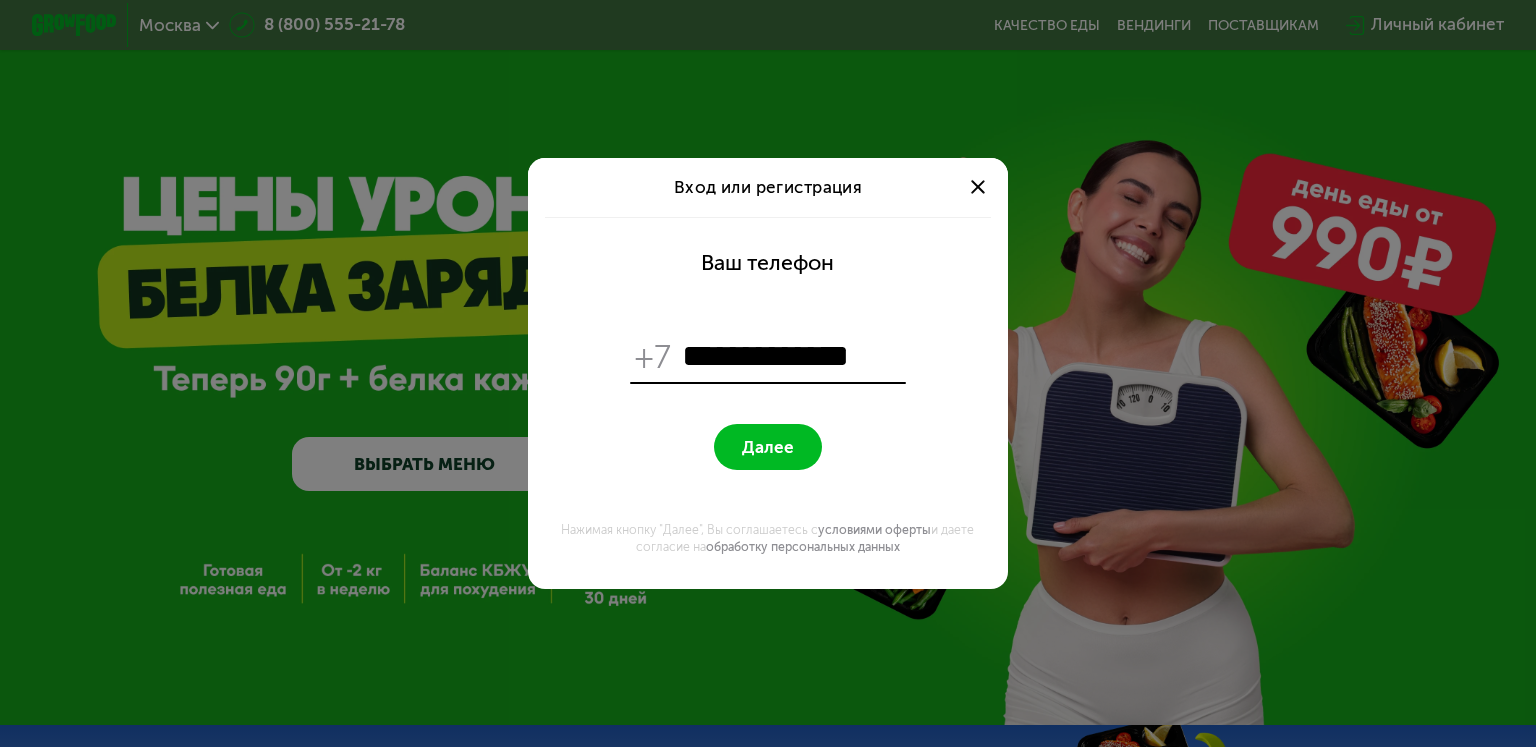type on "**********" 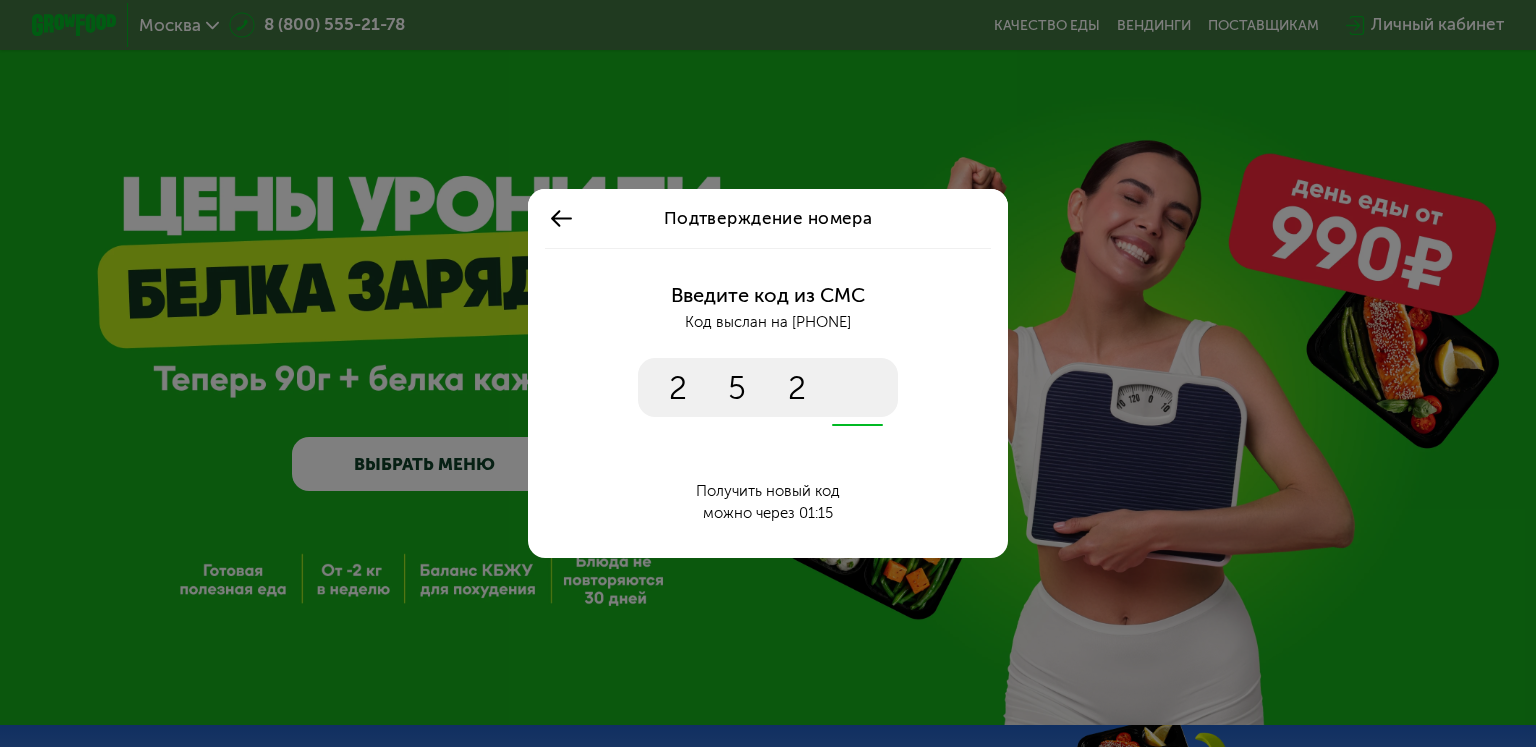 type on "****" 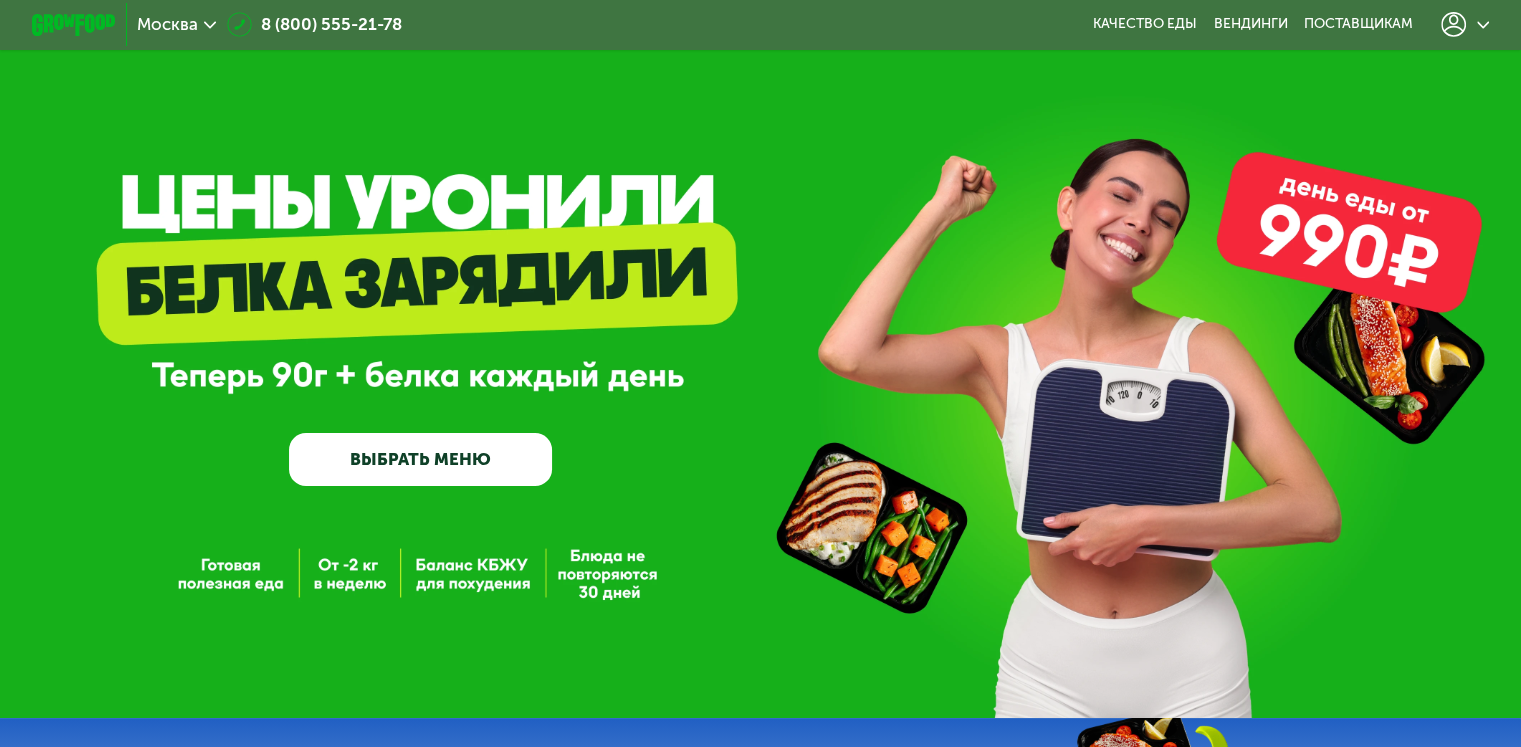click 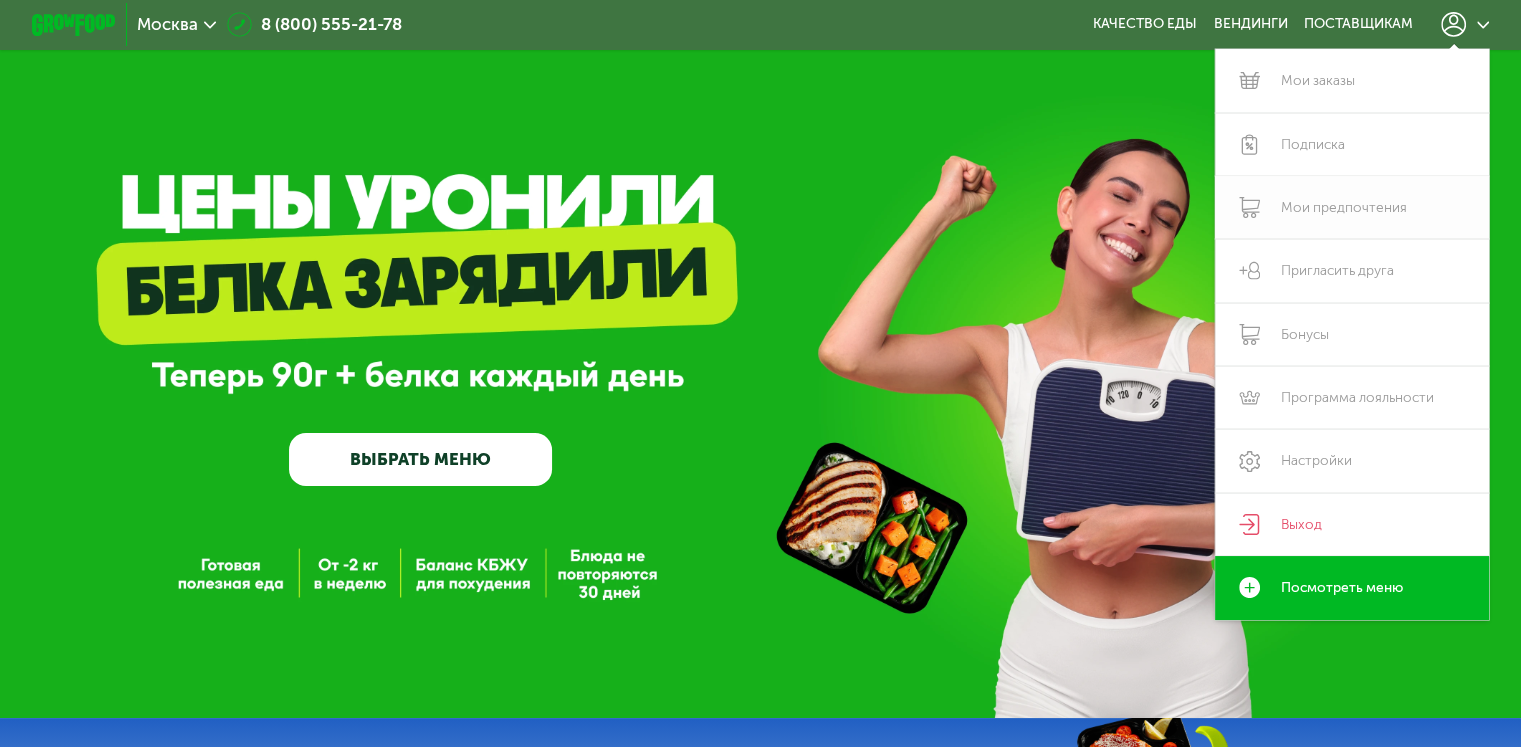 click on "Мои предпочтения" at bounding box center (1352, 207) 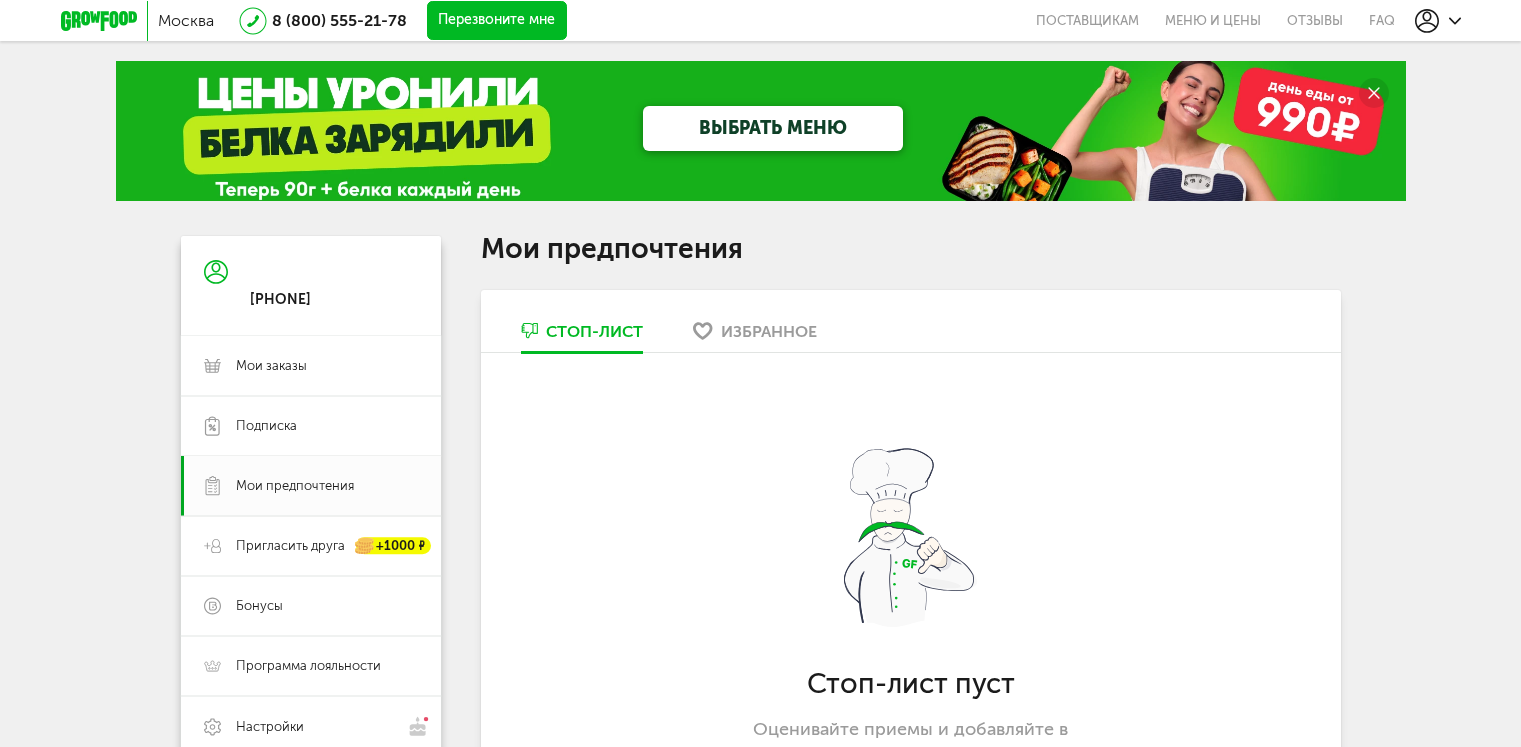 scroll, scrollTop: 125, scrollLeft: 0, axis: vertical 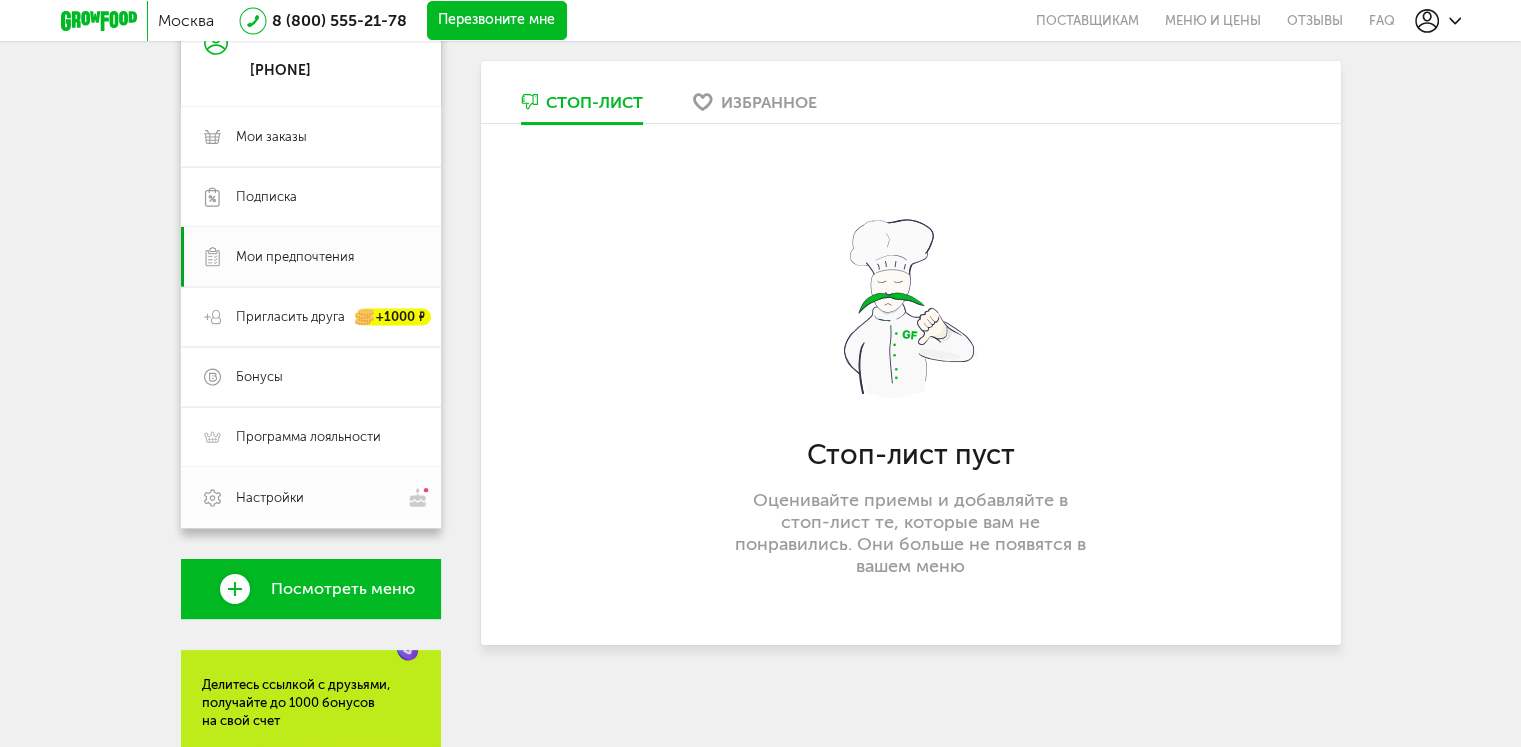 click on "Настройки" at bounding box center (327, 497) 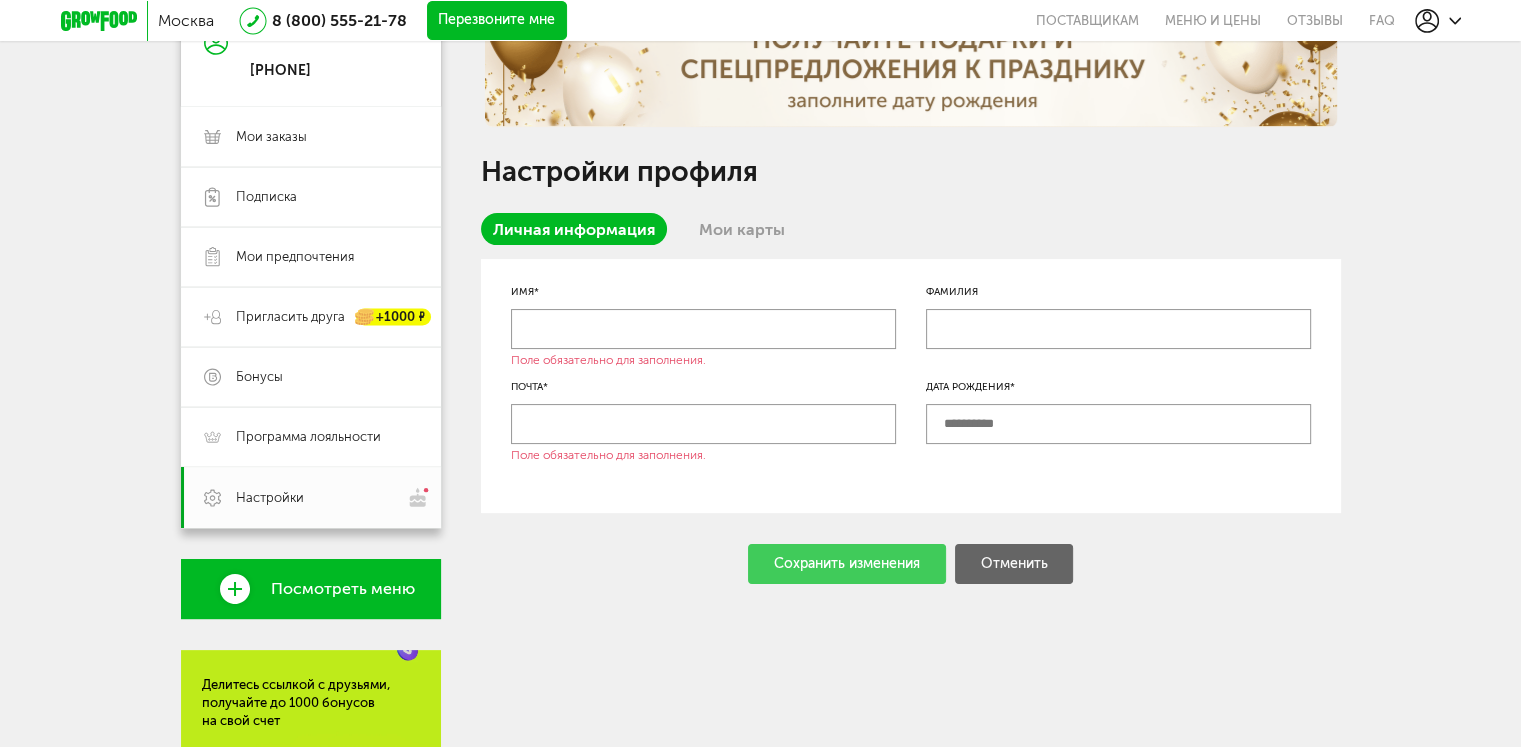 click at bounding box center [703, 329] 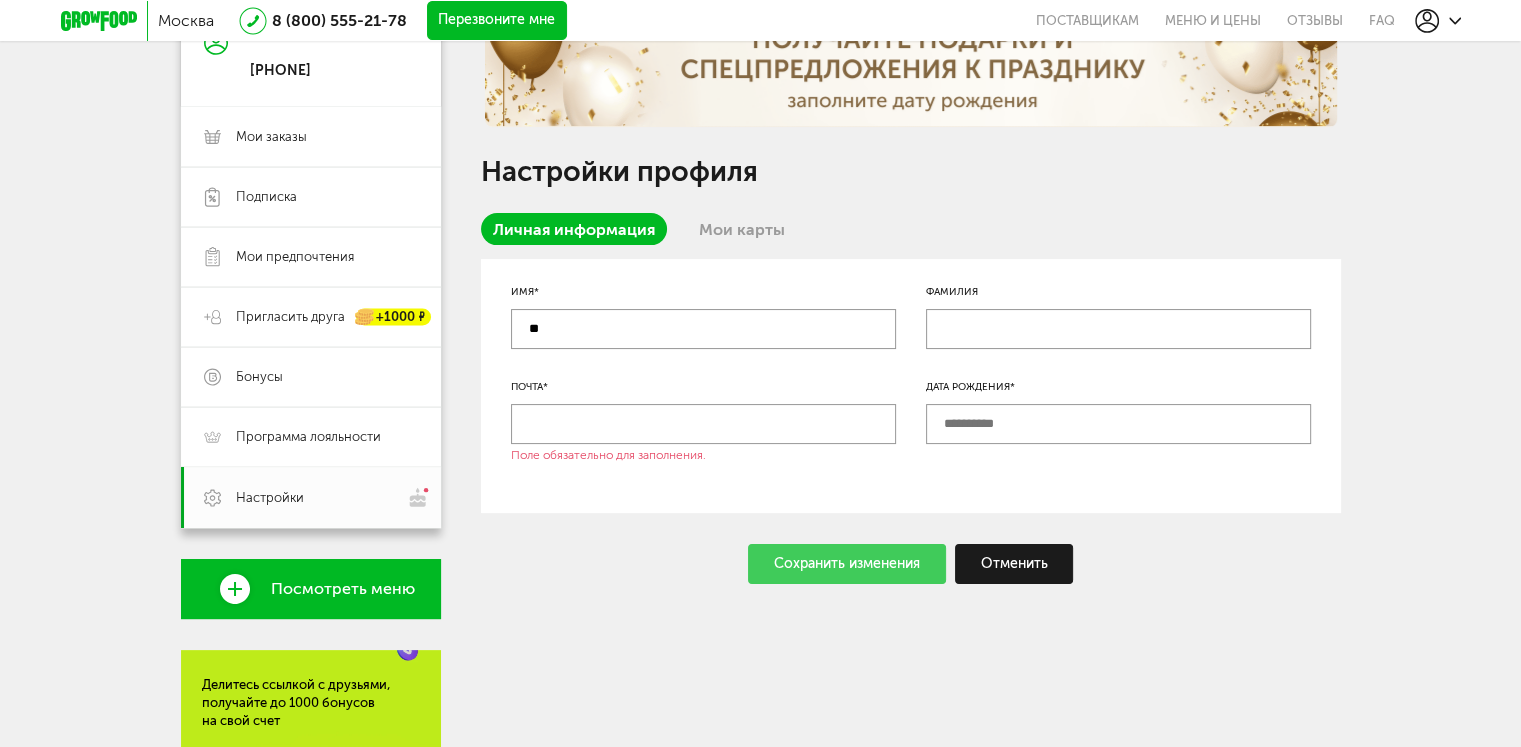 type on "*" 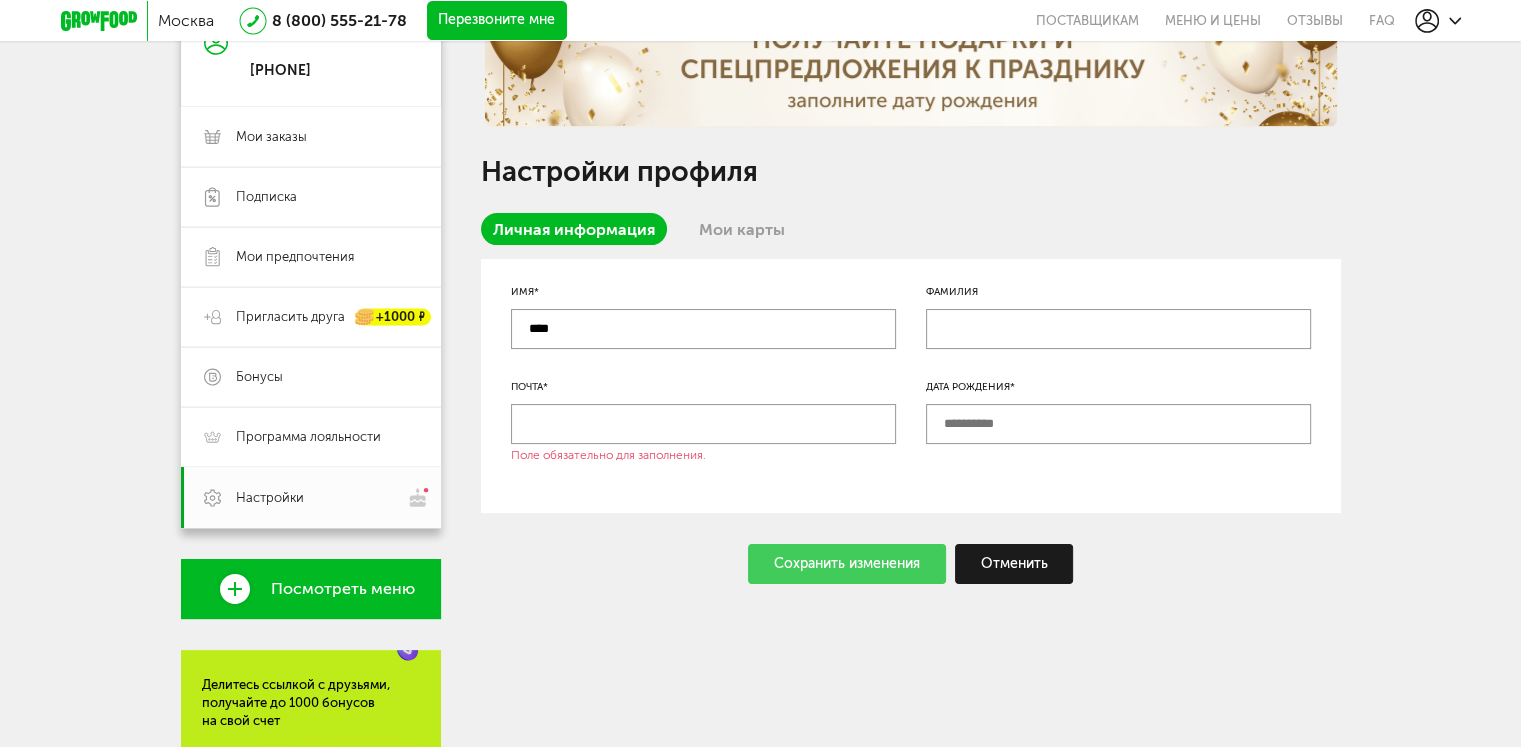 type on "****" 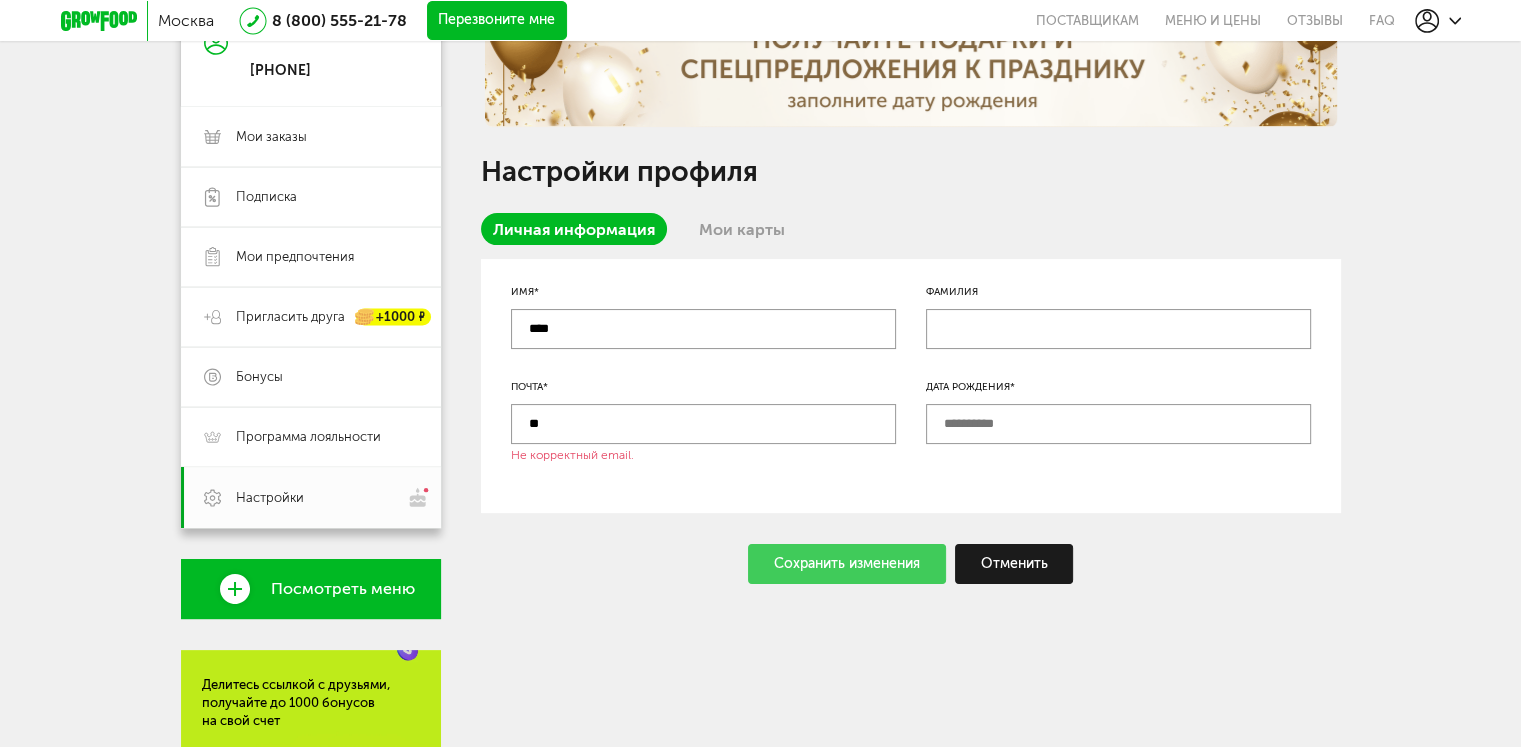 type on "*" 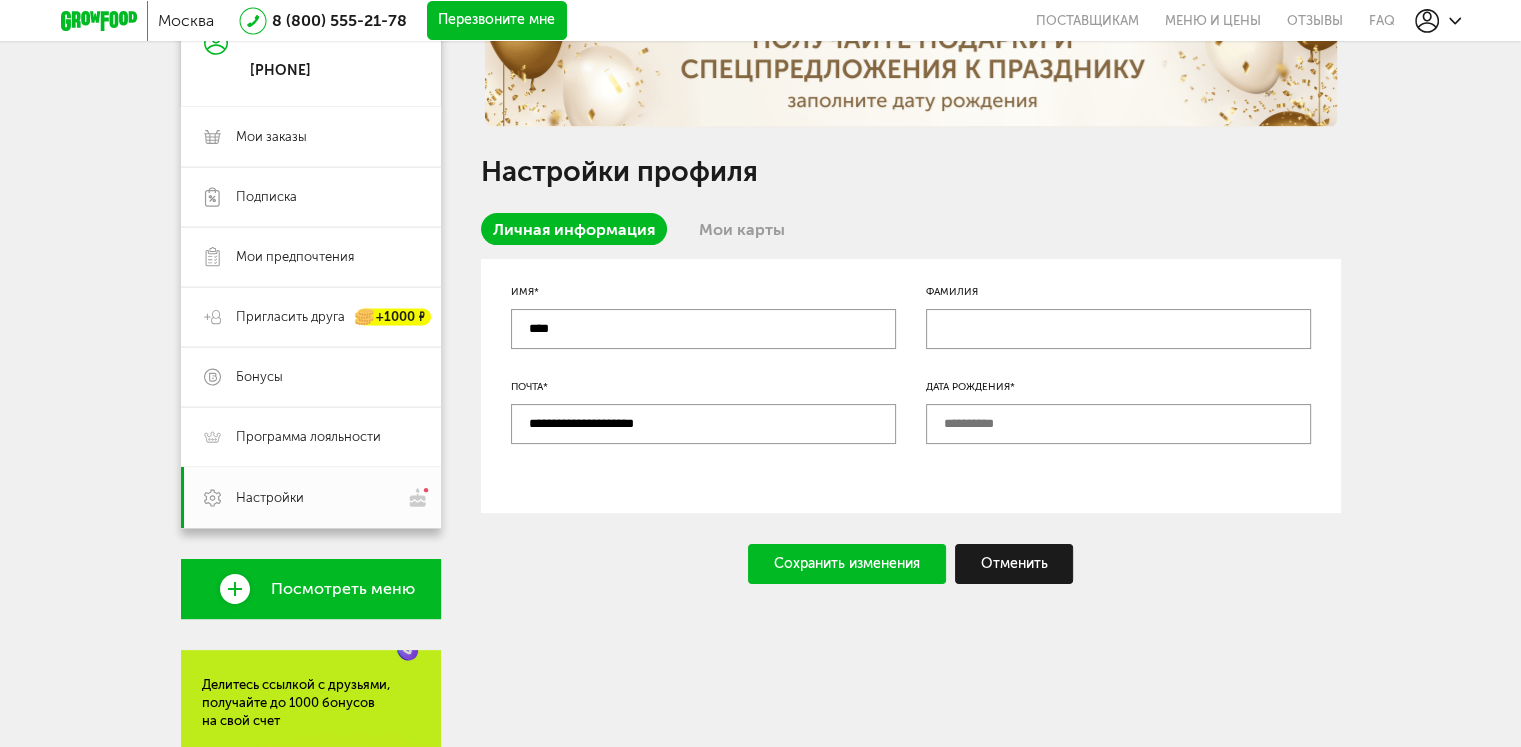 type on "**********" 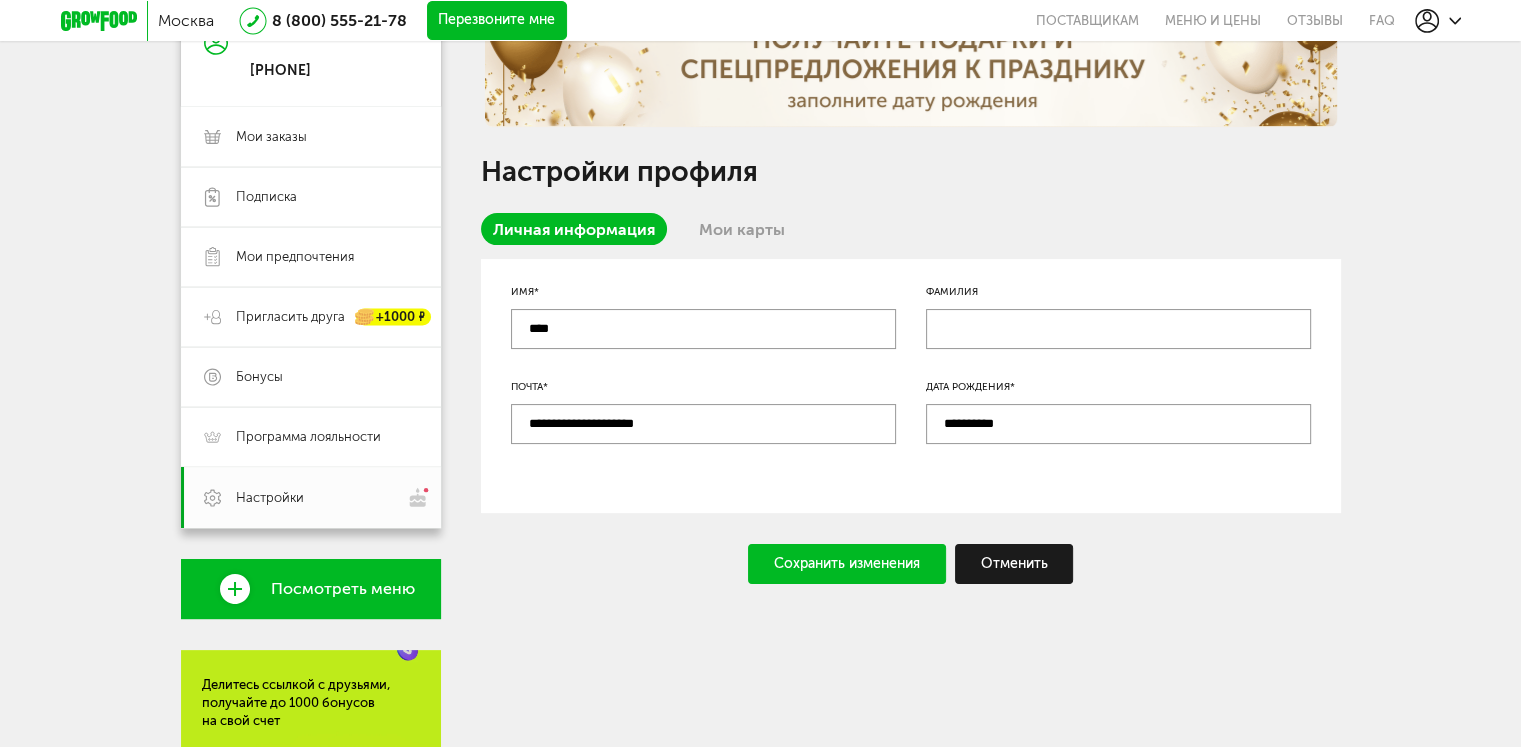 type on "**********" 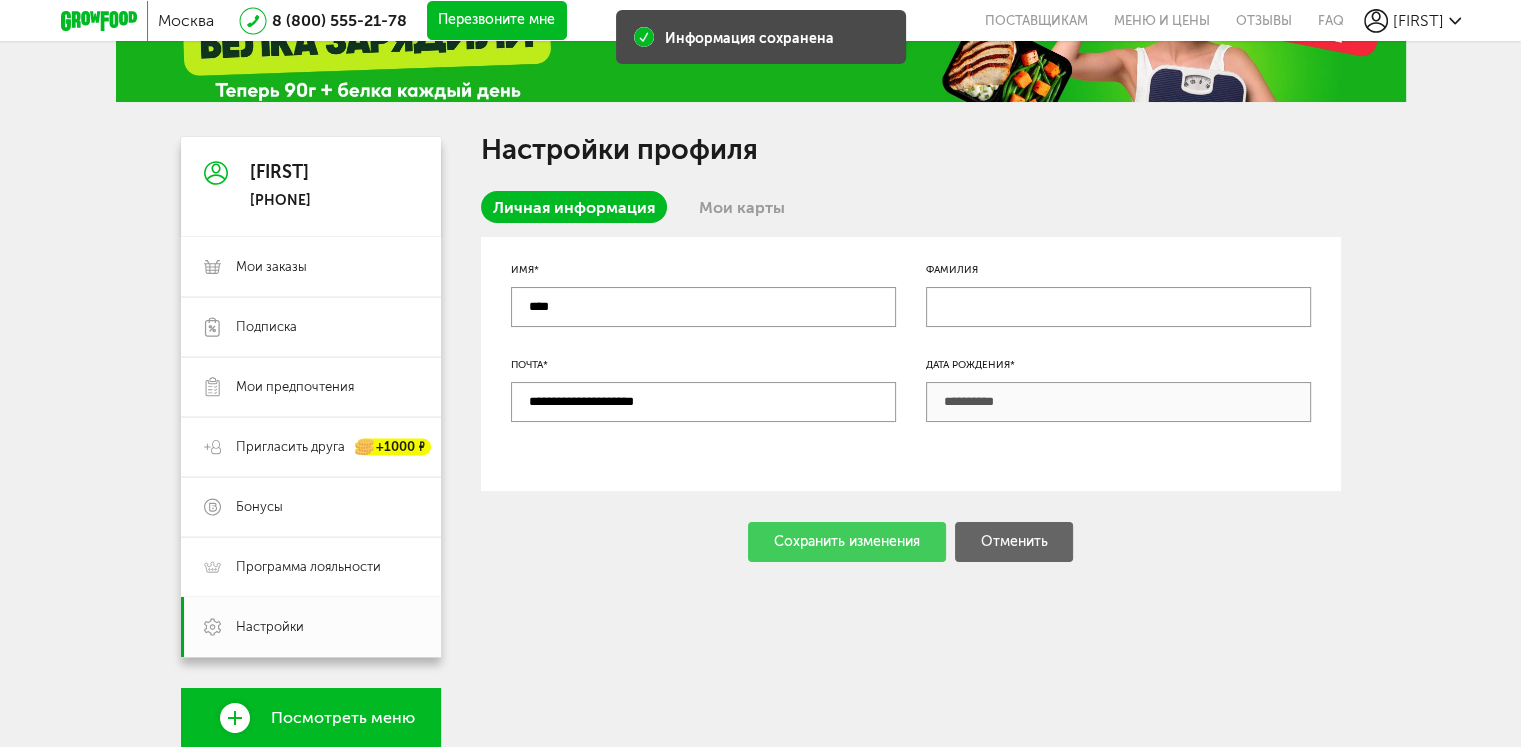 scroll, scrollTop: 96, scrollLeft: 0, axis: vertical 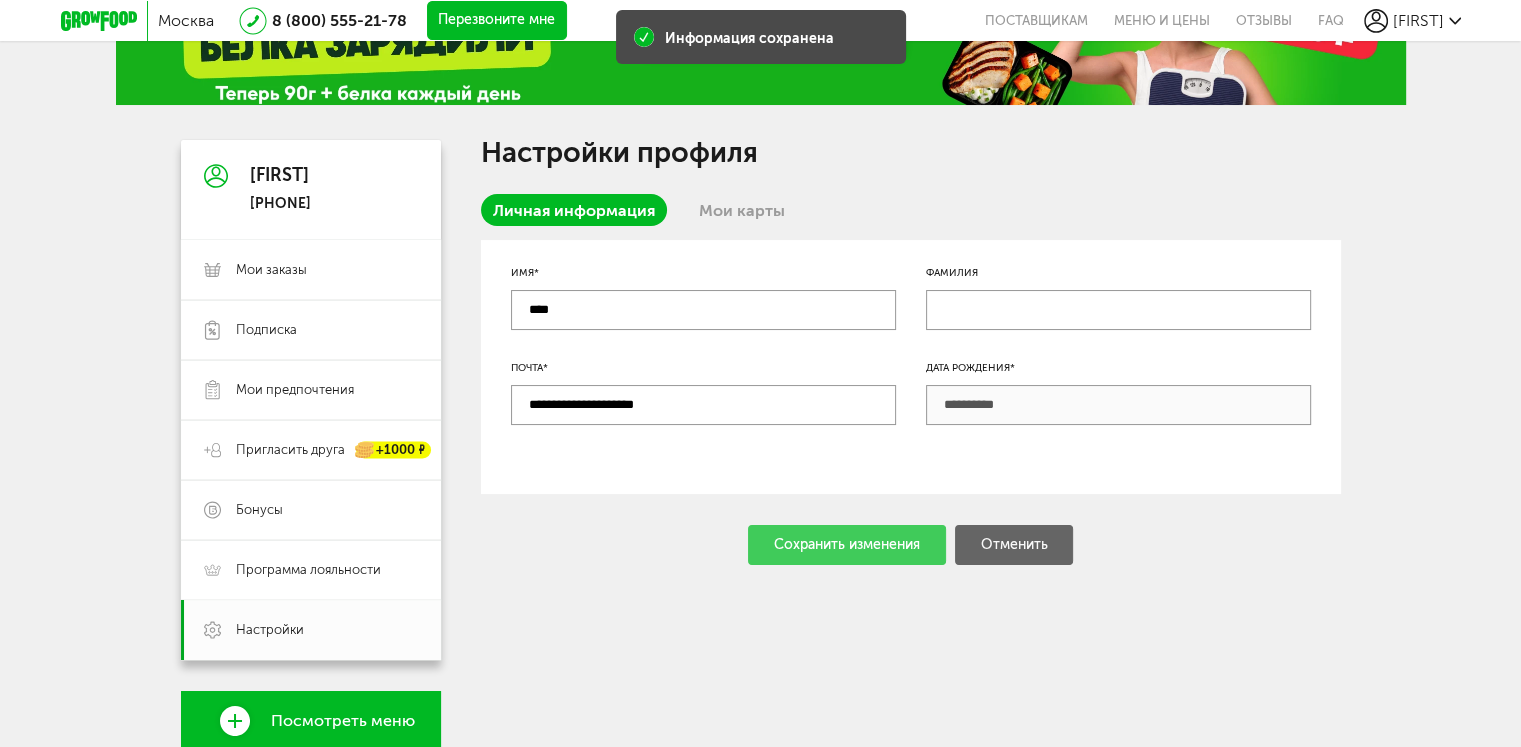click on "Мои карты" at bounding box center (742, 210) 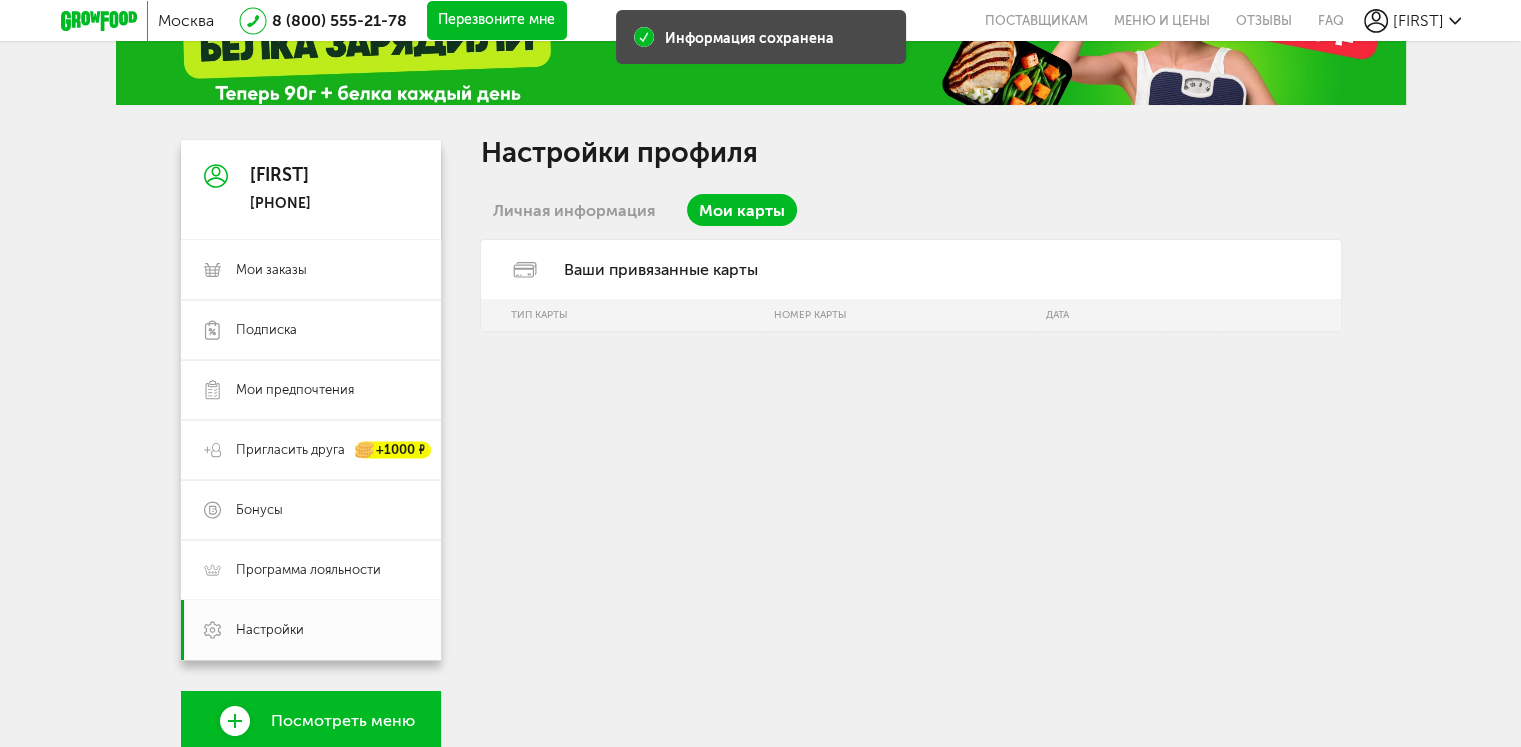 click on "Личная информация" at bounding box center (574, 210) 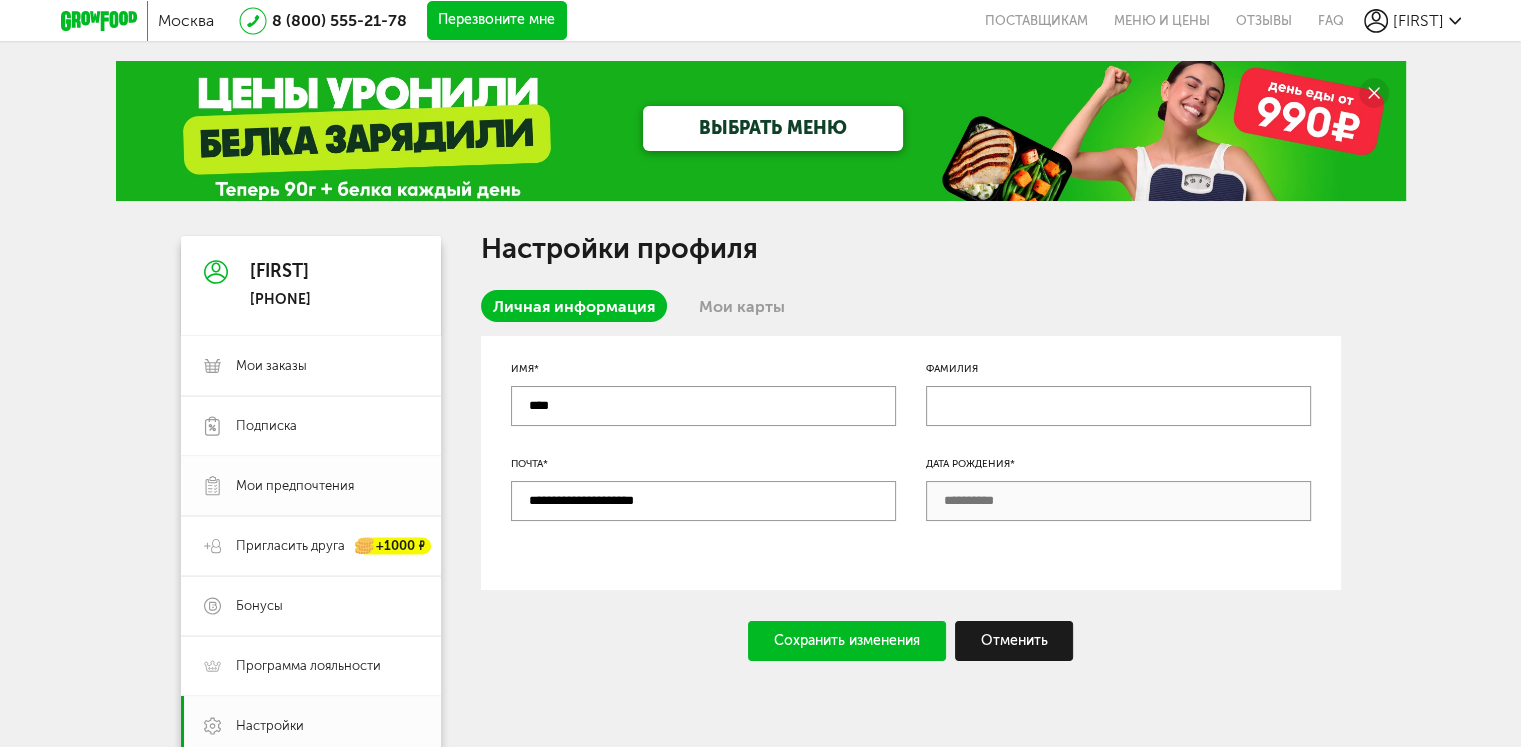 scroll, scrollTop: 0, scrollLeft: 0, axis: both 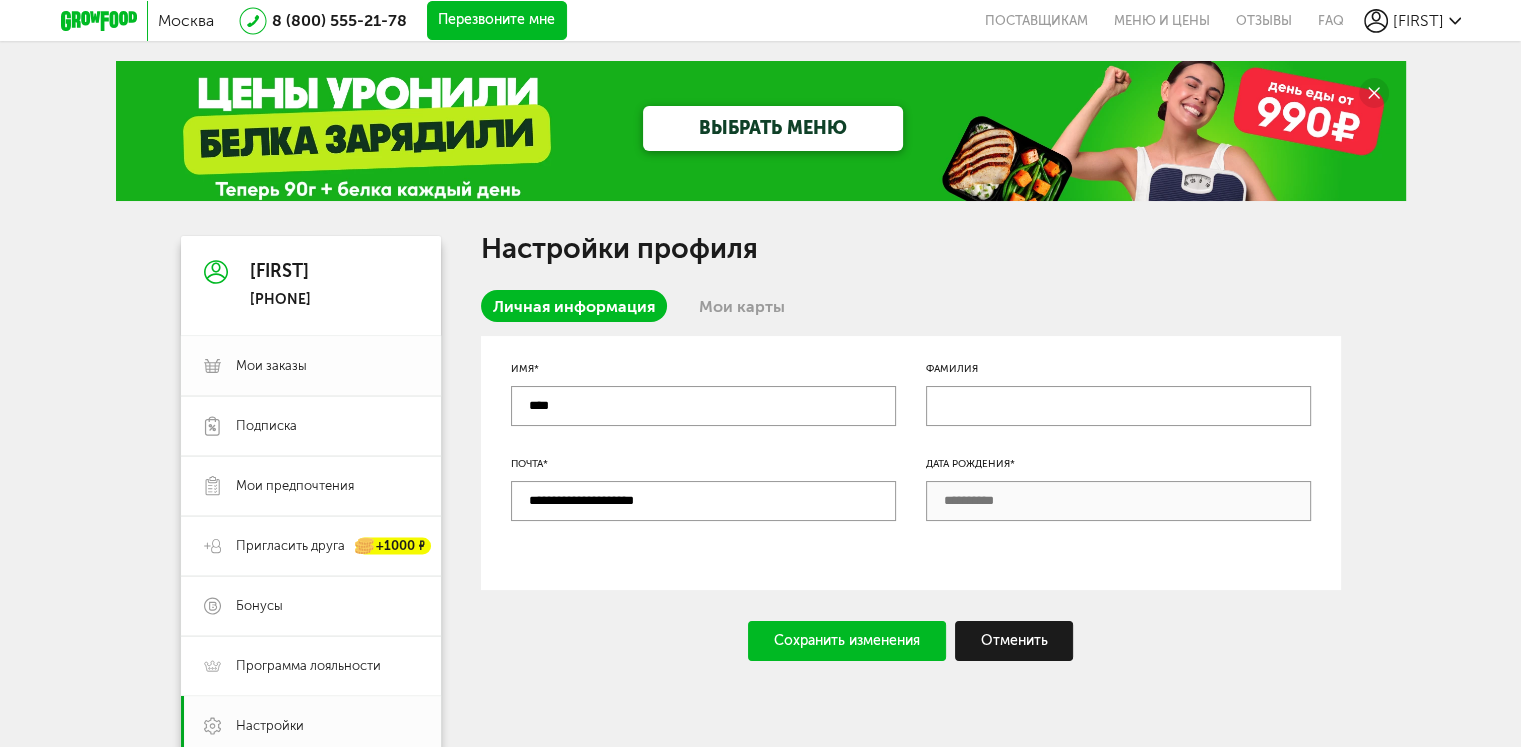 click on "Мои заказы" at bounding box center [327, 366] 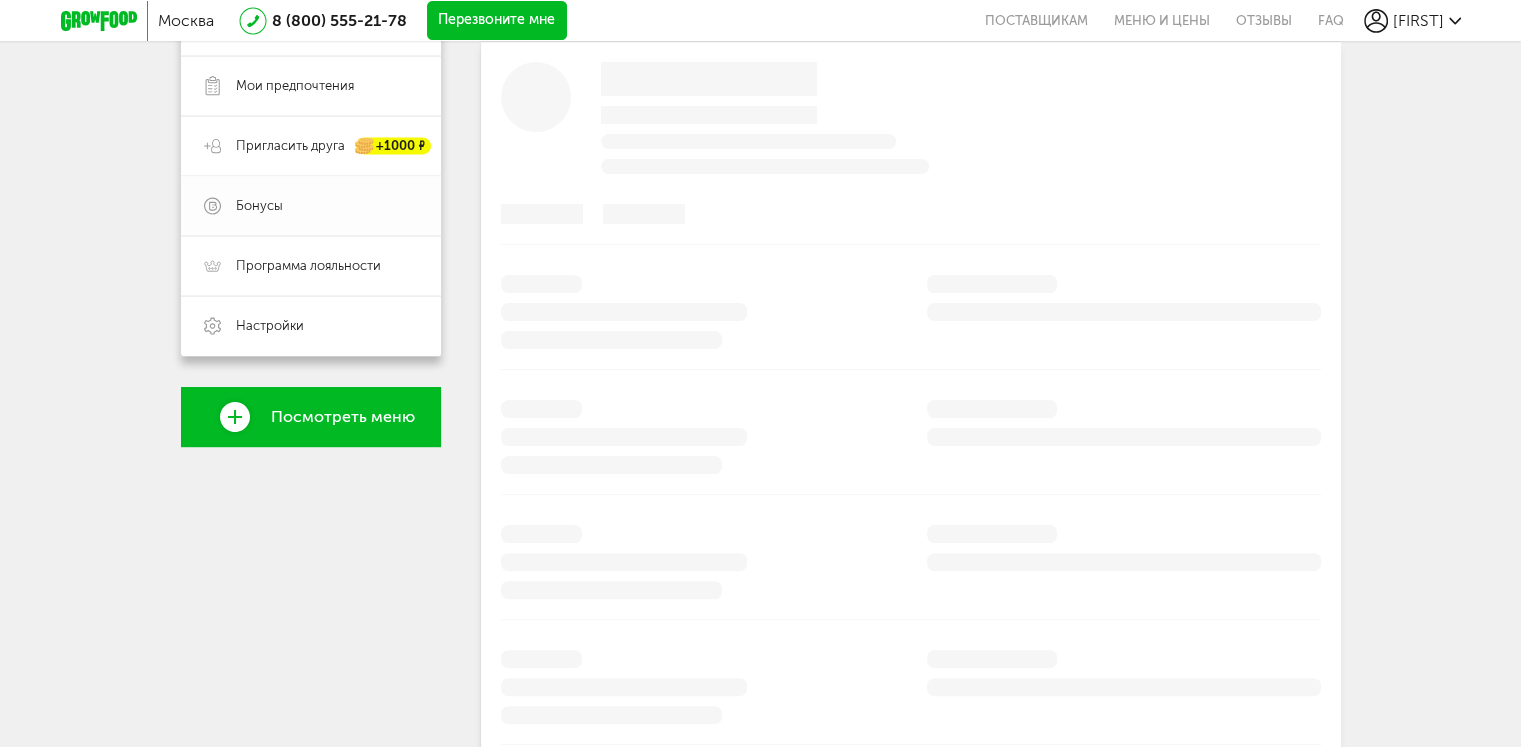 scroll, scrollTop: 408, scrollLeft: 0, axis: vertical 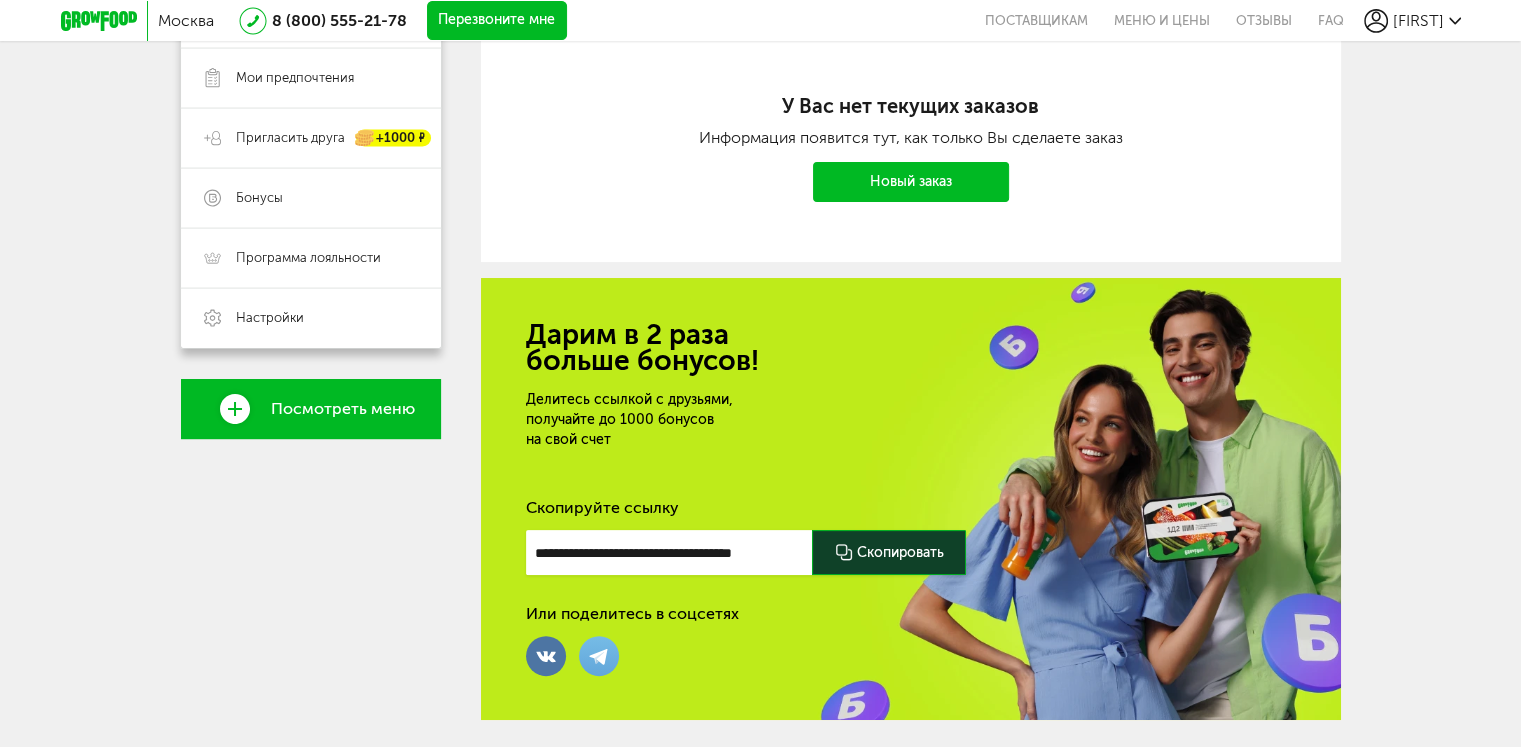 click on "Посмотреть меню" at bounding box center [343, 409] 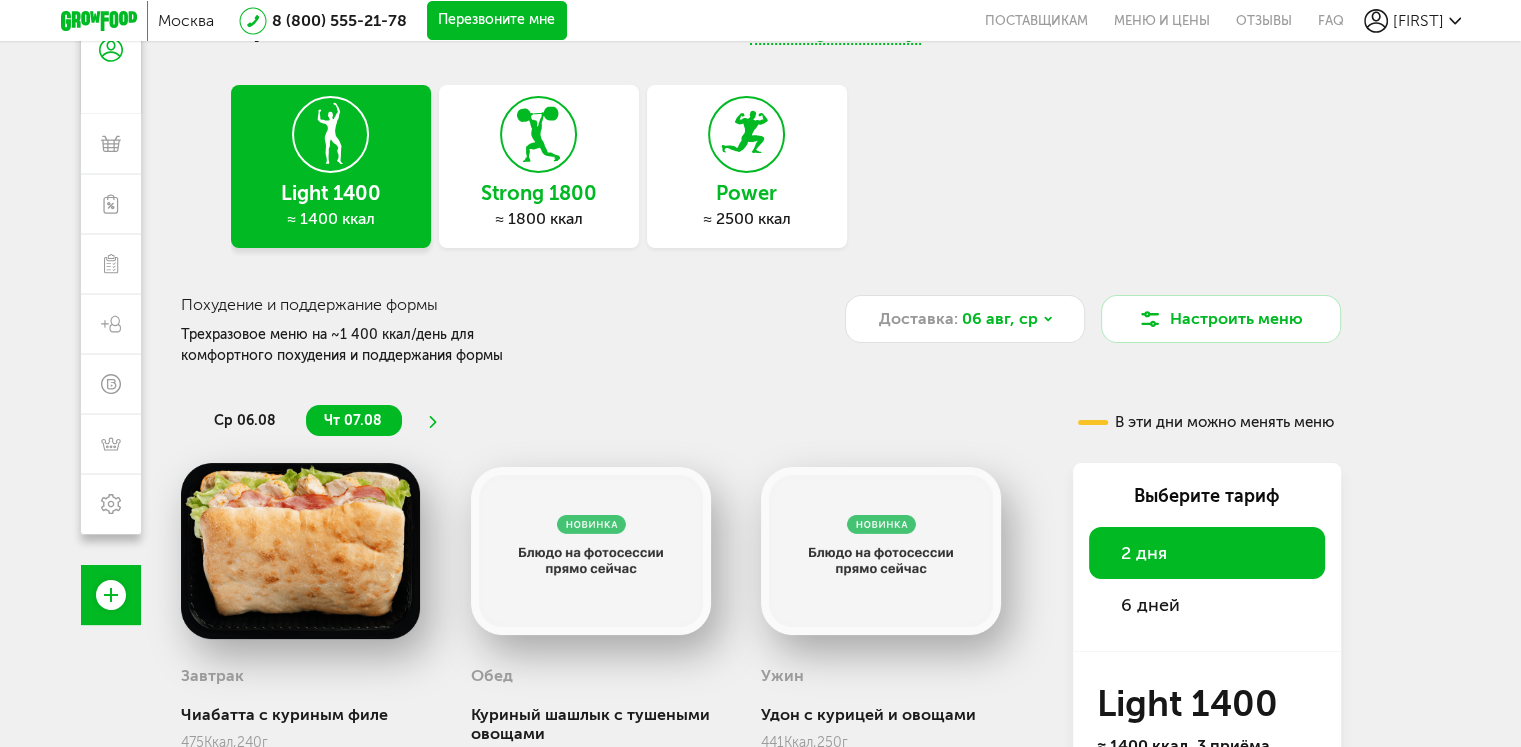scroll, scrollTop: 83, scrollLeft: 0, axis: vertical 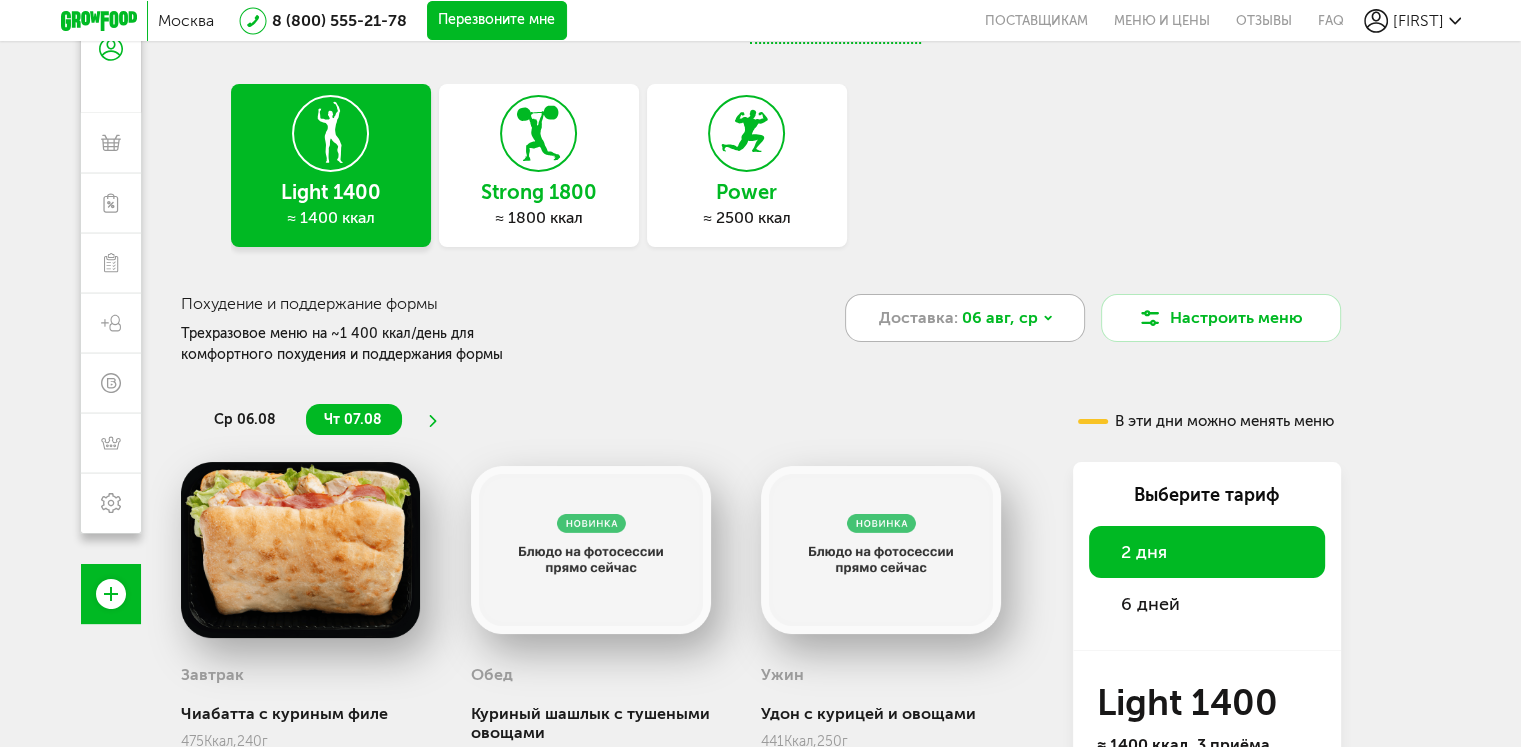 click on "06 авг, ср" at bounding box center [1000, 318] 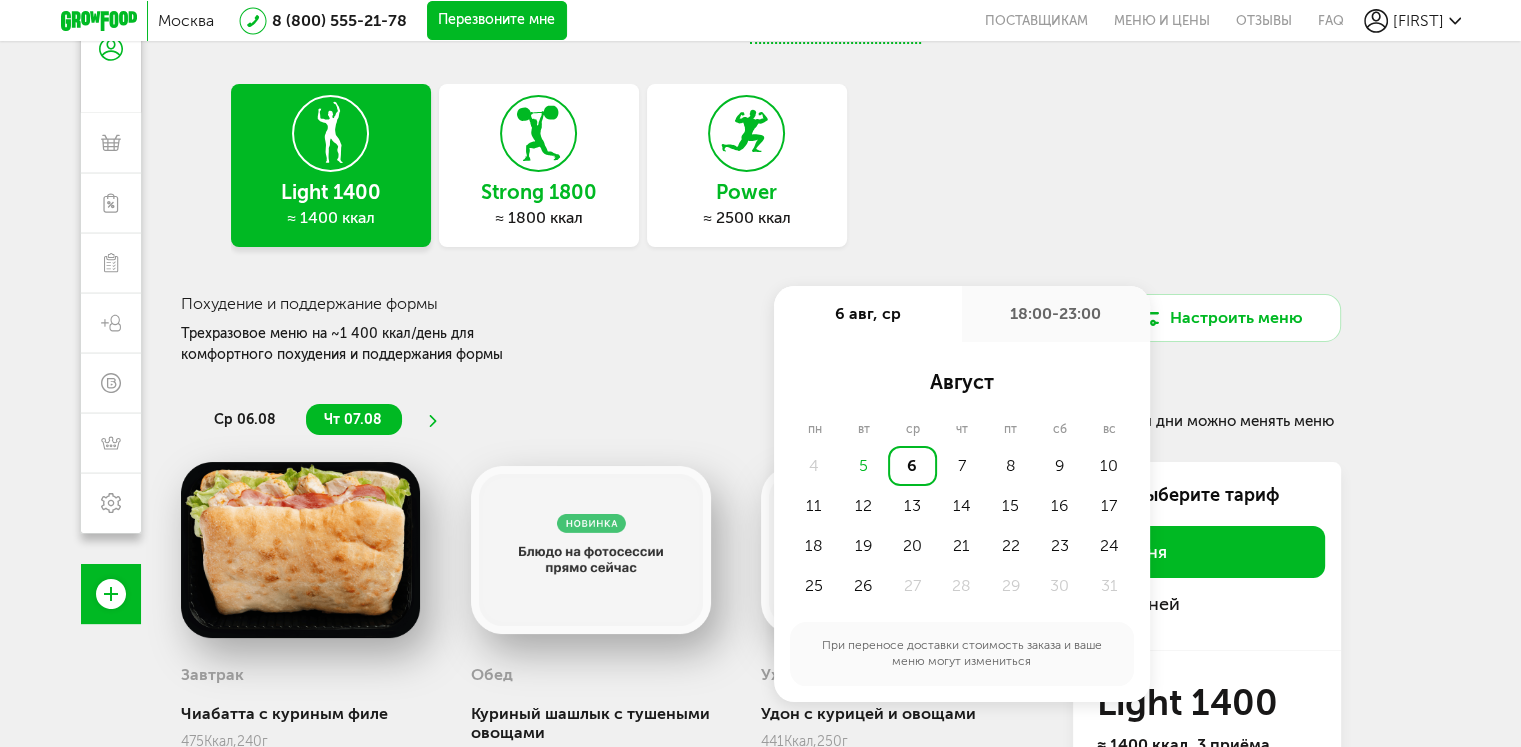 click on "Light 1400   ≈ 1400 ккал     Strong 1800   ≈ 1800 ккал     Power   ≈ 2500 ккал" at bounding box center [761, 165] 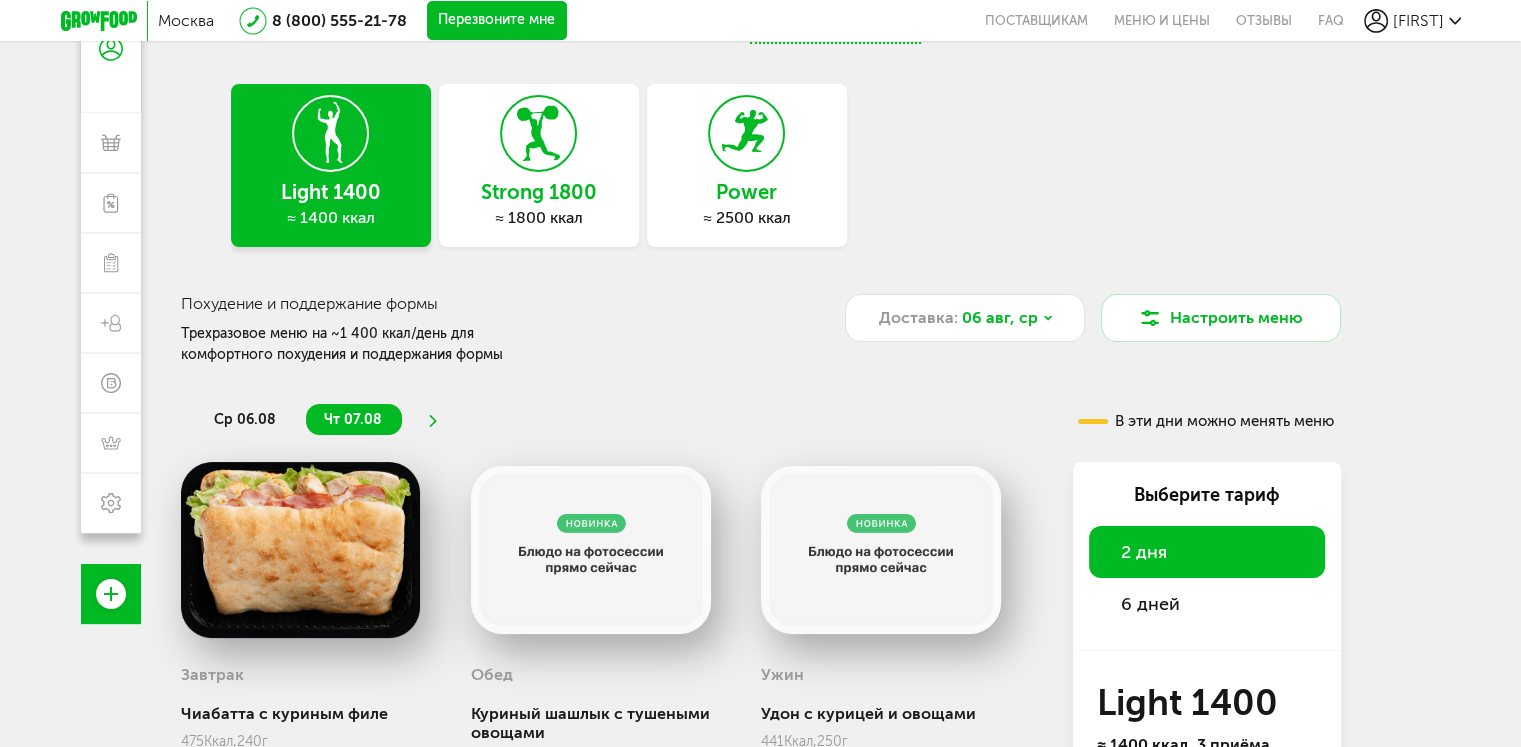 click on "Strong 1800" at bounding box center [539, 192] 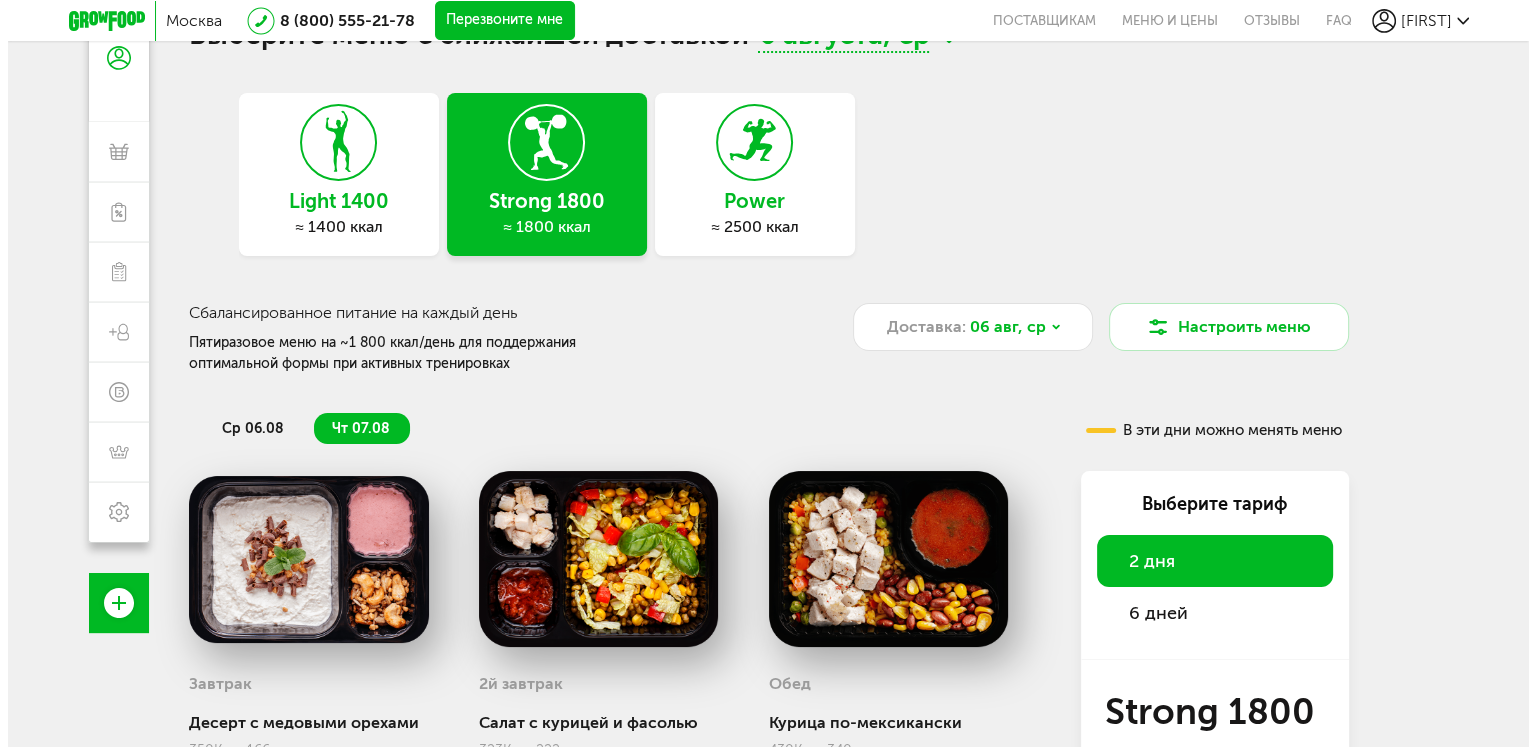 scroll, scrollTop: 39, scrollLeft: 0, axis: vertical 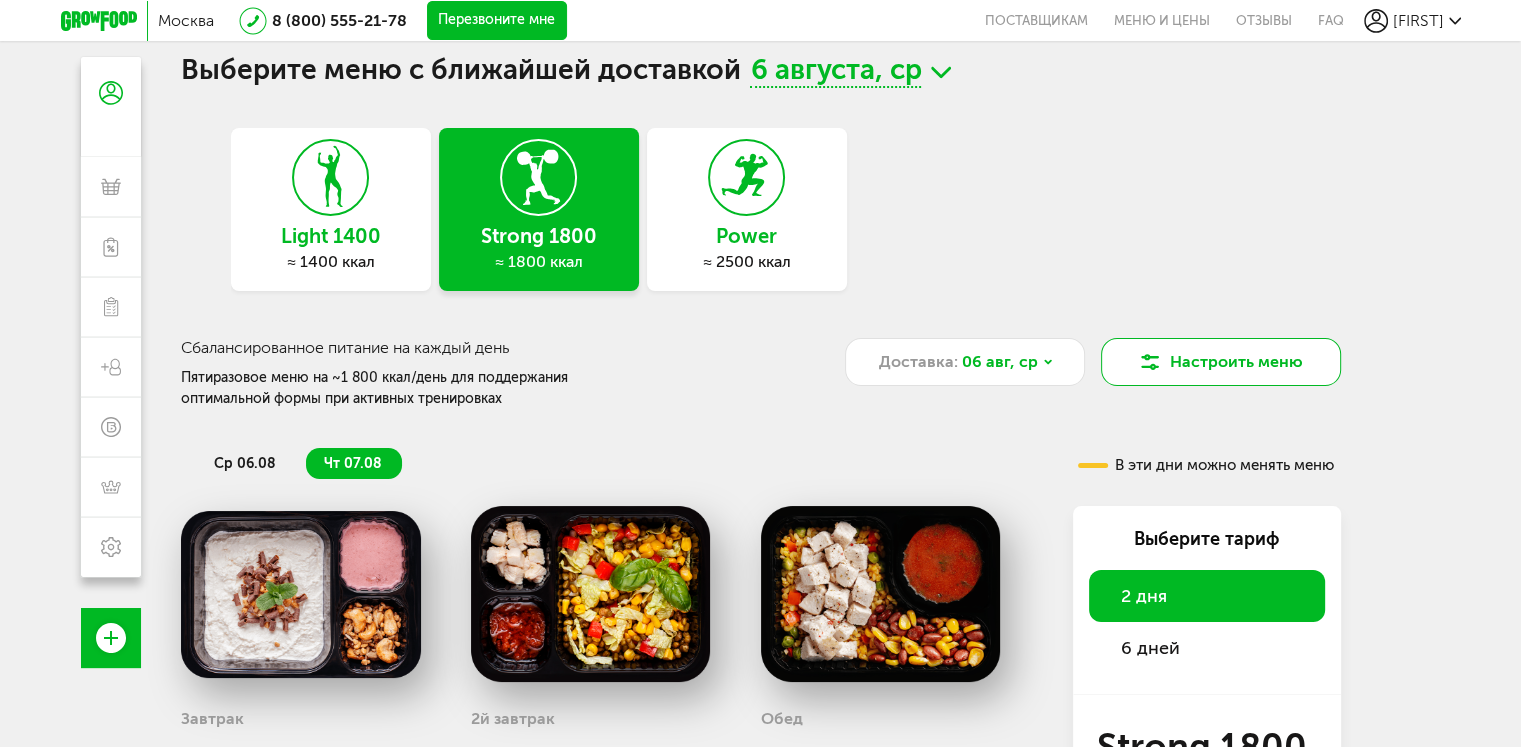 click on "Настроить меню" at bounding box center [1221, 362] 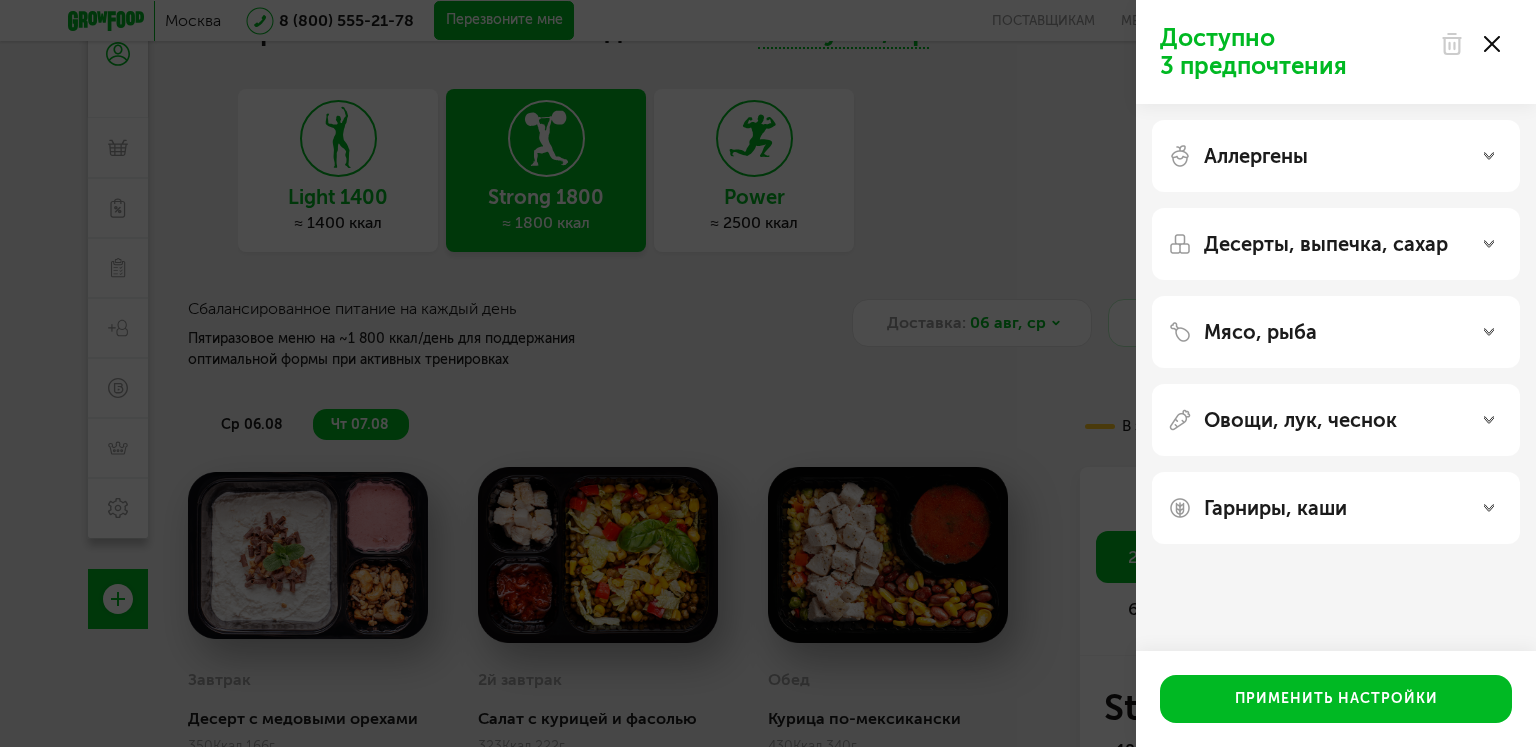 click on "Доступно 3 предпочтения
Аллергены
Десерты, выпечка, сахар
Мясо, рыба
Овощи, лук, чеснок
Гарниры, каши
Применить настройки" at bounding box center (768, 373) 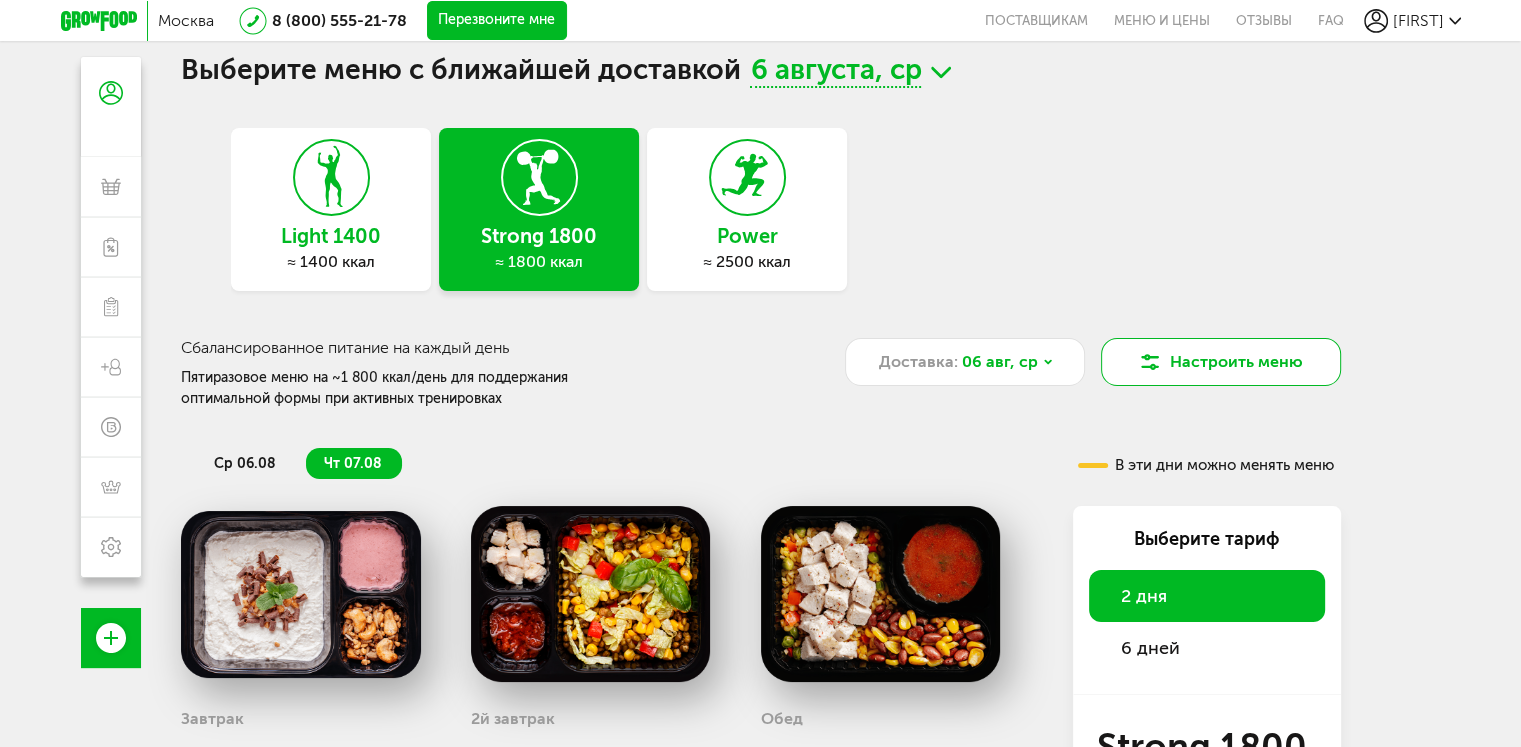 click on "Настроить меню" at bounding box center (1221, 362) 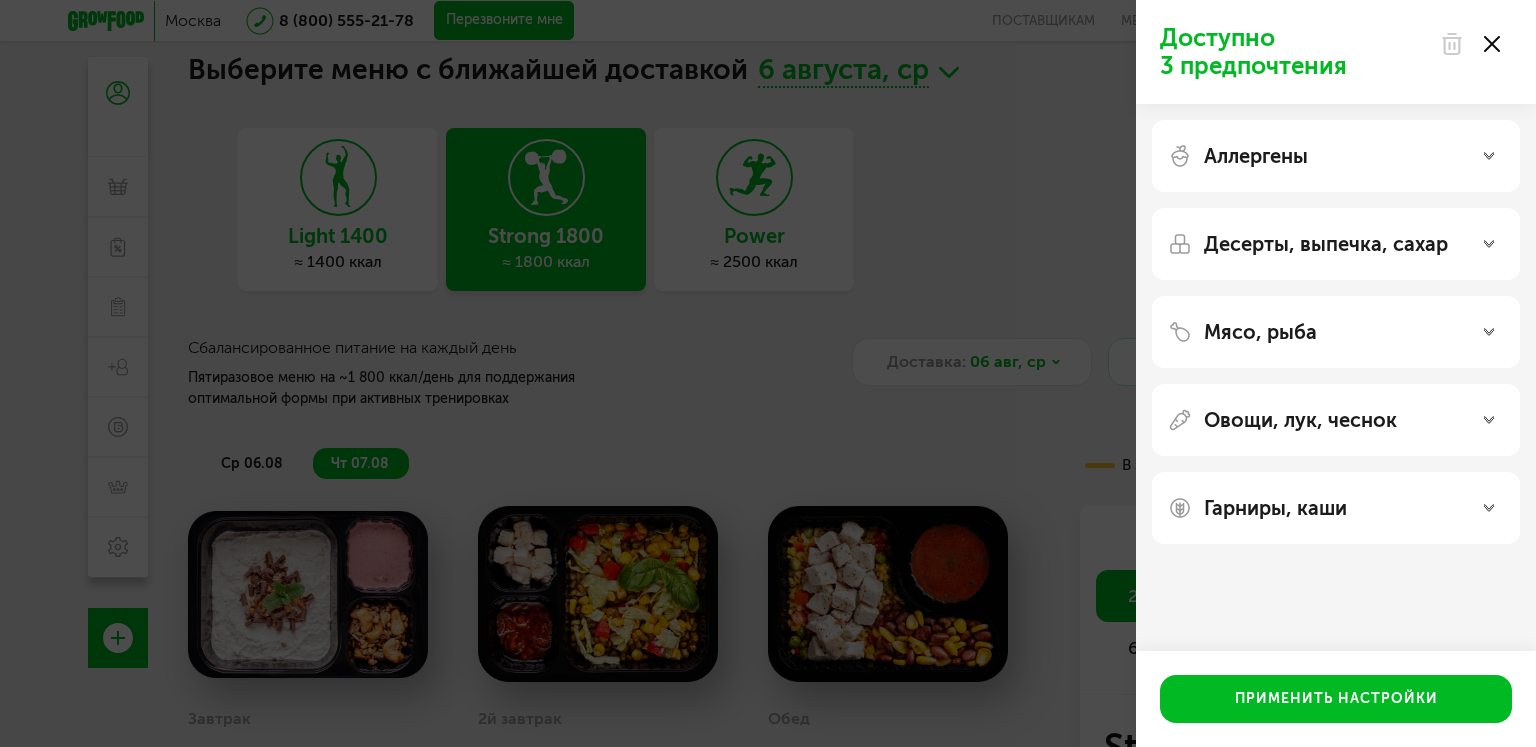 click on "Десерты, выпечка, сахар" at bounding box center (1326, 244) 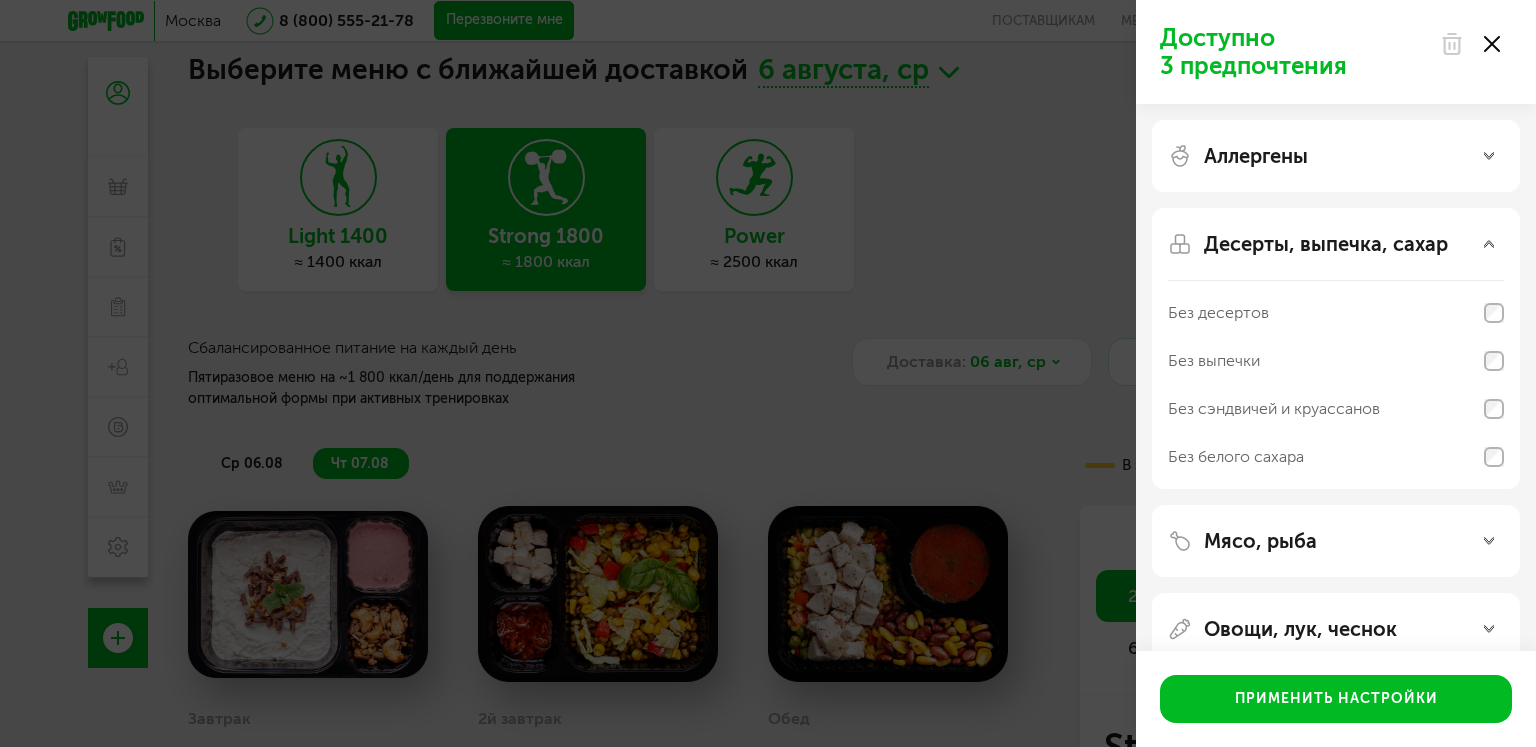 click on "Без белого сахара" at bounding box center (1336, 457) 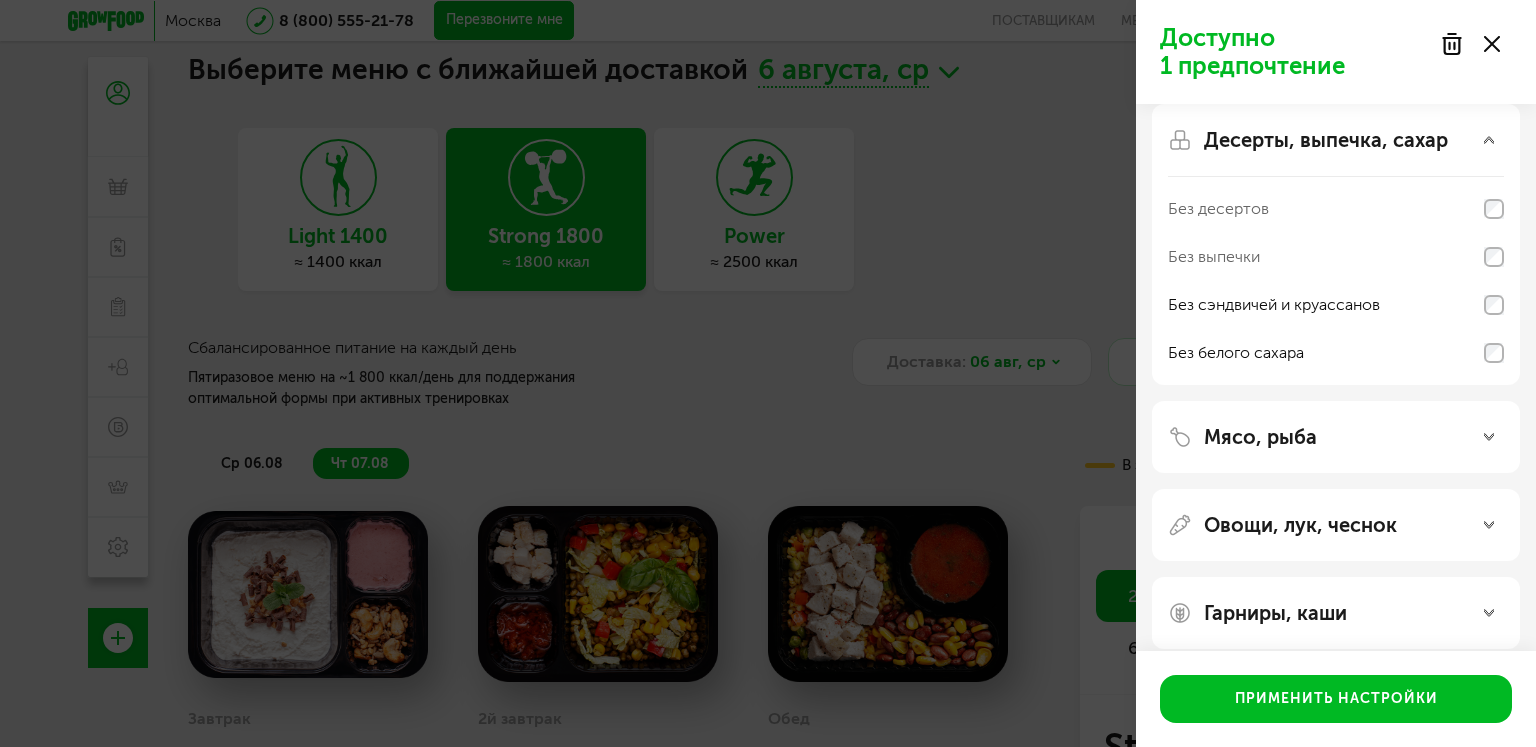 scroll, scrollTop: 112, scrollLeft: 0, axis: vertical 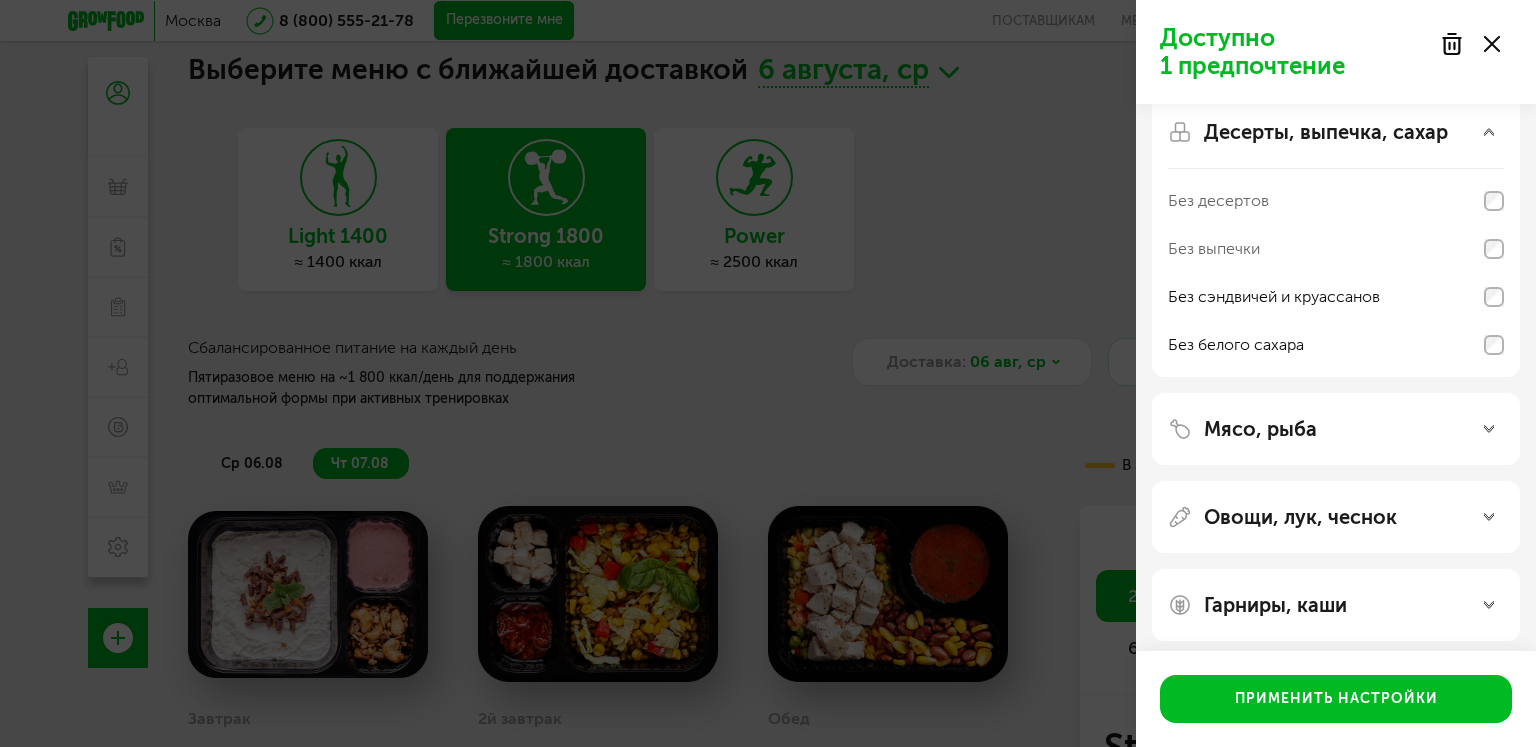 click on "Мясо, рыба" at bounding box center (1336, 429) 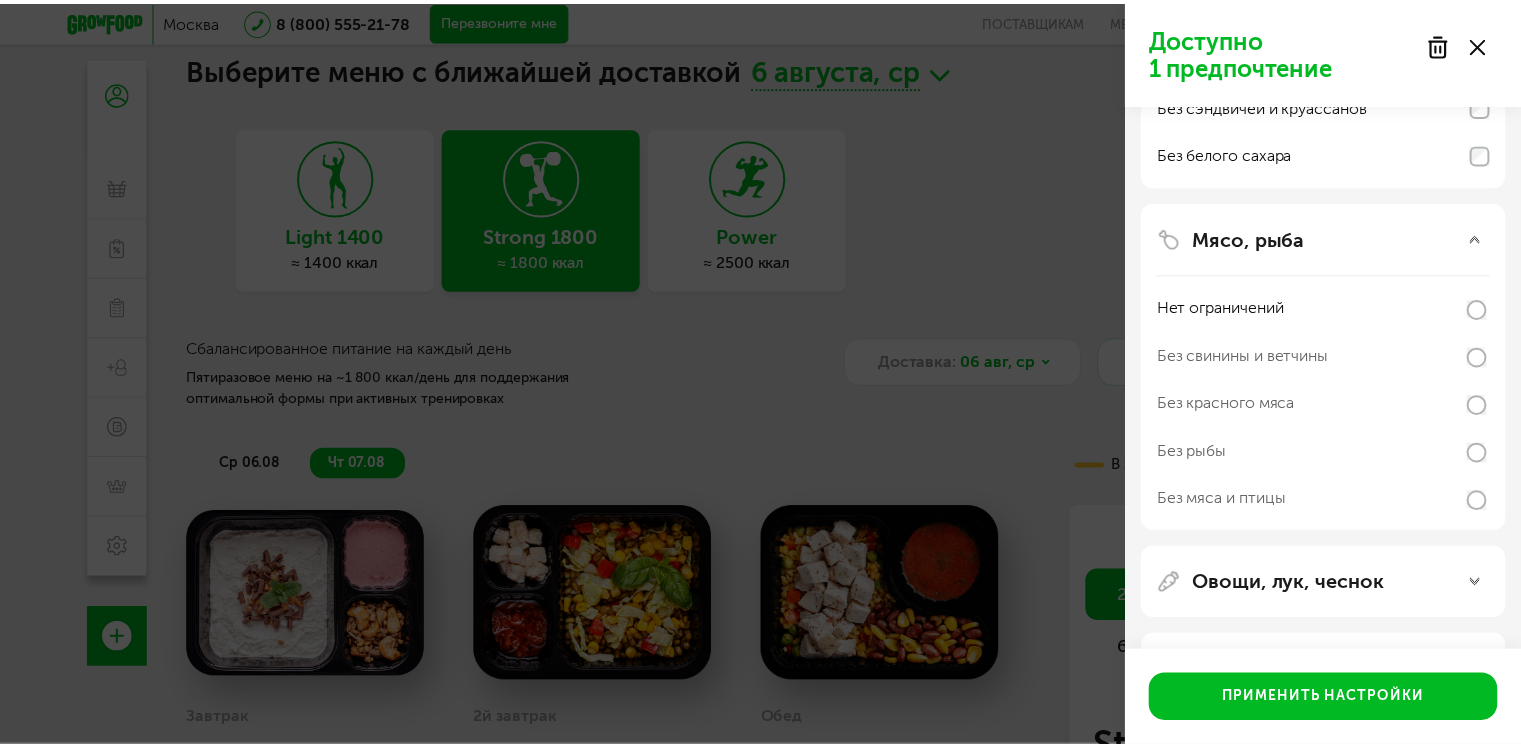 scroll, scrollTop: 316, scrollLeft: 0, axis: vertical 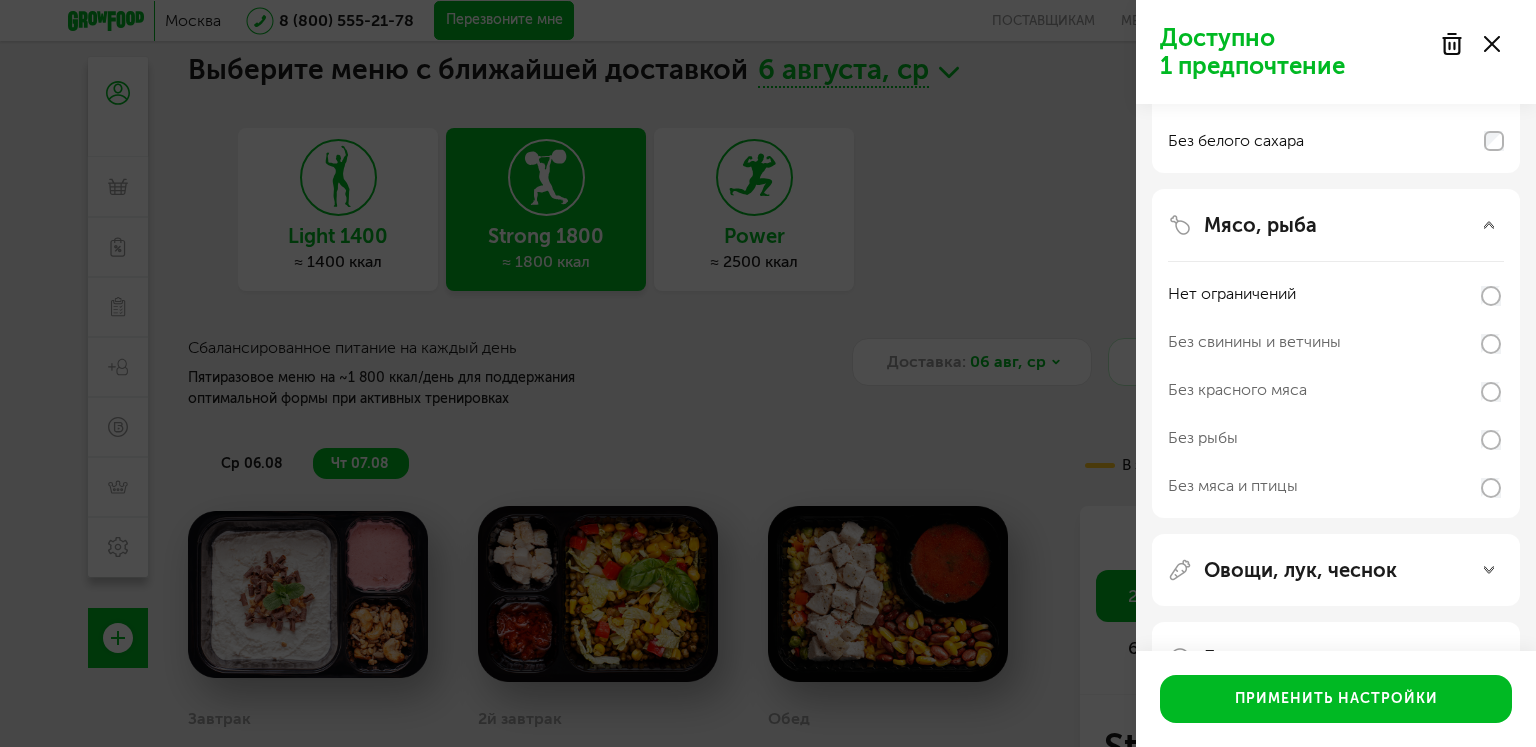 click on "Без свинины и ветчины" at bounding box center (1336, 342) 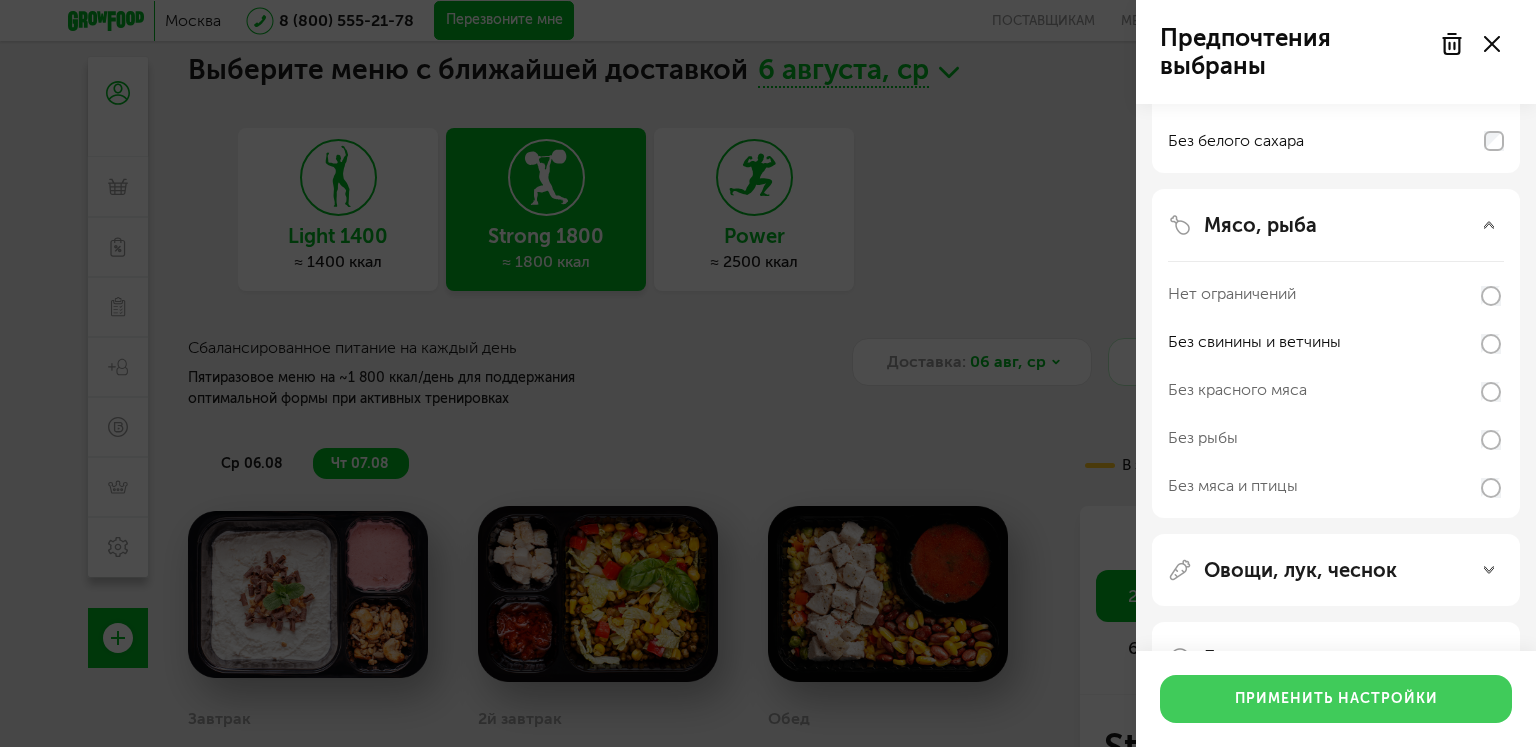 click on "Применить настройки" at bounding box center (1336, 699) 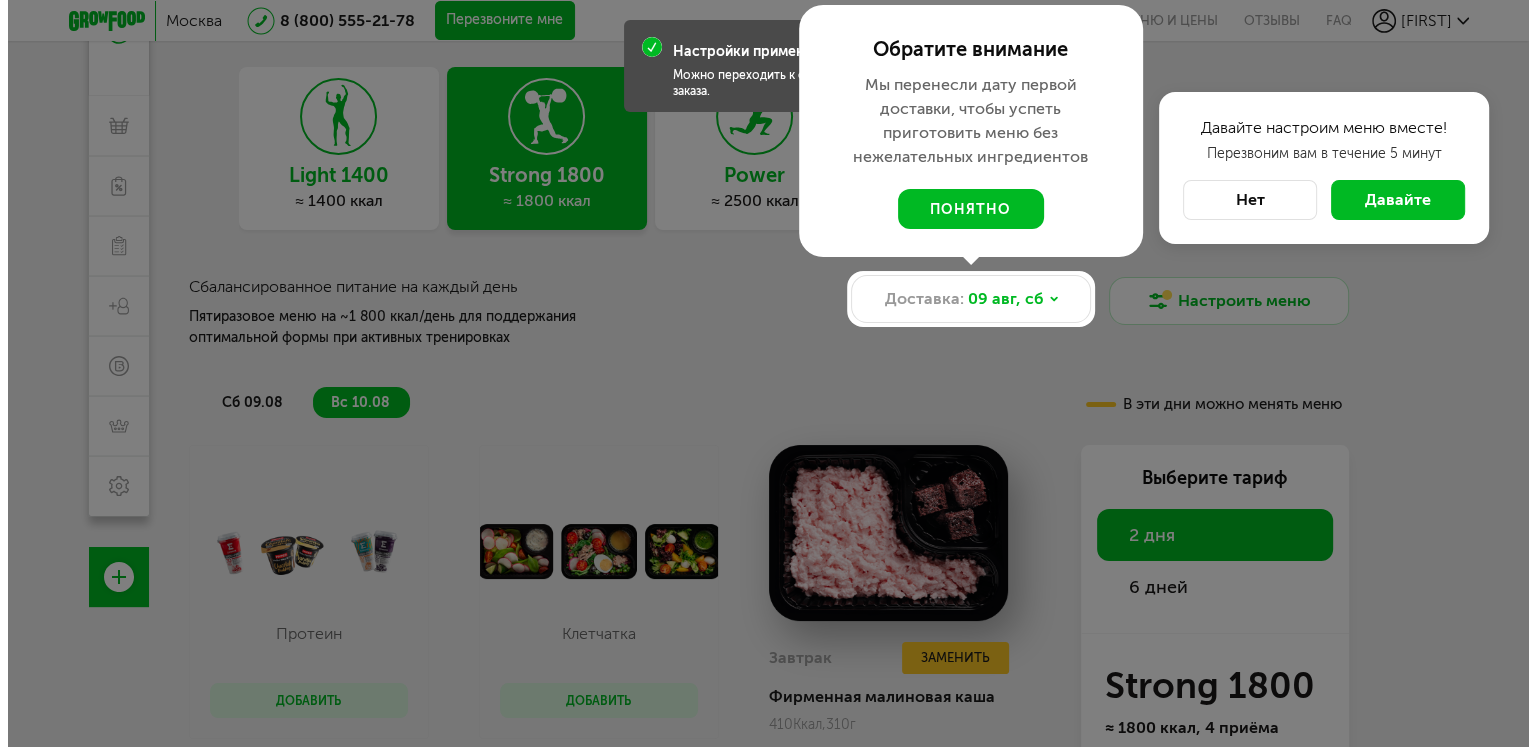 scroll, scrollTop: 100, scrollLeft: 0, axis: vertical 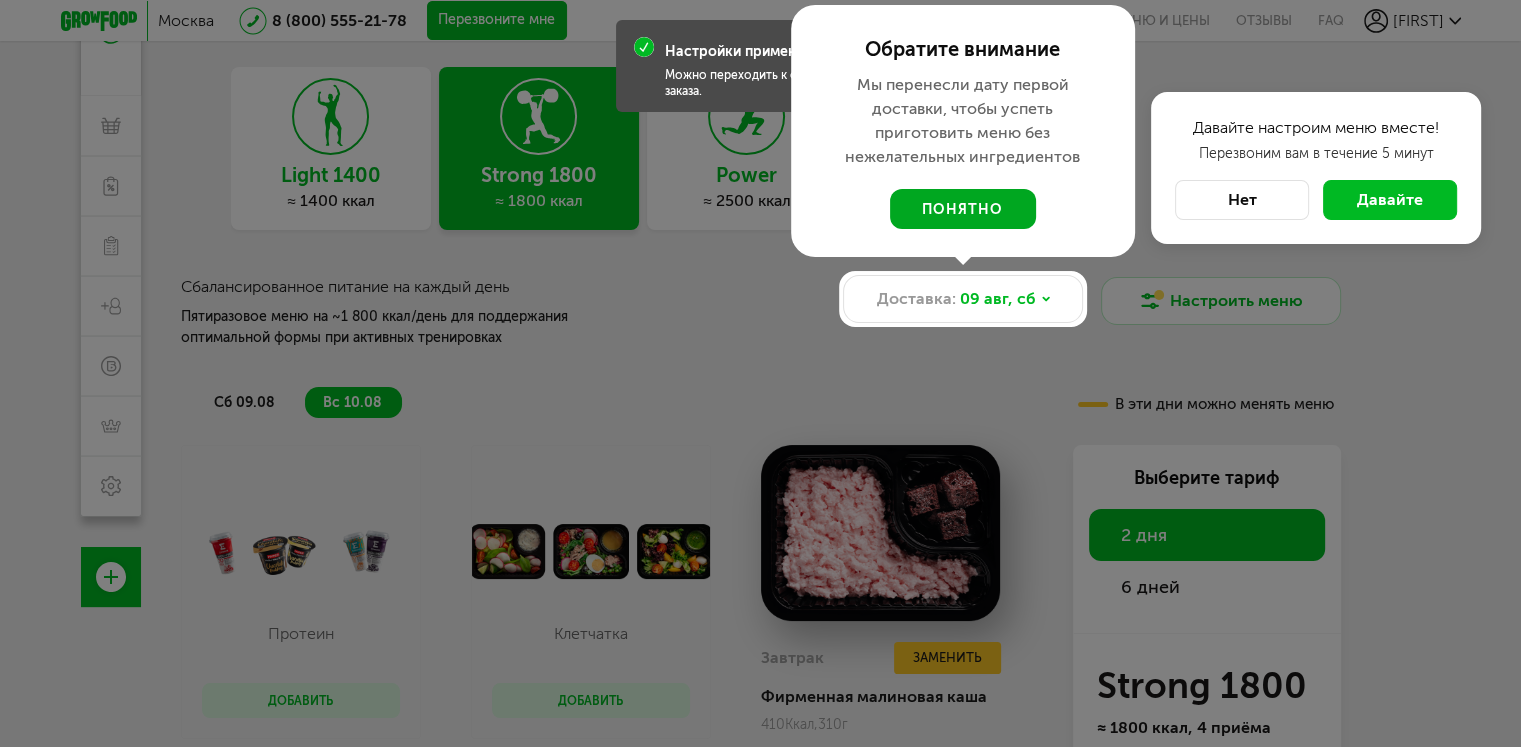 click on "понятно" at bounding box center [963, 209] 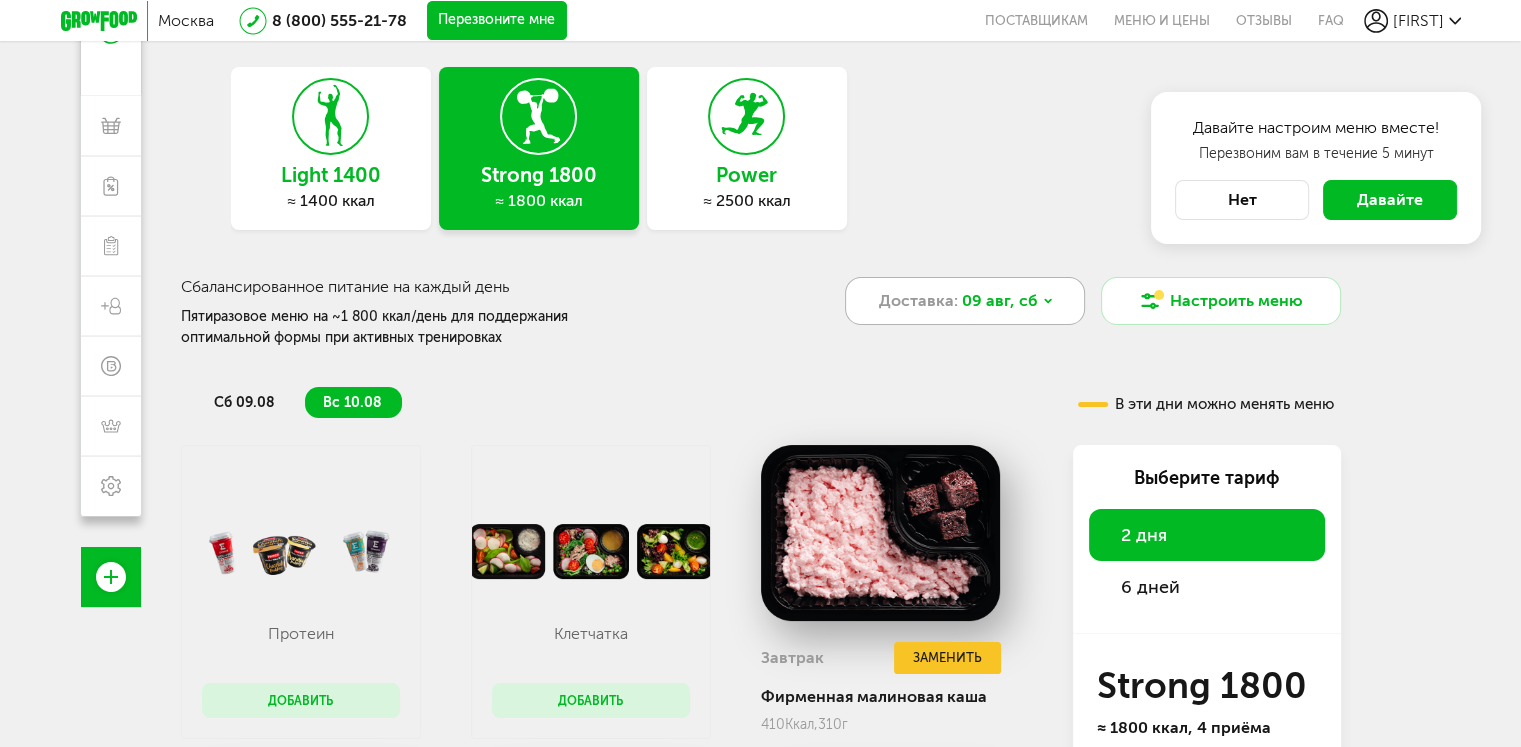 click on "09 авг, сб" at bounding box center (1000, 301) 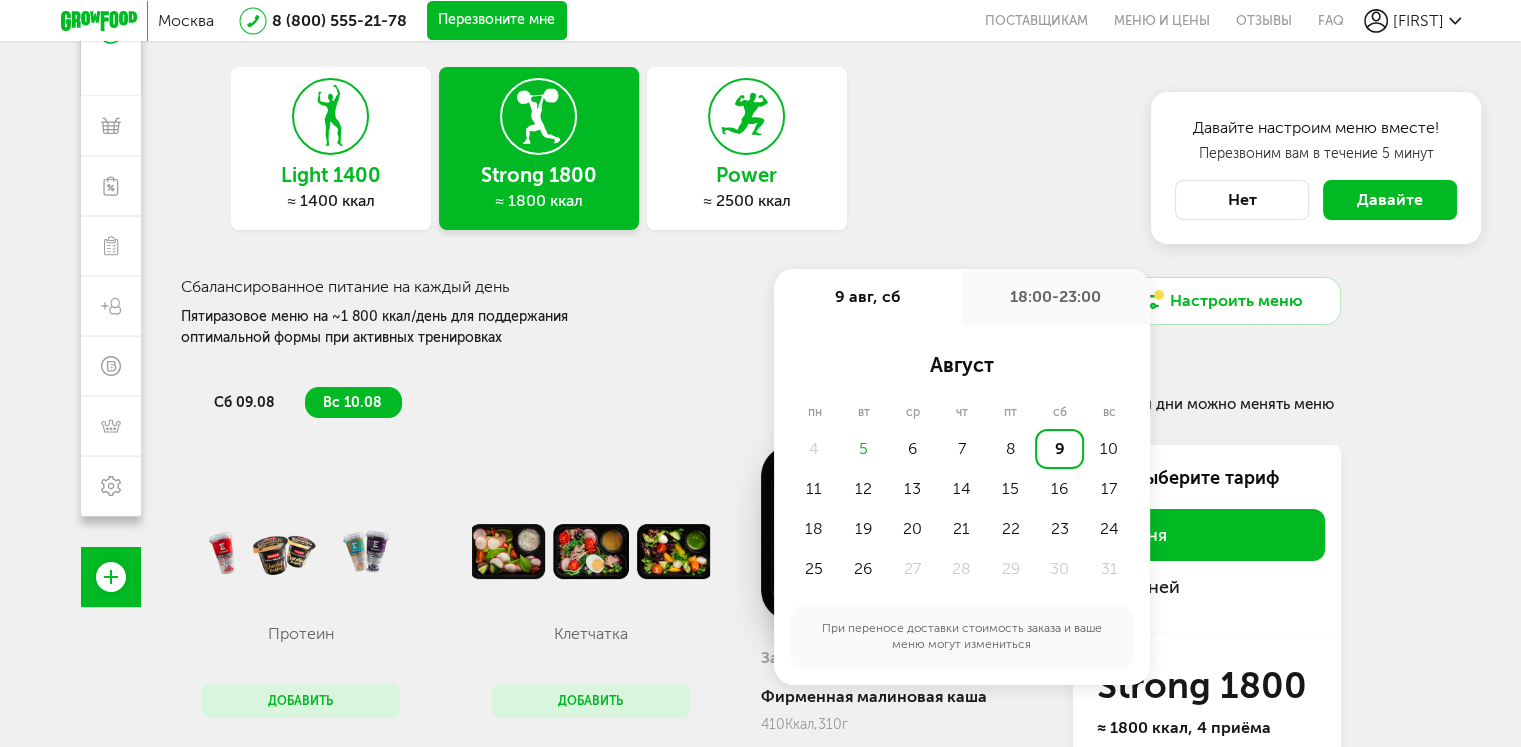 click on "6 дней" at bounding box center (1207, 587) 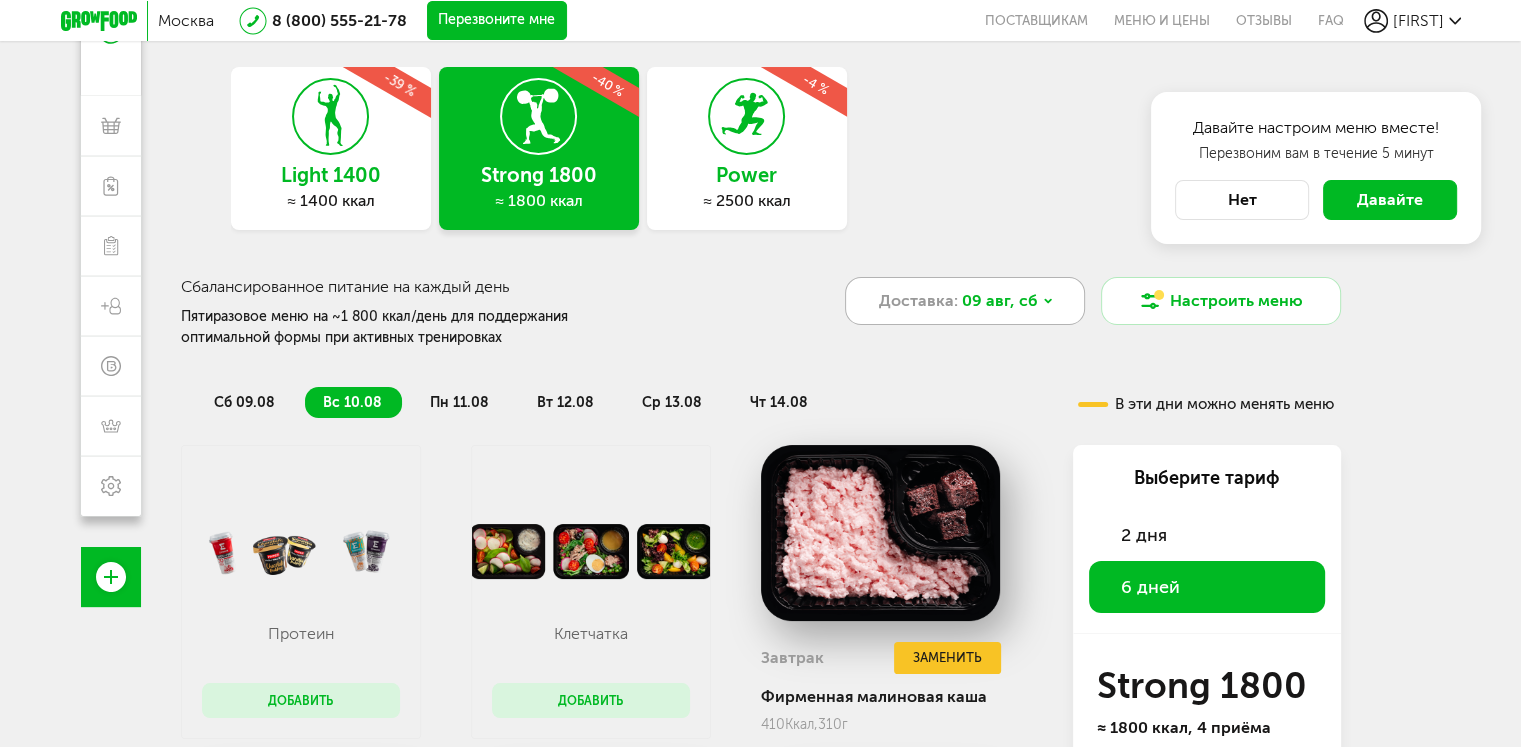 click on "09 авг, сб" at bounding box center (1000, 301) 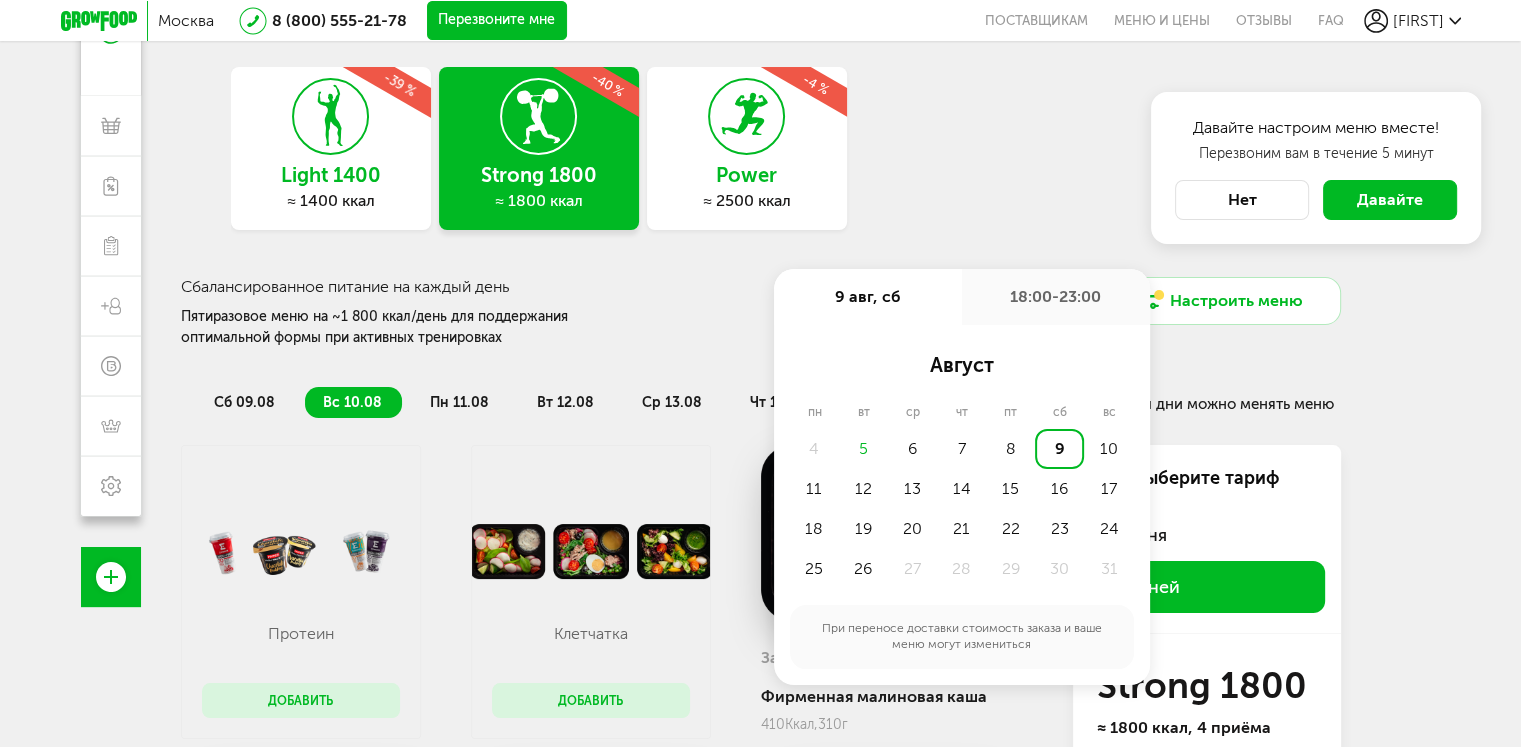 click on "Сбалансированное питание на каждый день   Пятиразовое меню на ~1 800 ккал/день для поддержания оптимальной формы при активных тренировках   Доставка:  09 авг, сб     9 авг, сб   18:00-23:00   август     пн вт ср чт пт сб вс   4 5 6 7 8 9 10 11 12 13 14 15 16 17 18 19 20 21 22 23 24 25 26 27 28 29 30 31   При переносе доставки стоимость заказа и ваше меню могут измениться       Настроить меню" at bounding box center (761, 294) 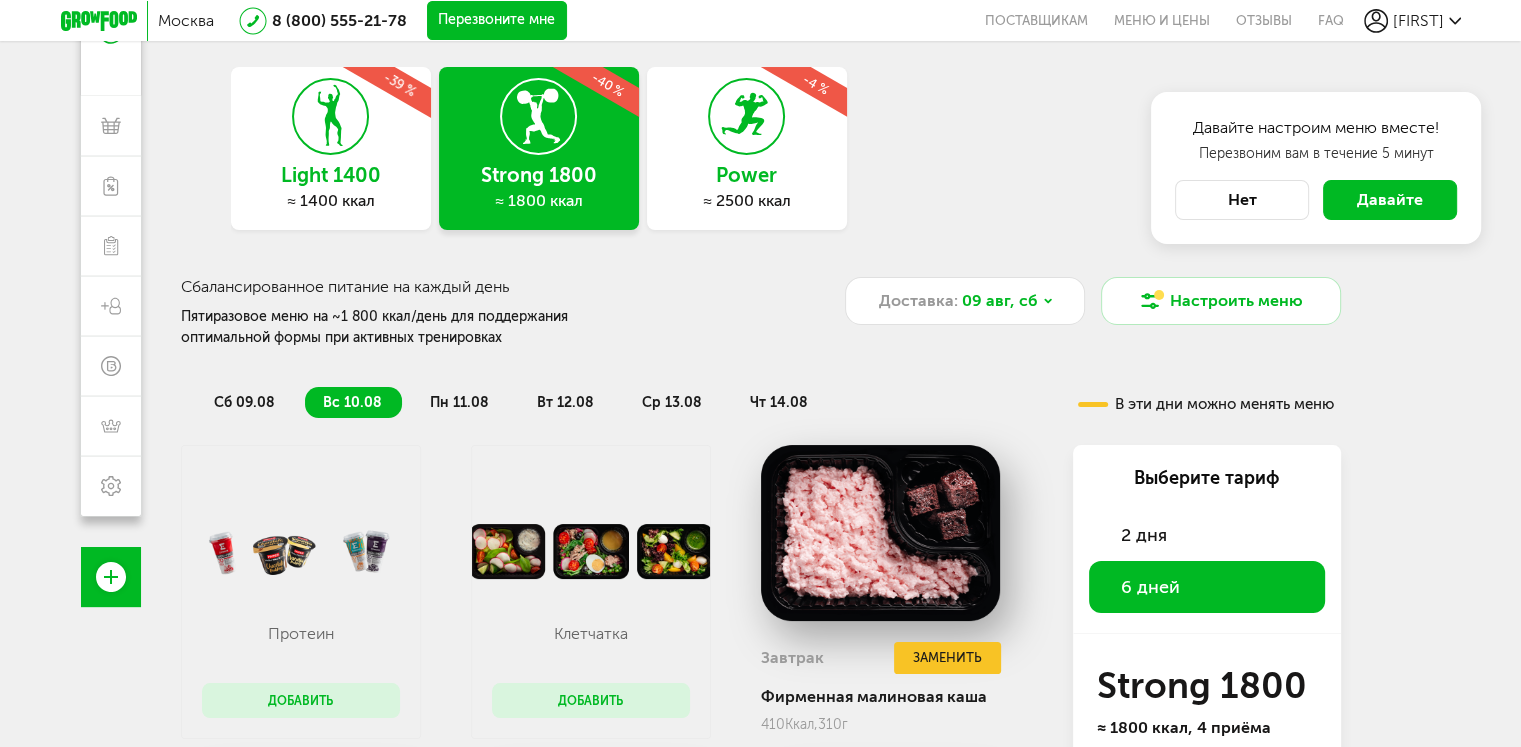 click on "сб 09.08 вс 10.08 пн 11.08 вт 12.08 ср 13.08 чт 14.08        В эти дни можно менять меню
Протеин
Добавить
Клетчатка
Добавить
Завтрак   Заменить     Фирменная малиновая каша
410  Ккал,
310  г                     2й завтрак   Заменить     Тыквенные блины с курицей
407  Ккал,
186  г                     Обед   Заменить     Курица и птитим с овощами
493  Ккал,
282  г                     Ужин   Заменить     Тыквенный кускус и рыба
377  Ккал,
302  г         Всего в воскресенье 1687   Ккал   104 Белки   74 Жиры   149 Углеводы         2 дня   6 дней" at bounding box center [761, 847] 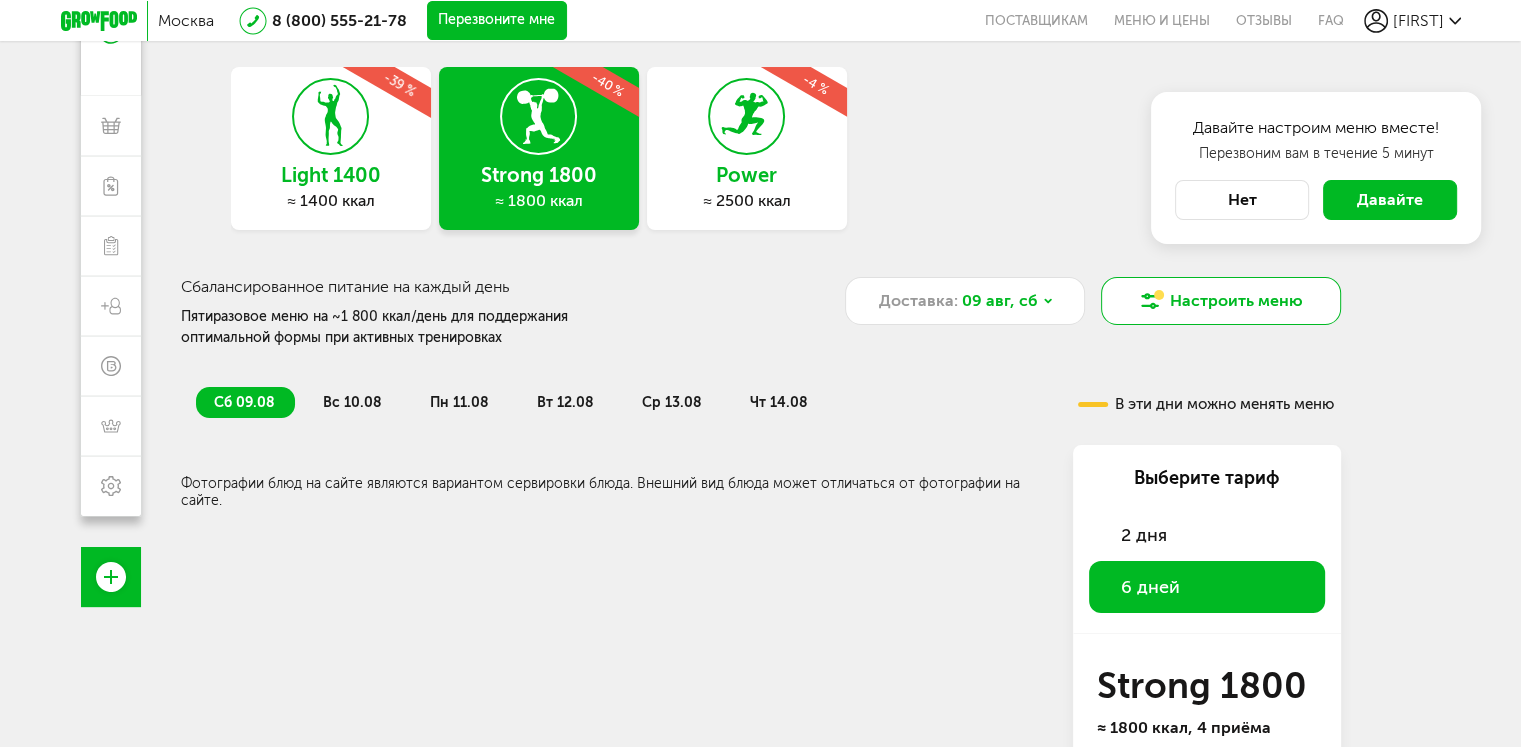 click on "Настроить меню" at bounding box center [1221, 301] 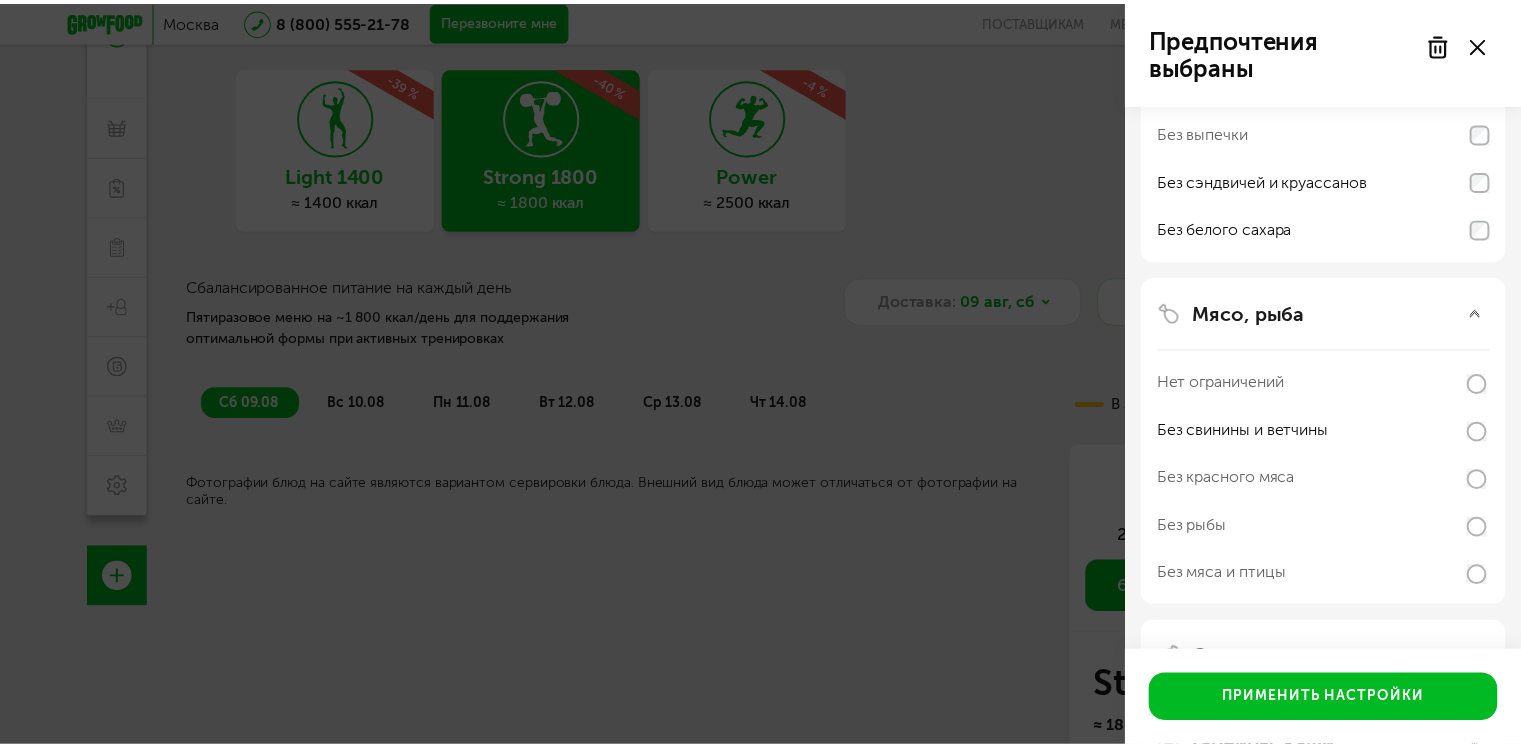 scroll, scrollTop: 290, scrollLeft: 0, axis: vertical 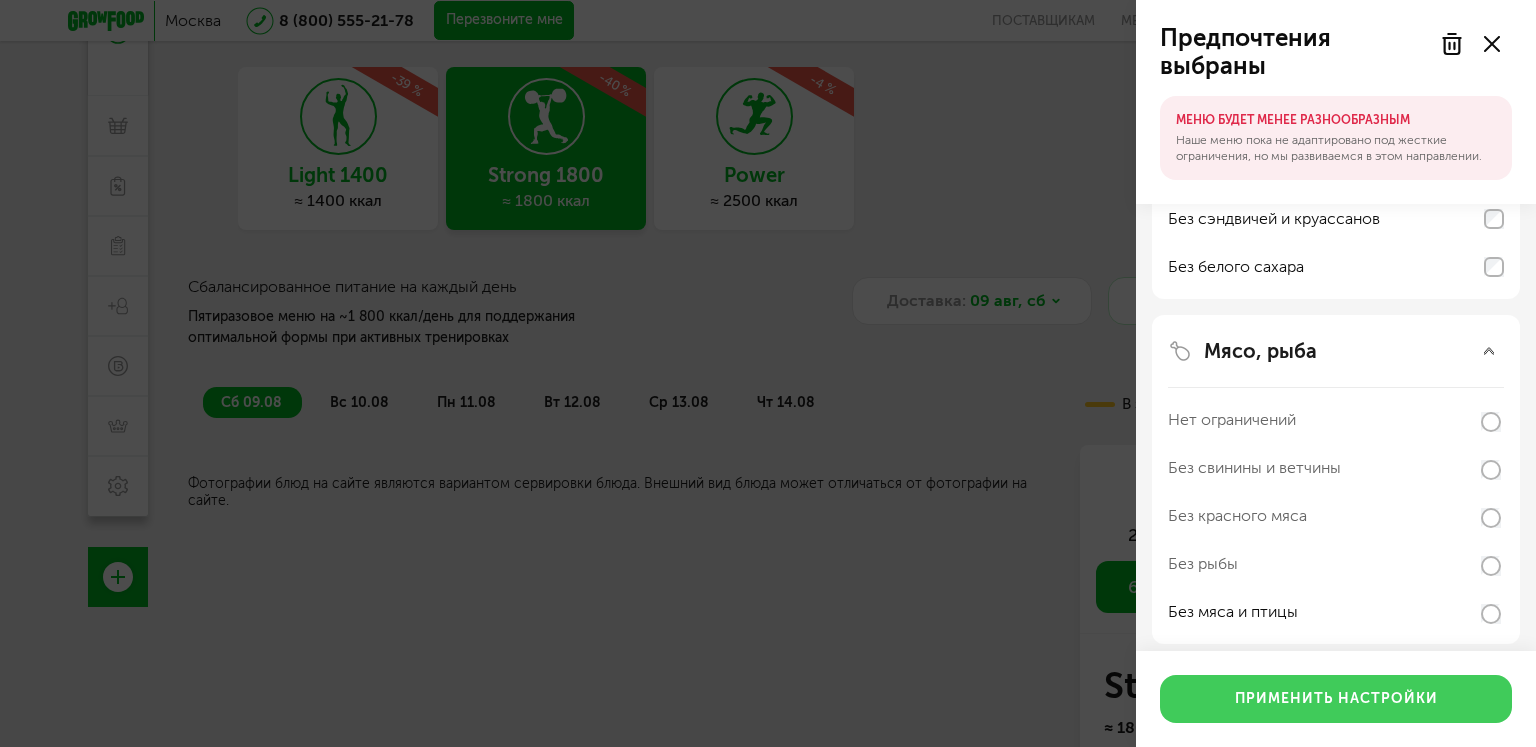 click on "Применить настройки" at bounding box center [1336, 699] 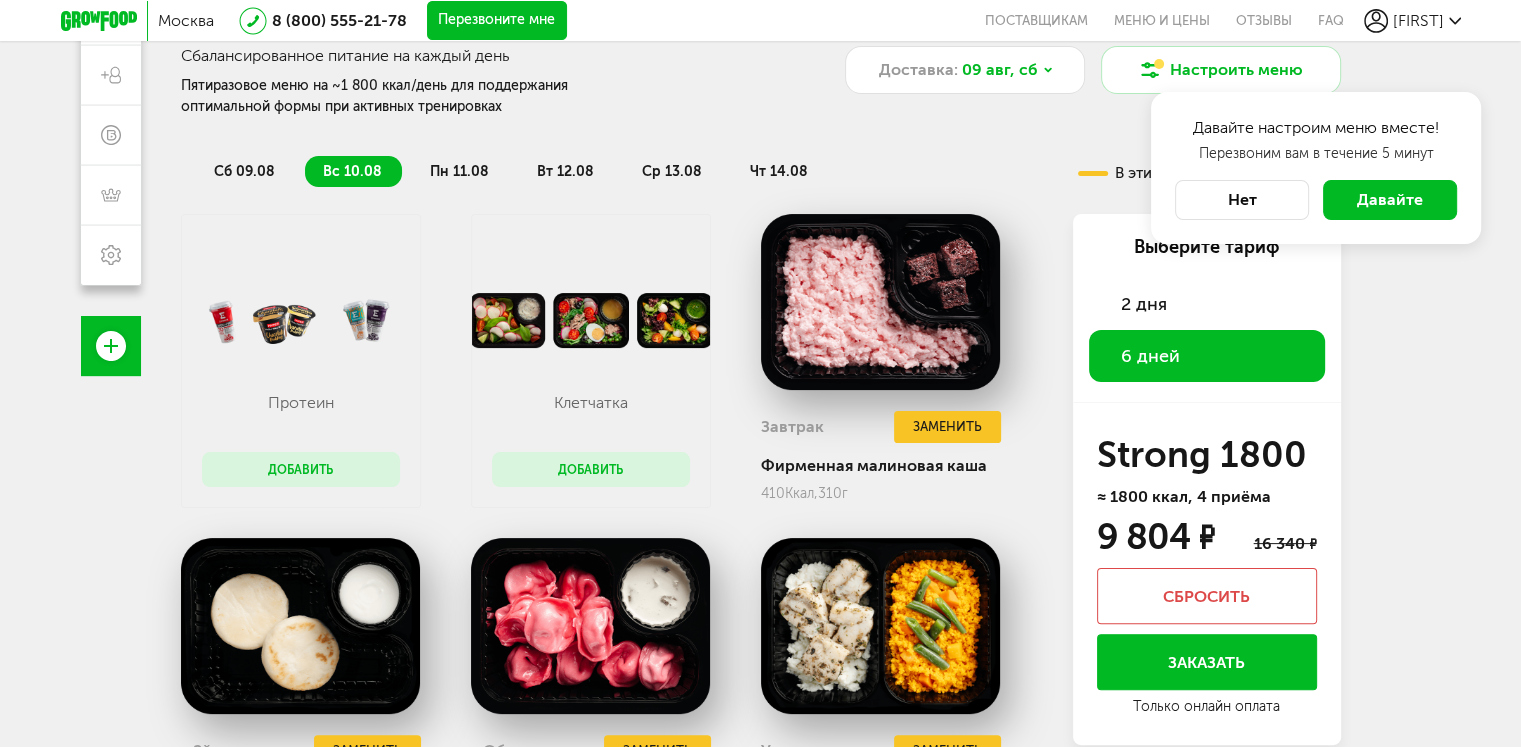 scroll, scrollTop: 330, scrollLeft: 0, axis: vertical 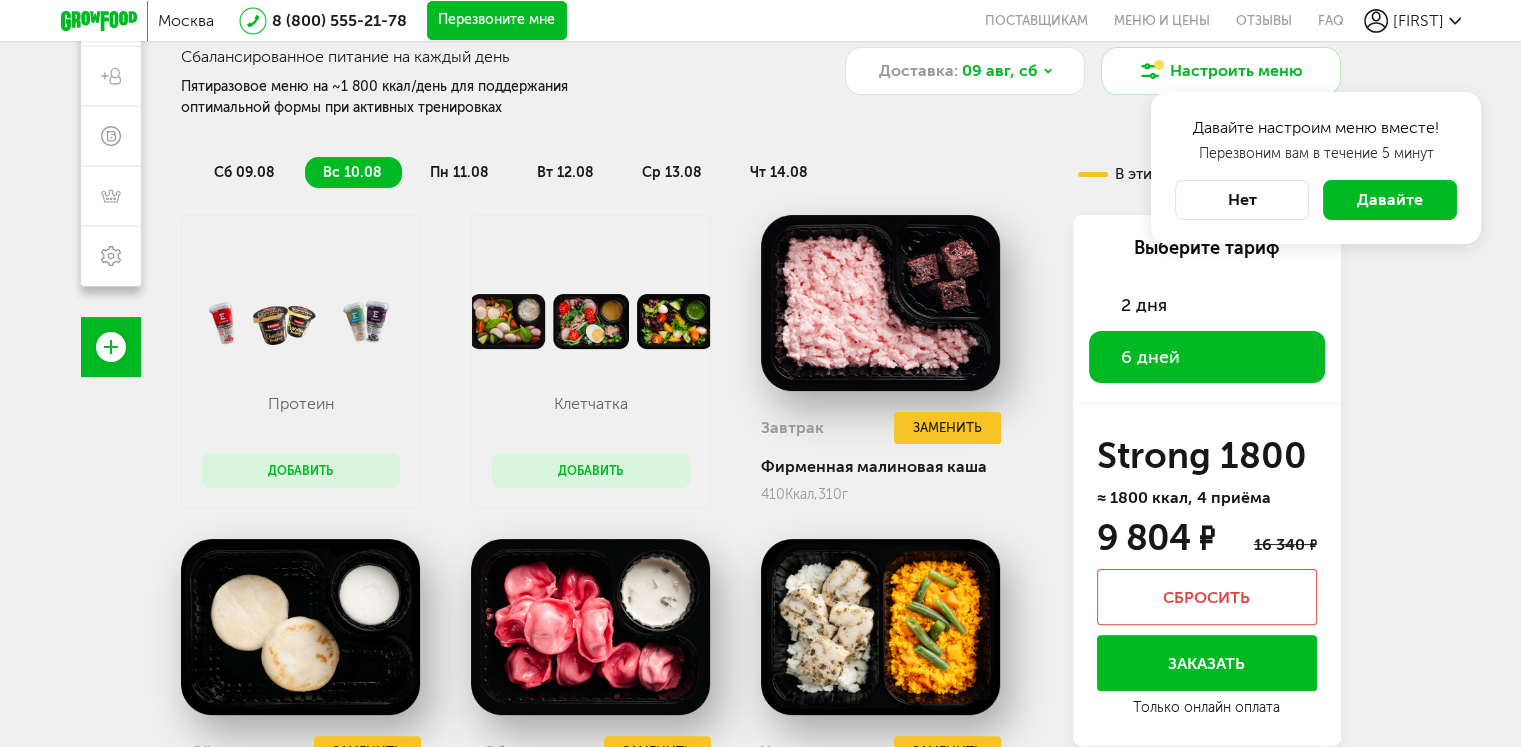 click on "Нет" at bounding box center (1242, 200) 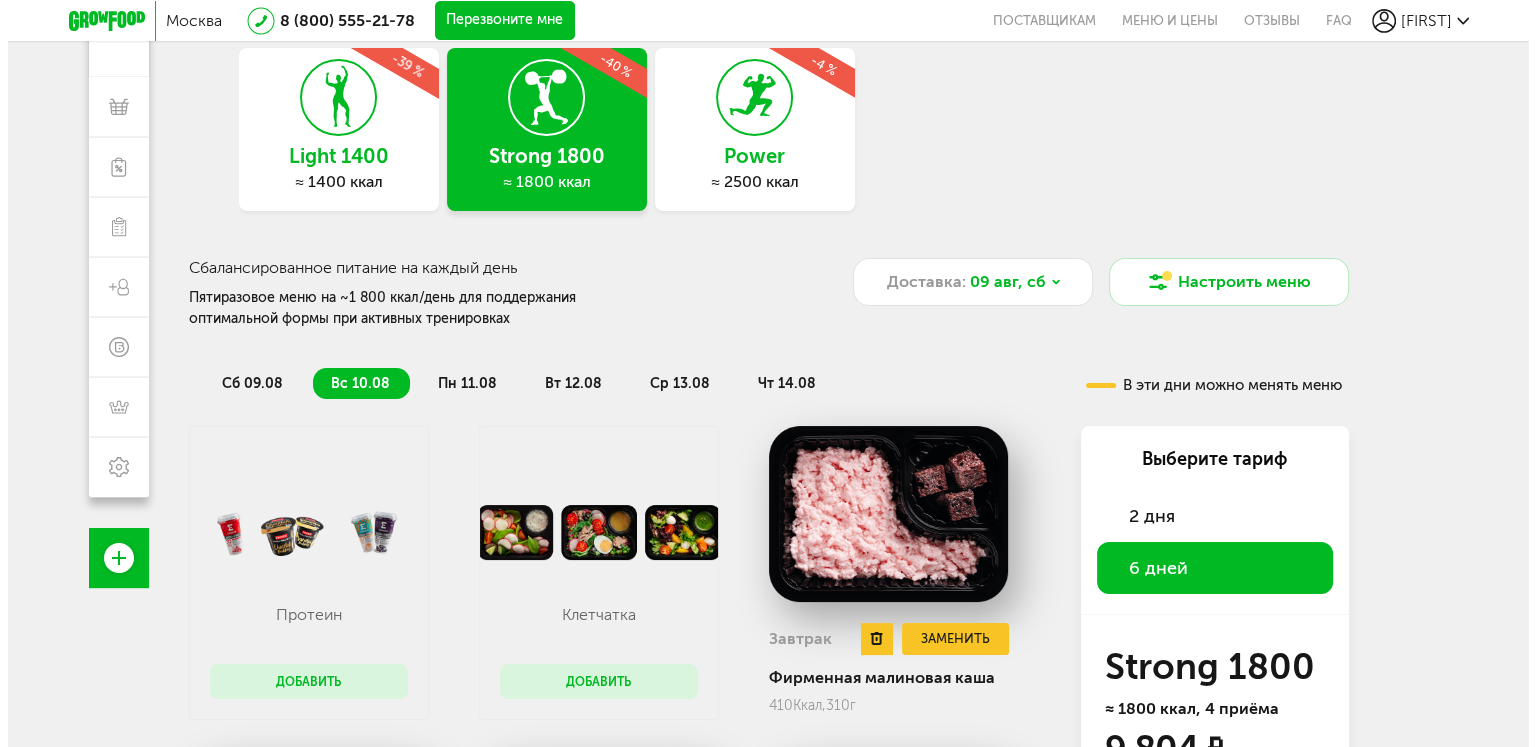scroll, scrollTop: 112, scrollLeft: 0, axis: vertical 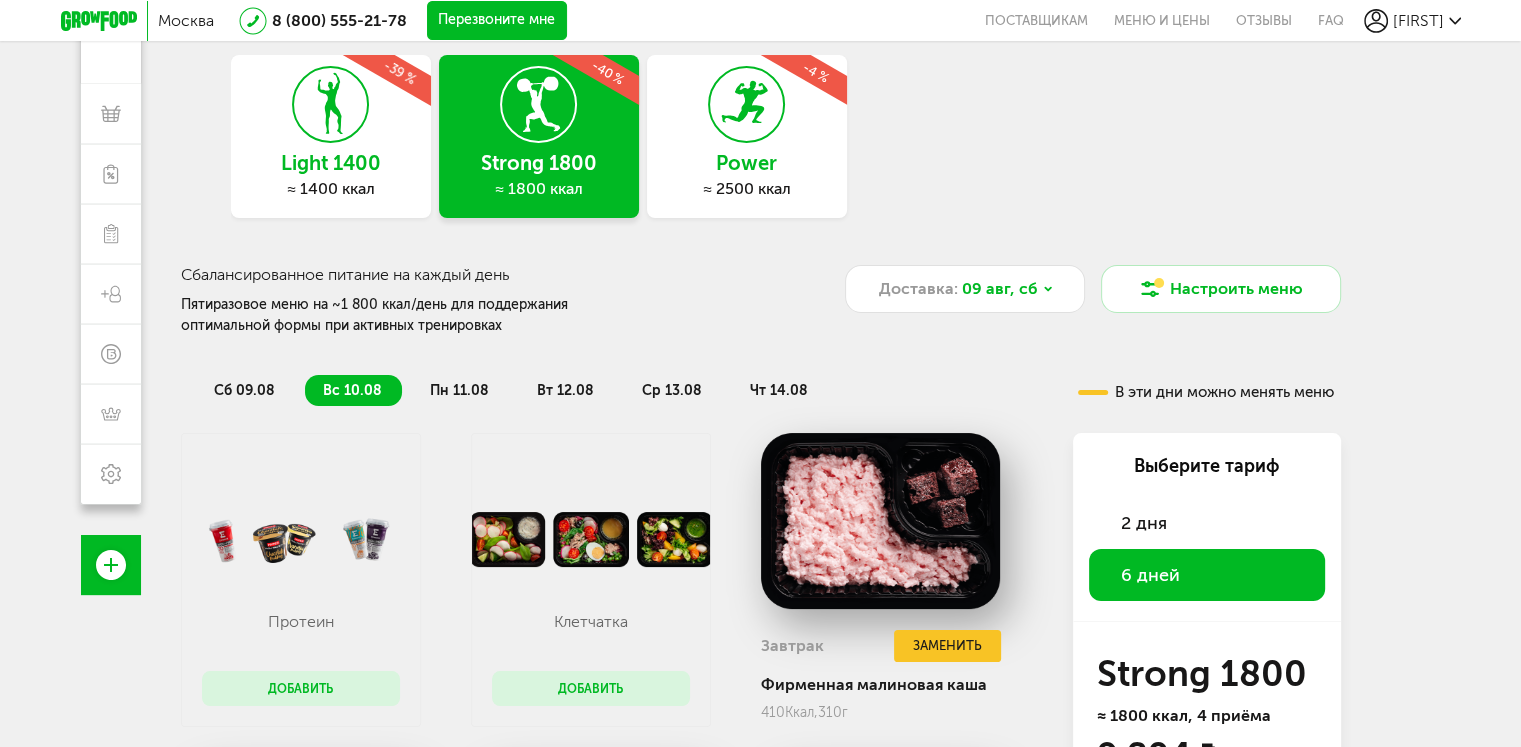 click on "сб 09.08" at bounding box center [244, 390] 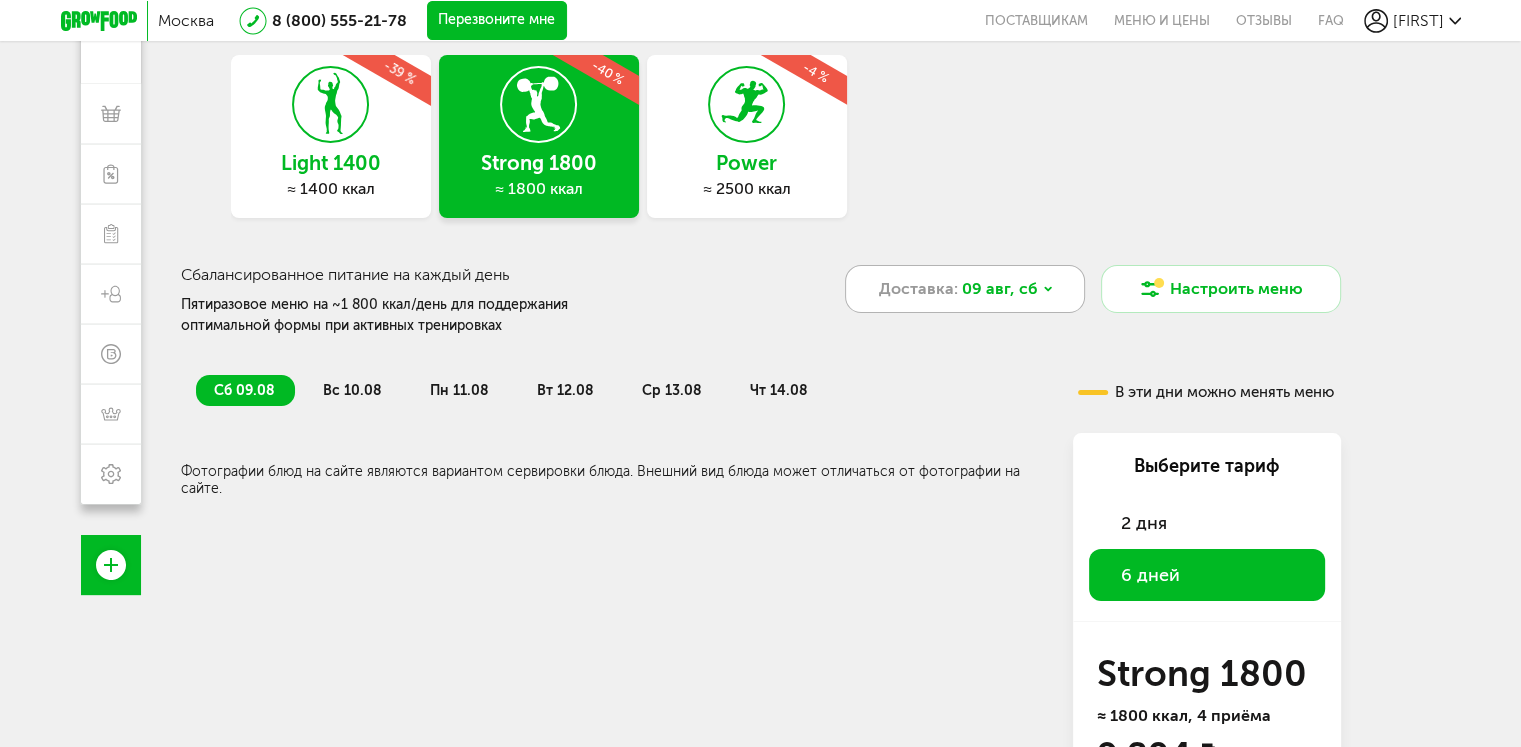 click 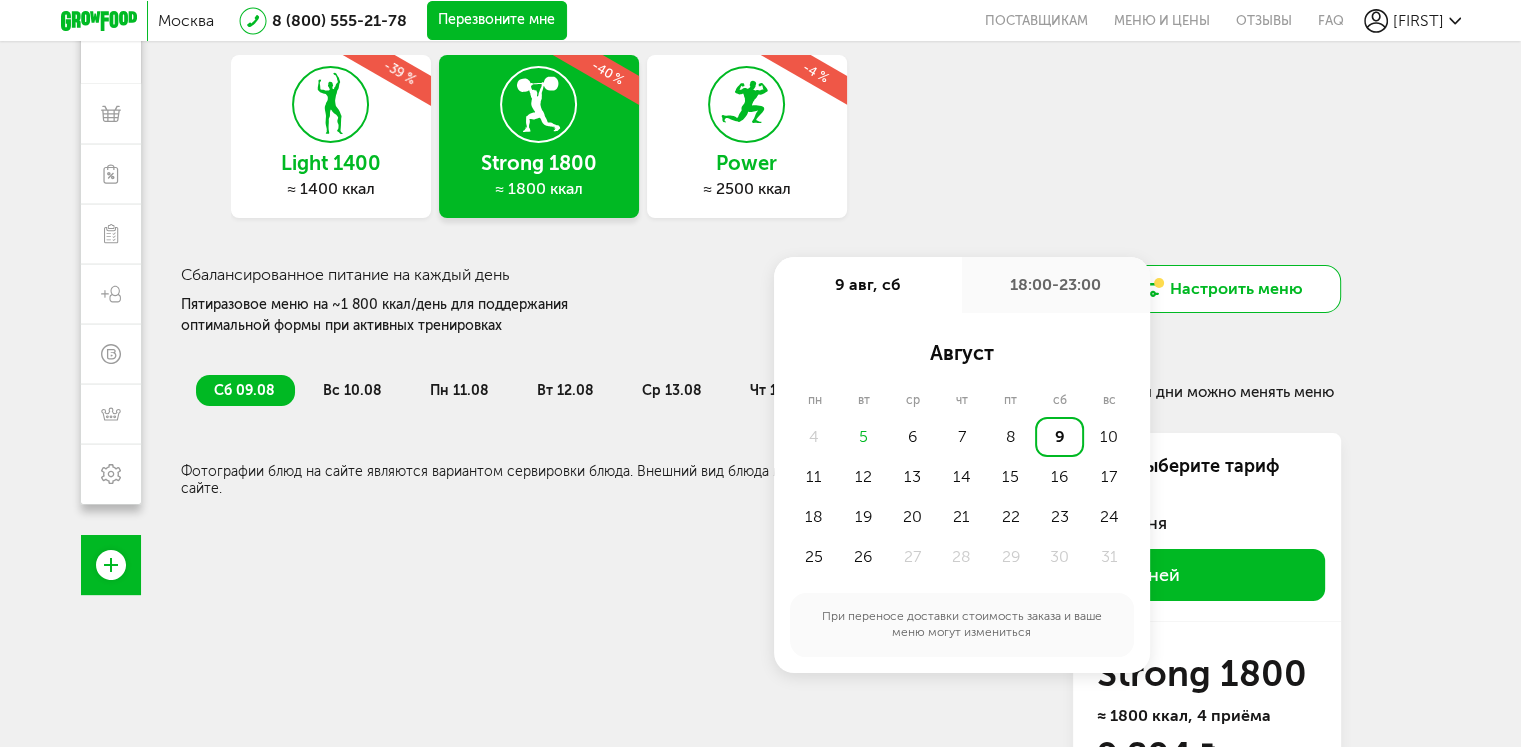 click on "Настроить меню" at bounding box center [1221, 289] 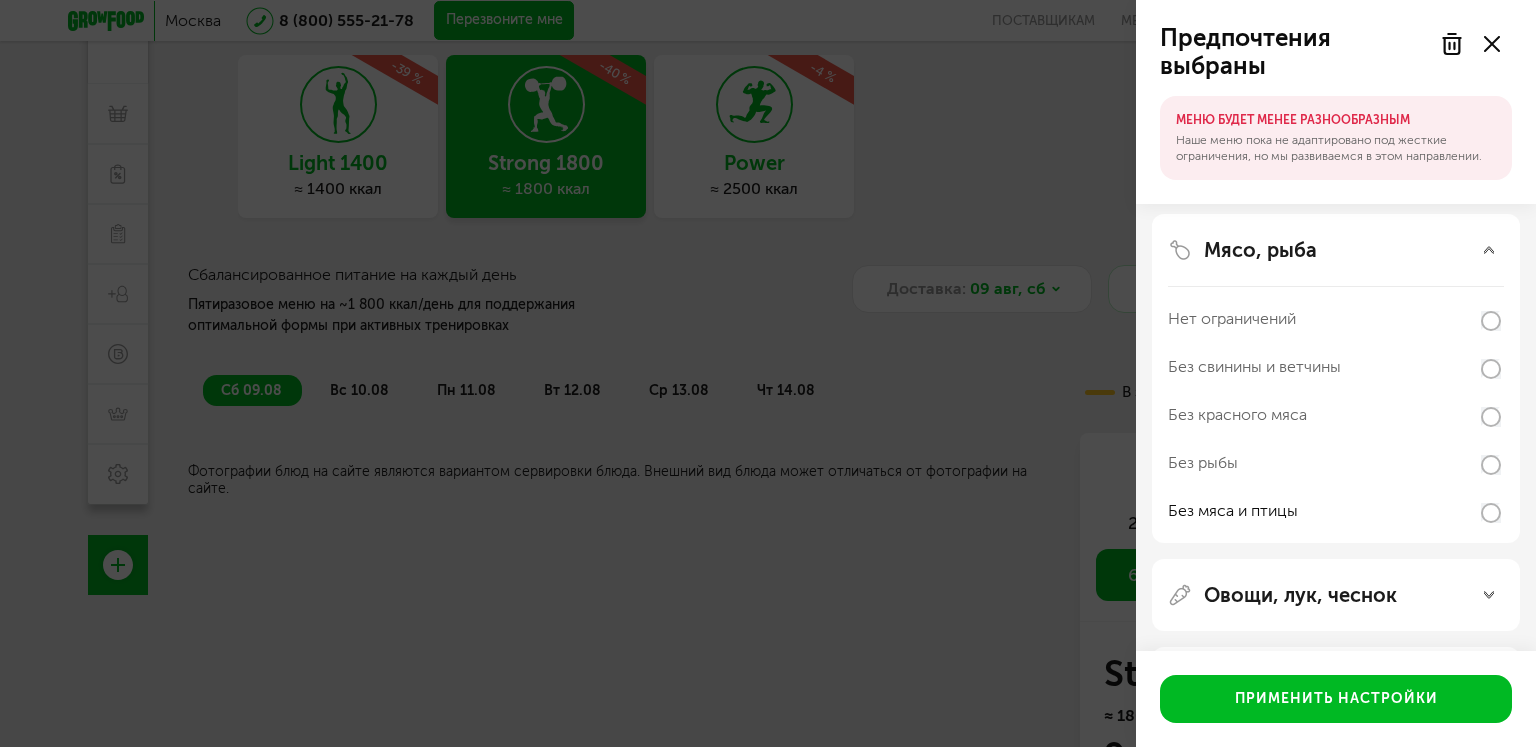 scroll, scrollTop: 398, scrollLeft: 0, axis: vertical 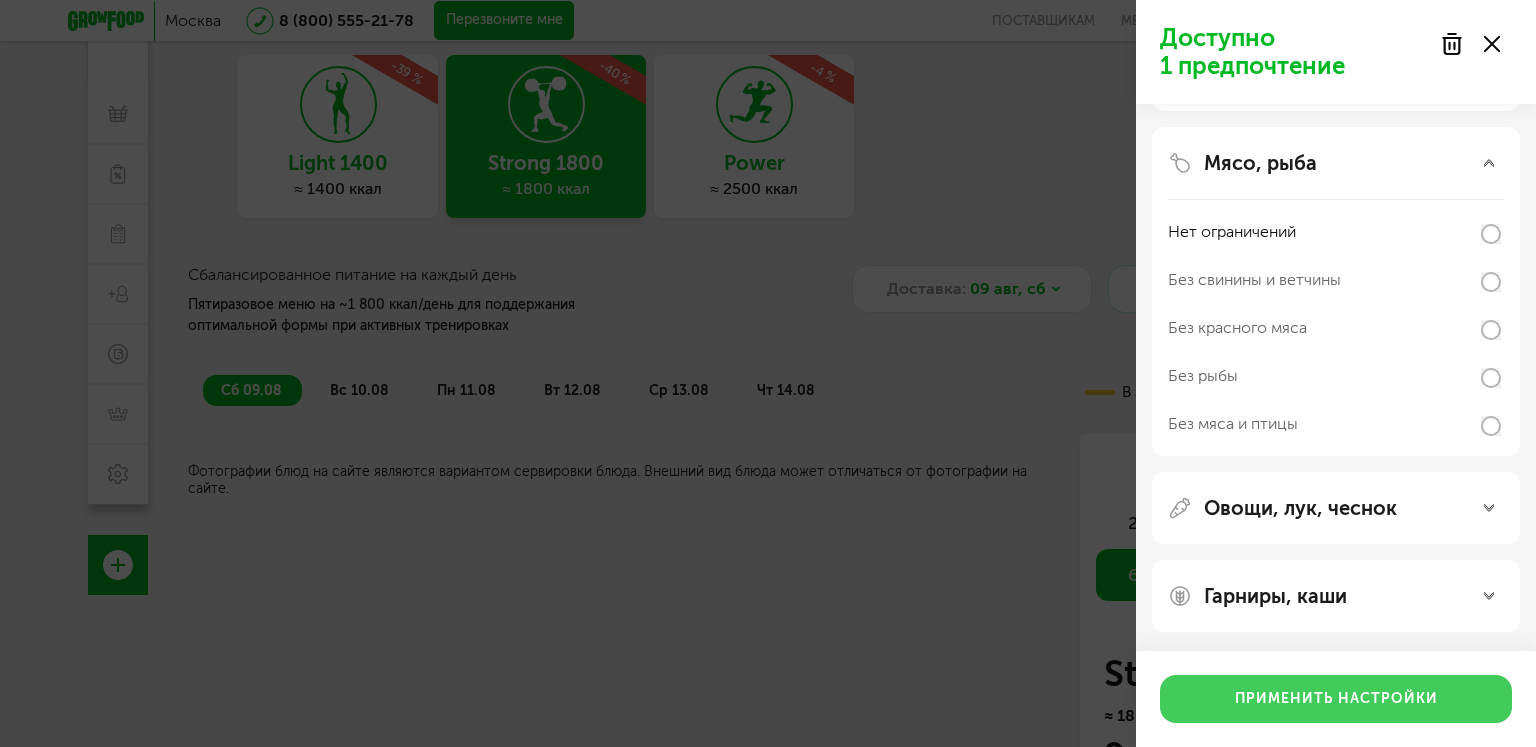 click on "Применить настройки" at bounding box center (1336, 699) 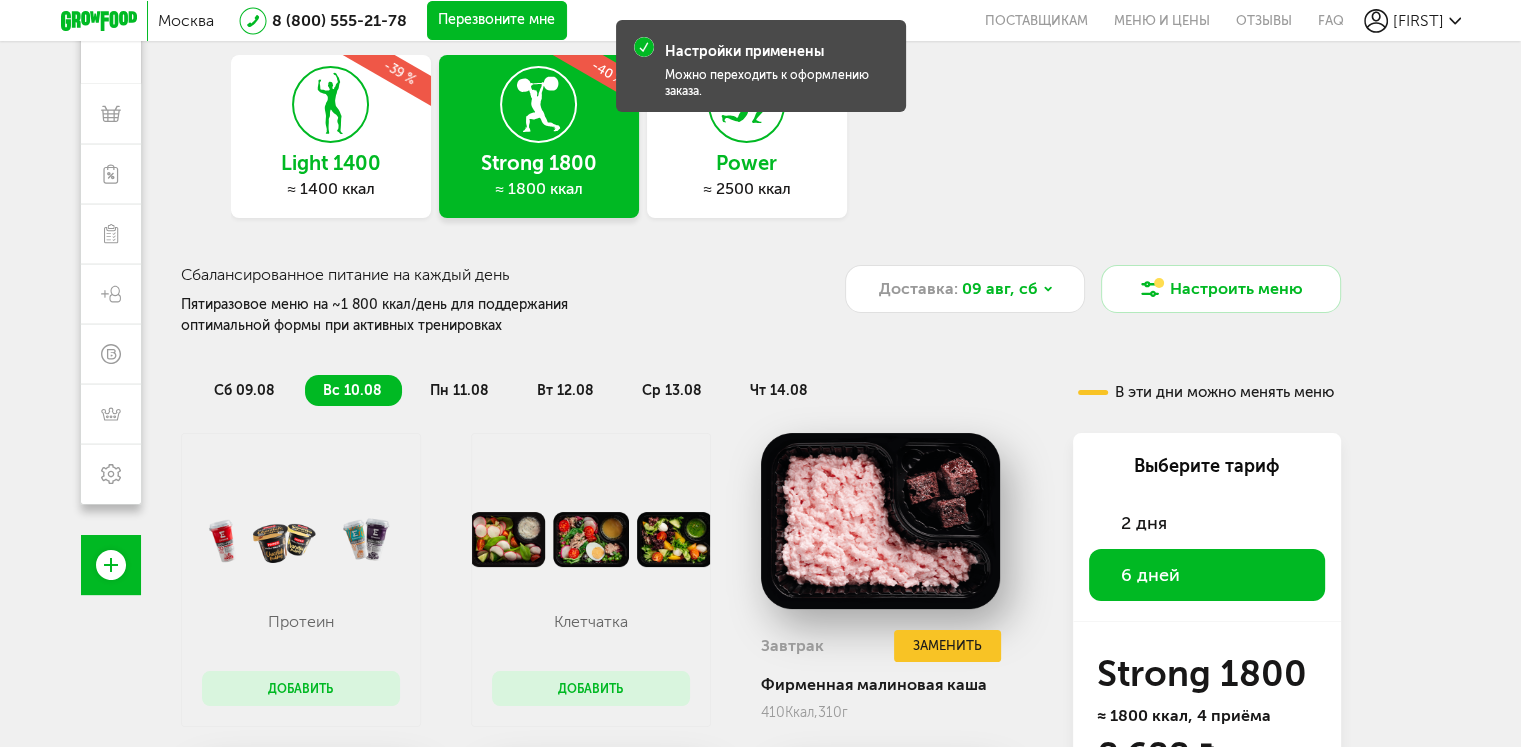 click on "2 дня" at bounding box center (1207, 523) 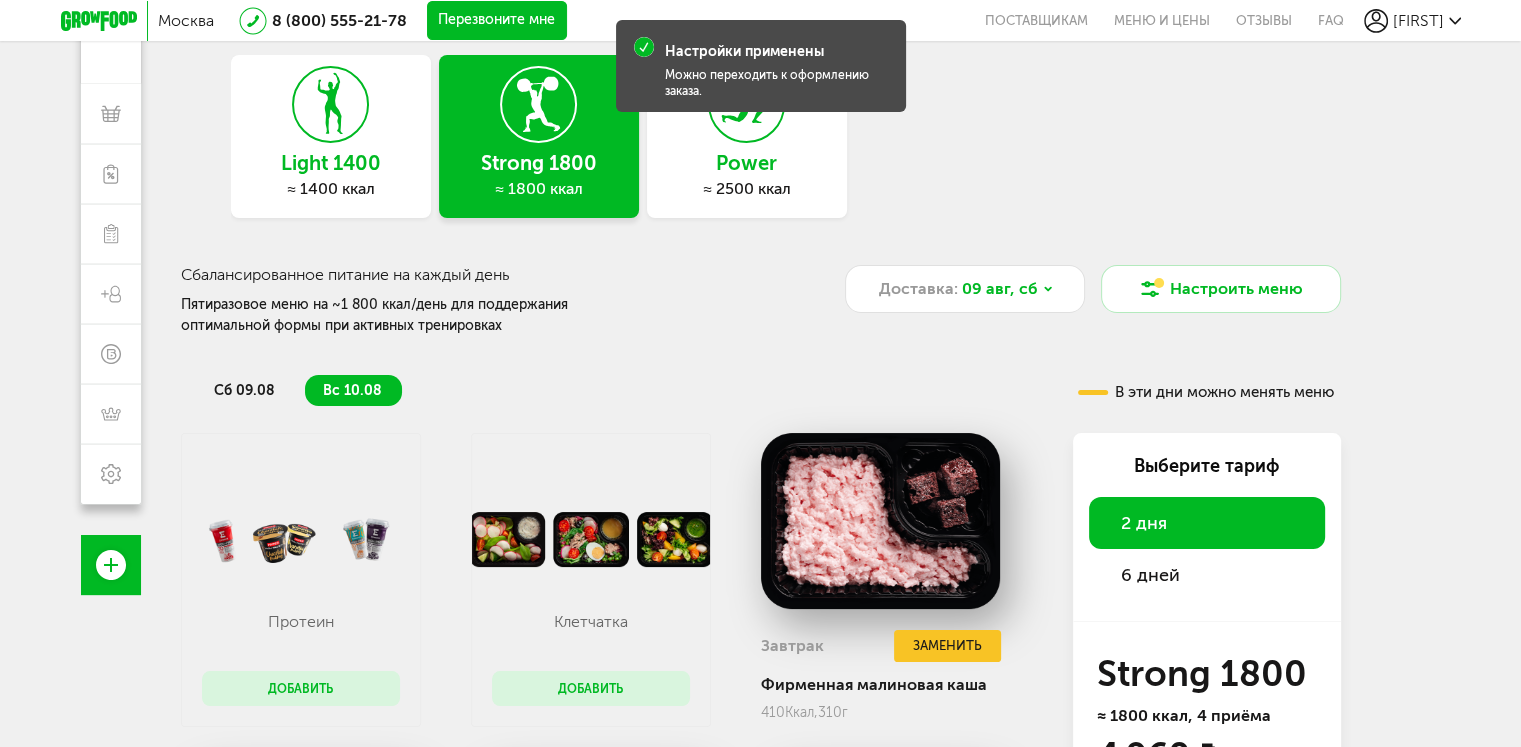 click on "6 дней" at bounding box center [1150, 575] 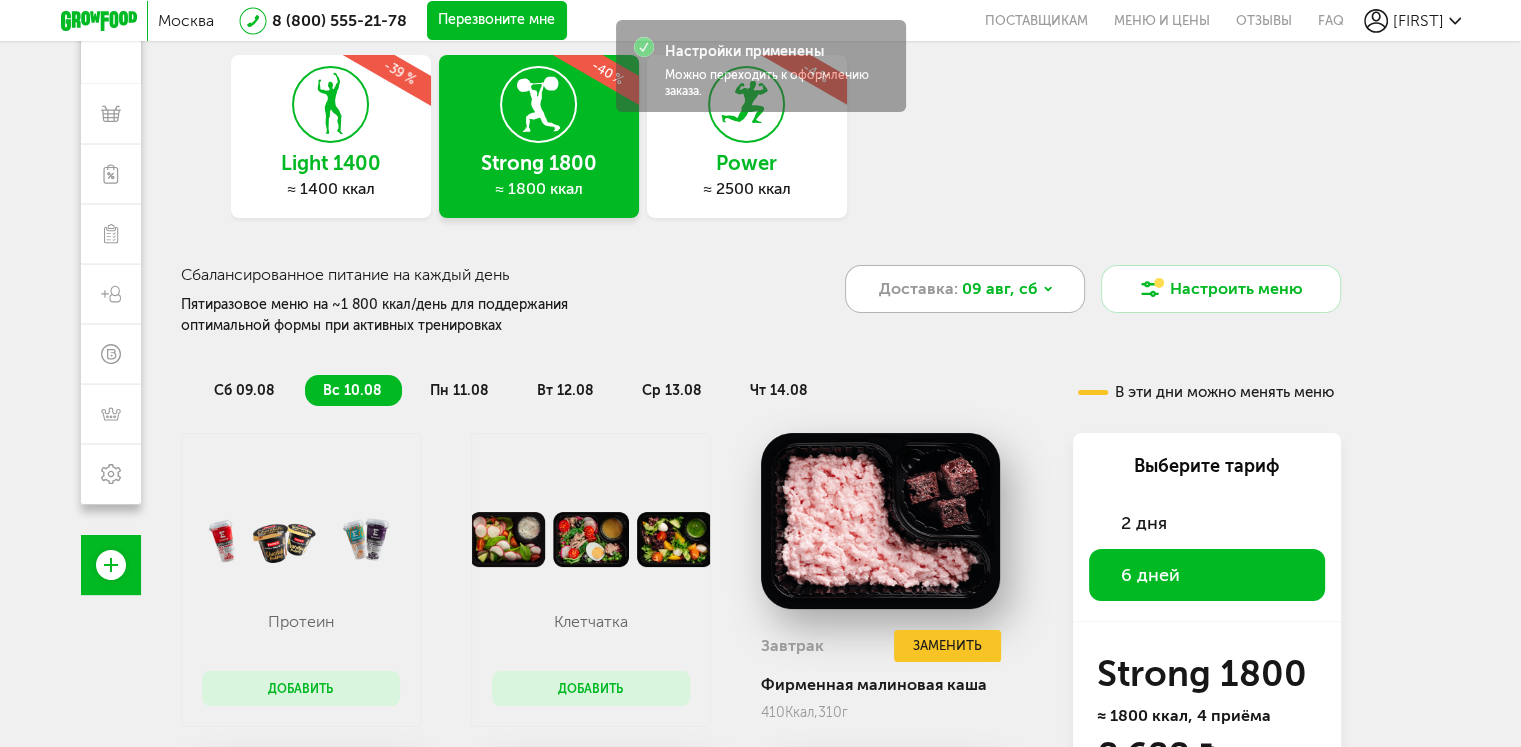 click on "Доставка:  09 авг, сб" at bounding box center (965, 289) 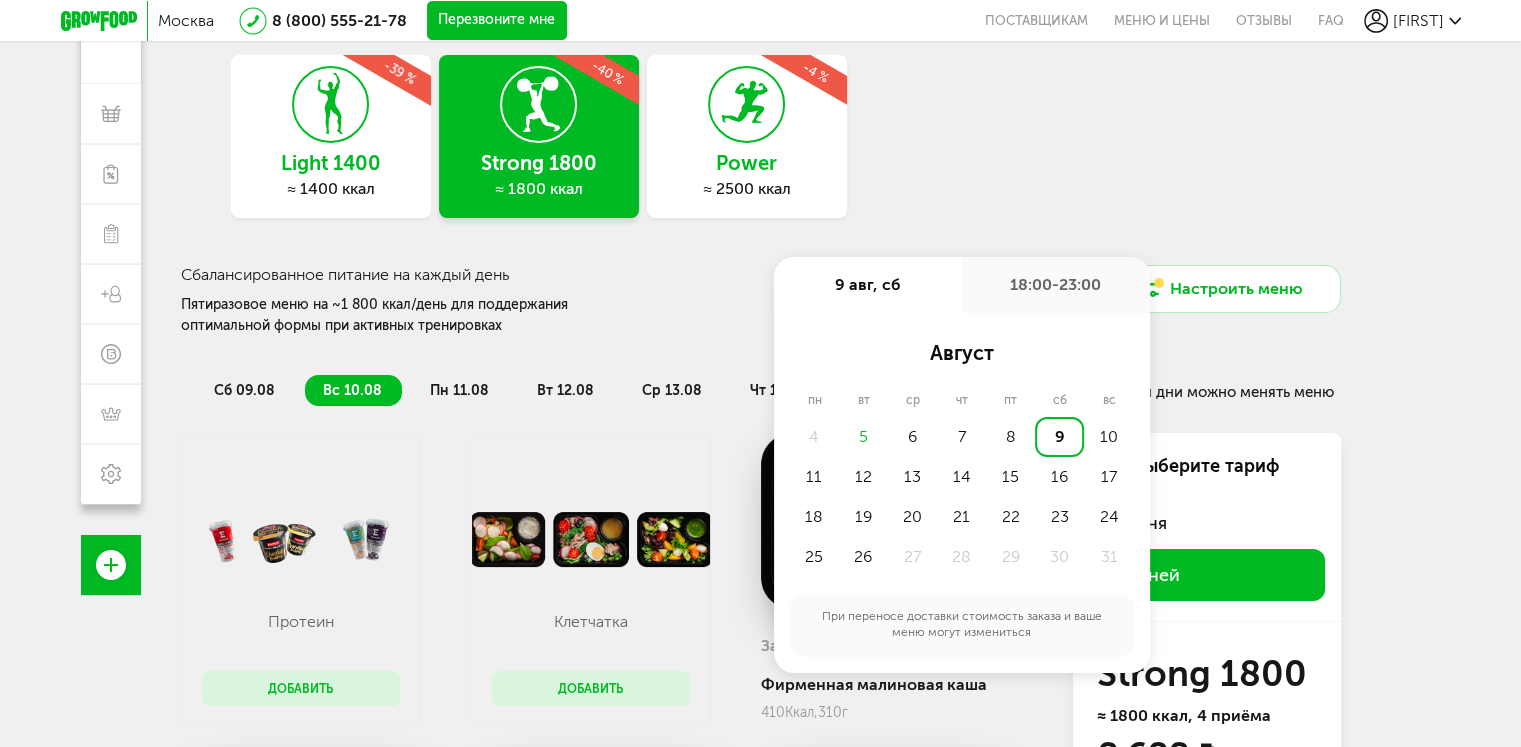 click on "Light 1400   ≈ 1400 ккал   -39 %   Strong 1800   ≈ 1800 ккал   -40 %   Power   ≈ 2500 ккал   -4 %" at bounding box center [761, 136] 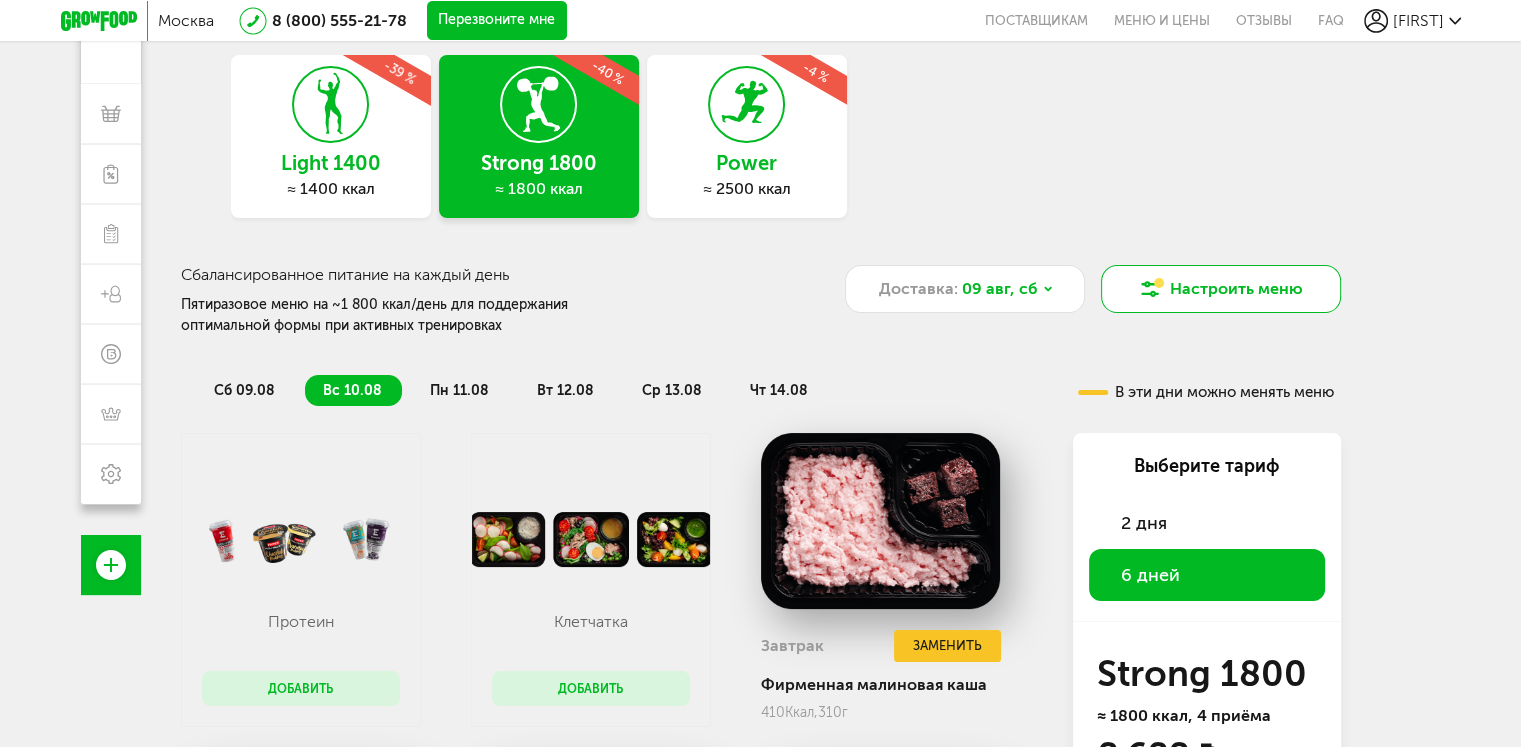click on "Настроить меню" at bounding box center (1221, 289) 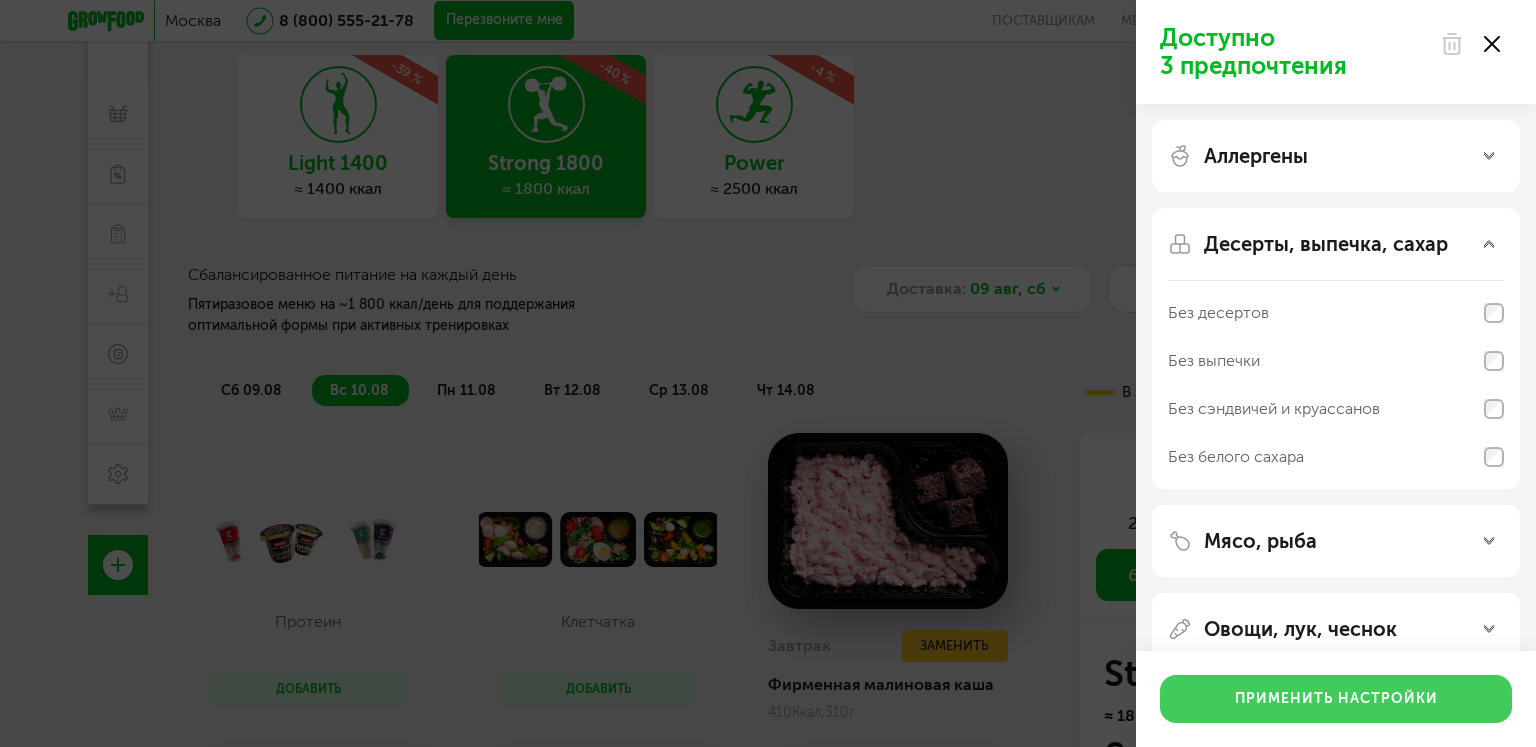 click on "Применить настройки" at bounding box center [1336, 699] 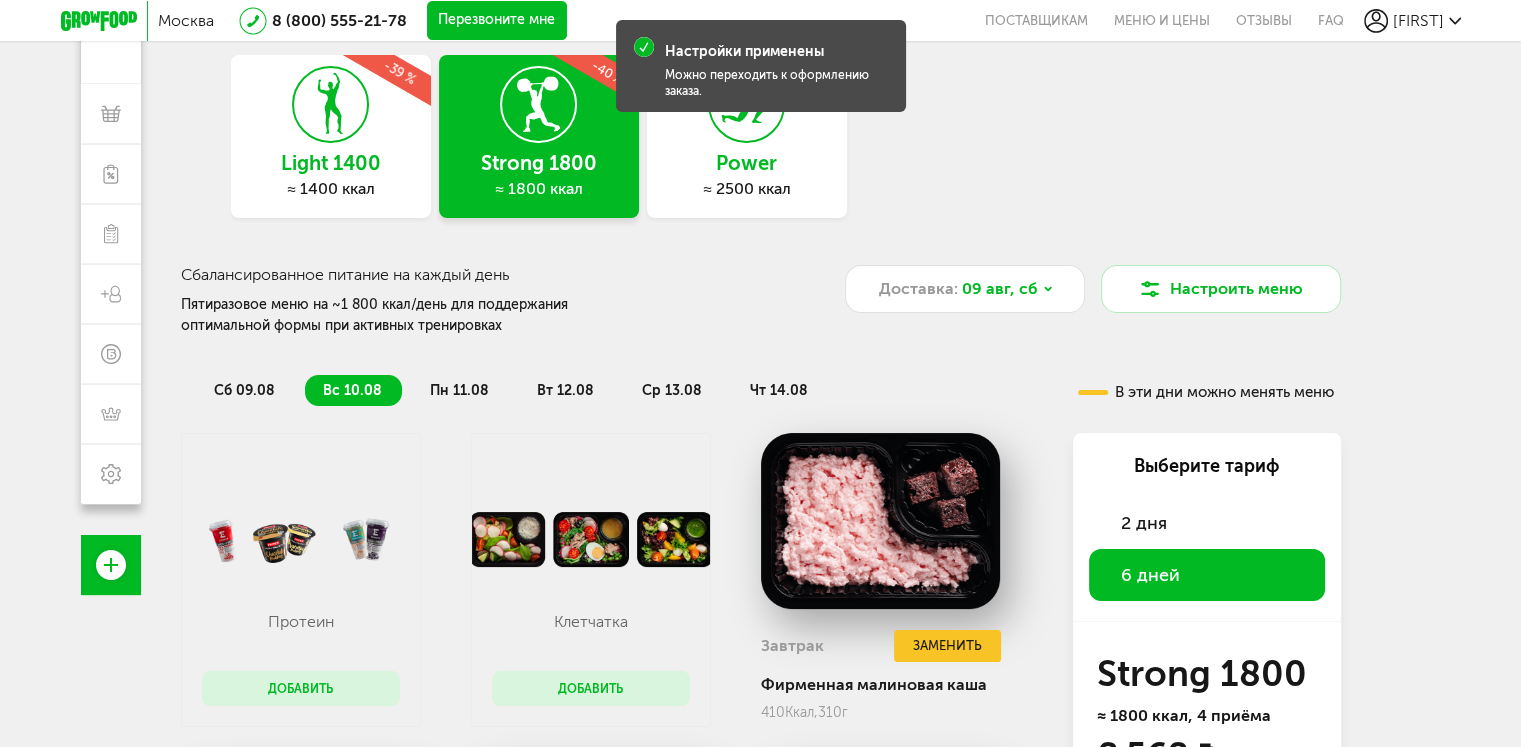 click on "сб 09.08" at bounding box center [245, 390] 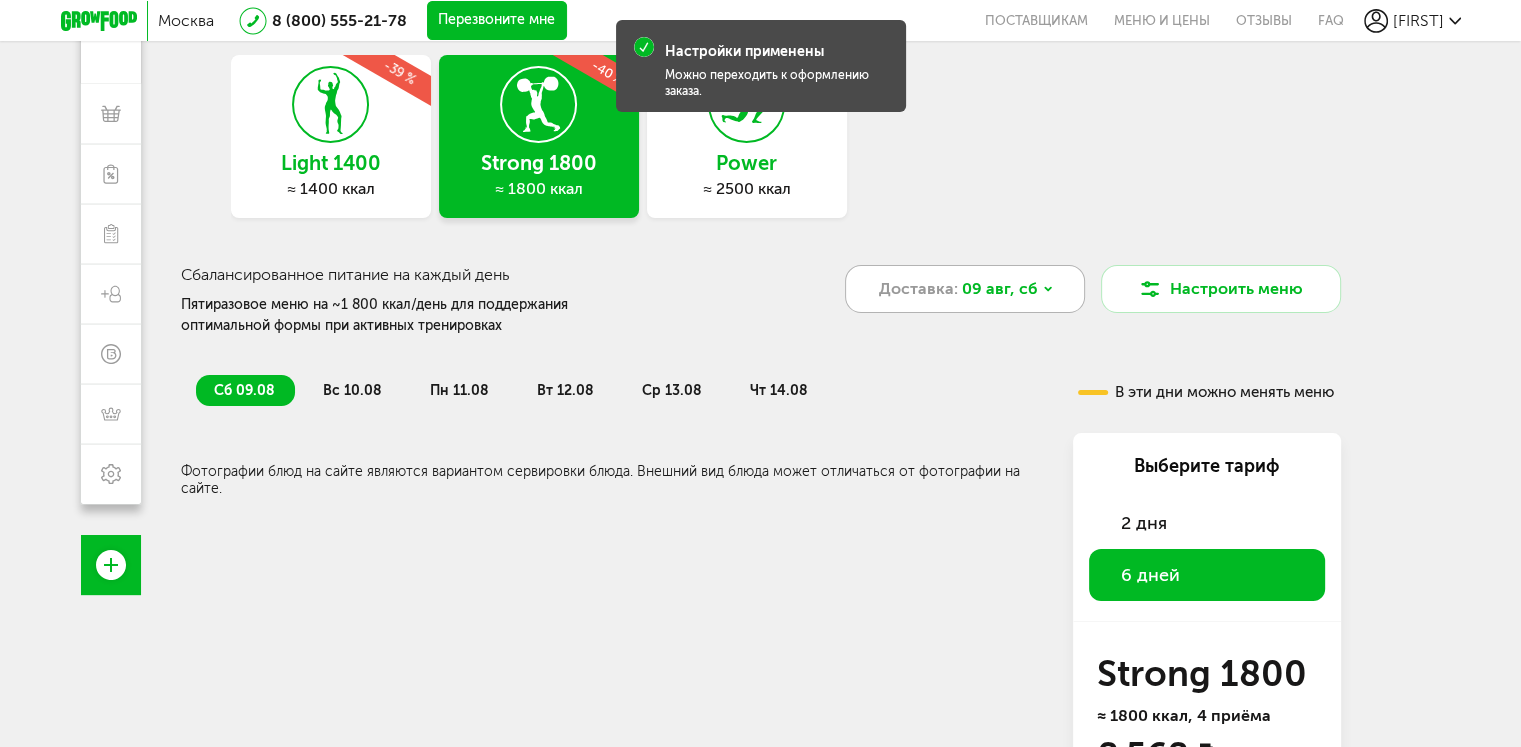 click on "09 авг, сб" at bounding box center [1000, 289] 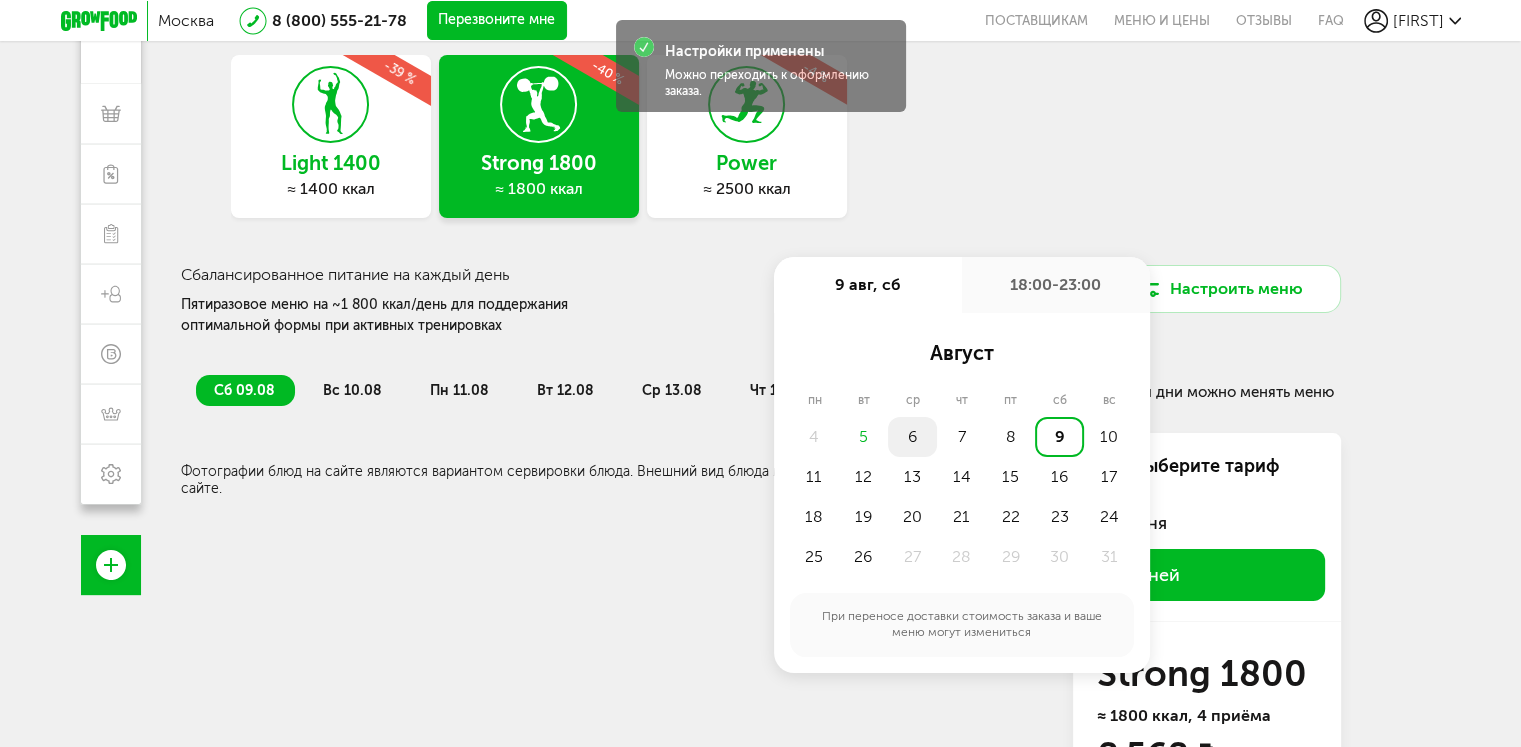drag, startPoint x: 866, startPoint y: 435, endPoint x: 907, endPoint y: 433, distance: 41.04875 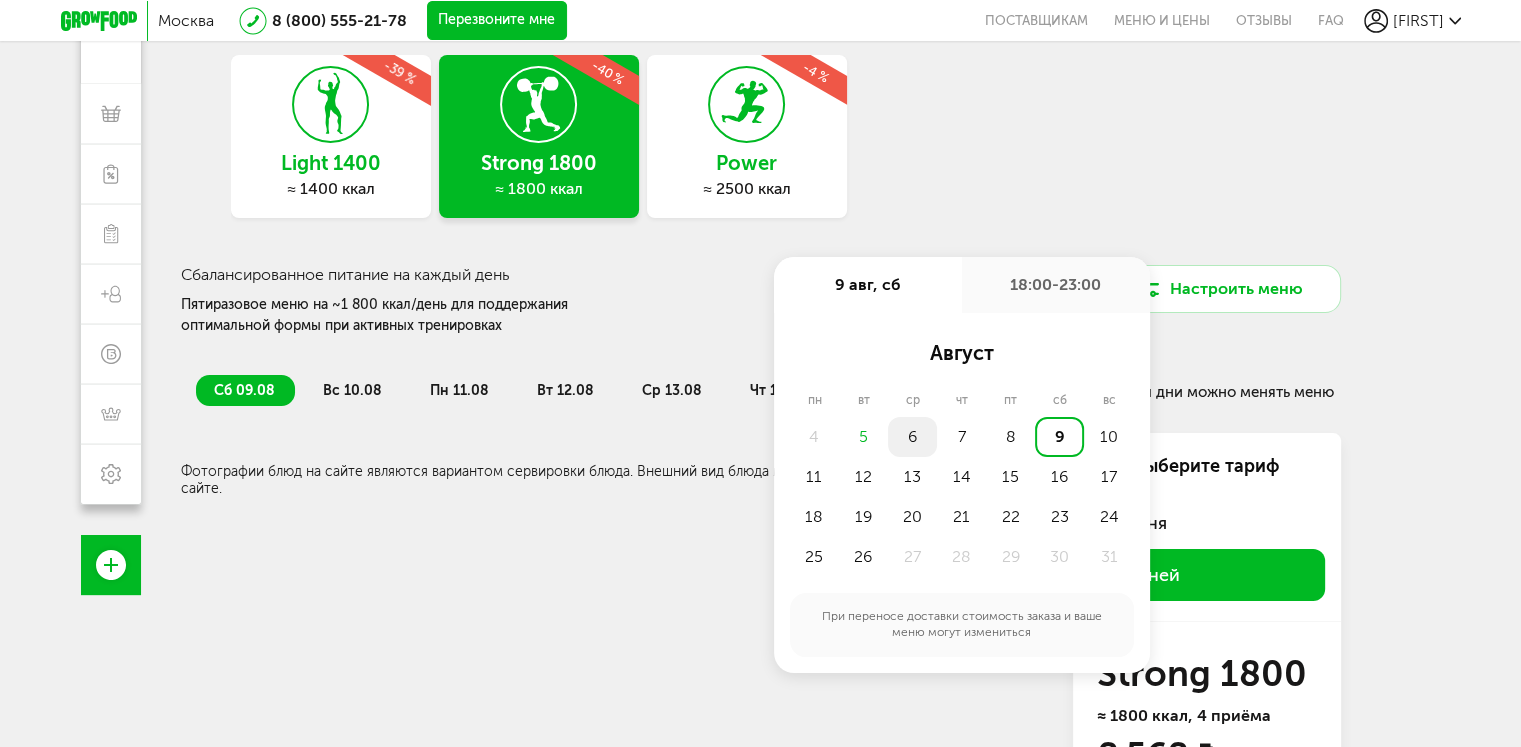 click on "6" at bounding box center [912, 437] 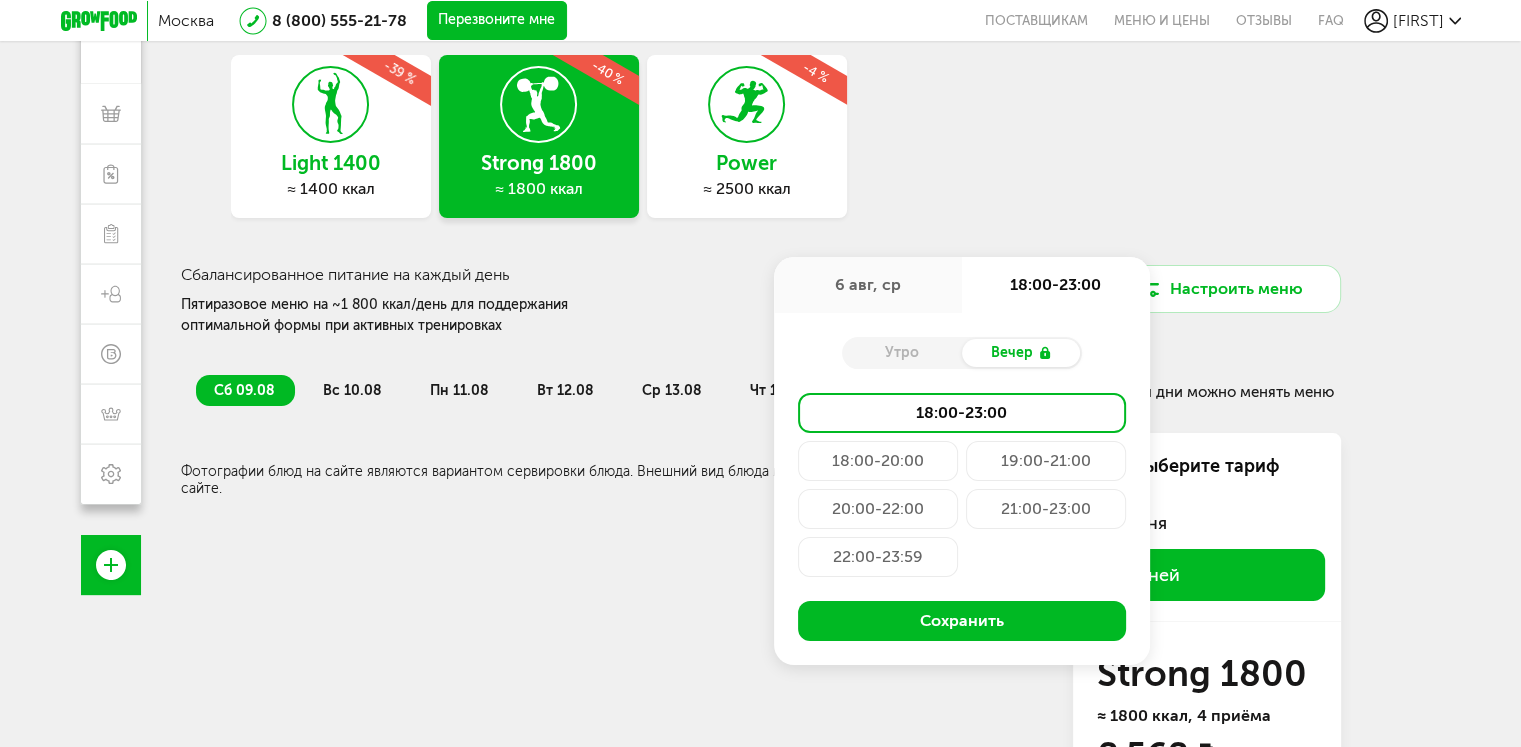 click on "Утро" at bounding box center (902, 353) 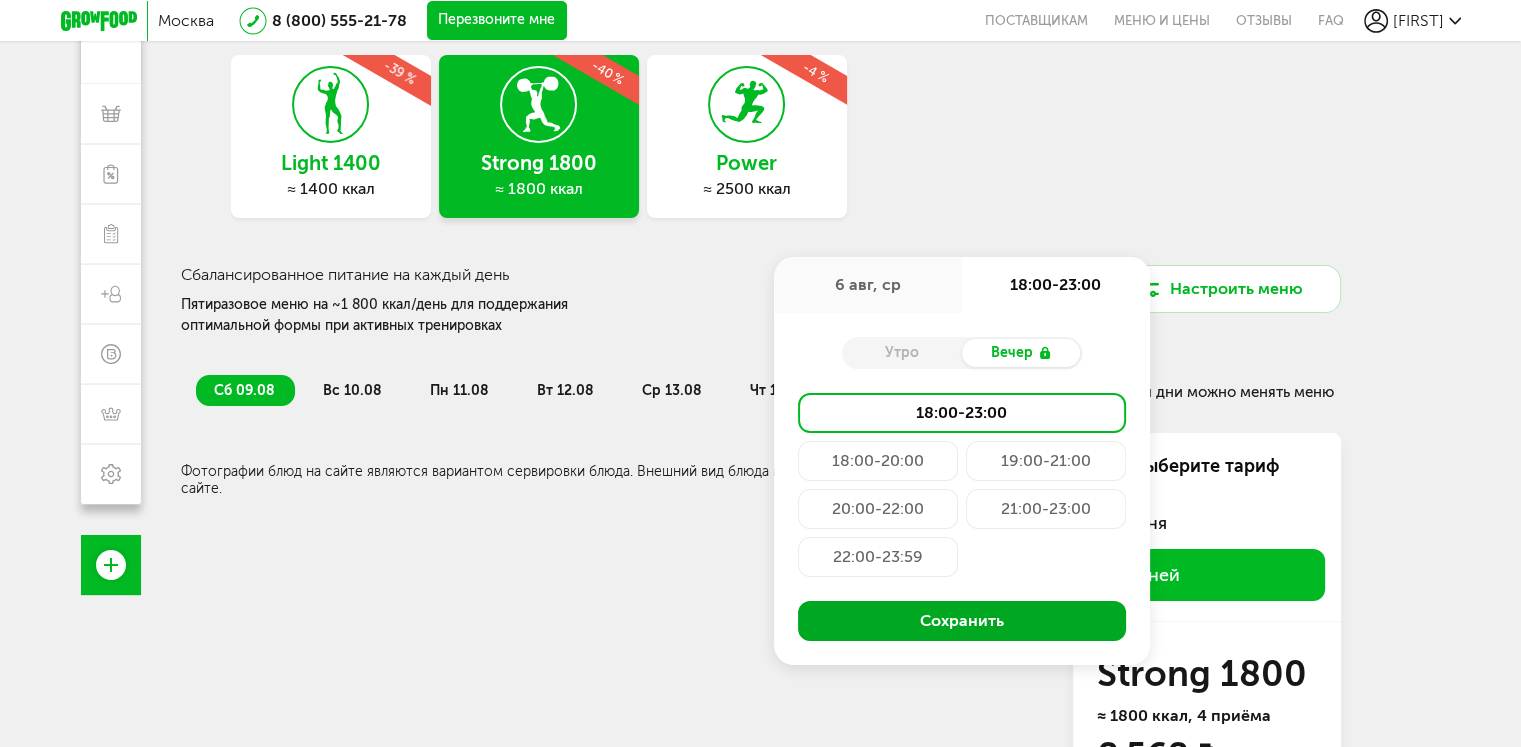 click on "Сохранить" at bounding box center (962, 621) 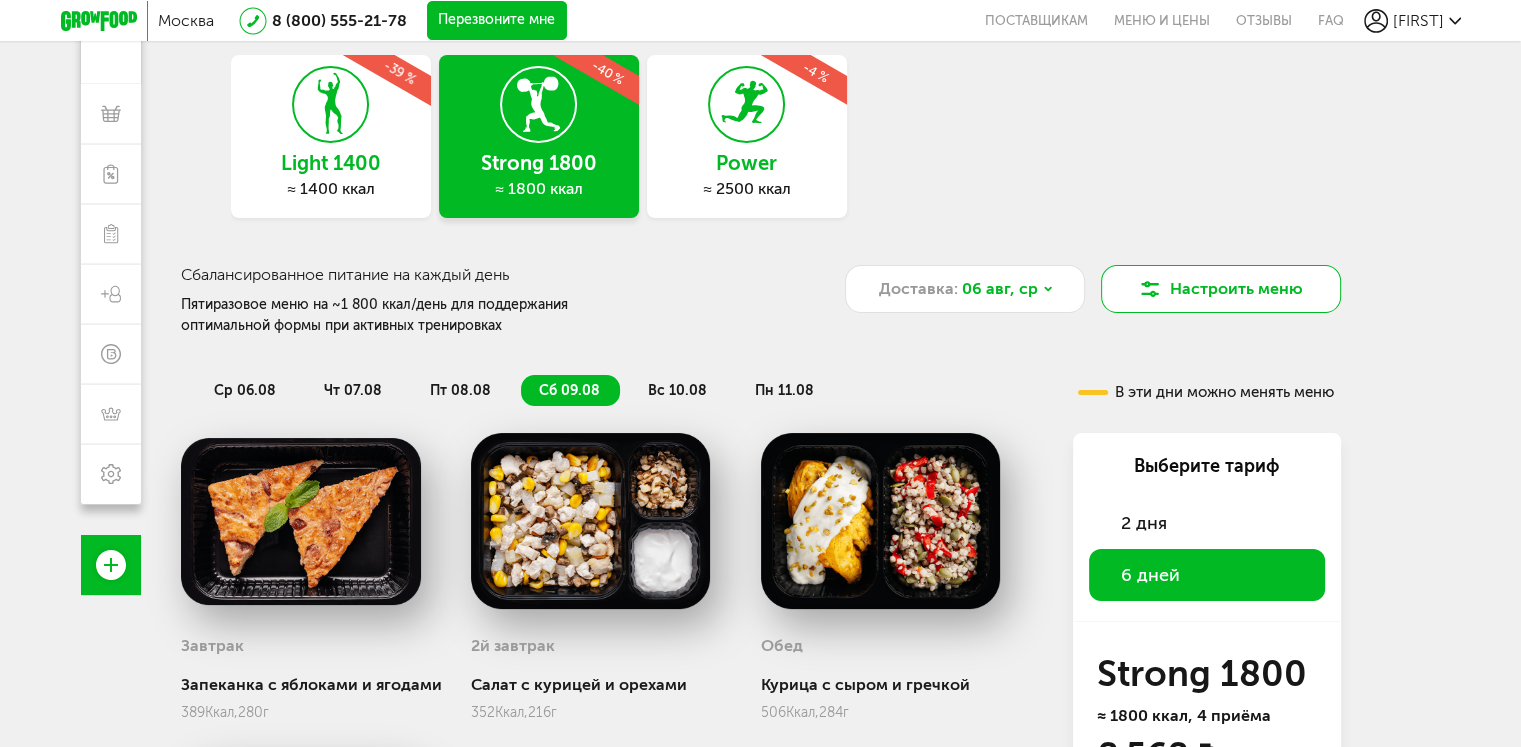click on "Настроить меню" at bounding box center [1221, 289] 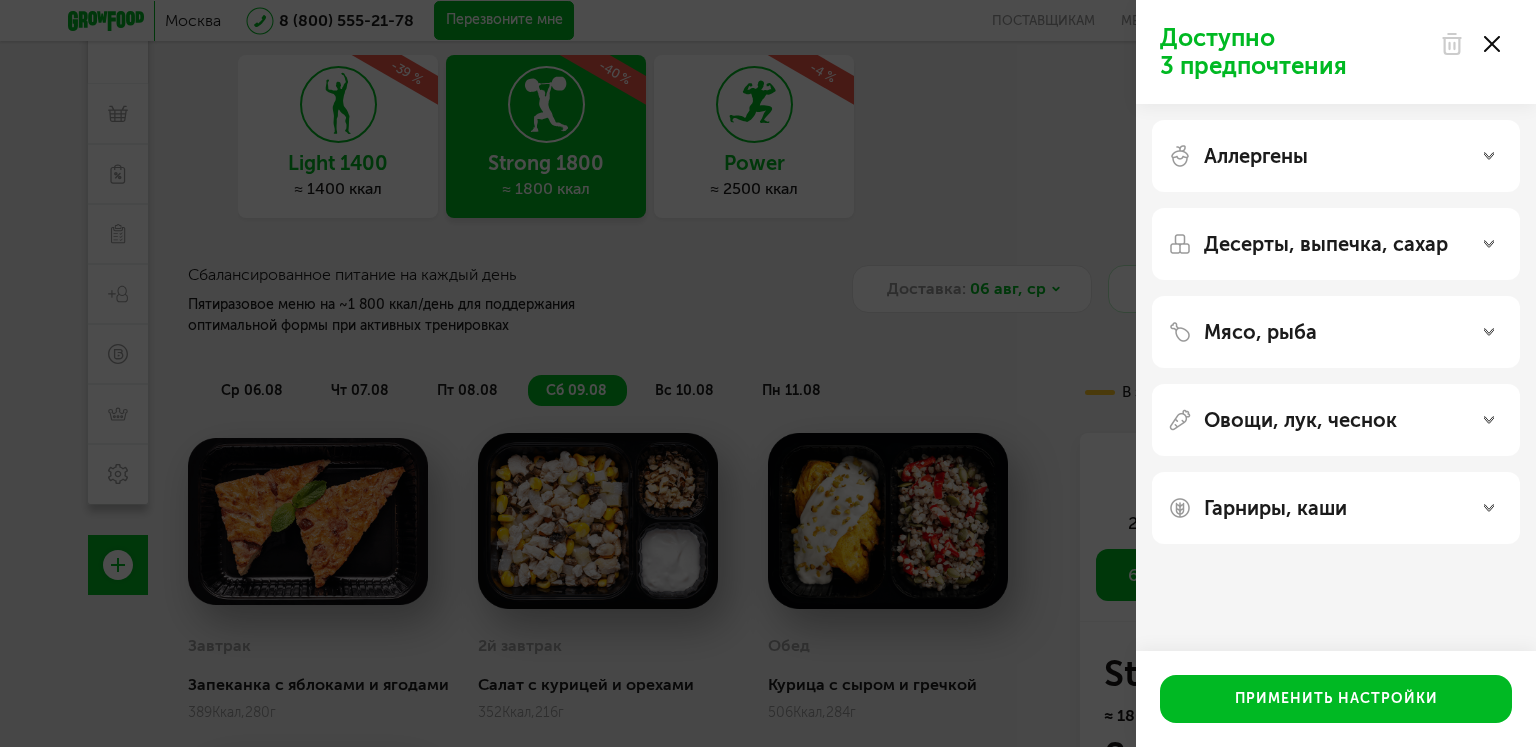 click on "Доступно 3 предпочтения
Аллергены
Десерты, выпечка, сахар
Мясо, рыба
Овощи, лук, чеснок
Гарниры, каши
Применить настройки" at bounding box center (768, 373) 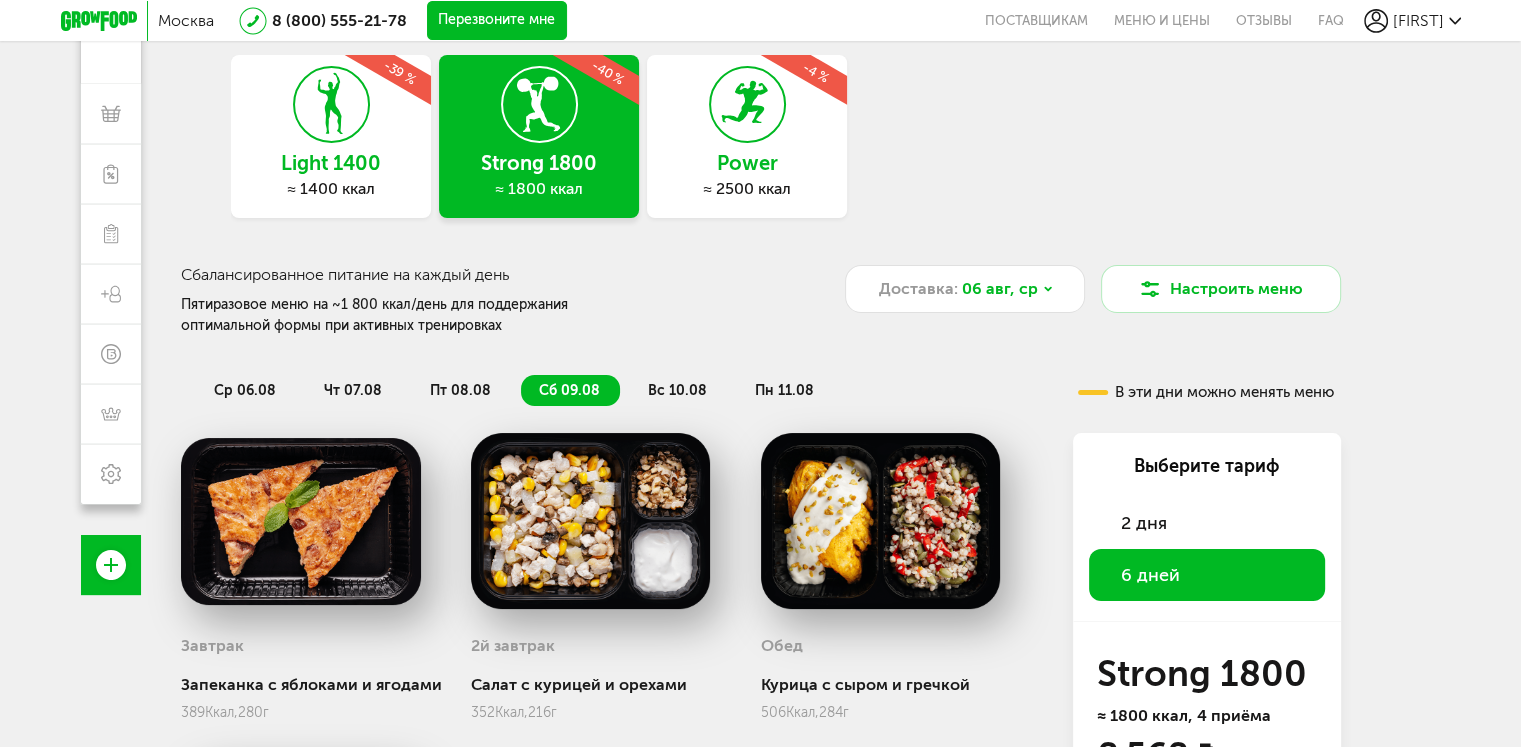 click on "ср 06.08" at bounding box center (245, 390) 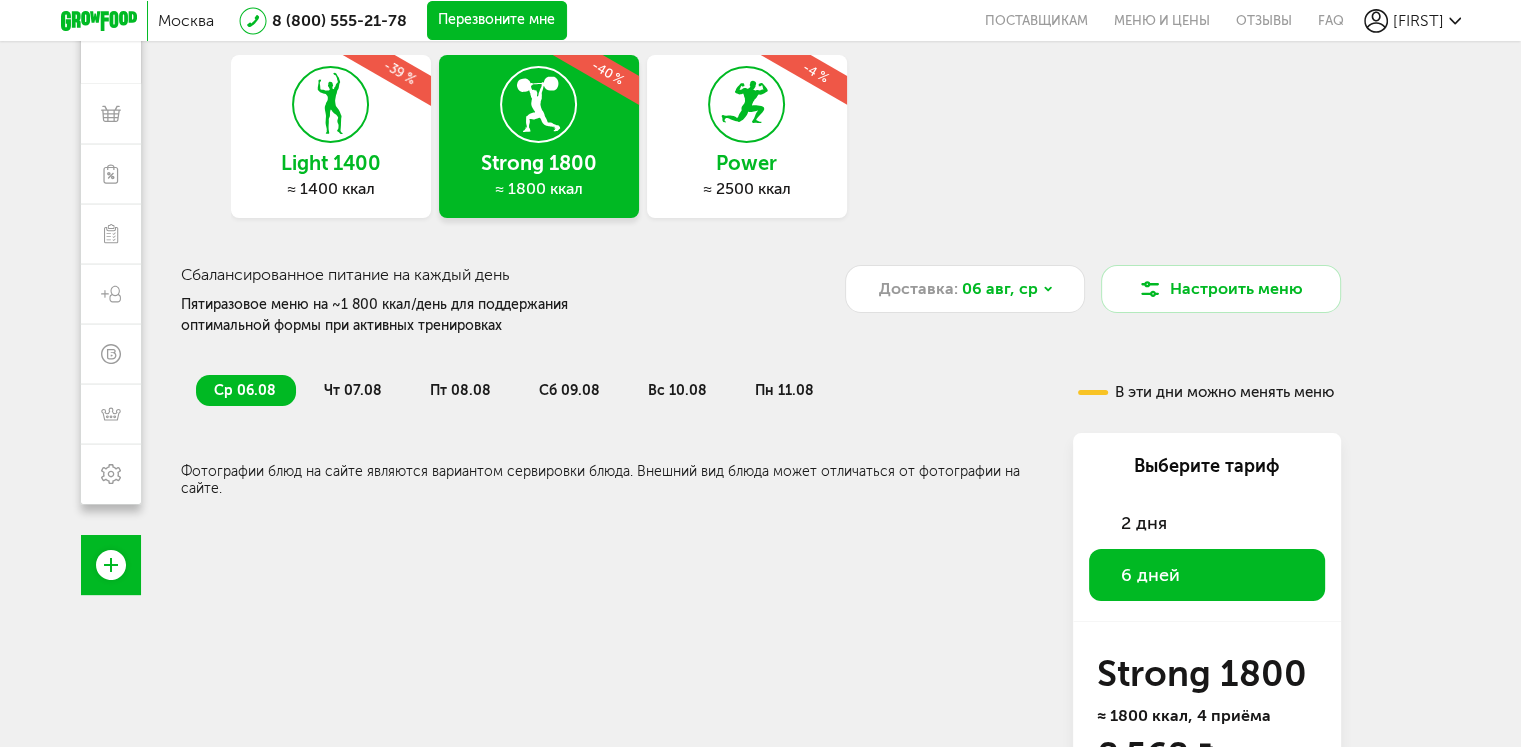 click on "чт 07.08" at bounding box center (353, 390) 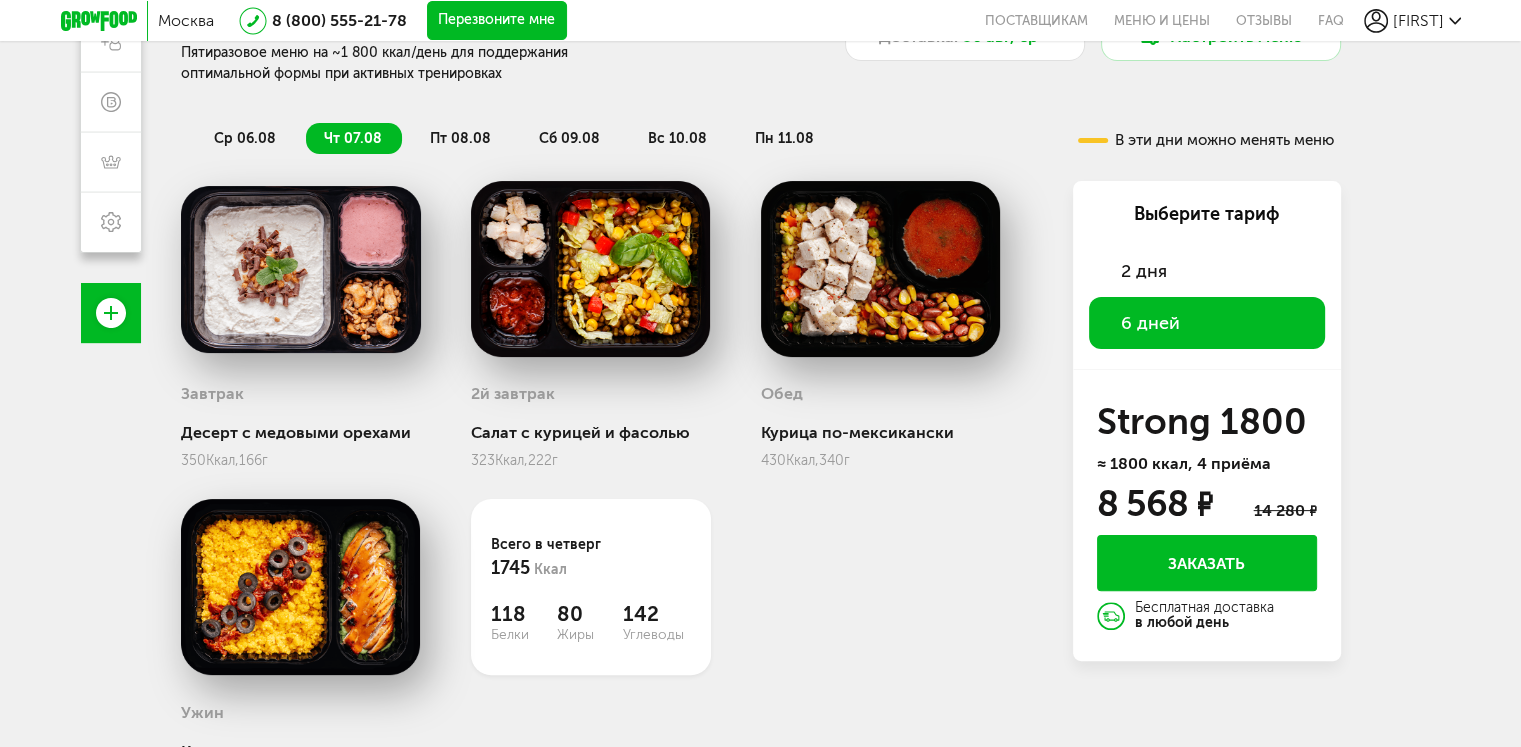 scroll, scrollTop: 374, scrollLeft: 0, axis: vertical 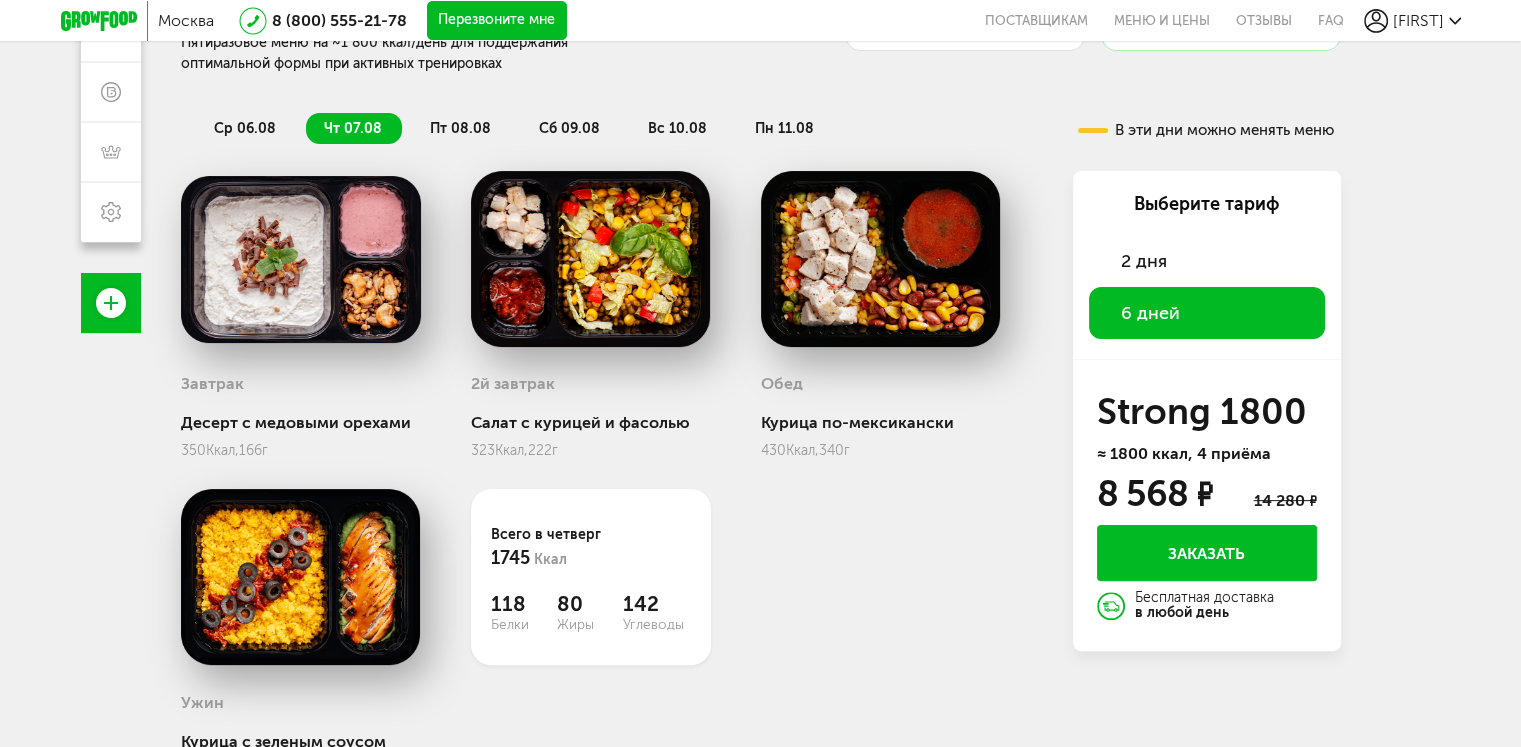 click on "пт 08.08" at bounding box center [460, 128] 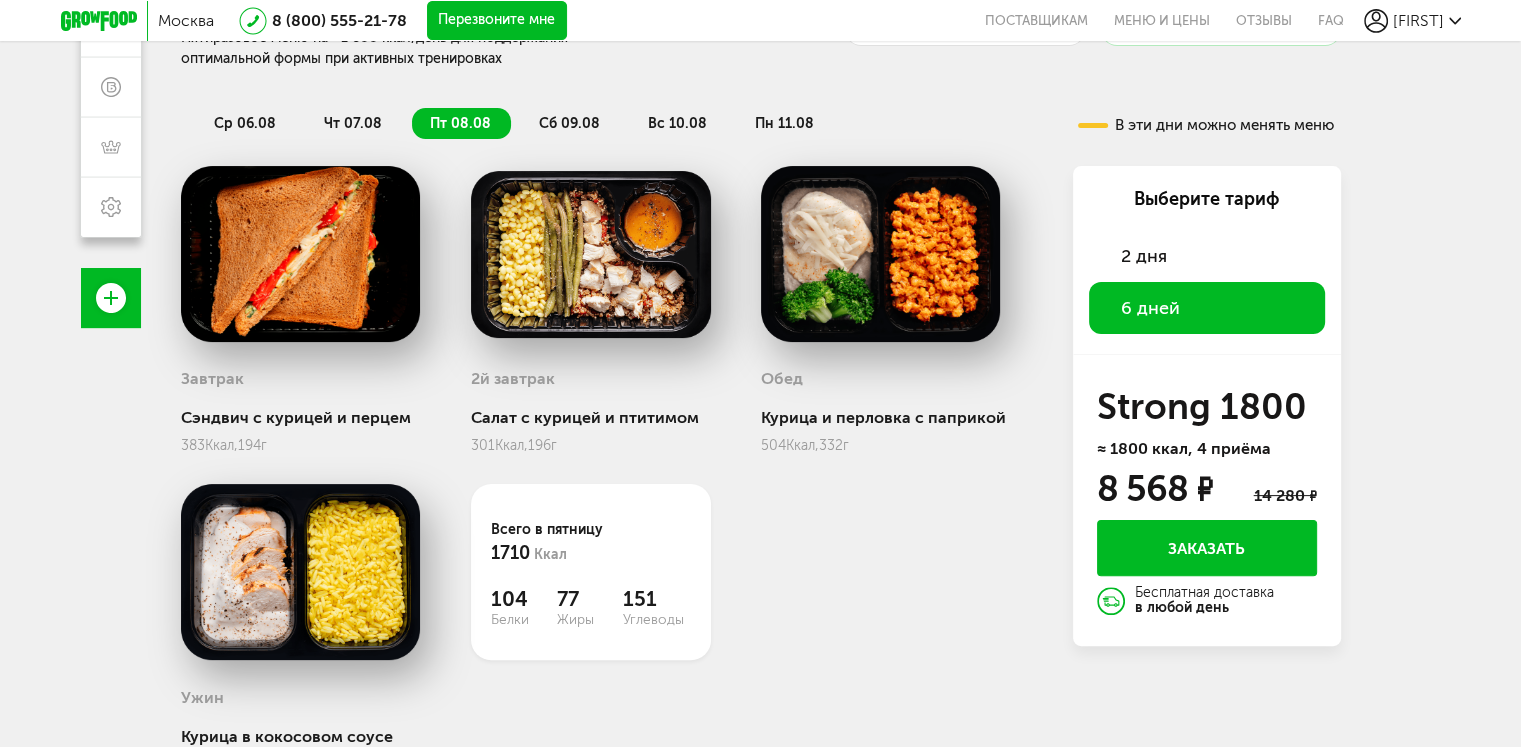 scroll, scrollTop: 376, scrollLeft: 0, axis: vertical 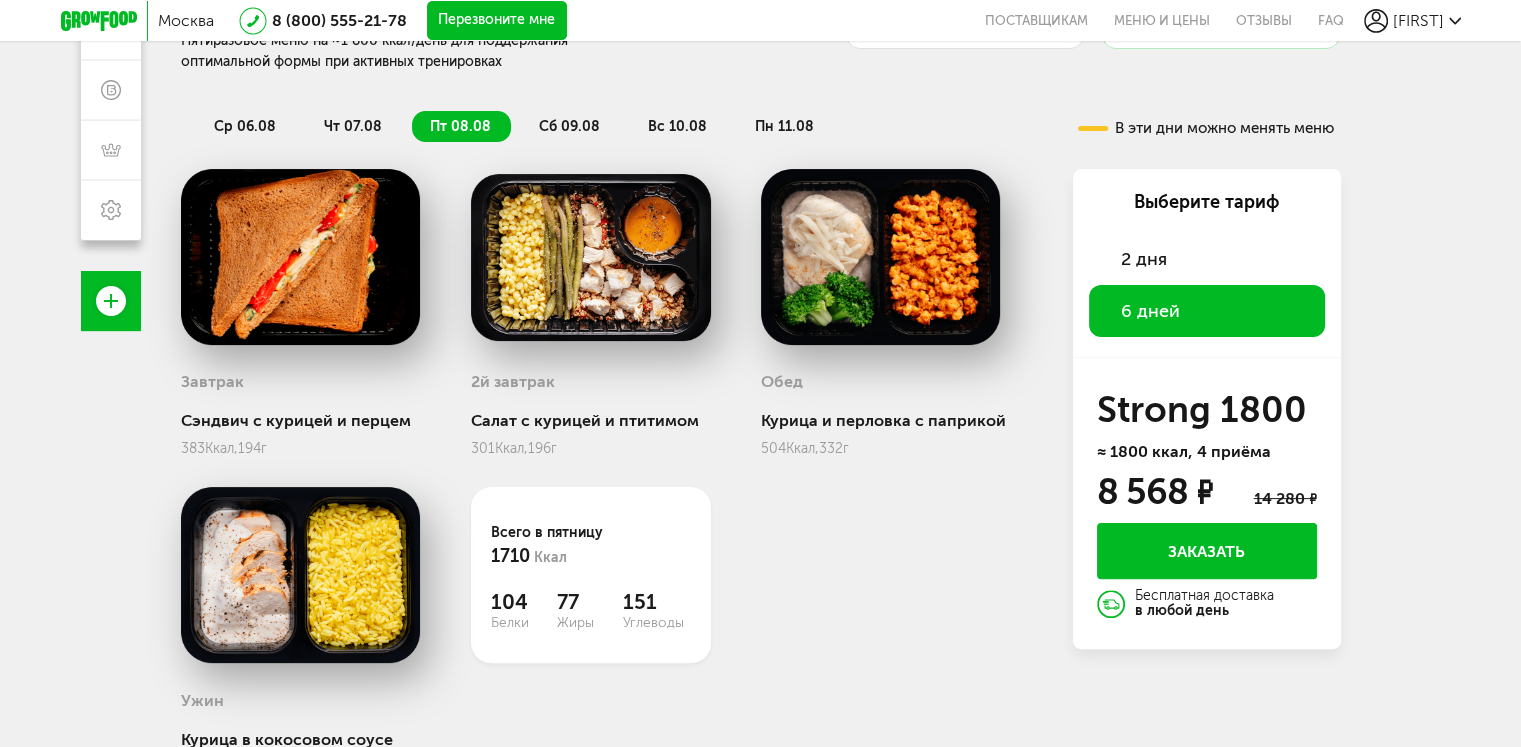 click on "сб 09.08" at bounding box center [569, 126] 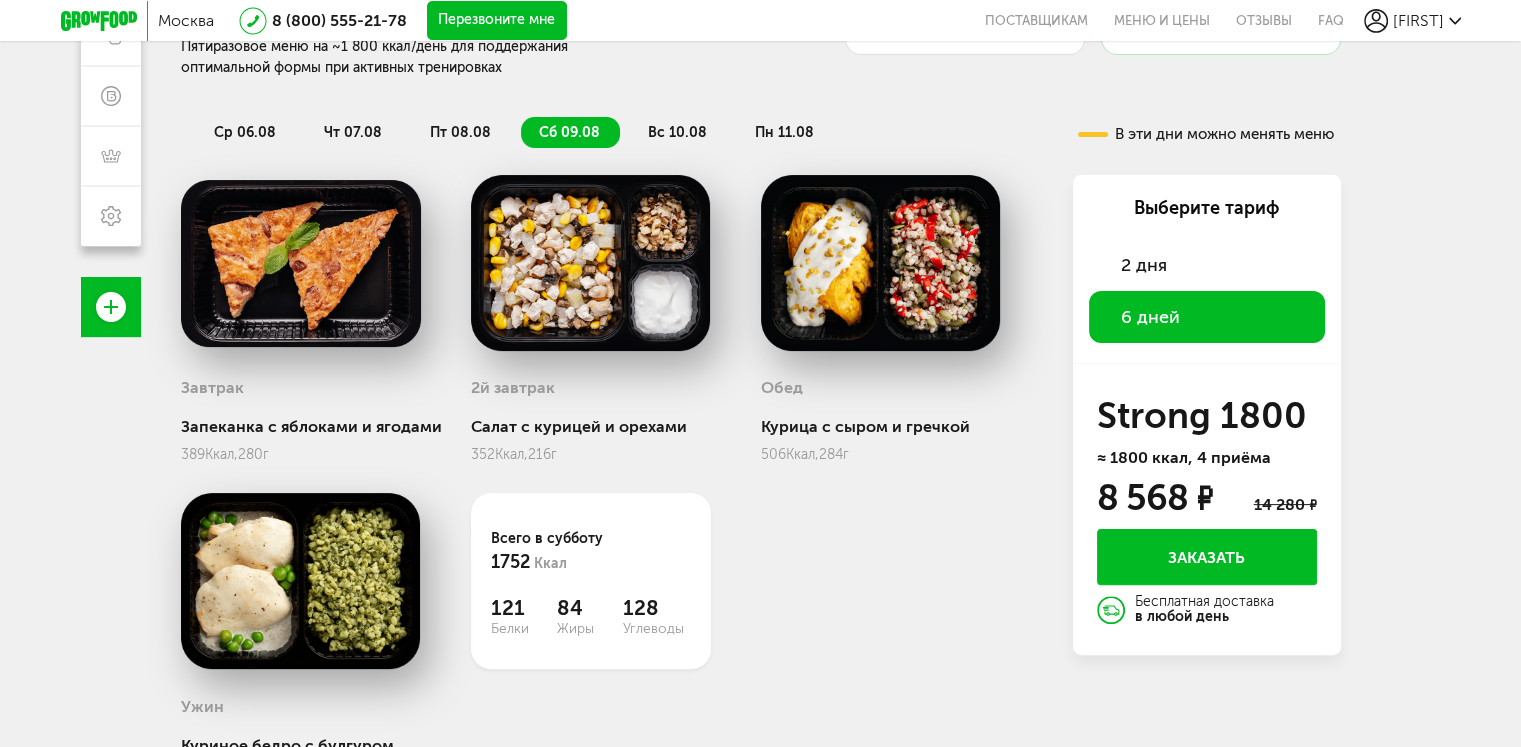 scroll, scrollTop: 360, scrollLeft: 0, axis: vertical 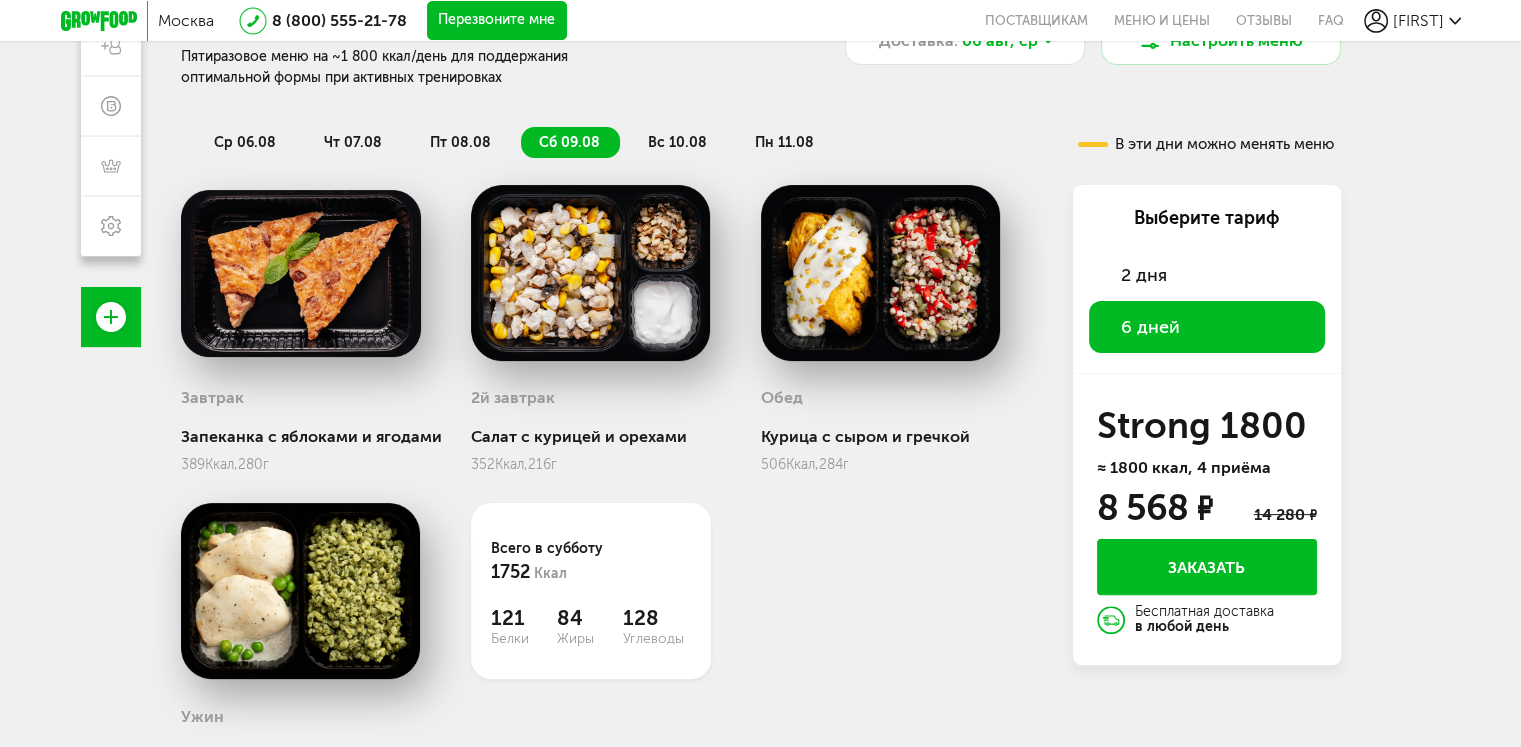 click on "вс 10.08" at bounding box center [677, 142] 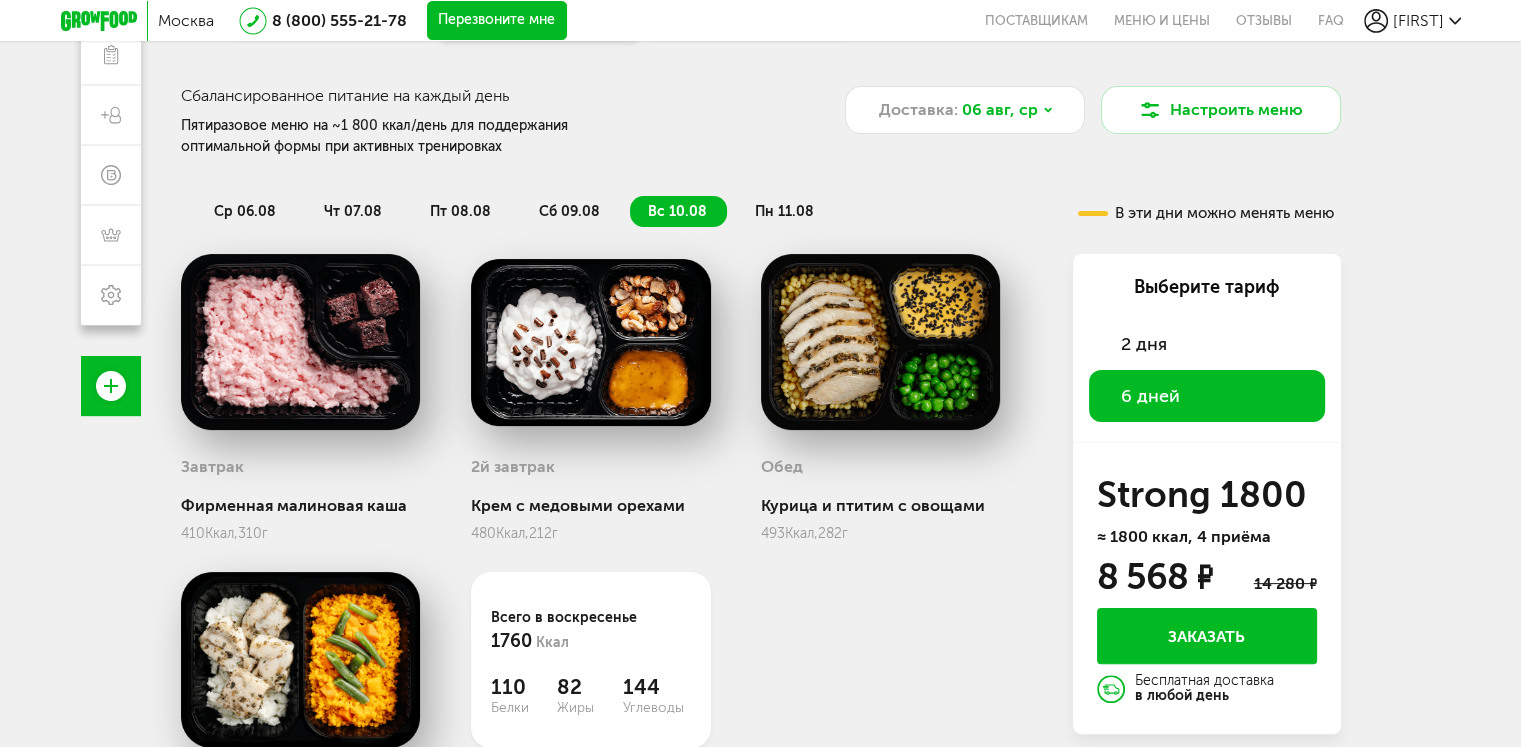 scroll, scrollTop: 284, scrollLeft: 0, axis: vertical 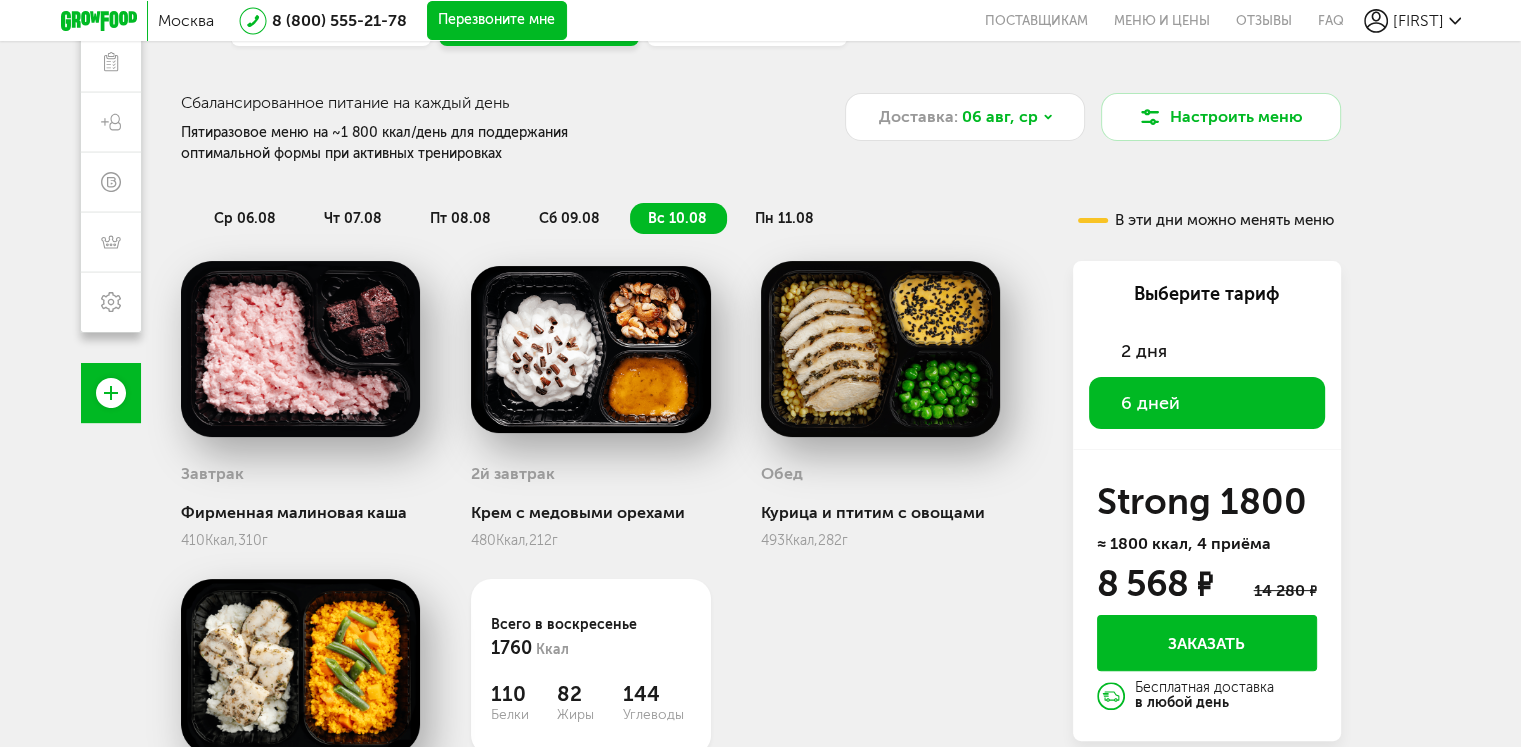 click on "пн 11.08" at bounding box center (784, 218) 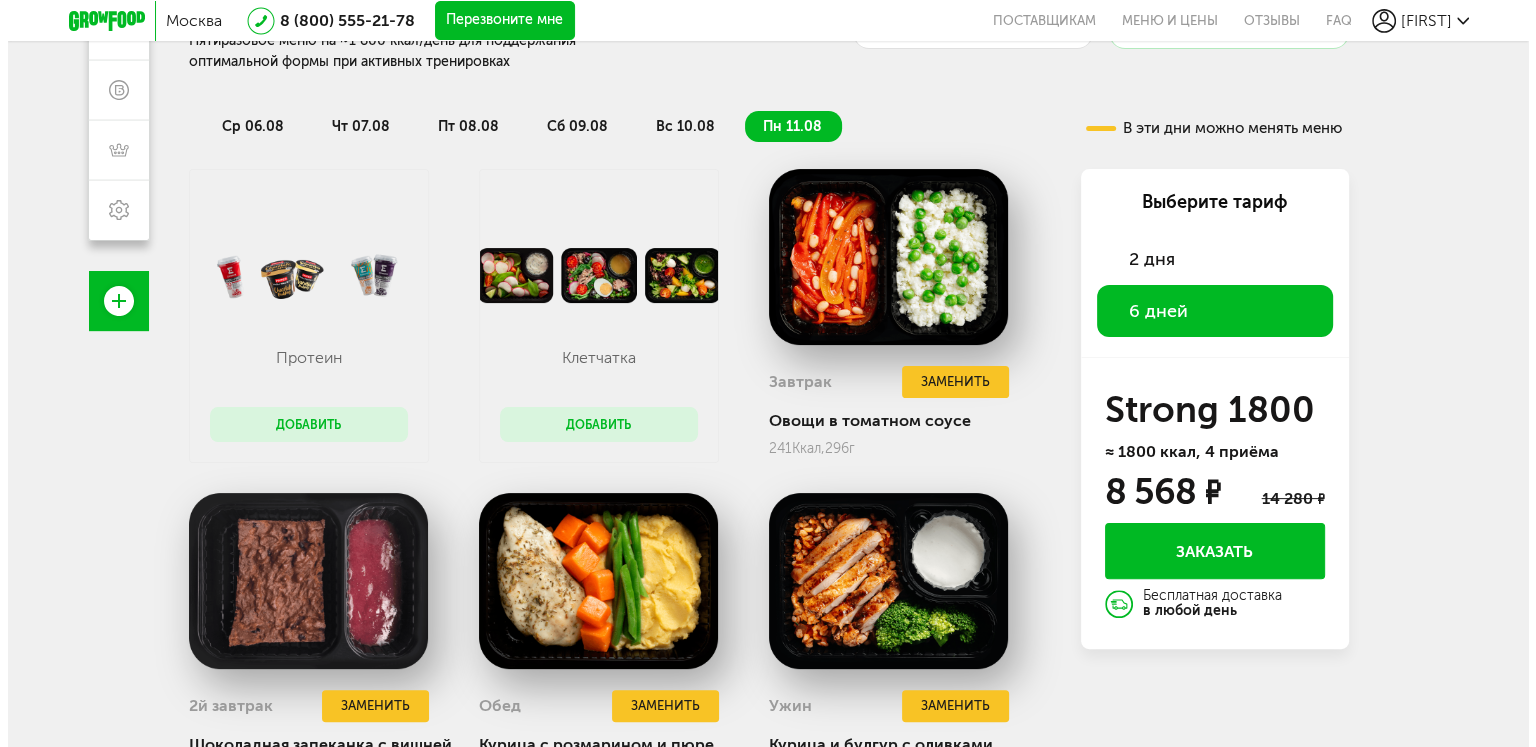 scroll, scrollTop: 375, scrollLeft: 0, axis: vertical 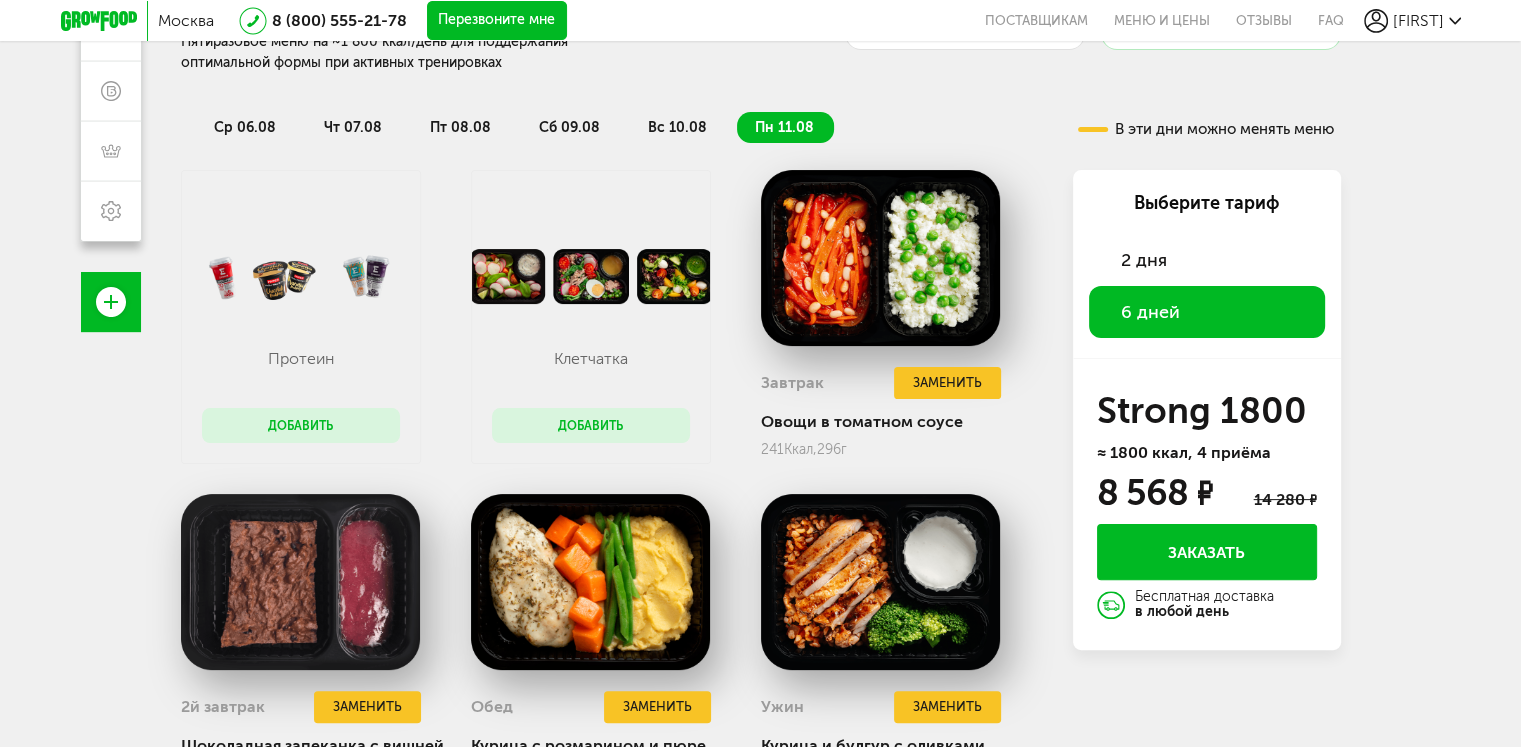 click on "Добавить" at bounding box center [301, 425] 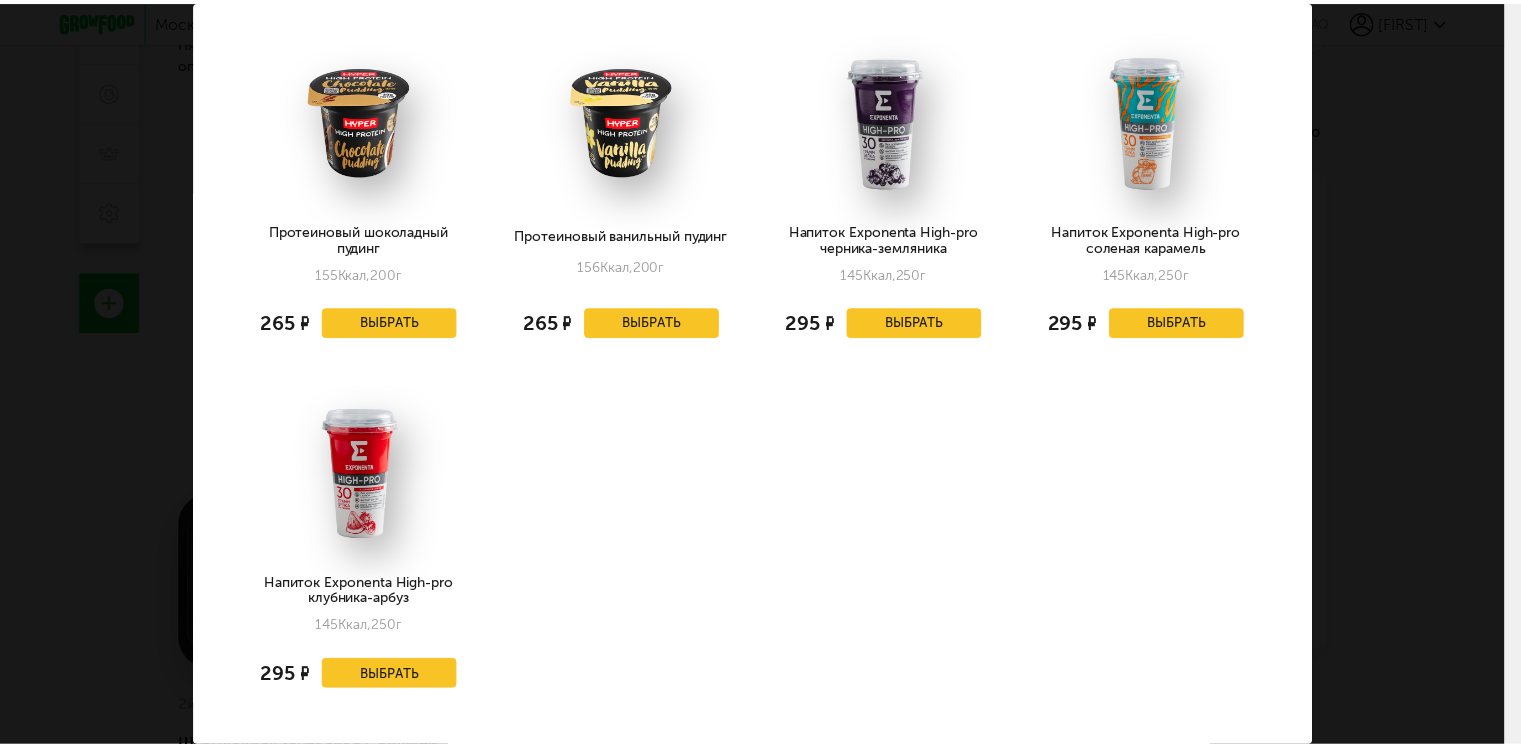 scroll, scrollTop: 79, scrollLeft: 0, axis: vertical 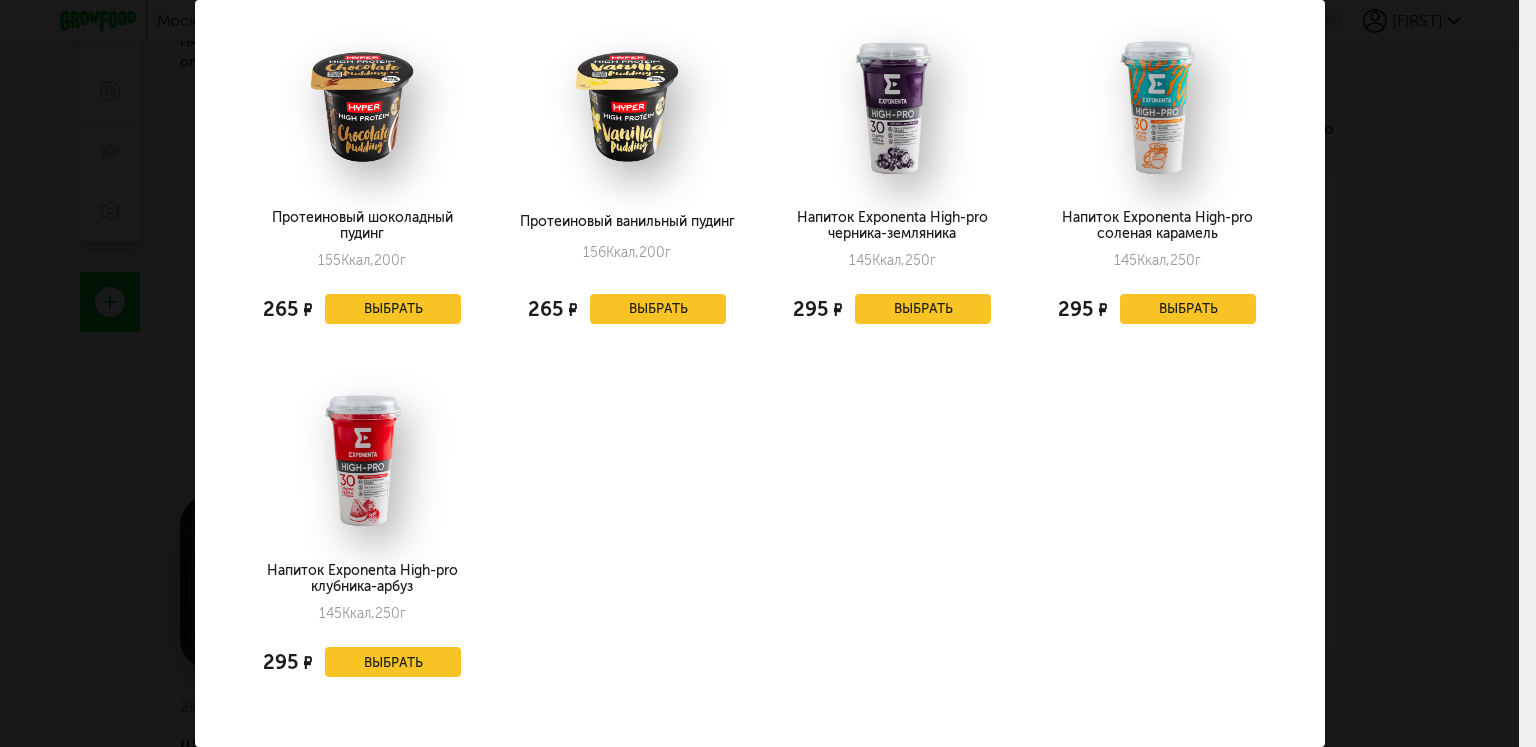 click on "Заменить Протеин на понедельник, 11.08               Протеиновый шоколадный пудинг
155  Ккал,
200  г   265 ₽         Выбрать             Протеиновый ванильный пудинг
156  Ккал,
200  г   265 ₽         Выбрать             Напиток Exponenta High-pro черника-земляника
145  Ккал,
250  г   295 ₽         Выбрать             Напиток Exponenta High-pro соленая карамель
145  Ккал,
250  г   295 ₽         Выбрать             Напиток Exponenta High-pro клубника-арбуз
145  Ккал,
250  г   295 ₽         Выбрать" at bounding box center (759, 373) 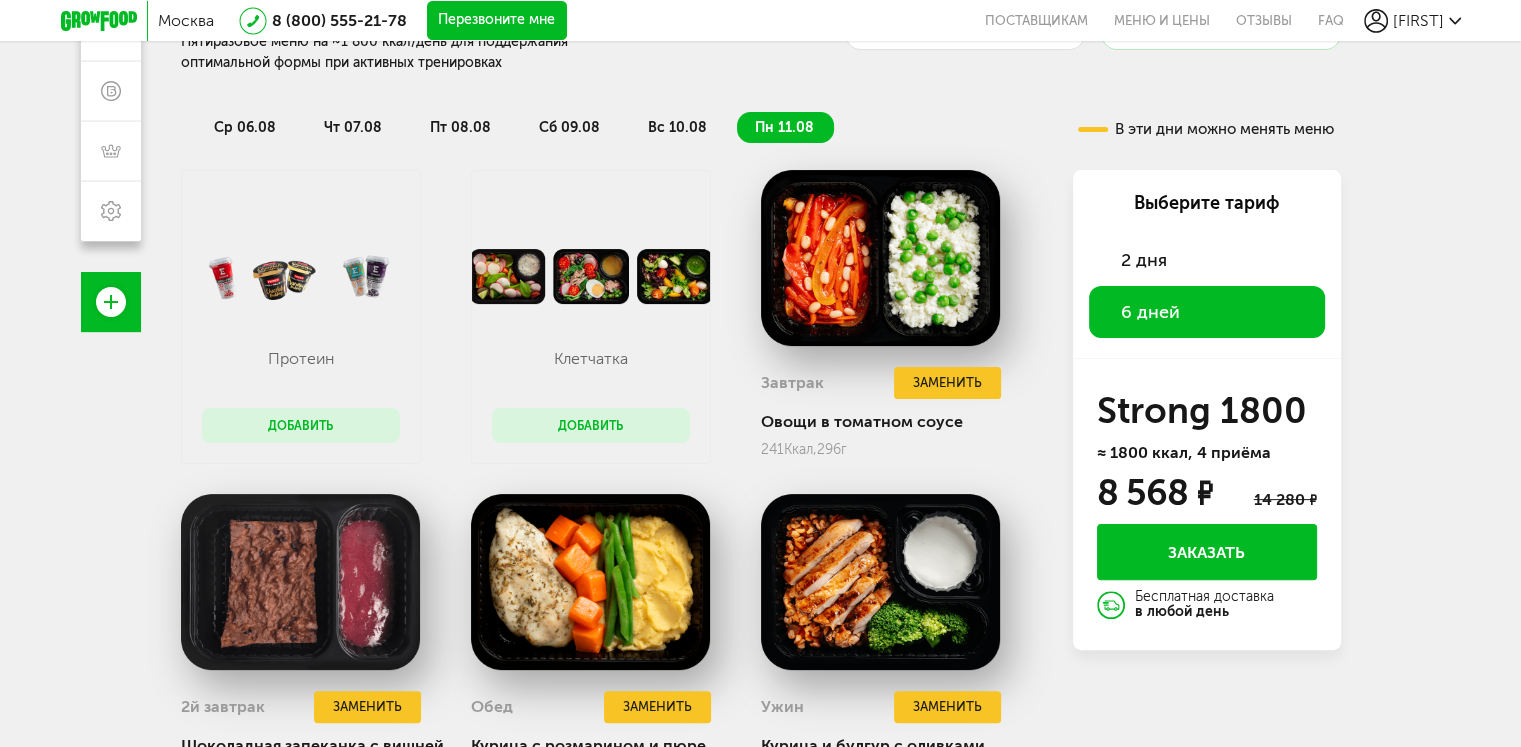 click on "Добавить" at bounding box center [591, 425] 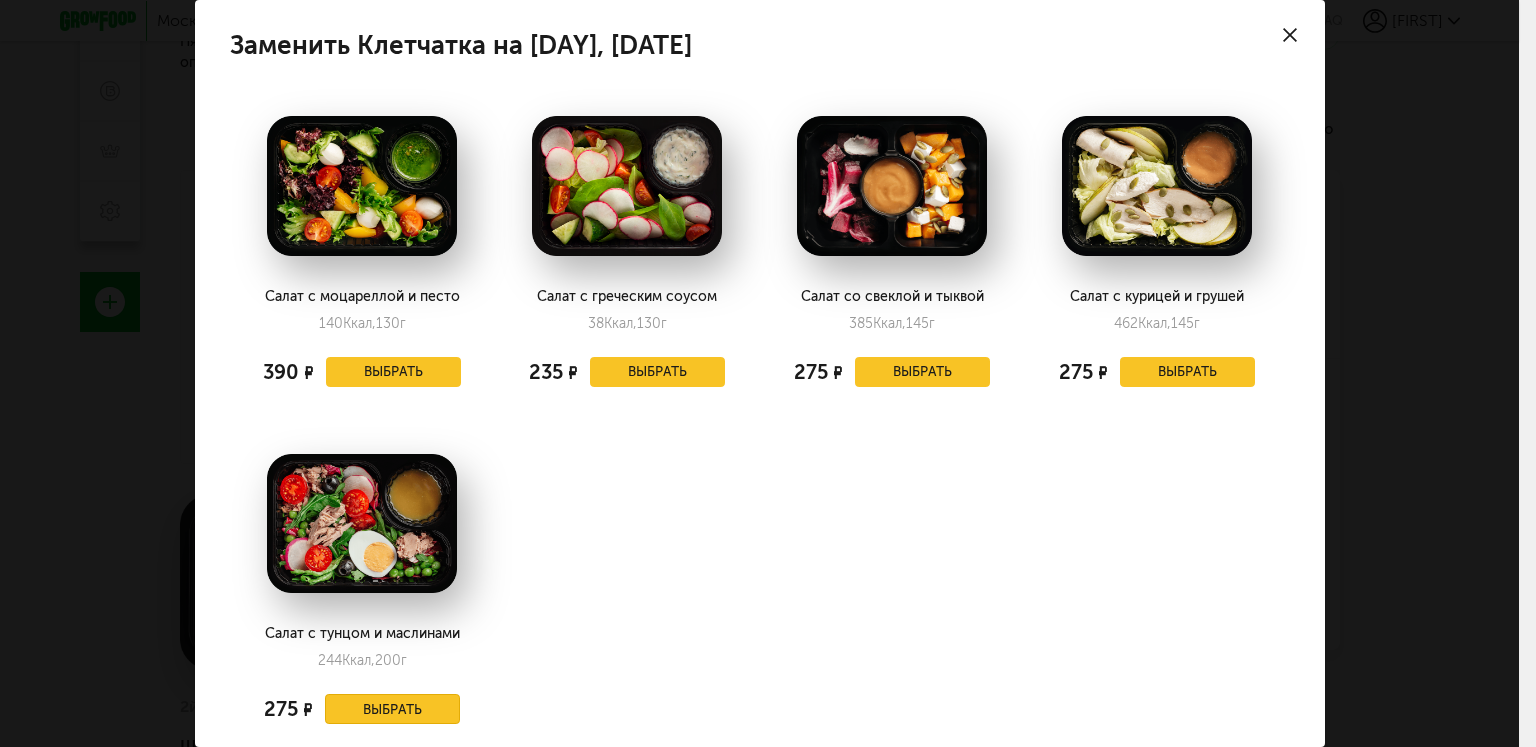 click on "Выбрать" at bounding box center (393, 709) 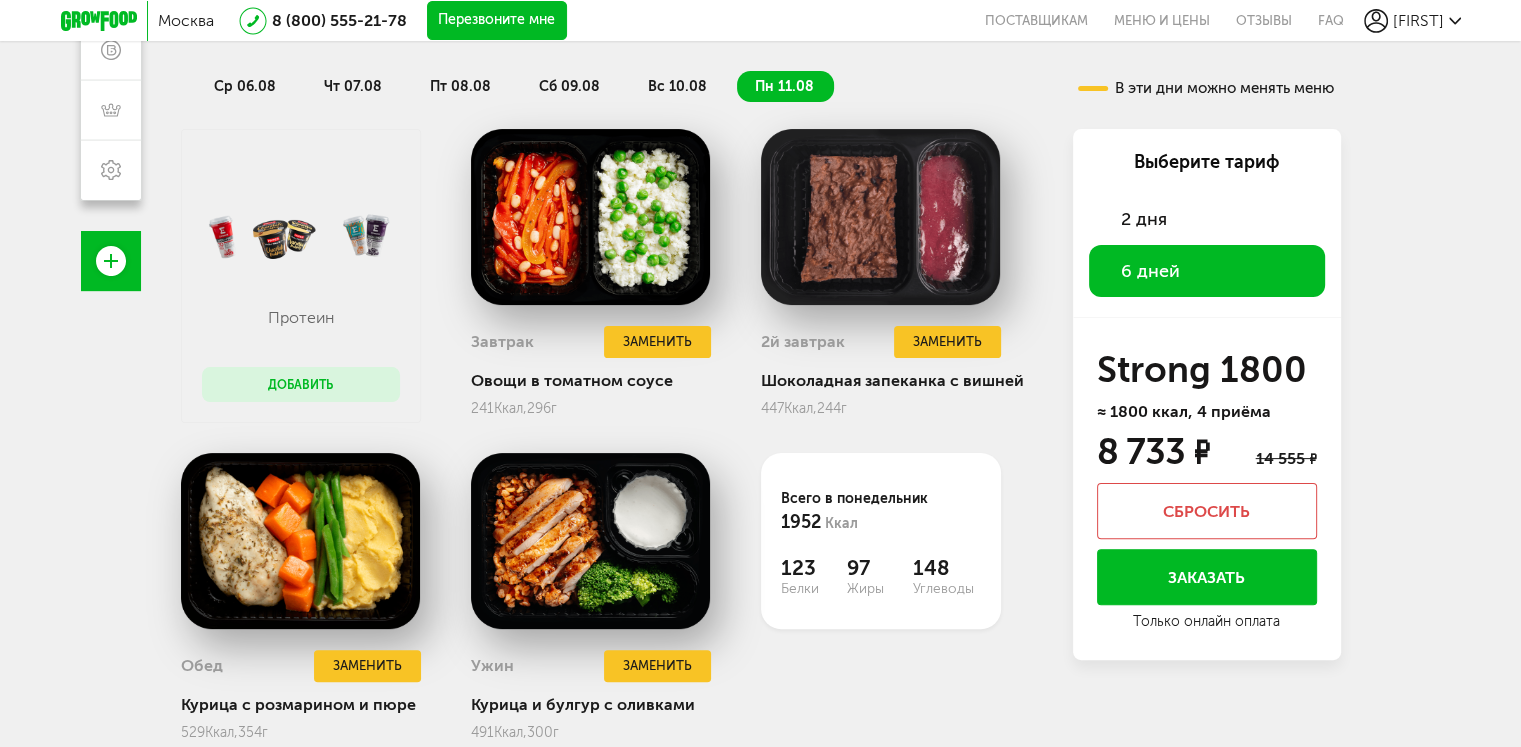 scroll, scrollTop: 414, scrollLeft: 0, axis: vertical 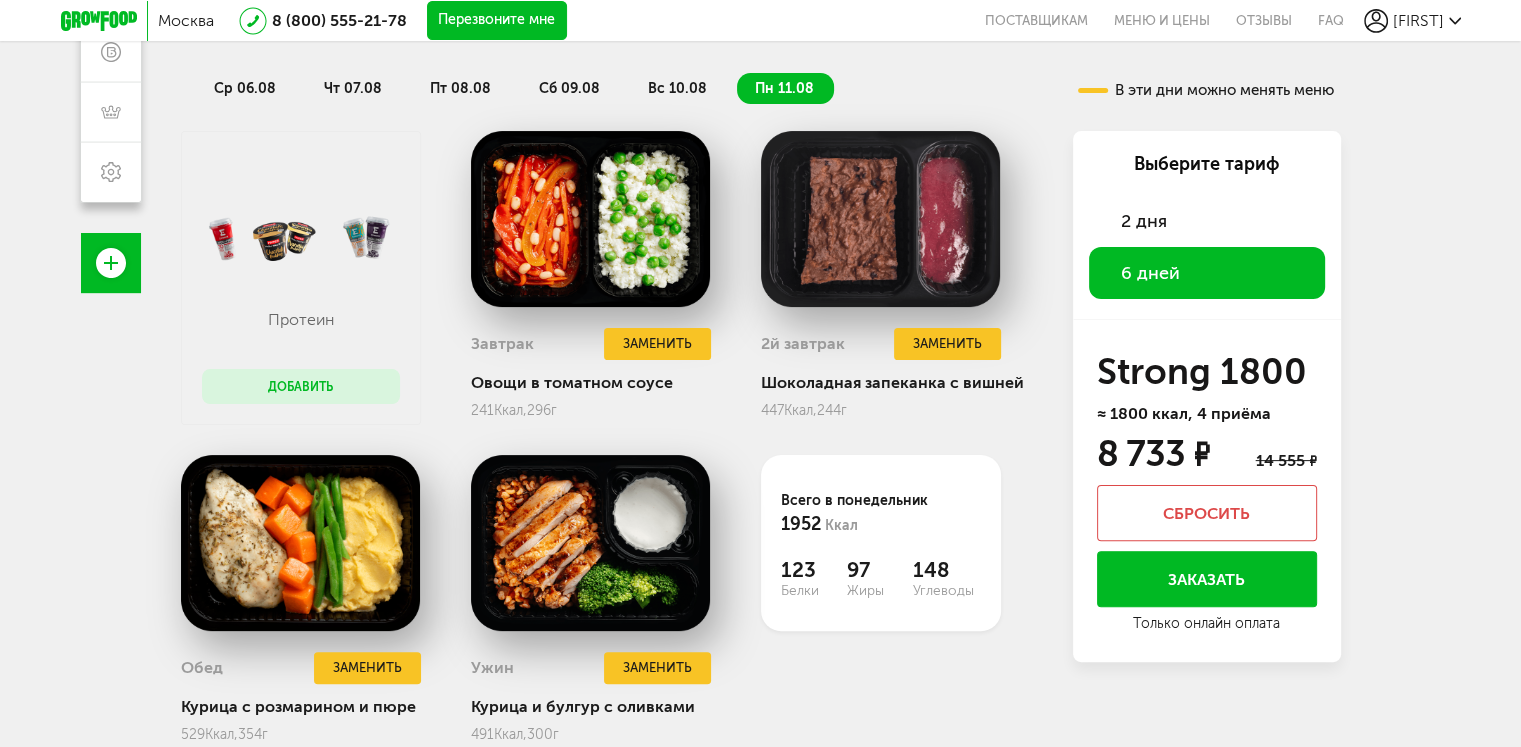 click on "ср 06.08" at bounding box center [246, 88] 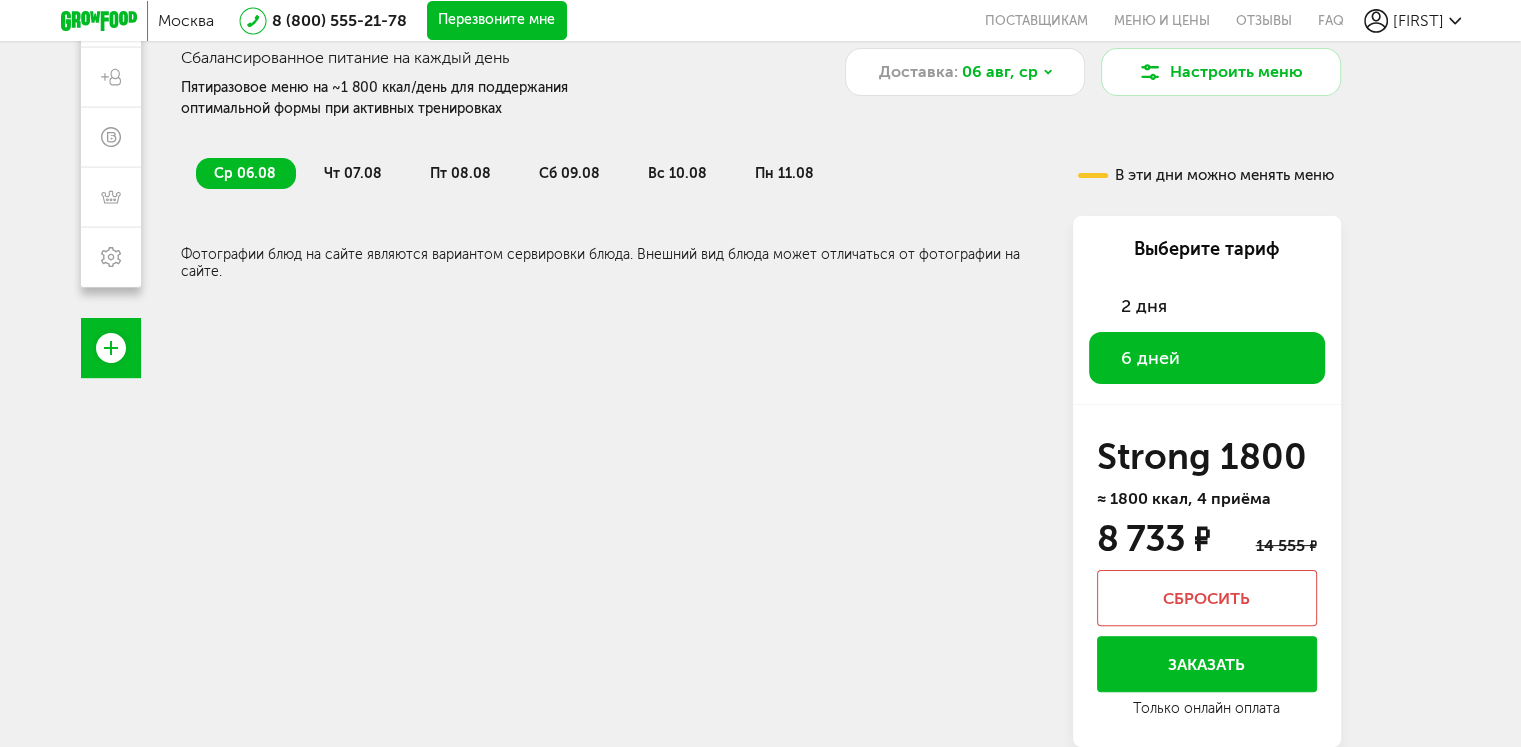 scroll, scrollTop: 327, scrollLeft: 0, axis: vertical 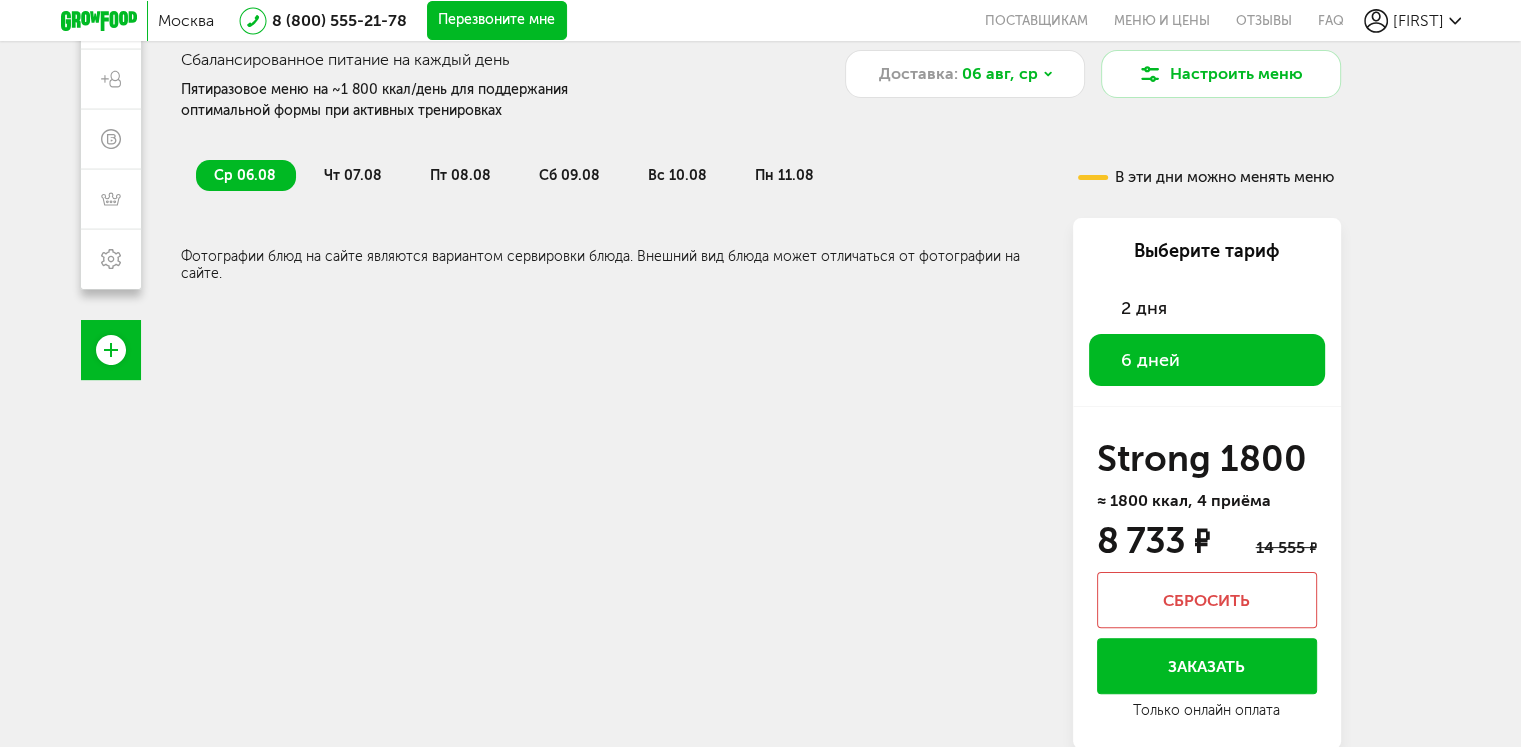 click on "чт 07.08" at bounding box center [353, 175] 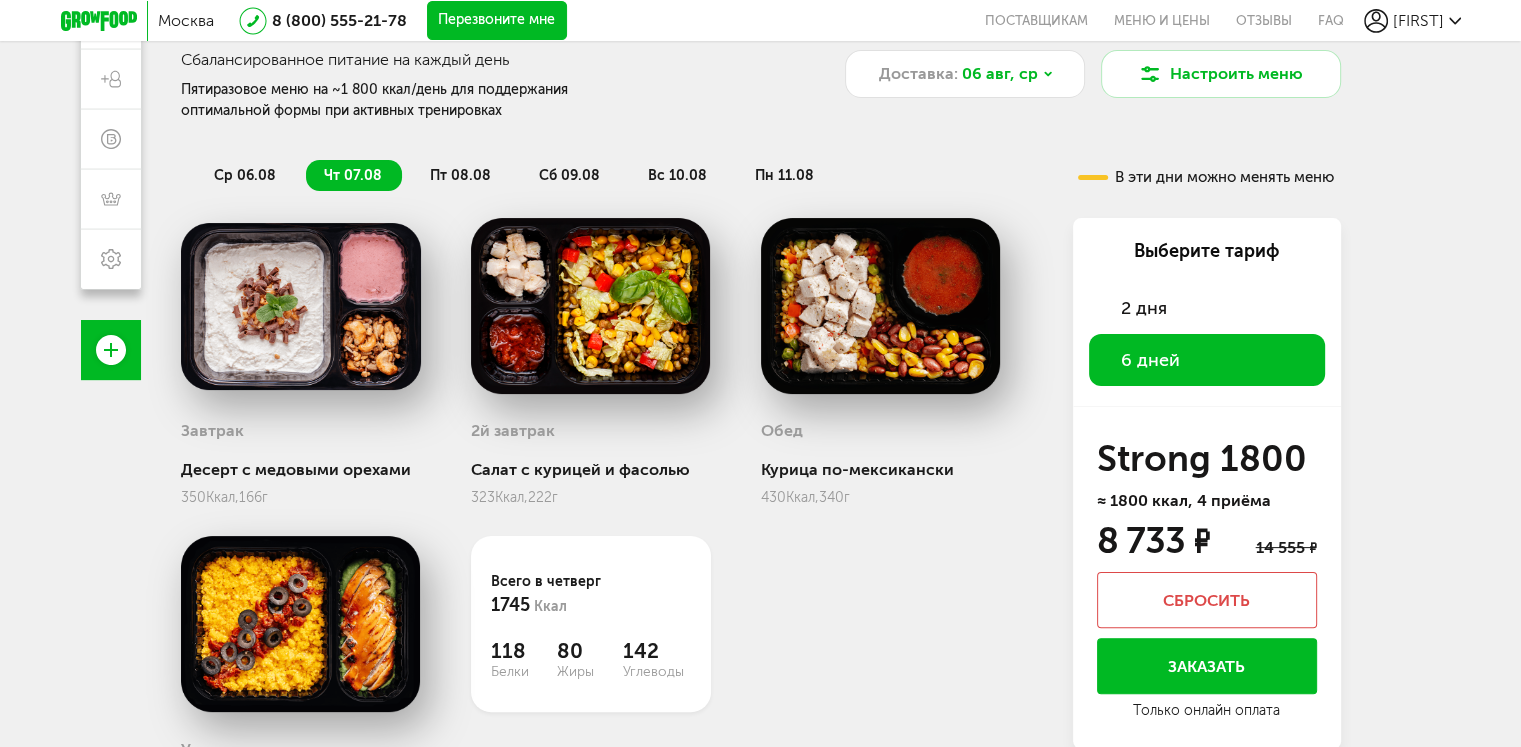 scroll, scrollTop: 414, scrollLeft: 0, axis: vertical 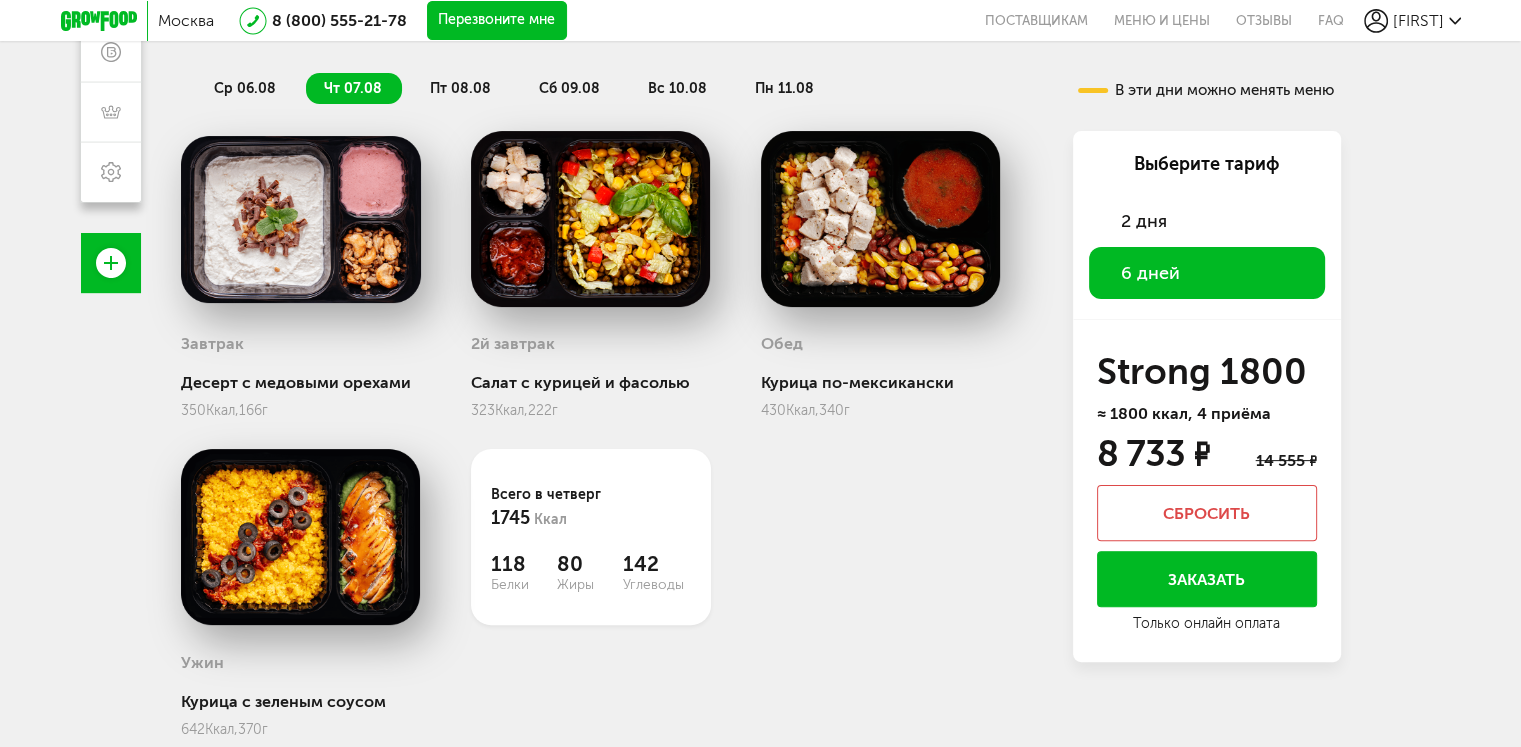 click on "ср 06.08 чт 07.08 пт 08.08 сб 09.08 вс 10.08 пн 11.08" at bounding box center (596, 79) 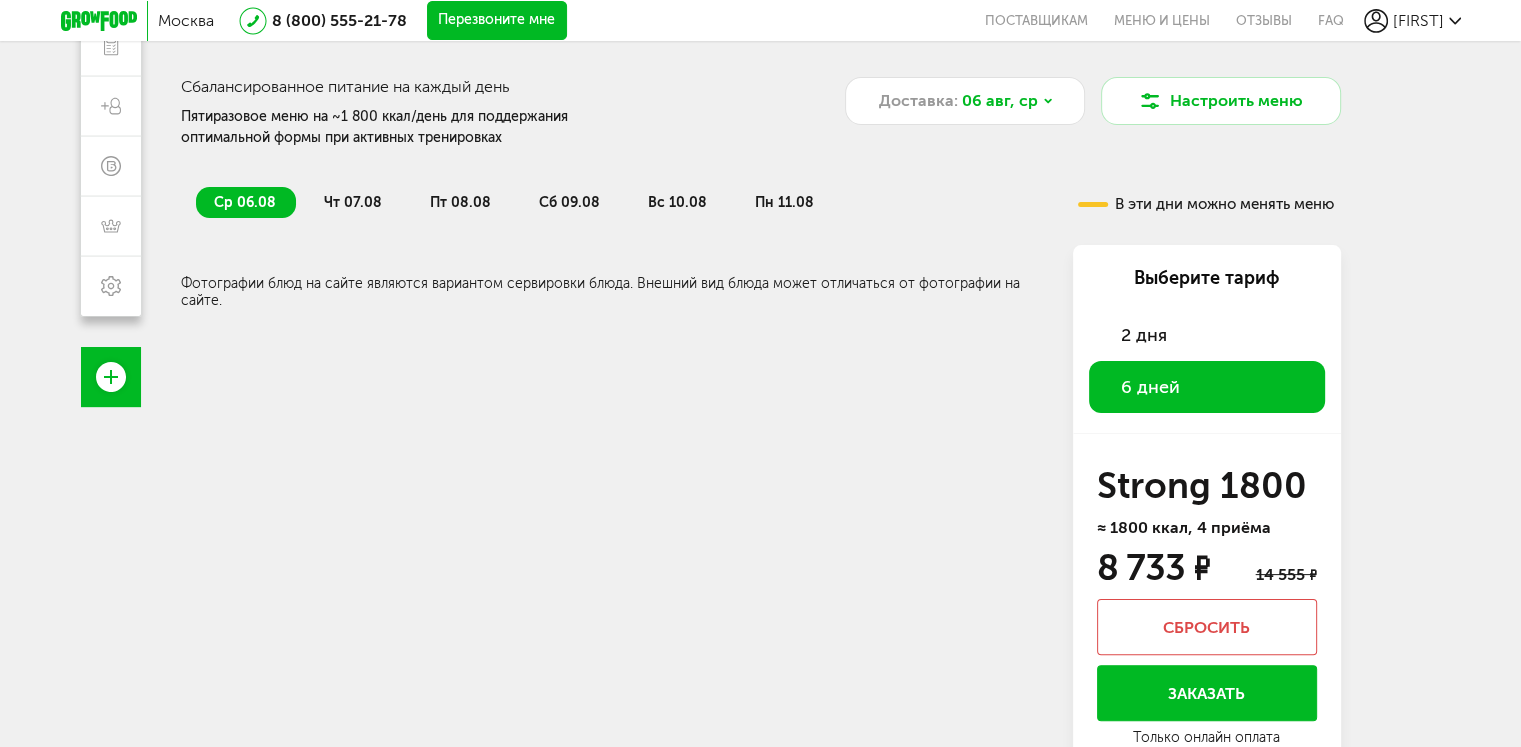 scroll, scrollTop: 299, scrollLeft: 0, axis: vertical 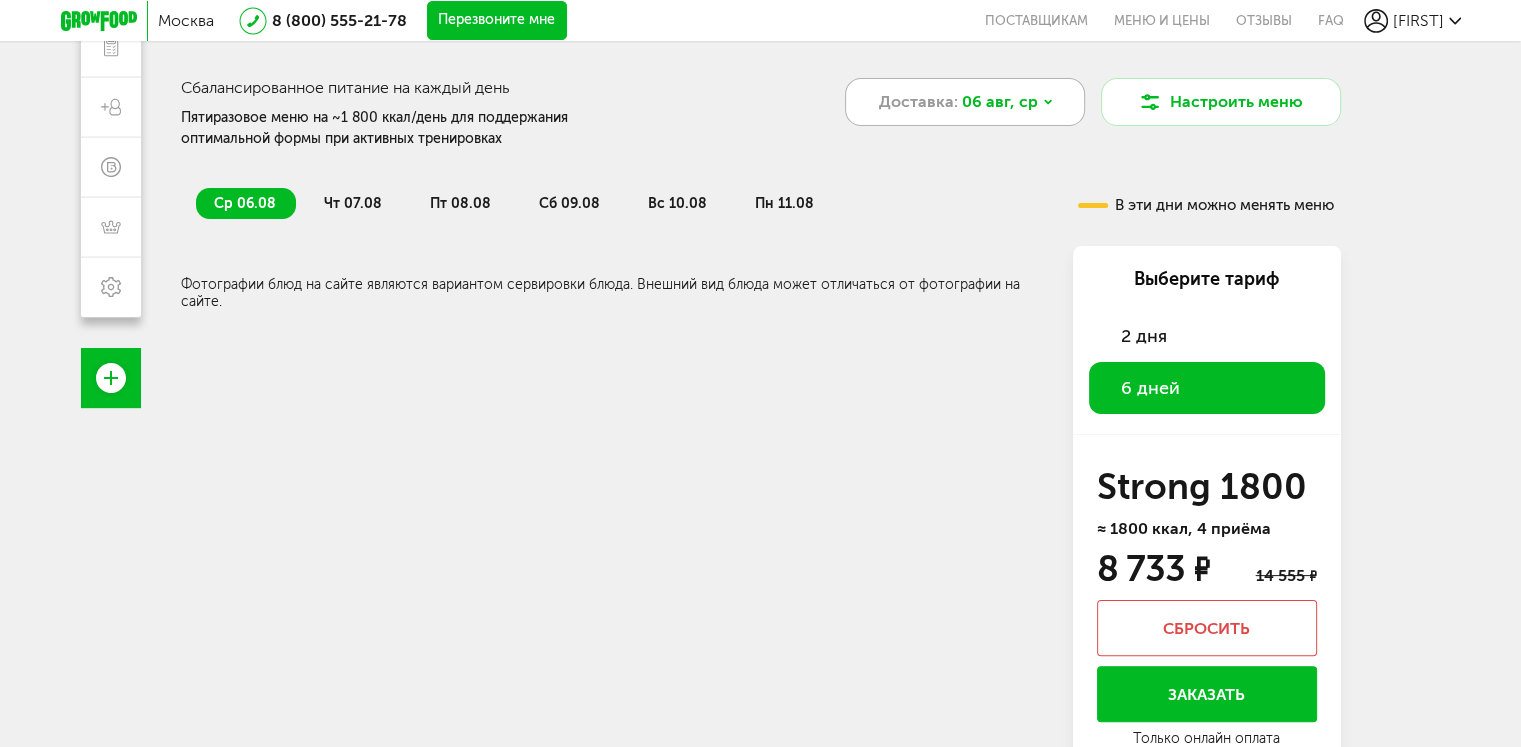 click on "06 авг, ср" at bounding box center (1000, 102) 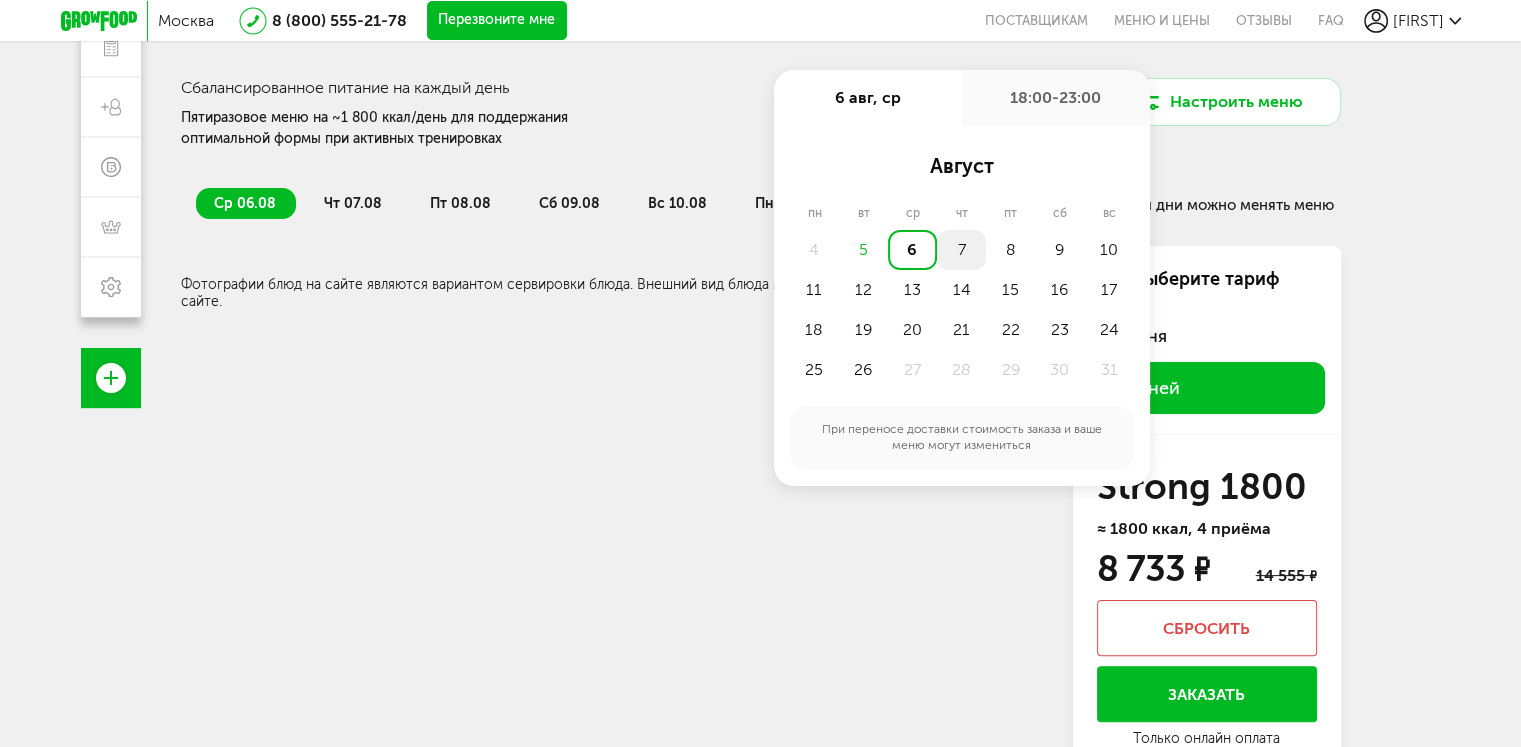 click on "7" at bounding box center [961, 250] 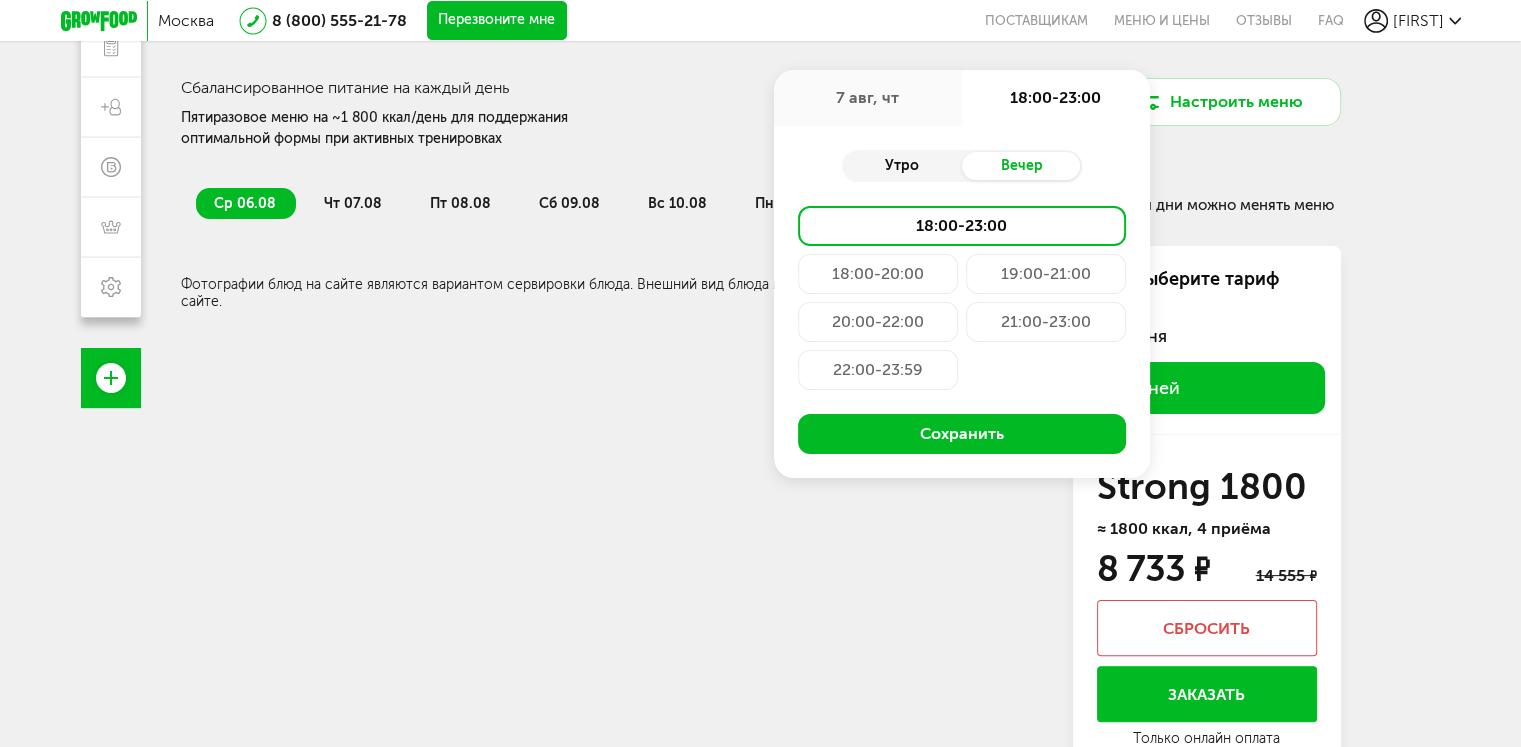 click on "Утро" at bounding box center (902, 166) 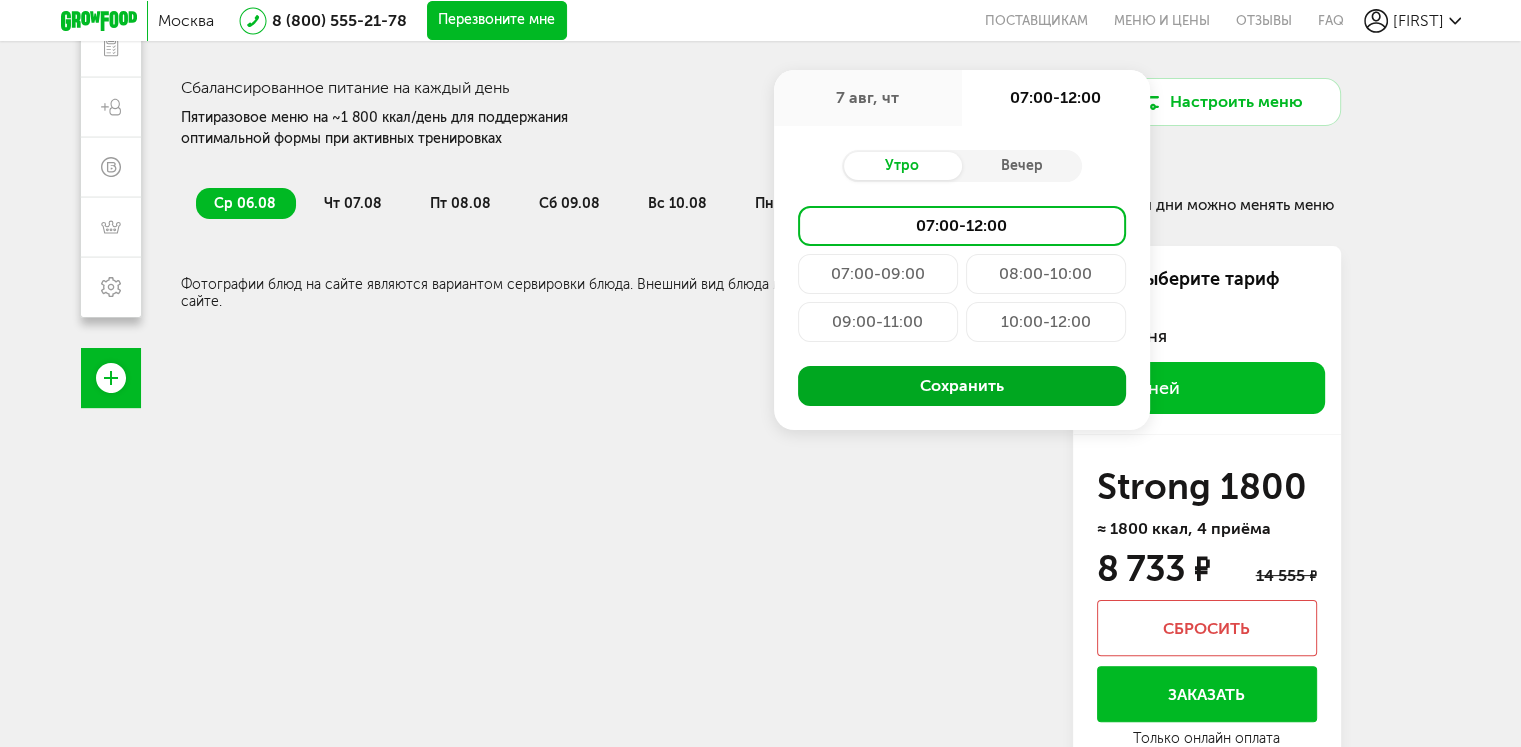 click on "Сохранить" at bounding box center [962, 386] 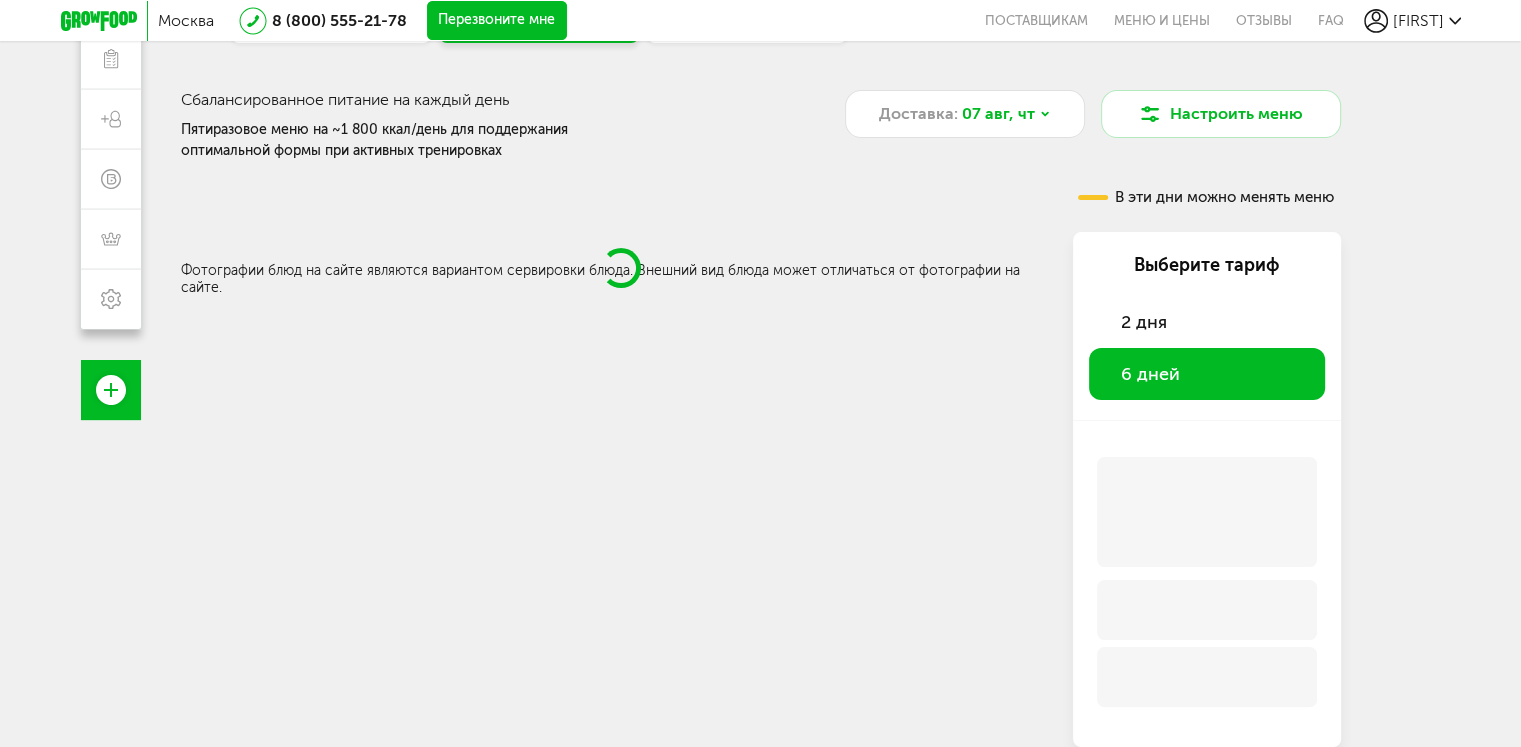 scroll, scrollTop: 286, scrollLeft: 0, axis: vertical 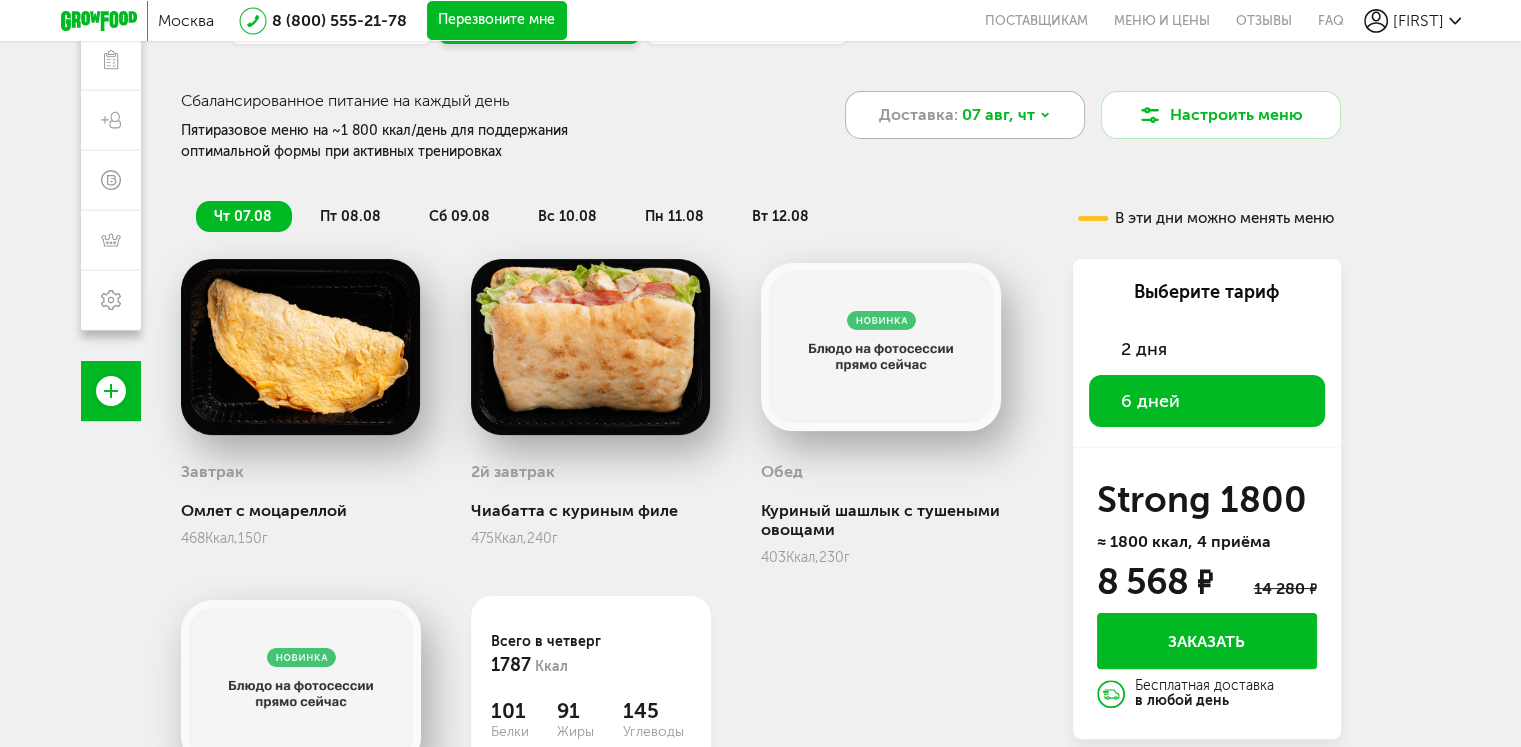 click on "07 авг, чт" at bounding box center (998, 115) 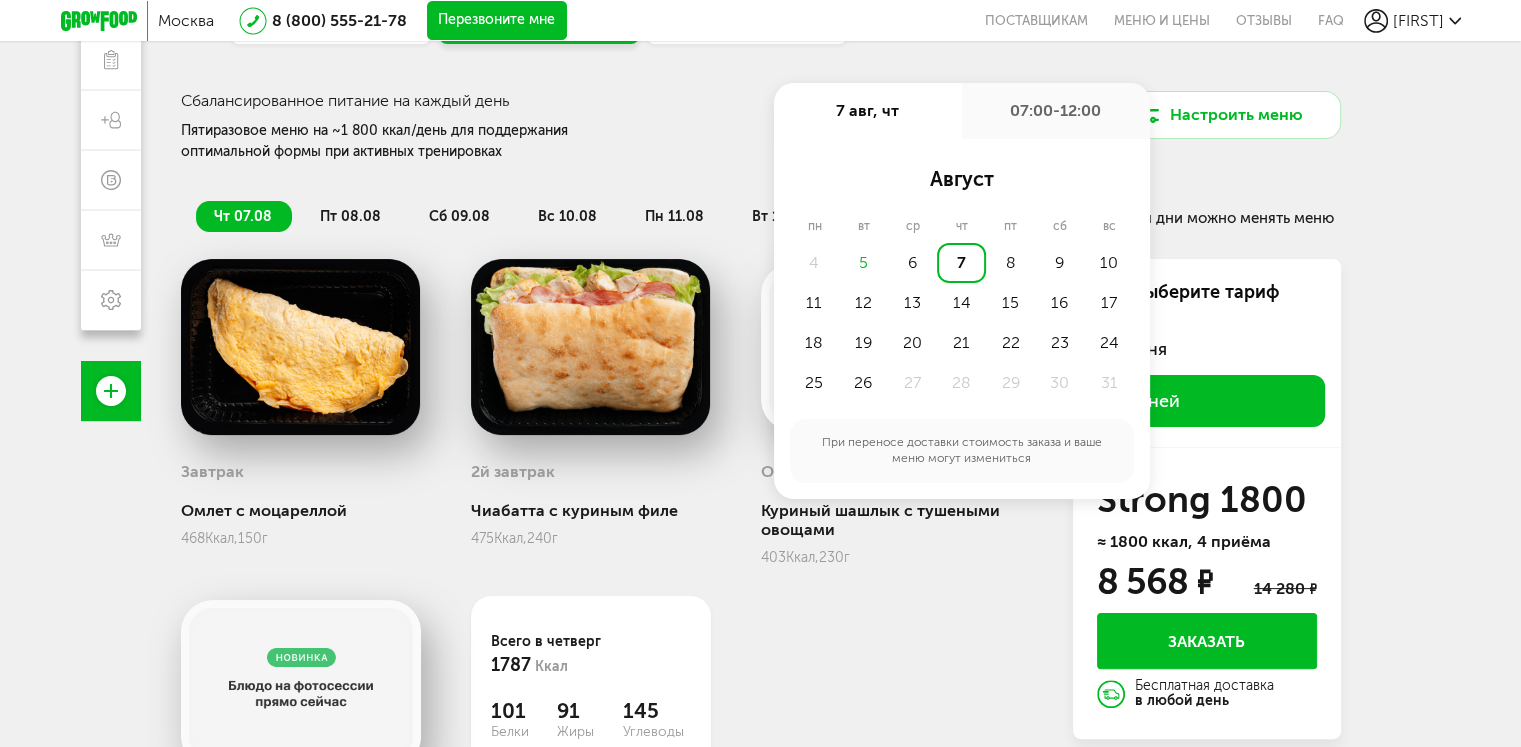 click on "7 авг, чт" at bounding box center (868, 111) 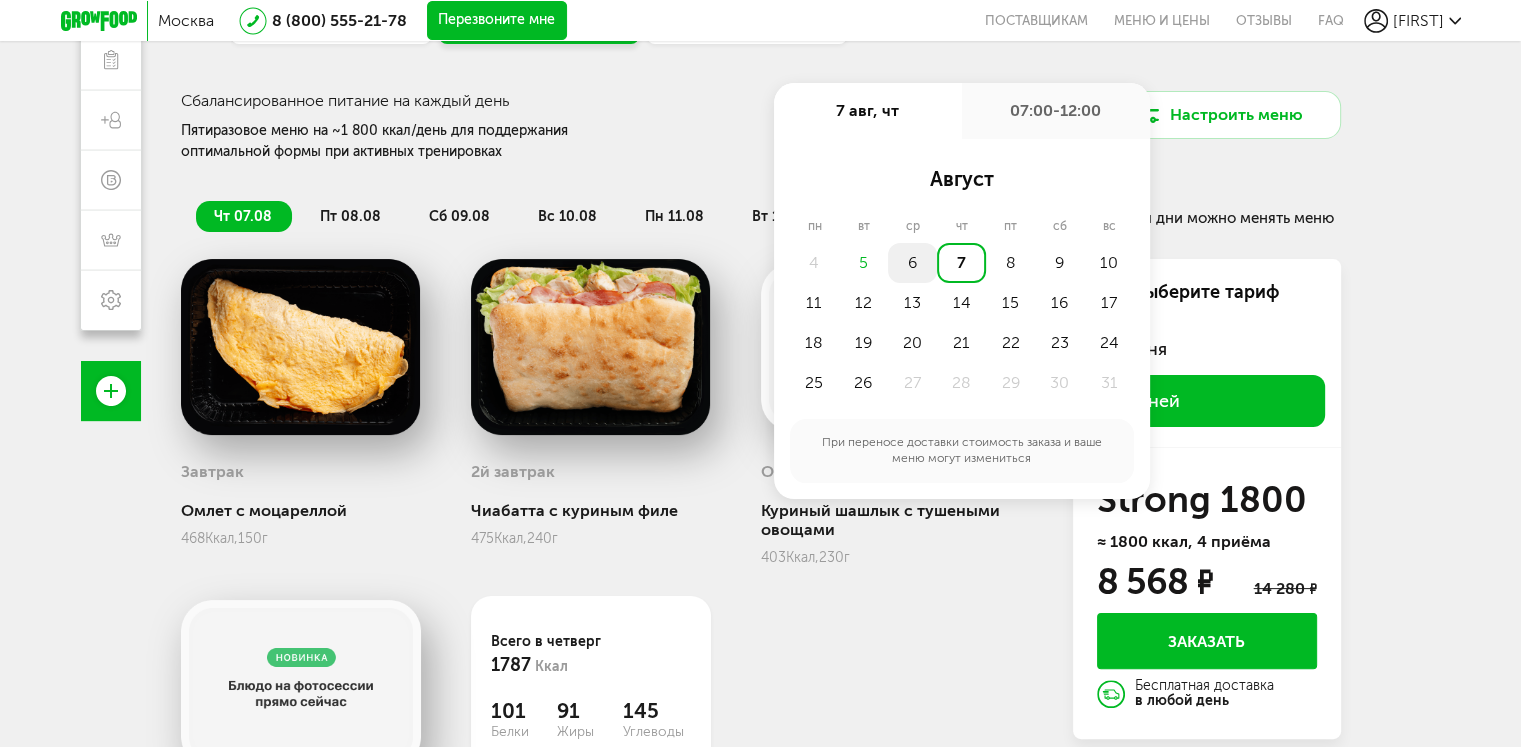 click on "6" at bounding box center [912, 263] 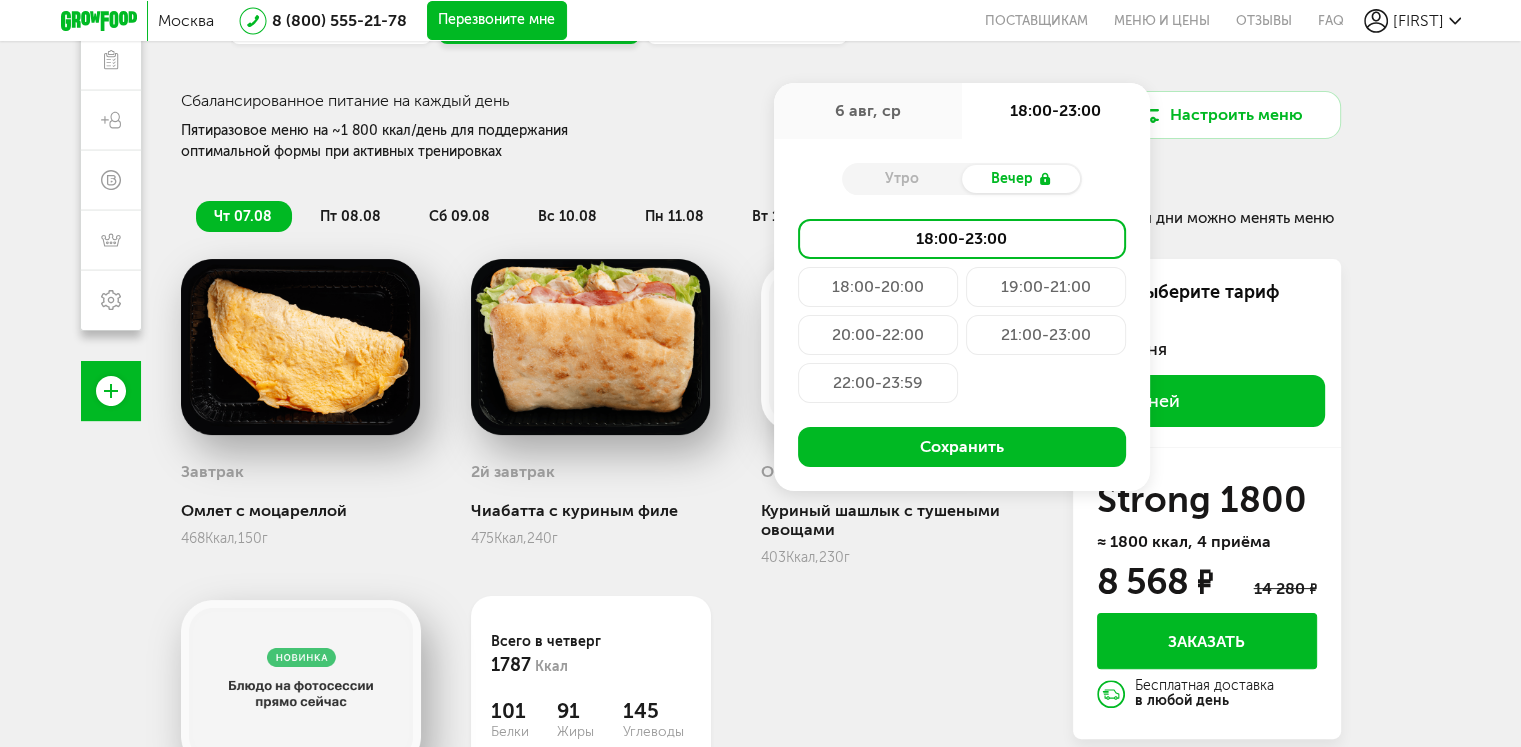 click on "18:00-20:00" at bounding box center [878, 287] 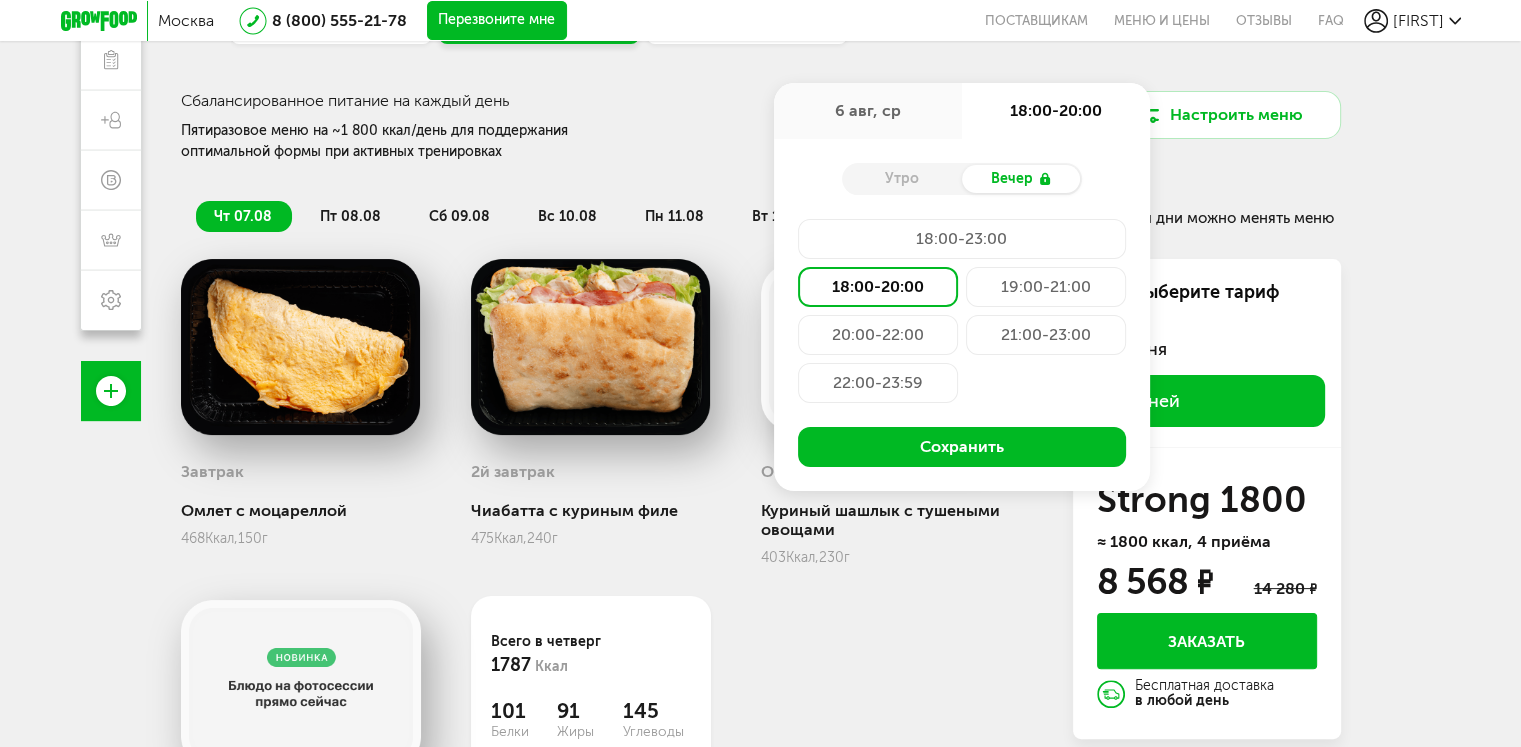 click on "18:00-23:00" at bounding box center (962, 239) 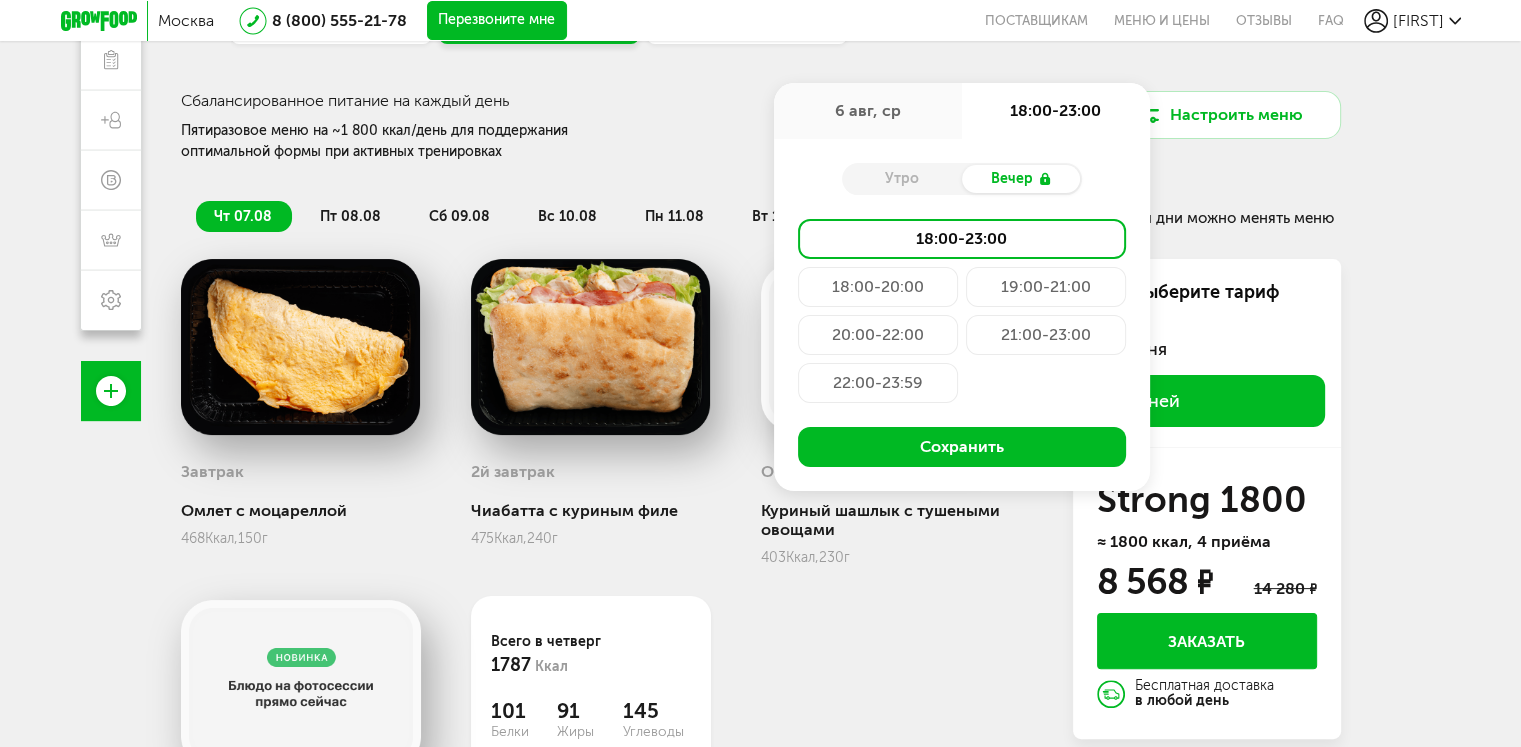 click on "18:00-20:00" at bounding box center (878, 287) 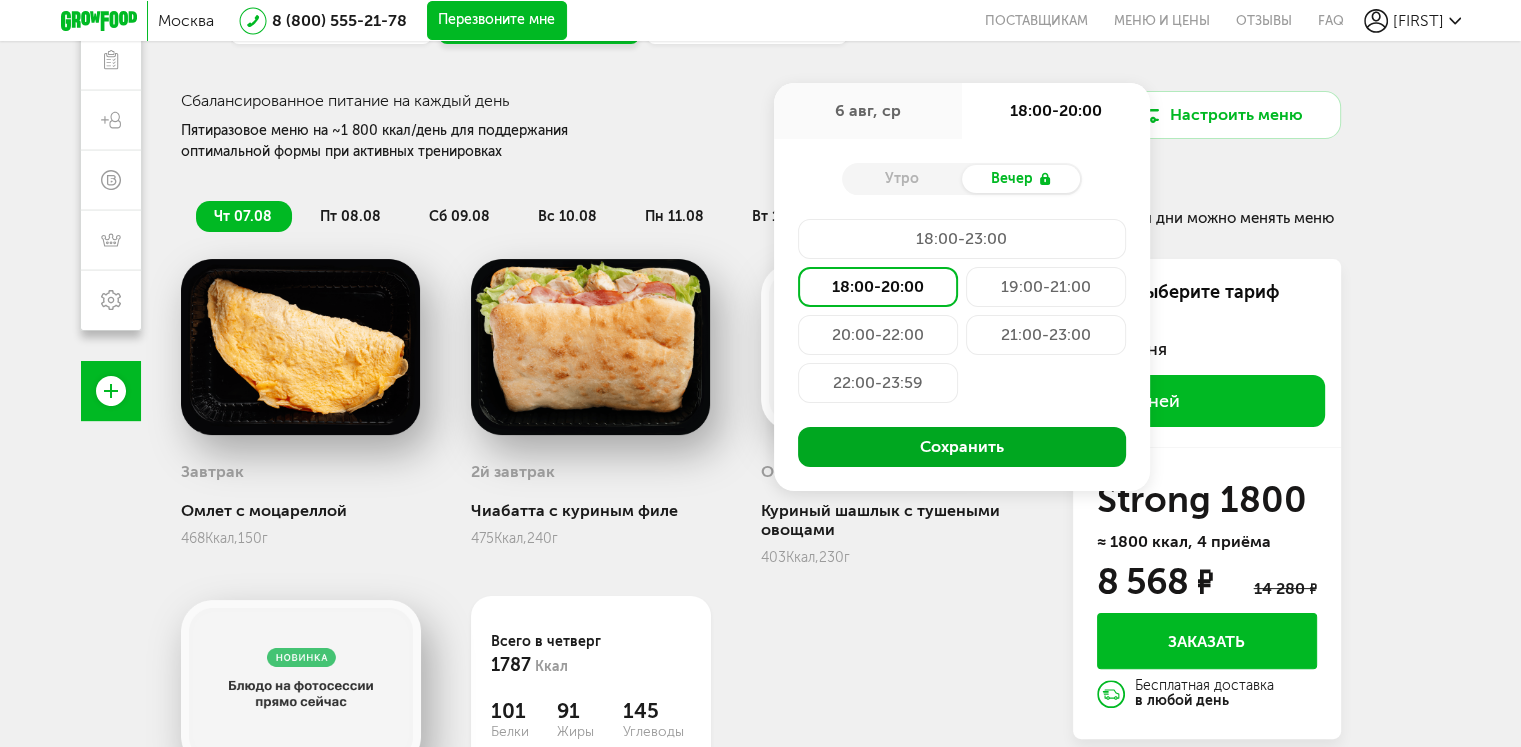 click on "Сохранить" at bounding box center (962, 447) 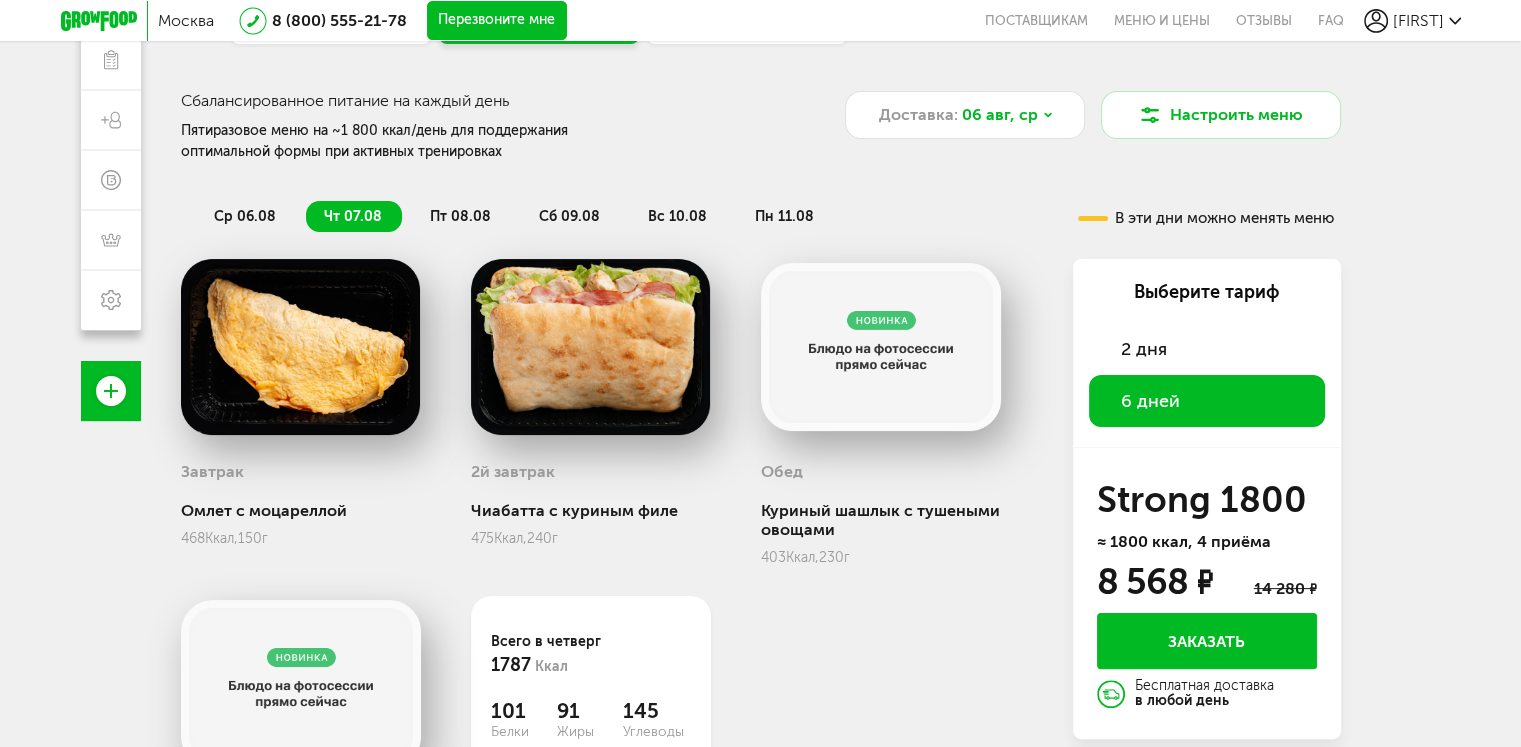 click on "ср 06.08" at bounding box center (245, 216) 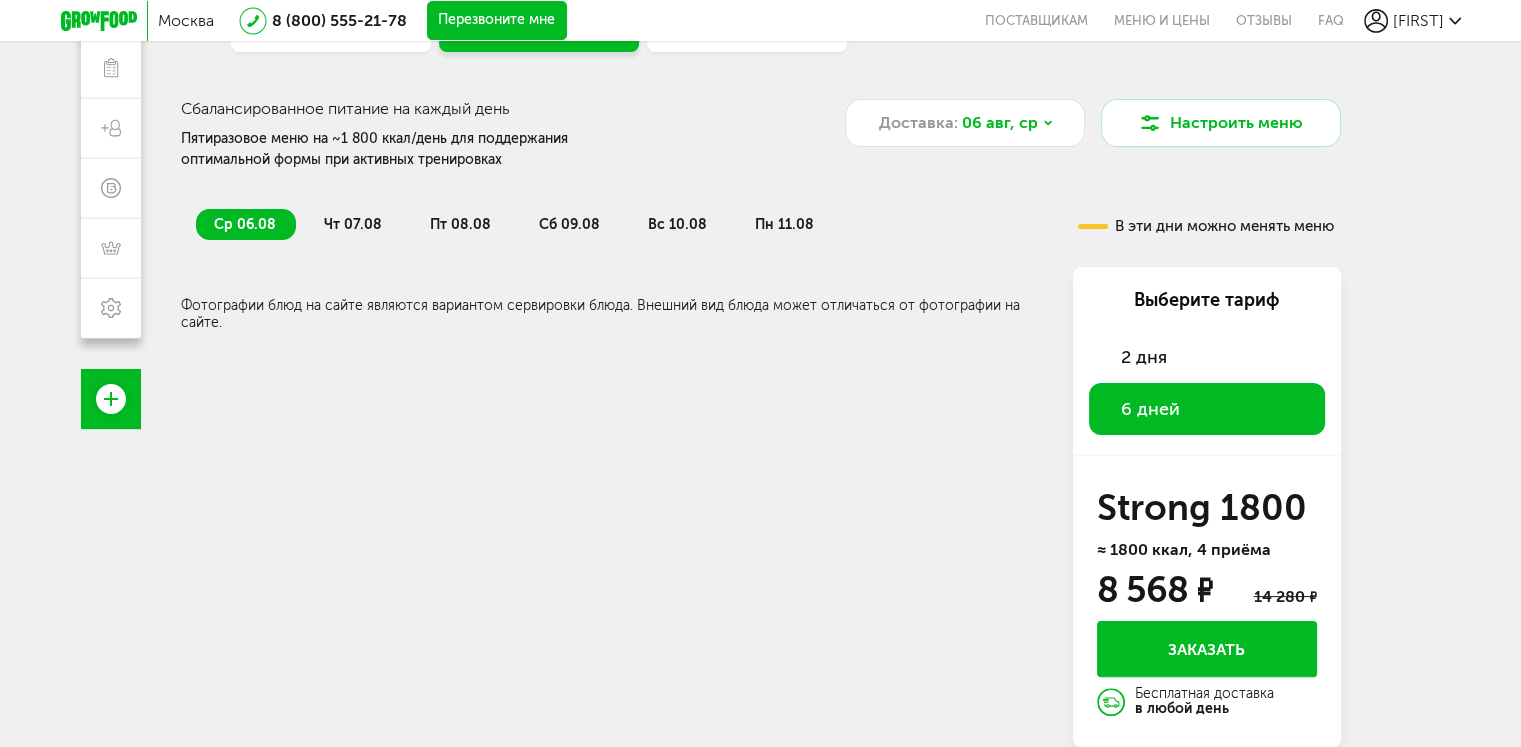 scroll, scrollTop: 276, scrollLeft: 0, axis: vertical 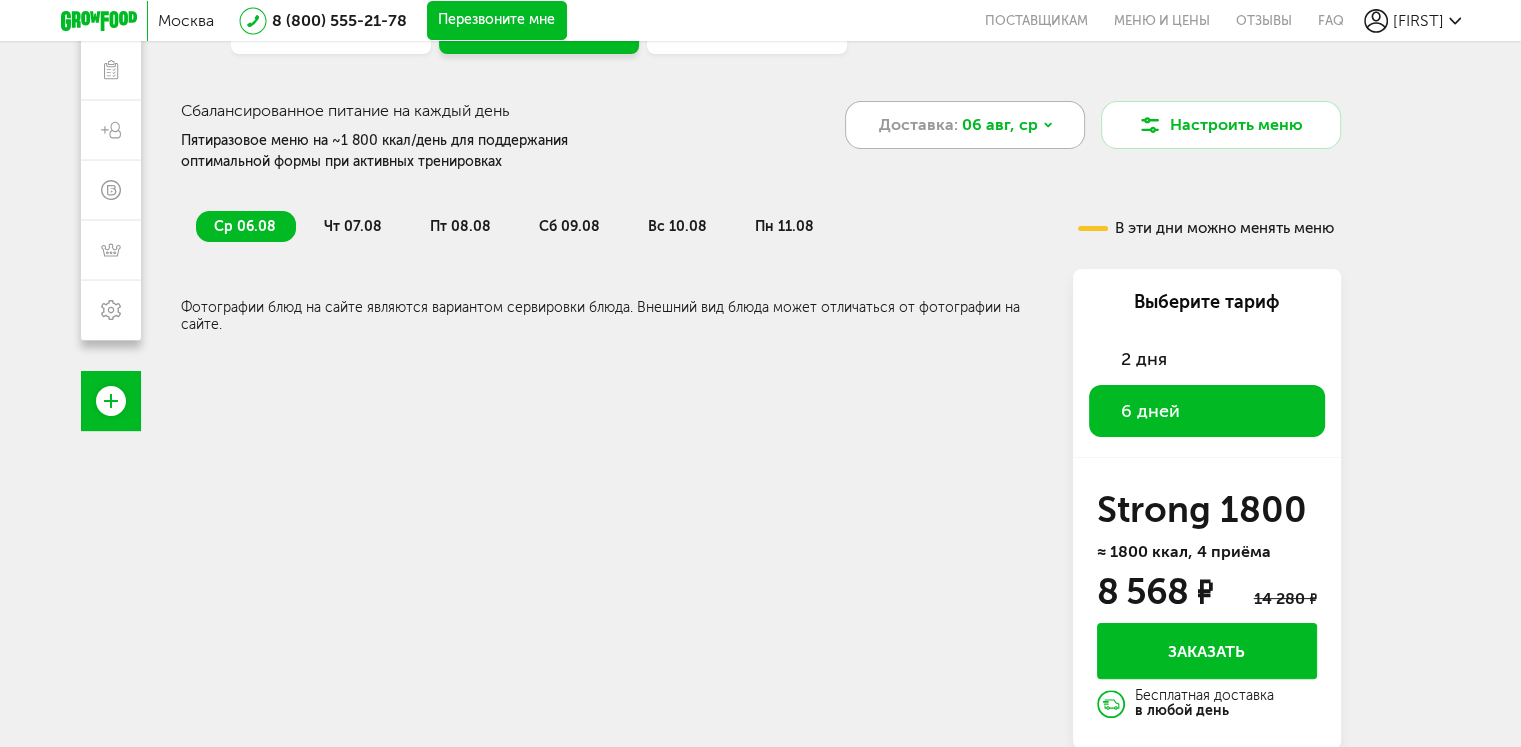 click on "Доставка:  06 авг, ср" at bounding box center (965, 125) 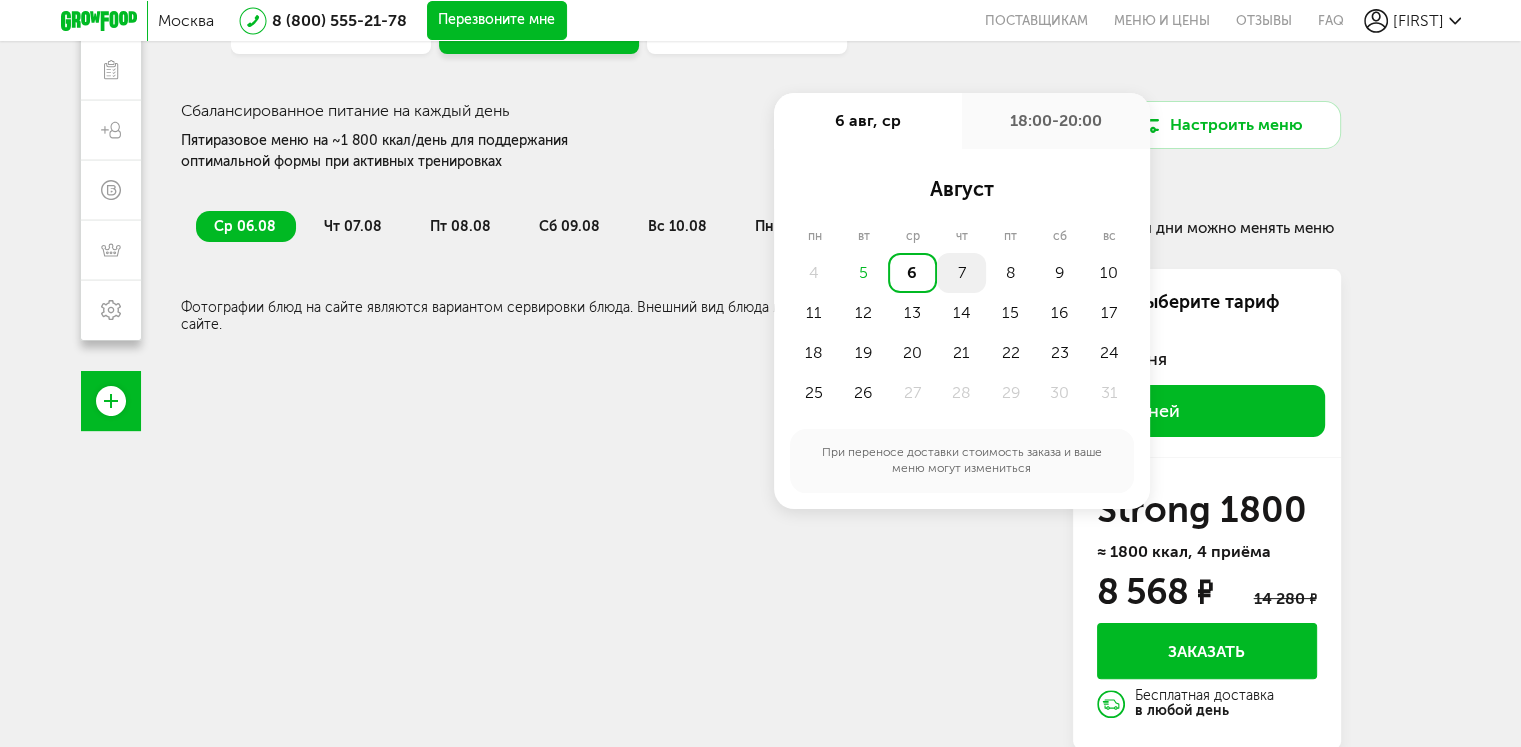 click on "7" at bounding box center (961, 273) 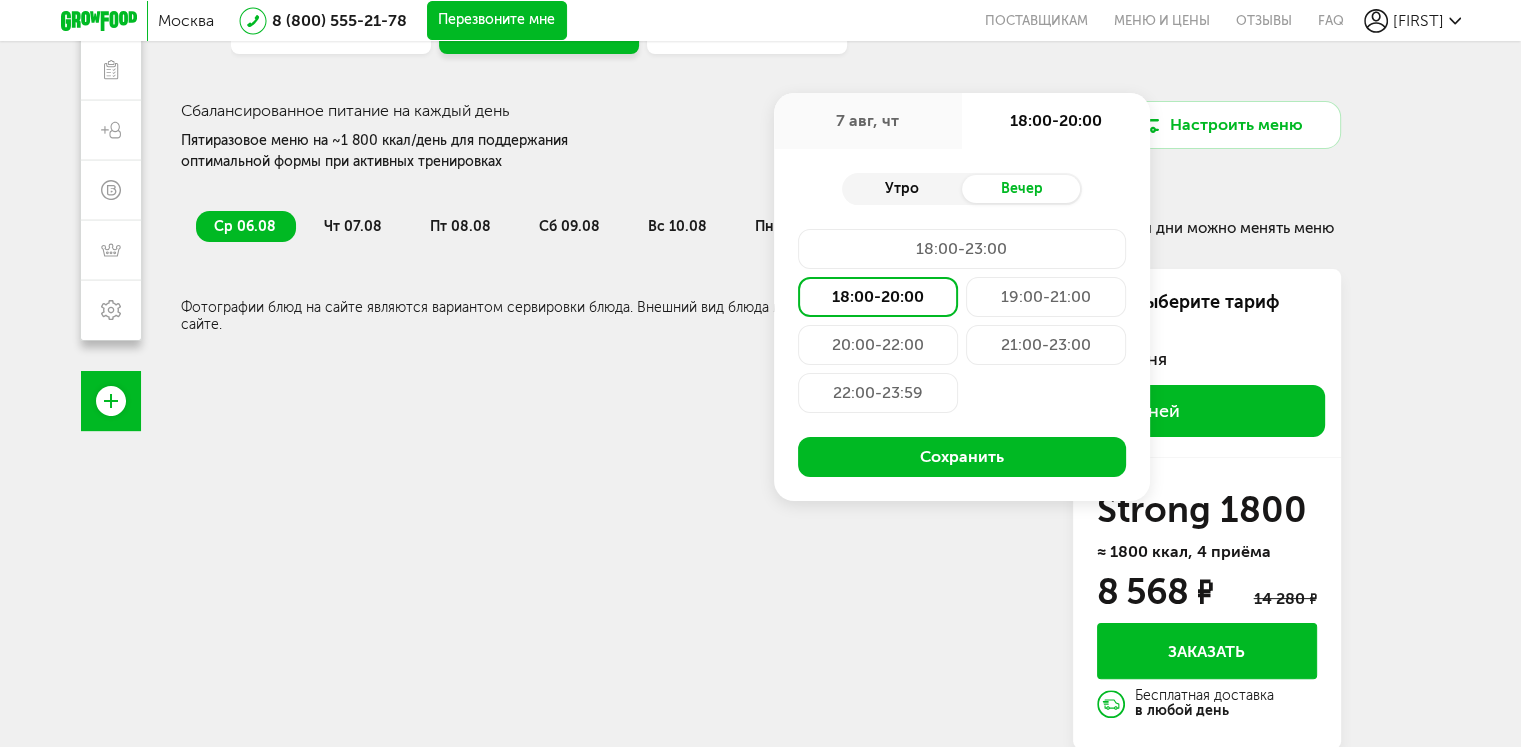 click on "Утро" at bounding box center [902, 189] 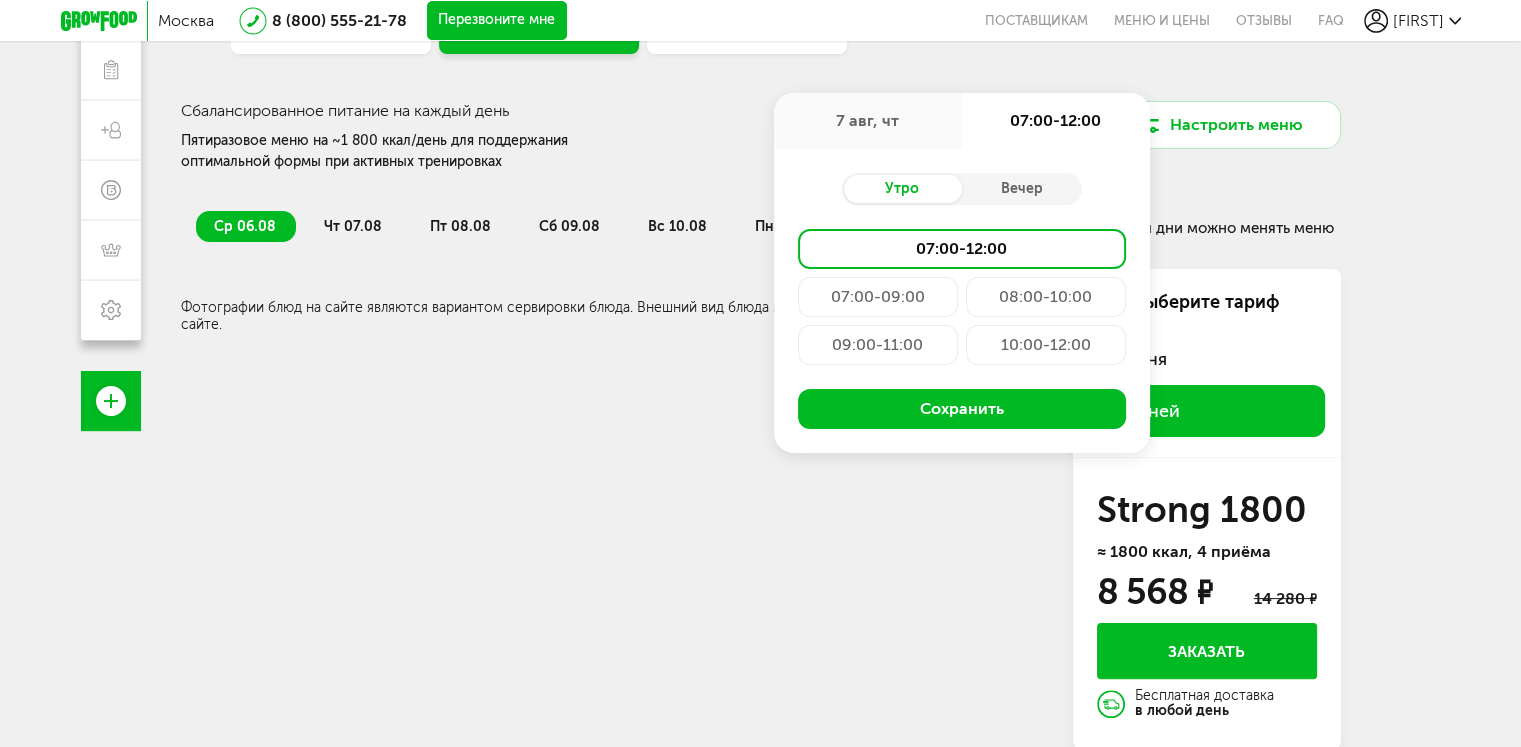 click on "08:00-10:00" at bounding box center (1046, 297) 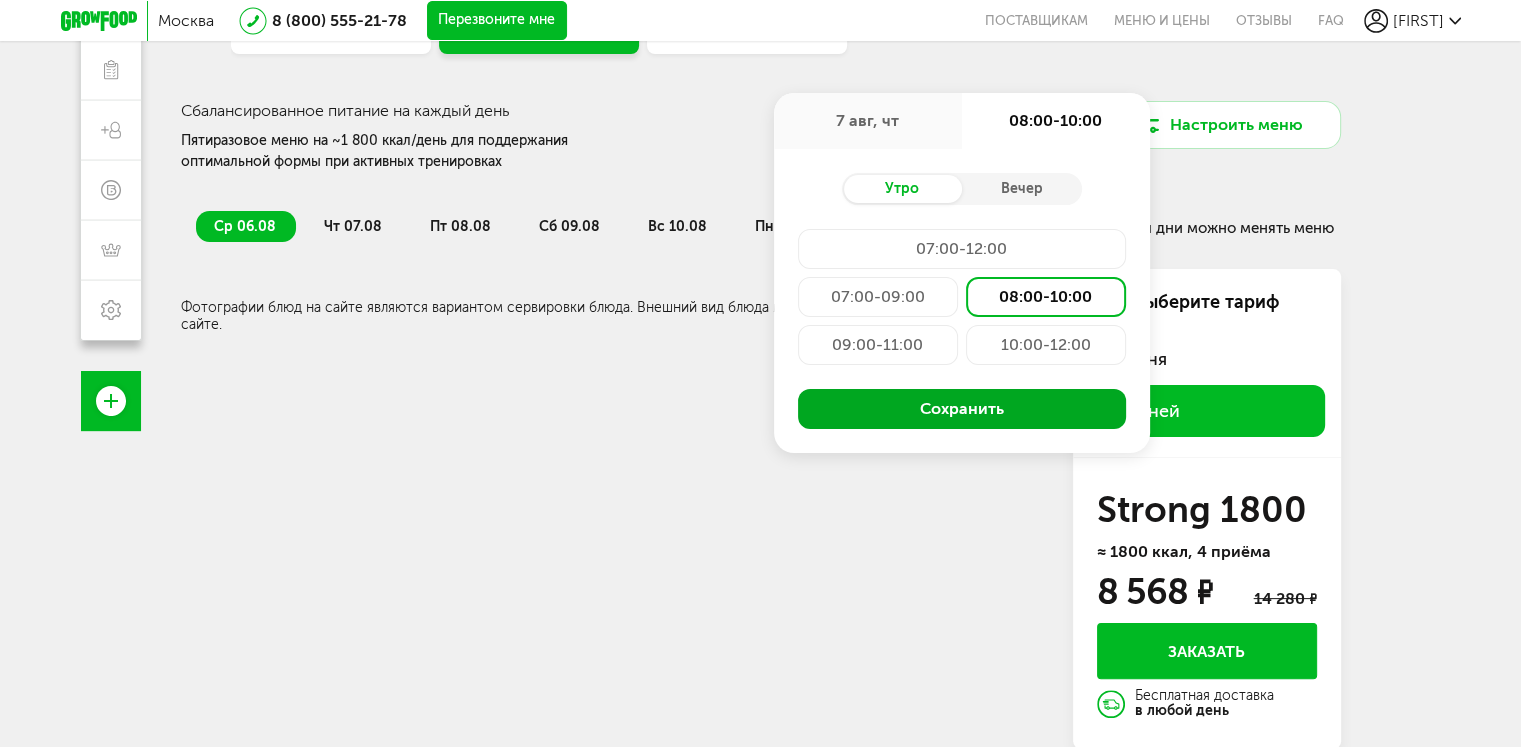 click on "Сохранить" at bounding box center (962, 409) 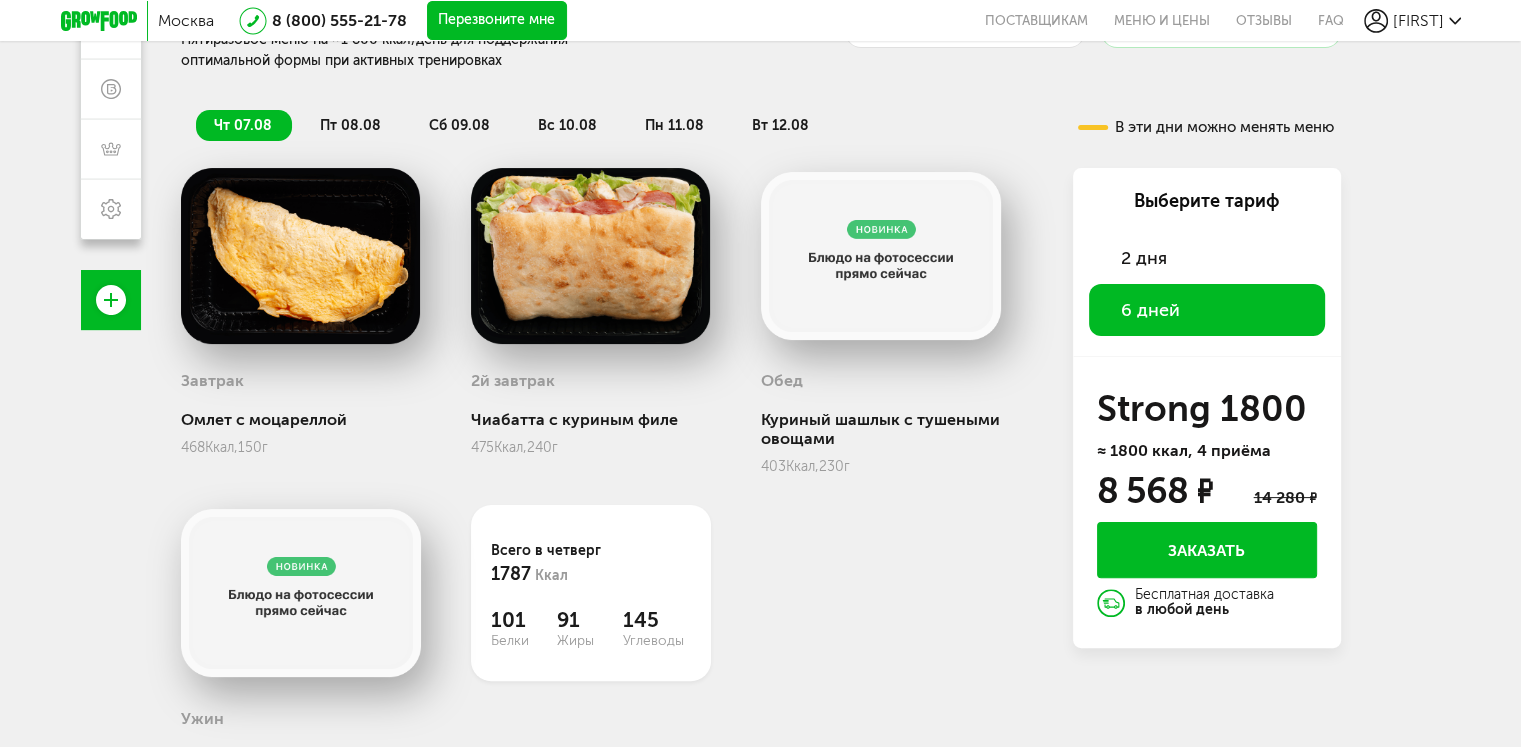 scroll, scrollTop: 383, scrollLeft: 0, axis: vertical 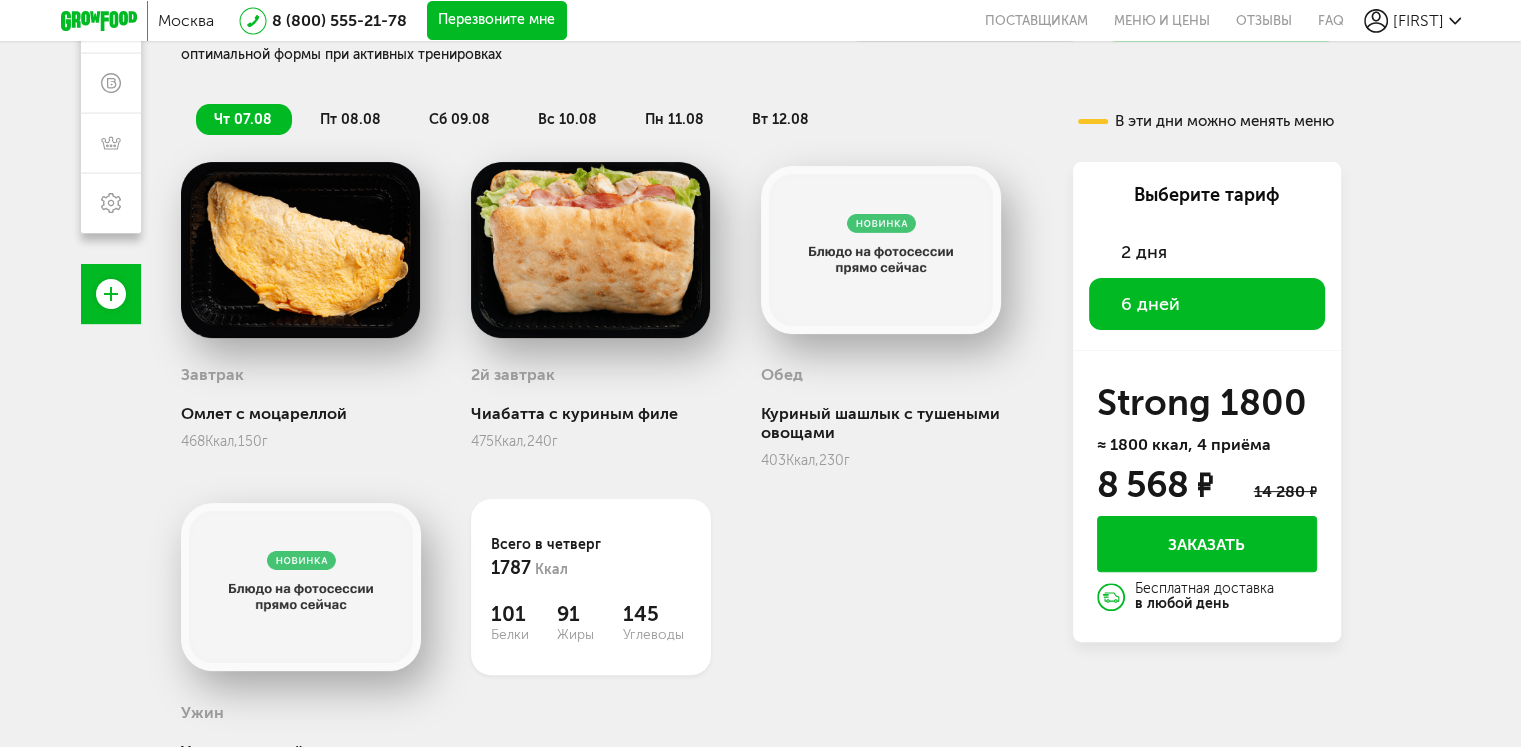 click on "пт 08.08" at bounding box center [350, 119] 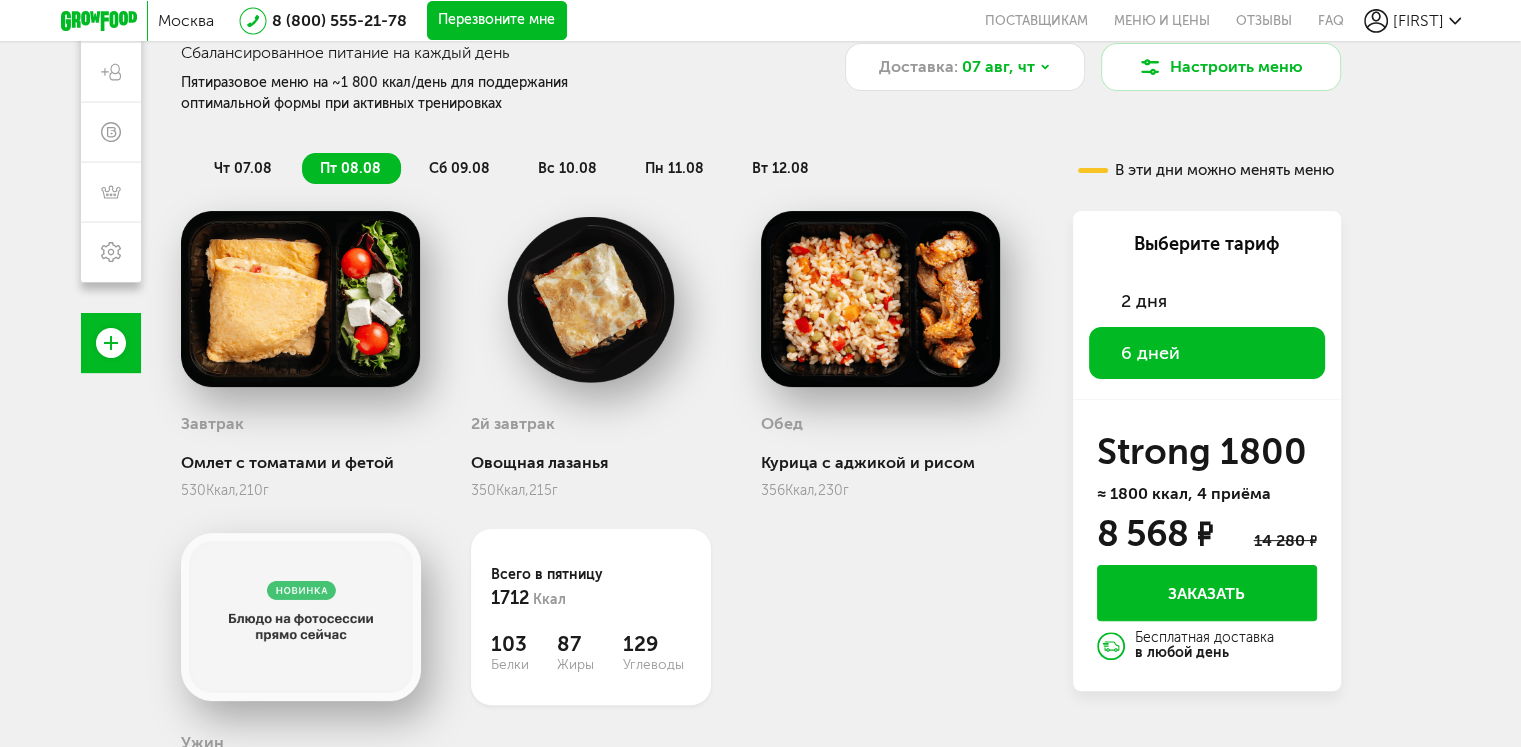 scroll, scrollTop: 323, scrollLeft: 0, axis: vertical 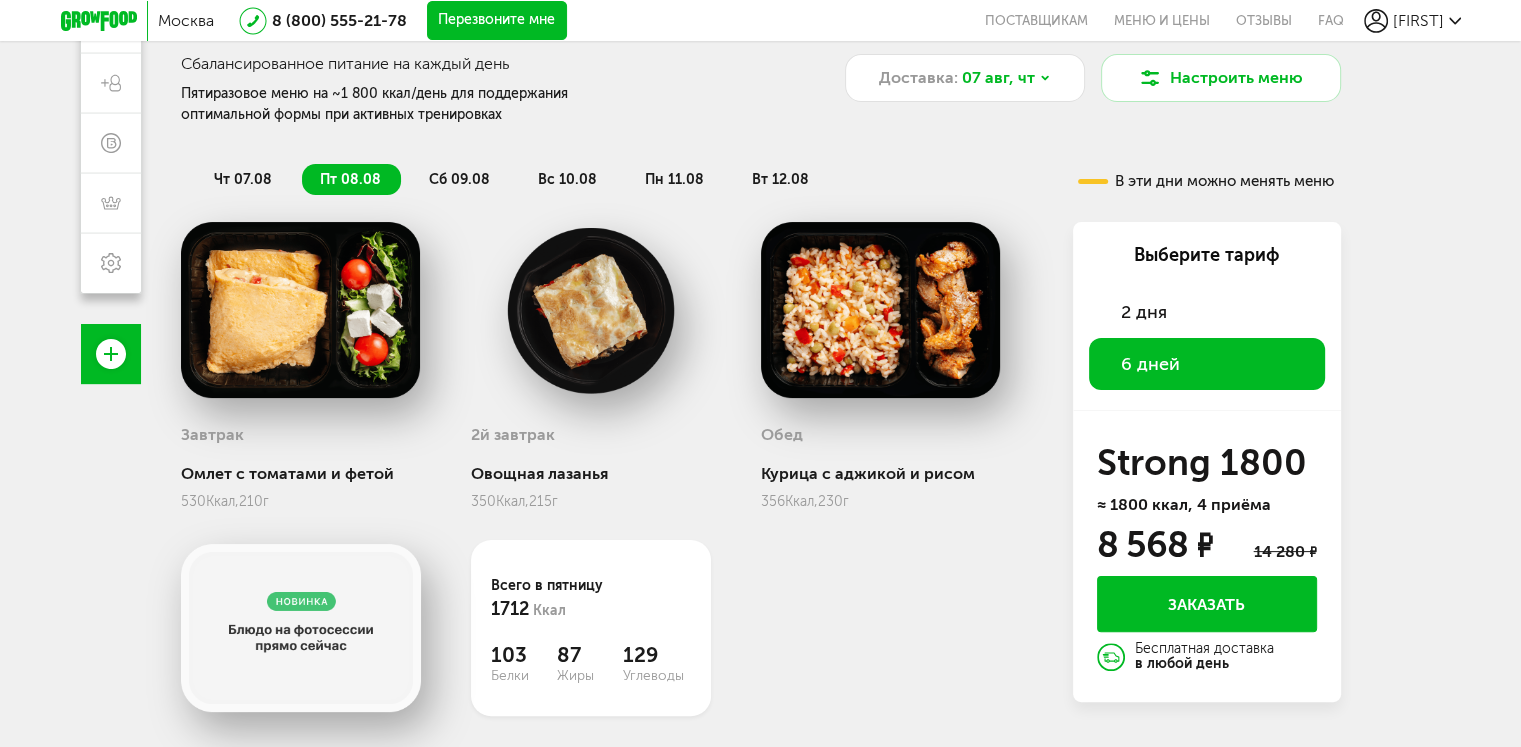 click on "сб 09.08" at bounding box center [460, 179] 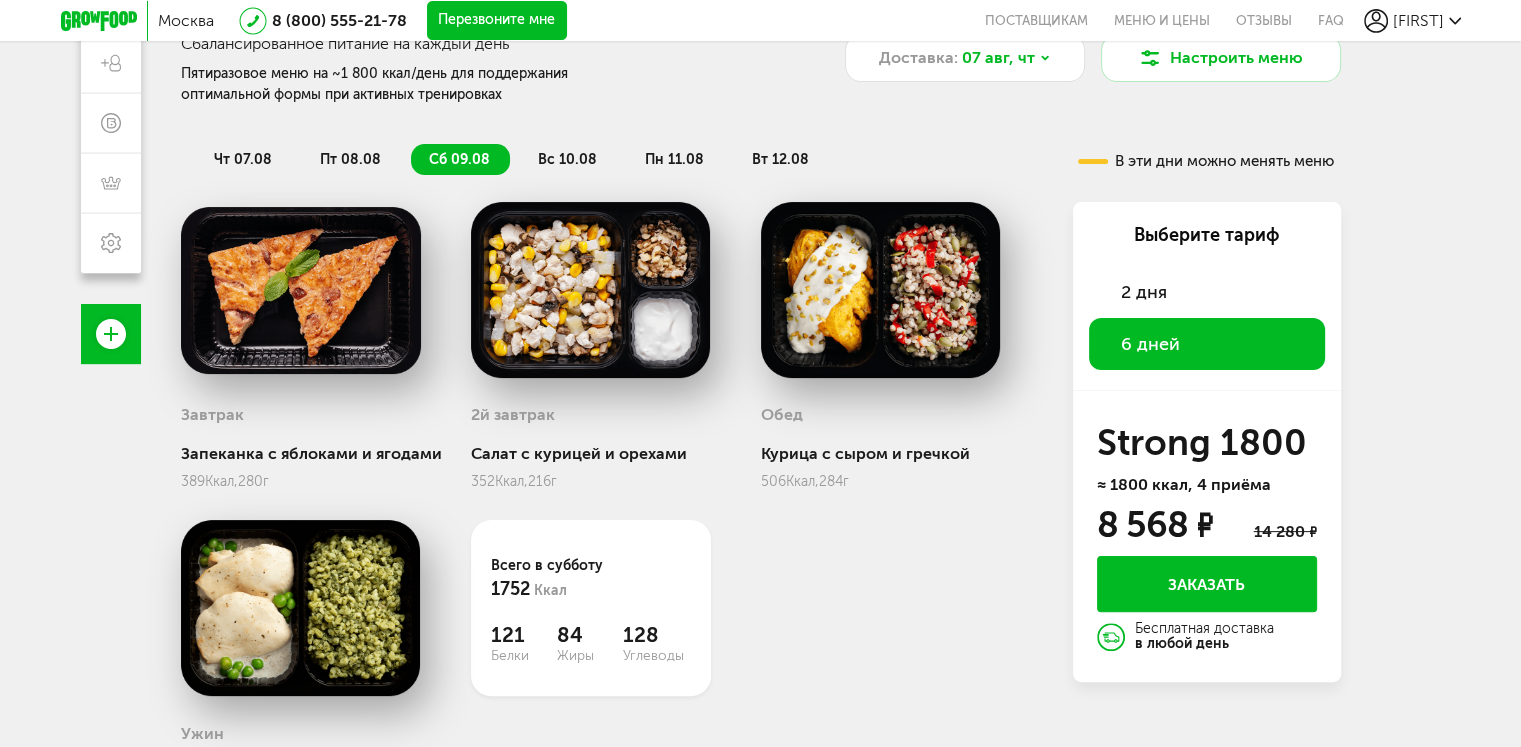 scroll, scrollTop: 342, scrollLeft: 0, axis: vertical 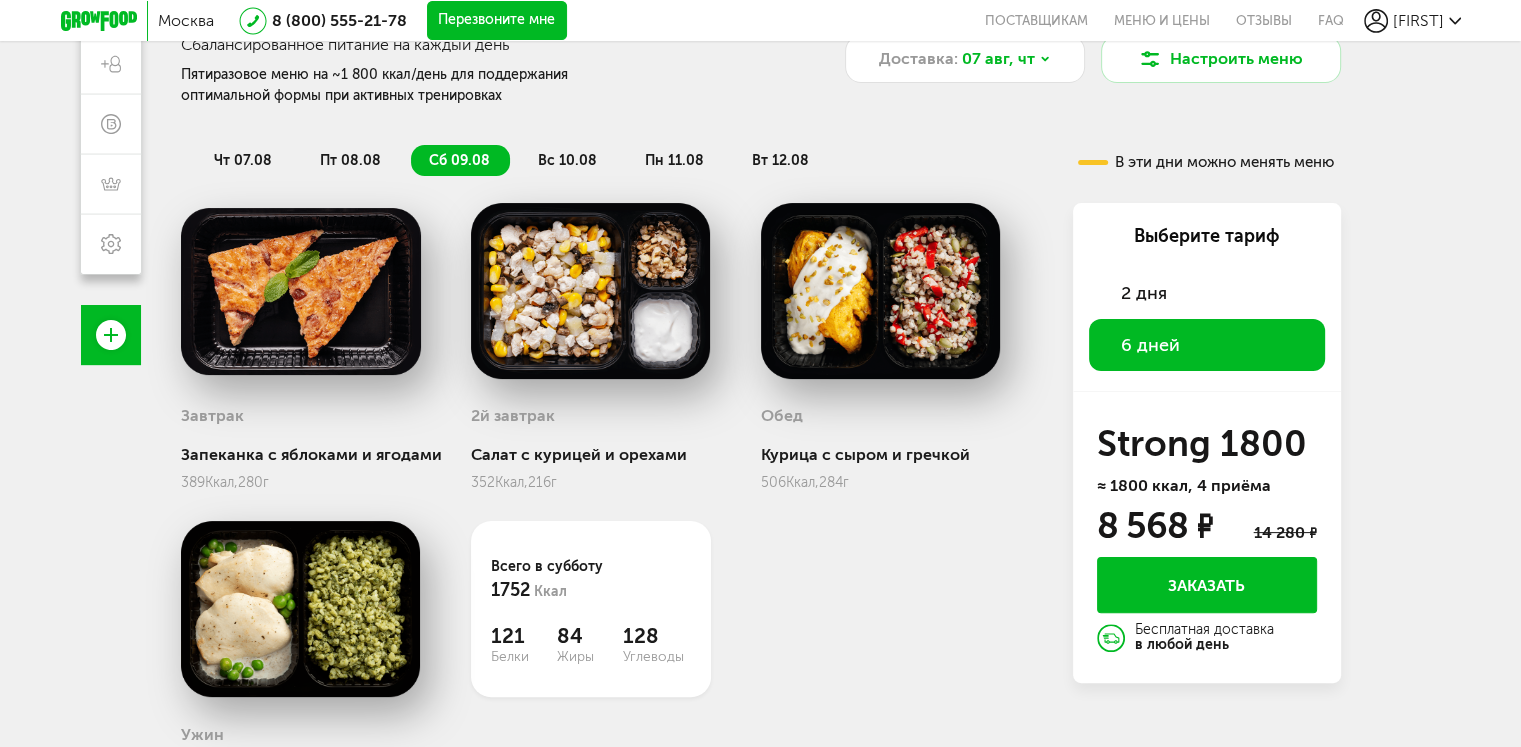 click on "вс 10.08" at bounding box center [567, 160] 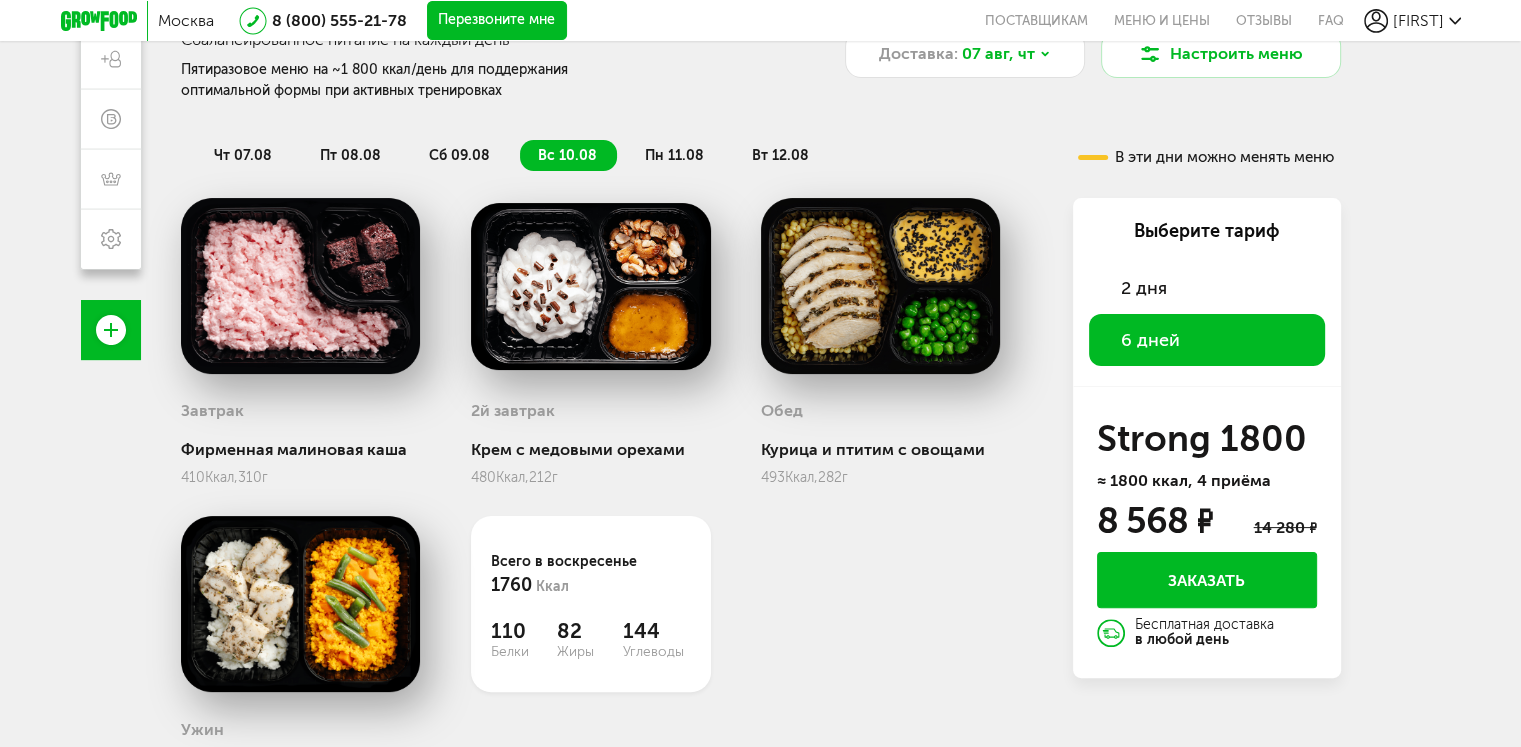 scroll, scrollTop: 348, scrollLeft: 0, axis: vertical 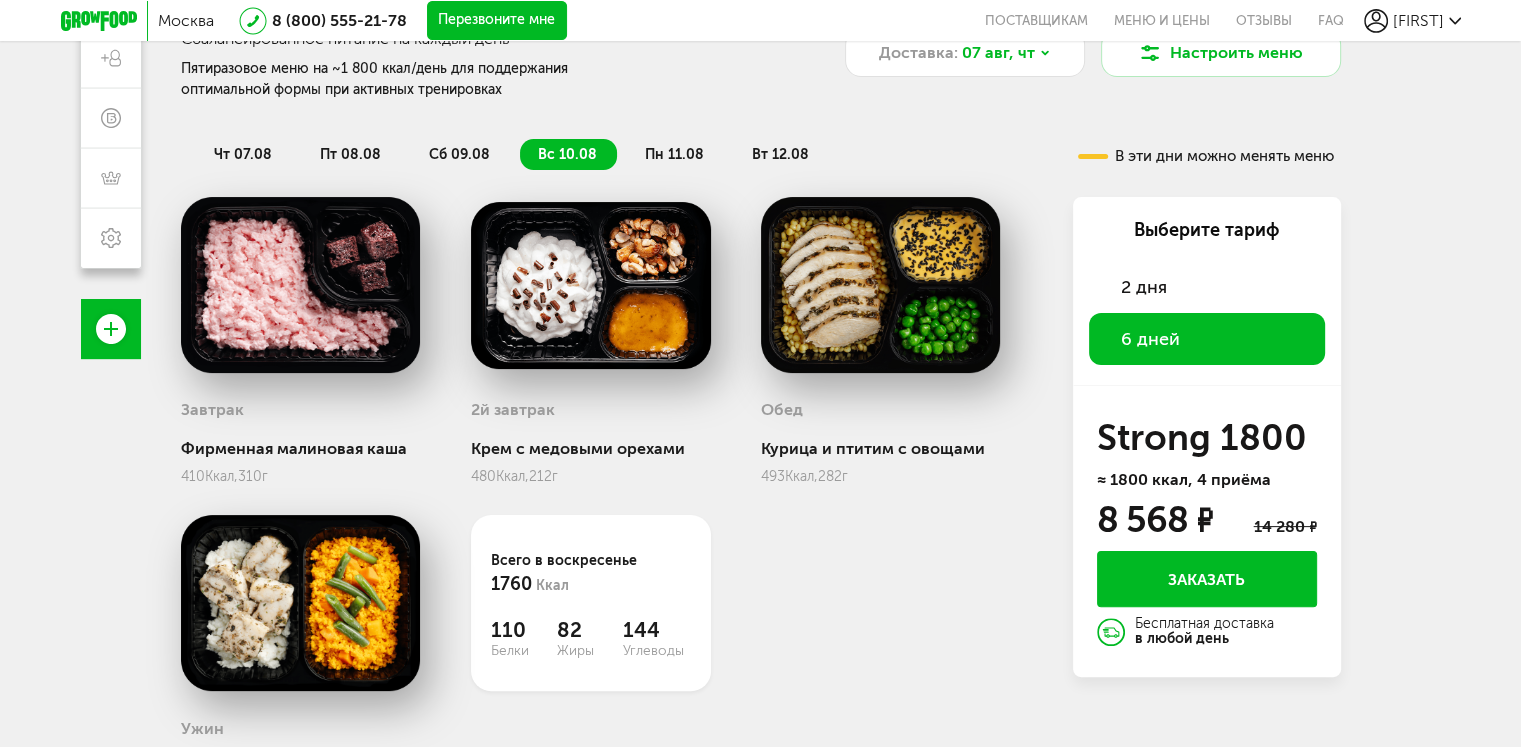 click on "пн 11.08" at bounding box center [675, 154] 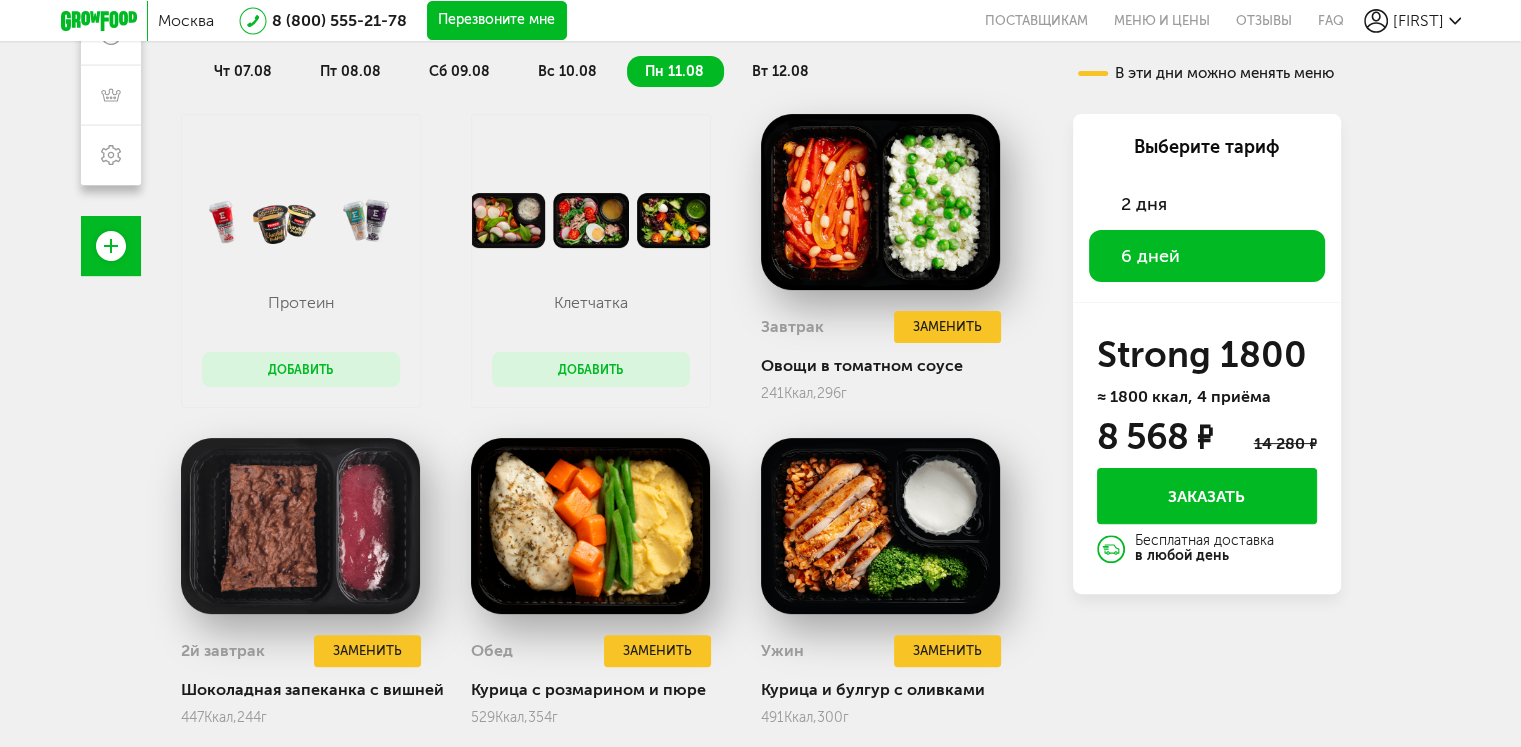 scroll, scrollTop: 428, scrollLeft: 0, axis: vertical 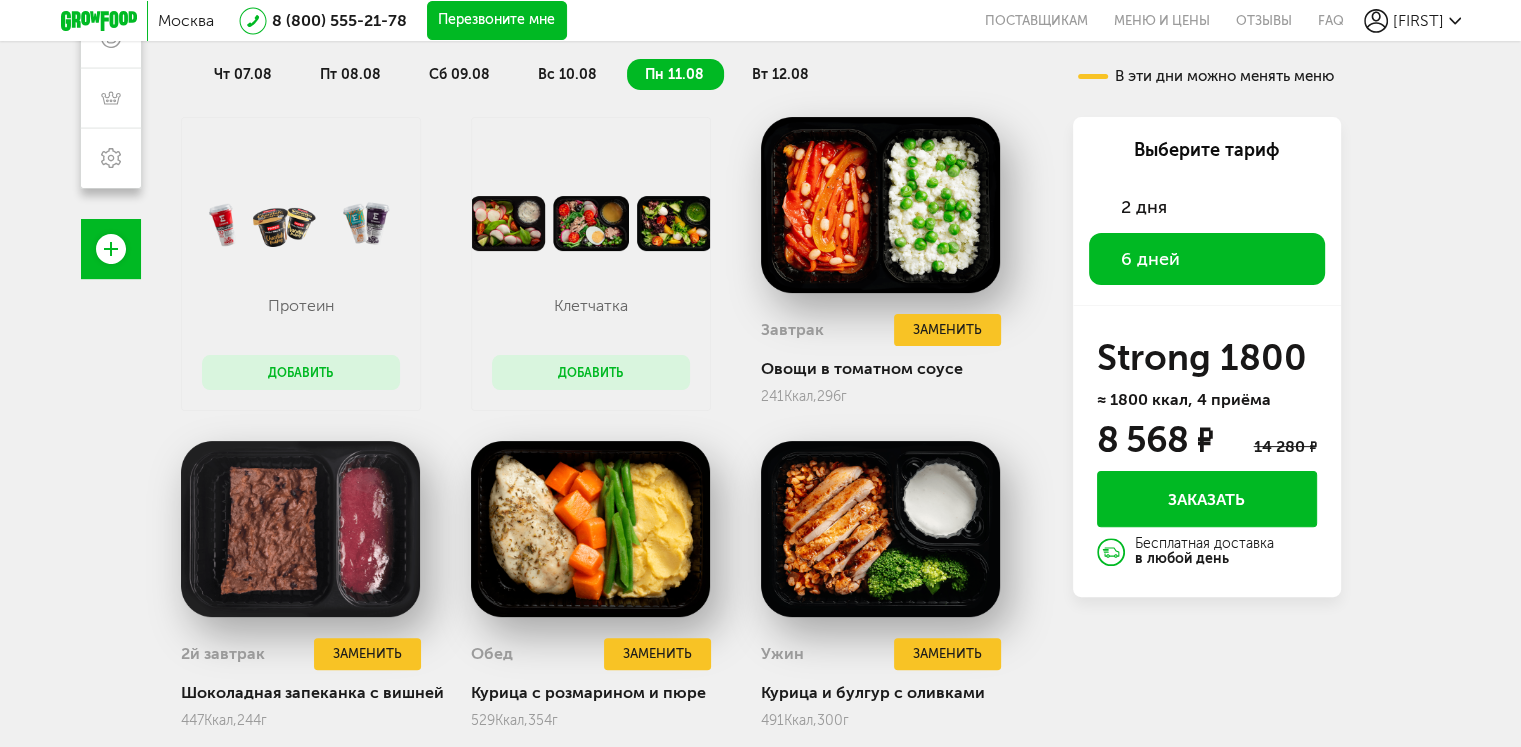 click on "Добавить" at bounding box center (591, 372) 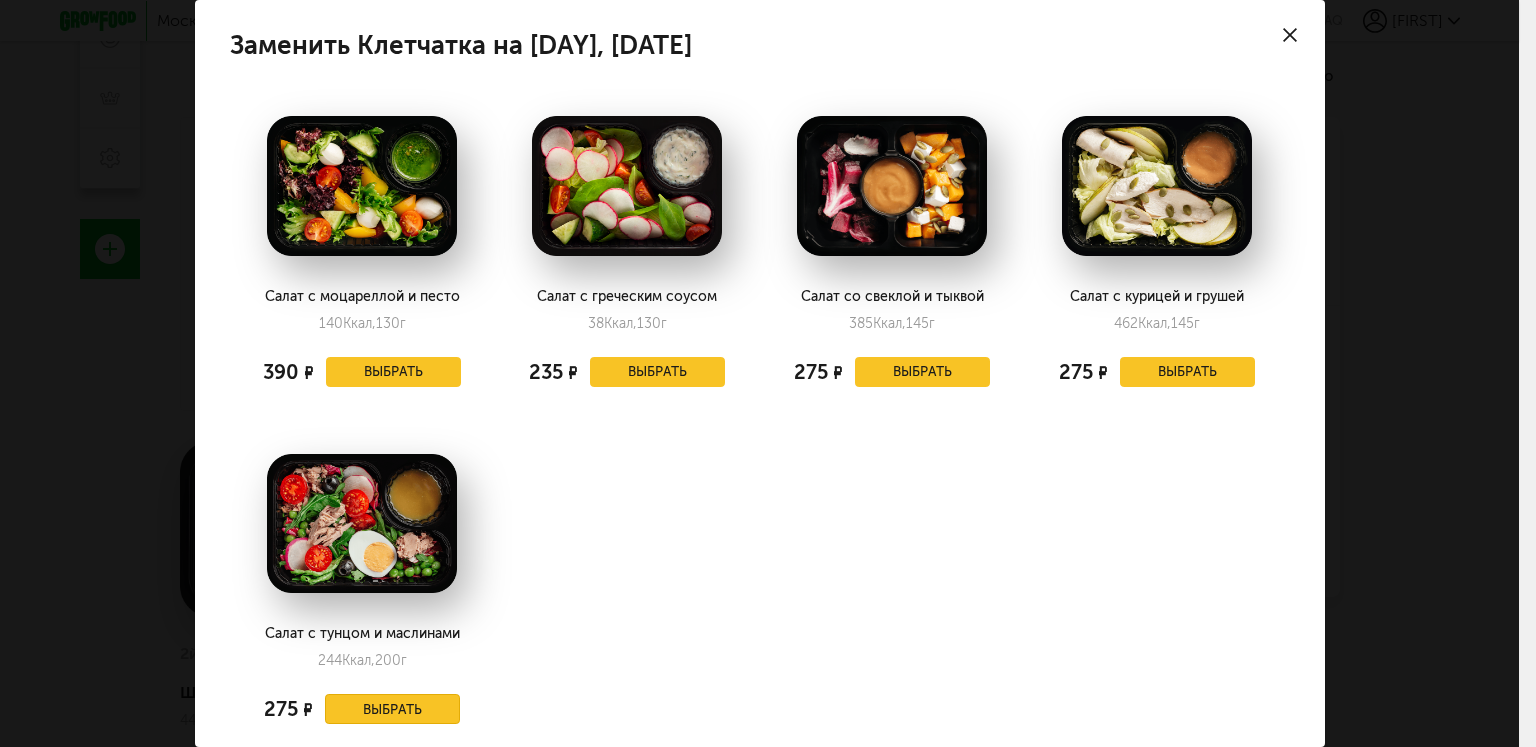 click on "Выбрать" at bounding box center [393, 709] 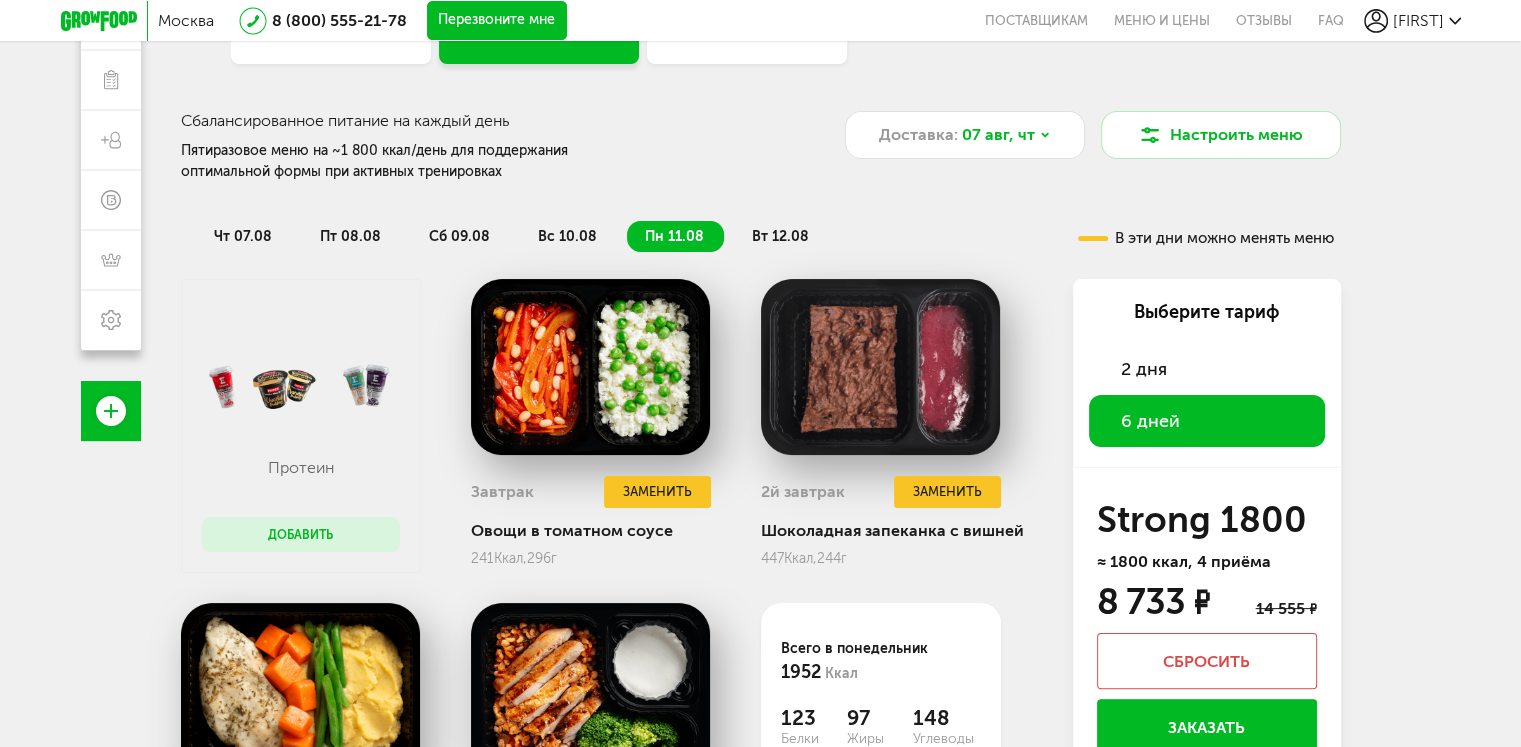 scroll, scrollTop: 265, scrollLeft: 0, axis: vertical 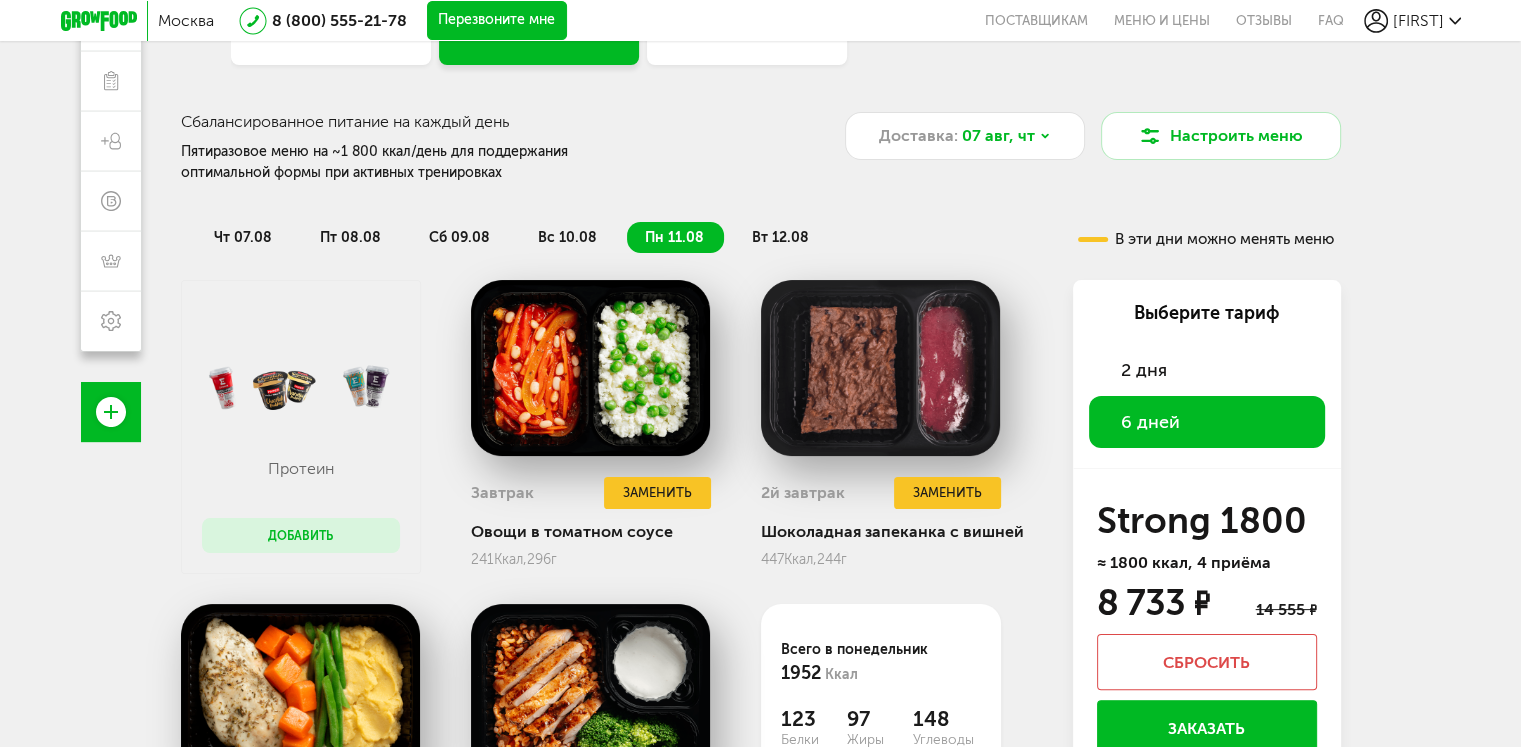 click on "вт 12.08" at bounding box center [780, 237] 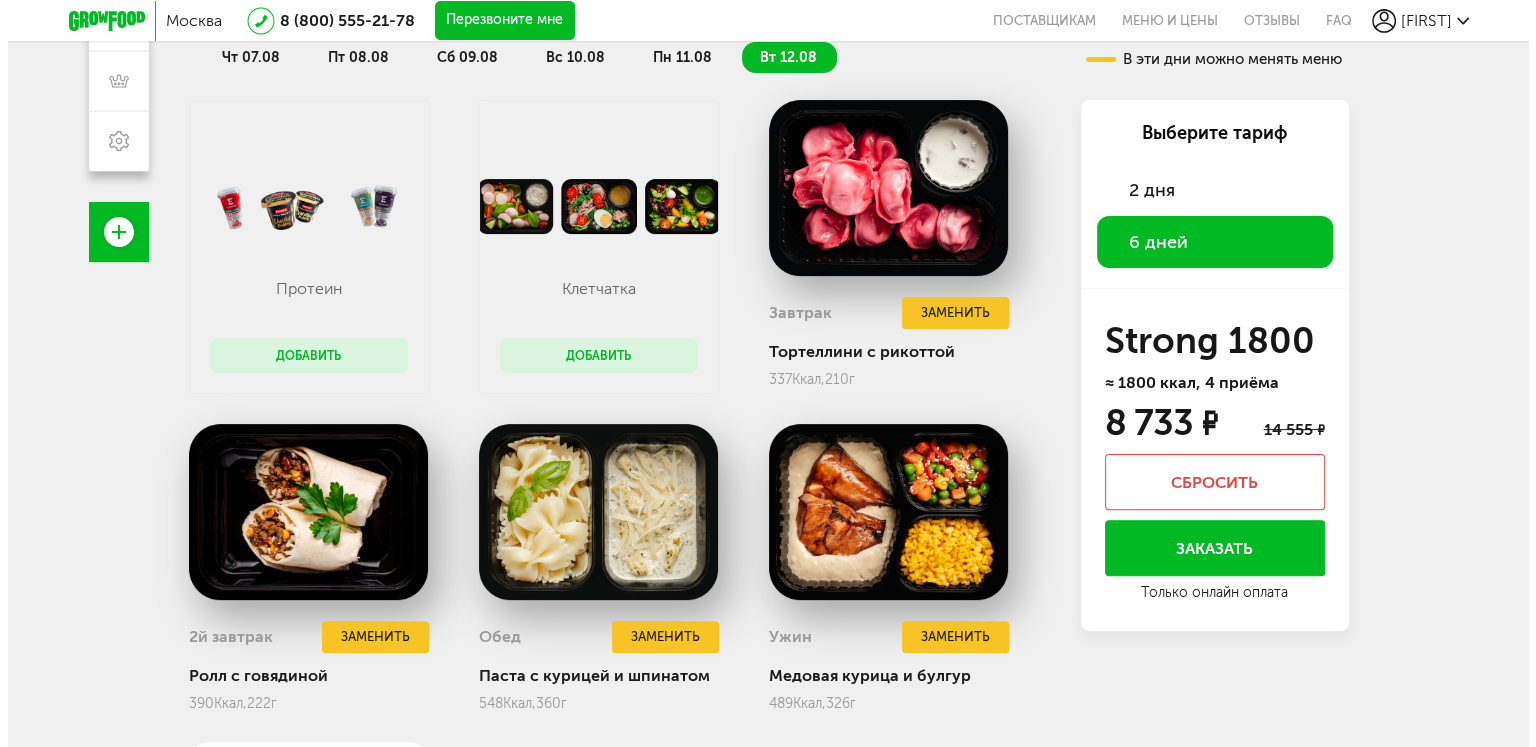 scroll, scrollTop: 448, scrollLeft: 0, axis: vertical 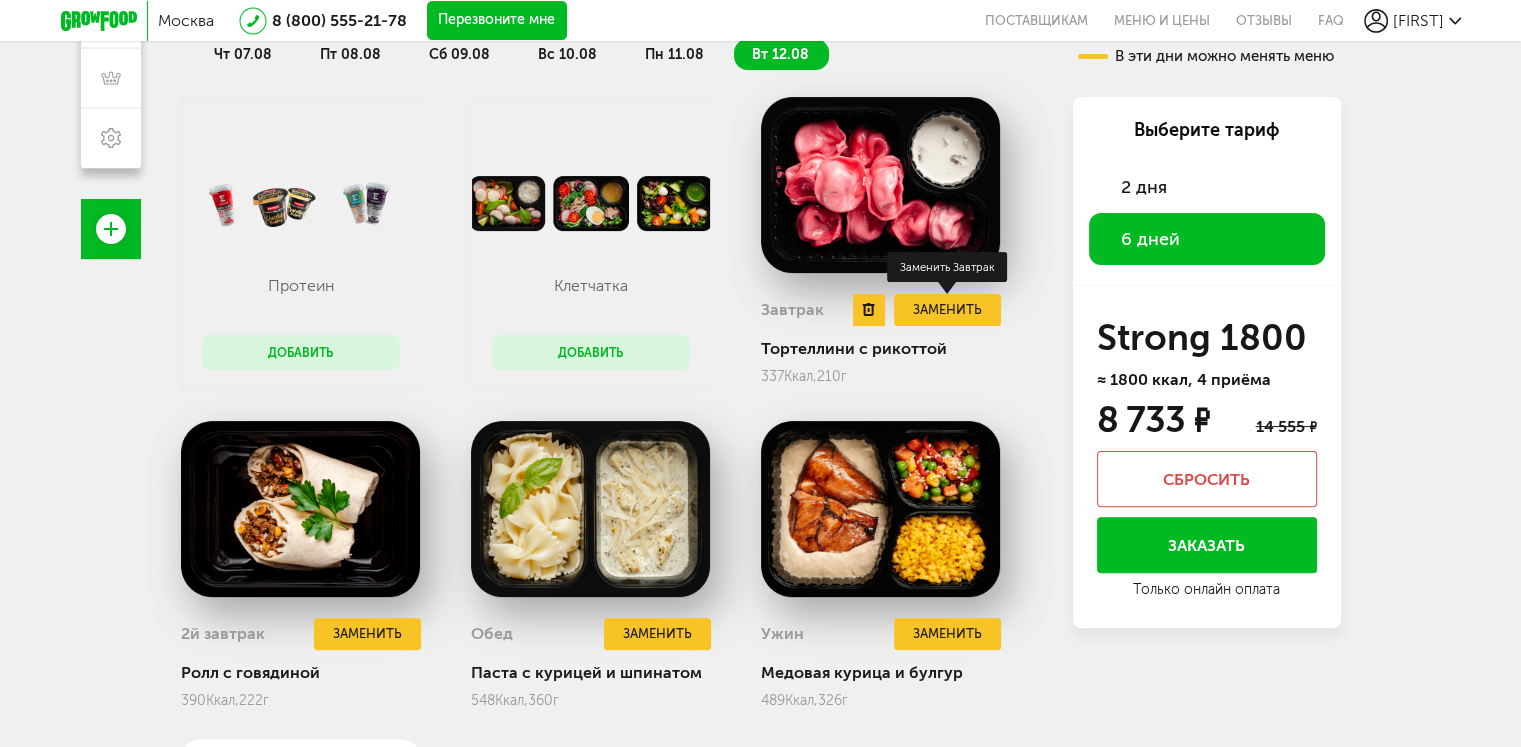 click on "Заменить" at bounding box center [947, 310] 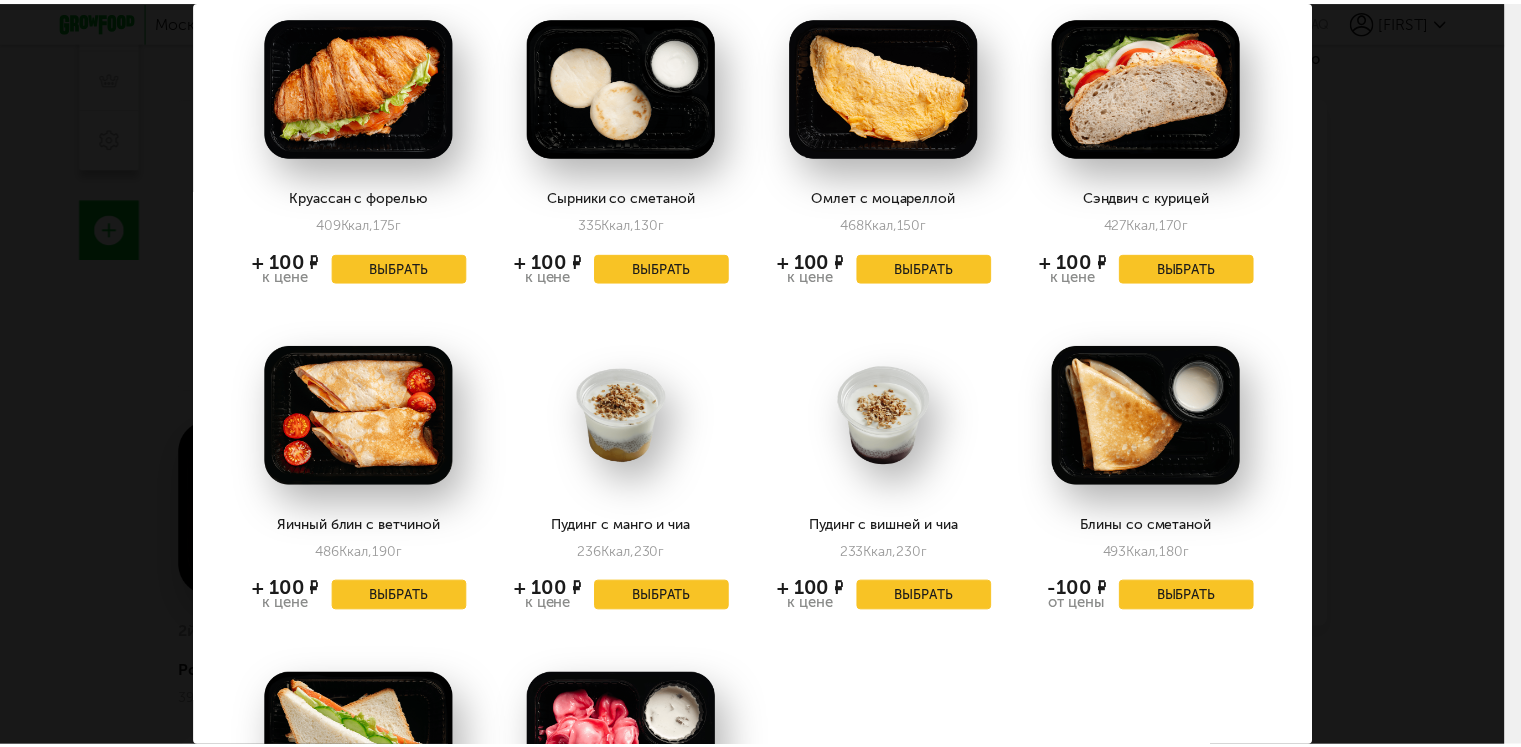 scroll, scrollTop: 1112, scrollLeft: 0, axis: vertical 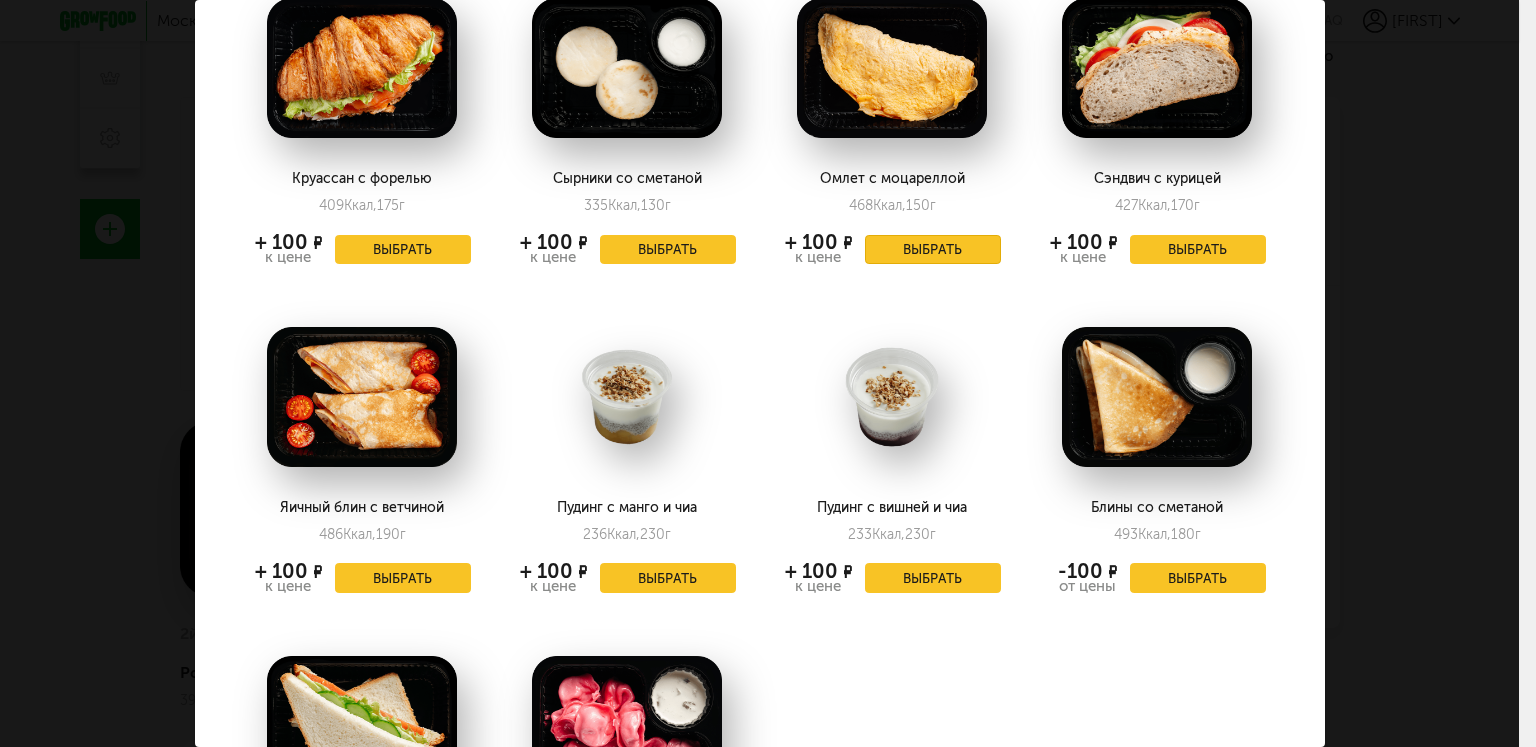 click on "Выбрать" at bounding box center (933, 250) 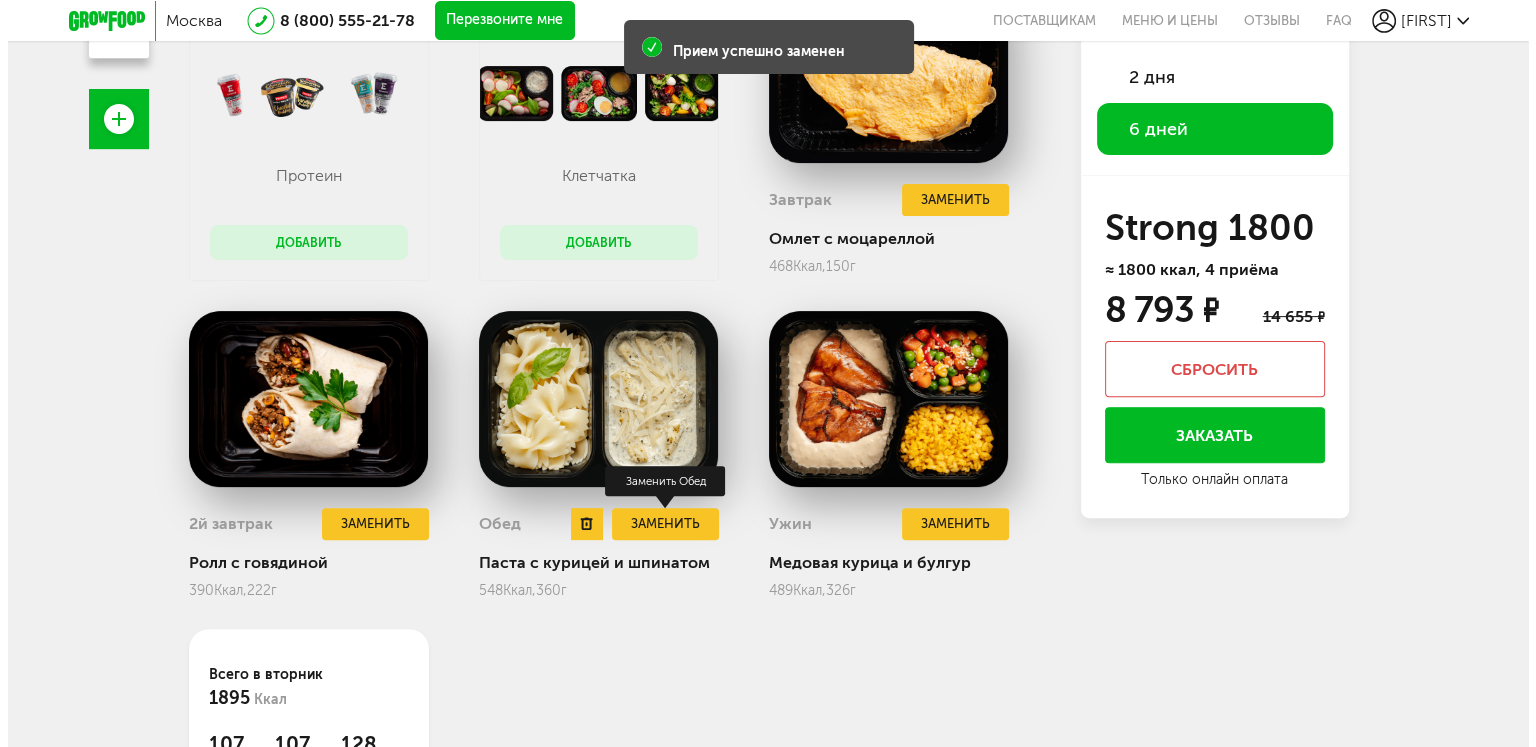 scroll, scrollTop: 561, scrollLeft: 0, axis: vertical 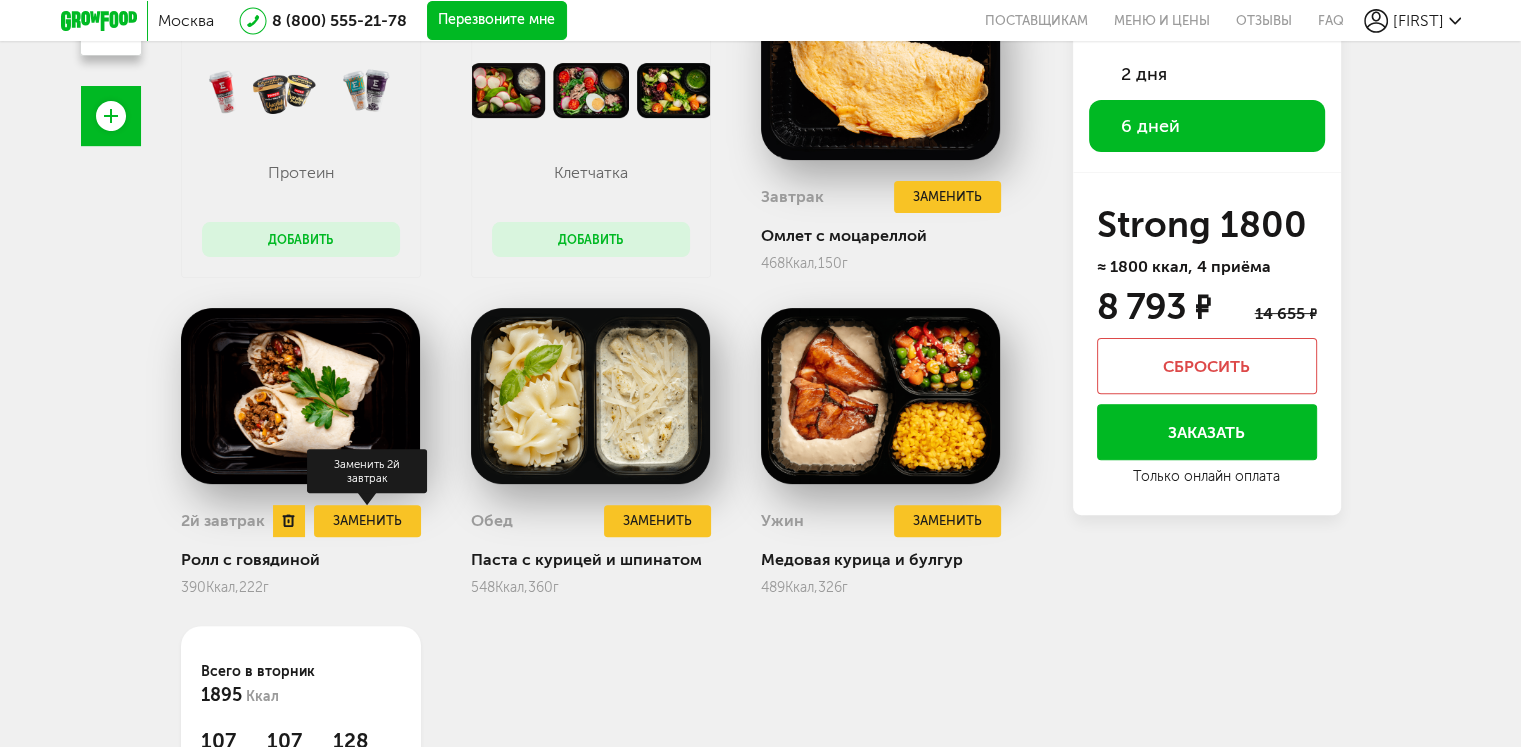 click on "Заменить" at bounding box center (367, 521) 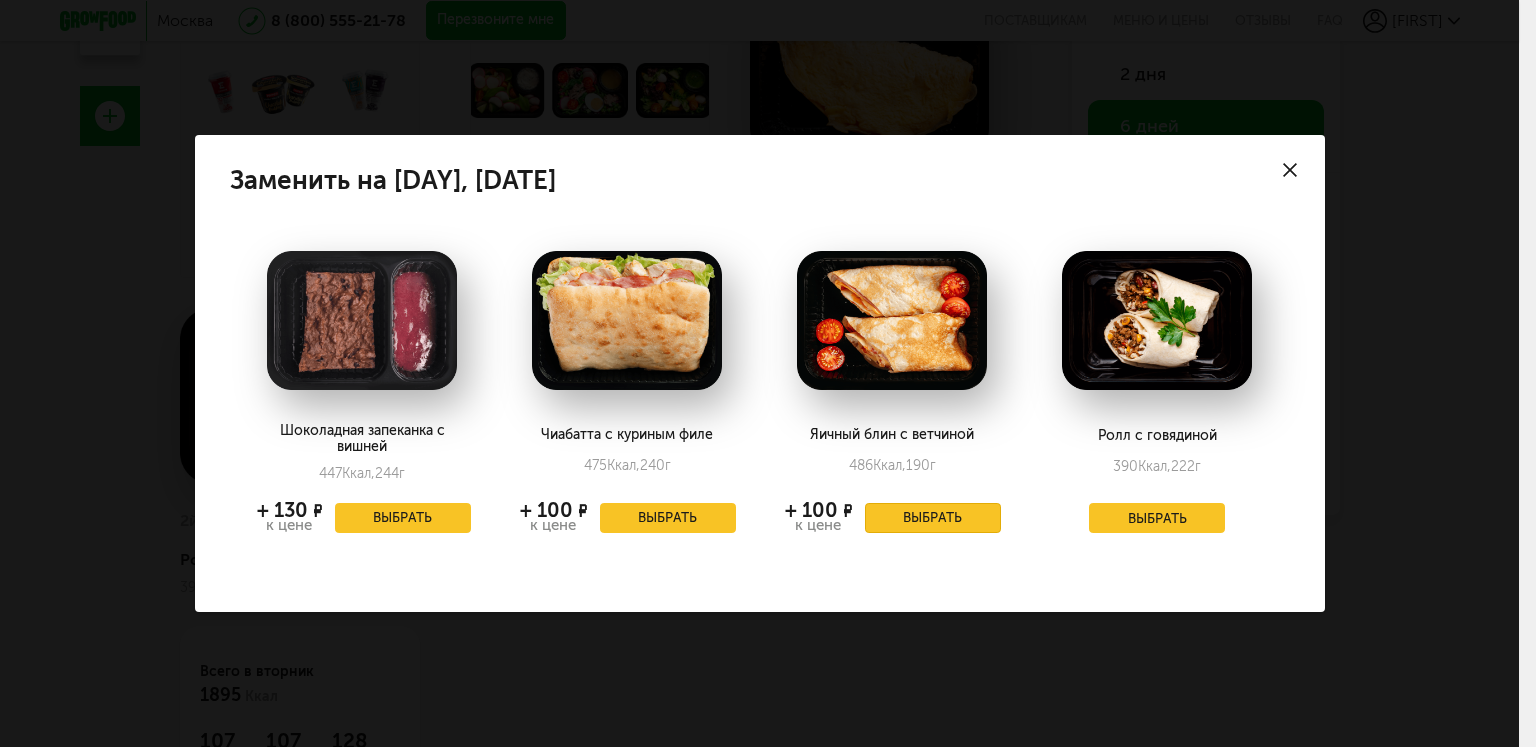 click on "Выбрать" at bounding box center (933, 518) 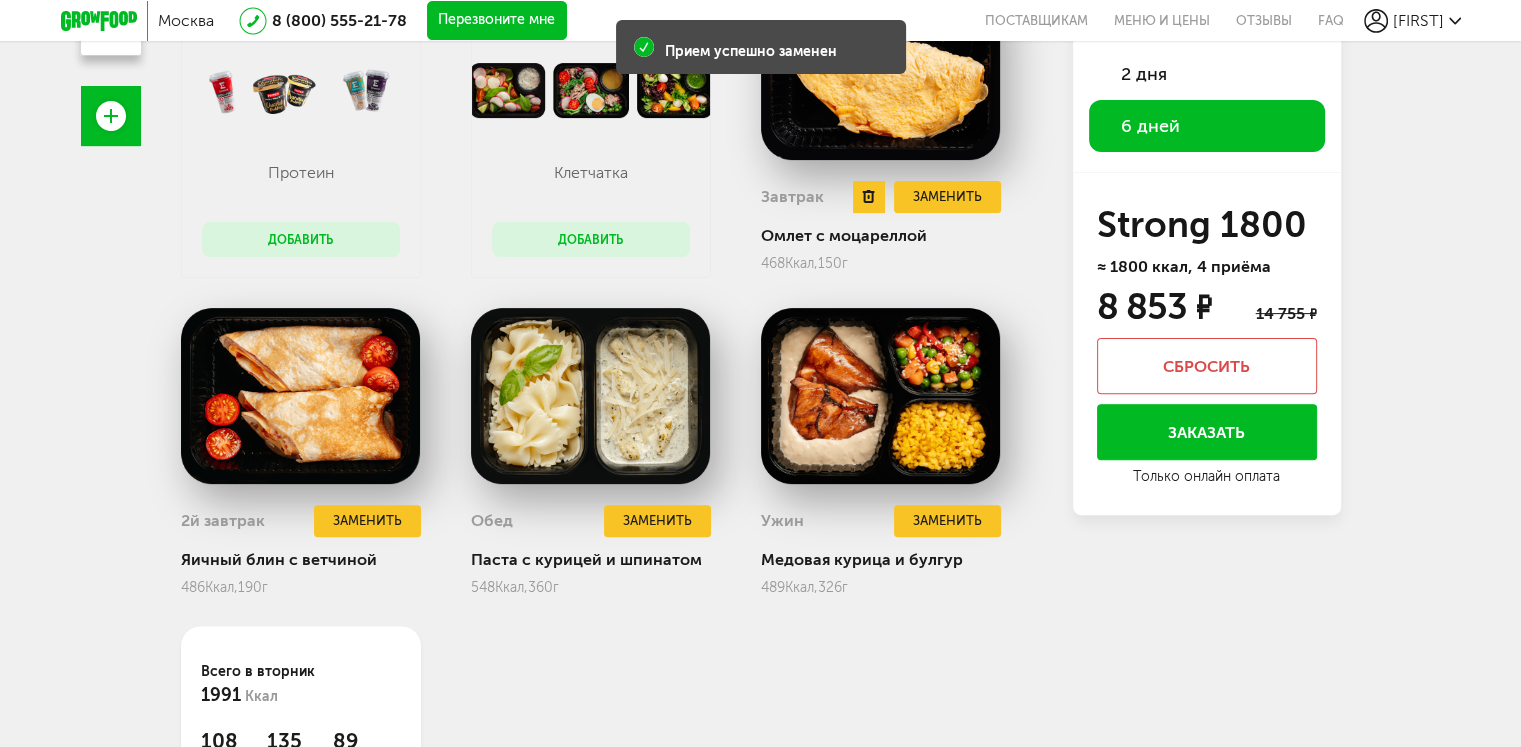 click on "Завтрак   Заменить     Омлет с моцареллой
468  Ккал,
150  г" at bounding box center (881, 217) 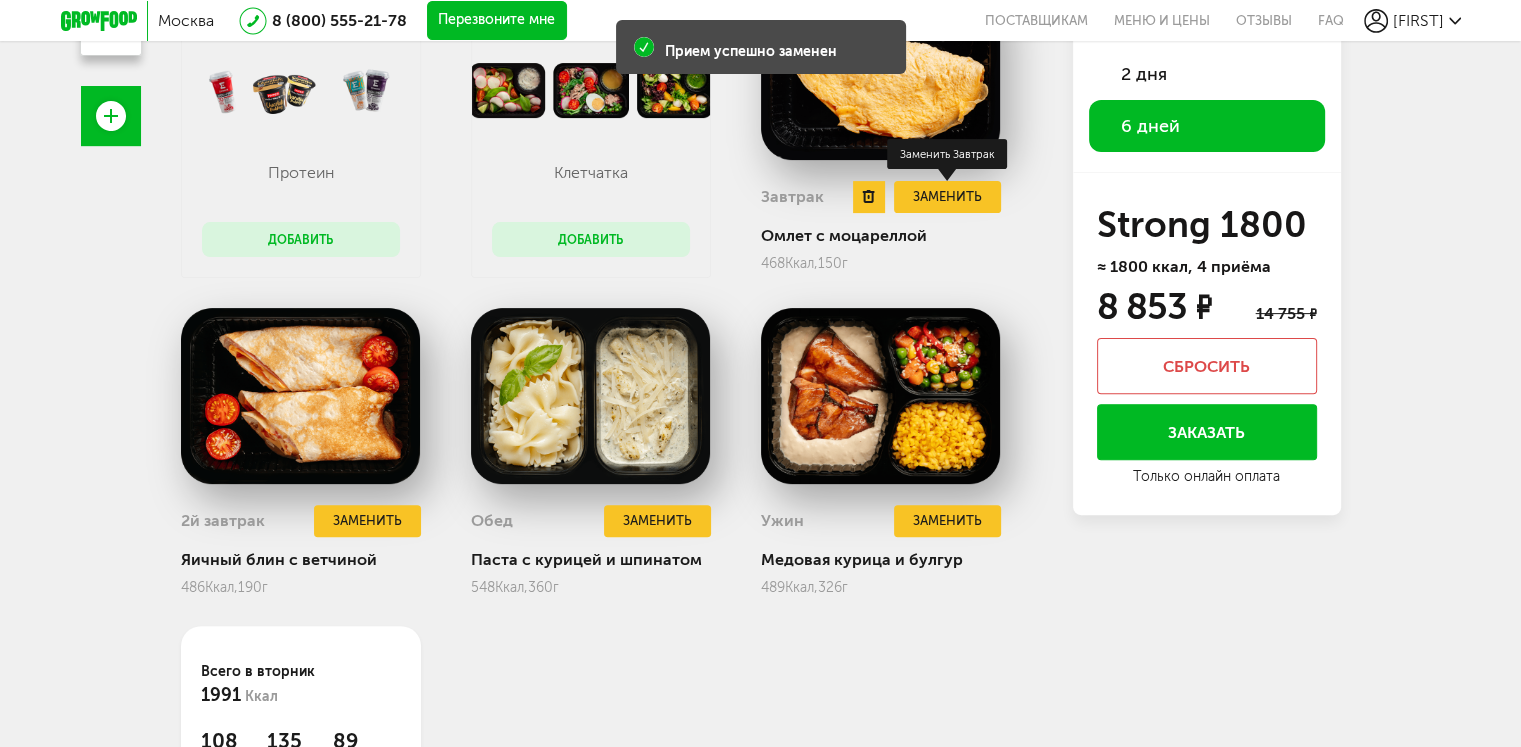 click on "Заменить" at bounding box center (947, 197) 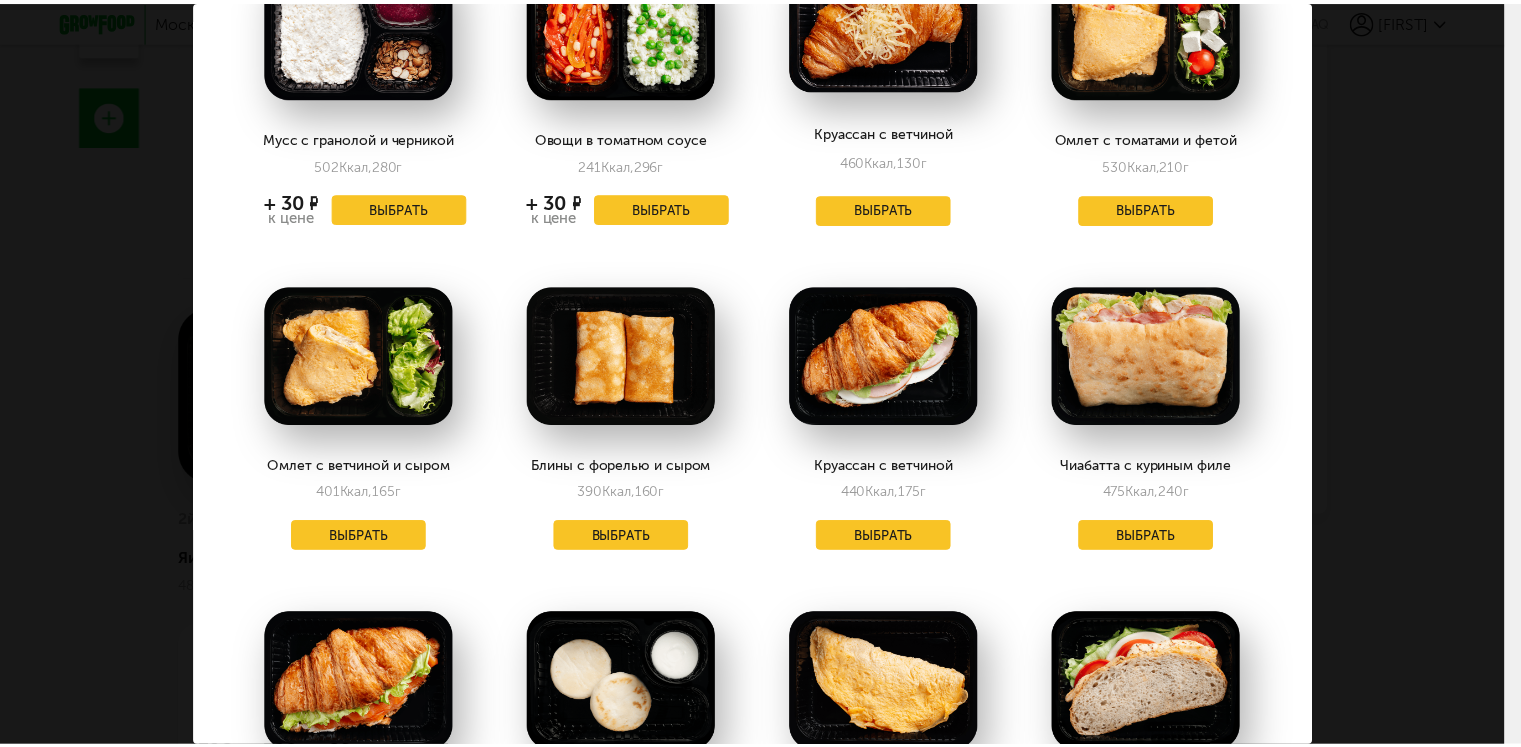 scroll, scrollTop: 476, scrollLeft: 0, axis: vertical 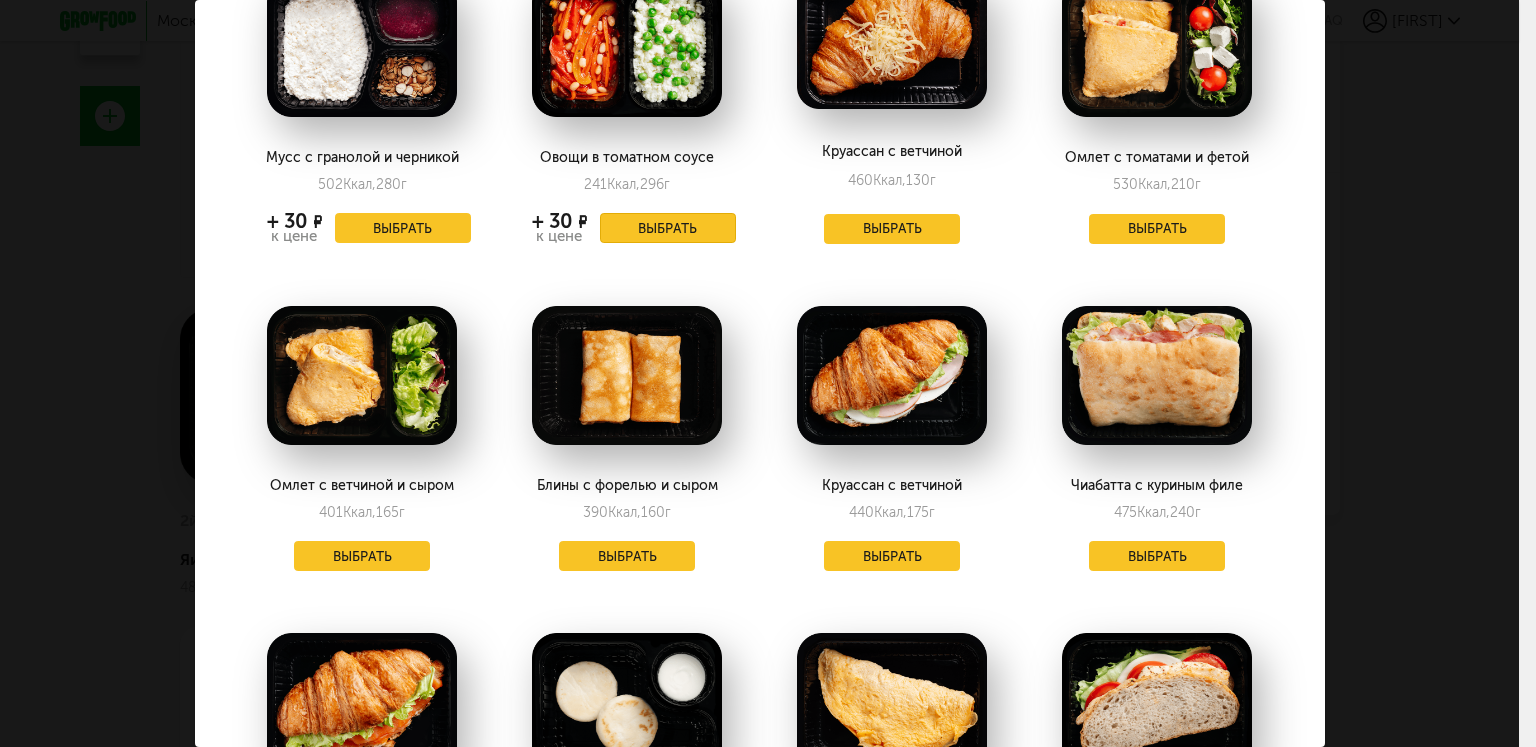 click on "Выбрать" at bounding box center (668, 228) 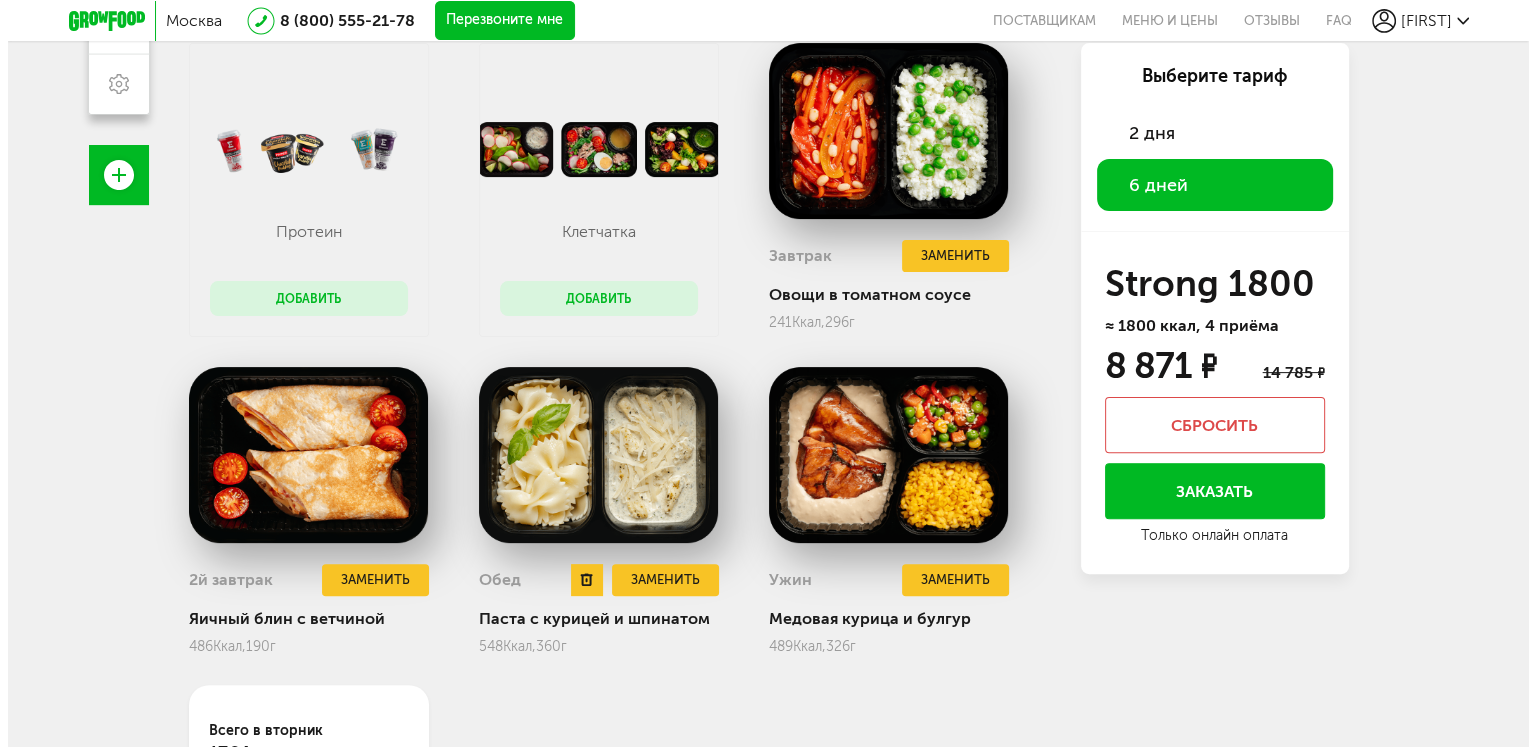 scroll, scrollTop: 504, scrollLeft: 0, axis: vertical 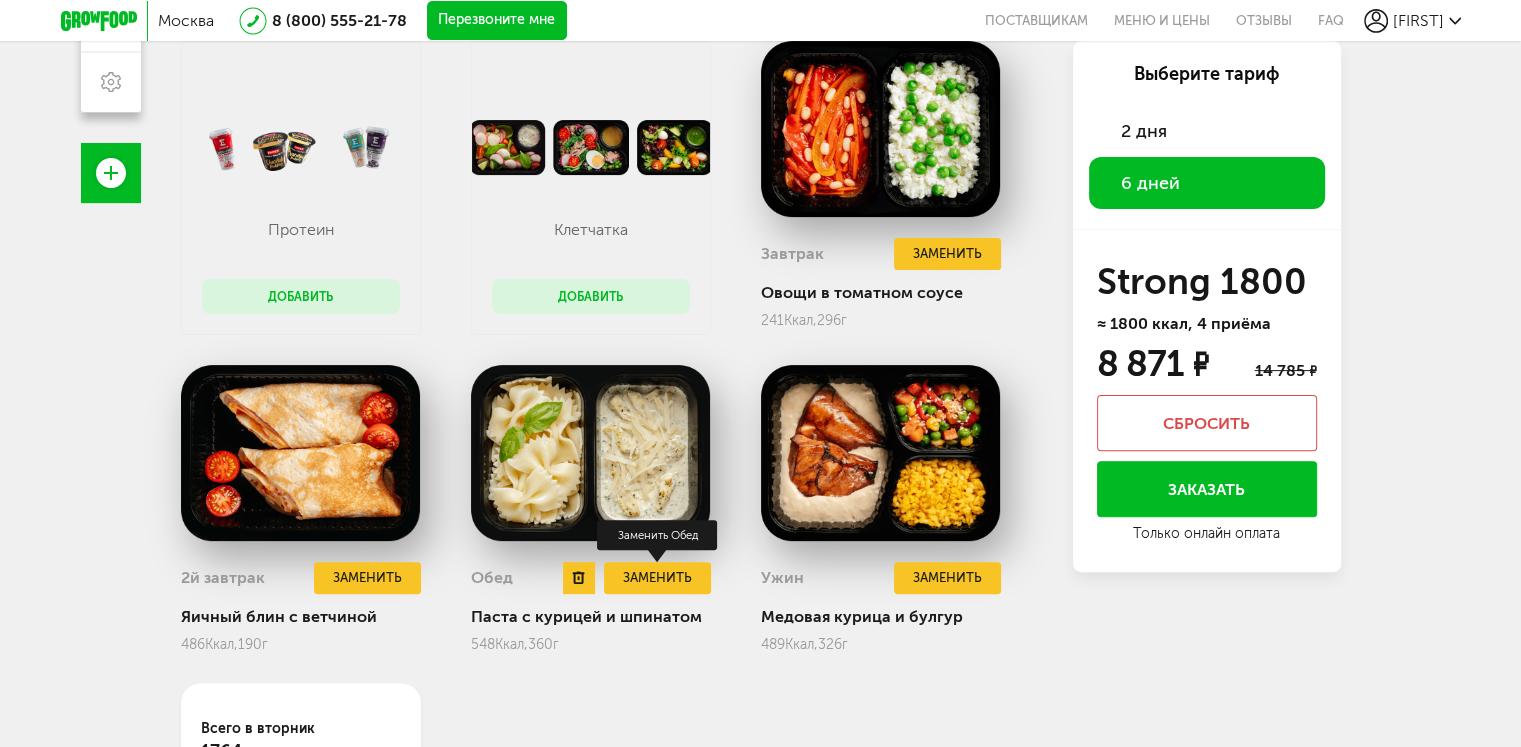 click on "Заменить" at bounding box center (657, 578) 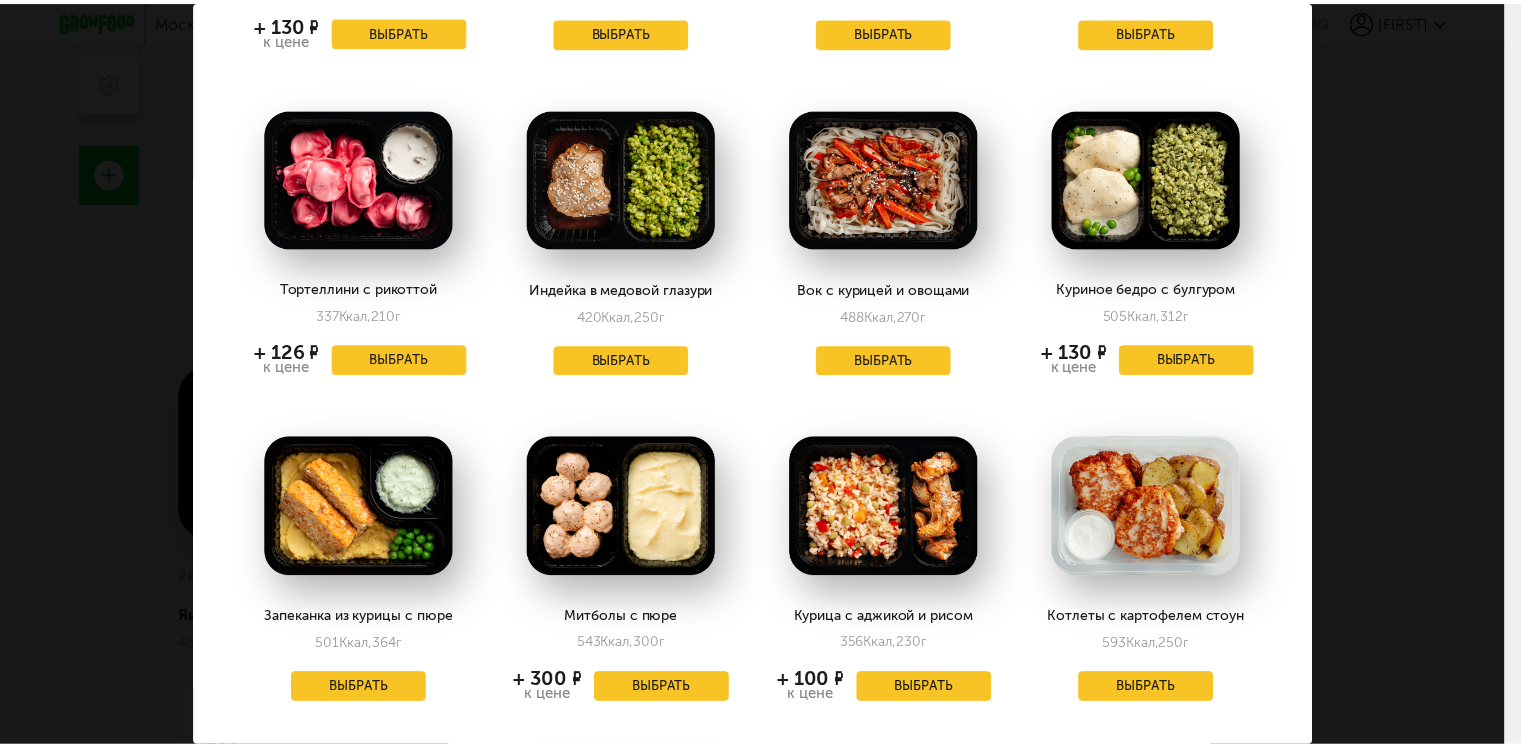 scroll, scrollTop: 340, scrollLeft: 0, axis: vertical 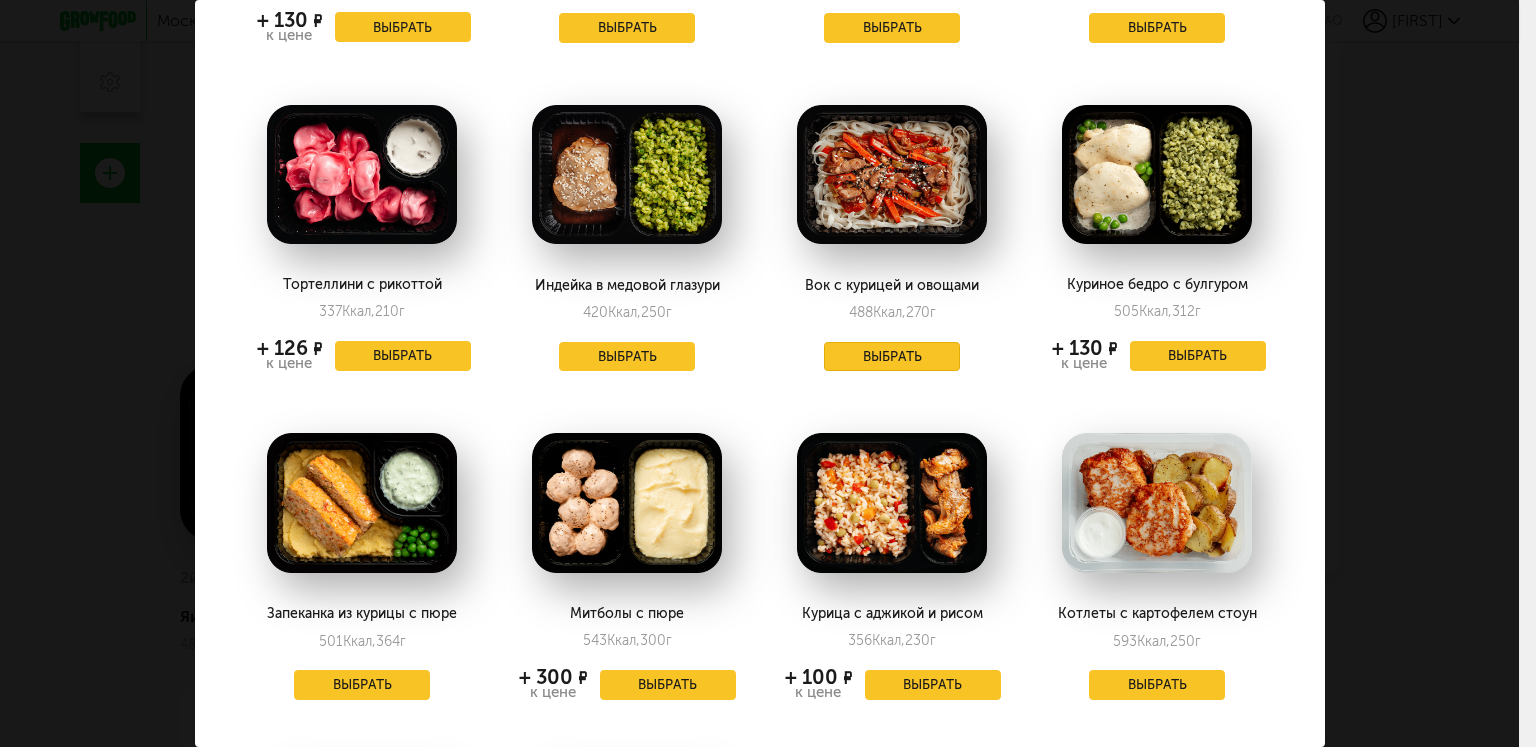 click on "Выбрать" at bounding box center [892, 357] 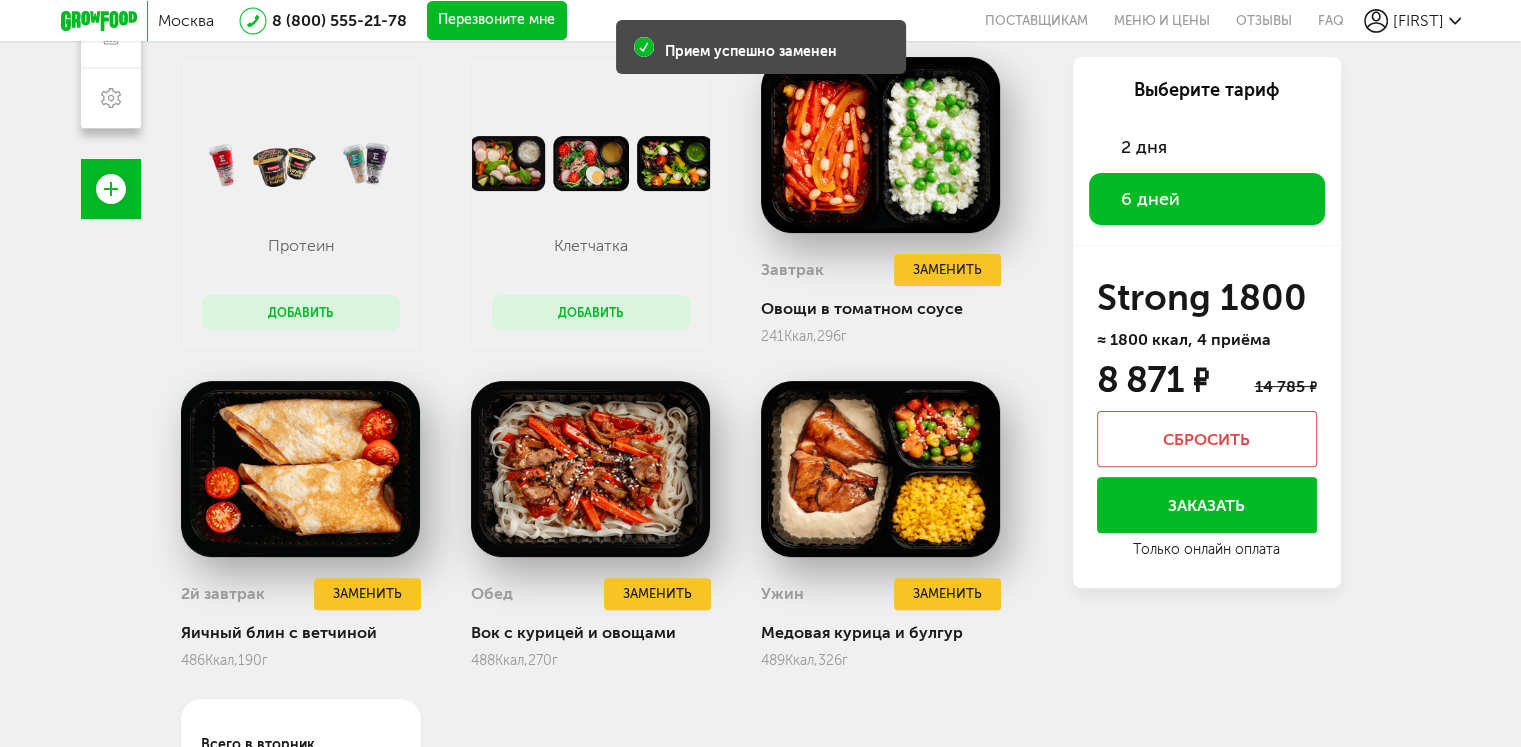 scroll, scrollTop: 502, scrollLeft: 0, axis: vertical 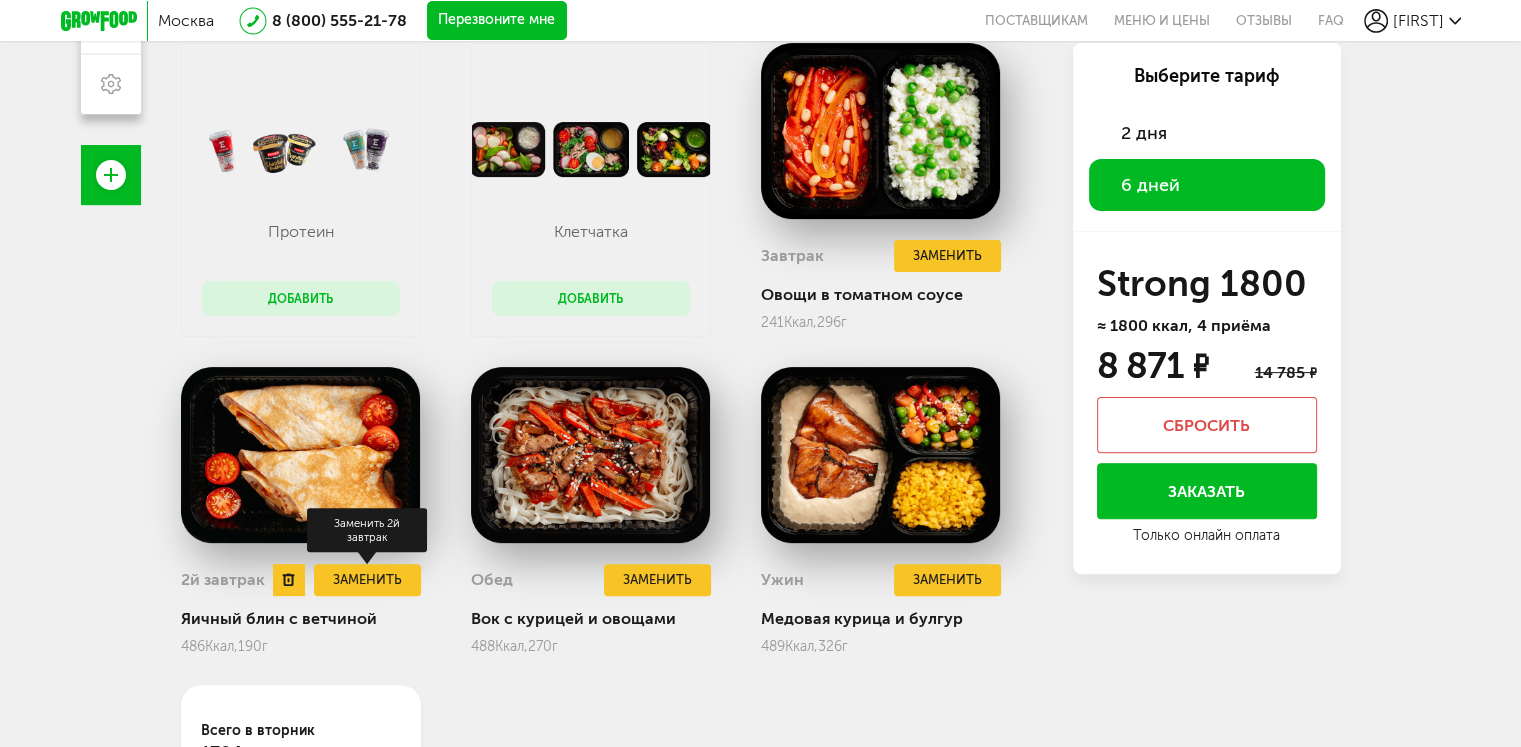 click on "Заменить" at bounding box center (367, 580) 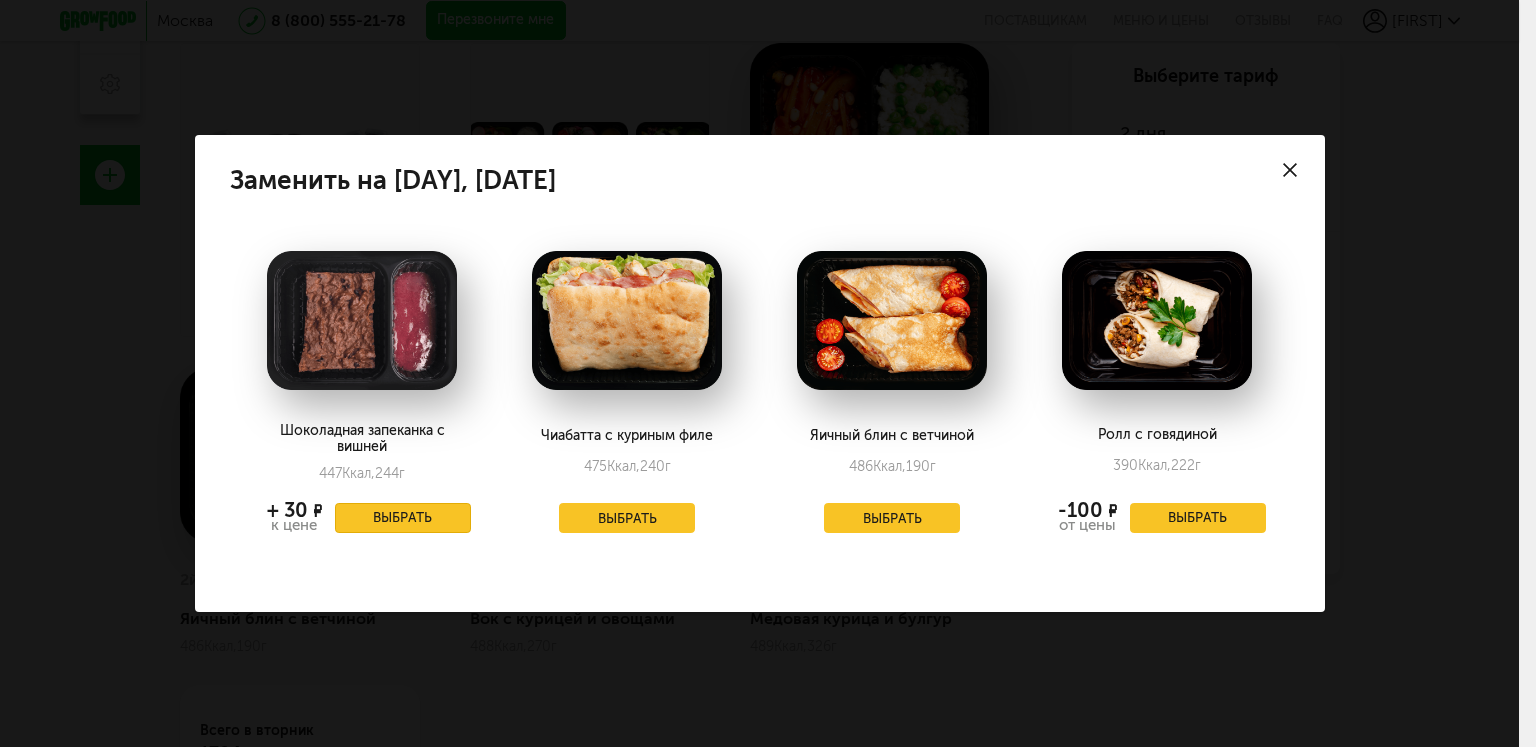 click on "Выбрать" at bounding box center [403, 518] 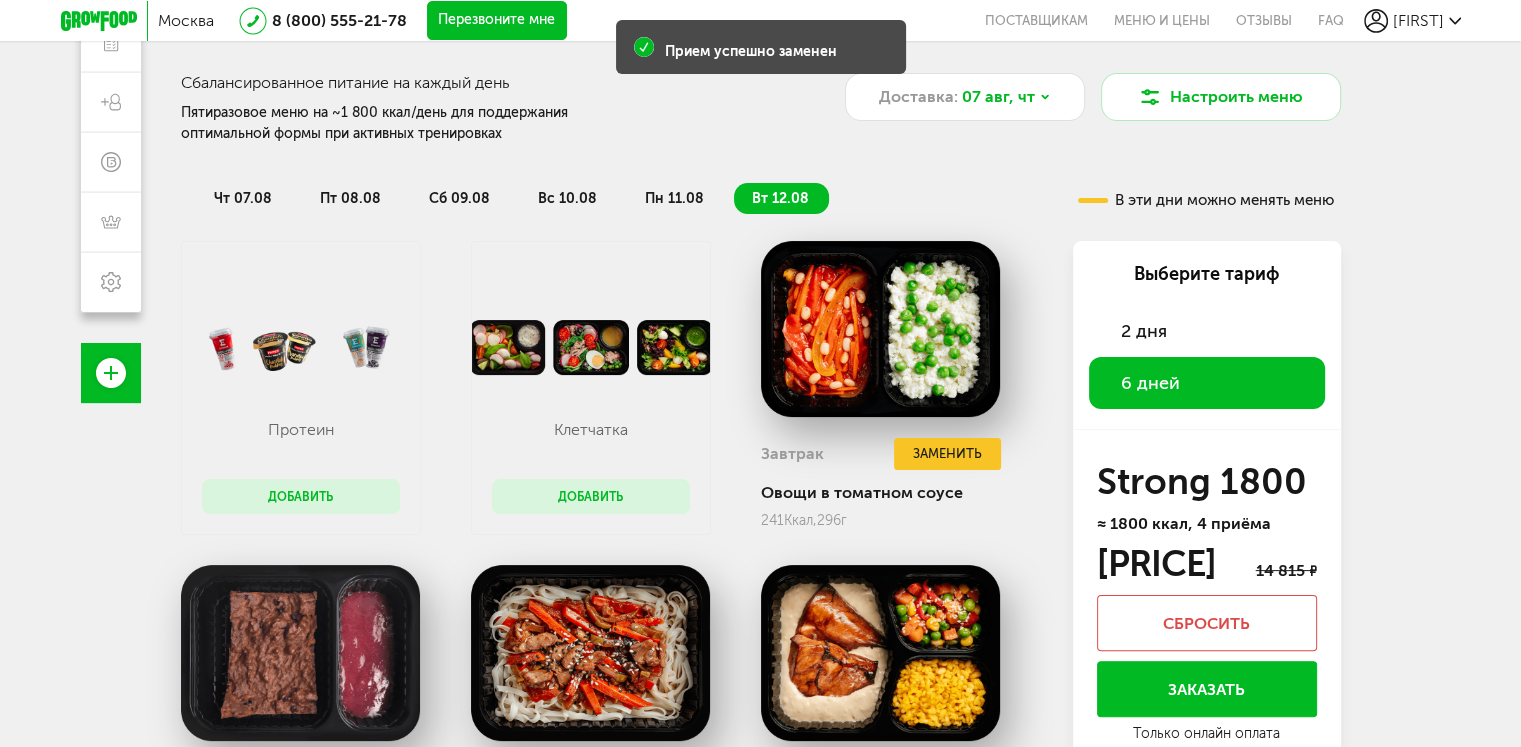 scroll, scrollTop: 304, scrollLeft: 0, axis: vertical 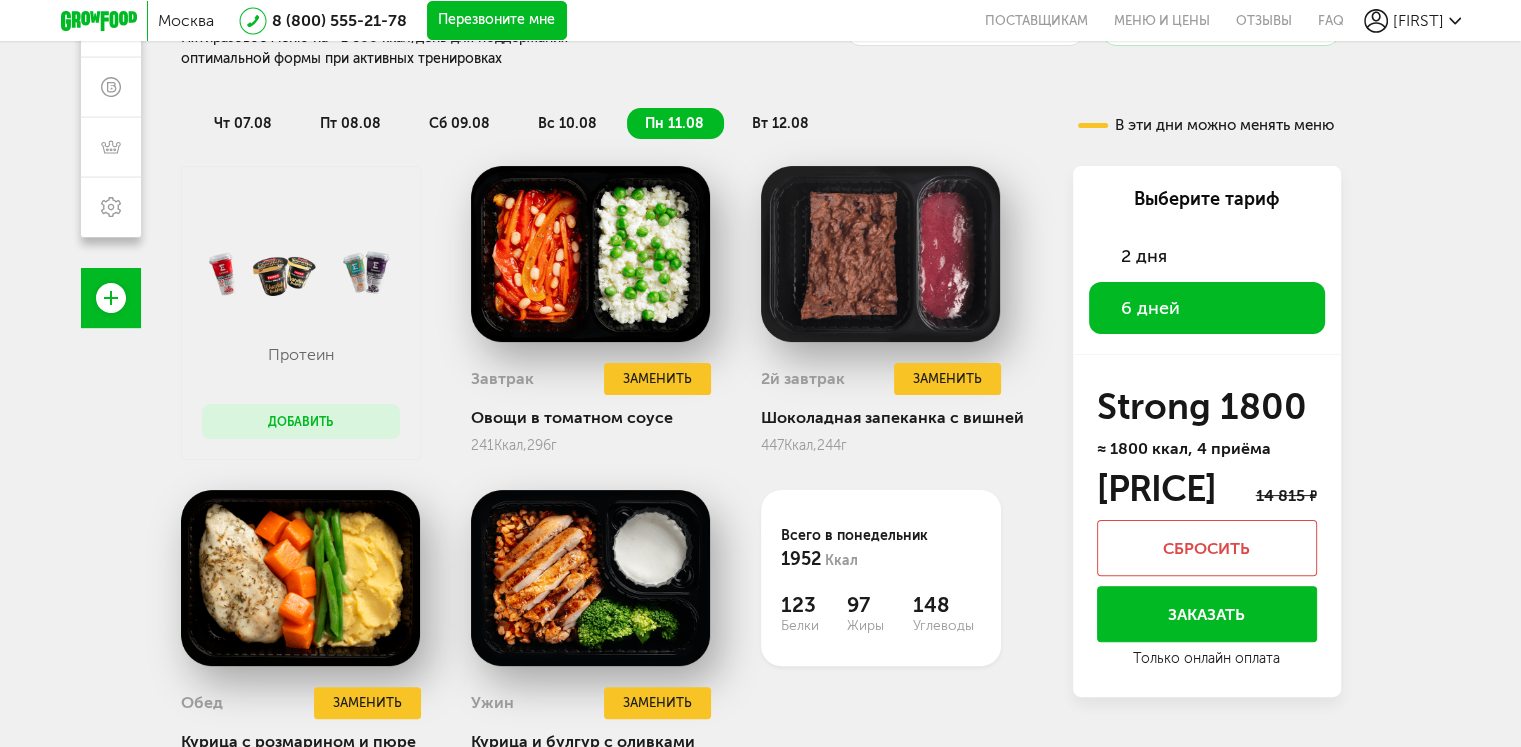 click on "вс 10.08" at bounding box center (567, 123) 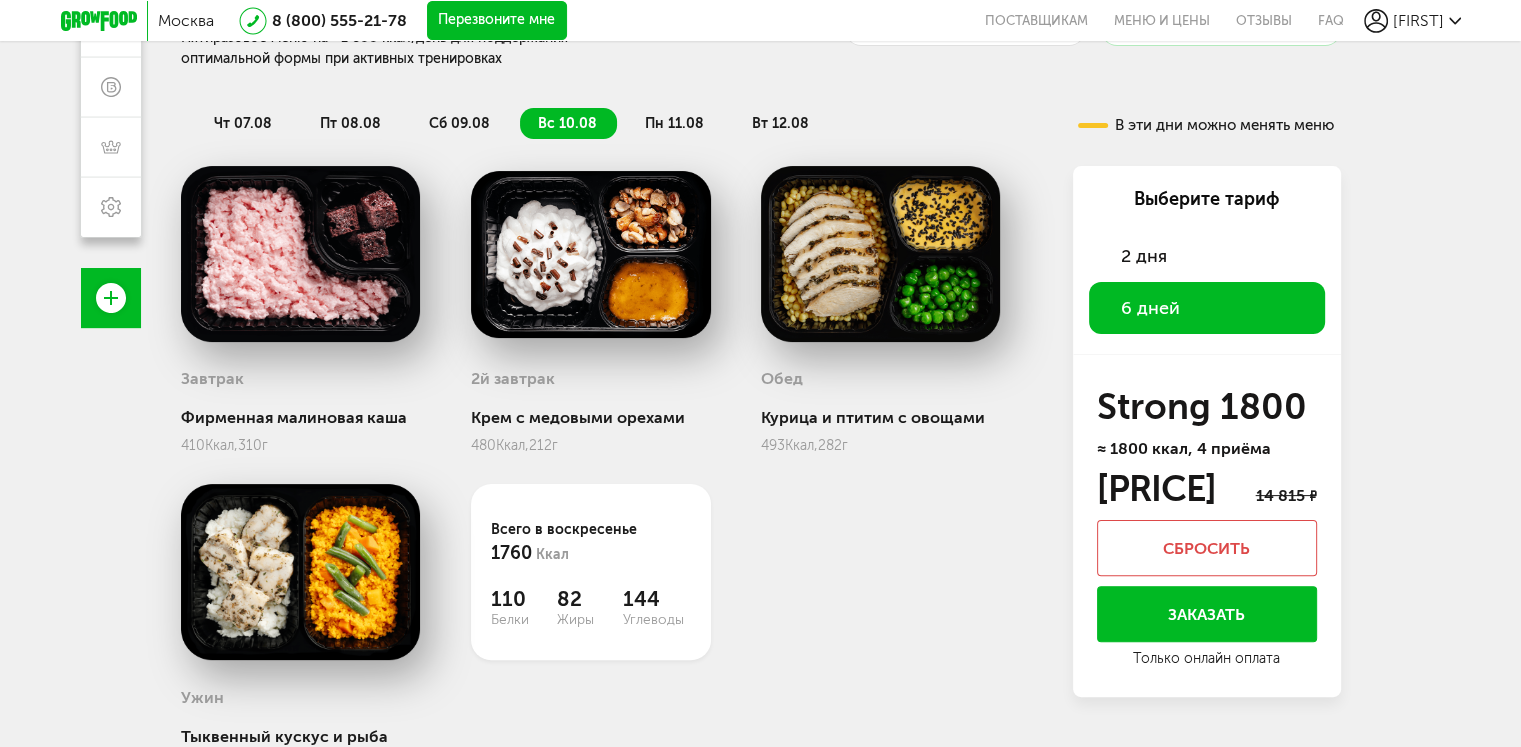 click on "сб 09.08" at bounding box center [459, 123] 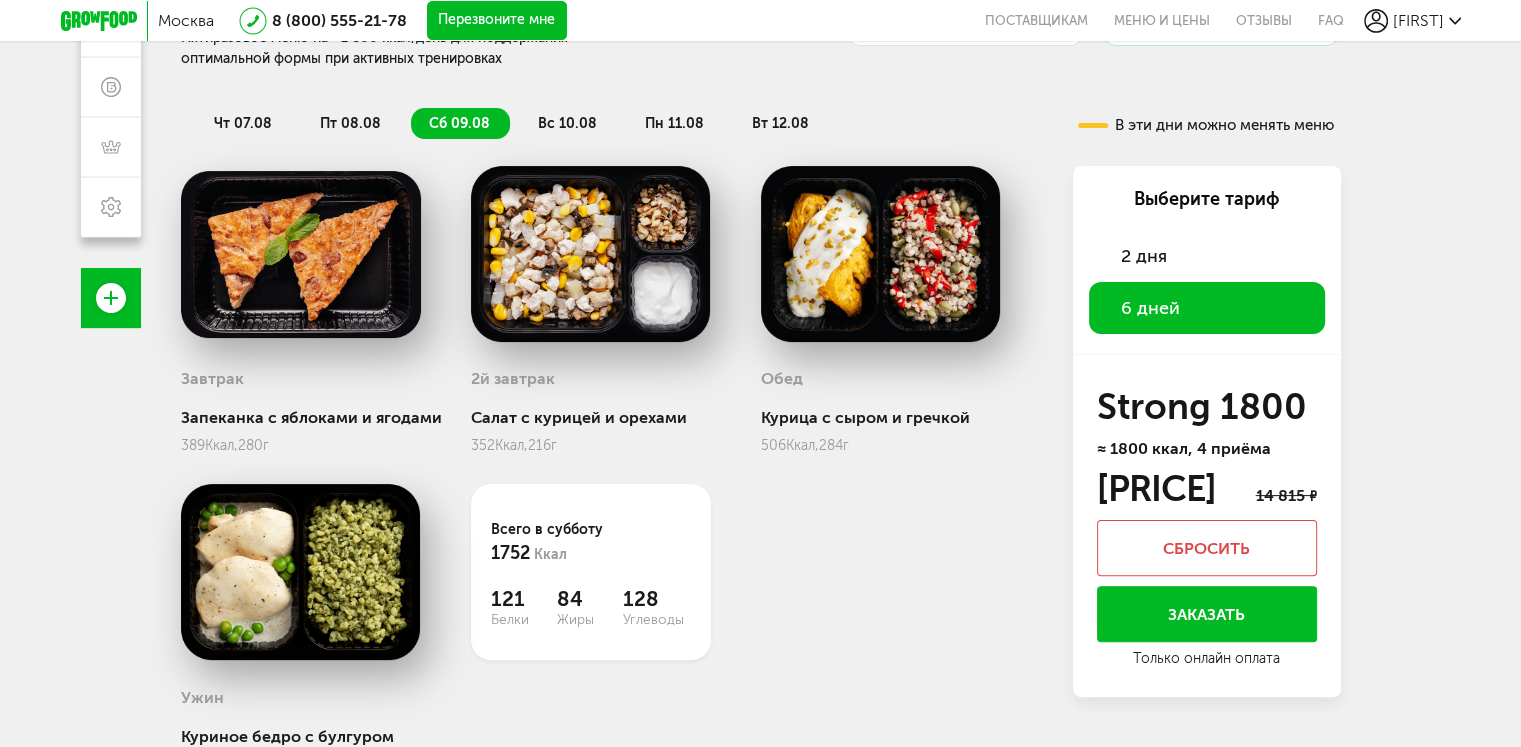 click on "пт 08.08" at bounding box center [351, 123] 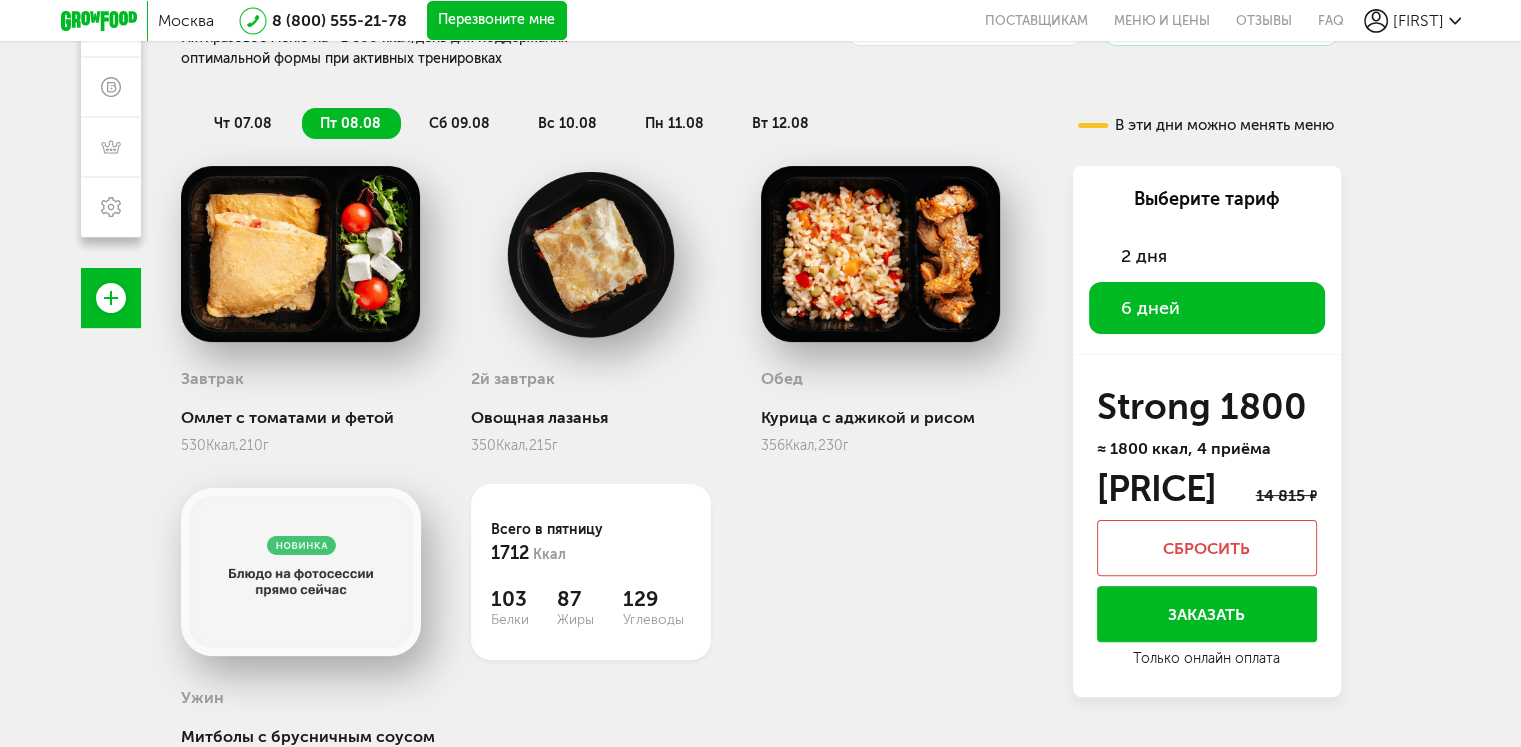 click on "чт 07.08" at bounding box center [243, 123] 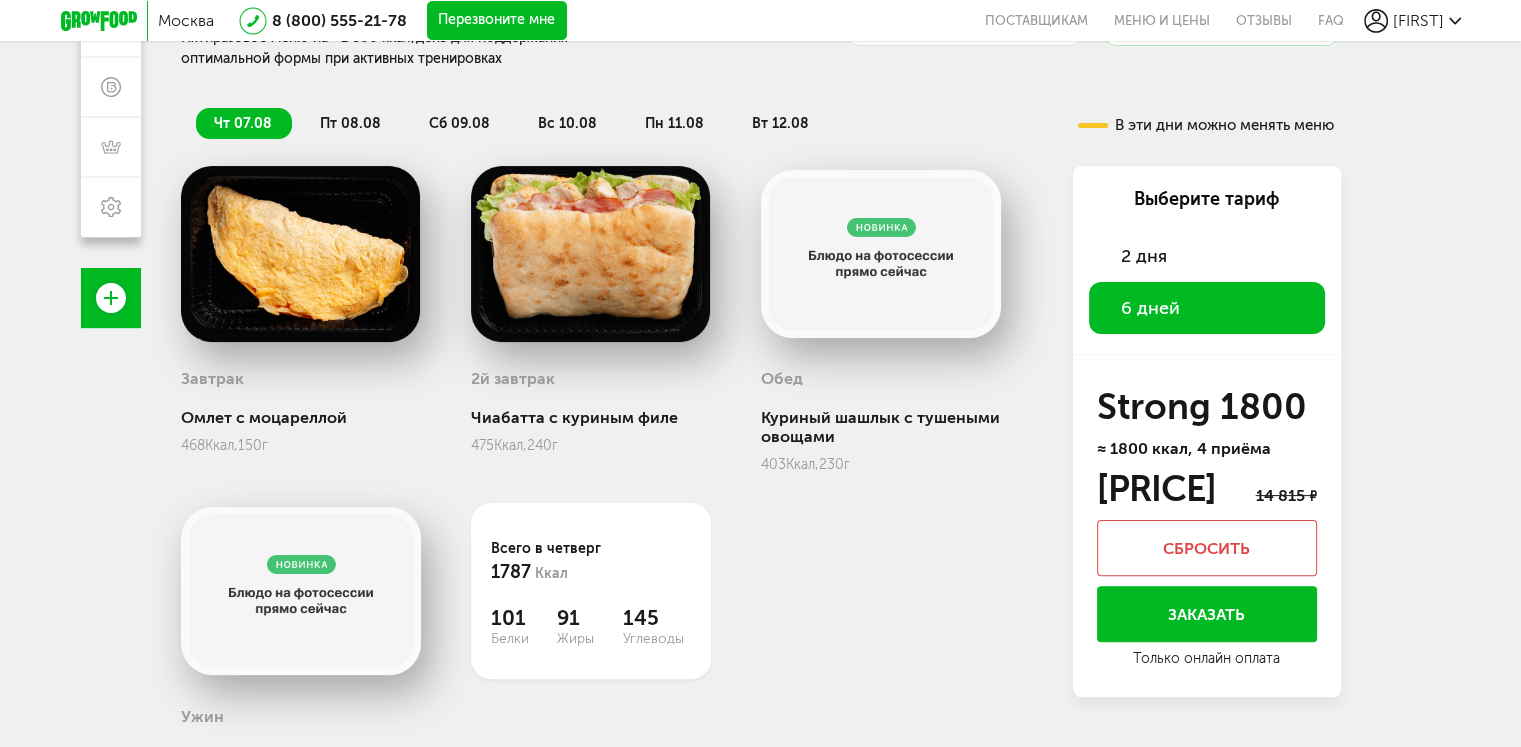 click on "пт 08.08" at bounding box center [350, 123] 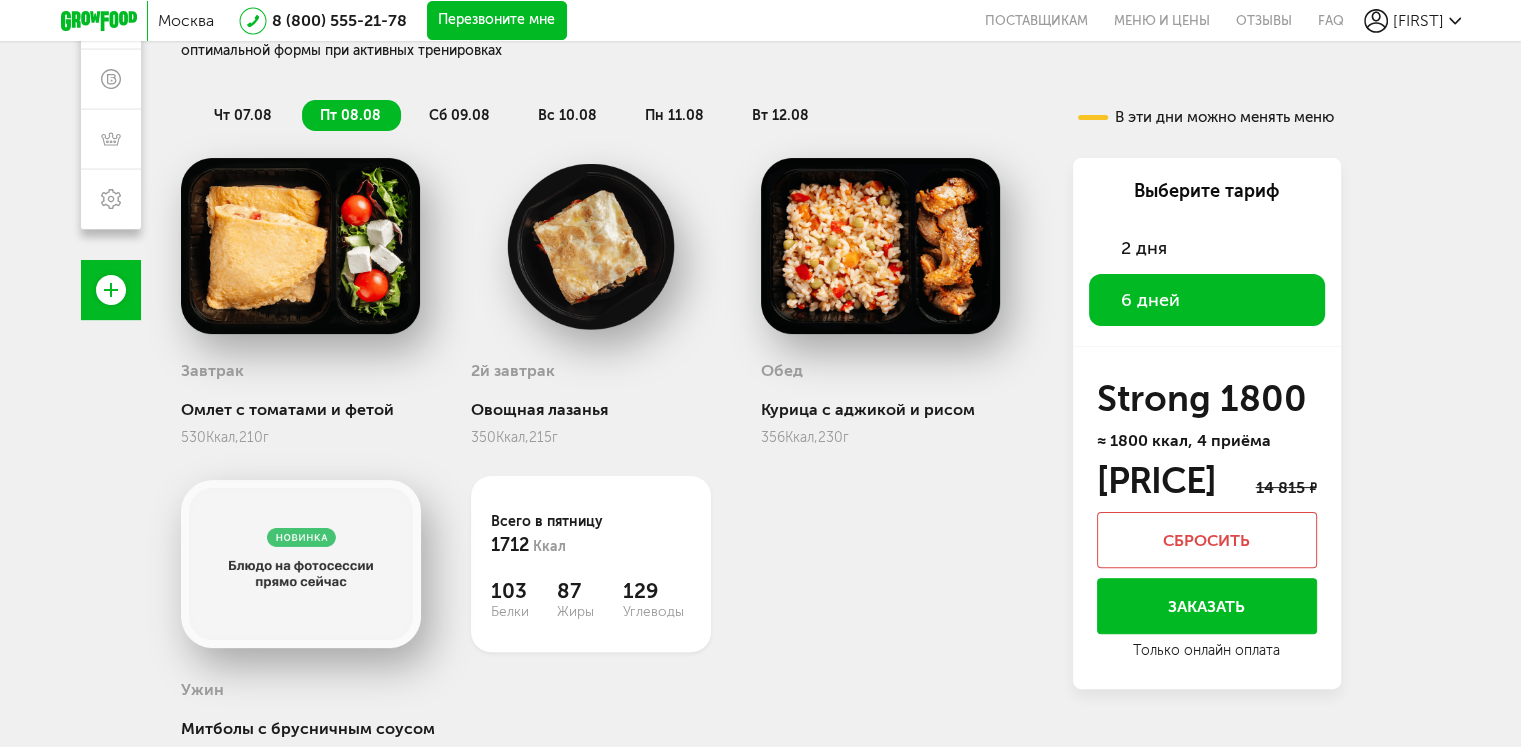 scroll, scrollTop: 388, scrollLeft: 0, axis: vertical 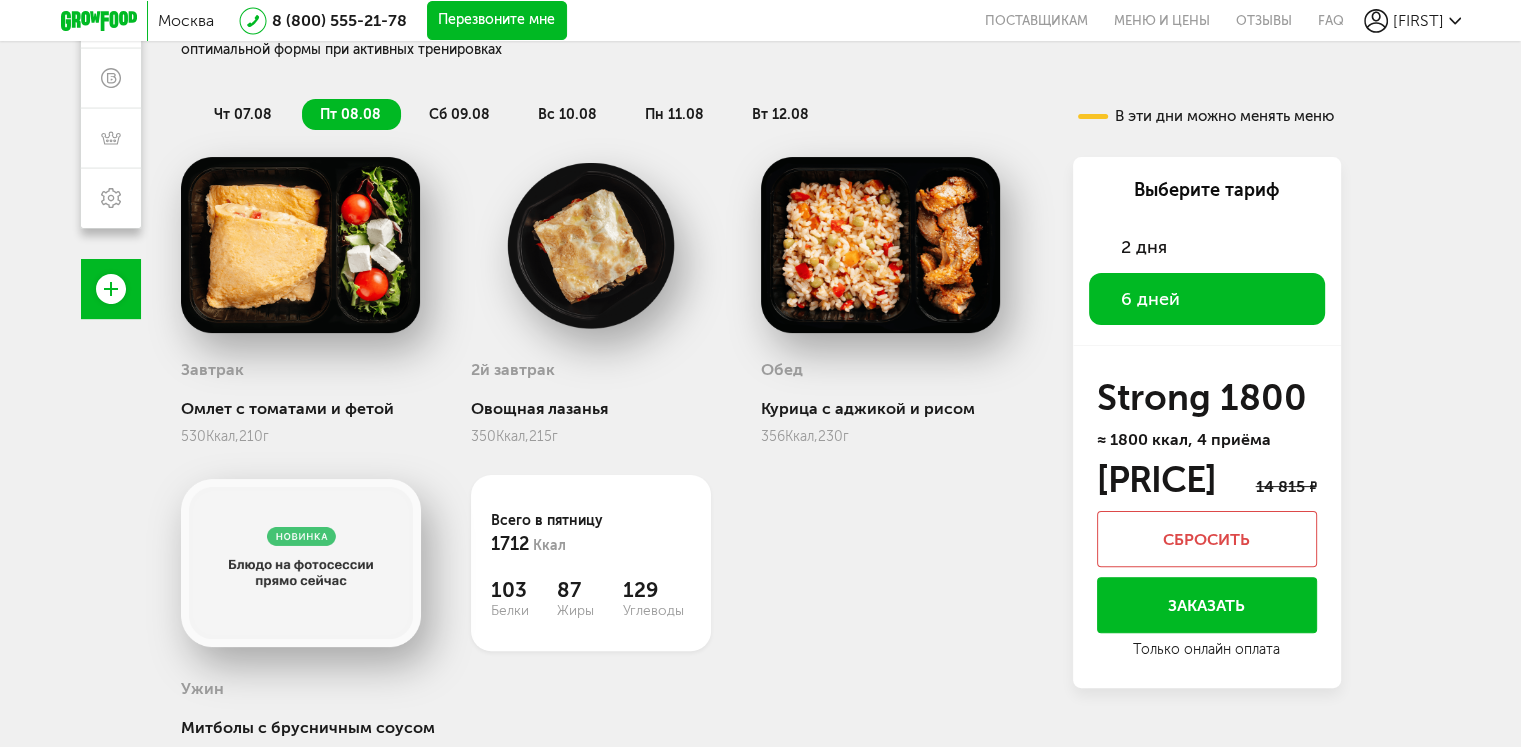click on "сб 09.08" at bounding box center (460, 114) 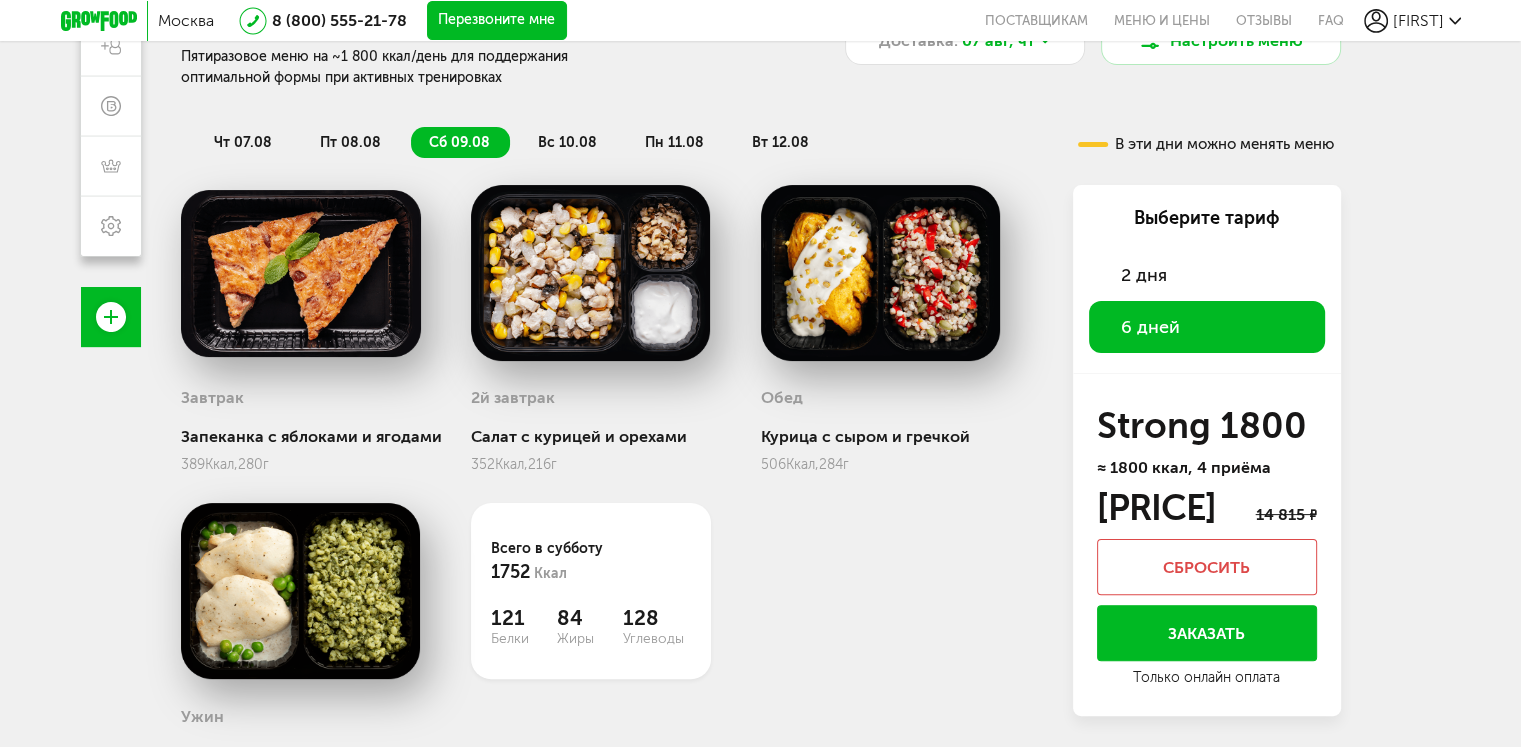 scroll, scrollTop: 468, scrollLeft: 0, axis: vertical 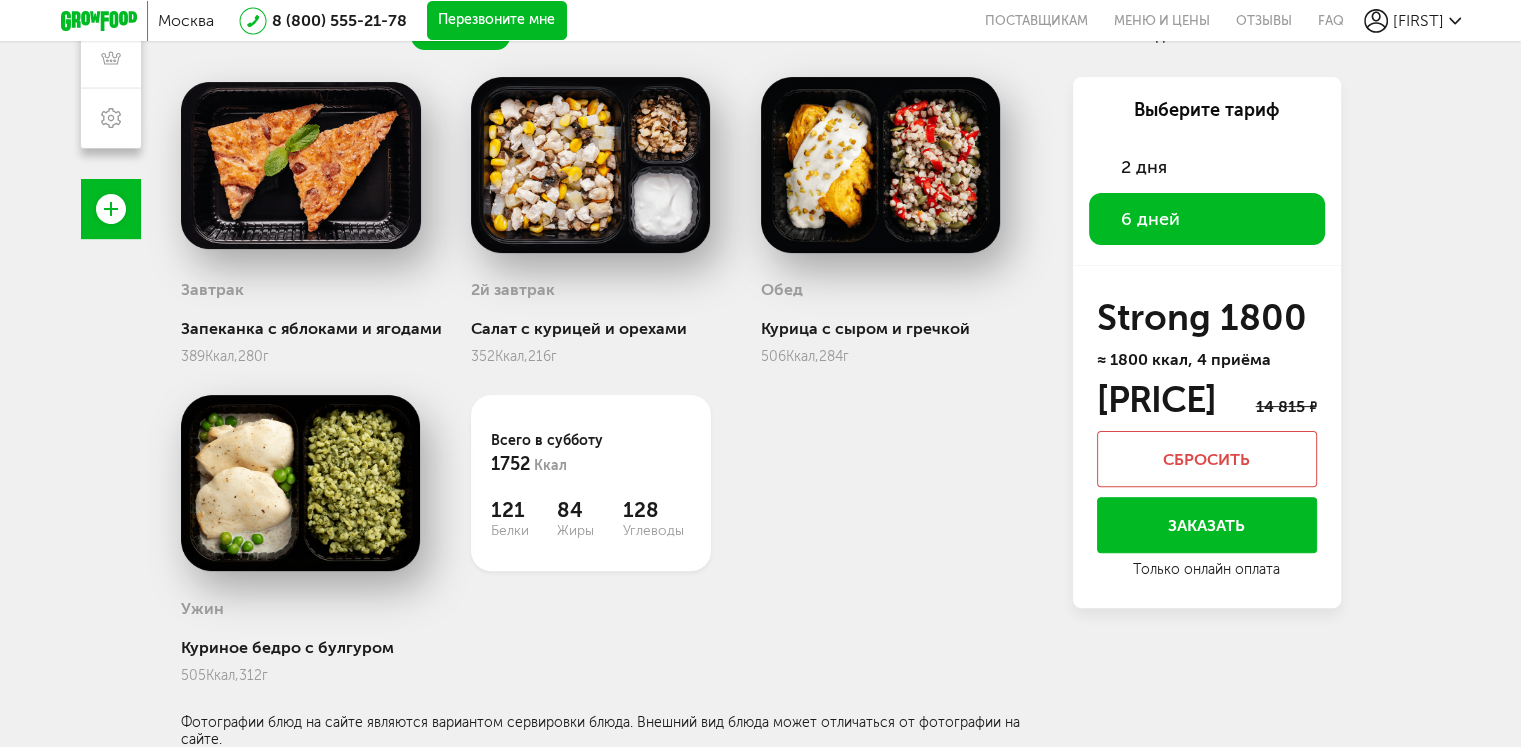 click on "Заказать" at bounding box center [1207, 525] 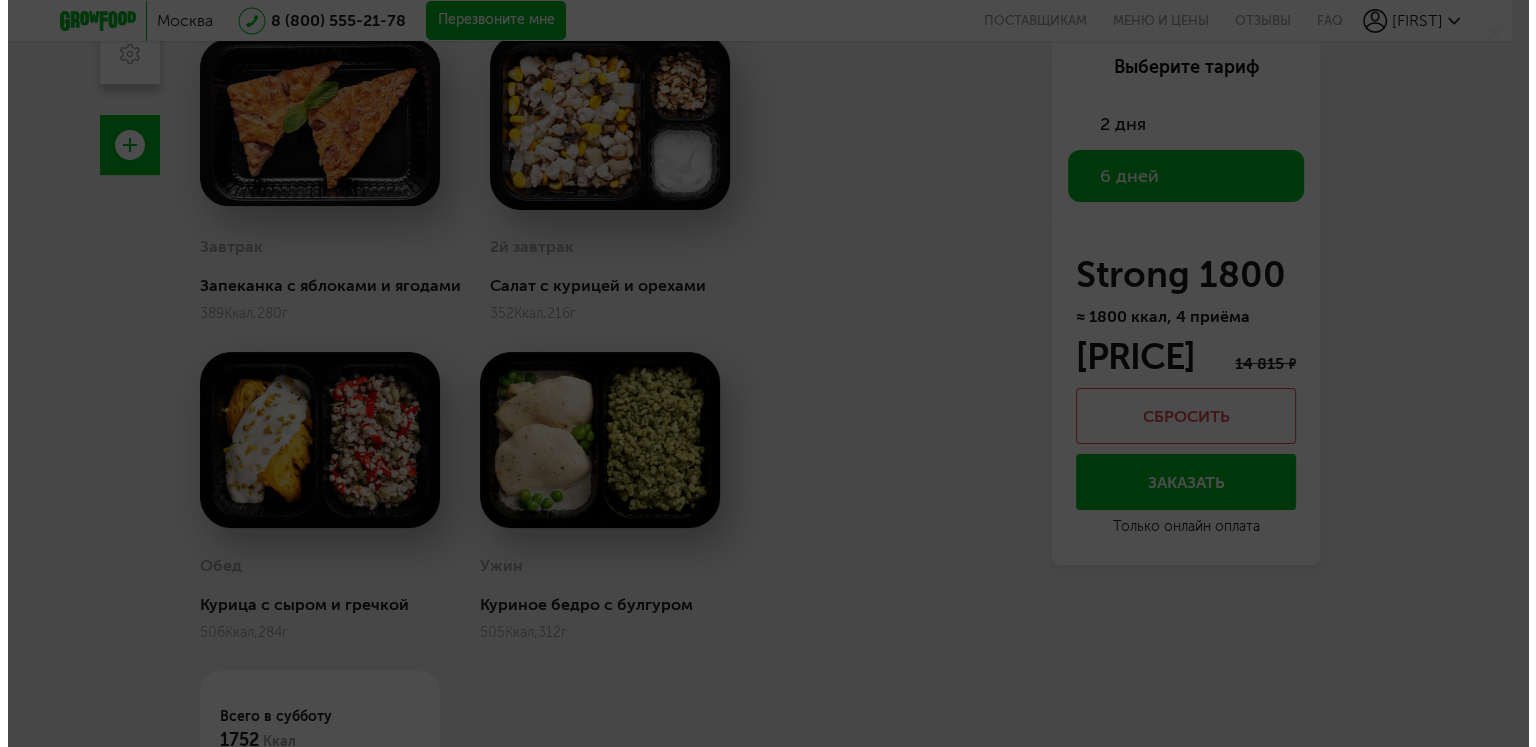 scroll, scrollTop: 176, scrollLeft: 0, axis: vertical 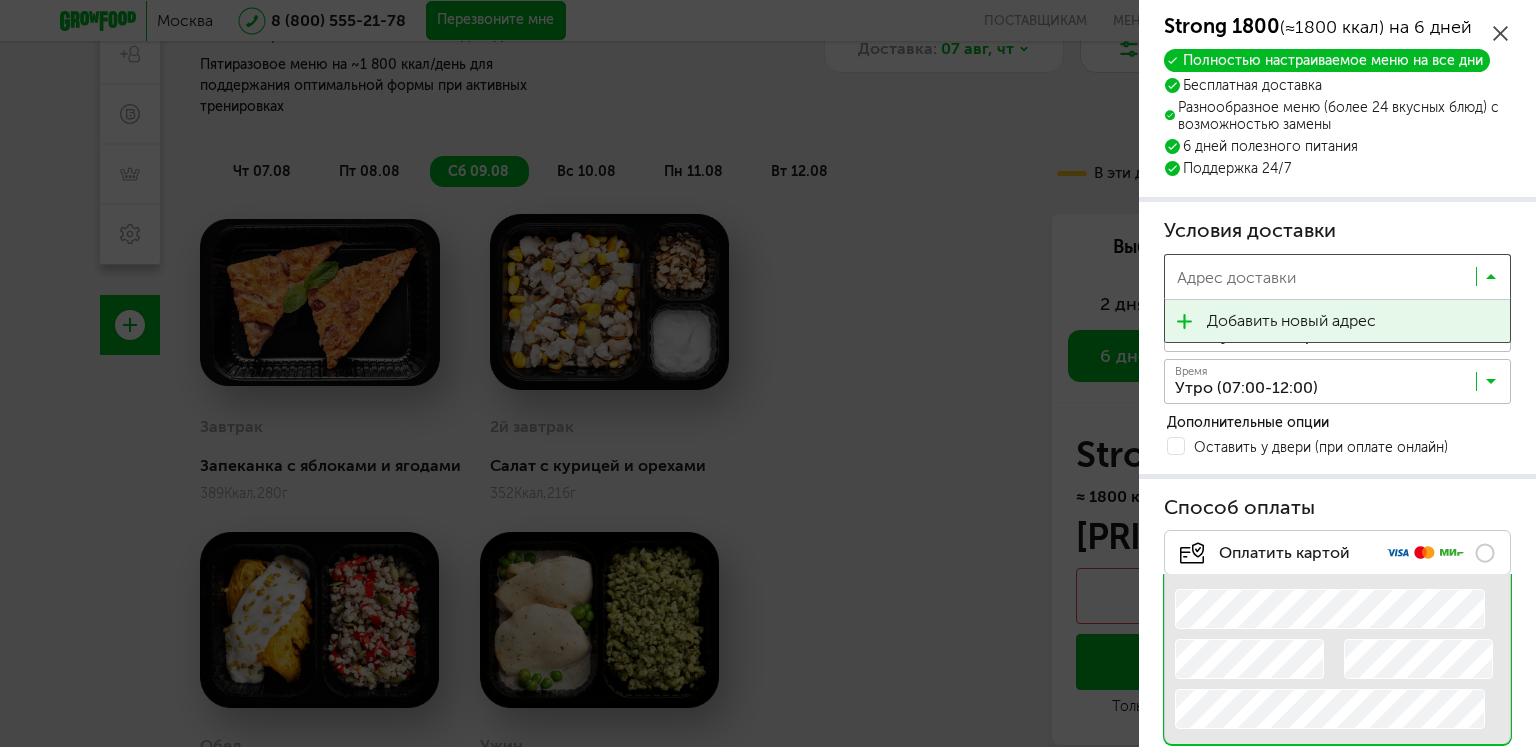 click on "Адрес доставки          Загрузка..." at bounding box center (1337, 276) 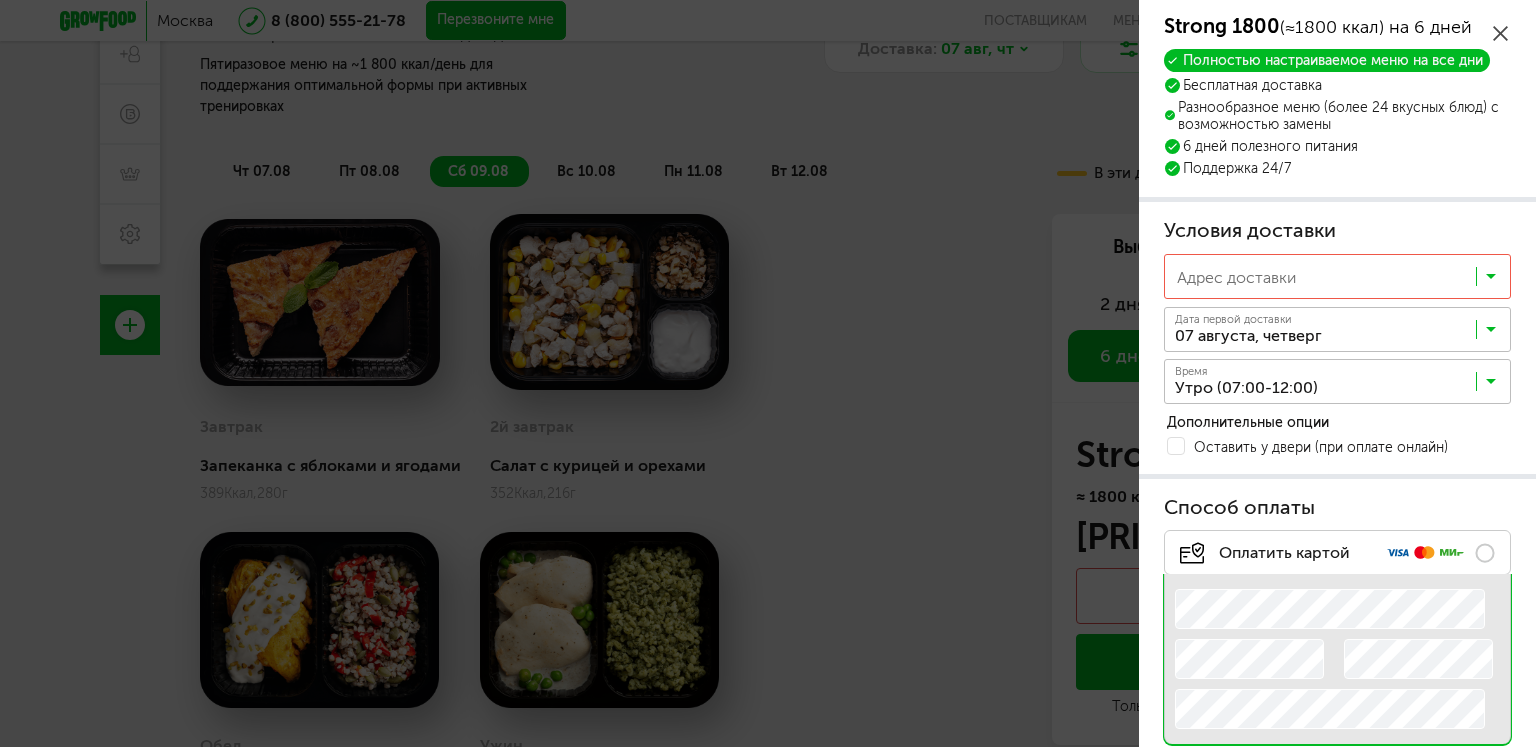 click at bounding box center (1342, 282) 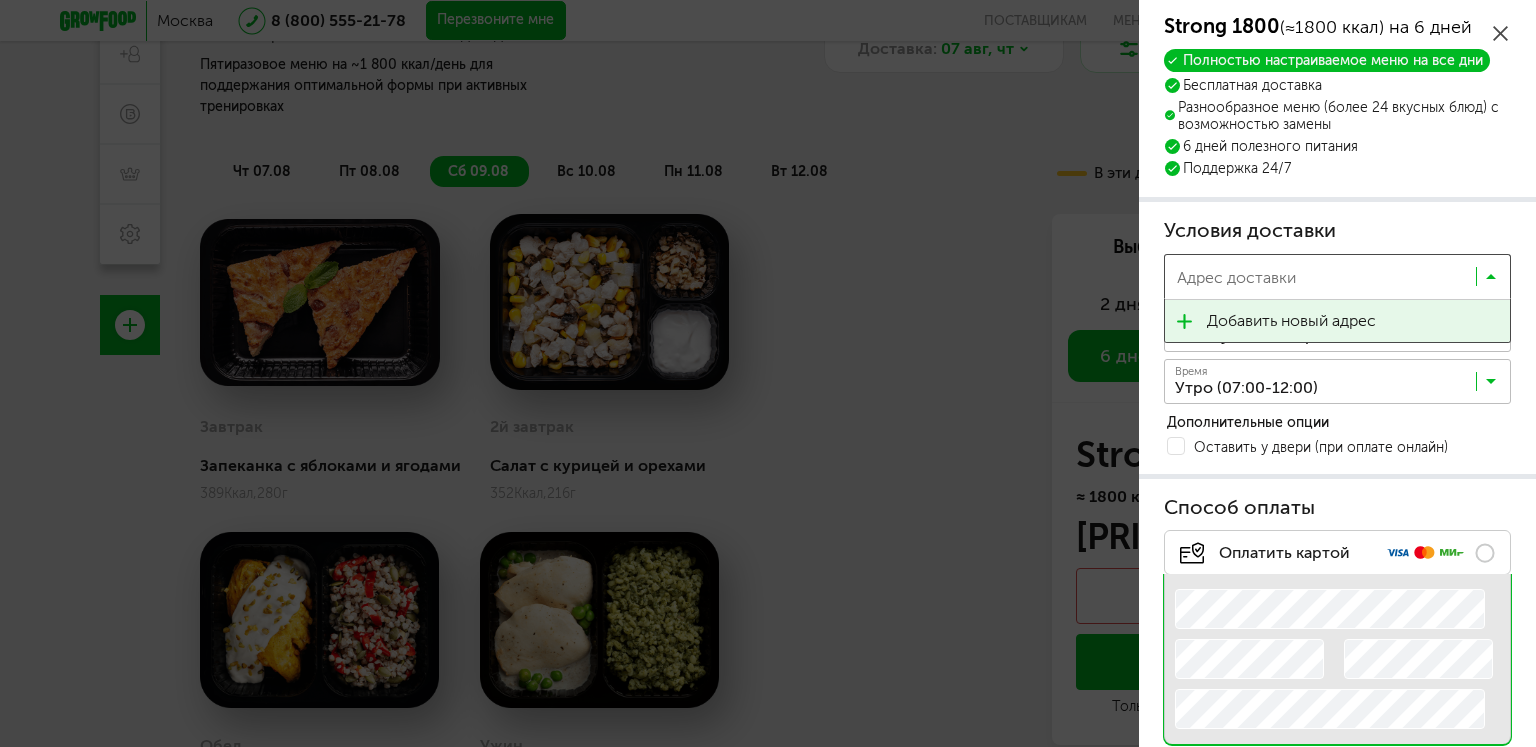 click at bounding box center (1322, 282) 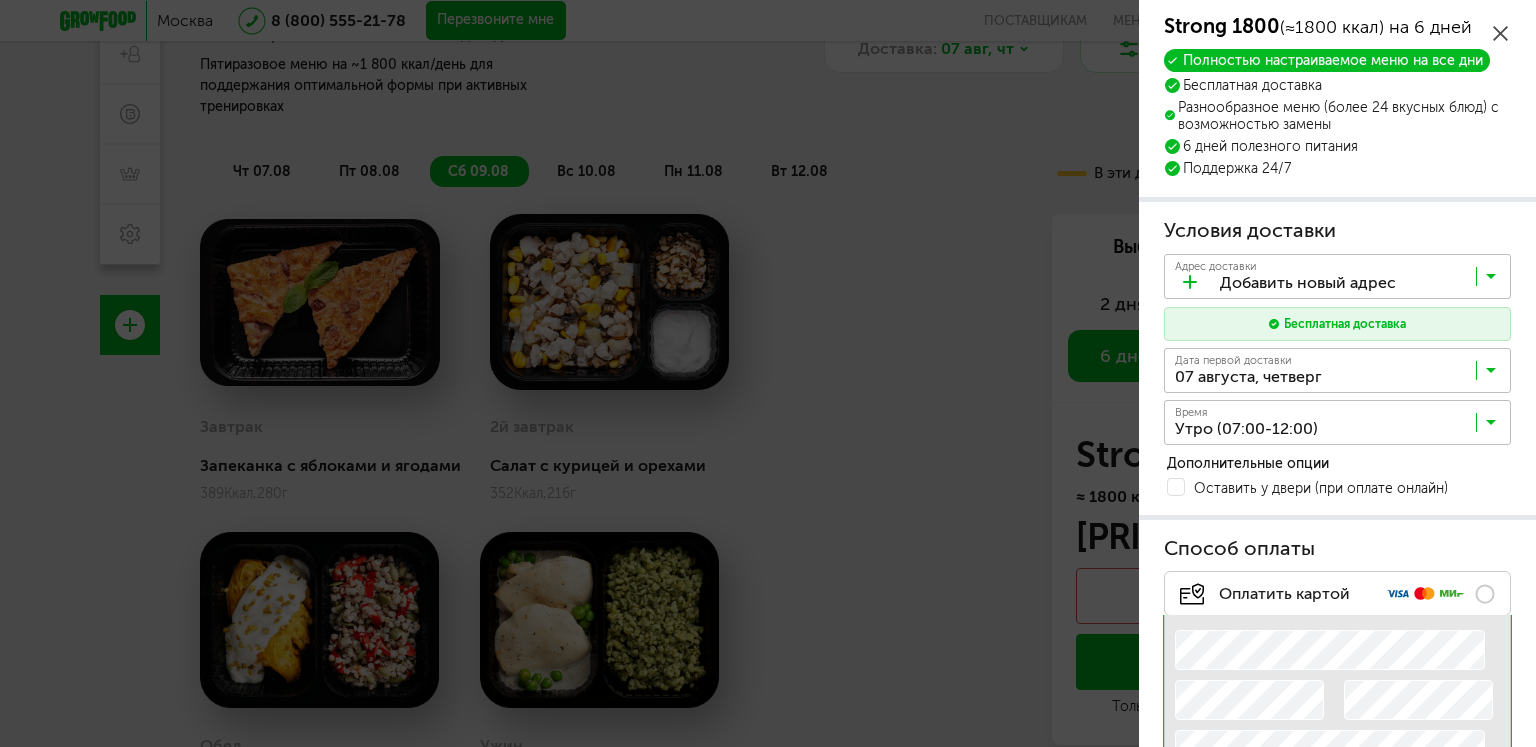 click on "Добавить новый адрес" at bounding box center (1291, 321) 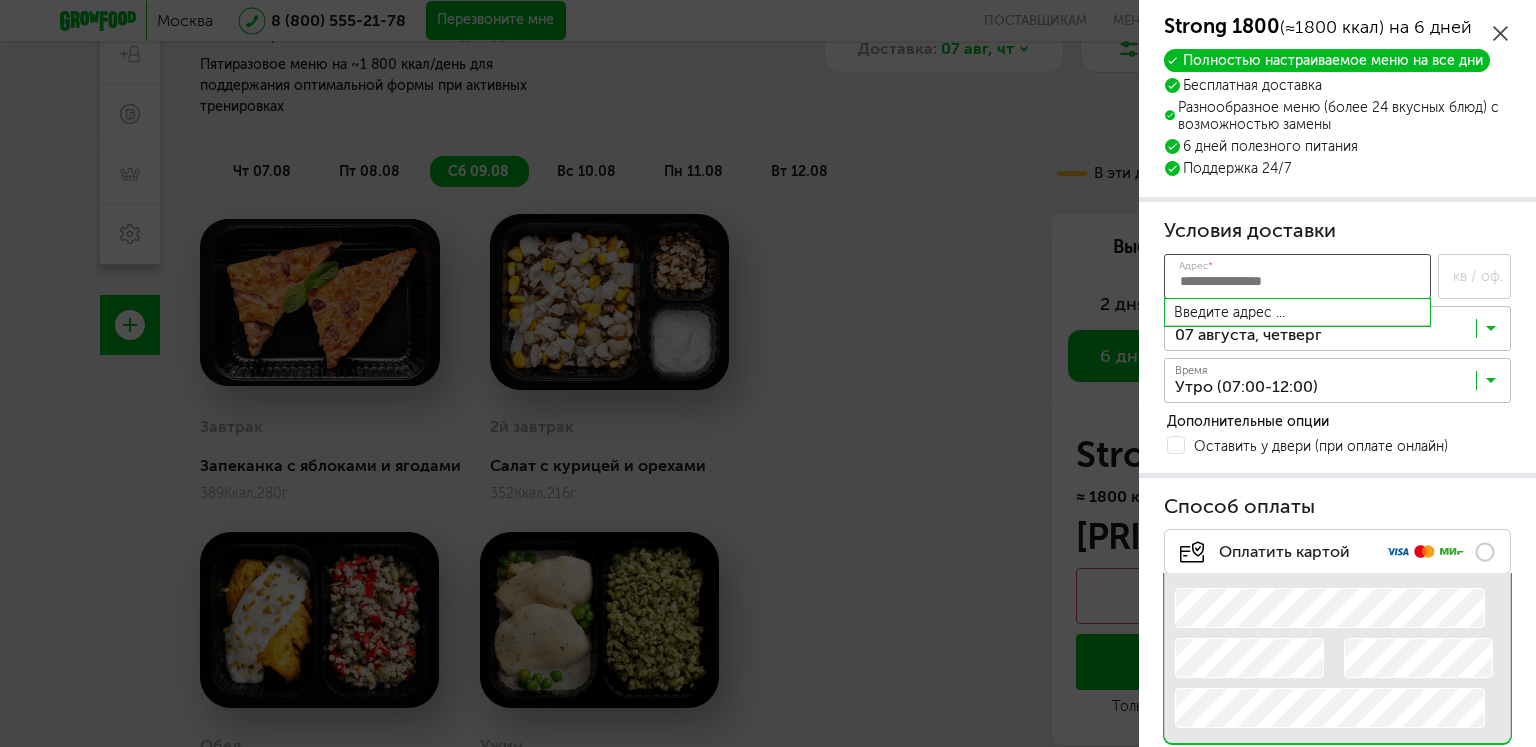 click on "Адрес
*" at bounding box center [1297, 276] 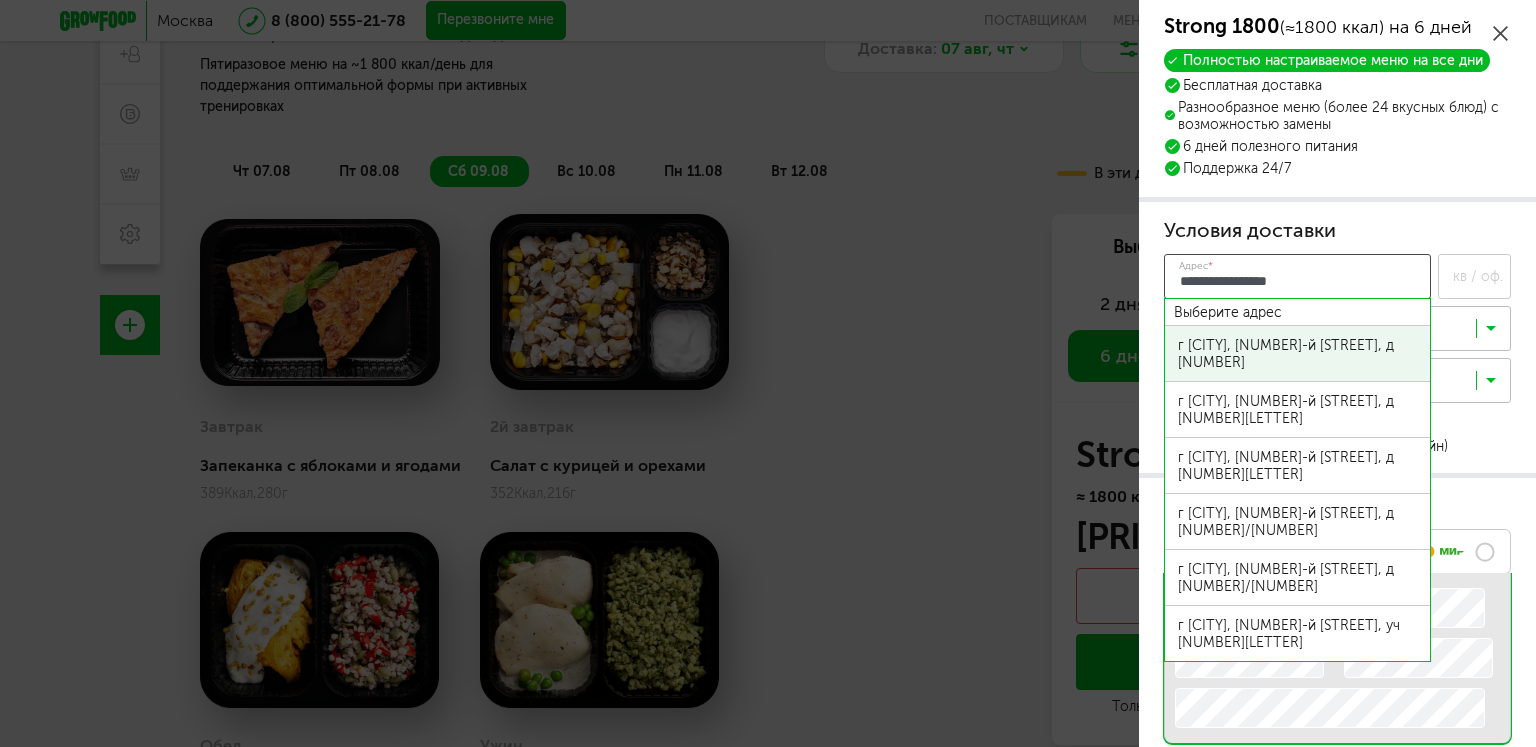 click on "г Мытищи, 9-й Ленинский пер, д 2" at bounding box center [1297, 354] 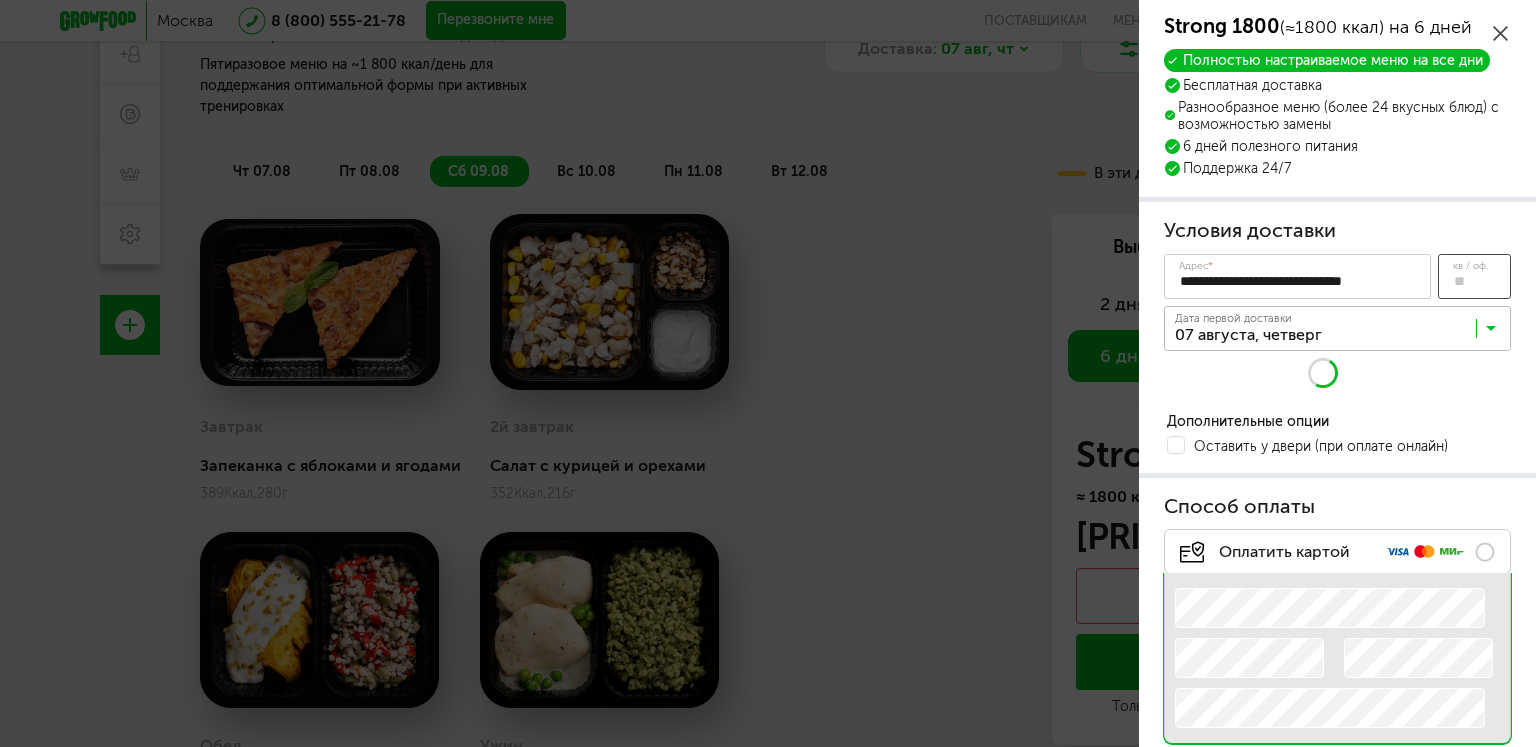 click on "кв / оф." at bounding box center [1474, 276] 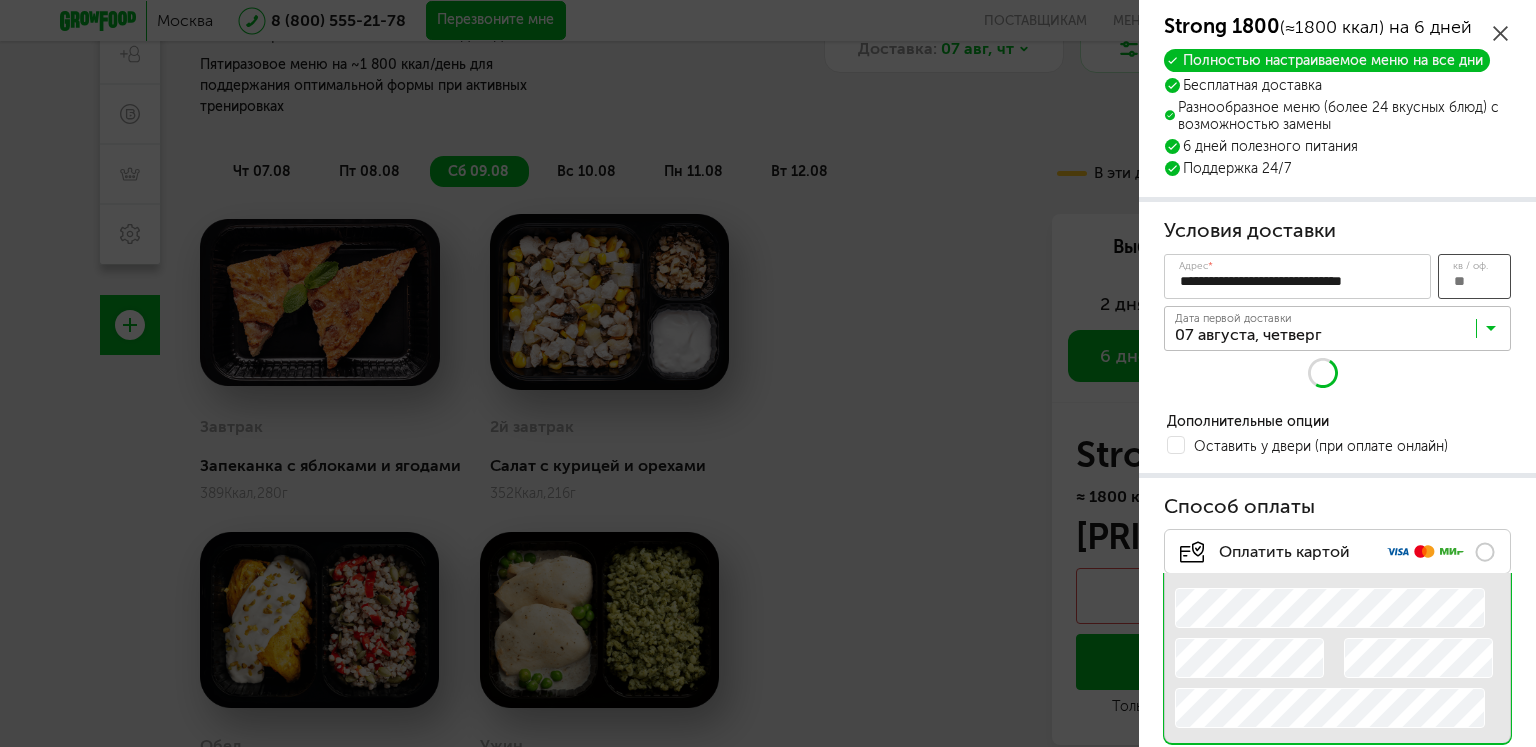 click on "кв / оф." at bounding box center [1474, 276] 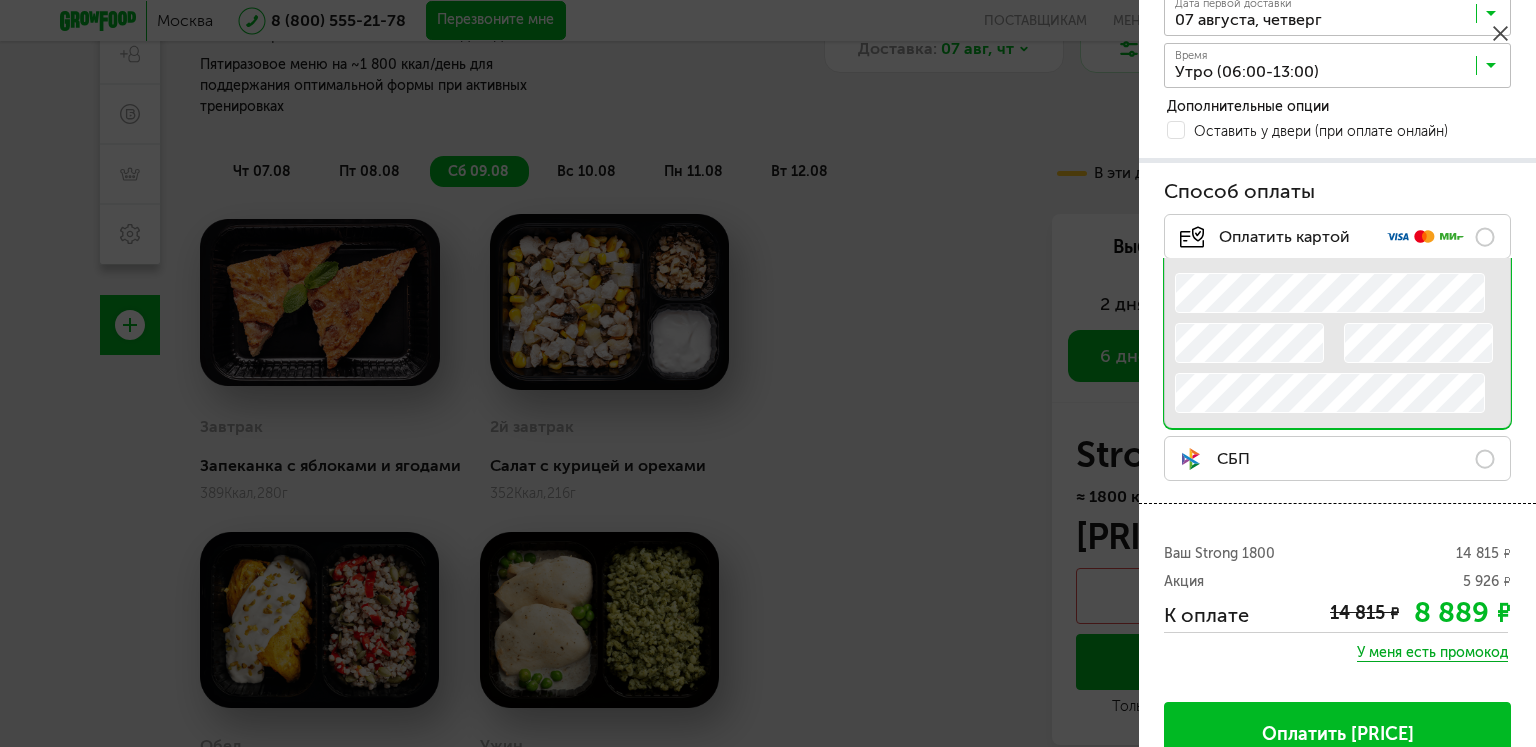 scroll, scrollTop: 316, scrollLeft: 0, axis: vertical 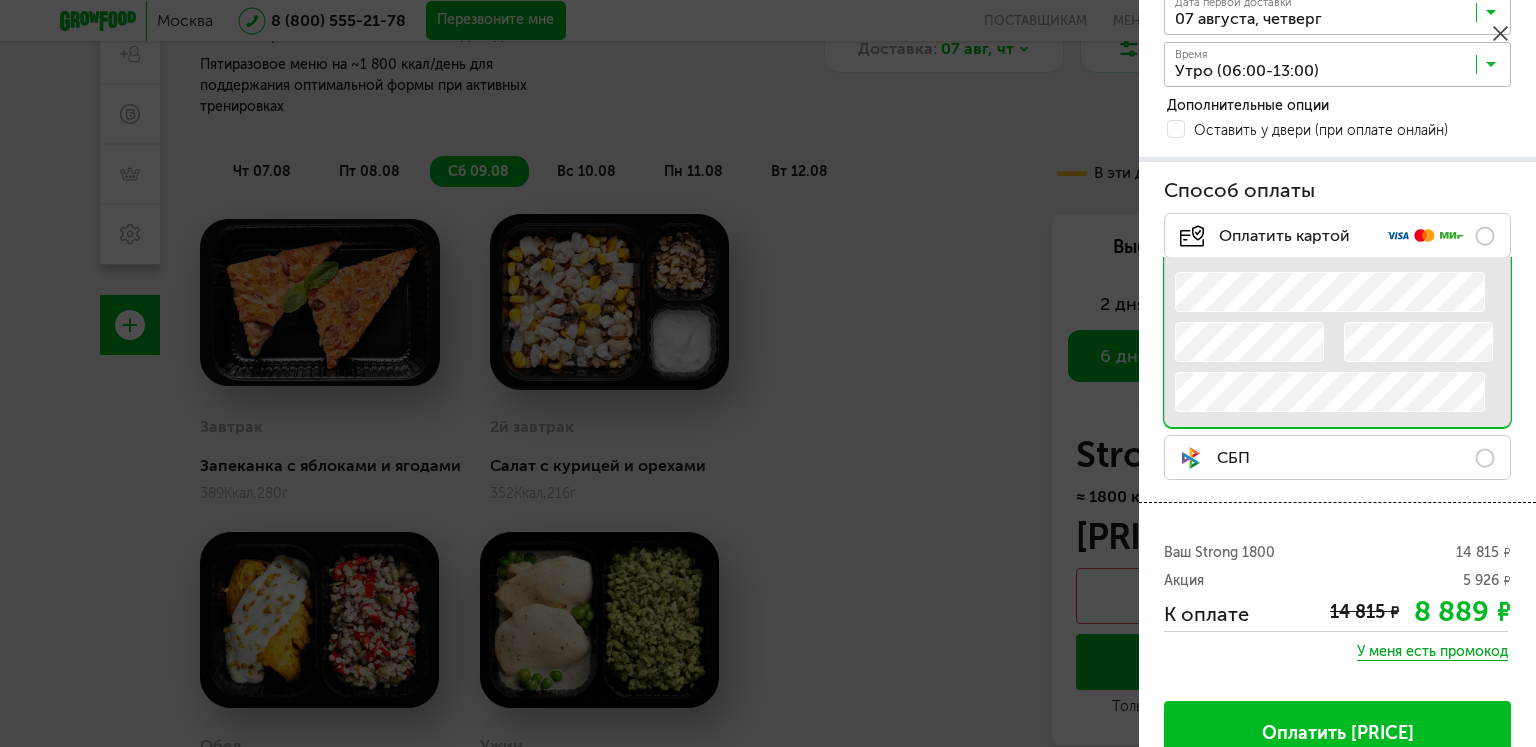 click on "СБП" at bounding box center [1337, 457] 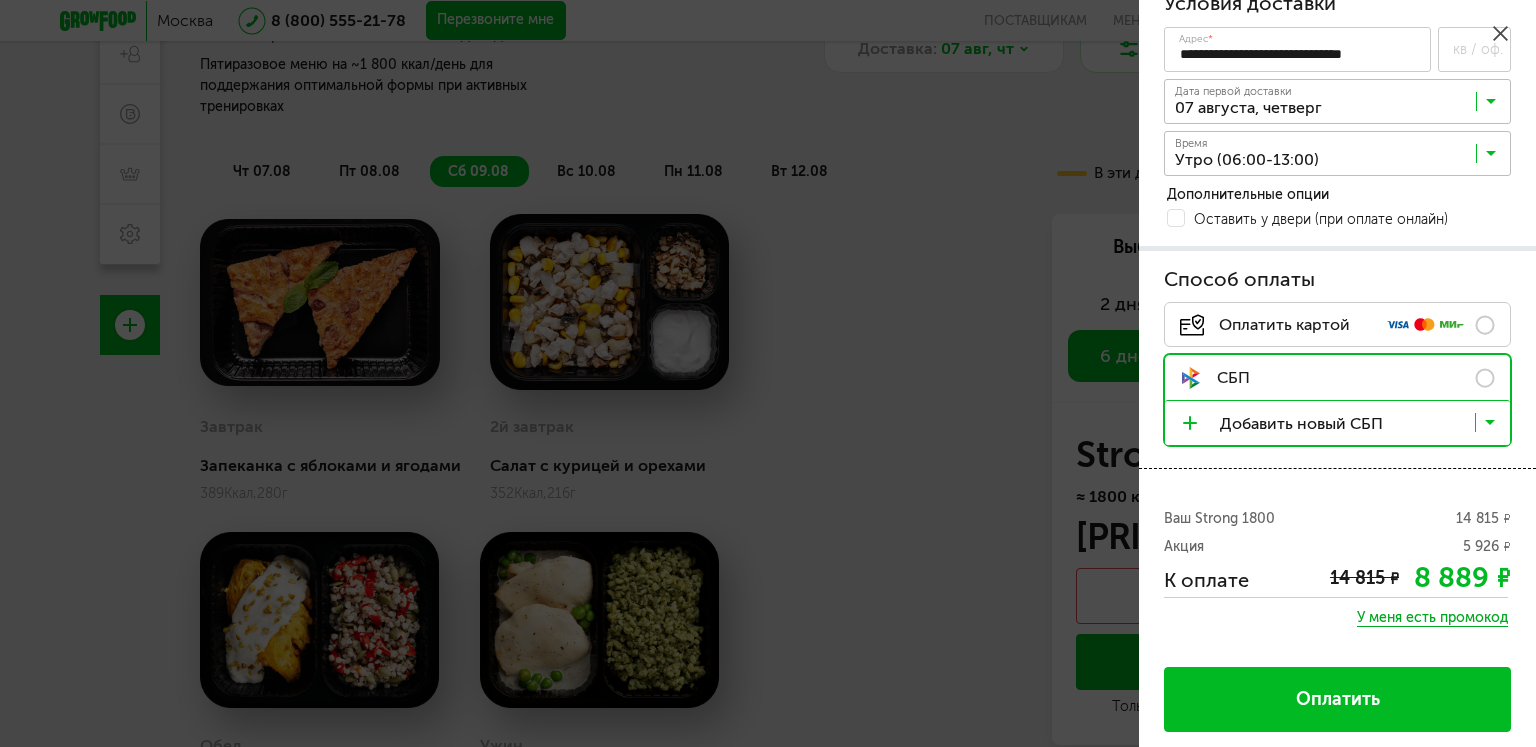 scroll, scrollTop: 223, scrollLeft: 0, axis: vertical 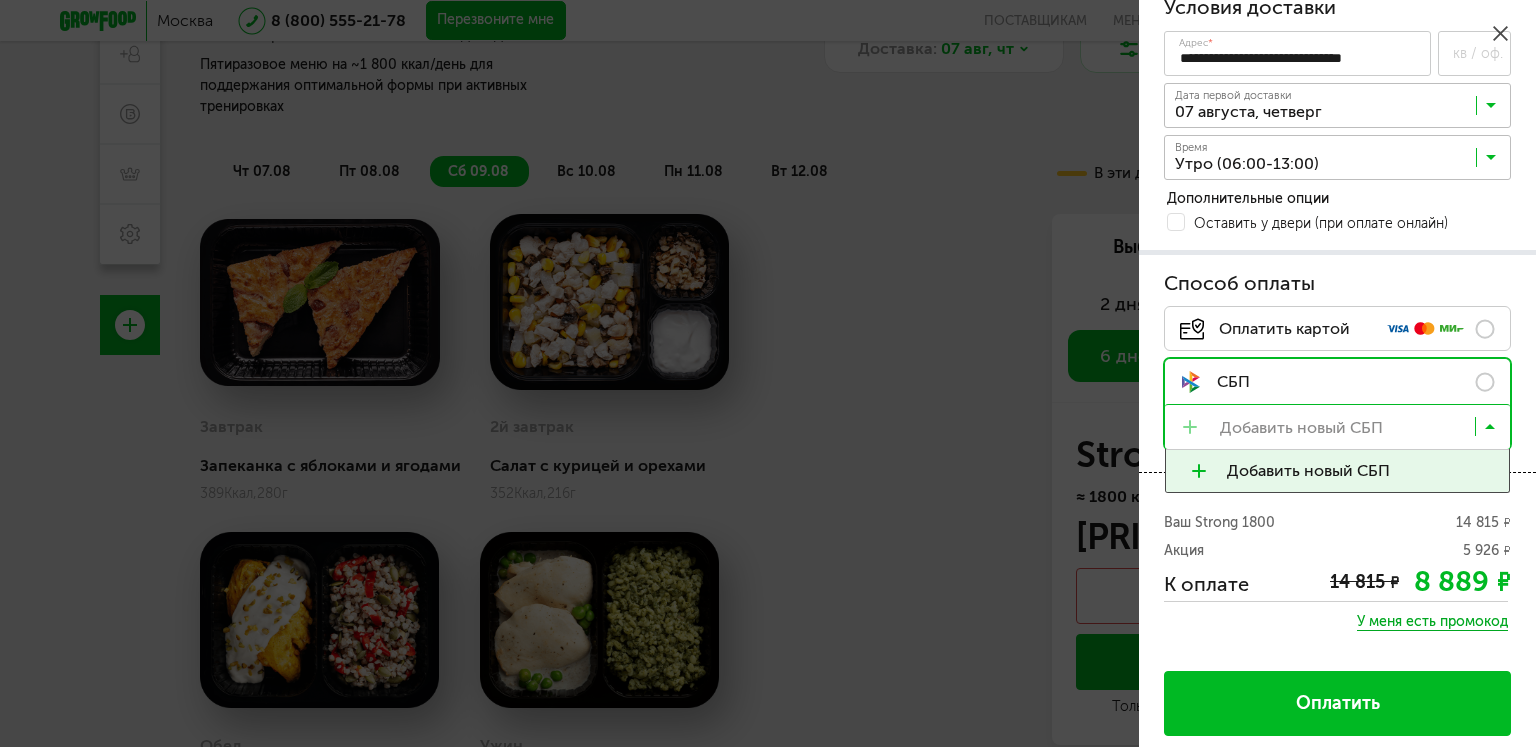 click at bounding box center [1342, 431] 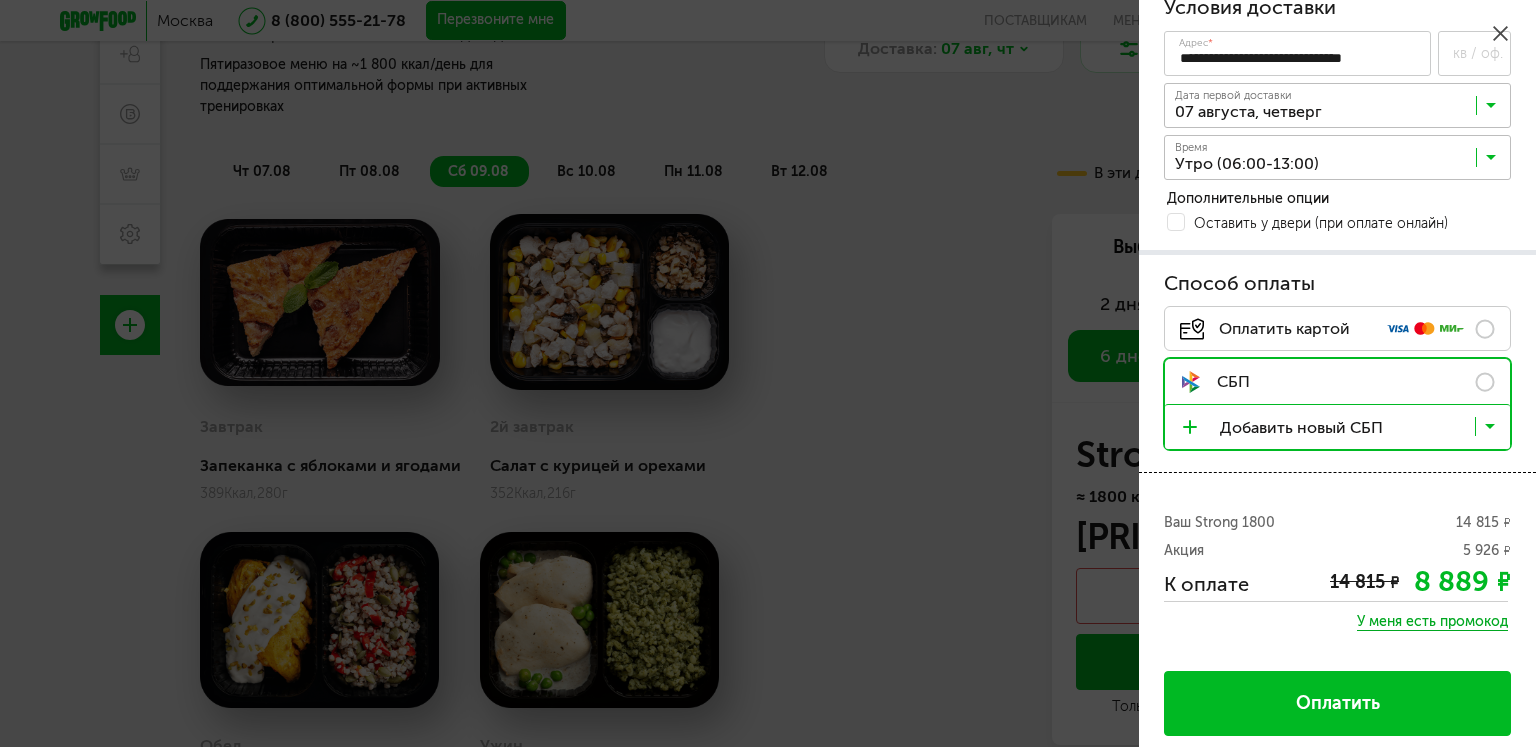 click on "Добавить новый СБП" at bounding box center [1358, 471] 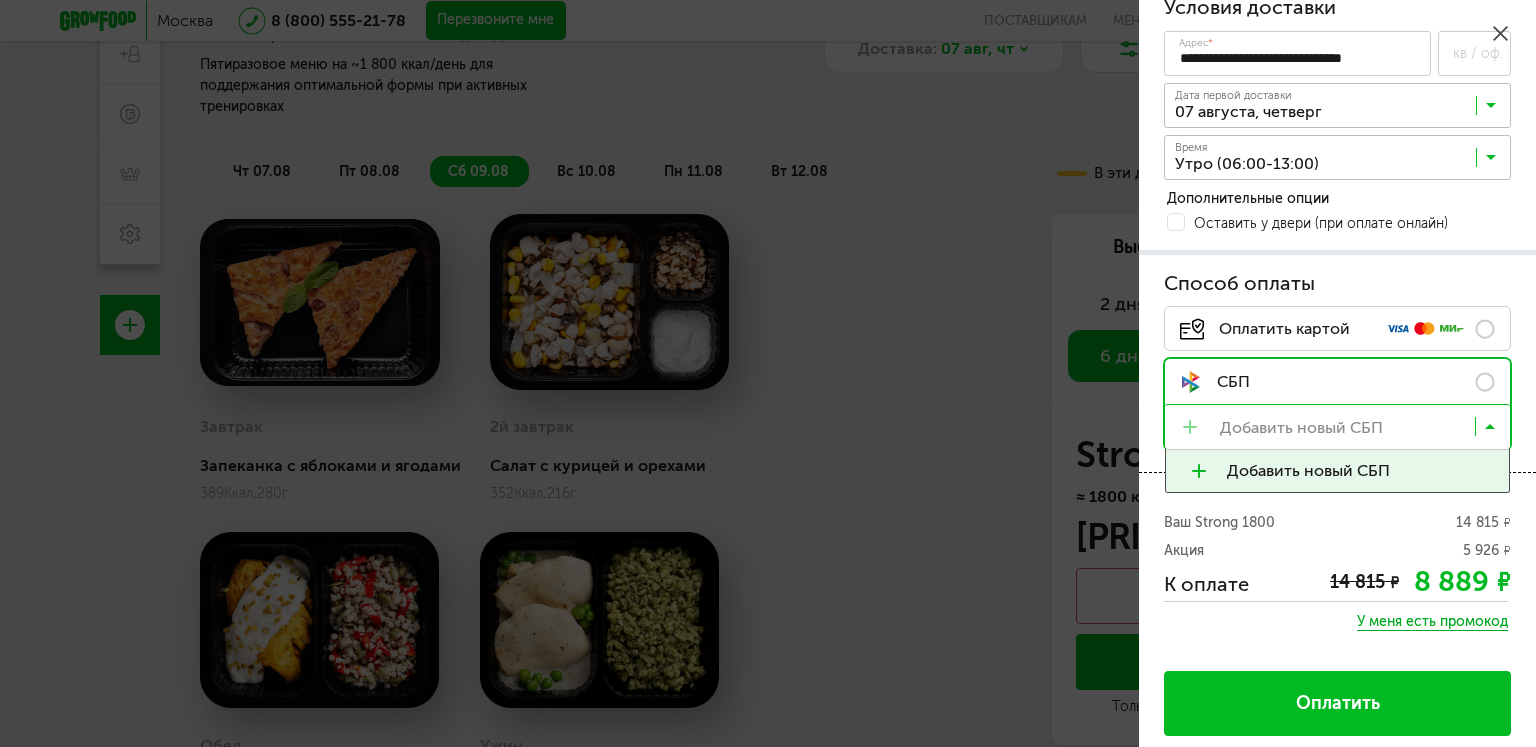 click at bounding box center [1342, 431] 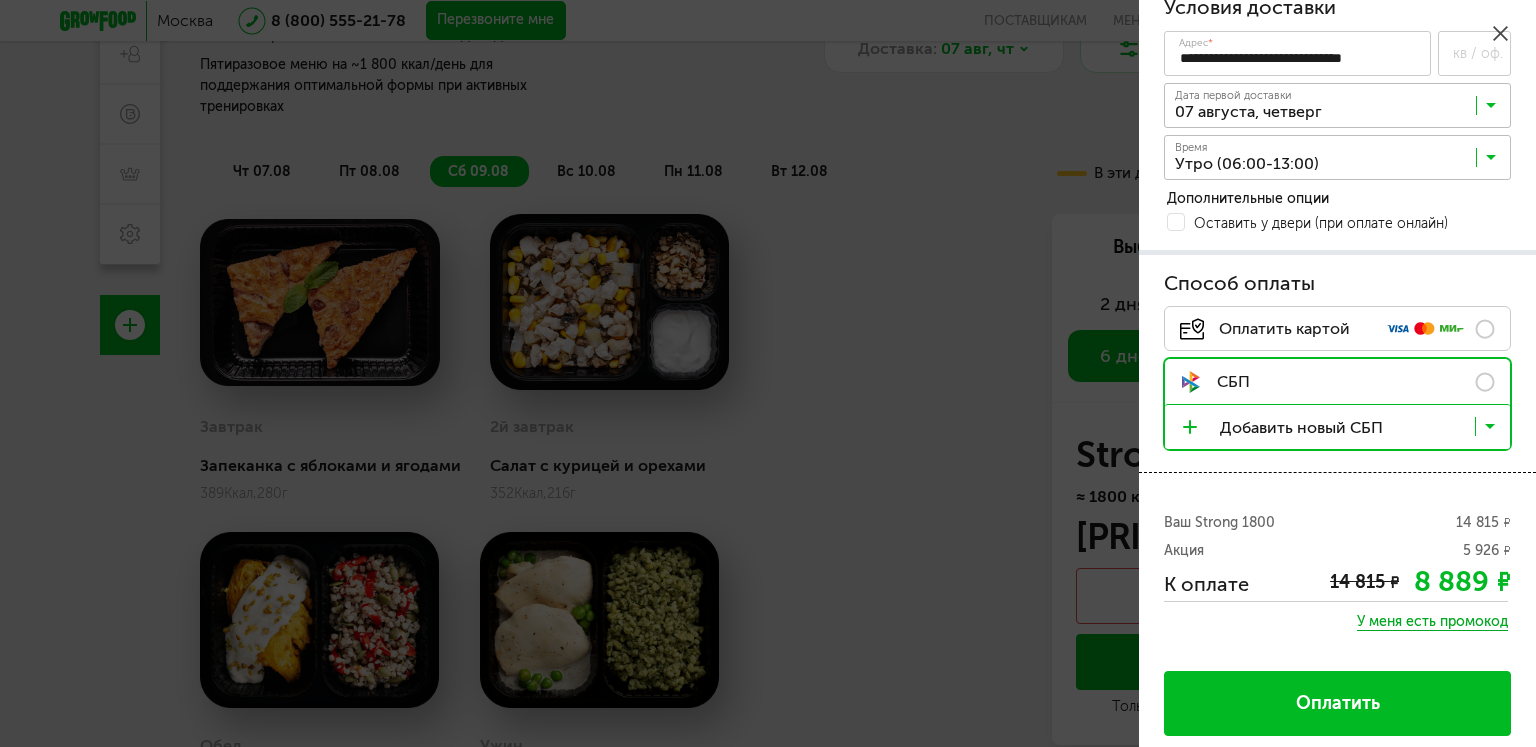 click on "Добавить новый СБП" at bounding box center [1358, 471] 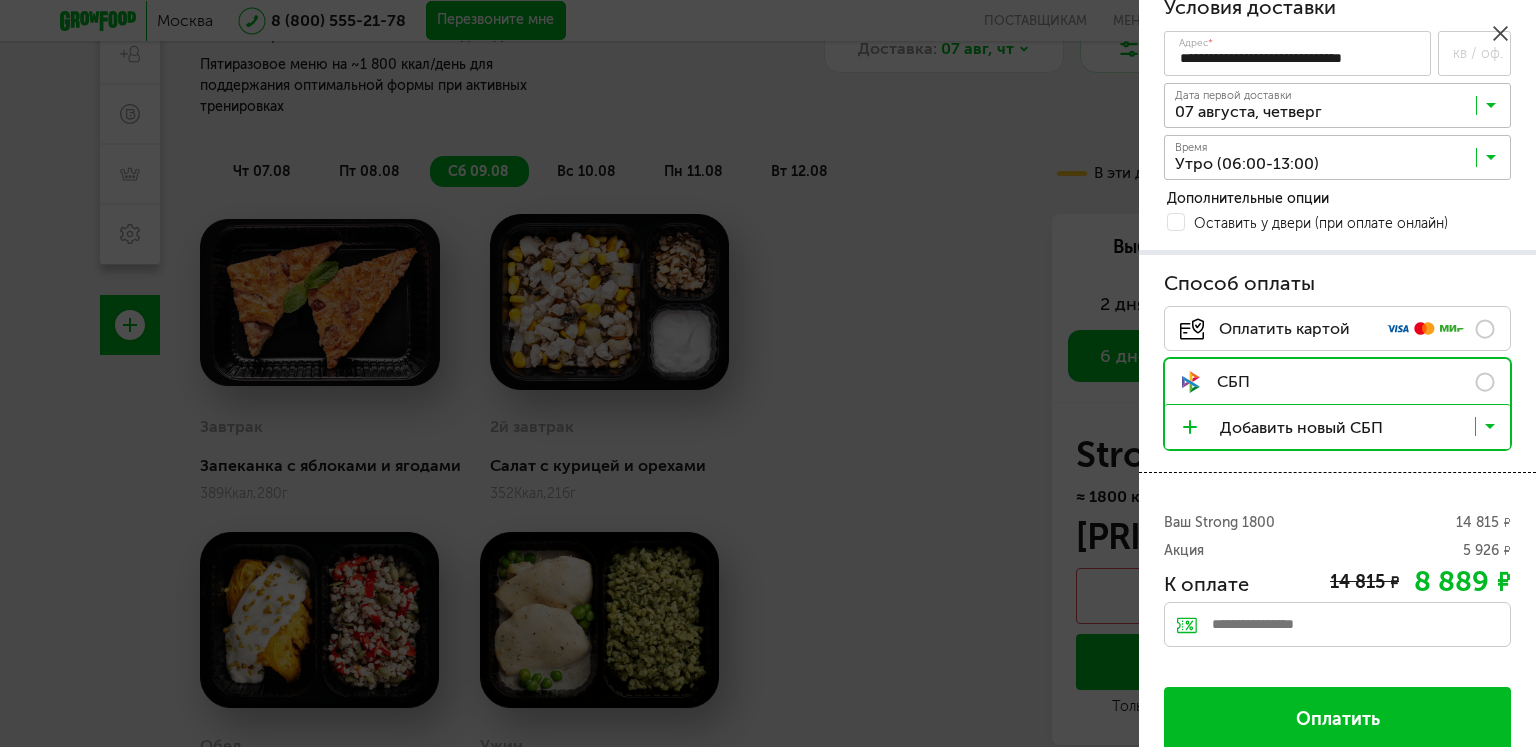 click at bounding box center [1337, 624] 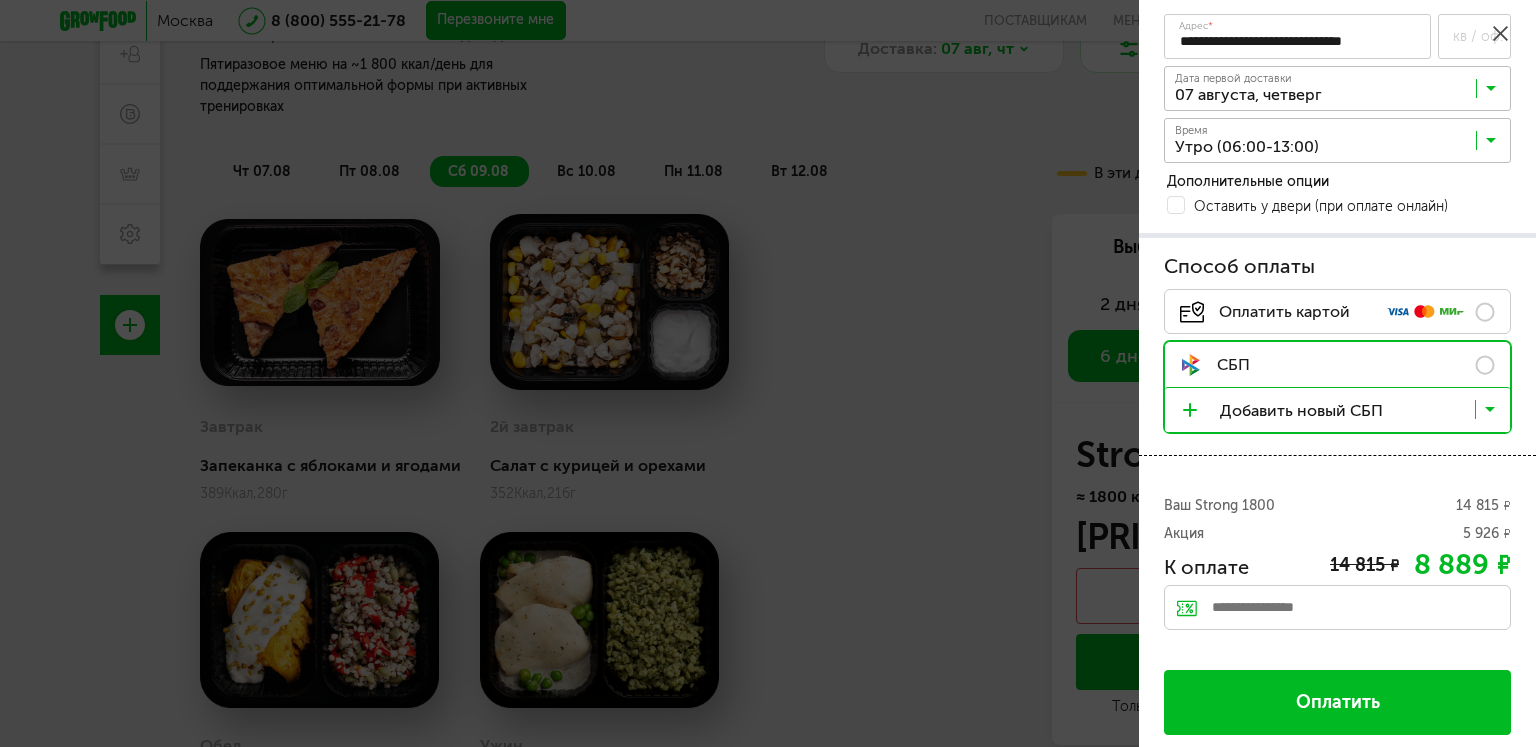 paste on "*******" 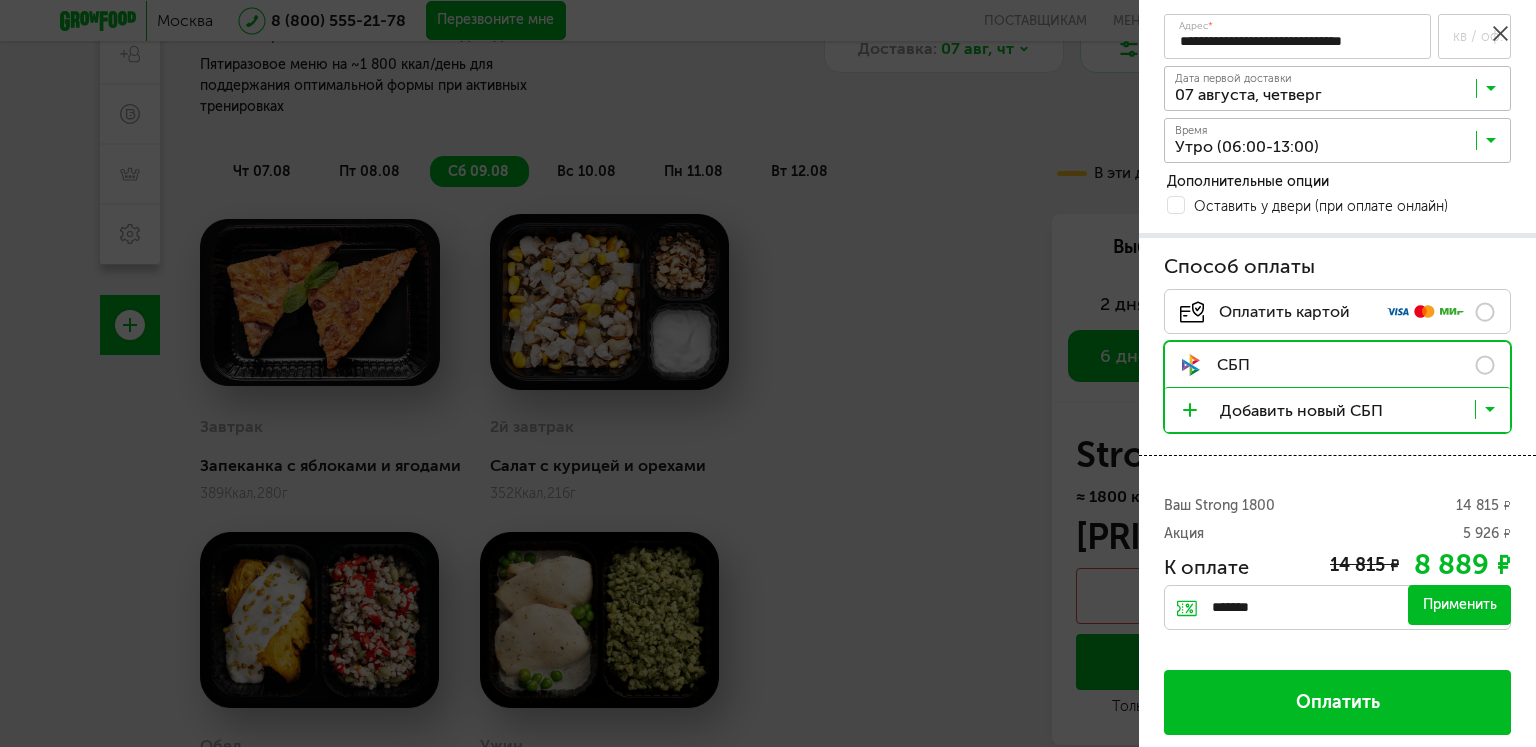 type on "*******" 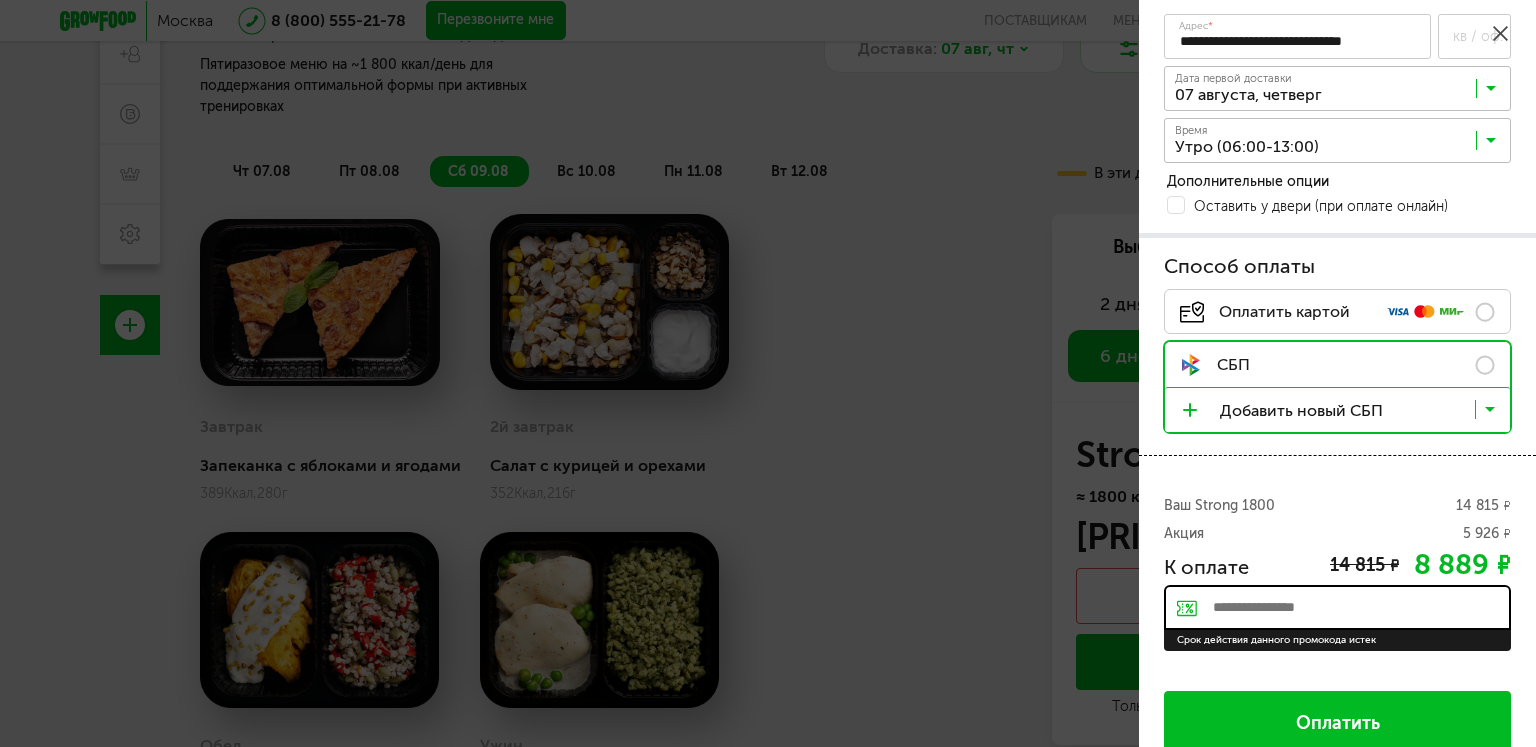 click at bounding box center [1337, 607] 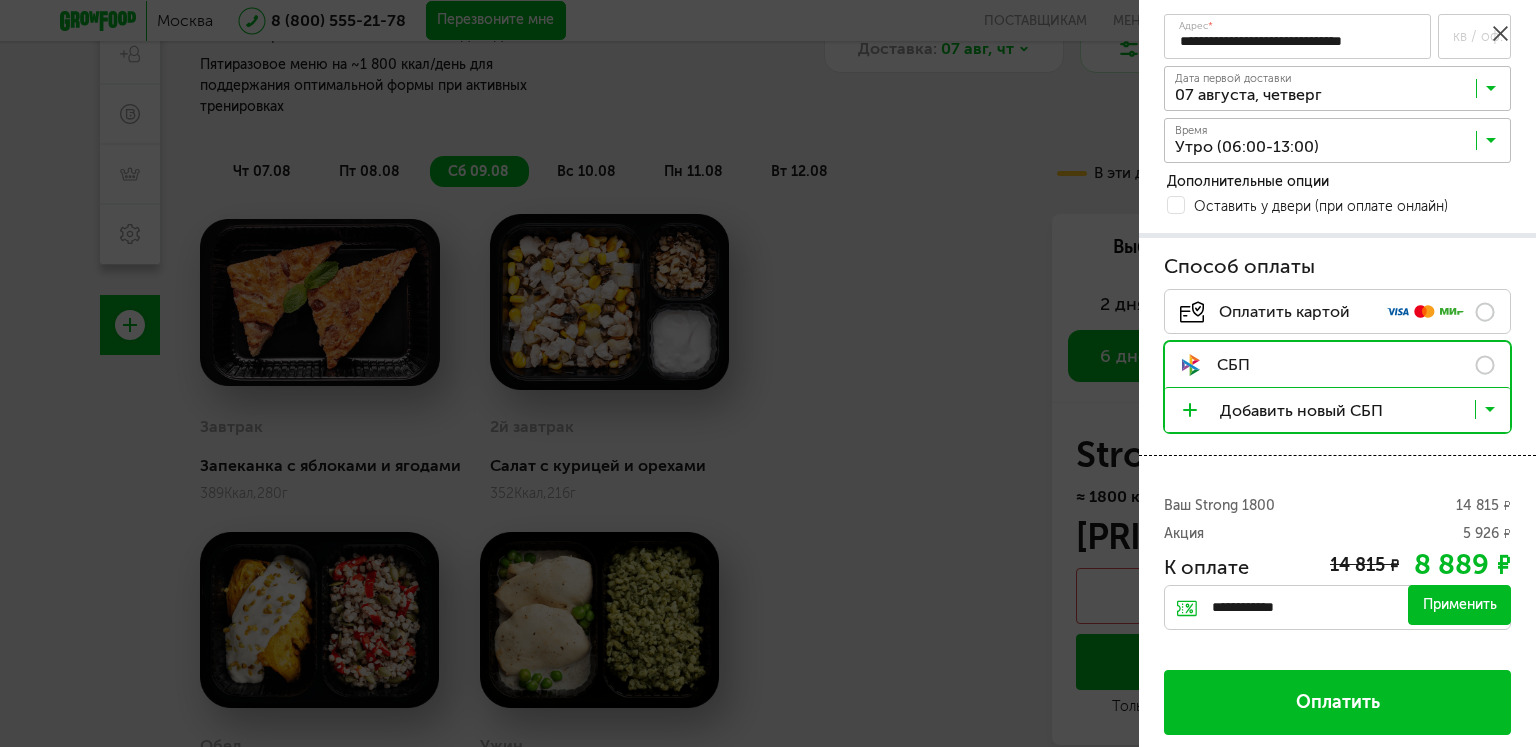 type on "**********" 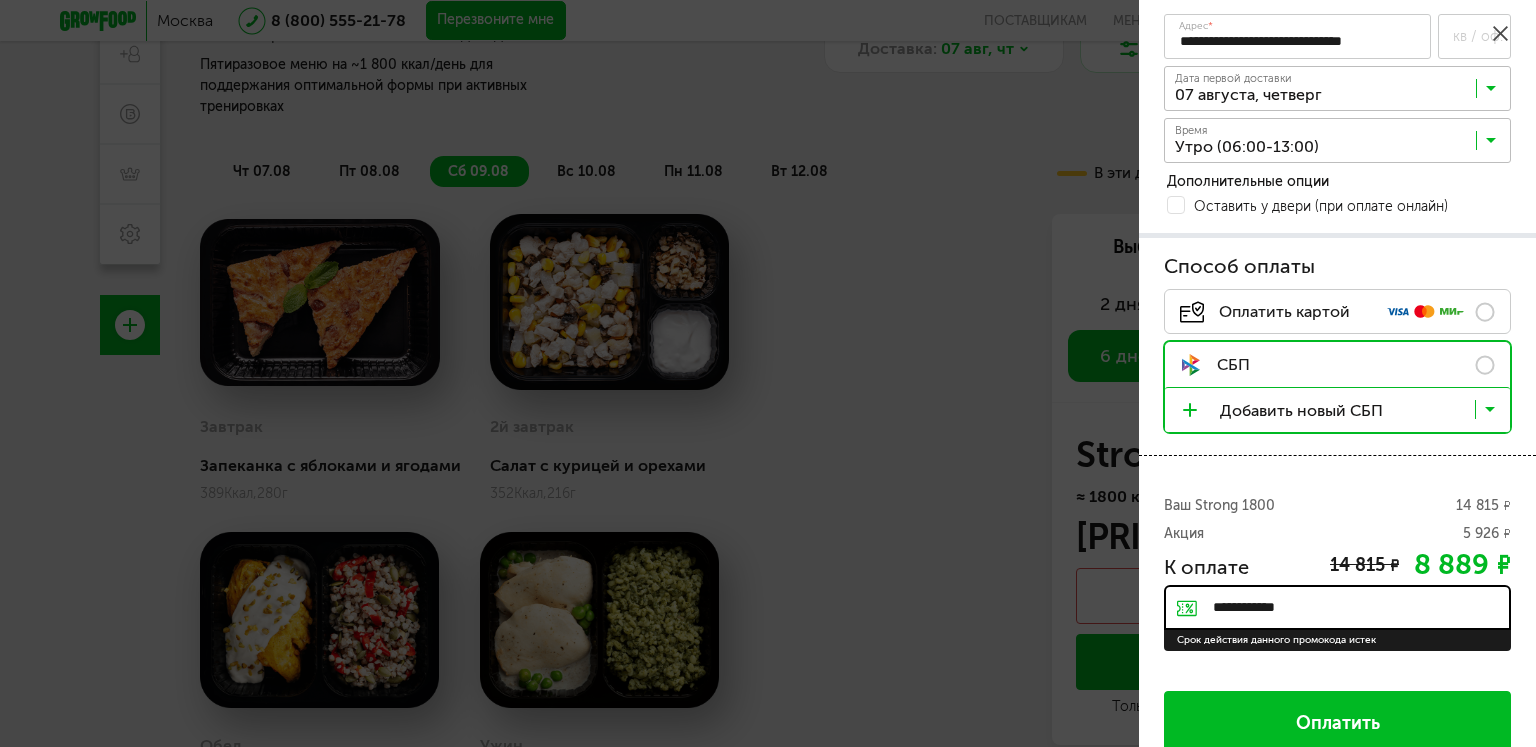 click on "**********" at bounding box center [1337, 607] 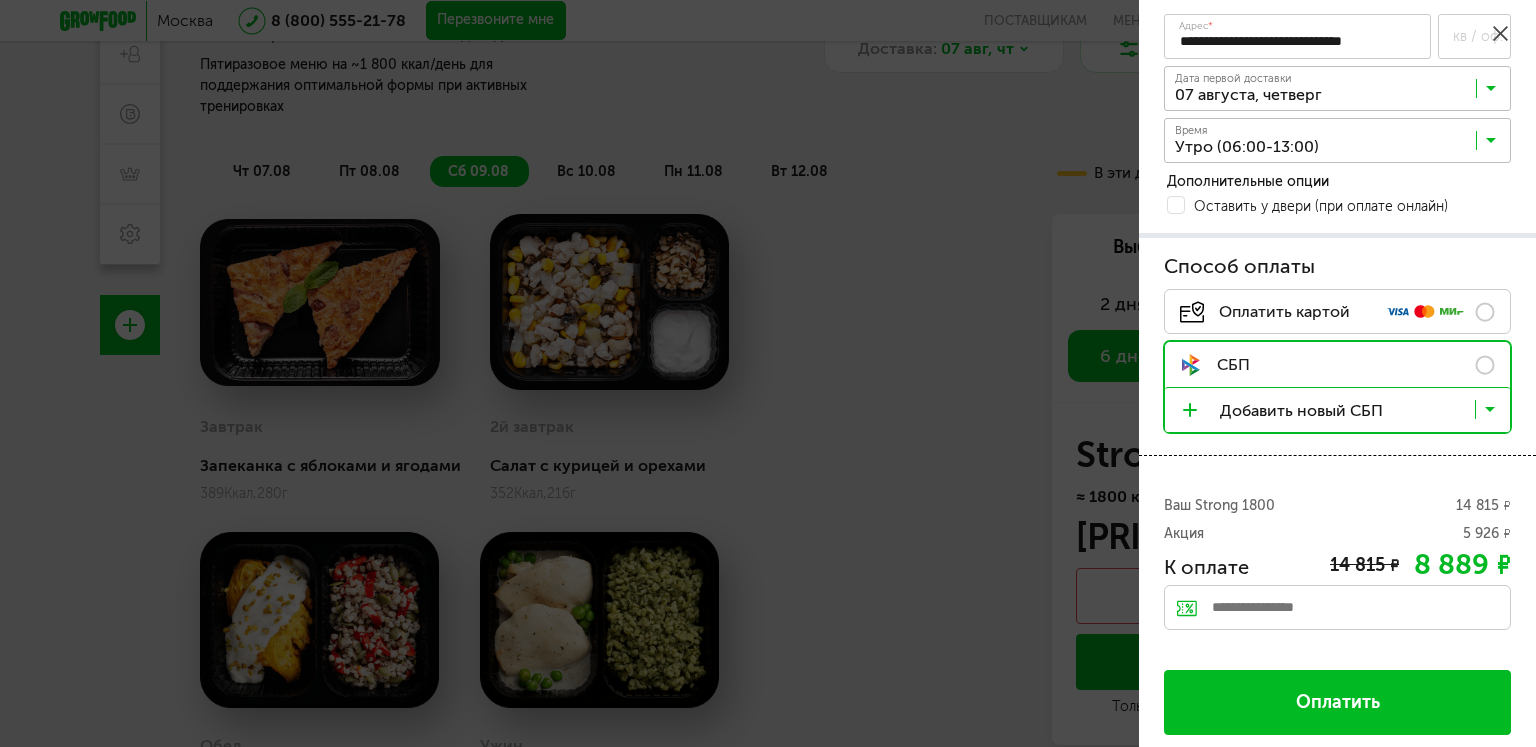 paste on "**********" 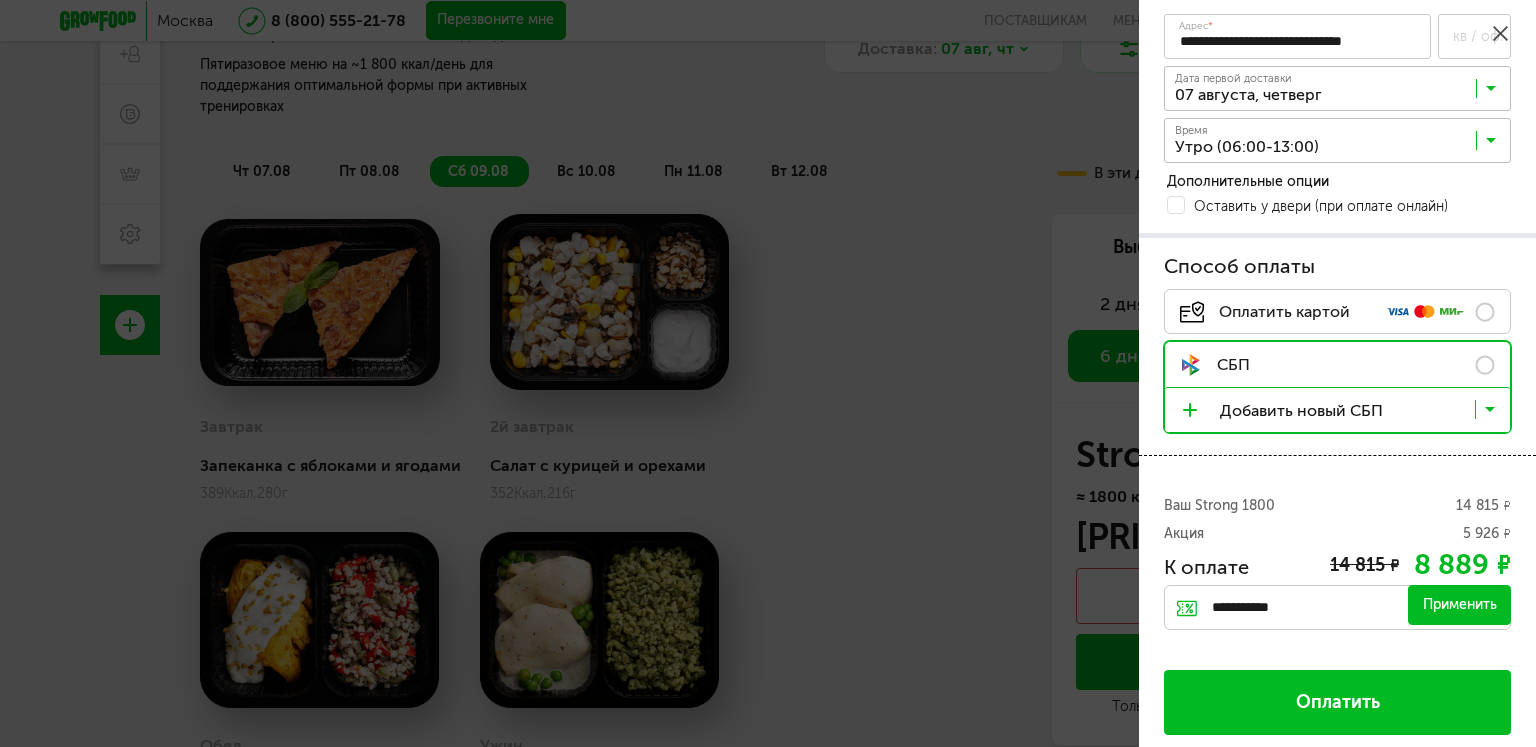 type on "**********" 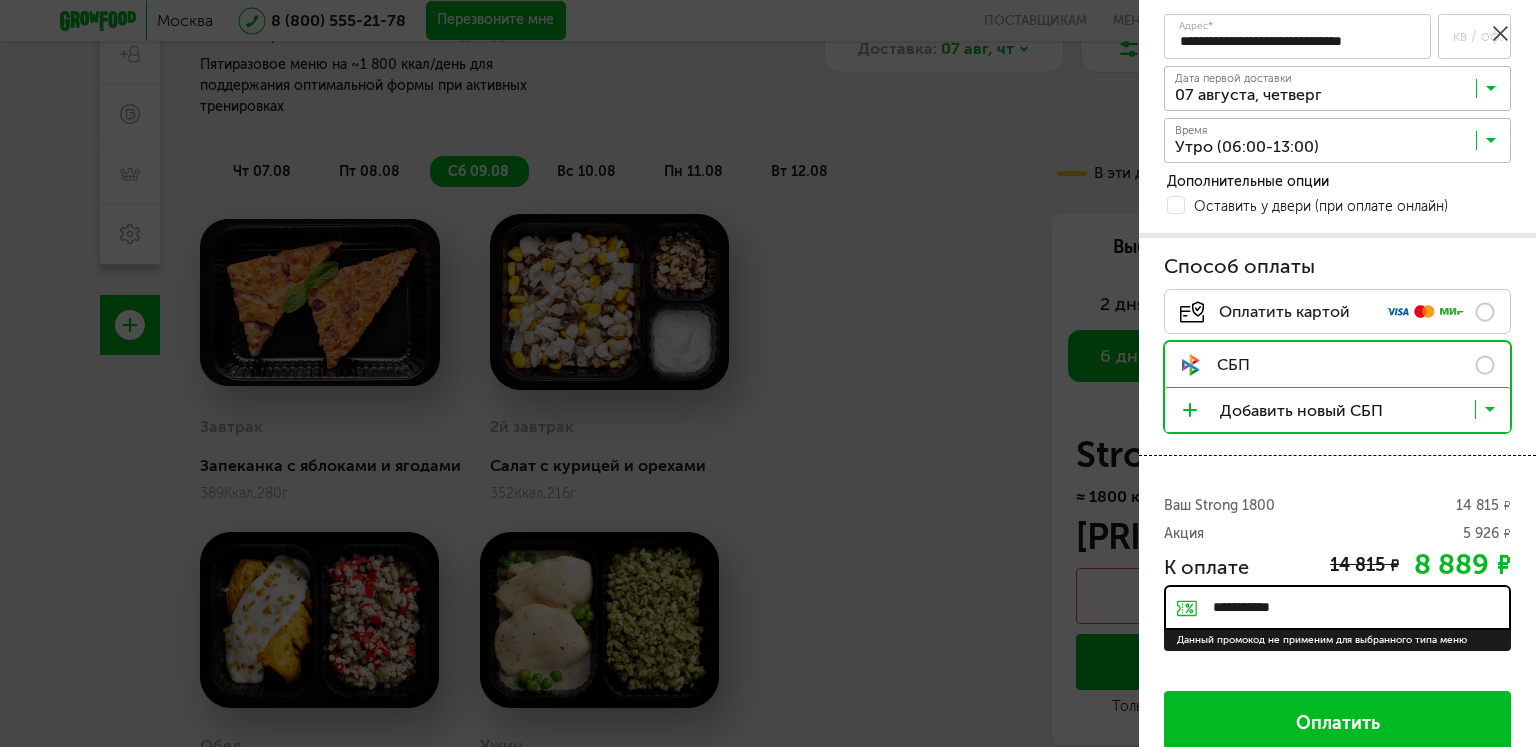 click on "**********" at bounding box center [1337, 607] 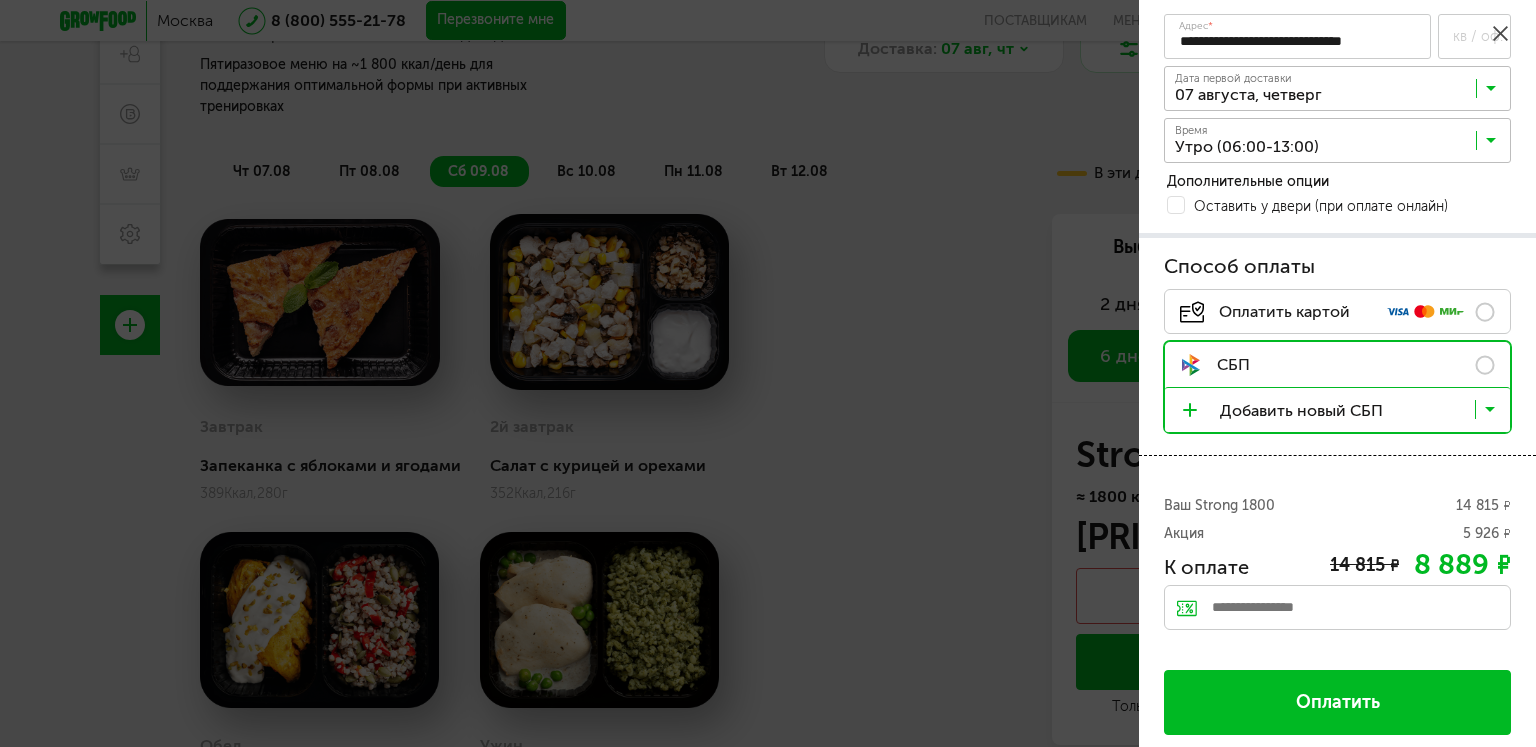 paste on "*******" 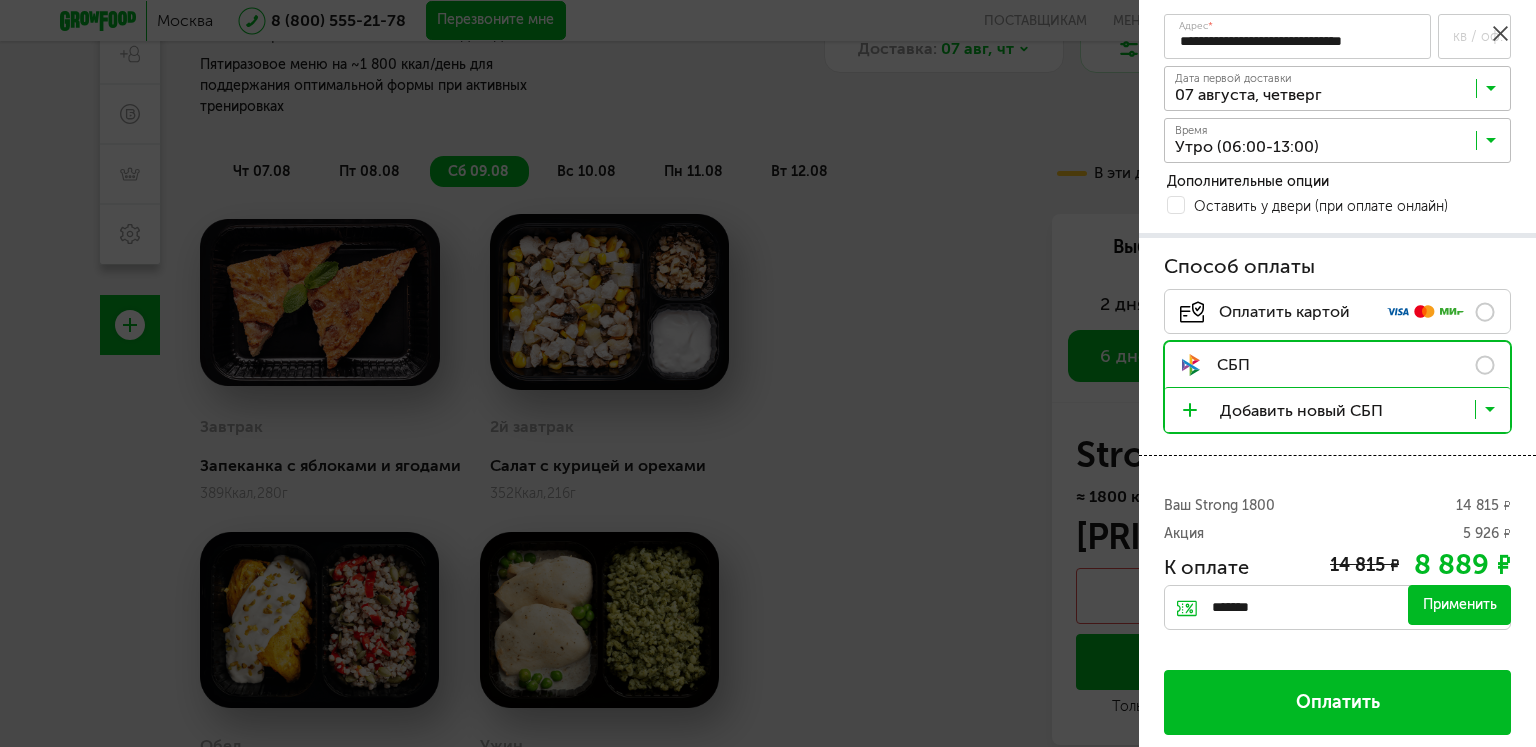 type on "*******" 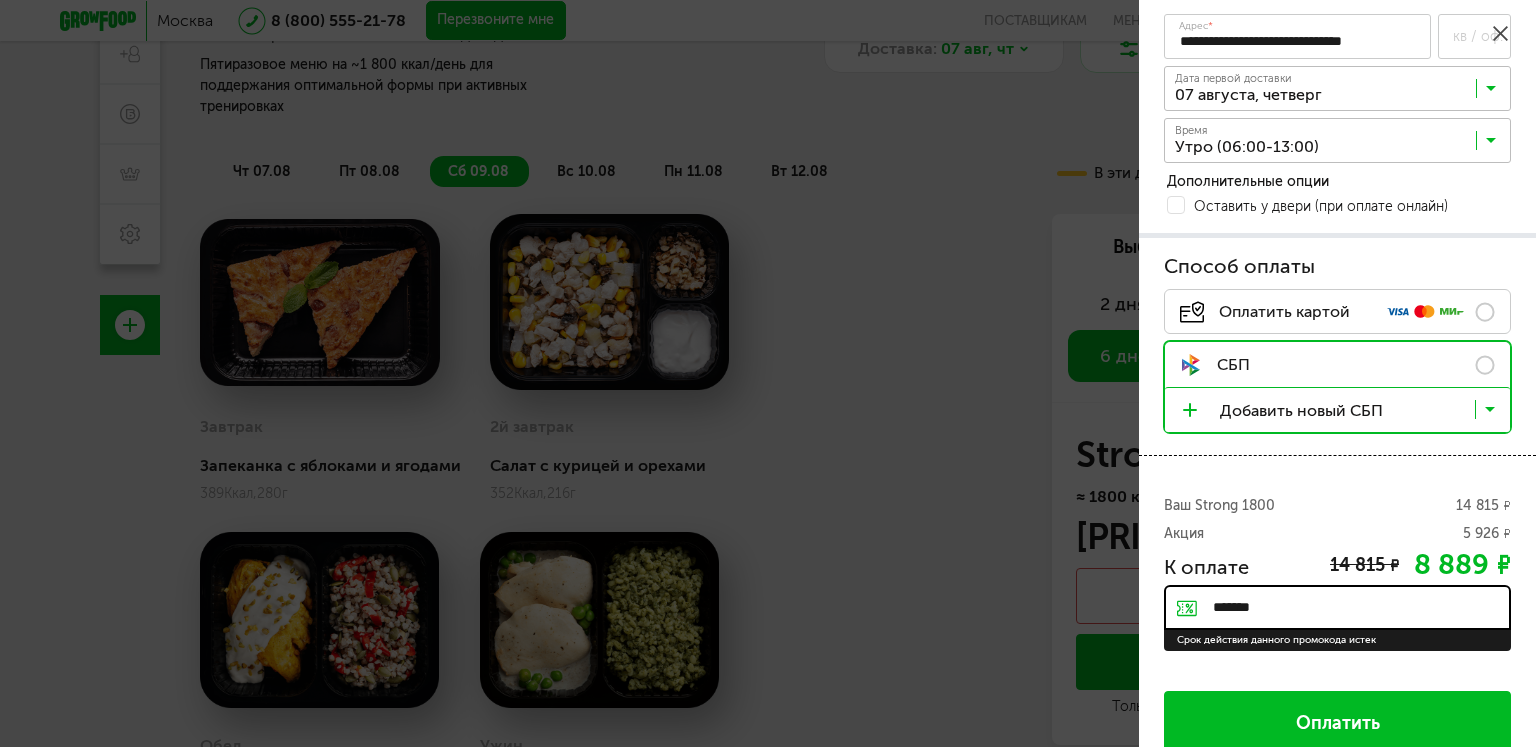 type 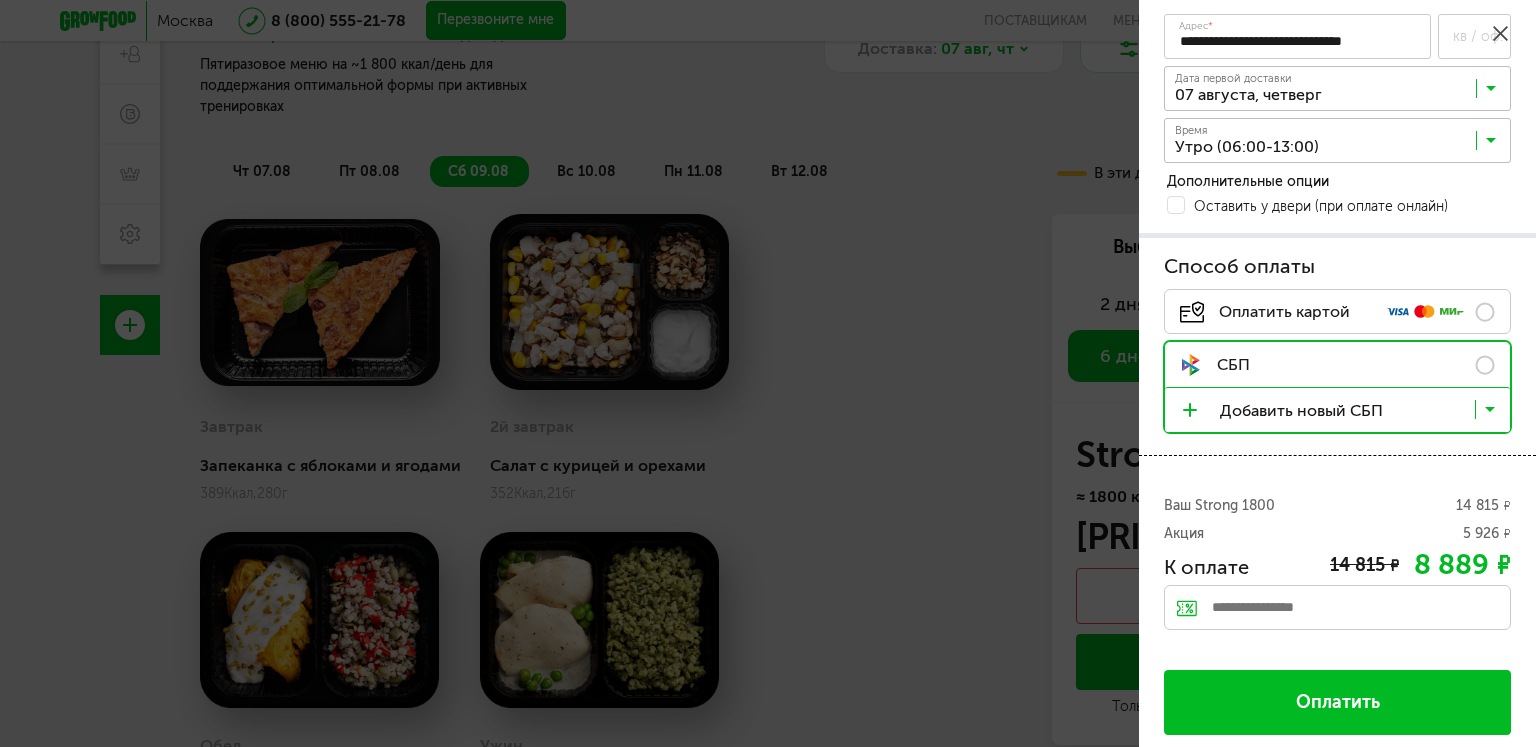 click on "Москва
8 (800) 555-21-78   Перезвоните мне
поставщикам
Меню и цены
Отзывы
FAQ
Женя               Женя   8 (977) 860-20-82       Мои заказы       Подписка           Мои предпочтения     Пригласить друга     +1000 ₽       Бонусы     Программа лояльности     Настройки       Выход       Меню и цены Отзывы FAQ     8 (800) 555-21-78   Перезвоните мне     По любым вопросам пишите сюда:       Подписывайтесь в соцсетях:       Присоединяйся к нашей команде:   Карьера в GF   Читайте статьи:   Блог GrowFood   Ты блогер?   Оставляй заявку   Поставщикам:   Написать   Новый заказ" at bounding box center [768, 285] 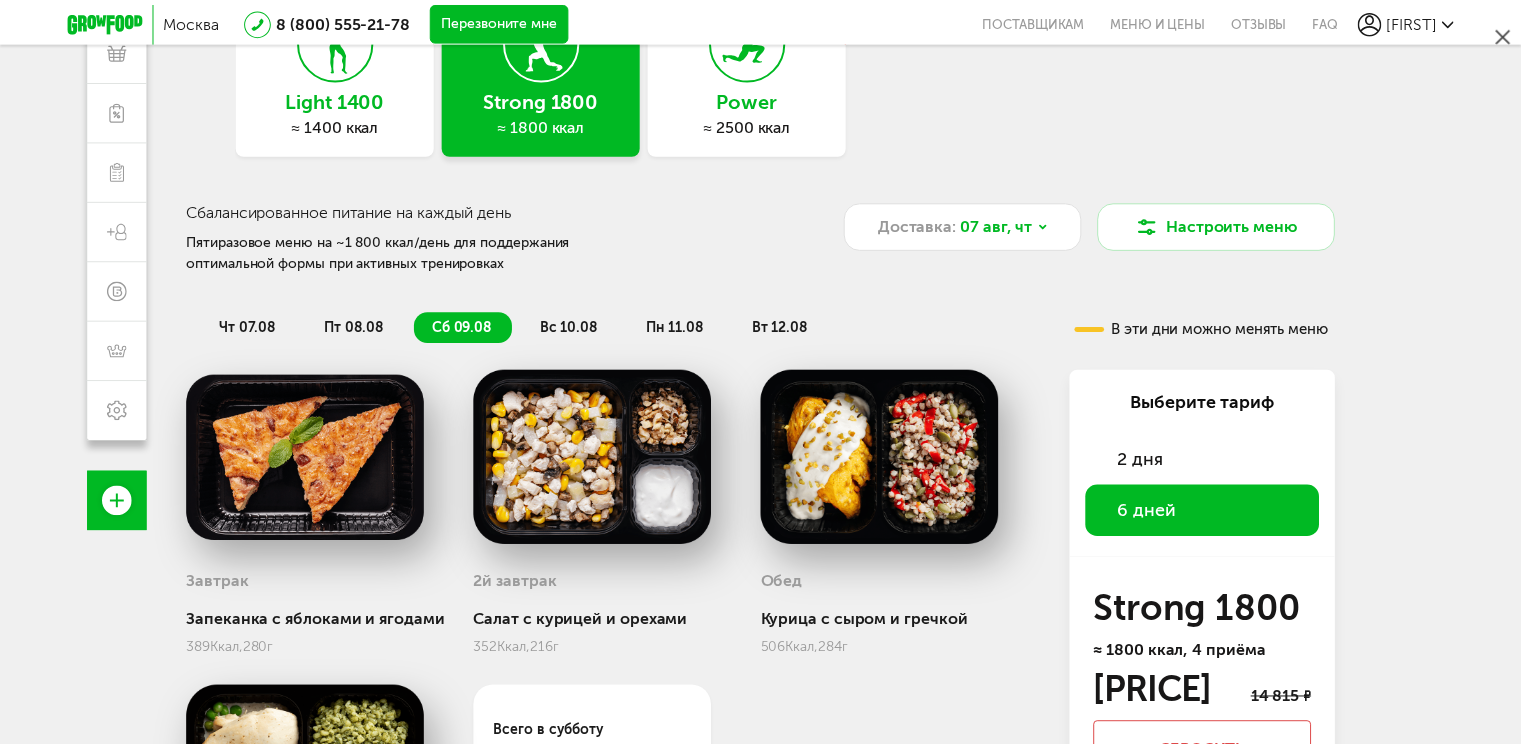 scroll, scrollTop: 0, scrollLeft: 0, axis: both 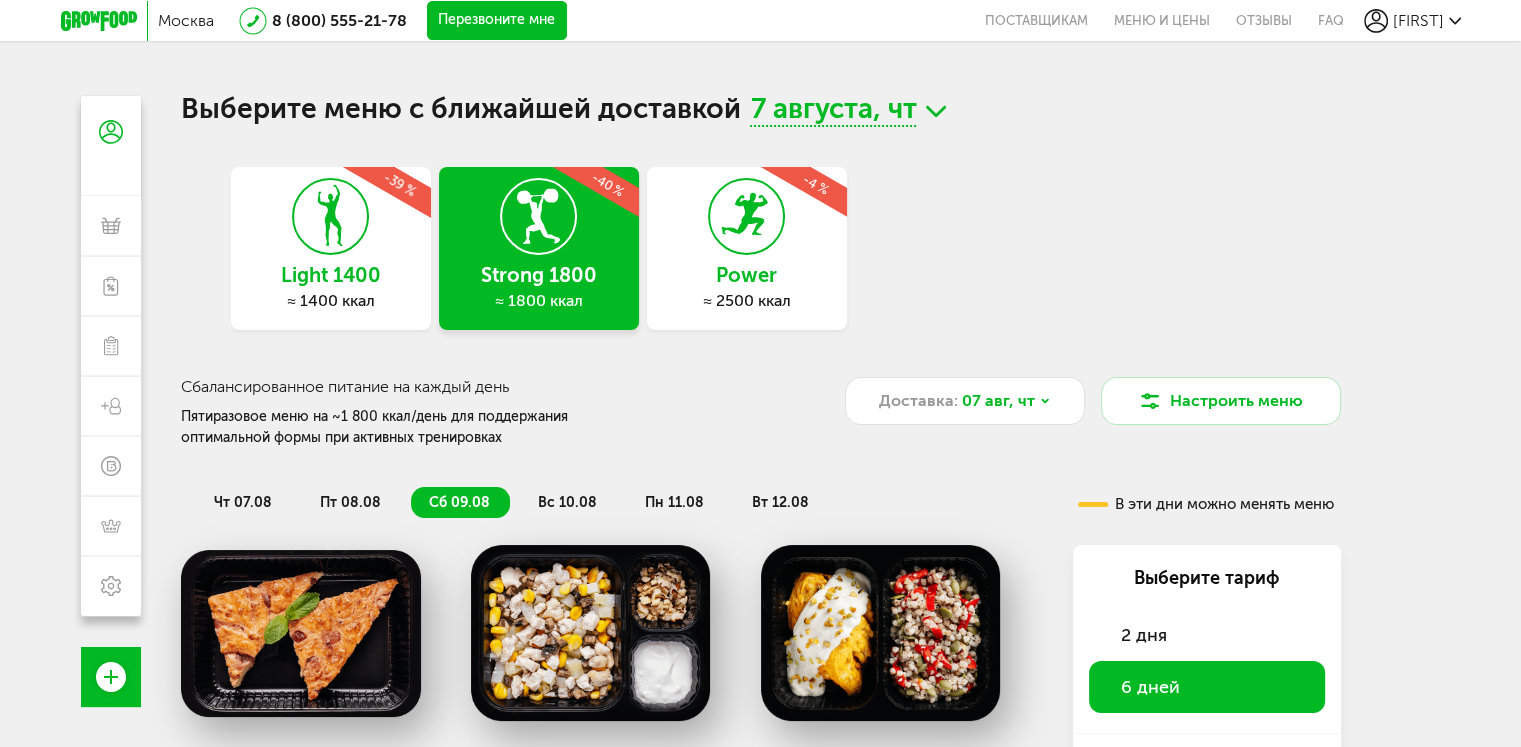 click 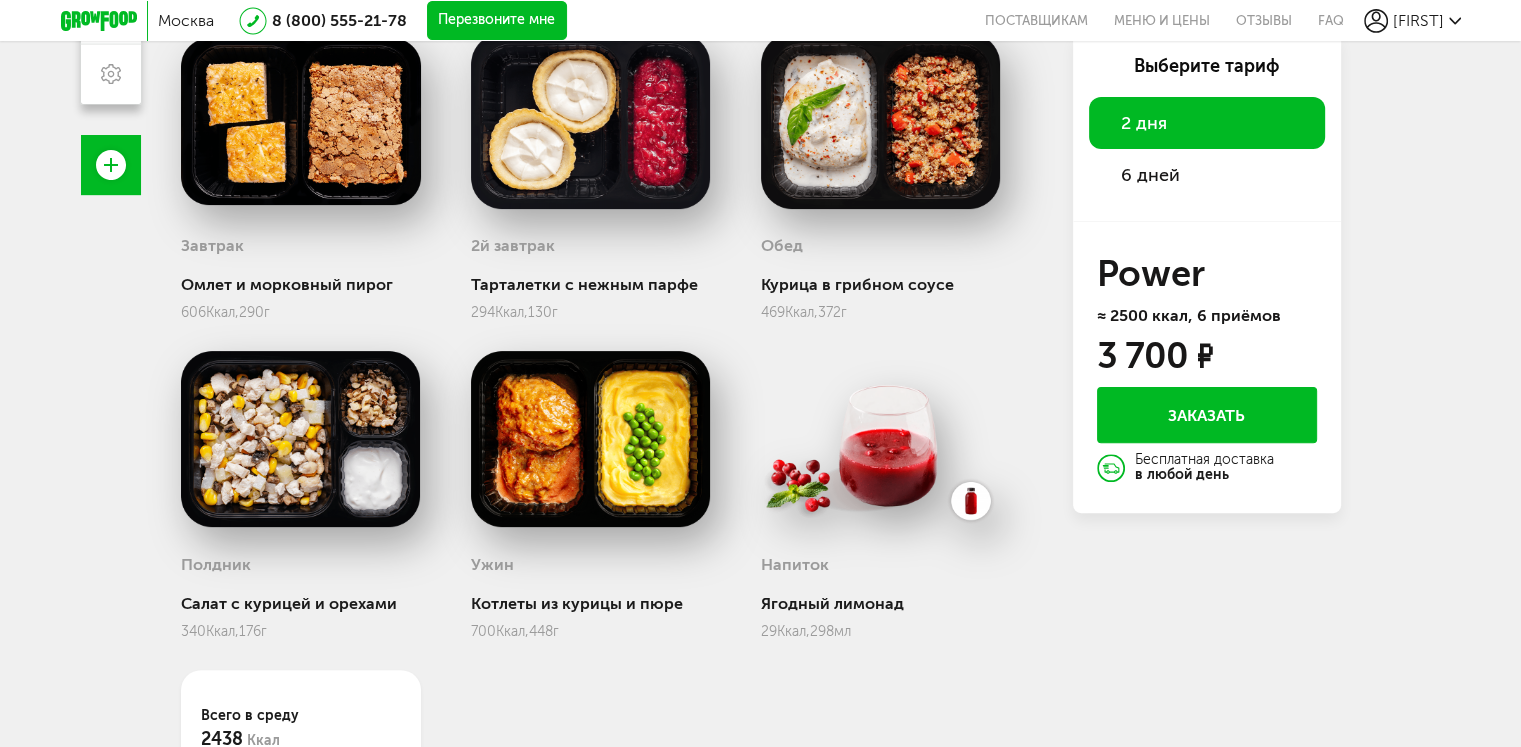 scroll, scrollTop: 553, scrollLeft: 0, axis: vertical 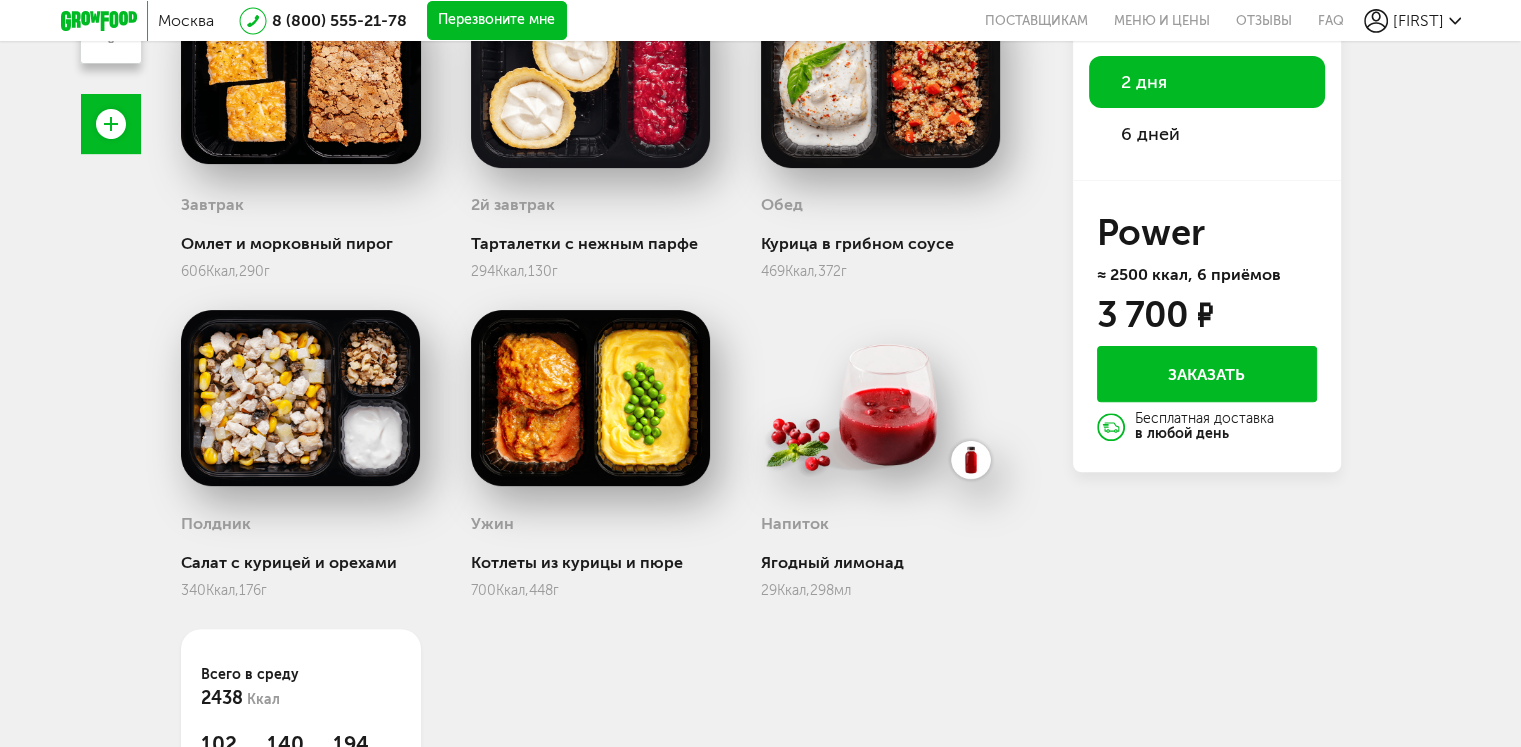 click at bounding box center [881, 398] 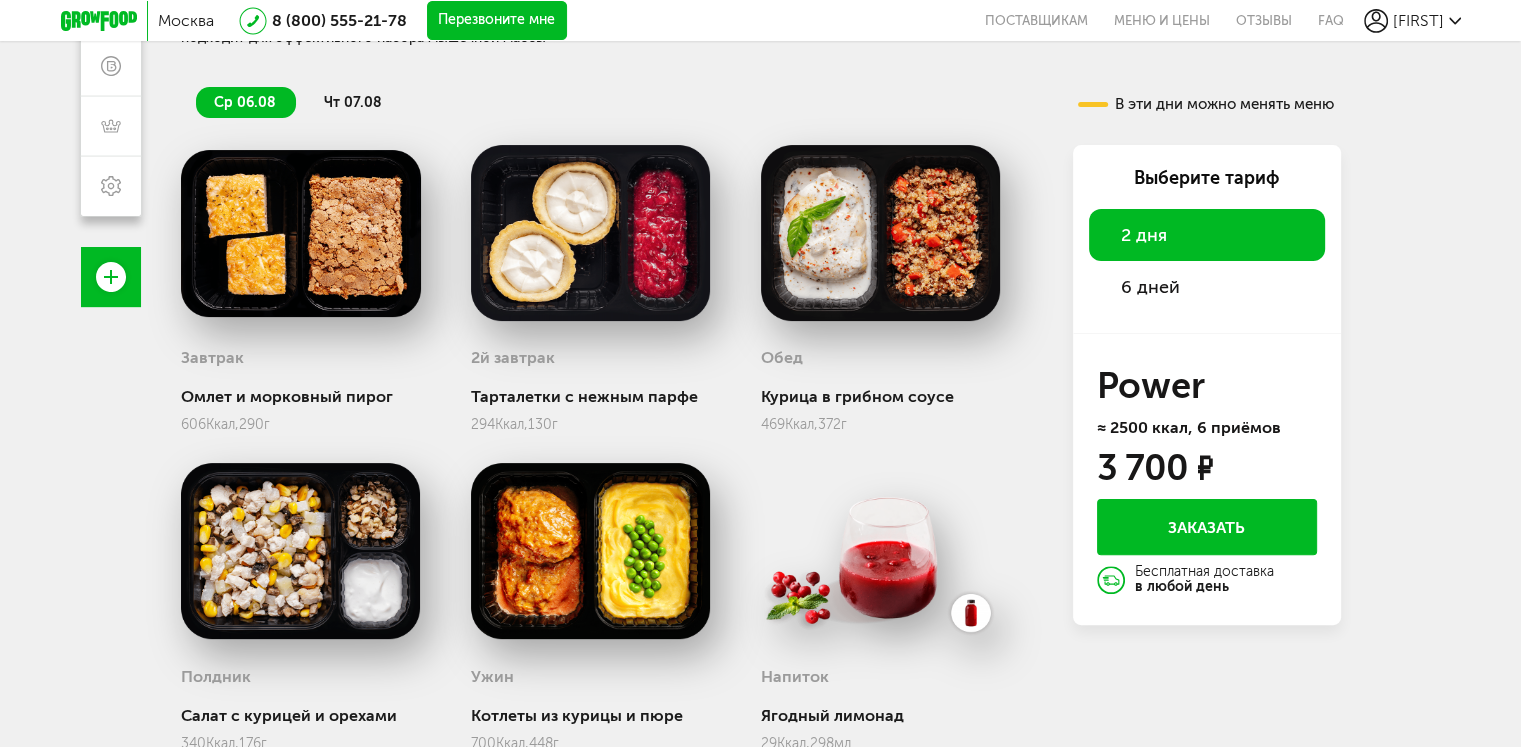 scroll, scrollTop: 400, scrollLeft: 0, axis: vertical 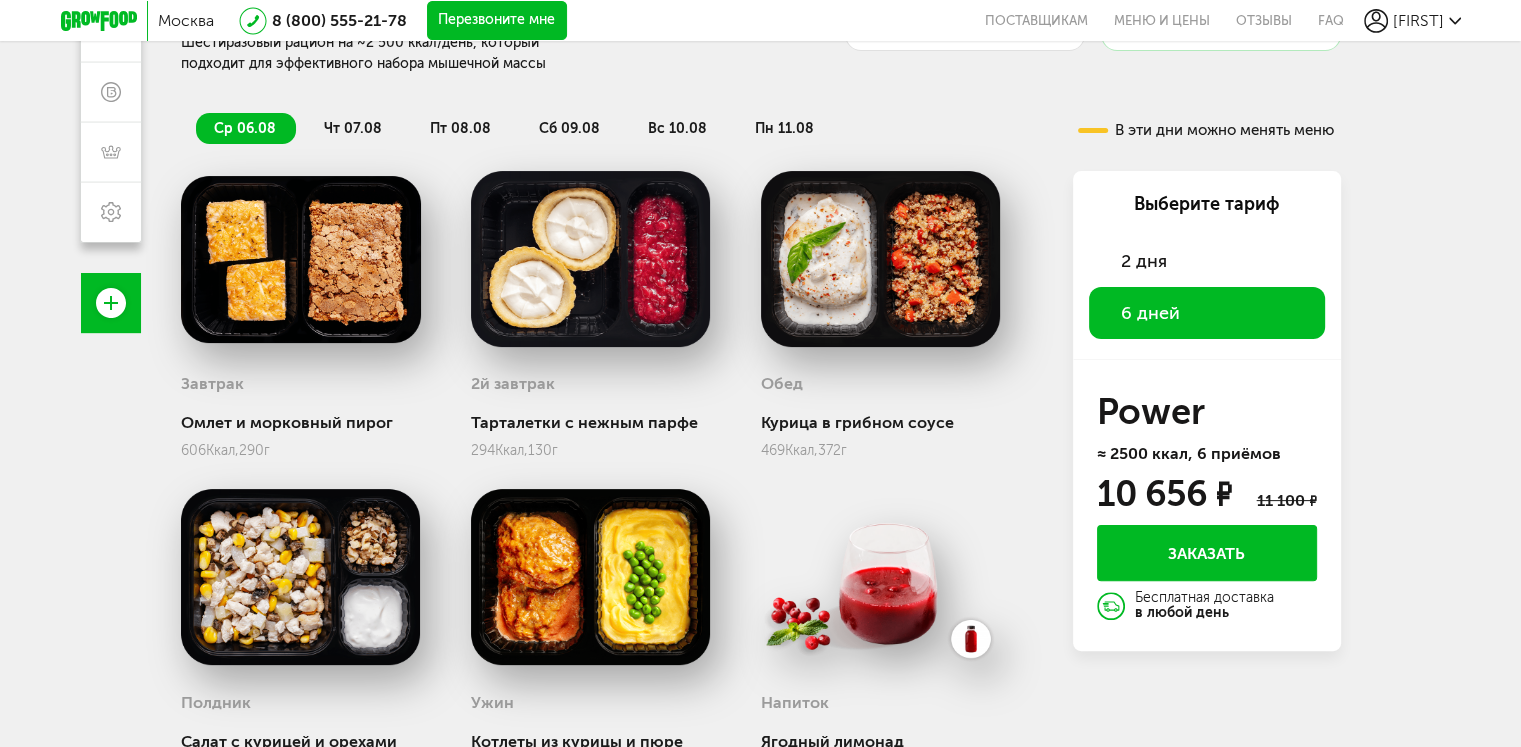 click on "чт 07.08" at bounding box center [353, 128] 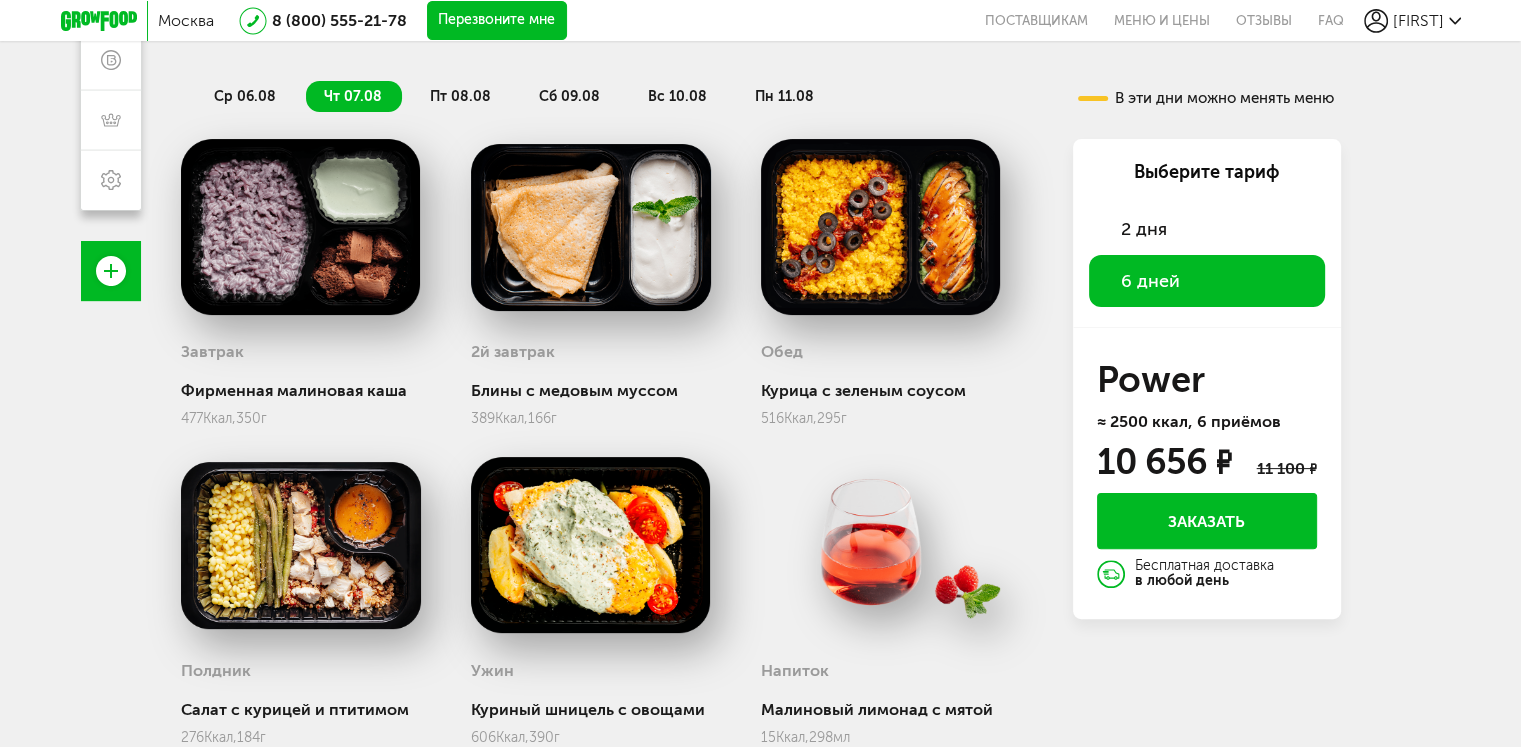scroll, scrollTop: 405, scrollLeft: 0, axis: vertical 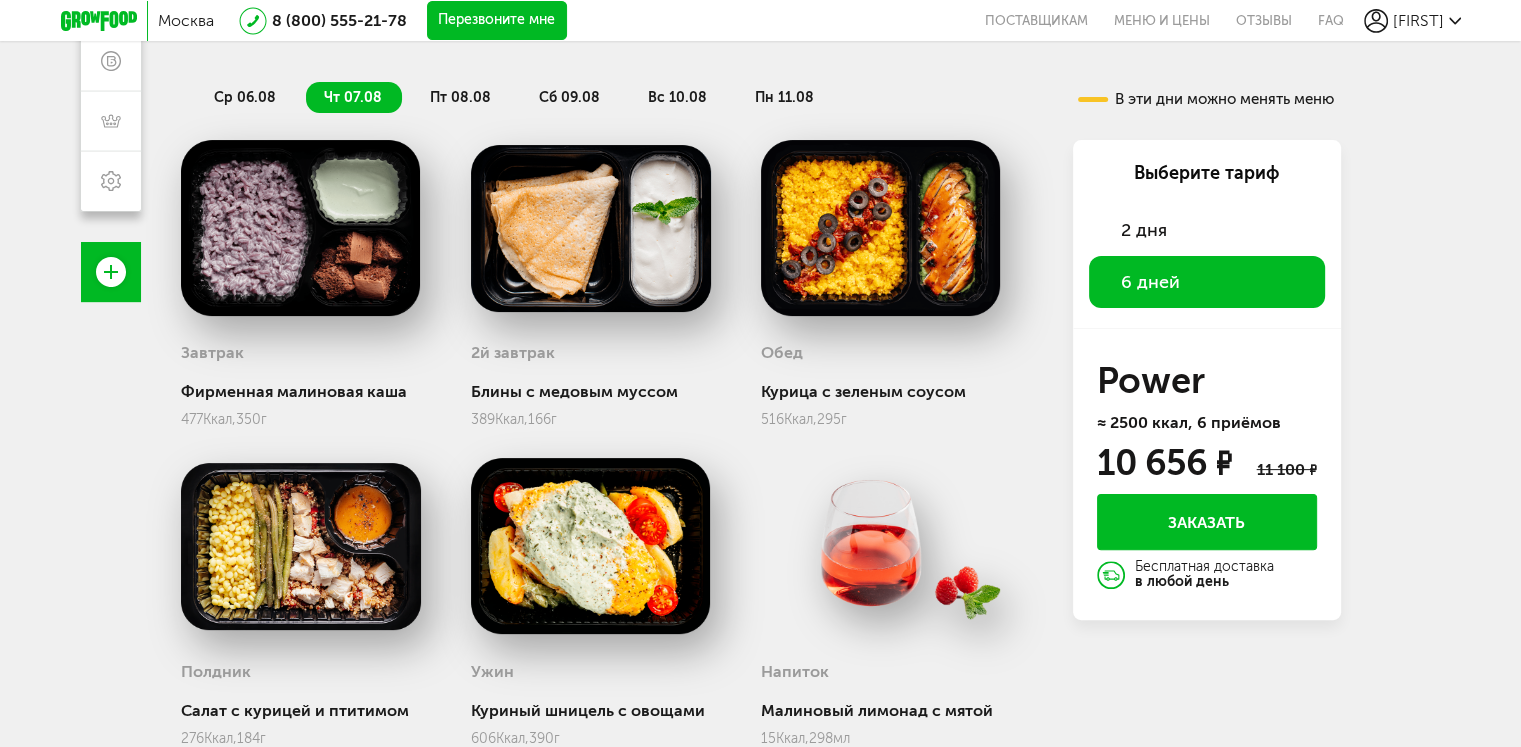 click on "пт 08.08" at bounding box center (460, 97) 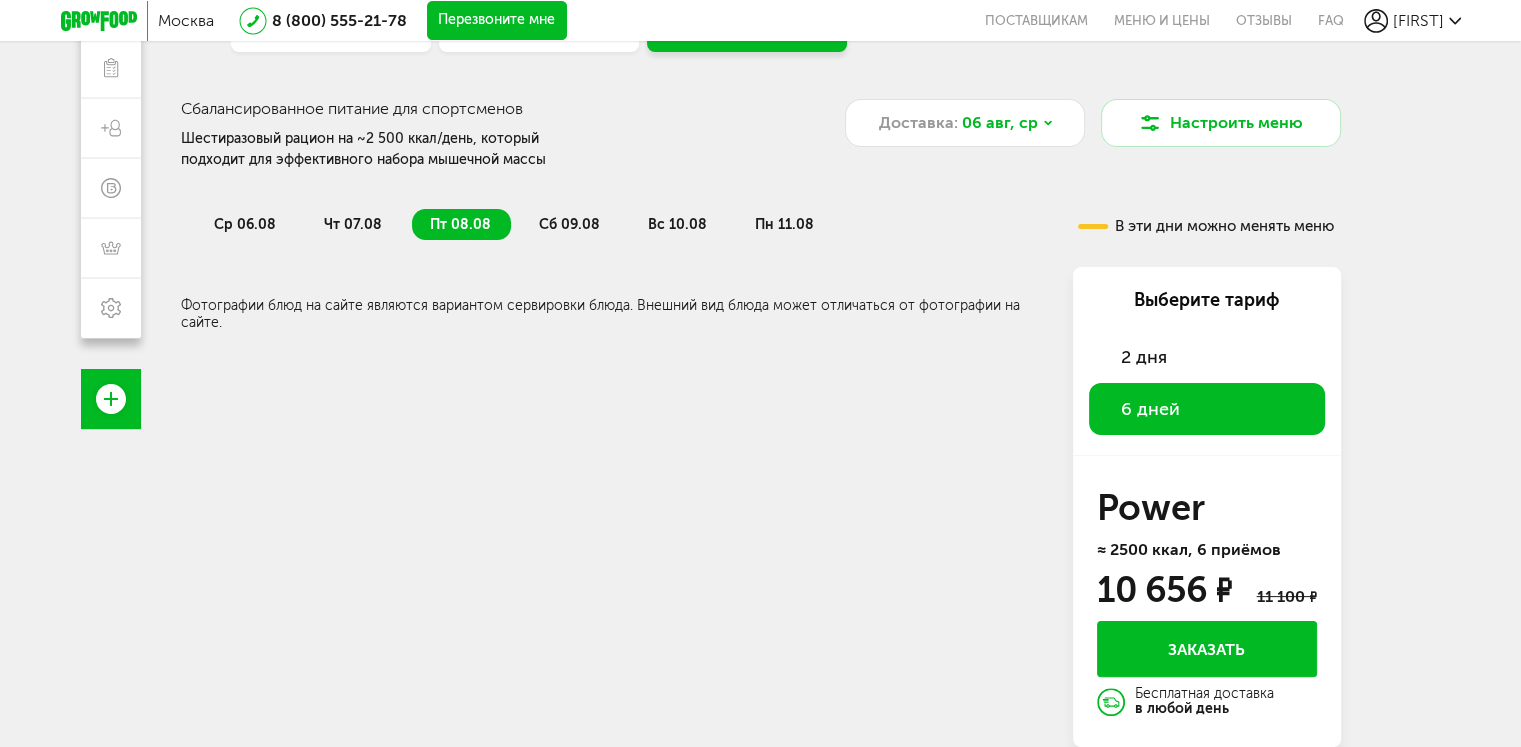 scroll, scrollTop: 276, scrollLeft: 0, axis: vertical 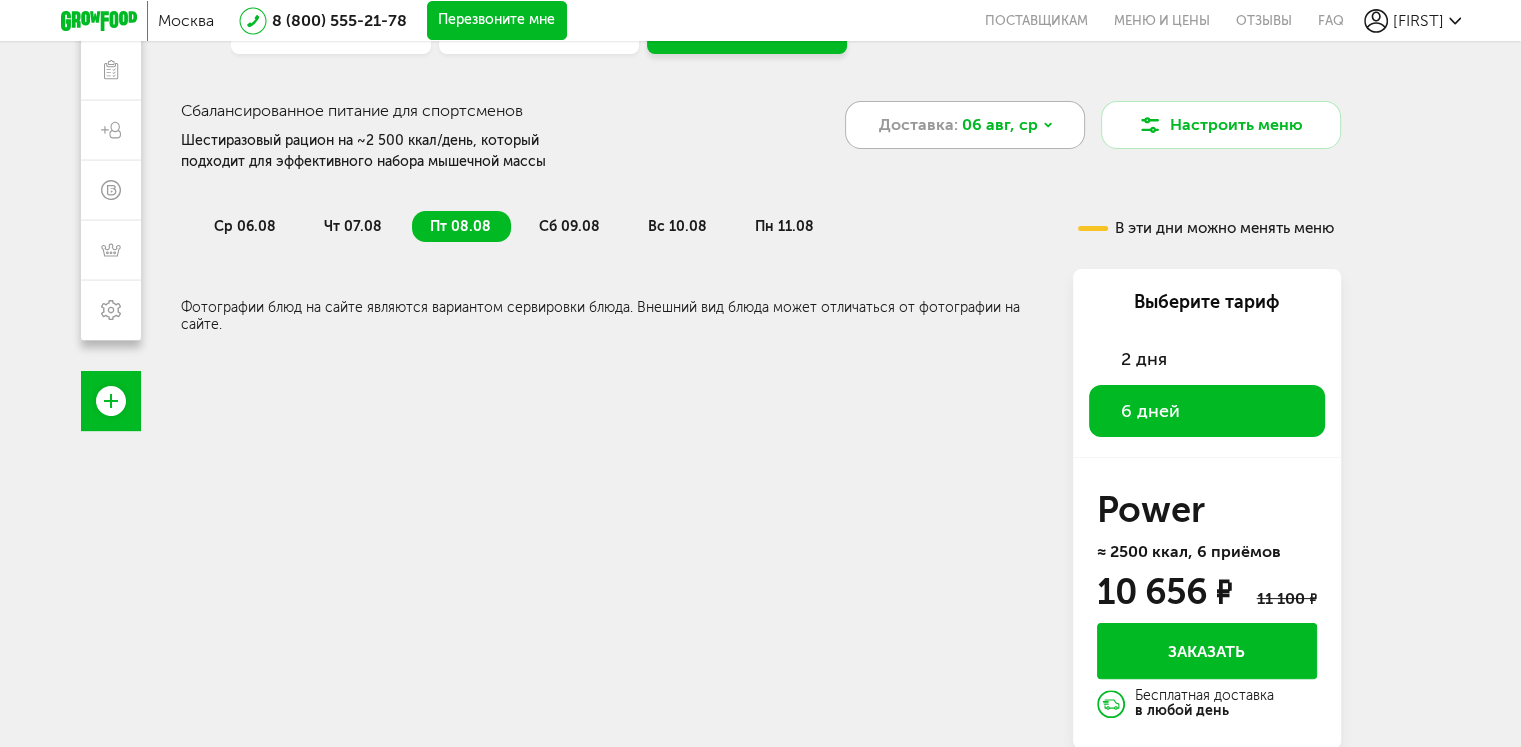 click on "06 авг, ср" at bounding box center (1000, 125) 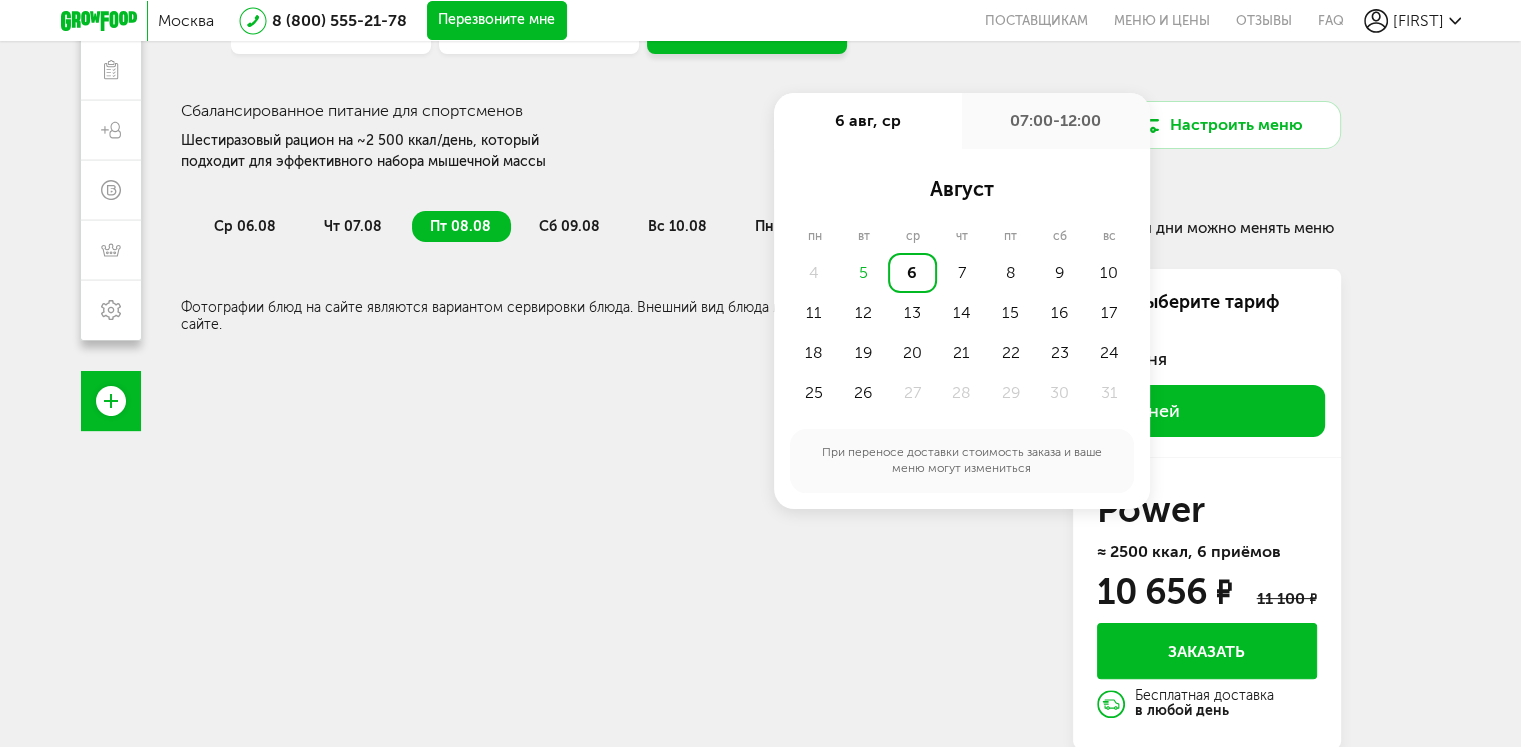 click on "ср 06.08 чт 07.08 пт 08.08 сб 09.08 вс 10.08 пн 11.08        В эти дни можно менять меню
Всего в пятницу 0   Ккал   0 Белки   0 Жиры   0 Углеводы   Фотографии блюд на сайте являются вариантом сервировки блюда. Внешний вид блюда
может отличаться от фотографии на сайте.
Выберите тариф
2 дня   6 дней           Power   ≈ 2500 ккал, 6 приёмов
10 656 ₽
11 100 ₽
Заказать     Бесплатная доставка
в любой день" at bounding box center (761, 470) 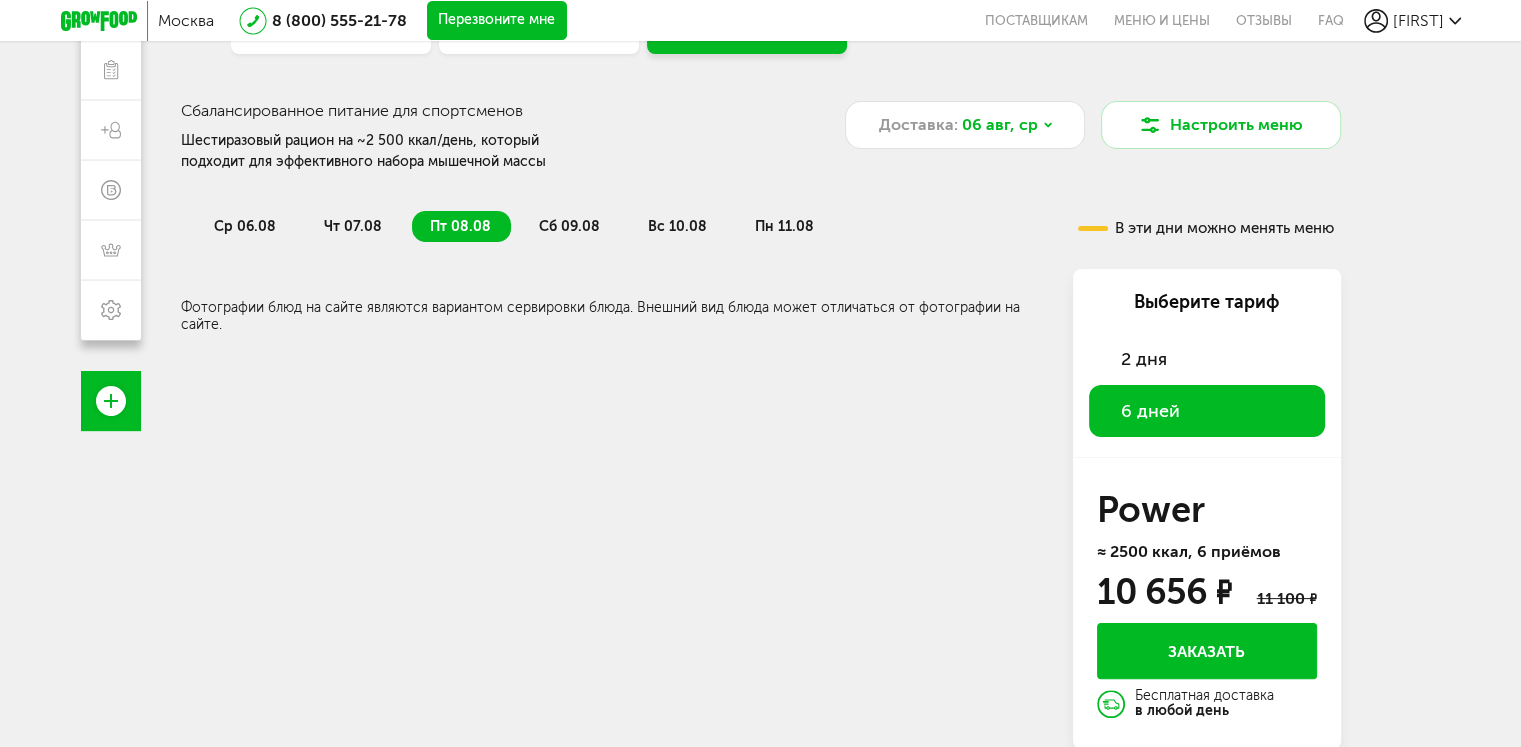 click on "сб 09.08" at bounding box center [570, 226] 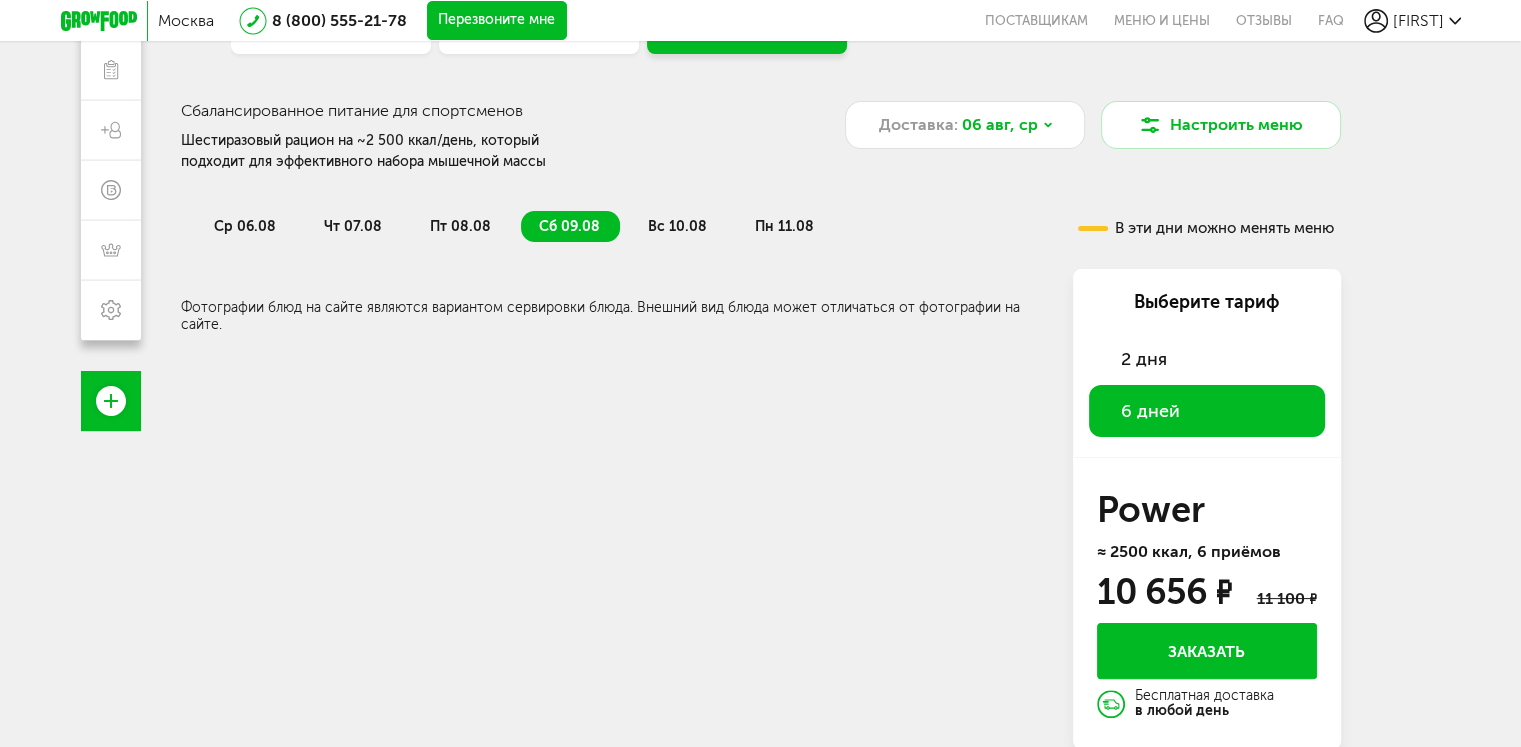 click on "пт 08.08" at bounding box center (460, 226) 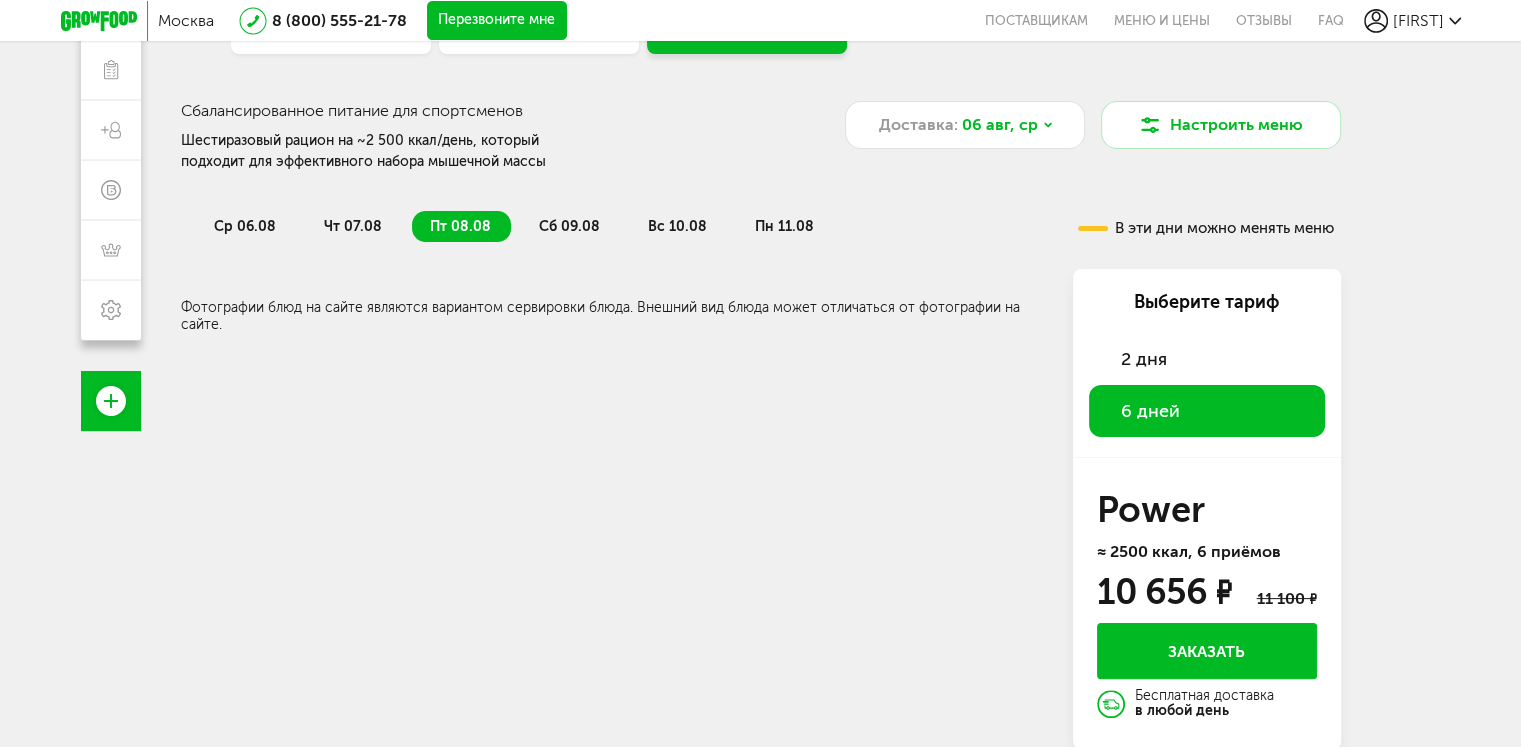 click on "чт 07.08" at bounding box center [353, 226] 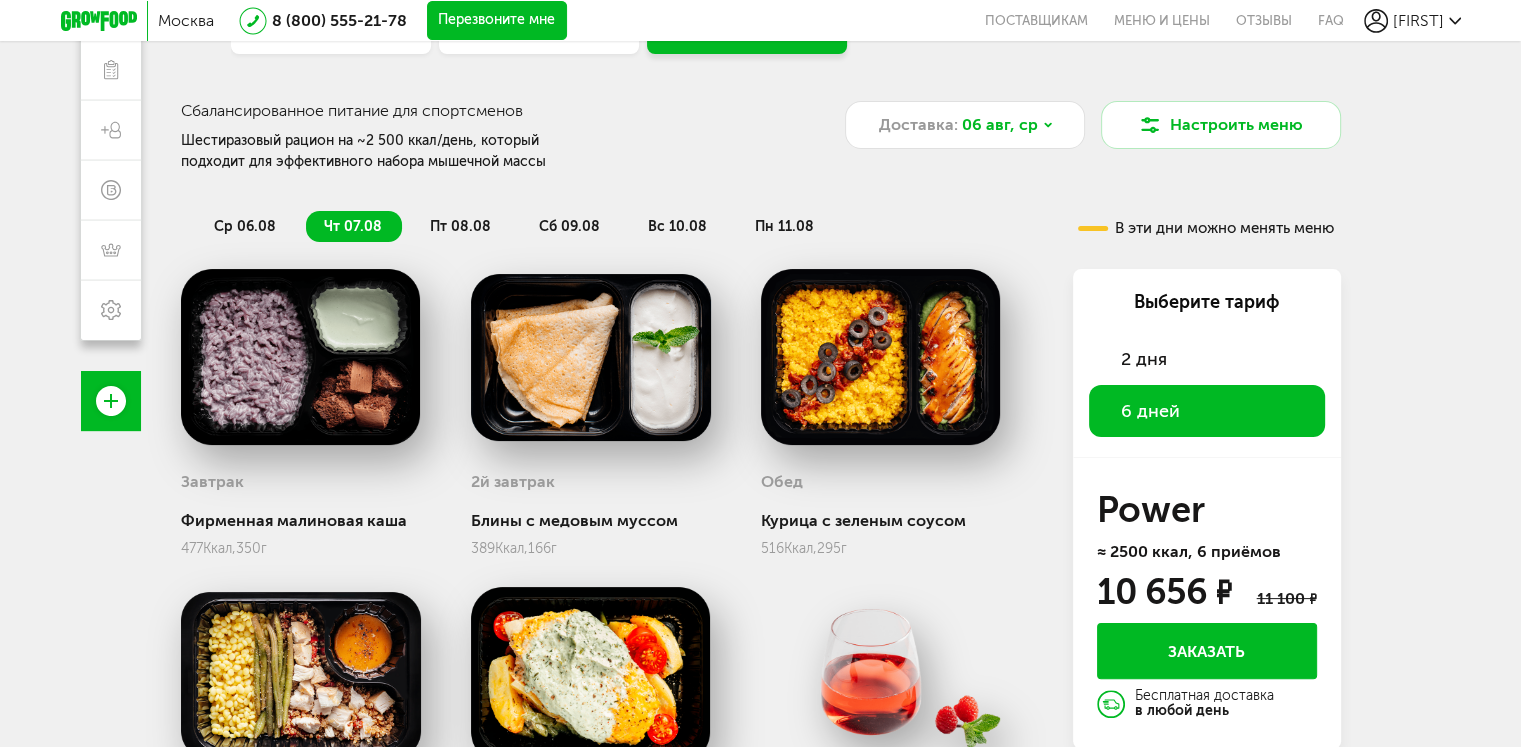 scroll, scrollTop: 405, scrollLeft: 0, axis: vertical 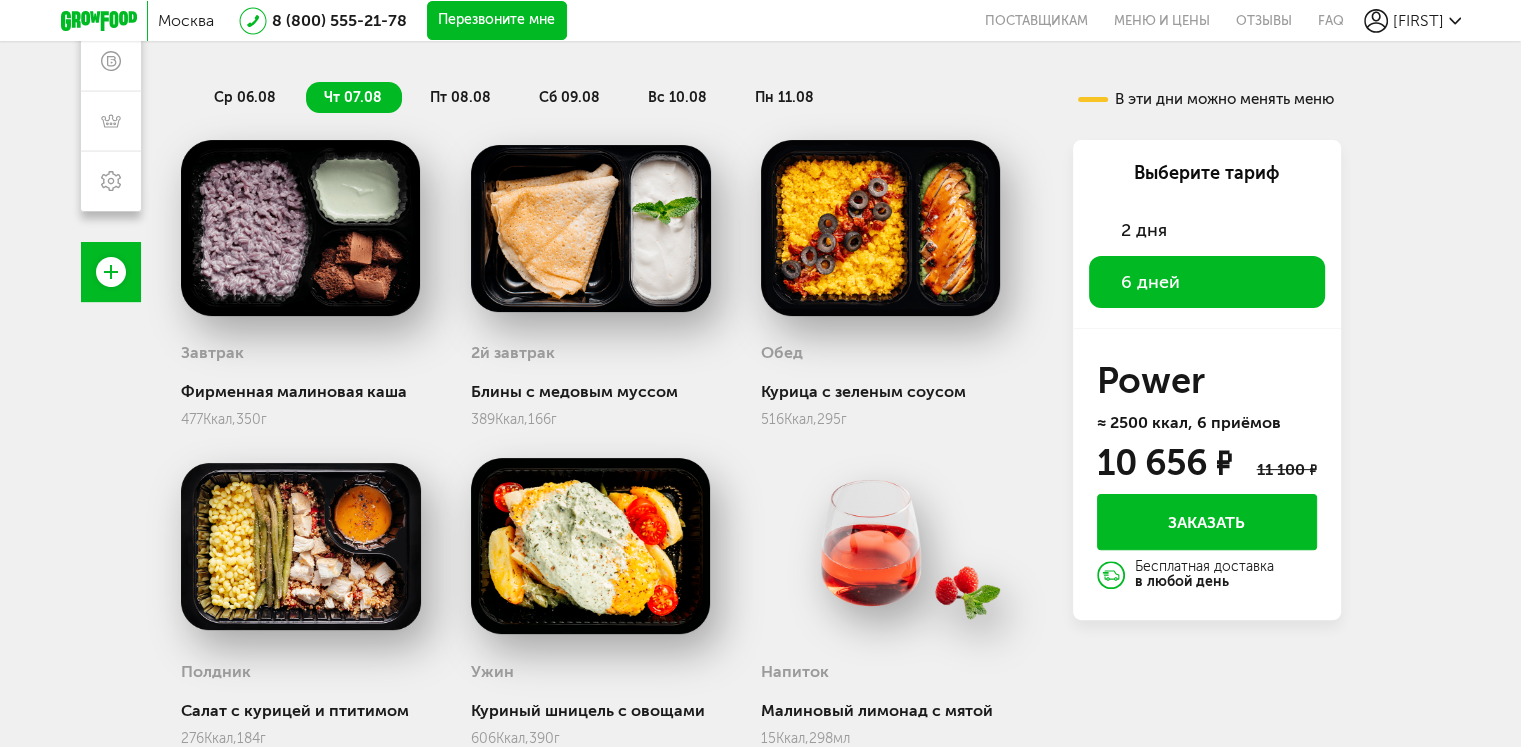 click on "пт 08.08" at bounding box center [460, 97] 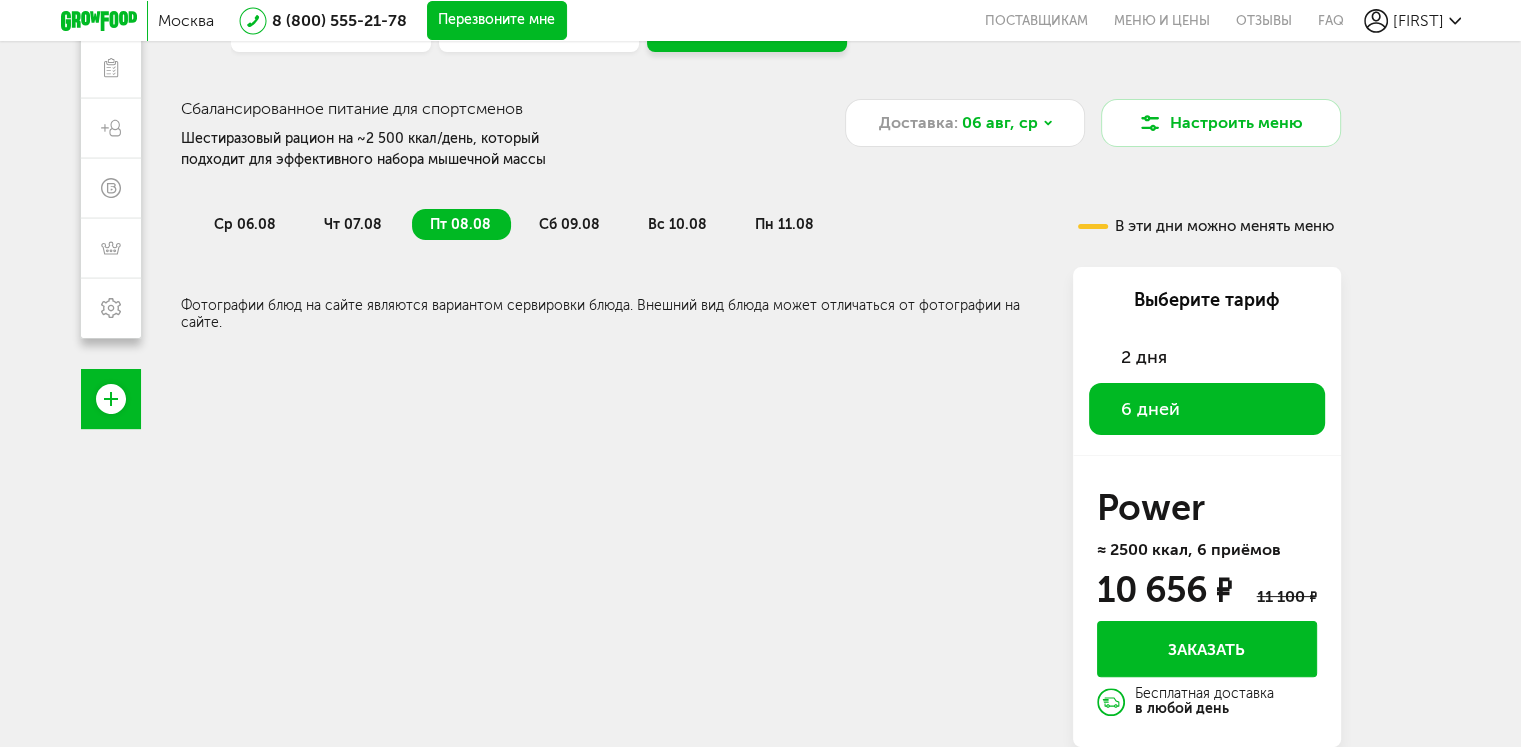 scroll, scrollTop: 276, scrollLeft: 0, axis: vertical 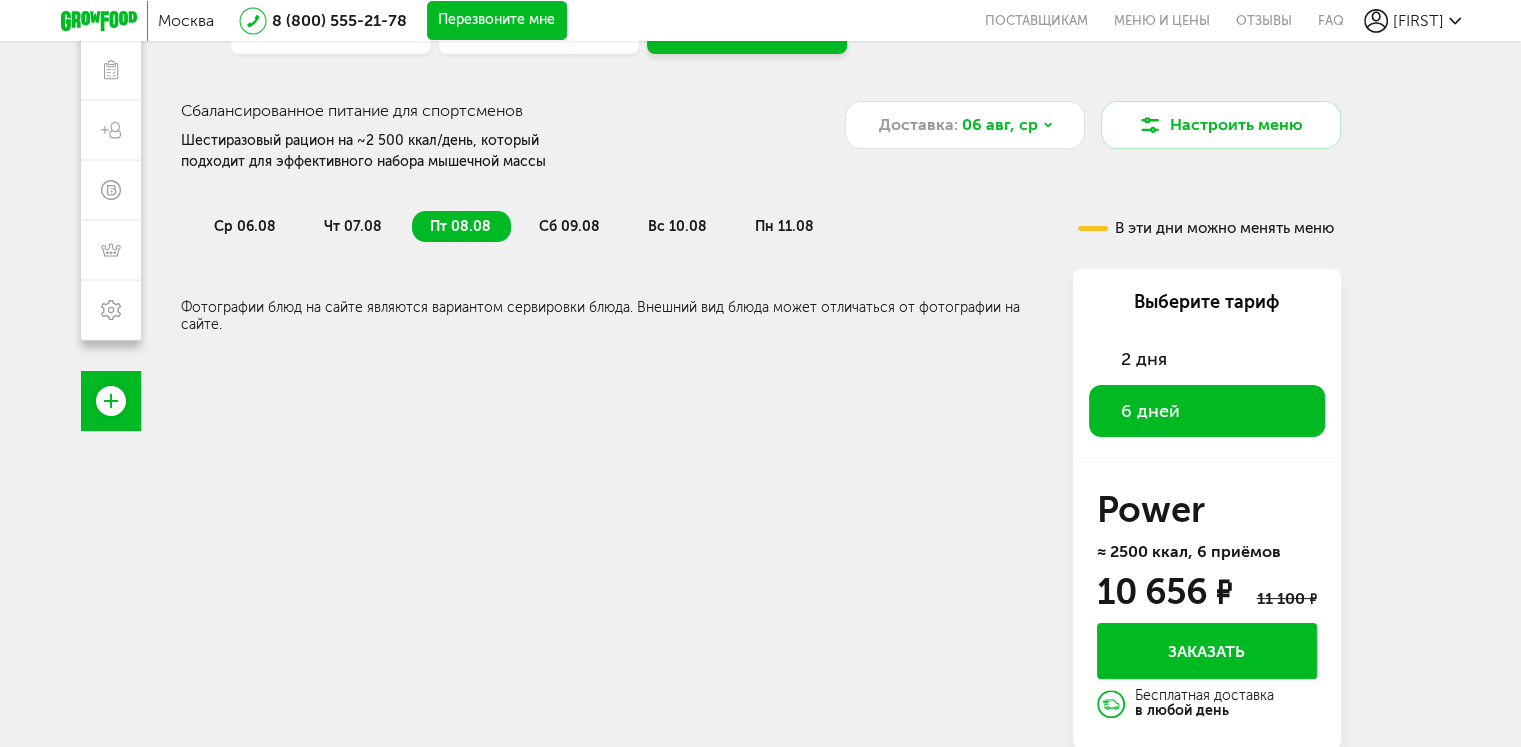 click on "ср 06.08 чт 07.08 пт 08.08 сб 09.08 вс 10.08 пн 11.08" at bounding box center [596, 217] 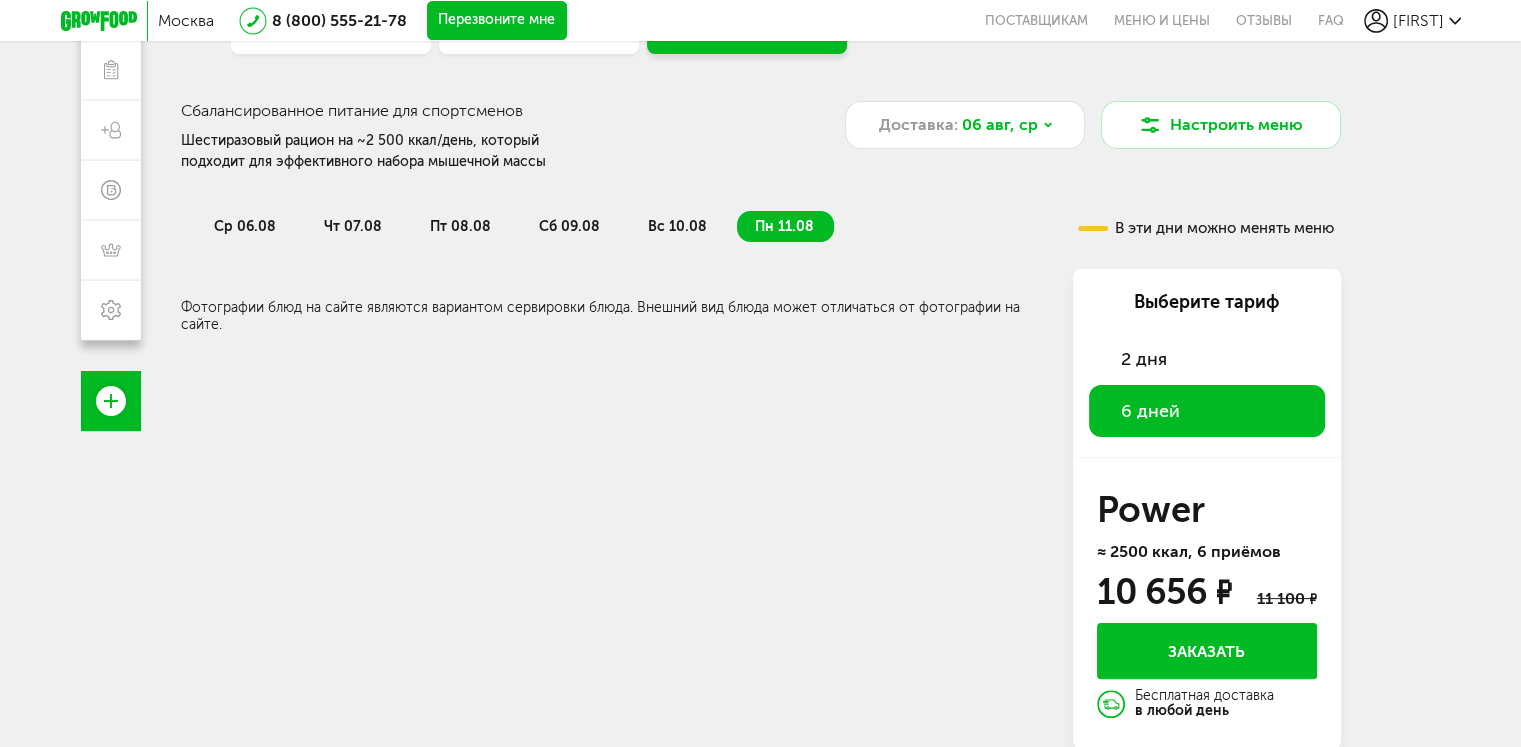 click on "ср 06.08 чт 07.08 пт 08.08 сб 09.08 вс 10.08 пн 11.08" at bounding box center [596, 226] 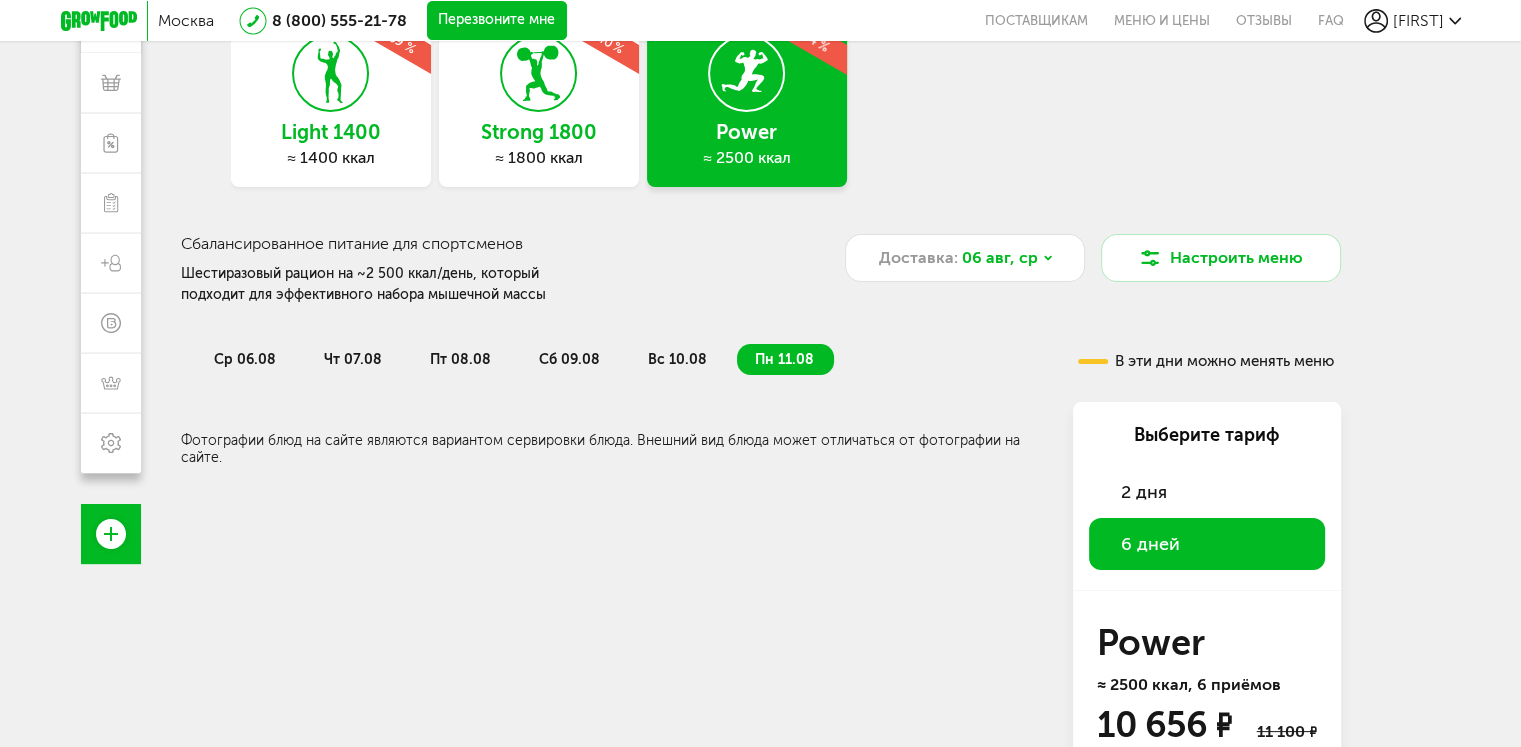 scroll, scrollTop: 141, scrollLeft: 0, axis: vertical 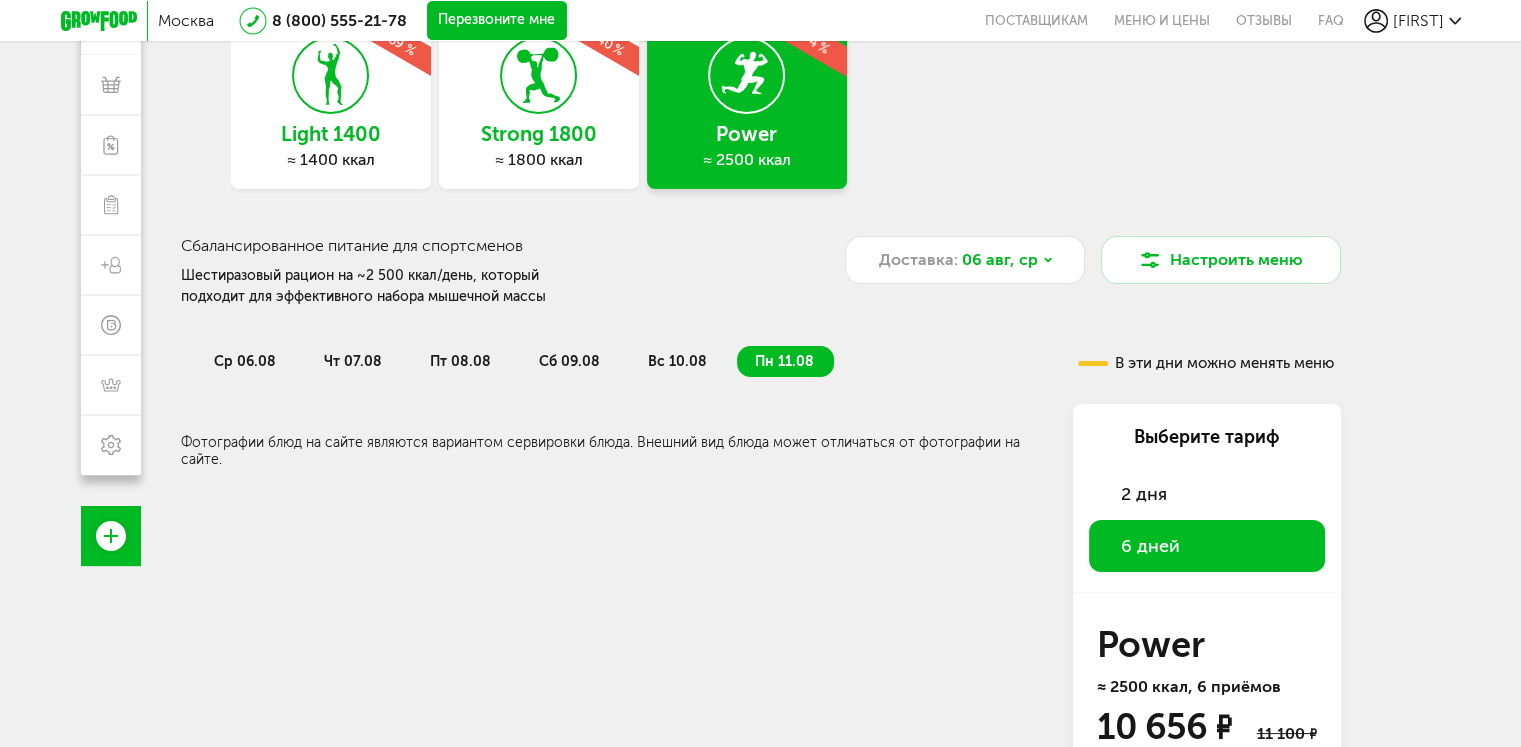click 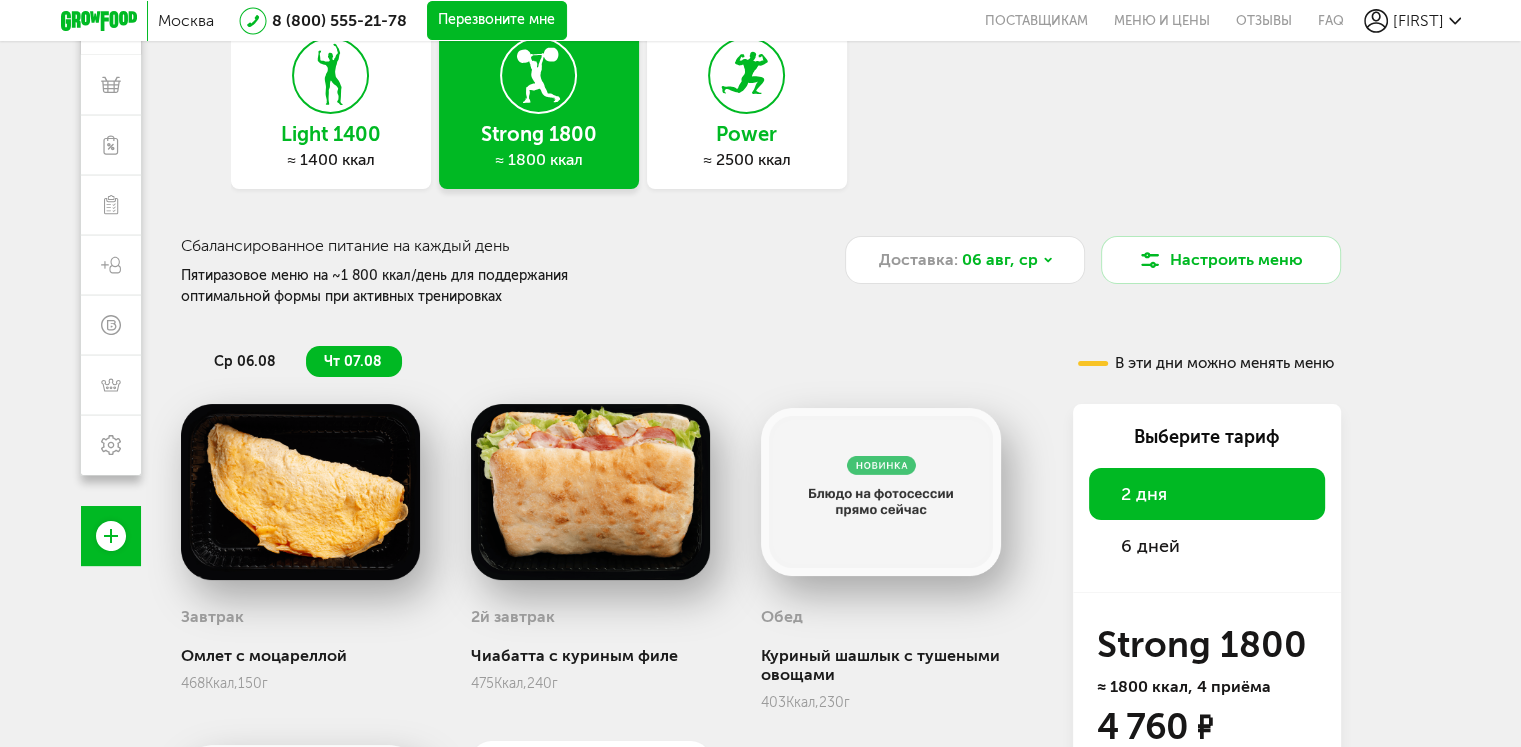 click on "2 дня" at bounding box center [1207, 494] 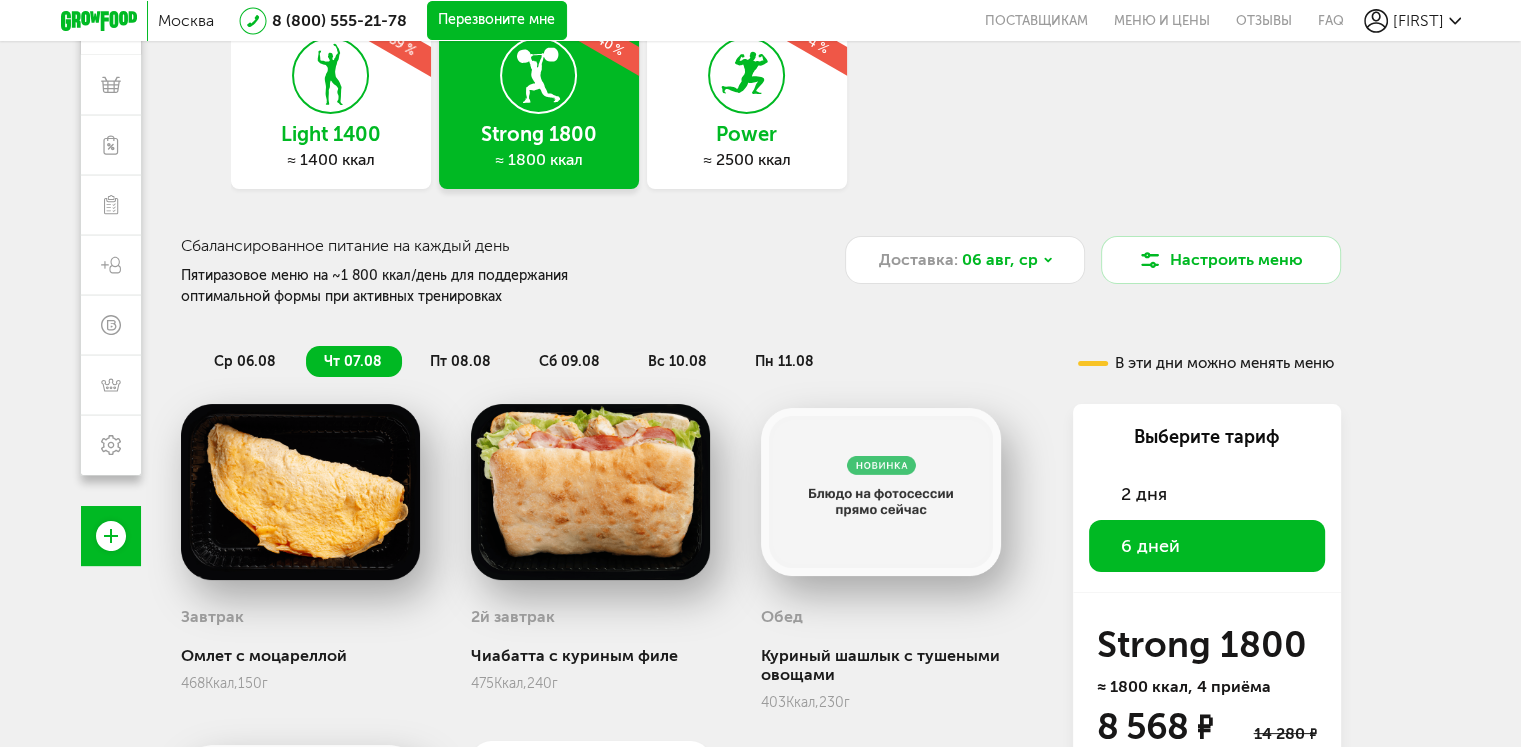click on "ср 06.08" at bounding box center (246, 361) 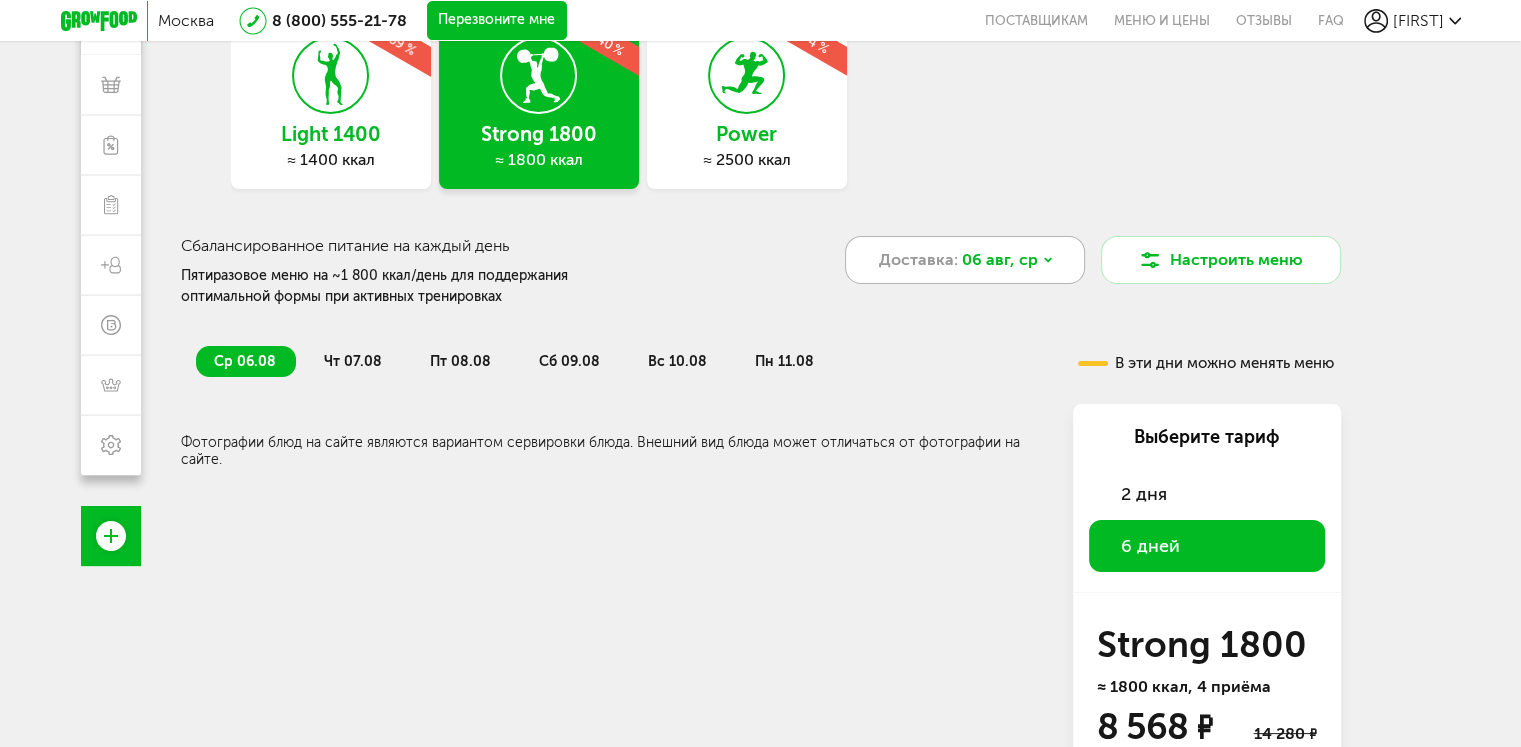 click on "06 авг, ср" at bounding box center [1000, 260] 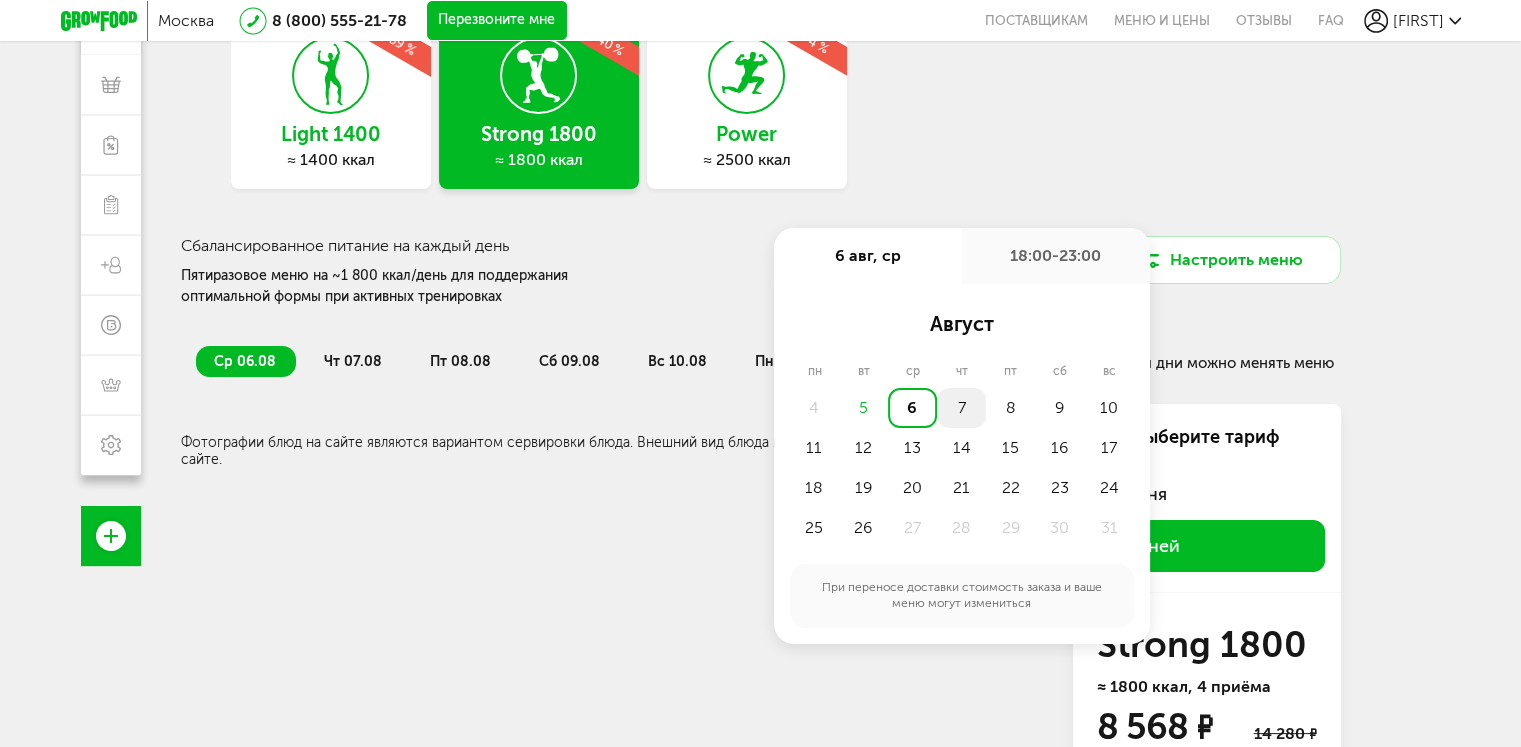 click on "7" at bounding box center (961, 408) 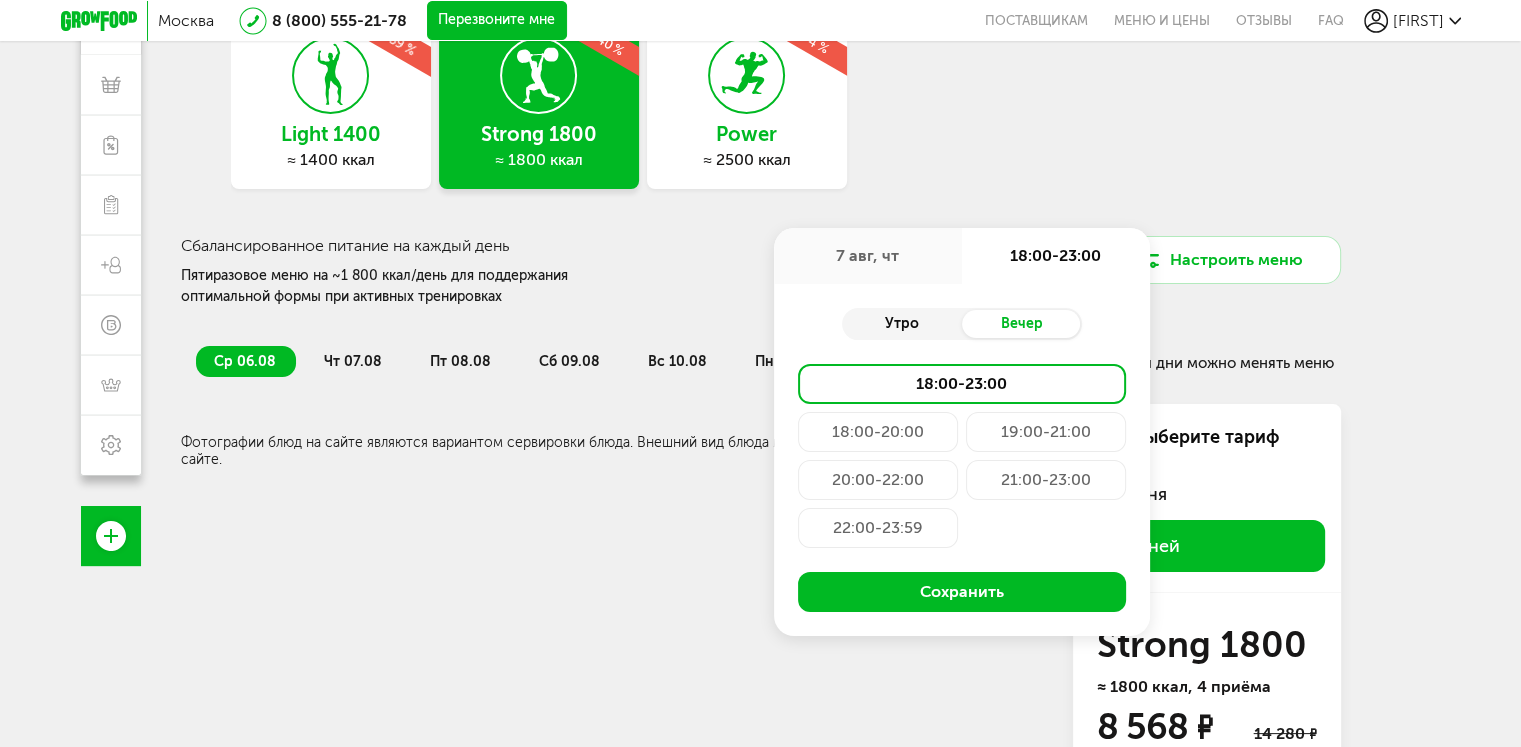 click on "Утро" at bounding box center [902, 324] 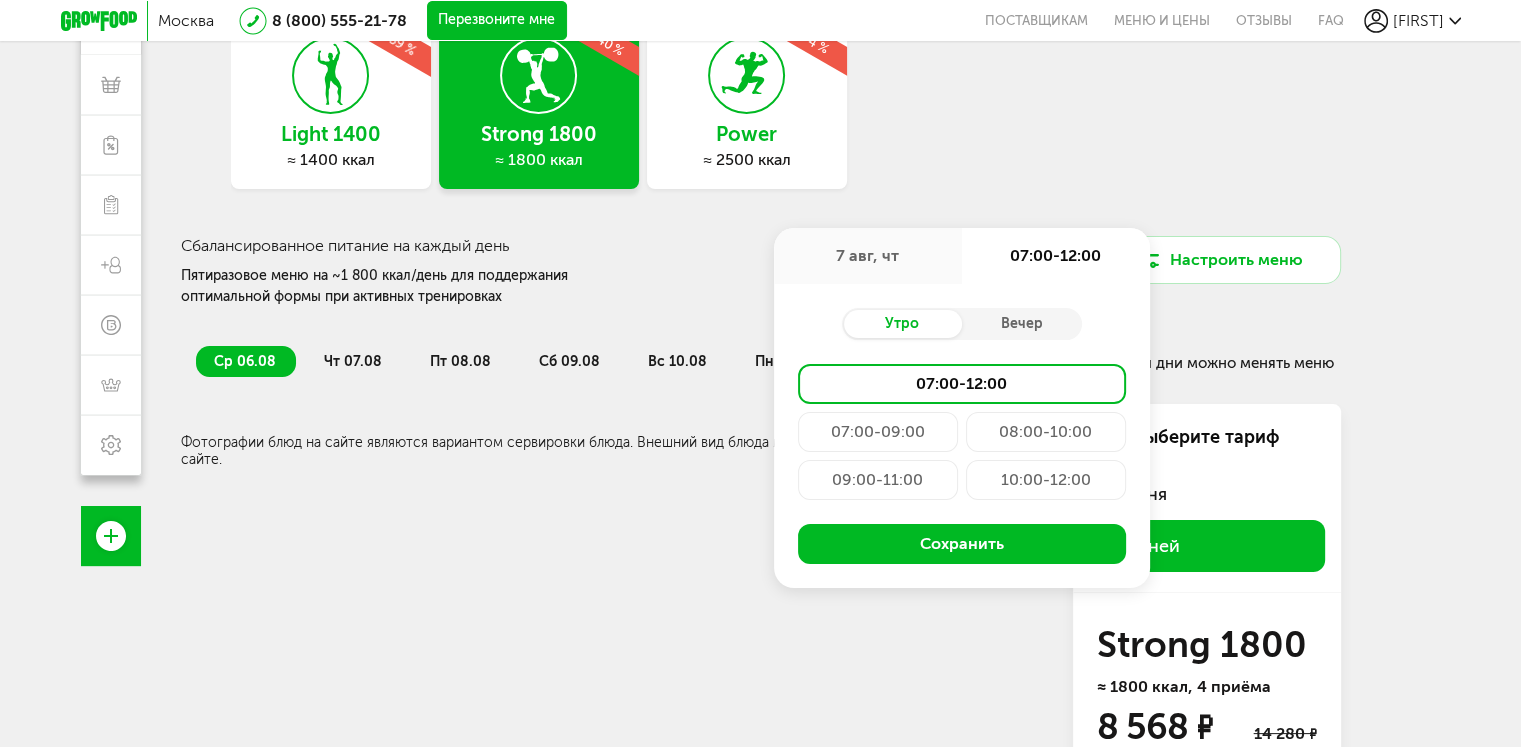click on "08:00-10:00" at bounding box center (1046, 432) 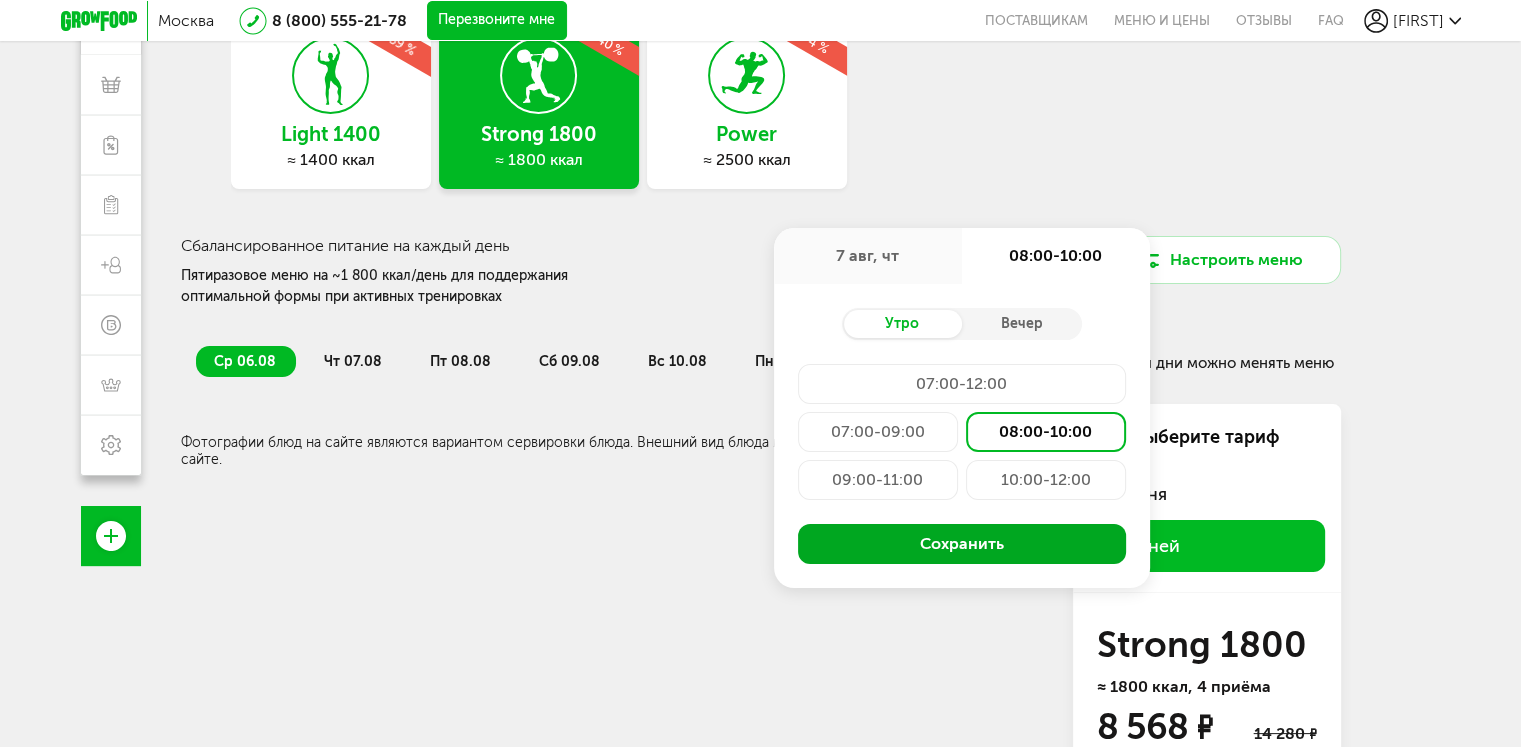 click on "Сохранить" at bounding box center (962, 544) 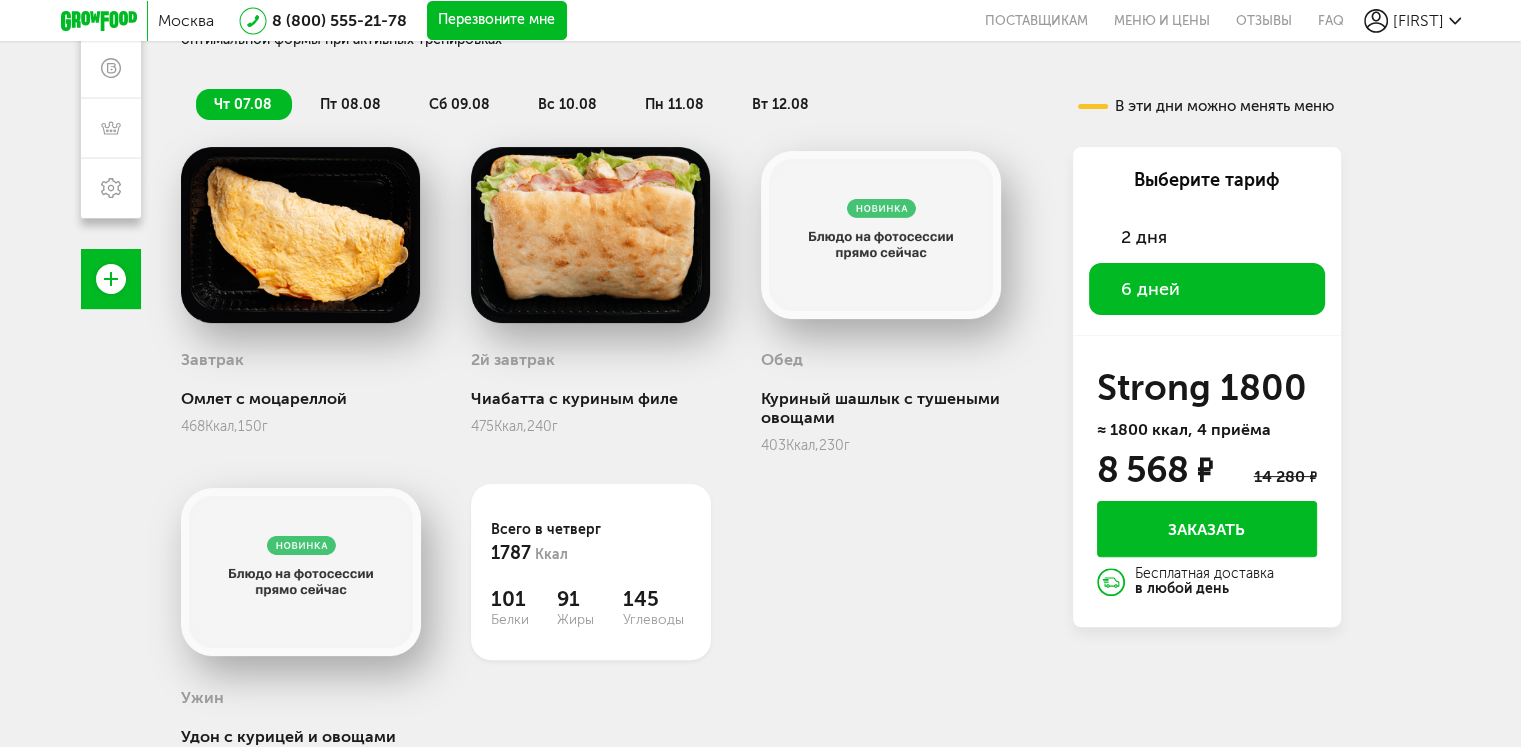 scroll, scrollTop: 393, scrollLeft: 0, axis: vertical 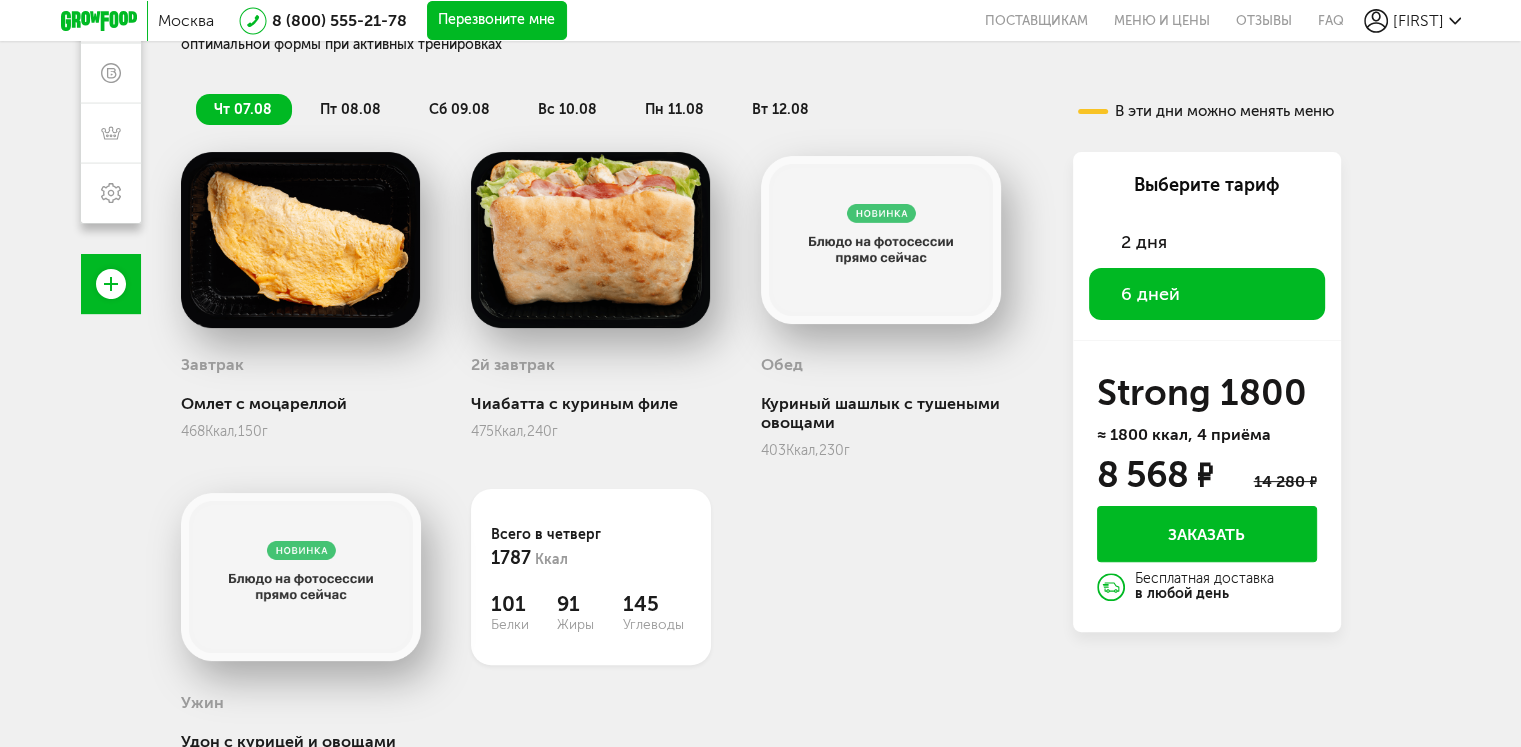 click on "пт 08.08" at bounding box center [350, 109] 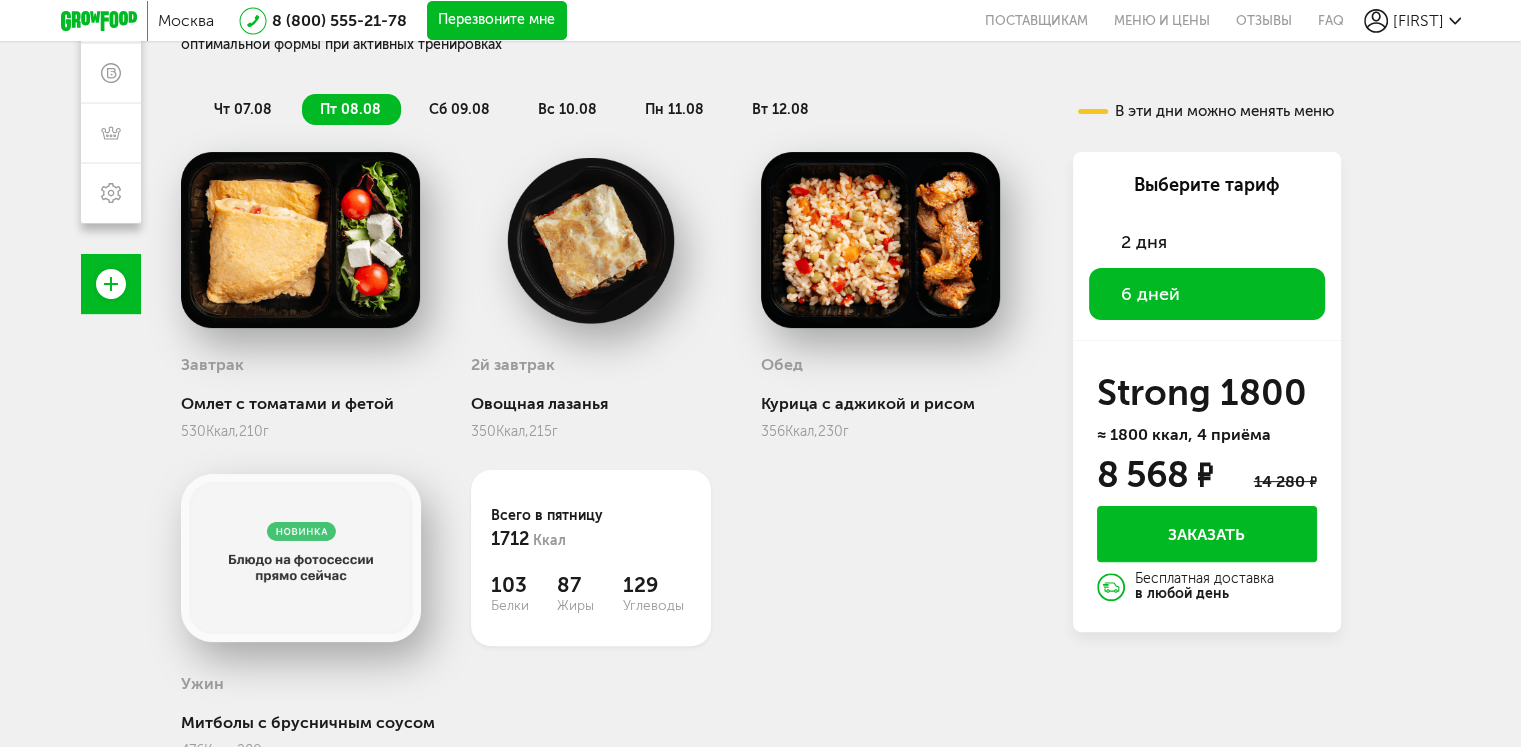 click on "сб 09.08" at bounding box center (460, 109) 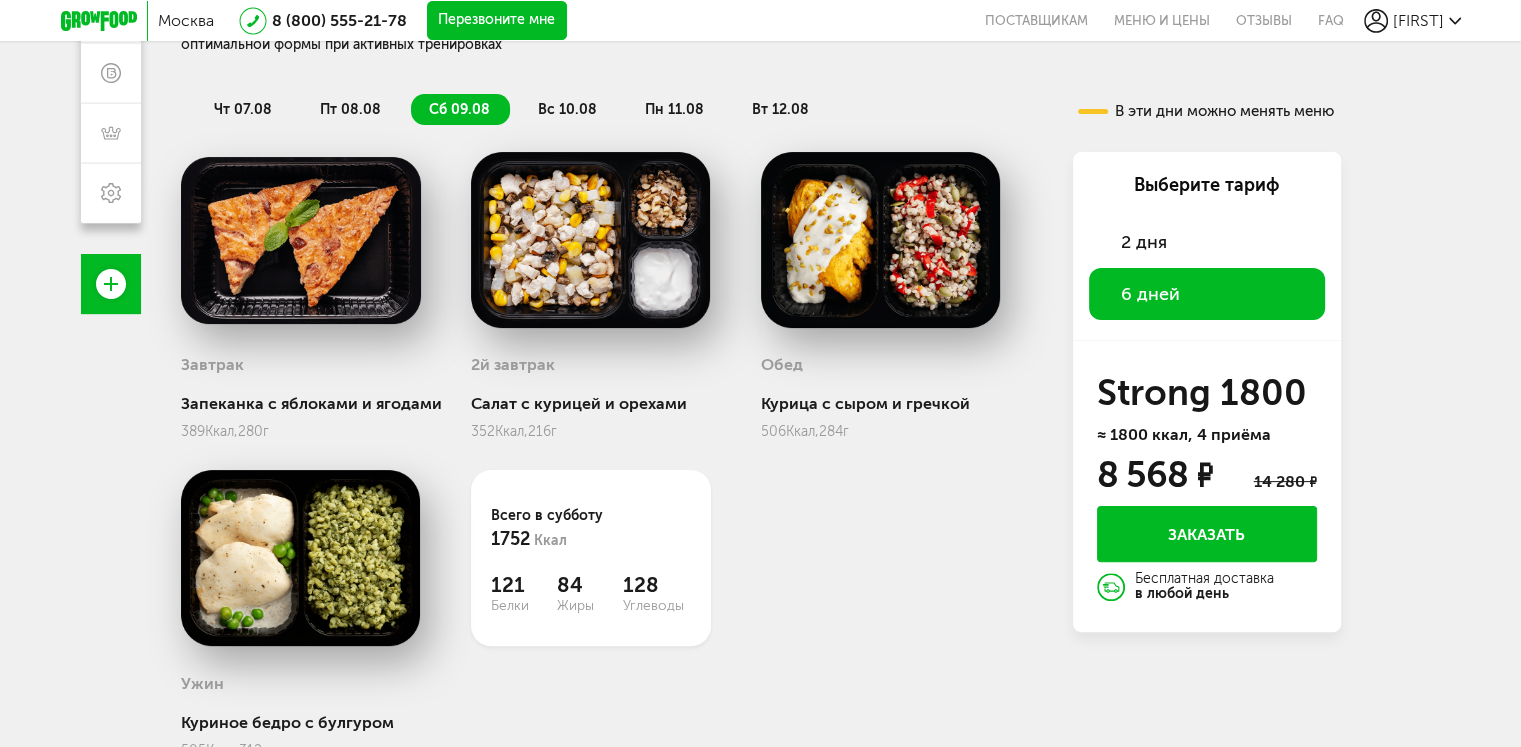 click on "вс 10.08" at bounding box center (567, 109) 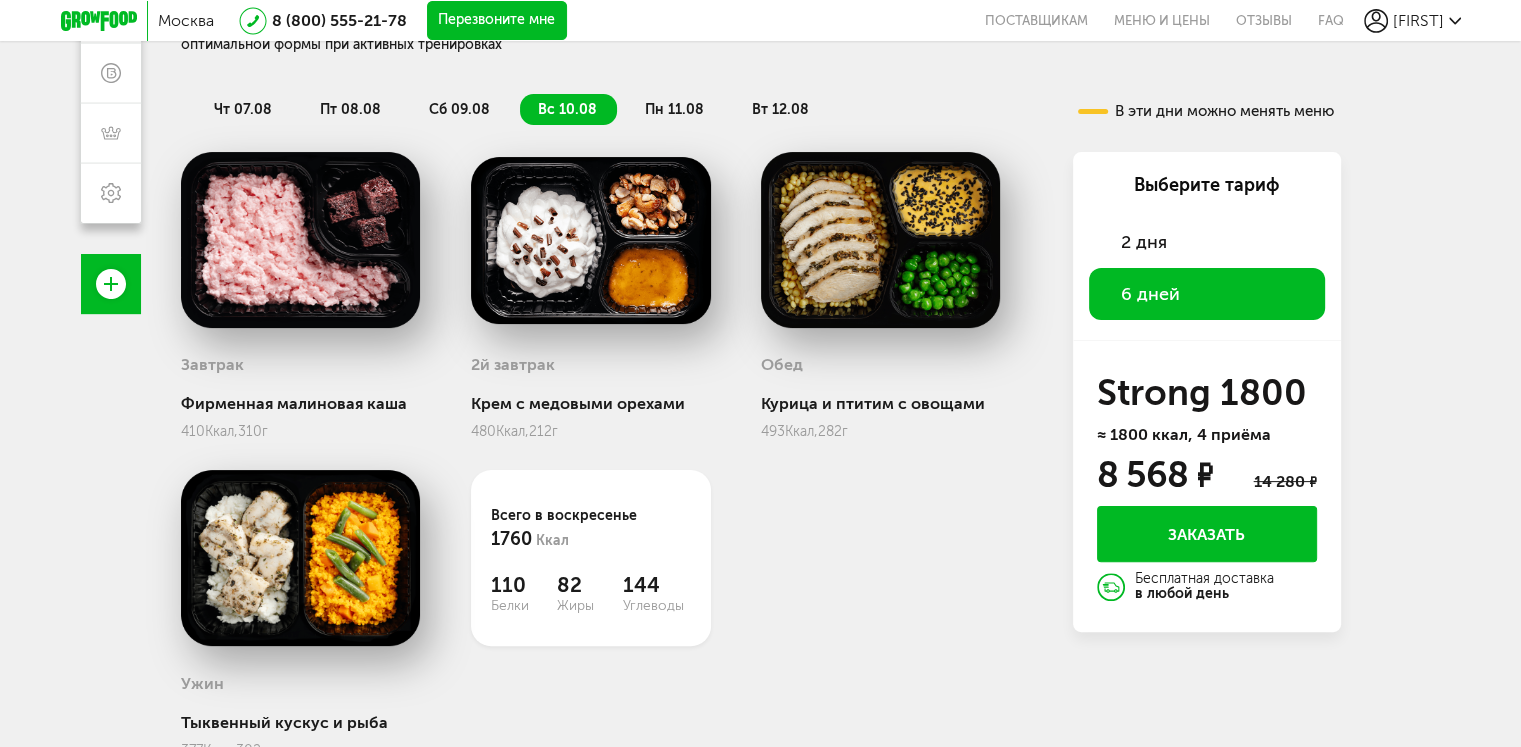 click on "пн 11.08" at bounding box center [674, 109] 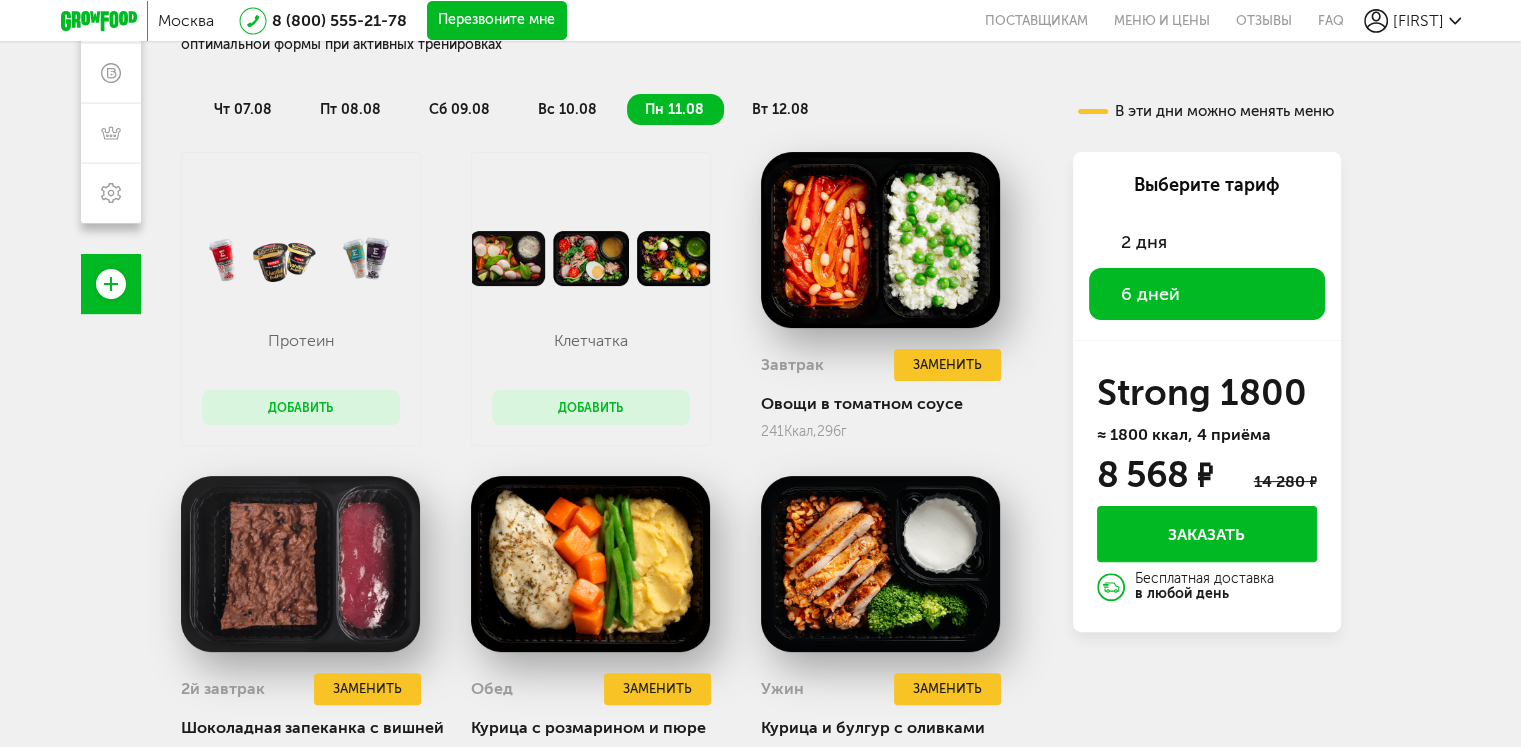 click on "вс 10.08" at bounding box center [568, 109] 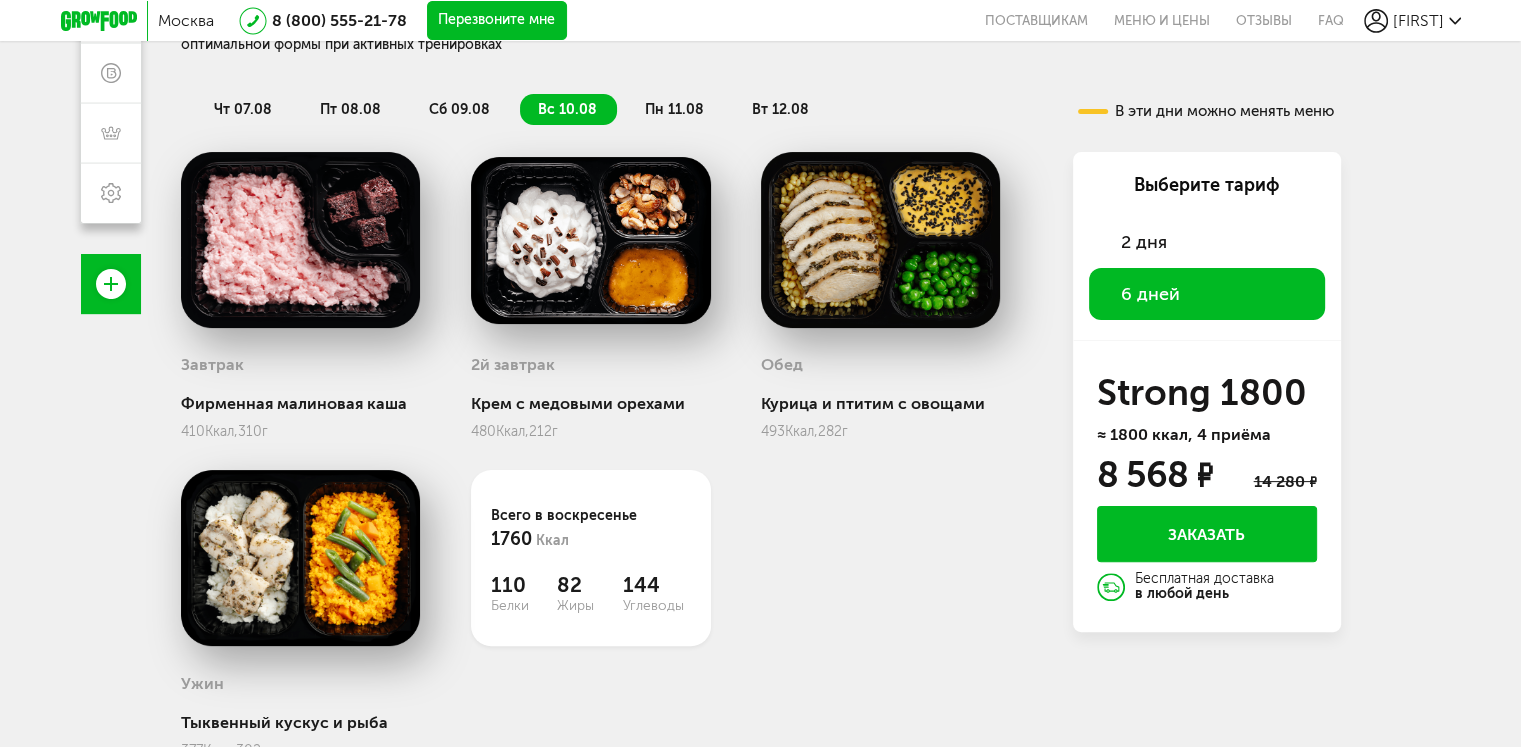 click on "пт 08.08" at bounding box center (350, 109) 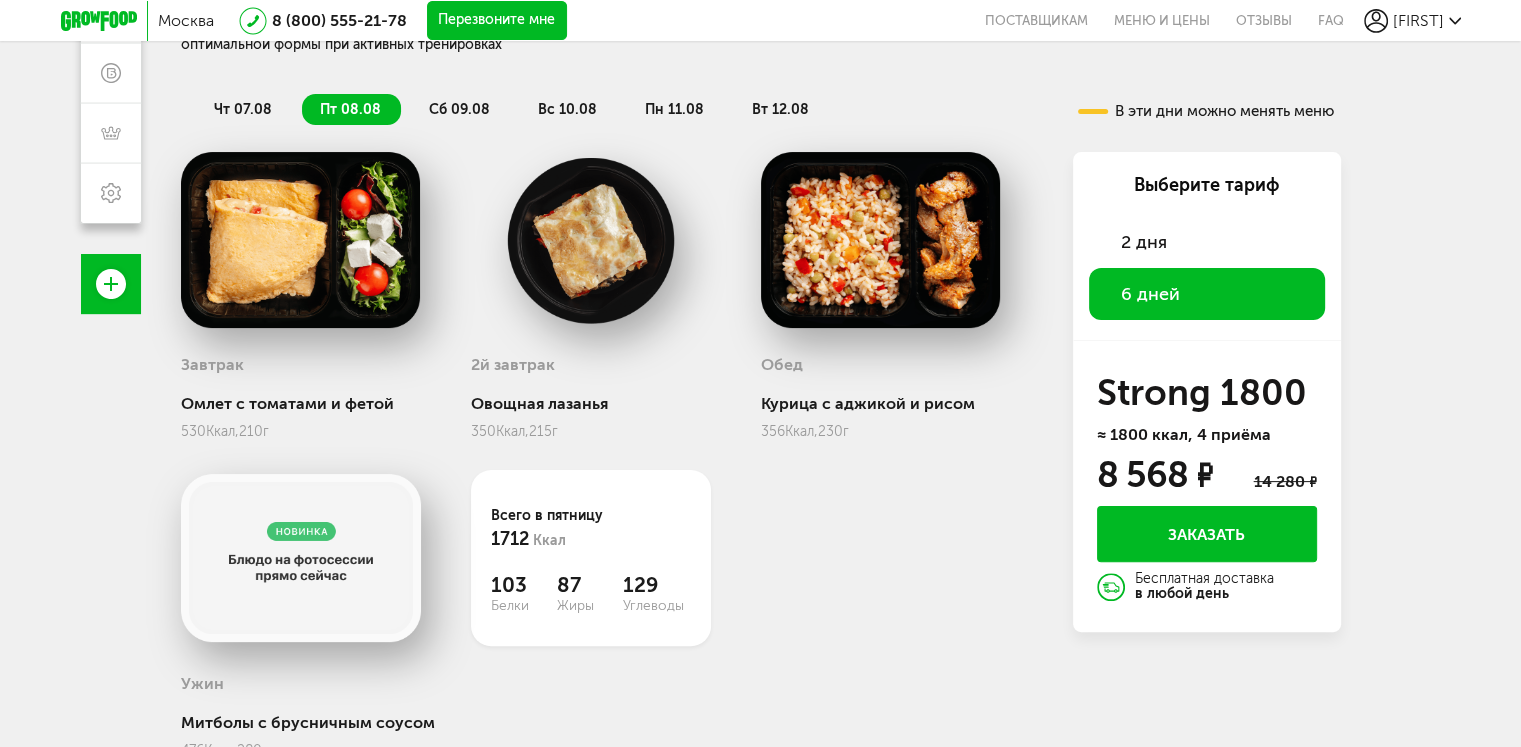 click on "пт 08.08" at bounding box center [350, 109] 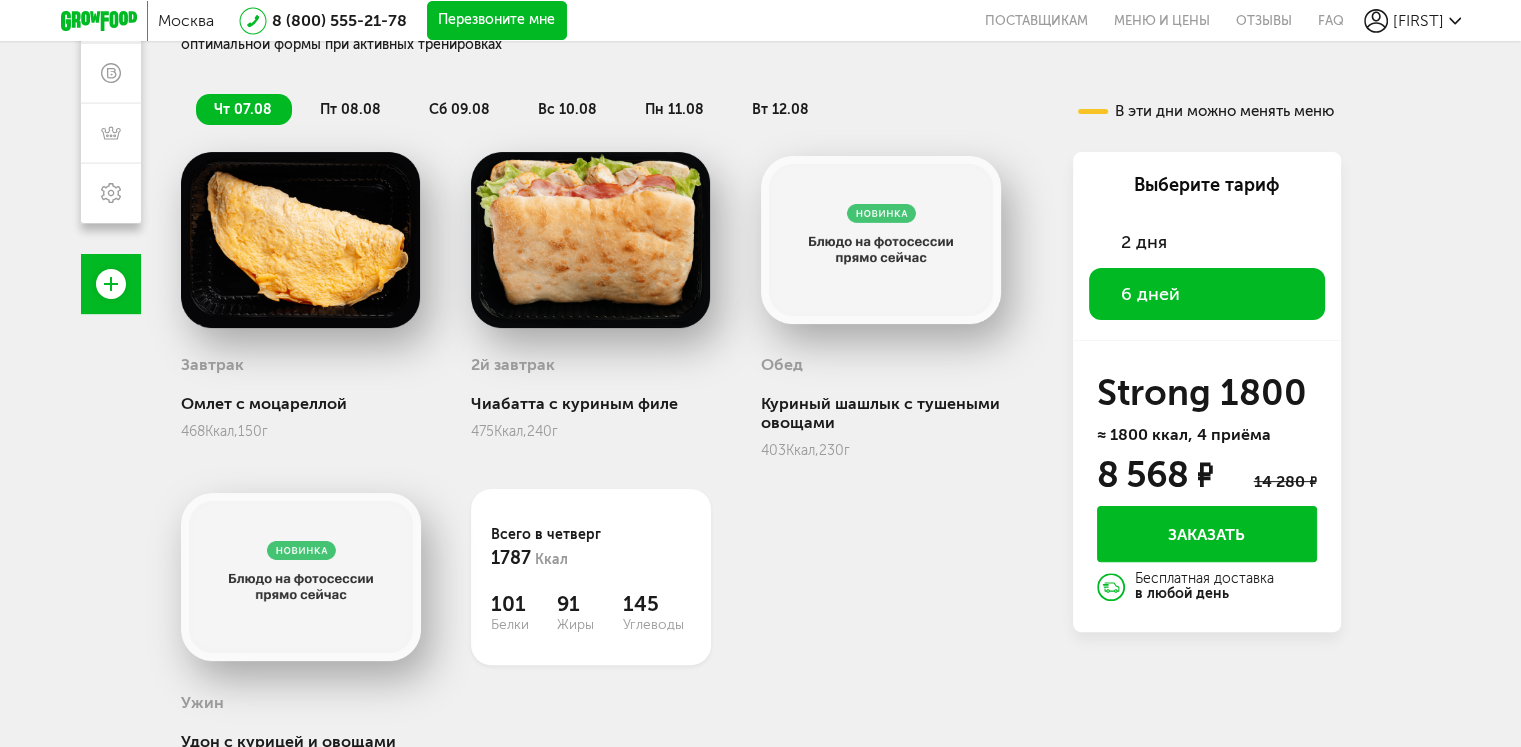 click on "пн 11.08" at bounding box center (674, 109) 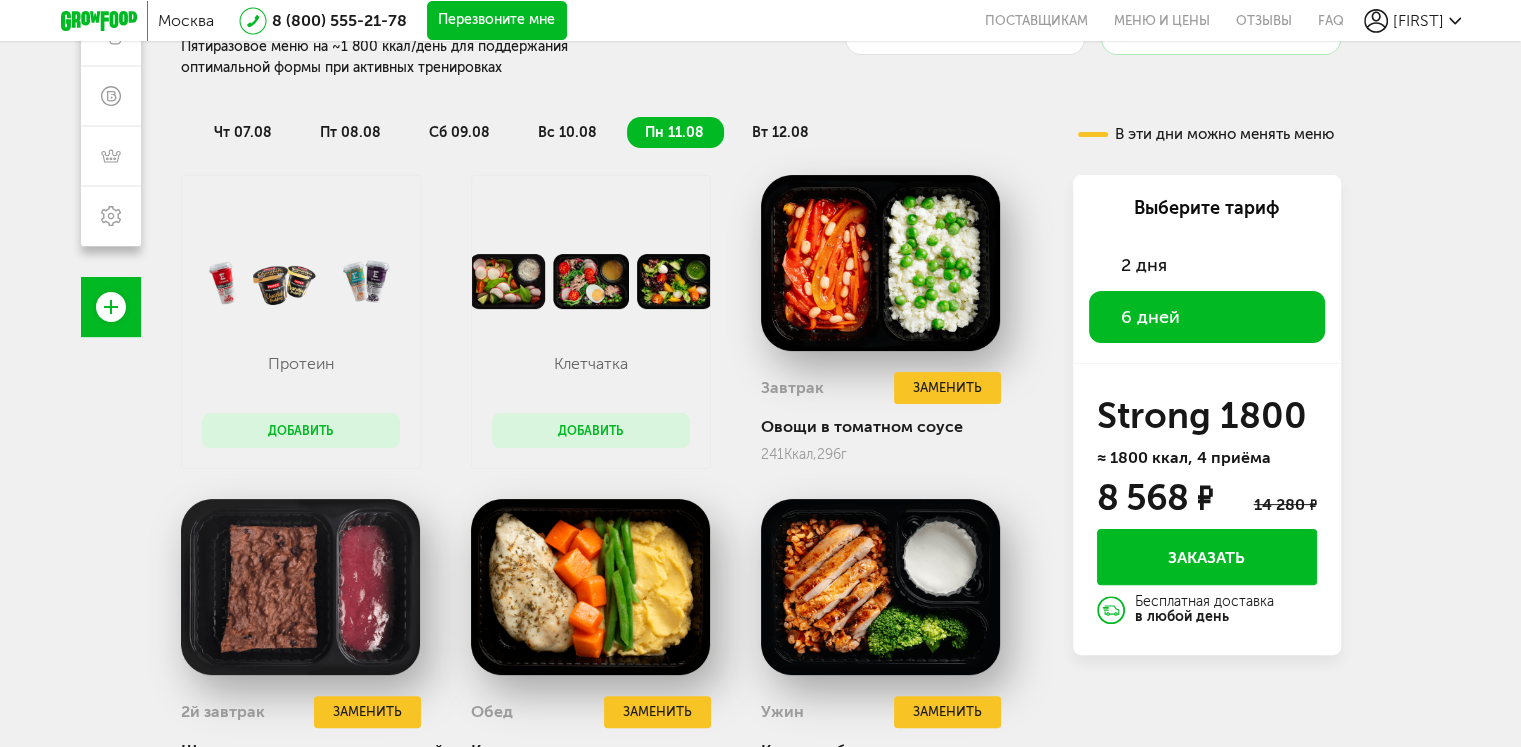 scroll, scrollTop: 365, scrollLeft: 0, axis: vertical 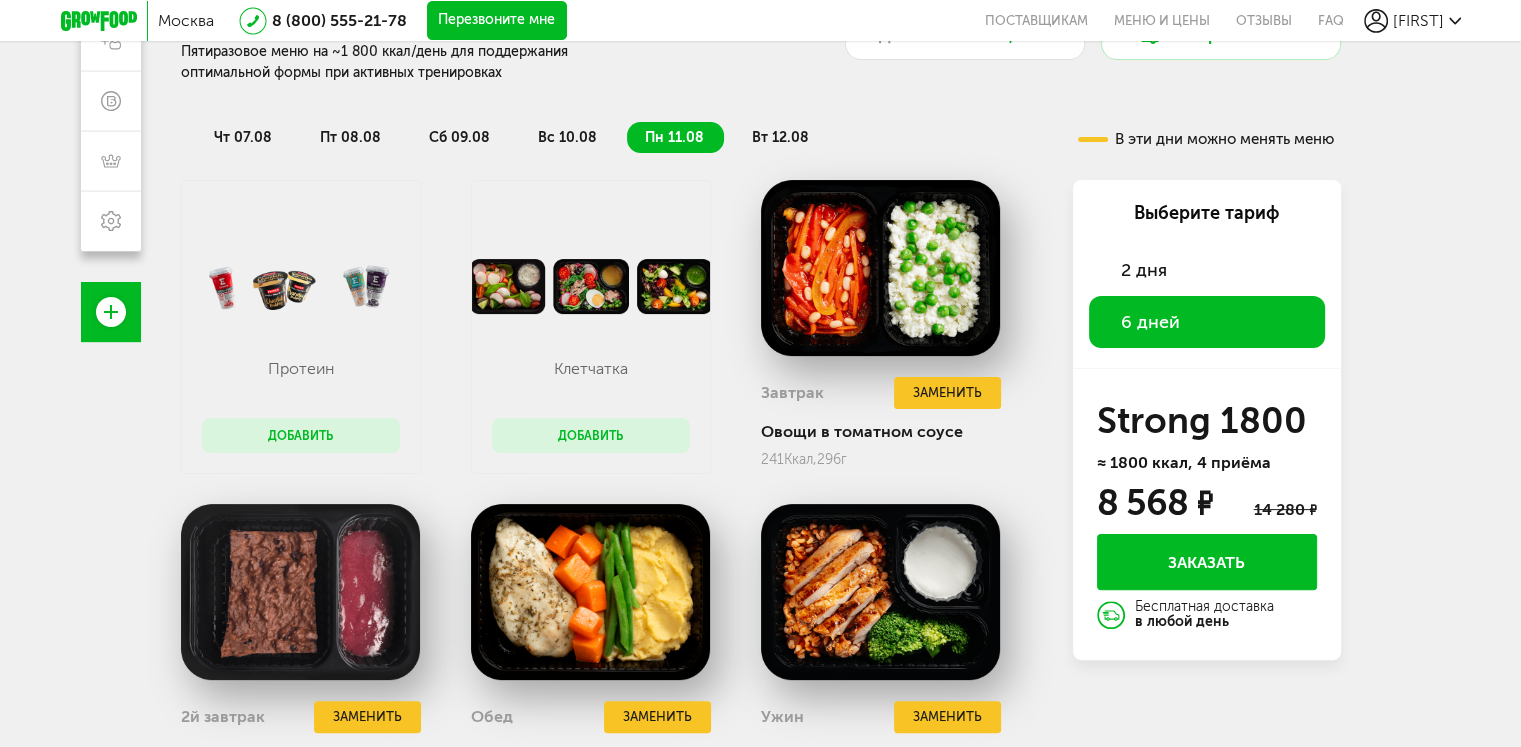 click on "чт 07.08 пт 08.08 сб 09.08 вс 10.08 пн 11.08 вт 12.08" at bounding box center [596, 128] 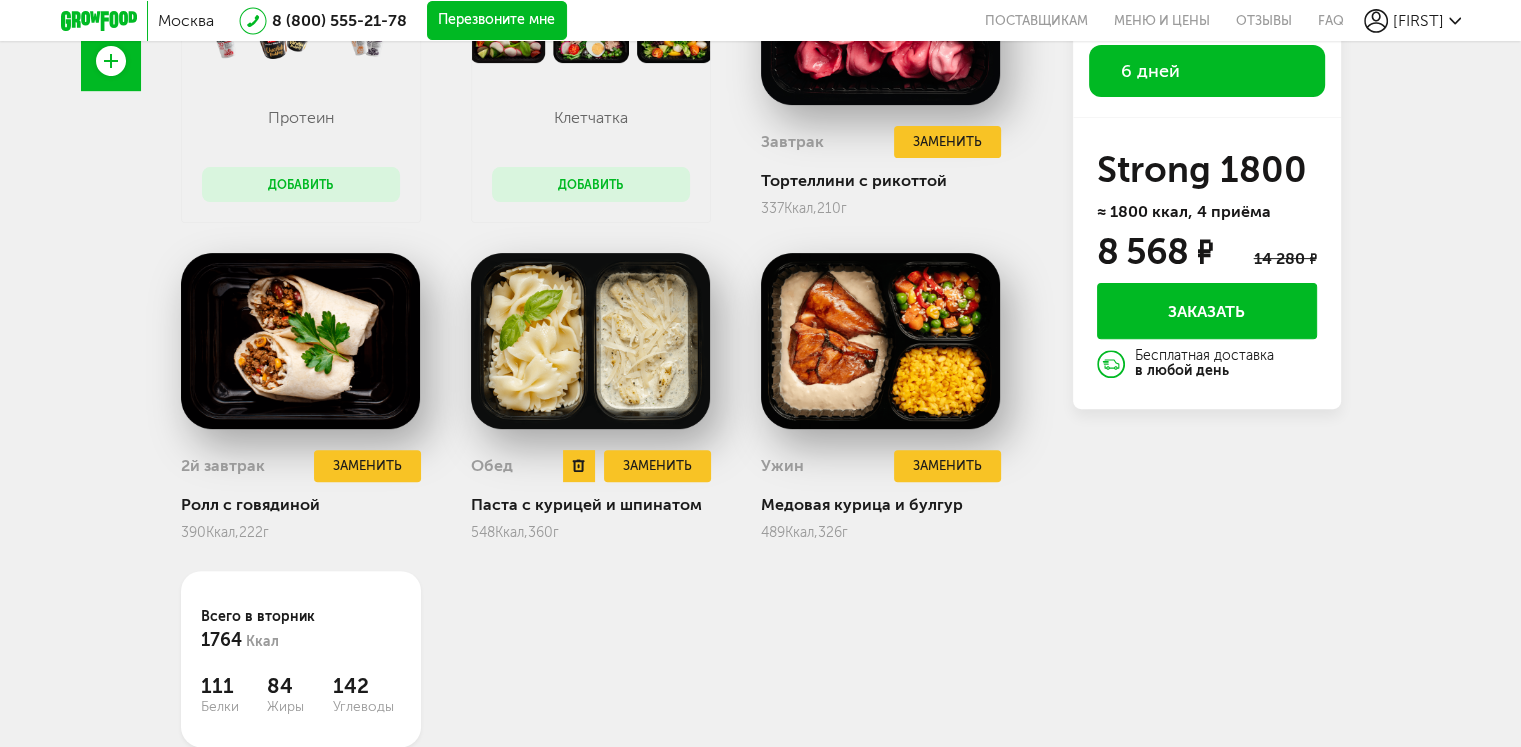 scroll, scrollTop: 614, scrollLeft: 0, axis: vertical 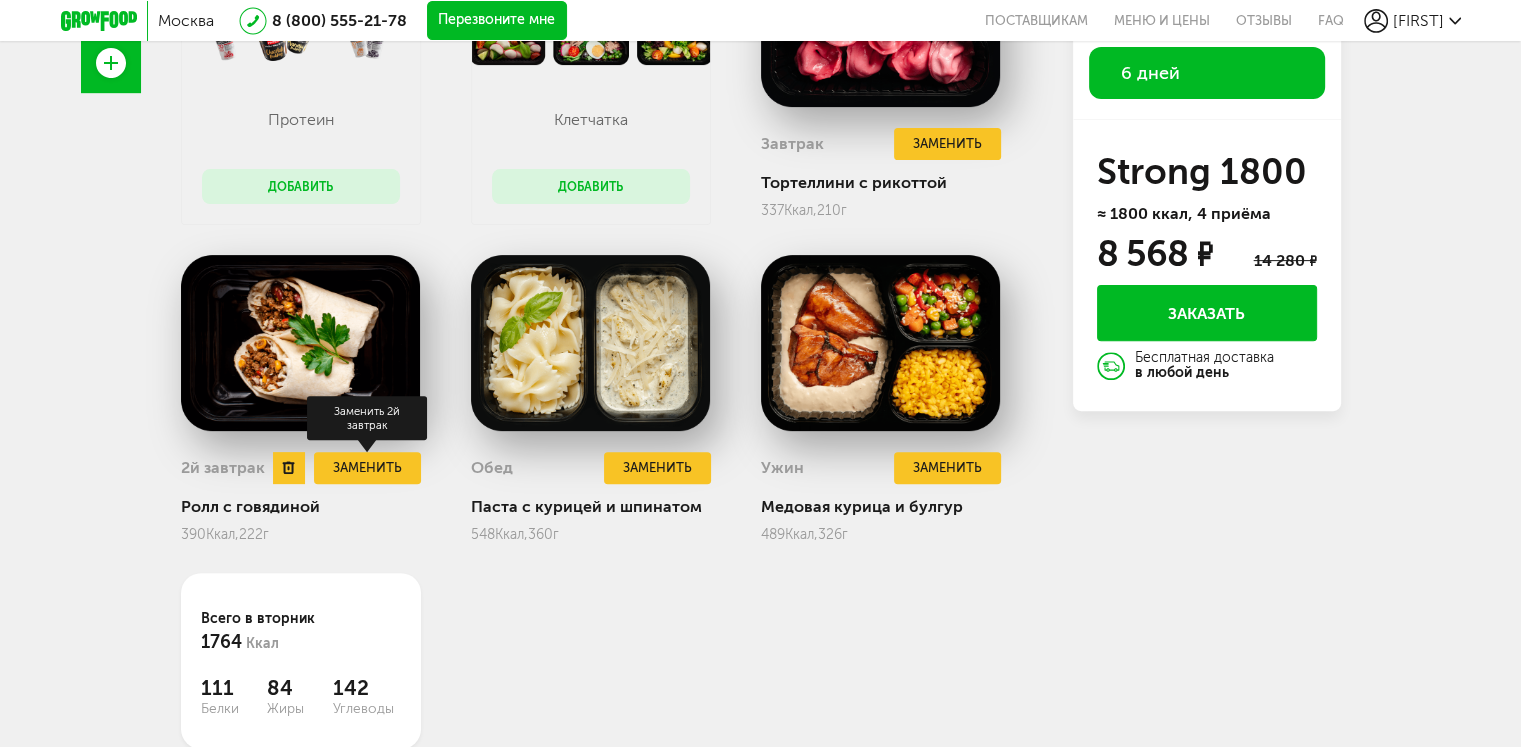 click on "Заменить" at bounding box center (367, 468) 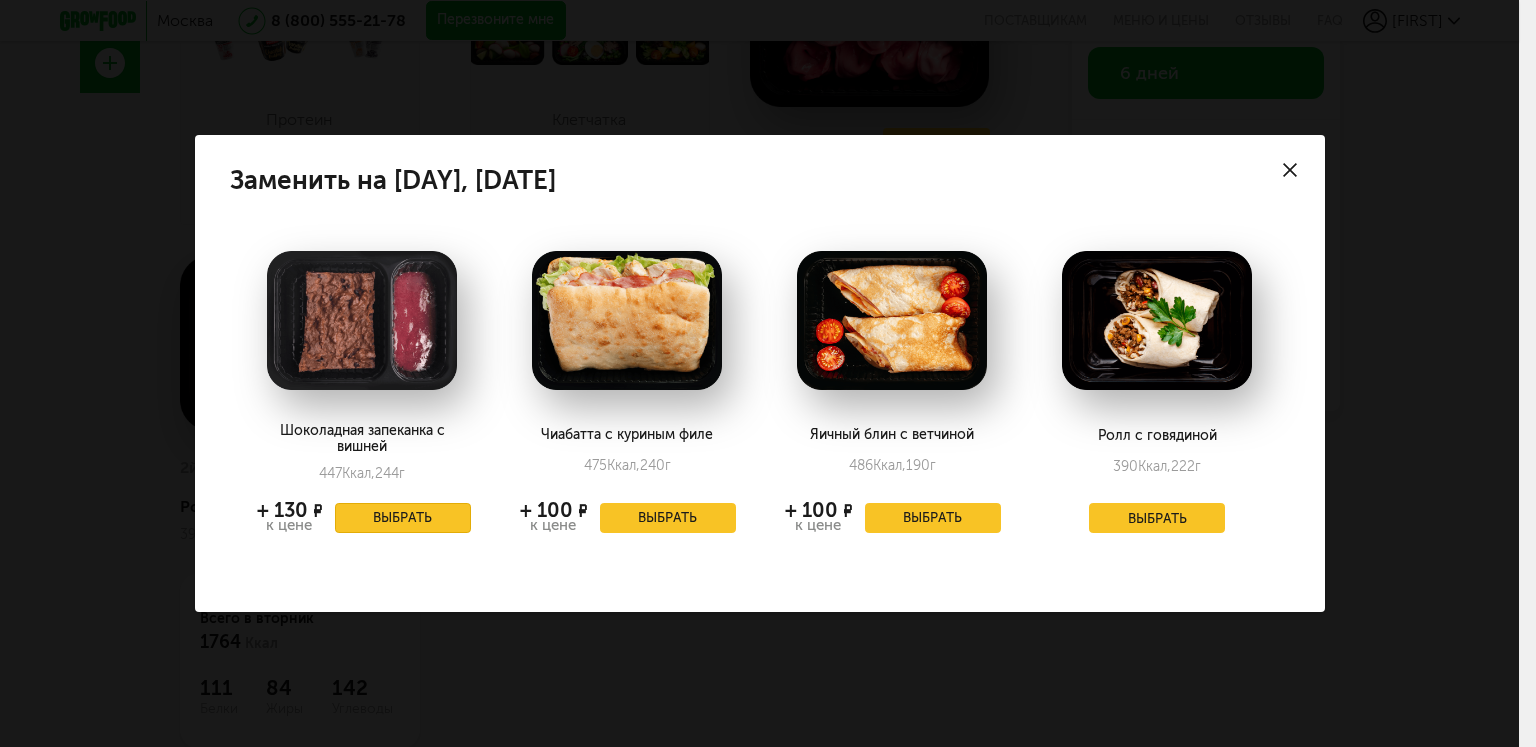 click on "Выбрать" at bounding box center [403, 518] 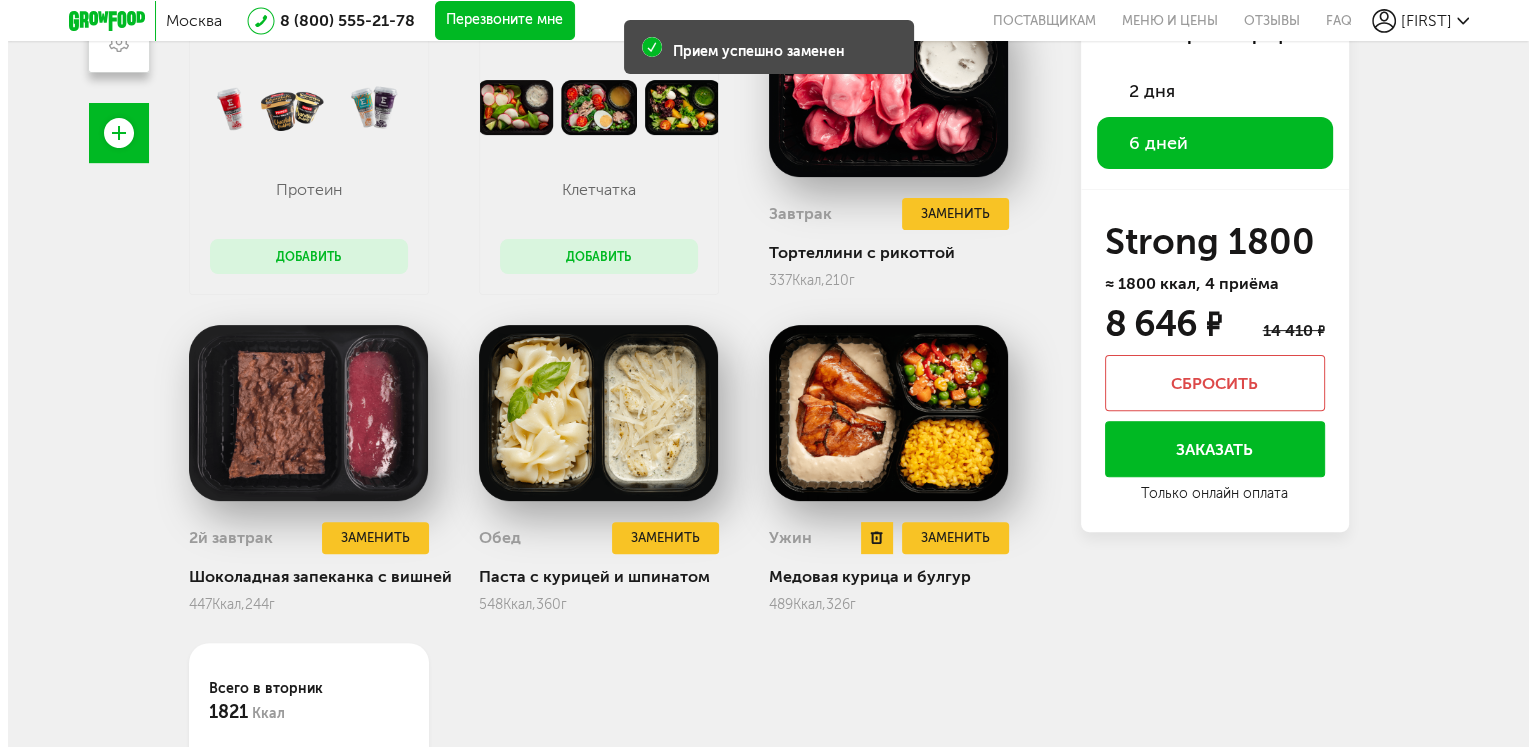 scroll, scrollTop: 544, scrollLeft: 0, axis: vertical 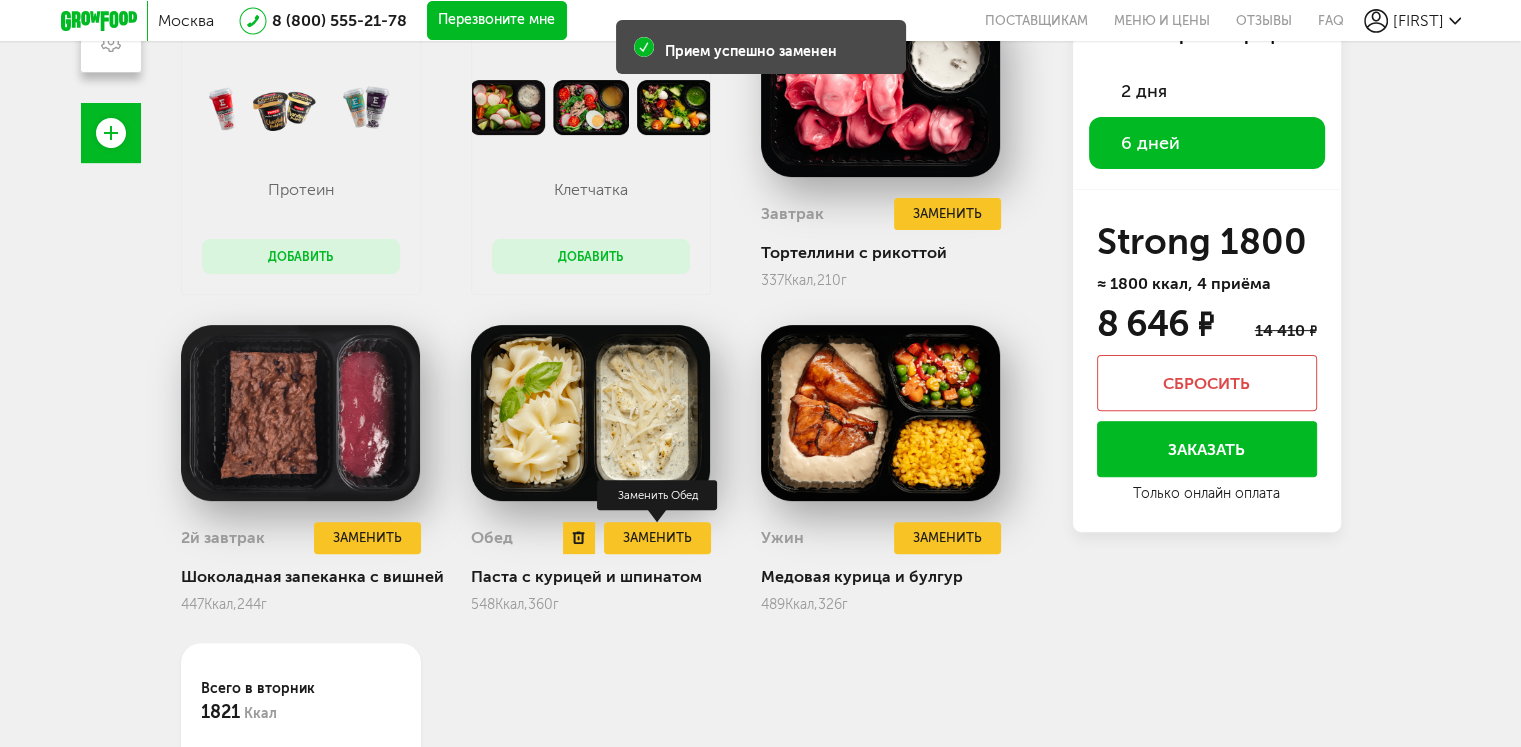 click on "Заменить" at bounding box center [657, 538] 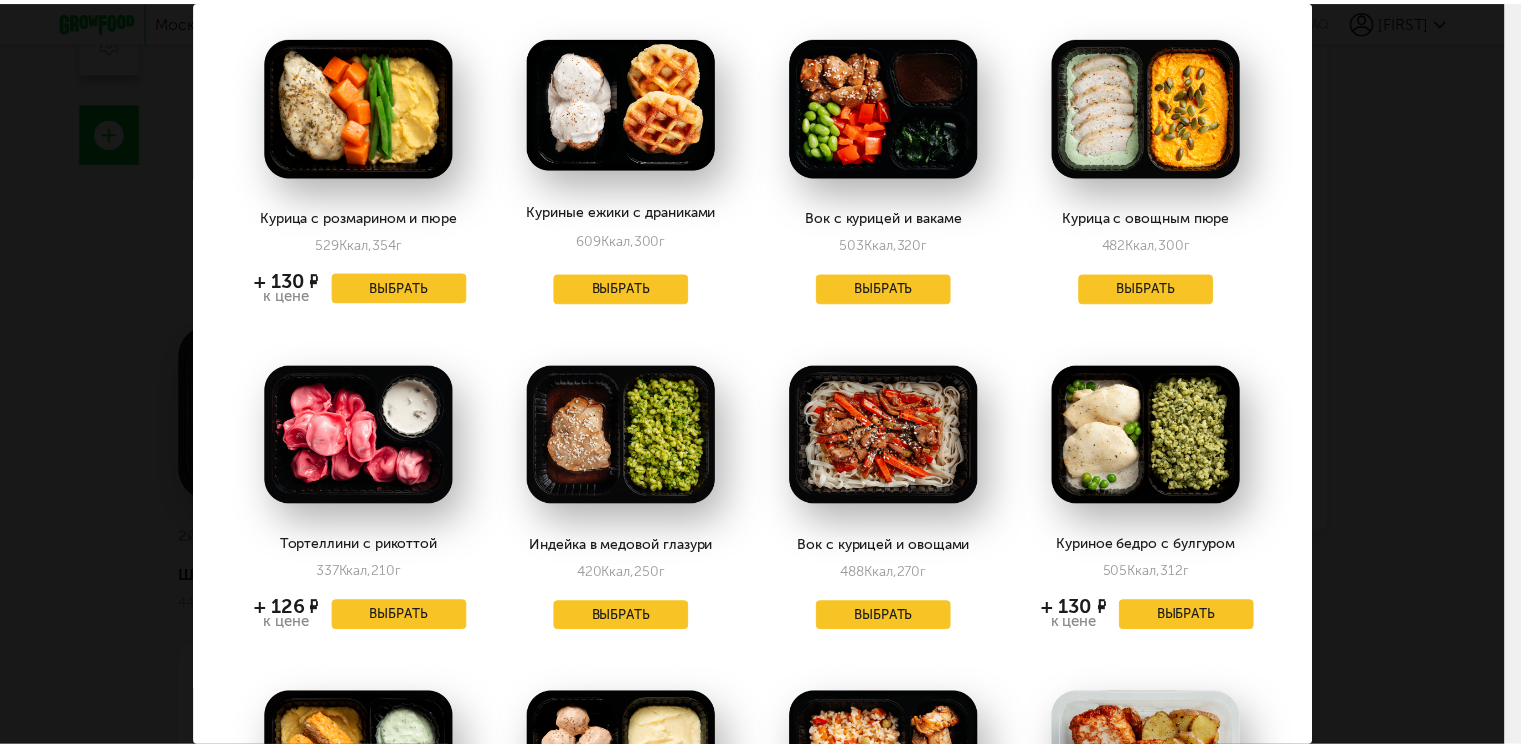 scroll, scrollTop: 88, scrollLeft: 0, axis: vertical 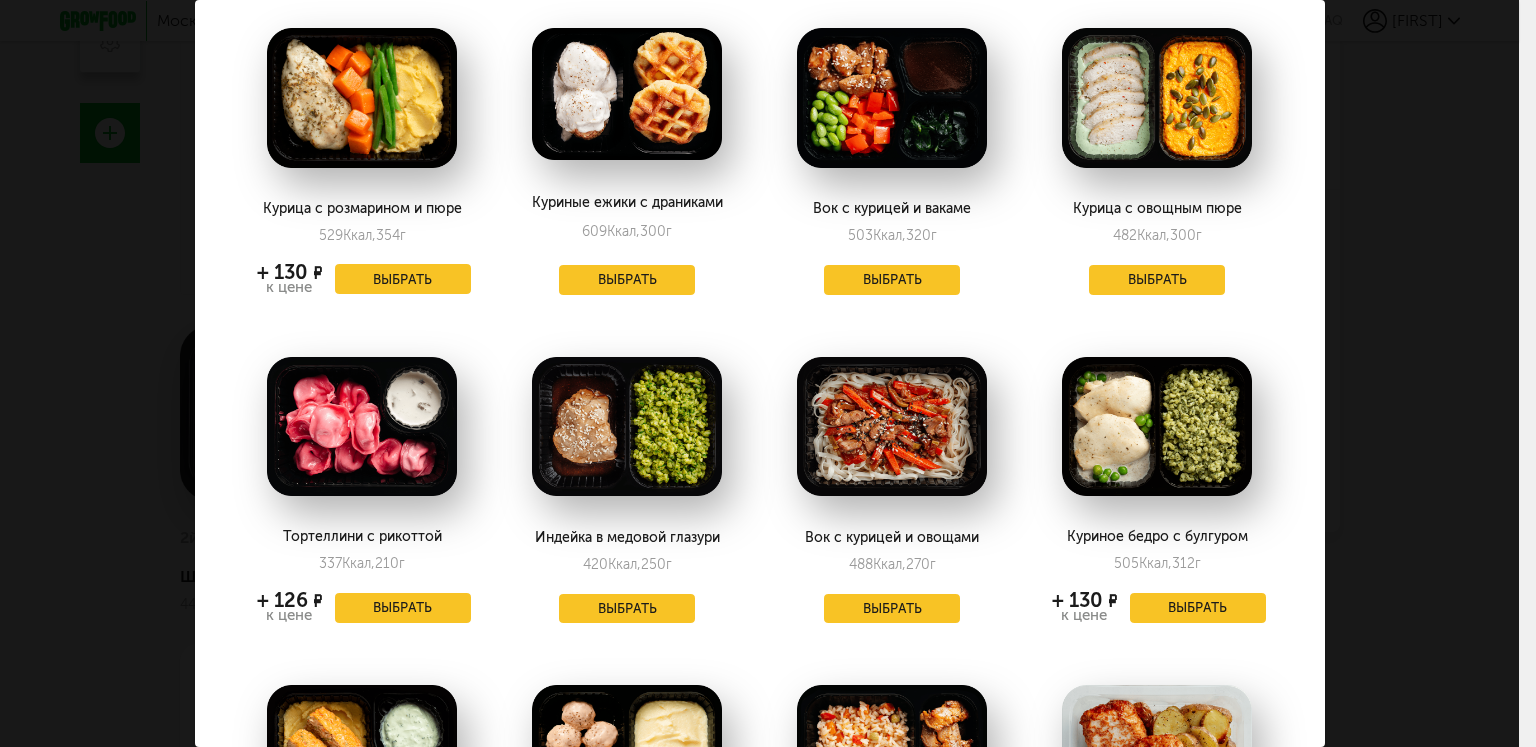 click on "Выбрать" at bounding box center (891, 609) 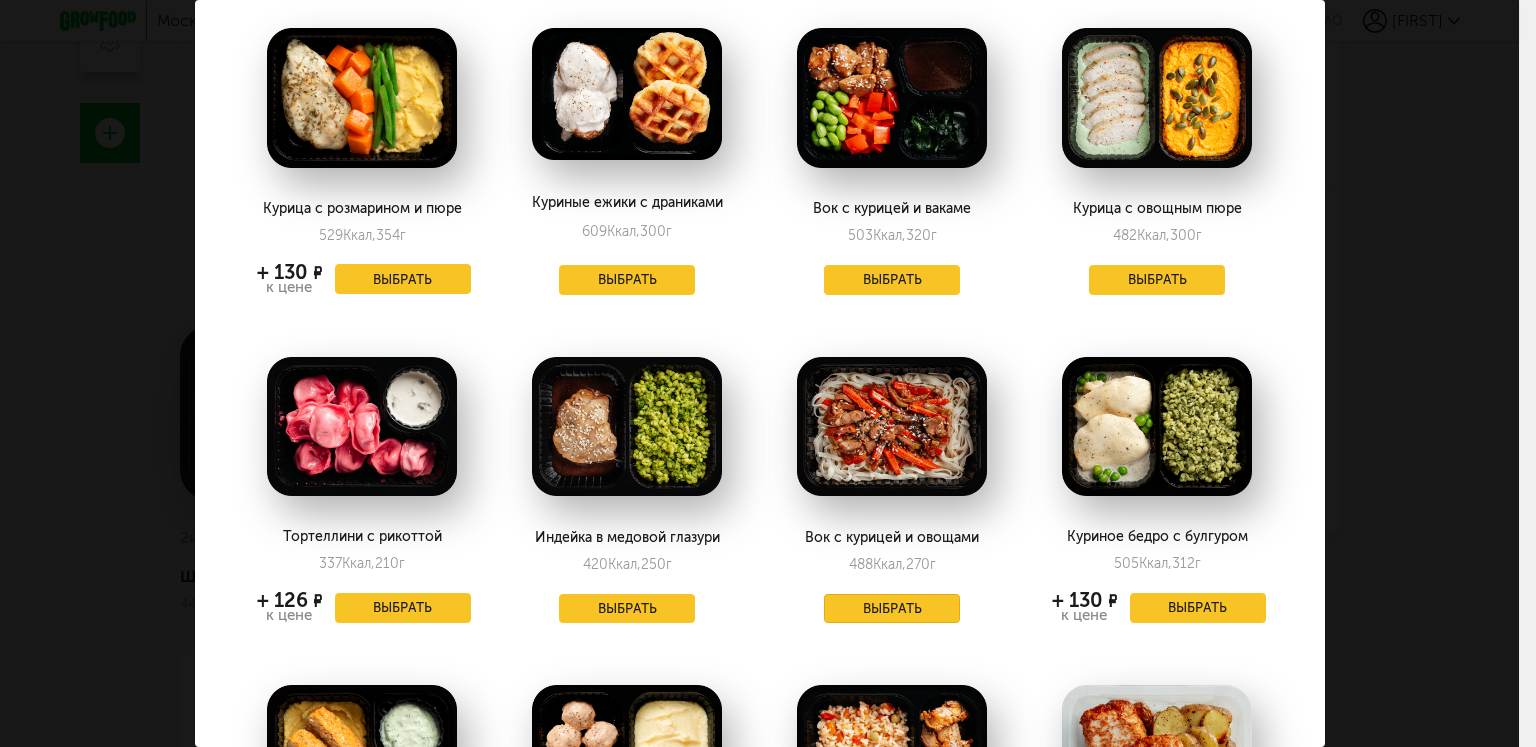 click on "Выбрать" at bounding box center (892, 609) 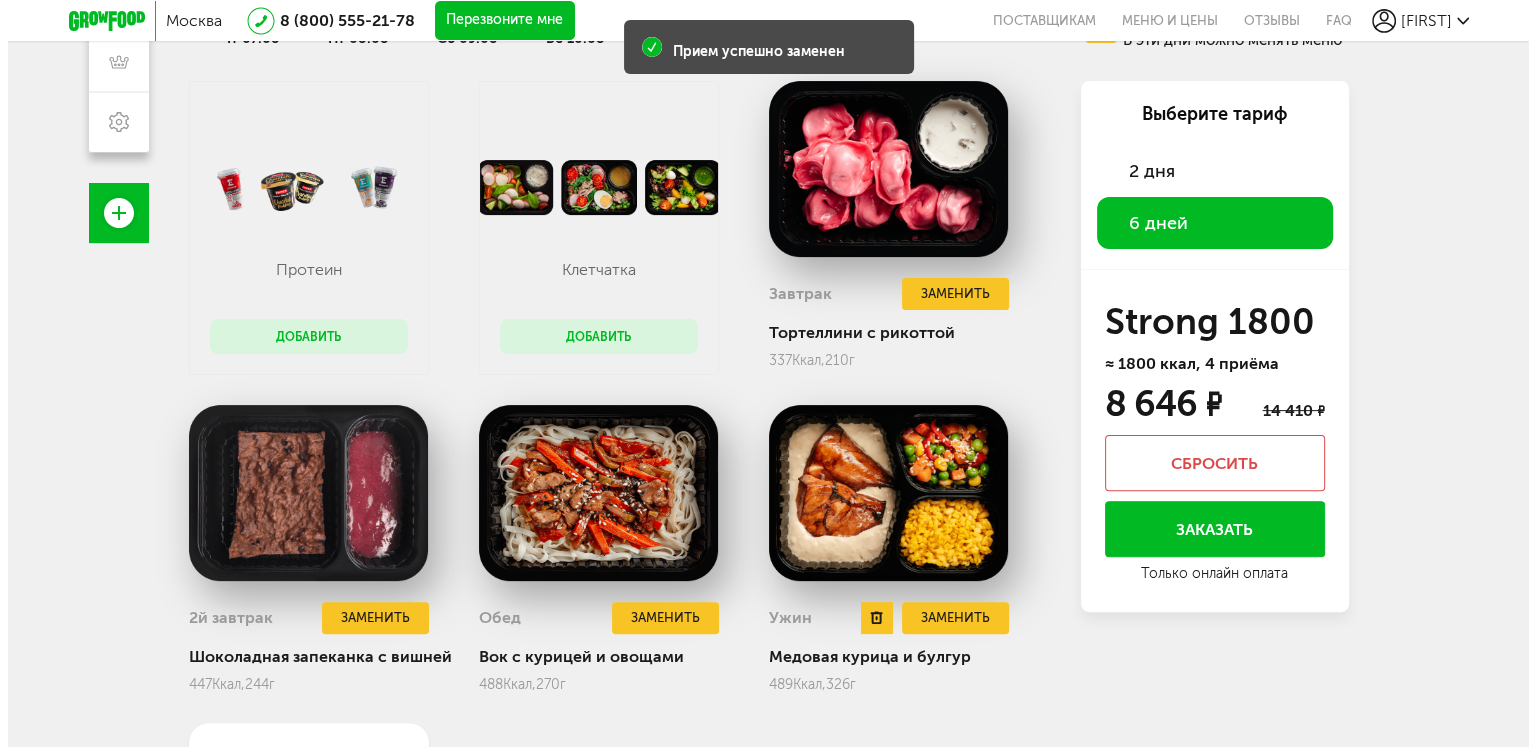 scroll, scrollTop: 463, scrollLeft: 0, axis: vertical 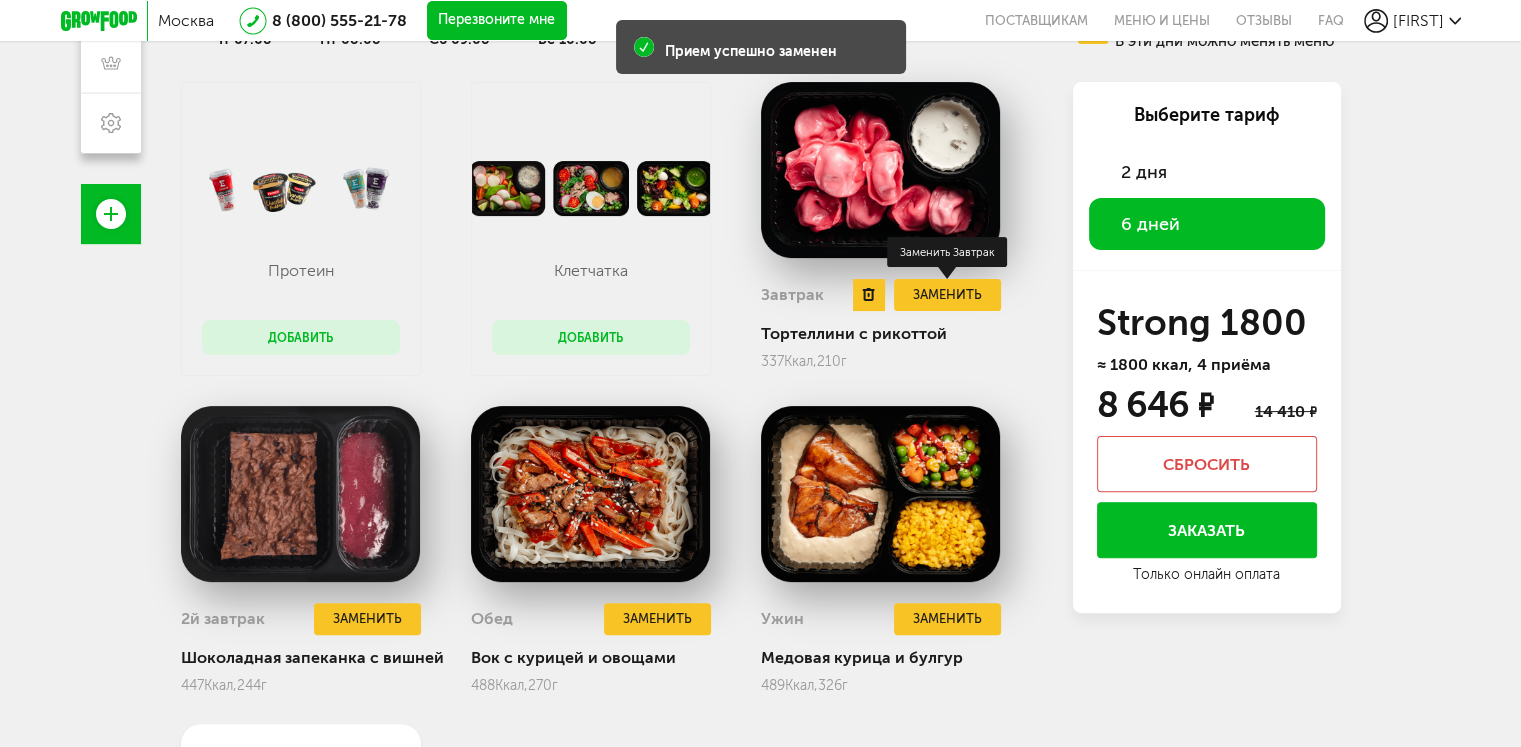 click on "Заменить" at bounding box center (947, 295) 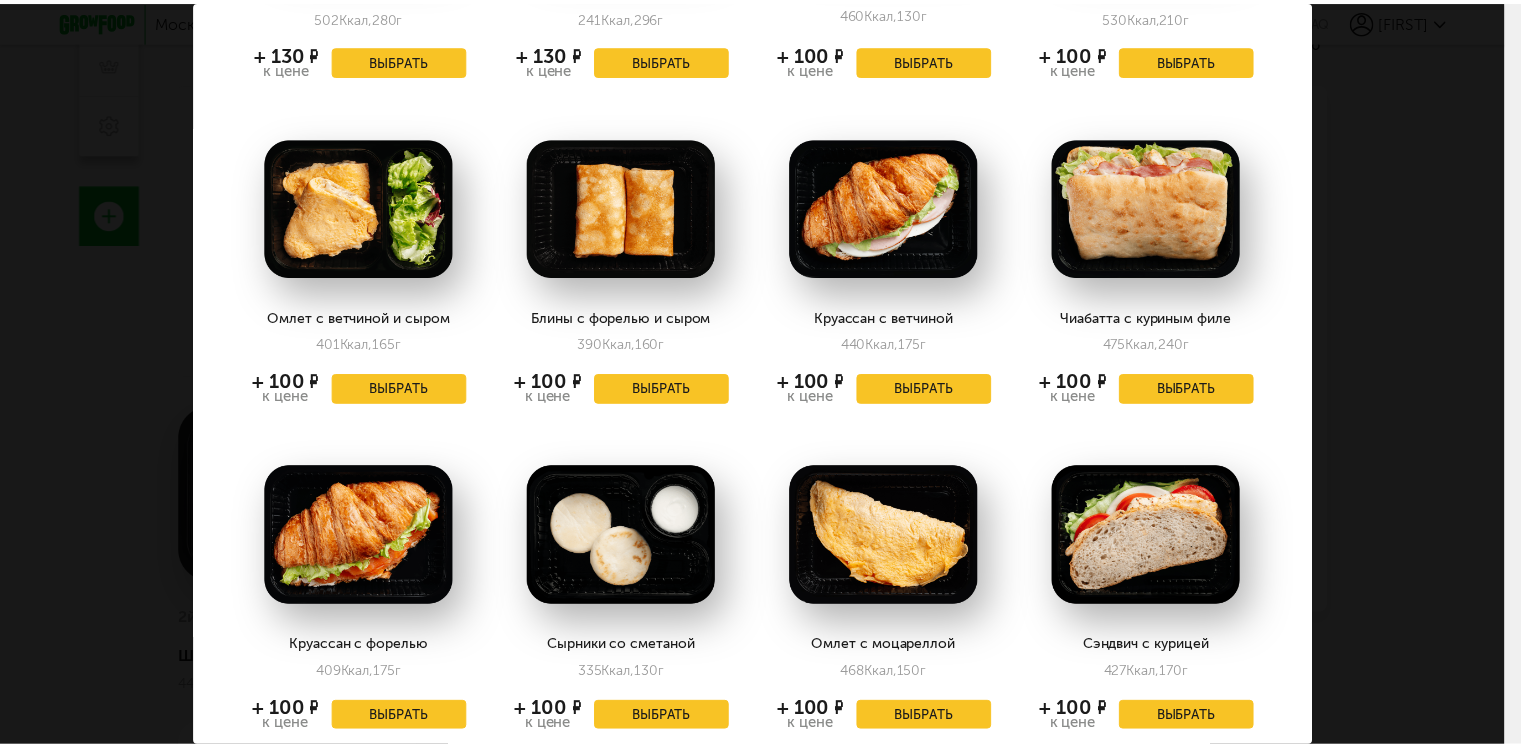 scroll, scrollTop: 648, scrollLeft: 0, axis: vertical 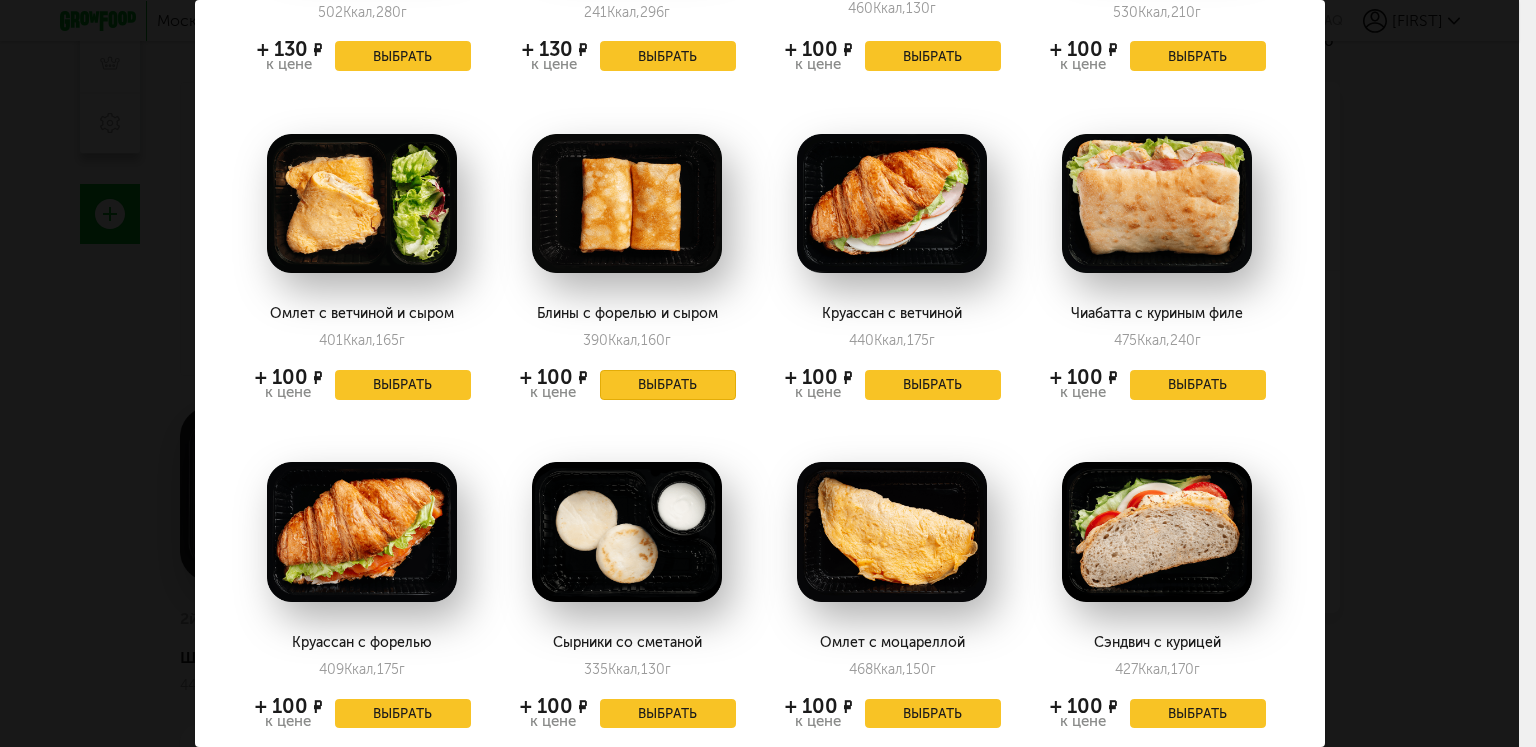 click on "Выбрать" at bounding box center [668, 385] 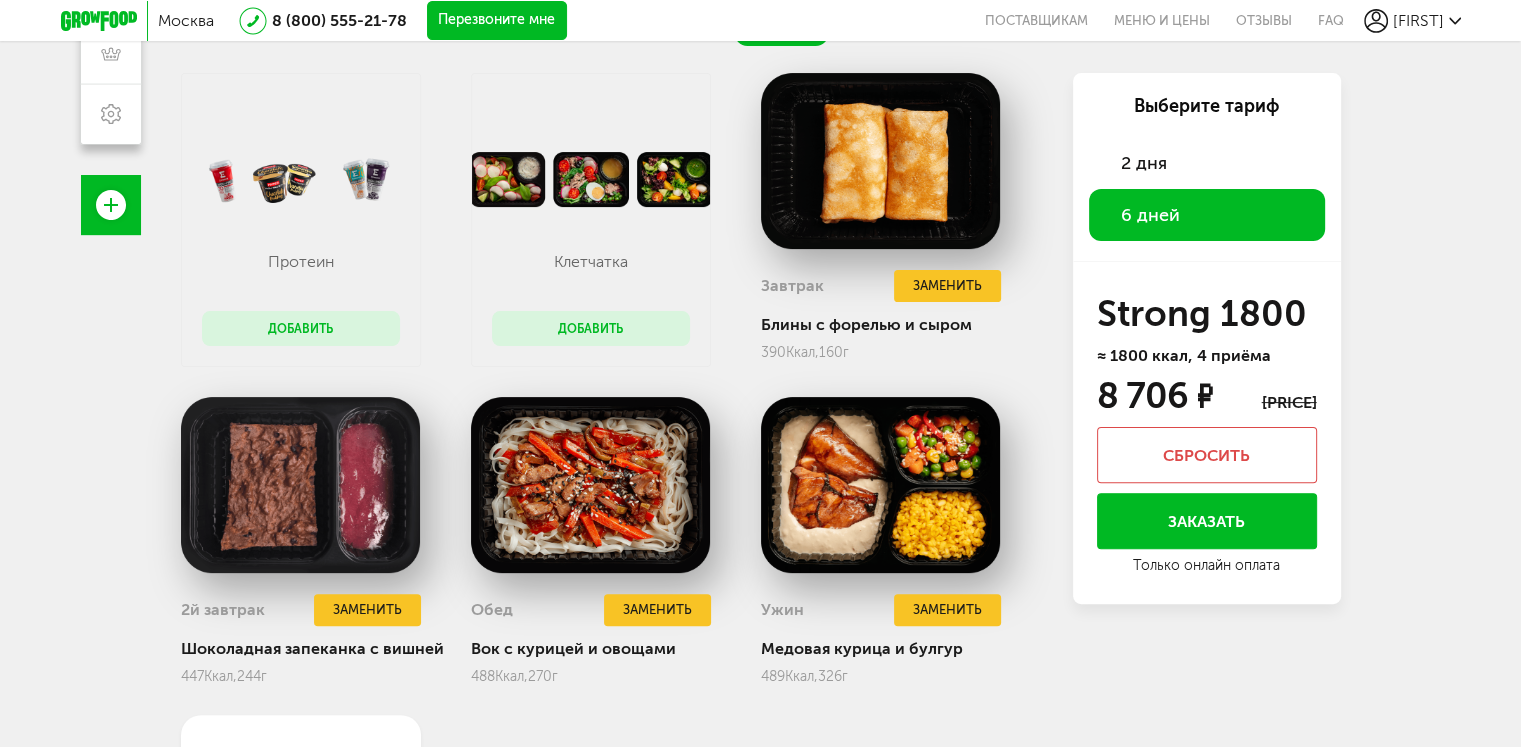 scroll, scrollTop: 474, scrollLeft: 0, axis: vertical 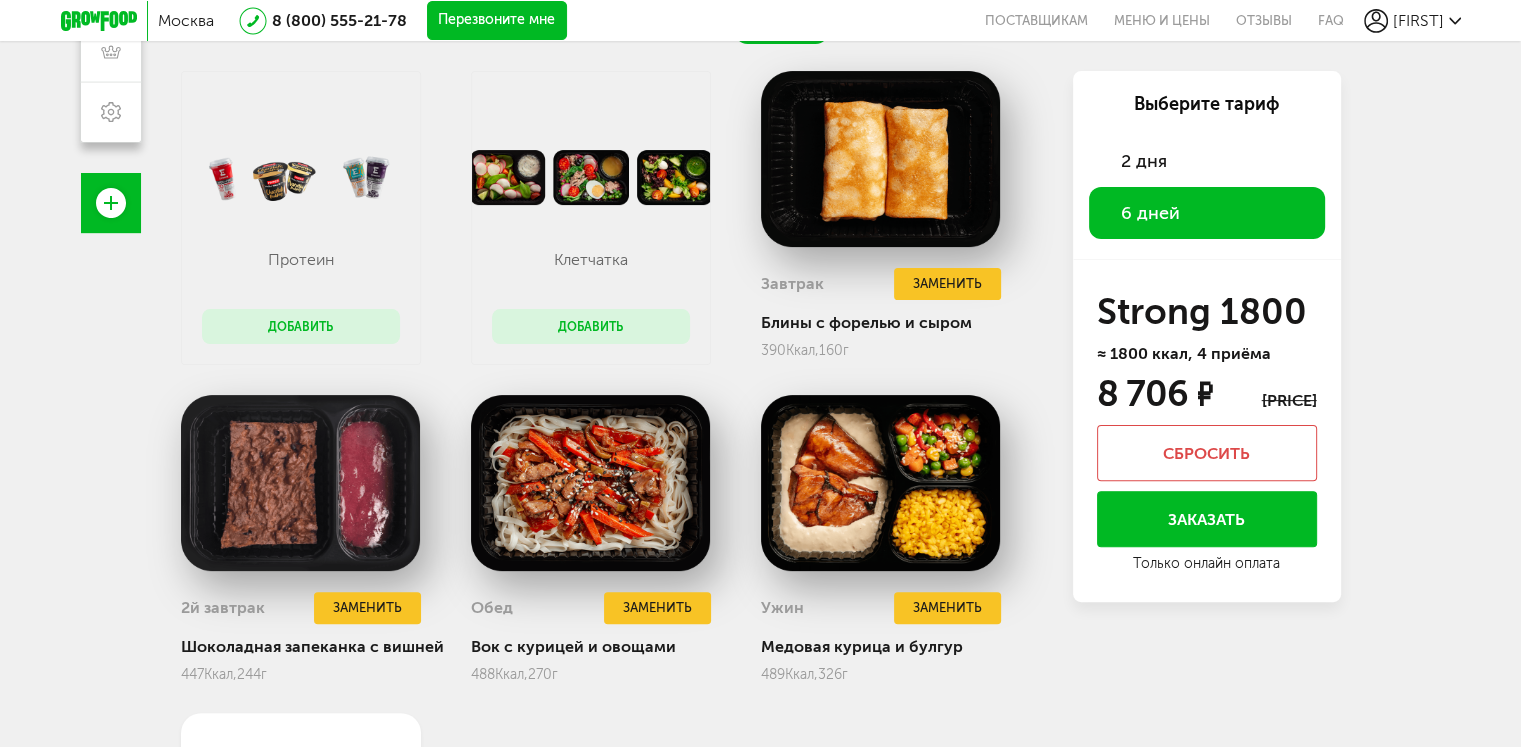 click on "Заказать" at bounding box center (1207, 519) 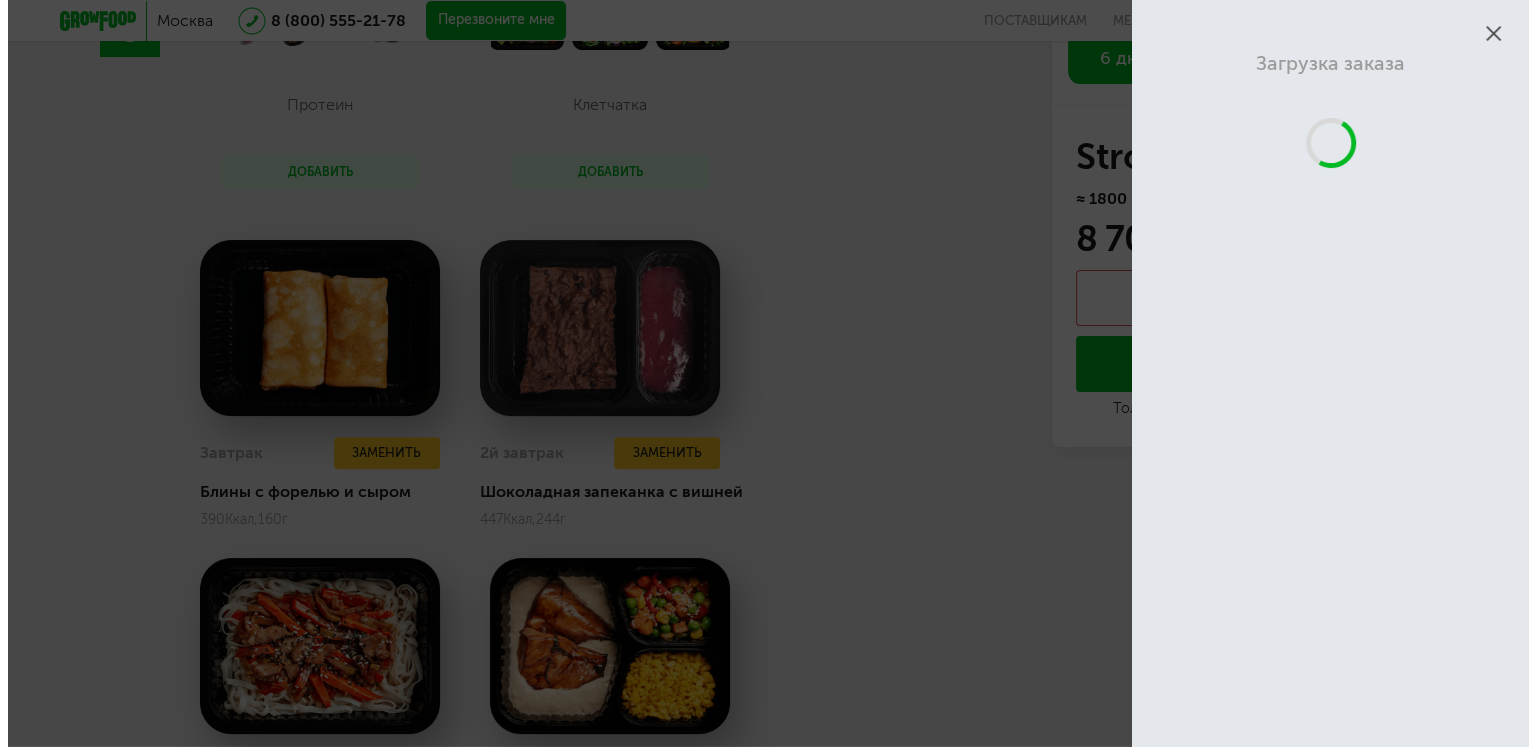 scroll, scrollTop: 176, scrollLeft: 0, axis: vertical 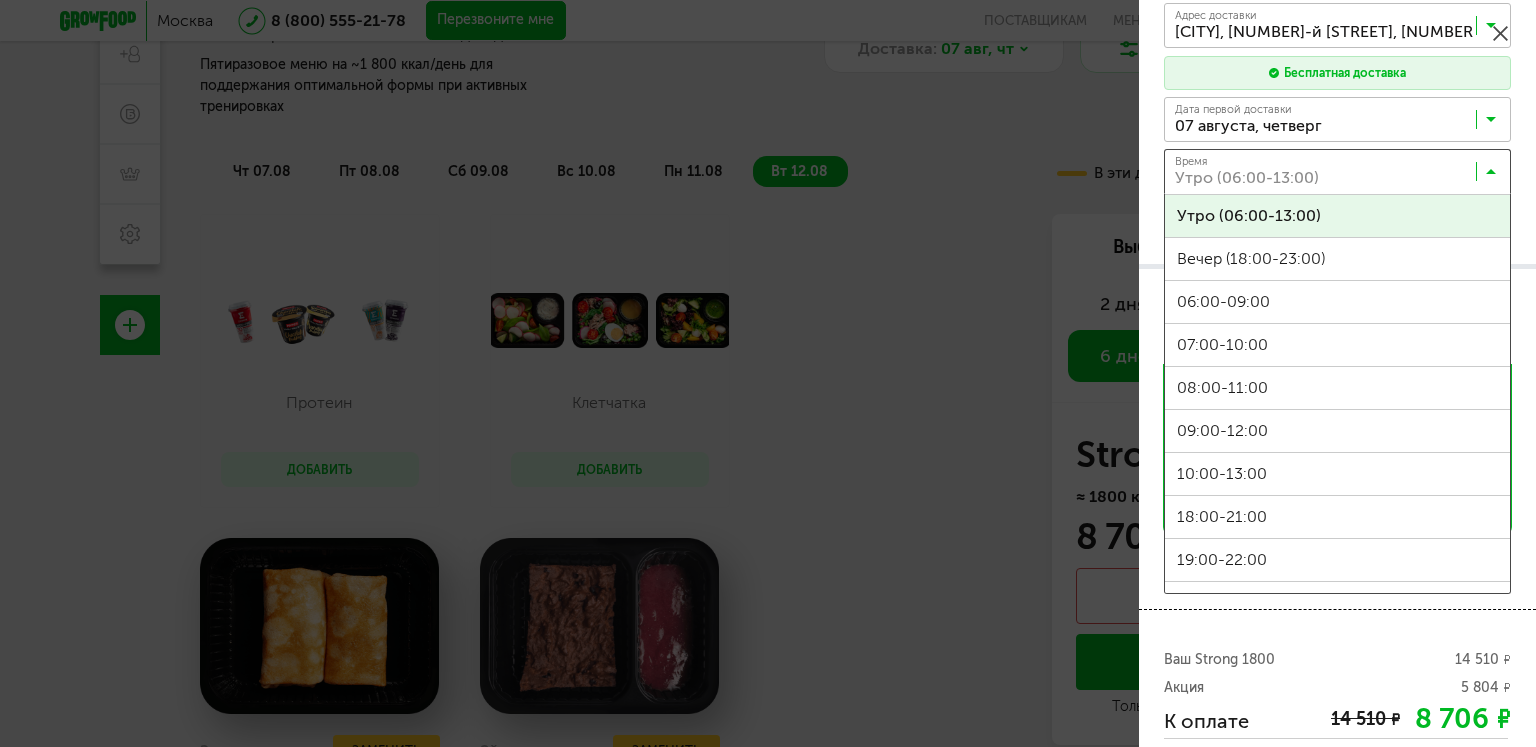 click at bounding box center (1342, 176) 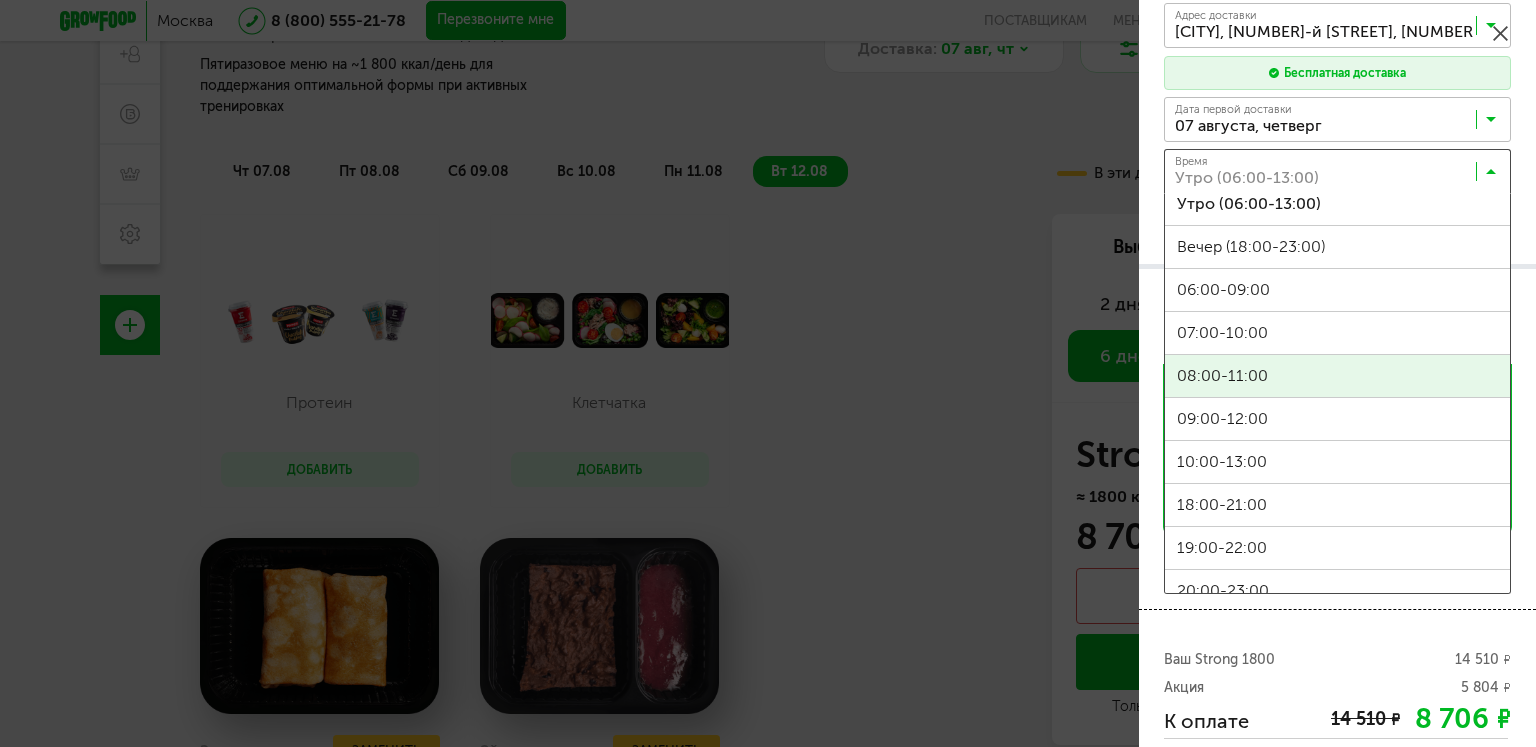 scroll, scrollTop: 0, scrollLeft: 0, axis: both 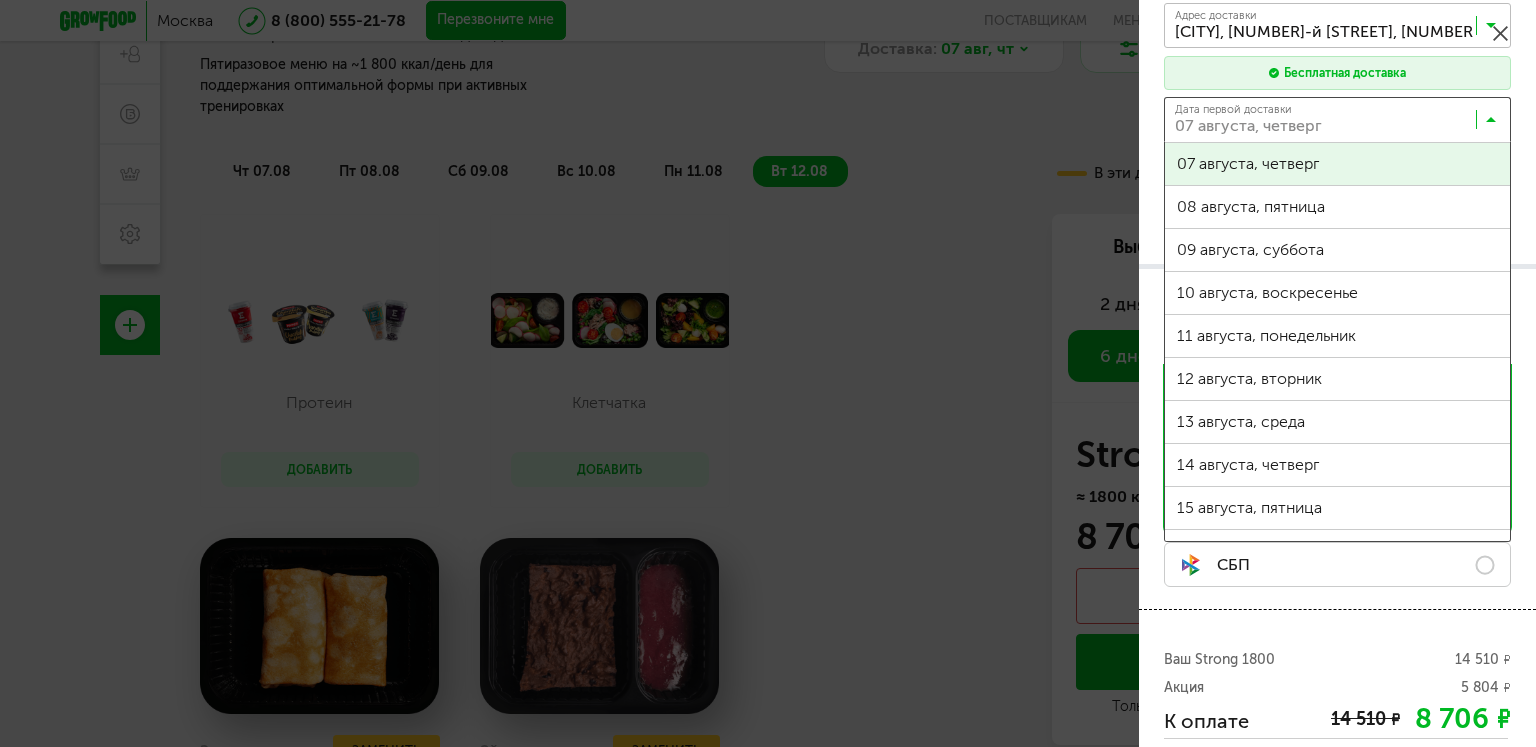 click at bounding box center [1342, 124] 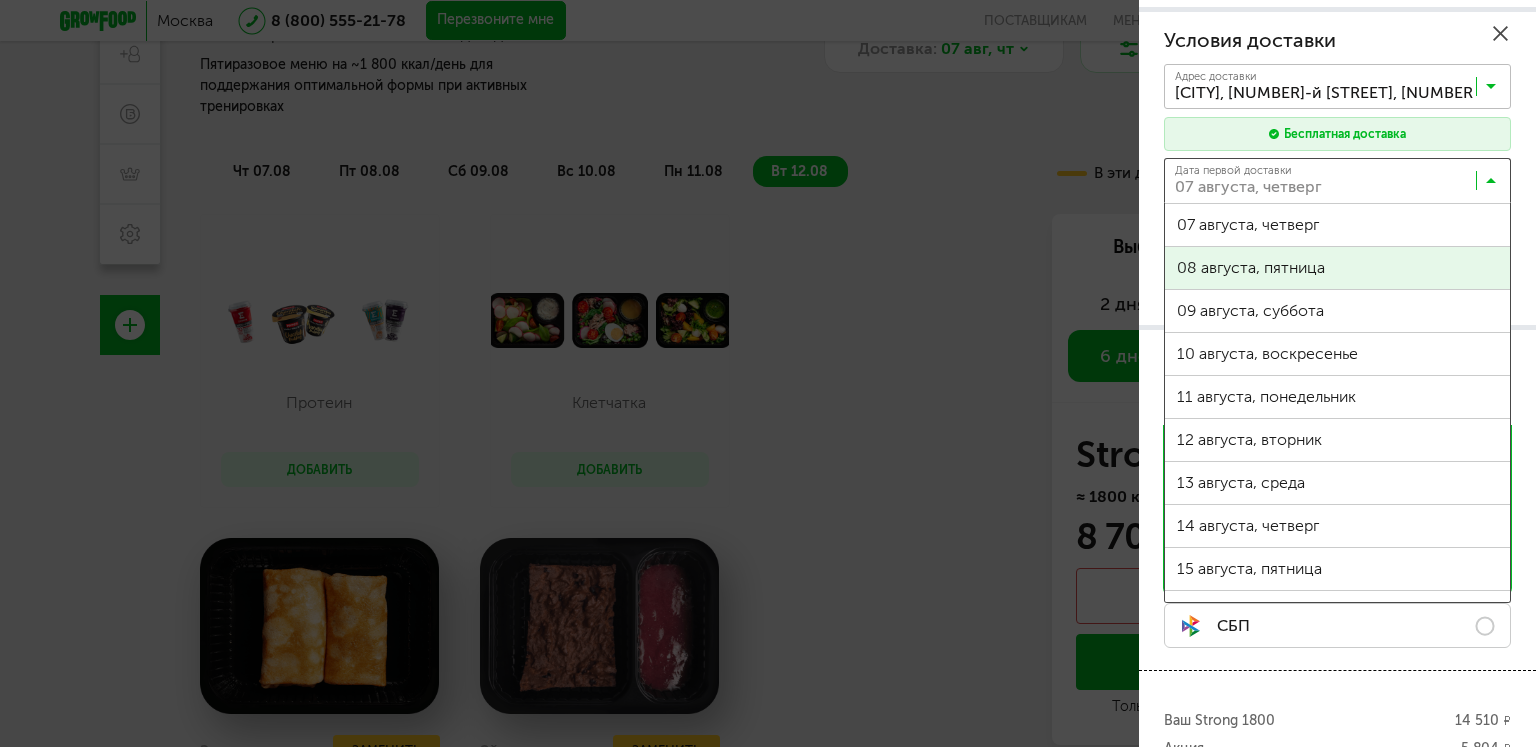 scroll, scrollTop: 187, scrollLeft: 0, axis: vertical 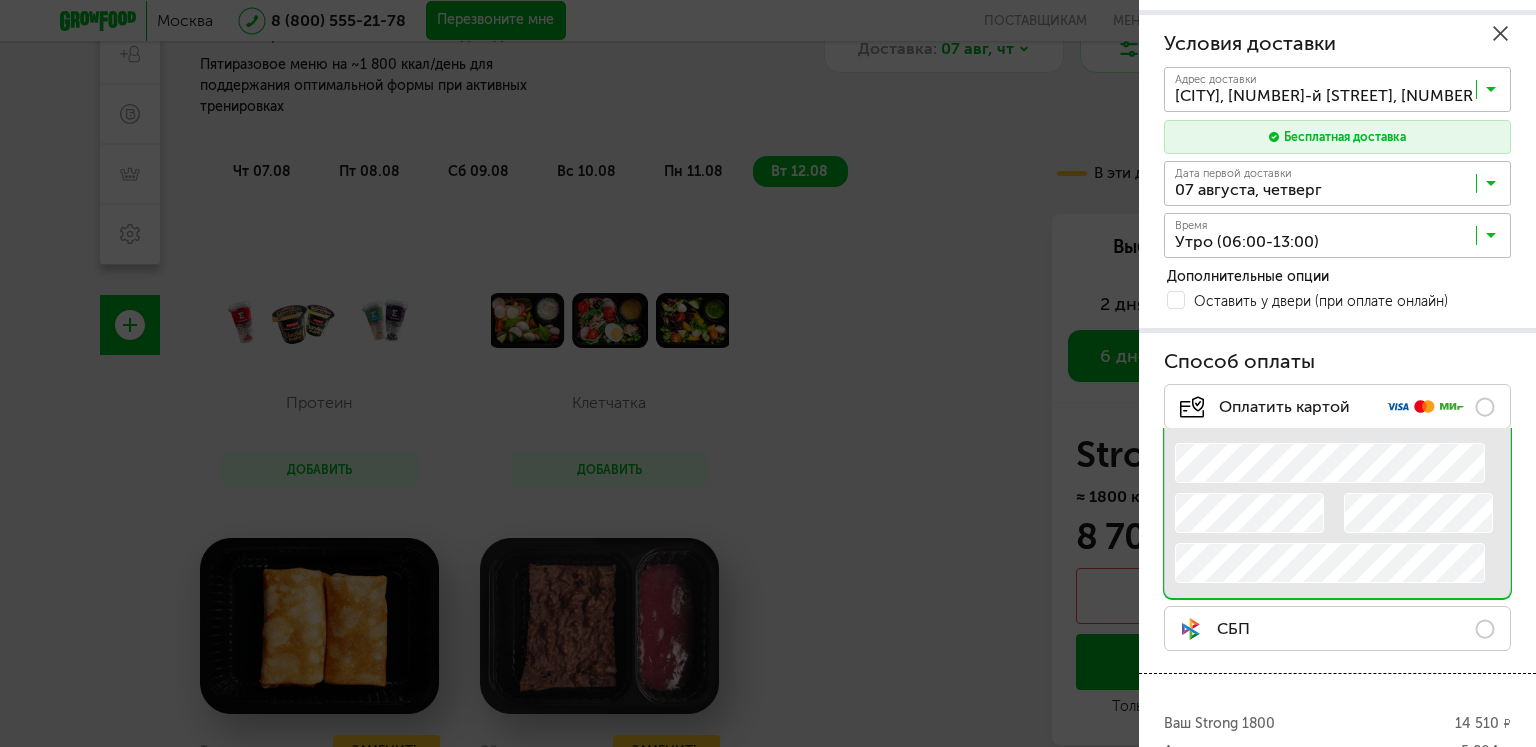 click at bounding box center [1342, 188] 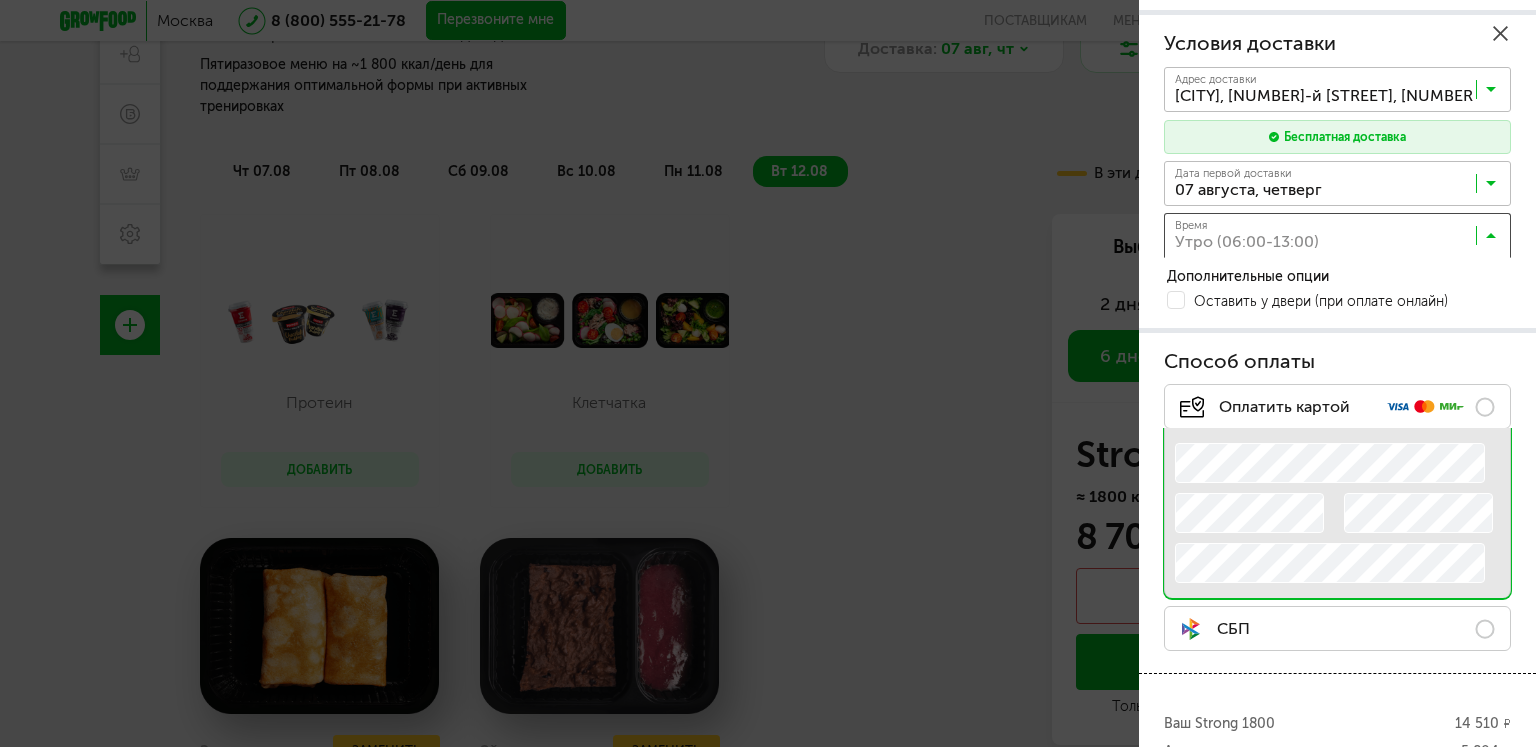 click at bounding box center (1342, 240) 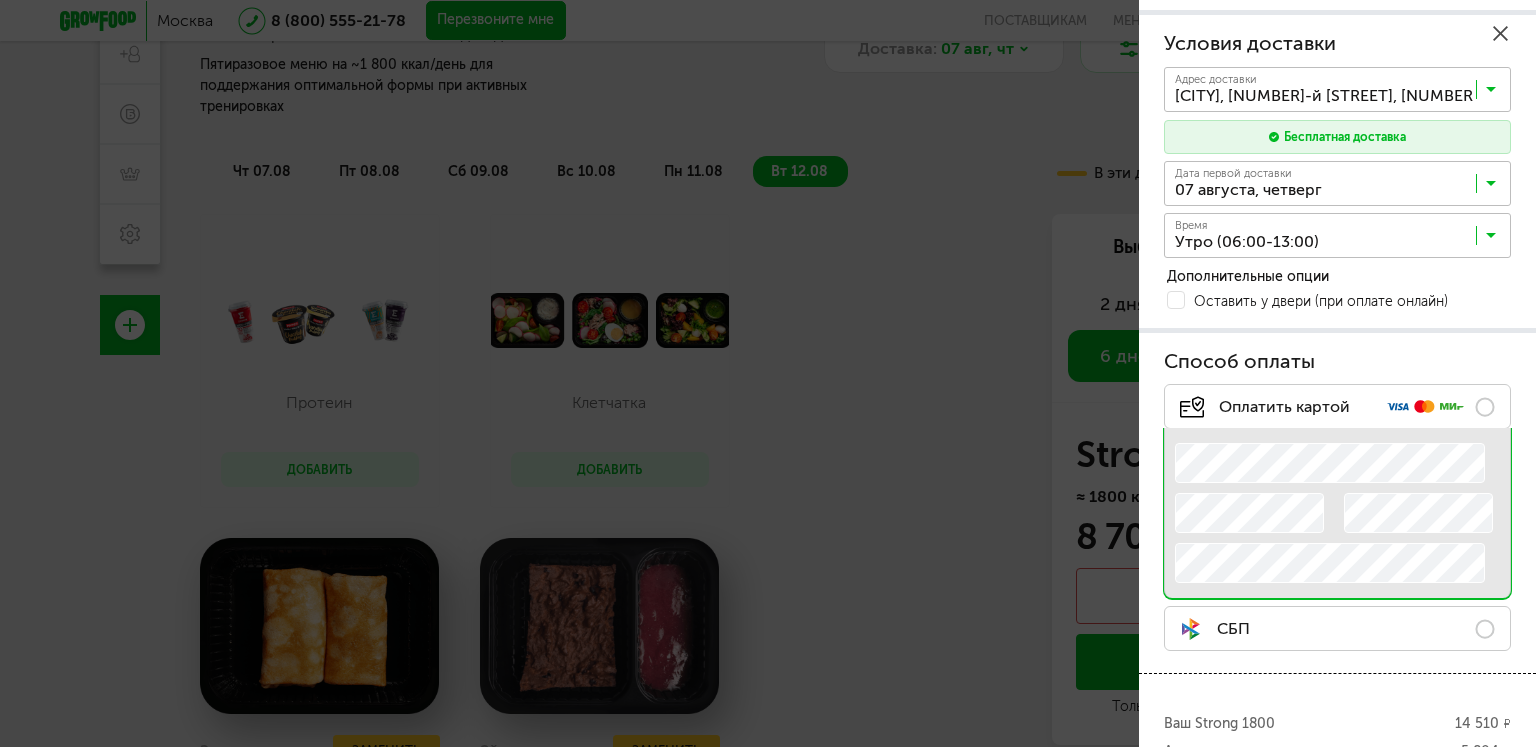 click on "Утро (06:00-13:00)" at bounding box center (1337, 280) 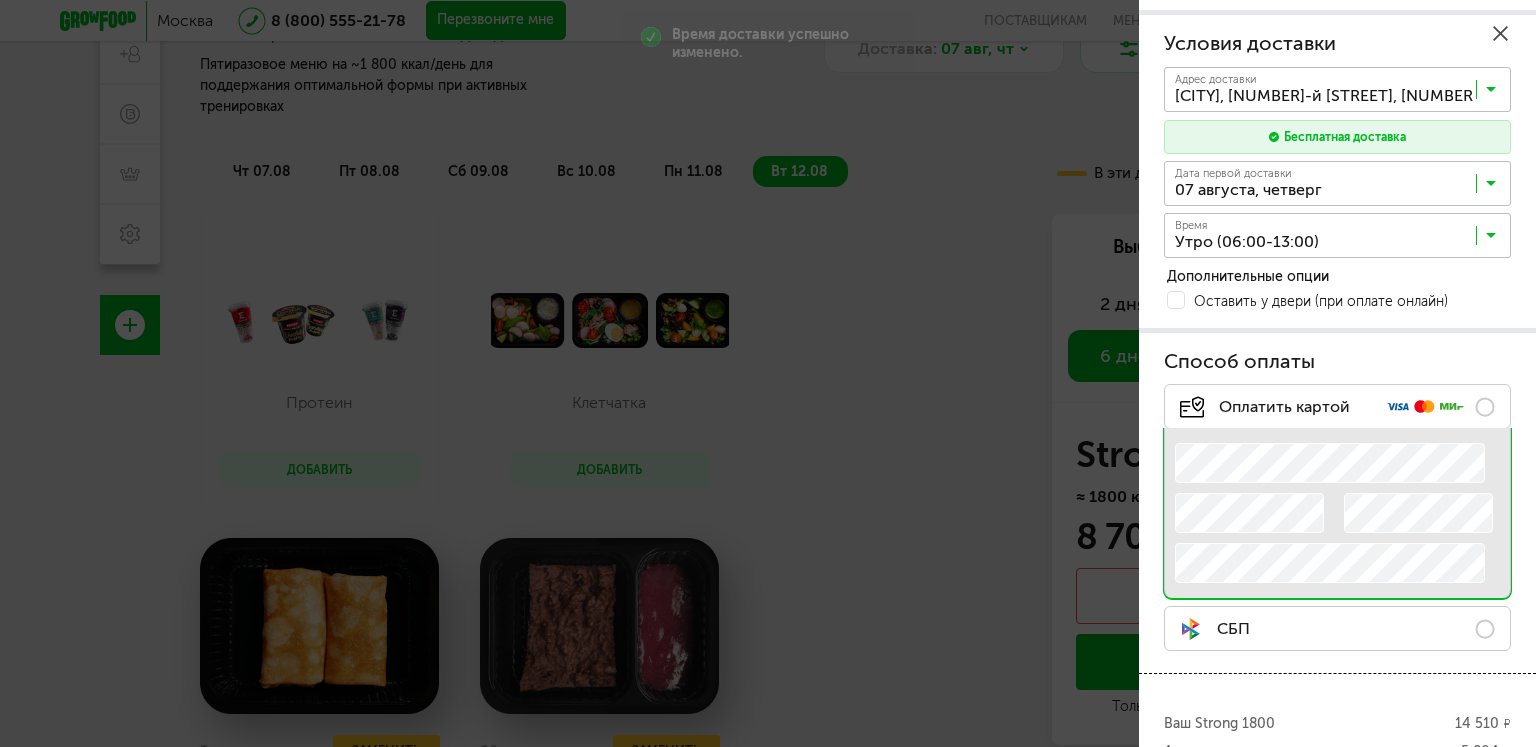 click at bounding box center (1342, 240) 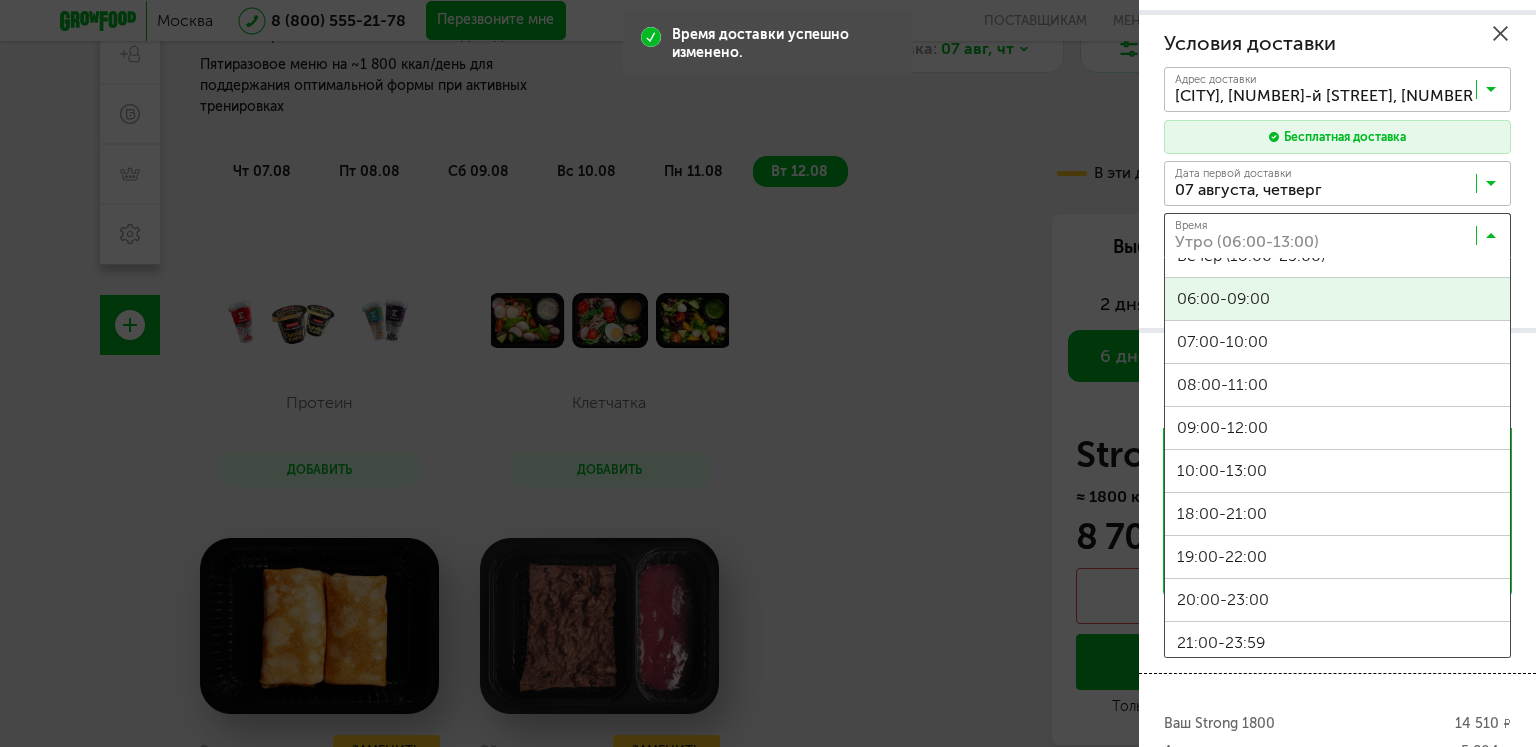 scroll, scrollTop: 68, scrollLeft: 0, axis: vertical 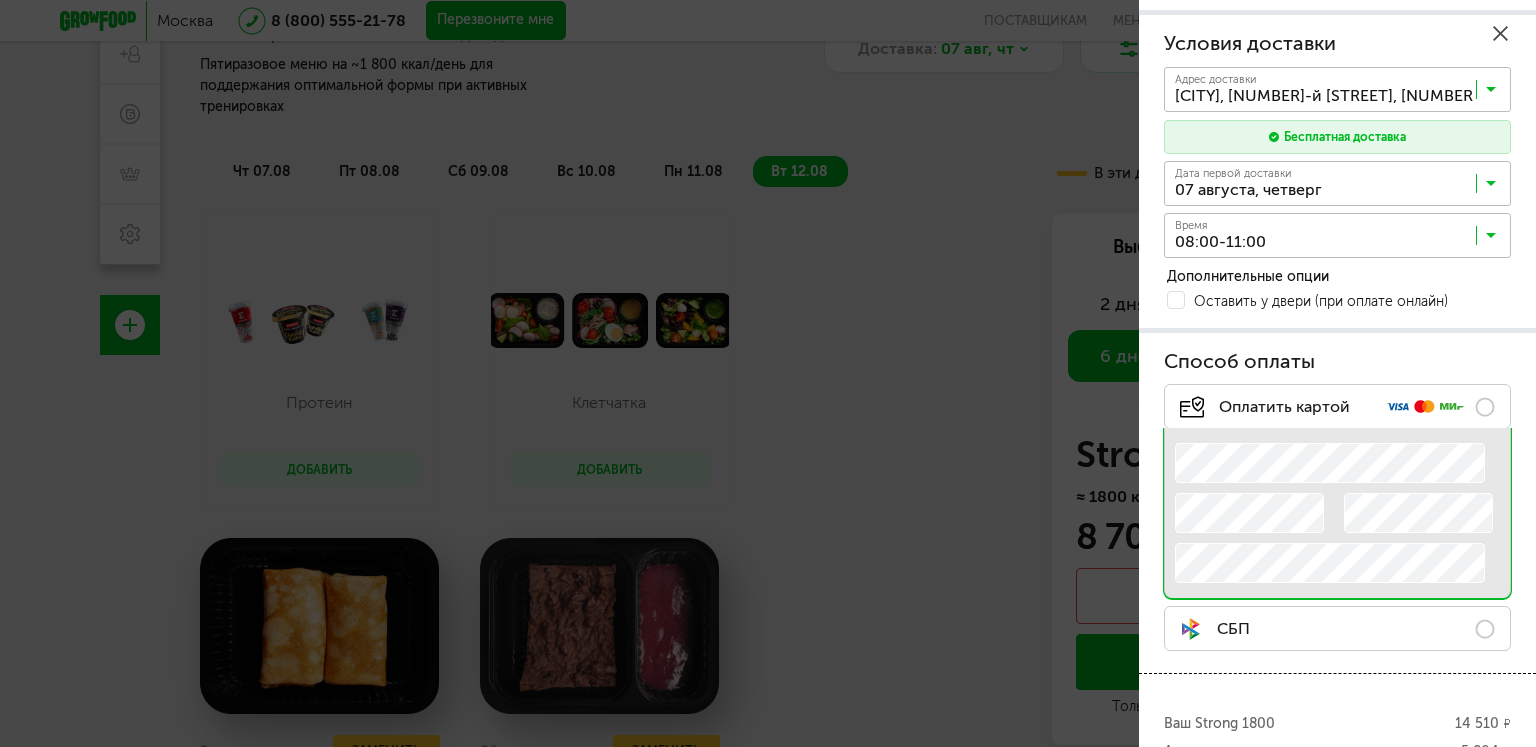 click on "08:00-11:00" at bounding box center (1337, 384) 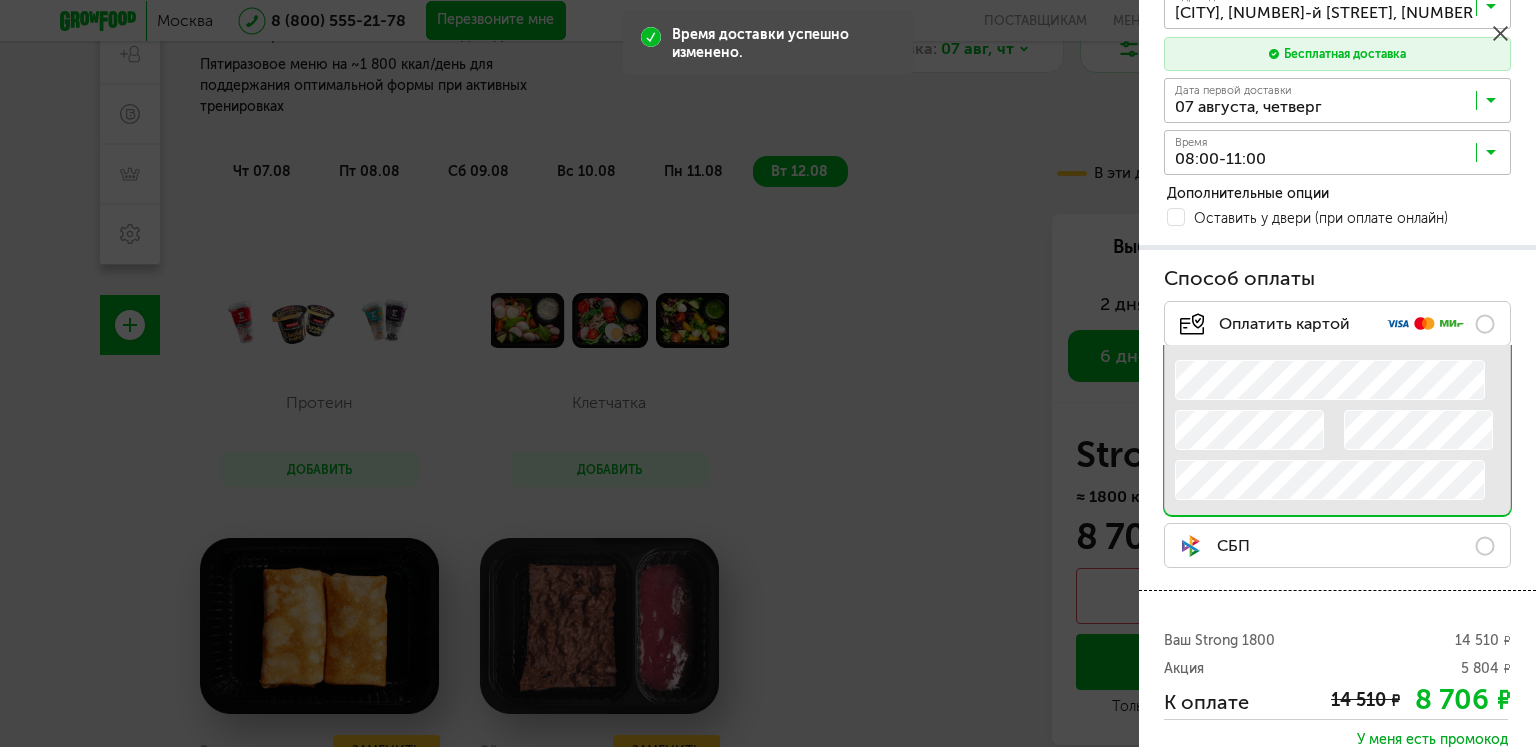 scroll, scrollTop: 388, scrollLeft: 0, axis: vertical 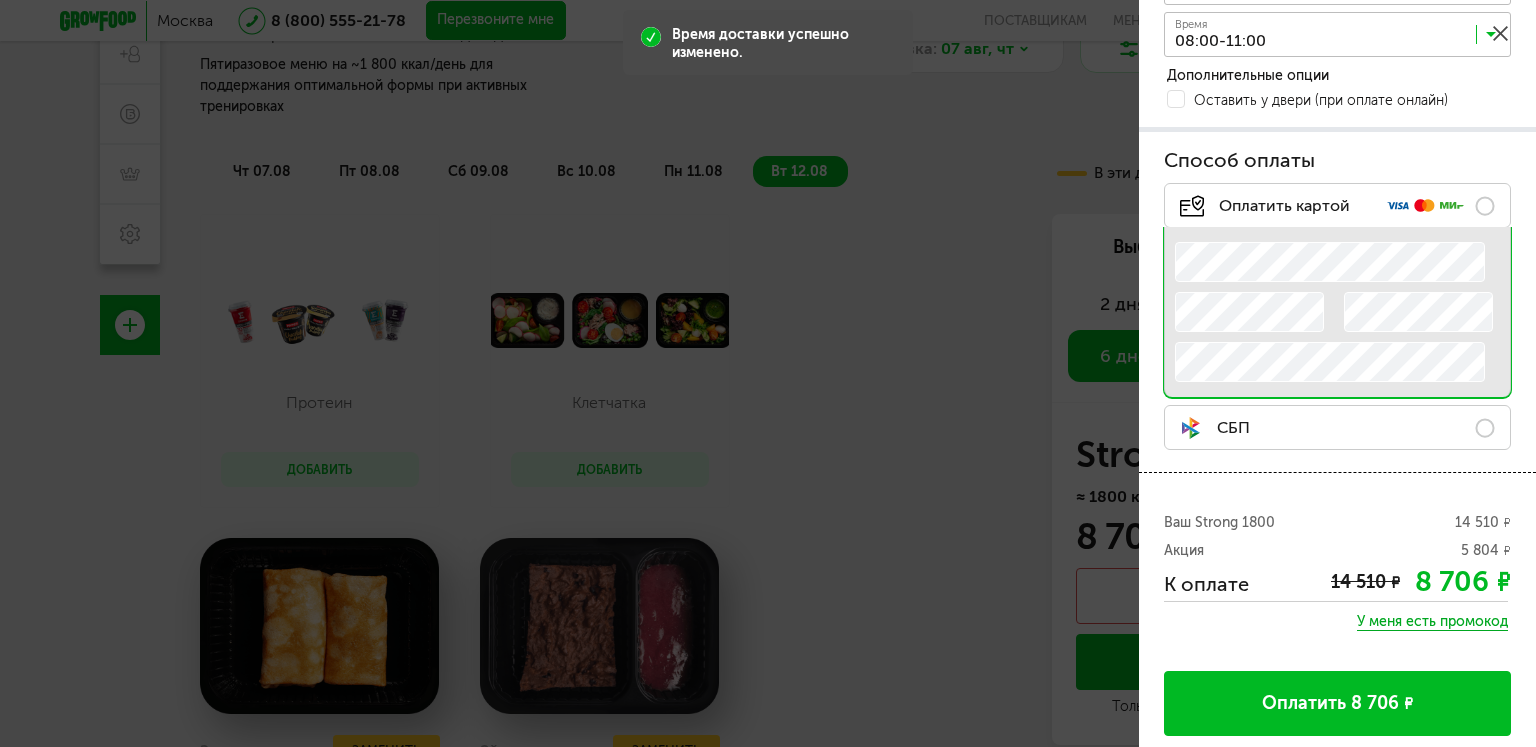 click on "СБП" at bounding box center [1337, 427] 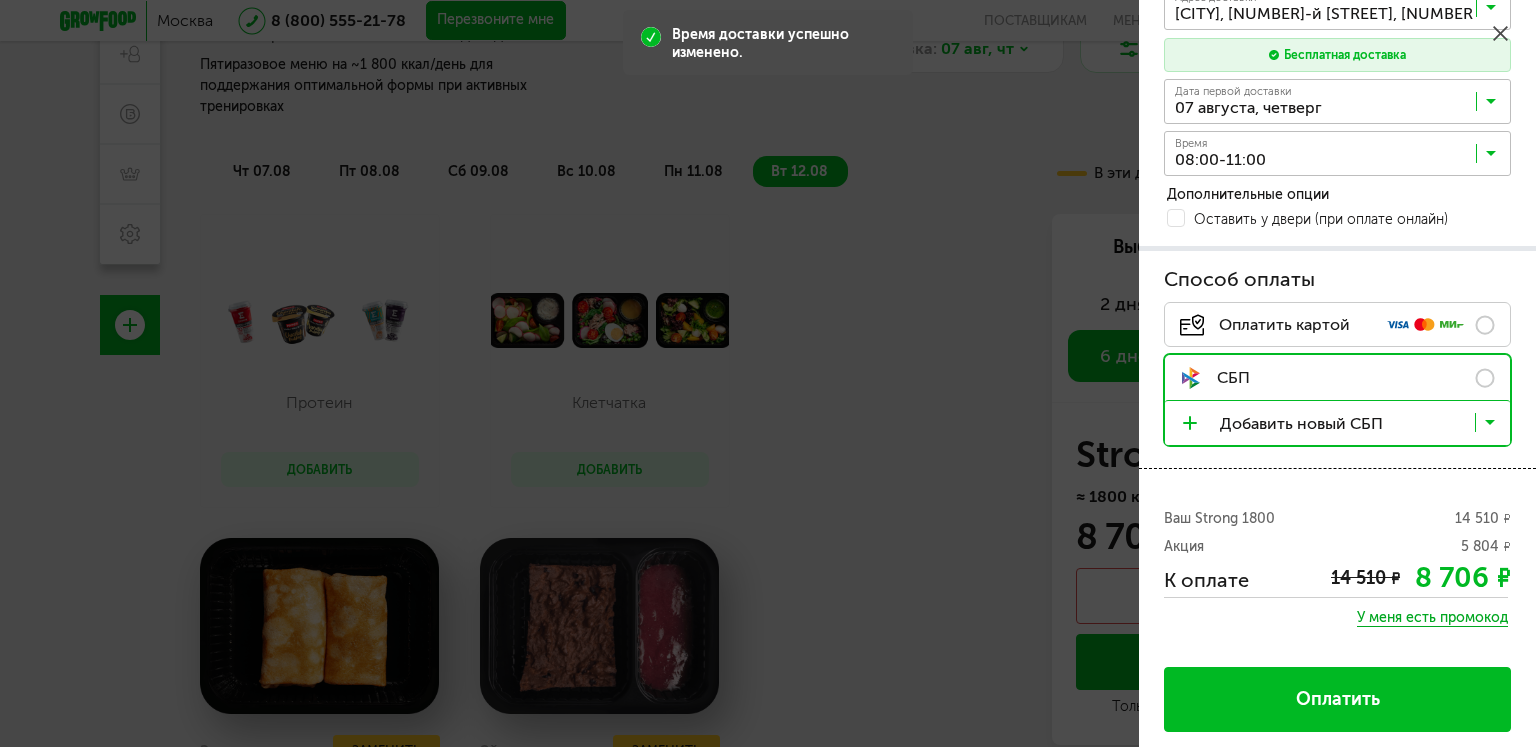 scroll, scrollTop: 264, scrollLeft: 0, axis: vertical 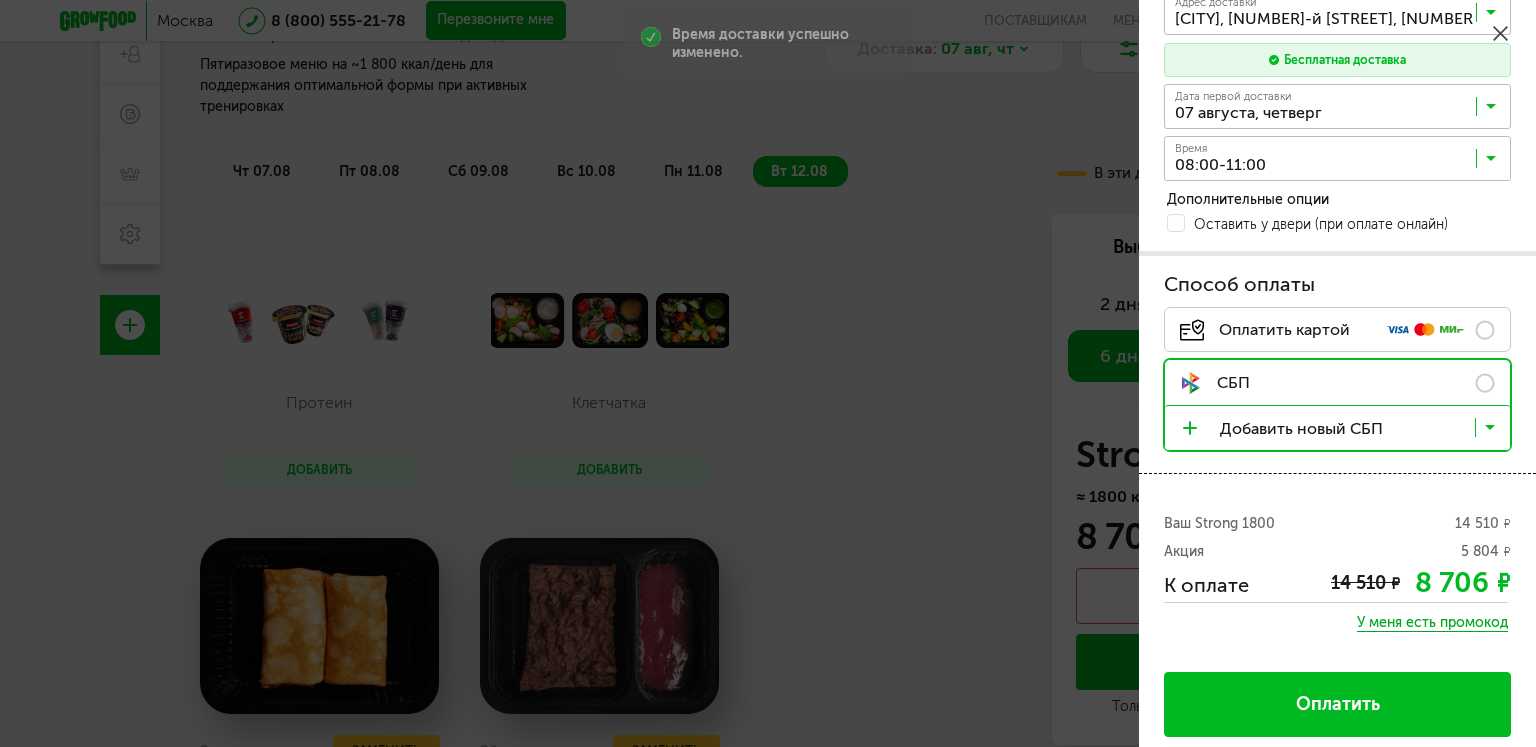click on "У меня есть промокод" at bounding box center [1432, 623] 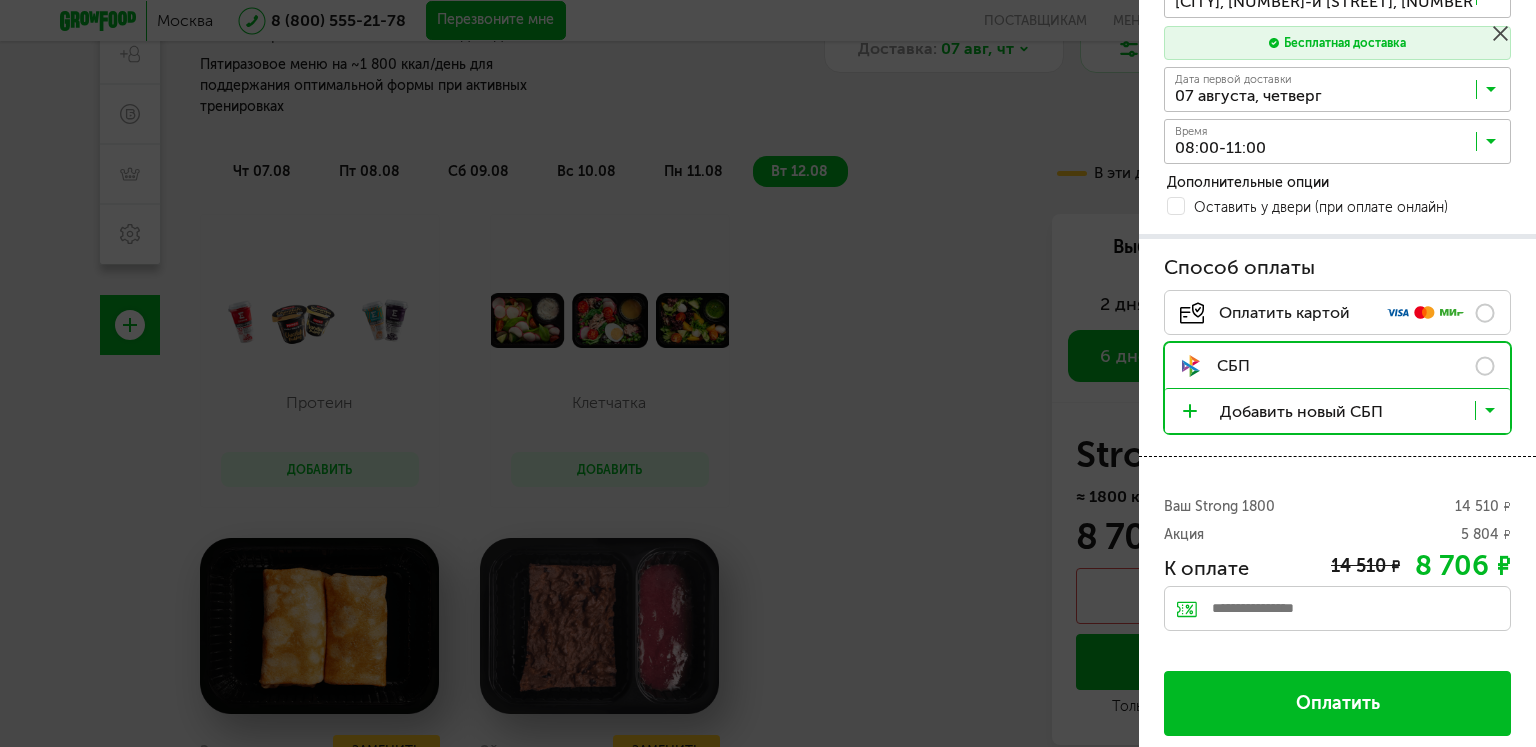 click at bounding box center (1337, 608) 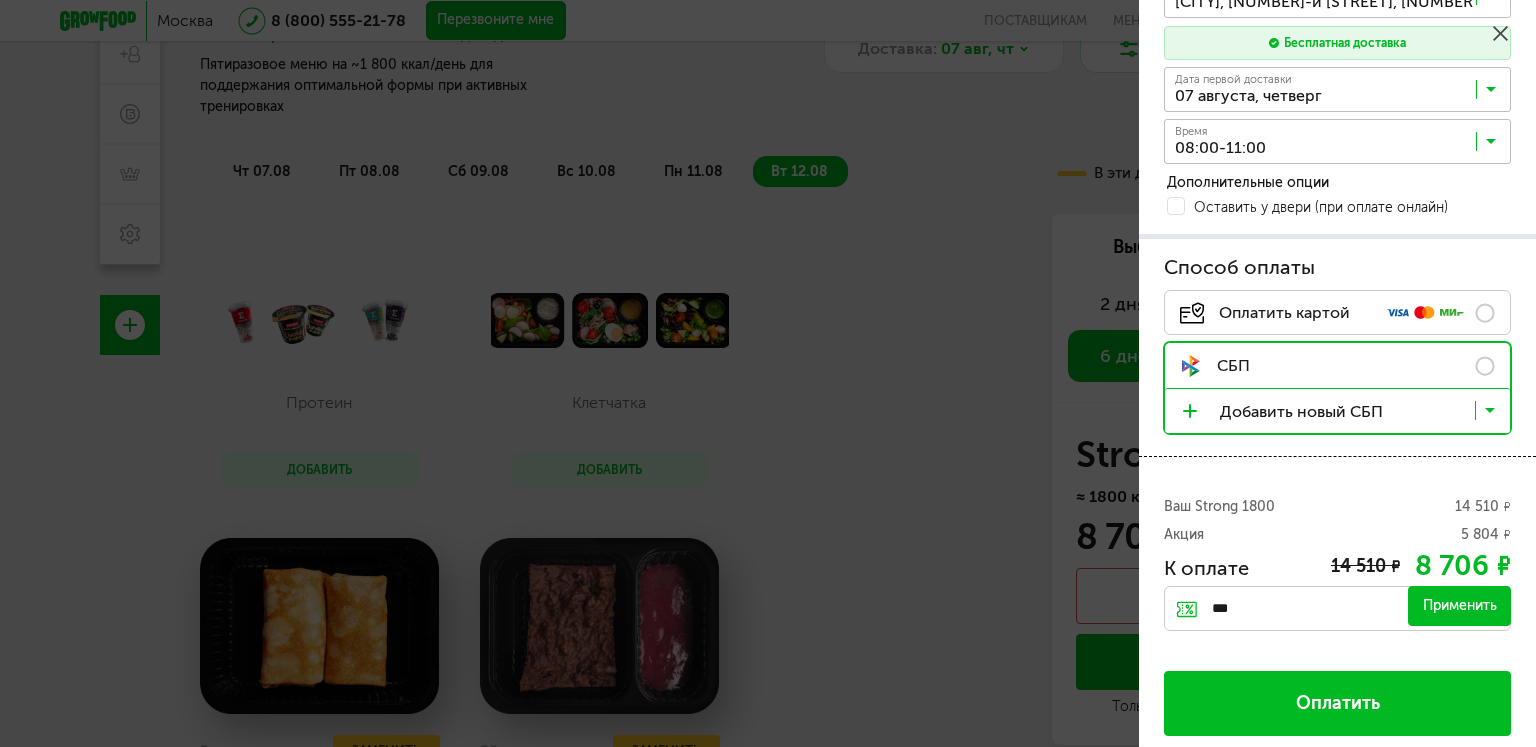 type on "***" 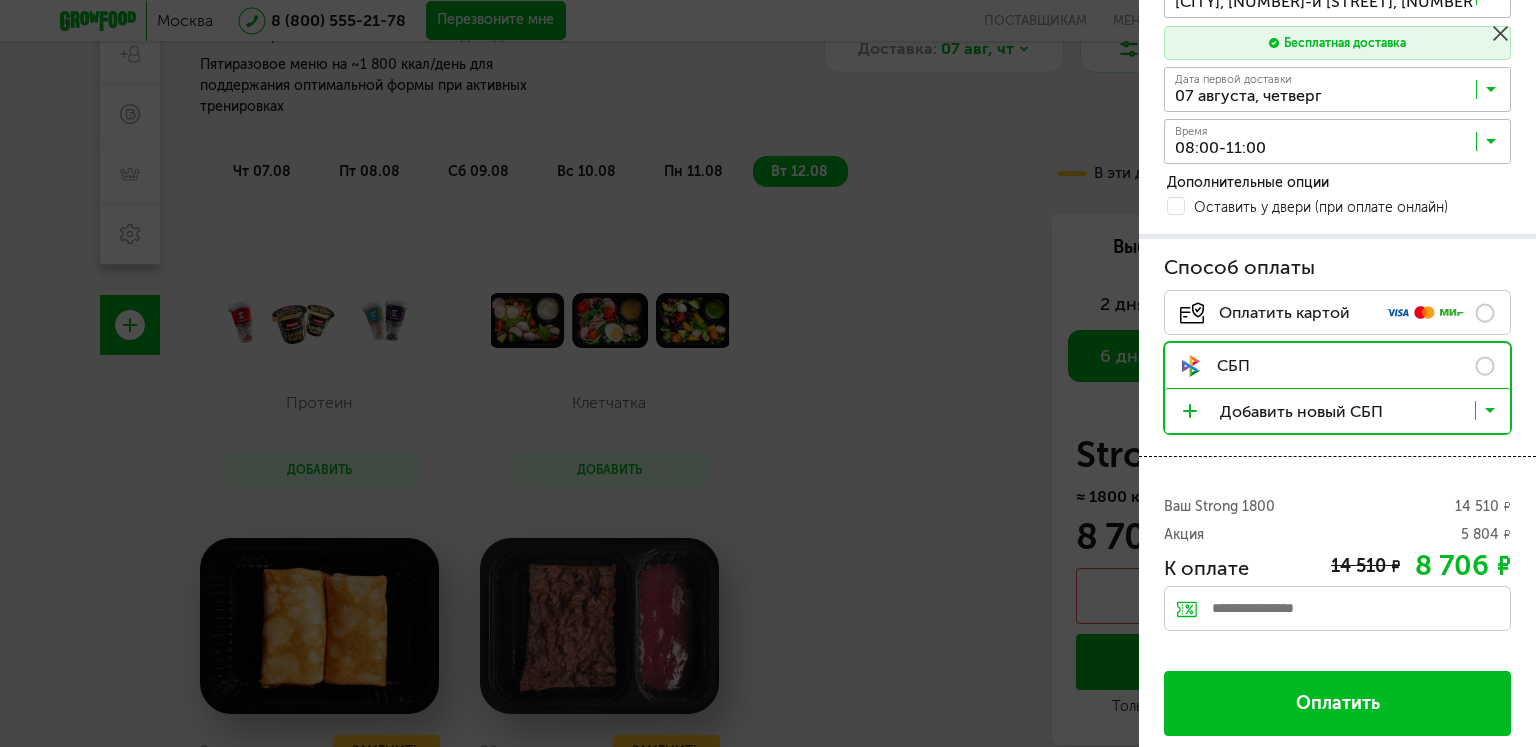 click at bounding box center (1337, 608) 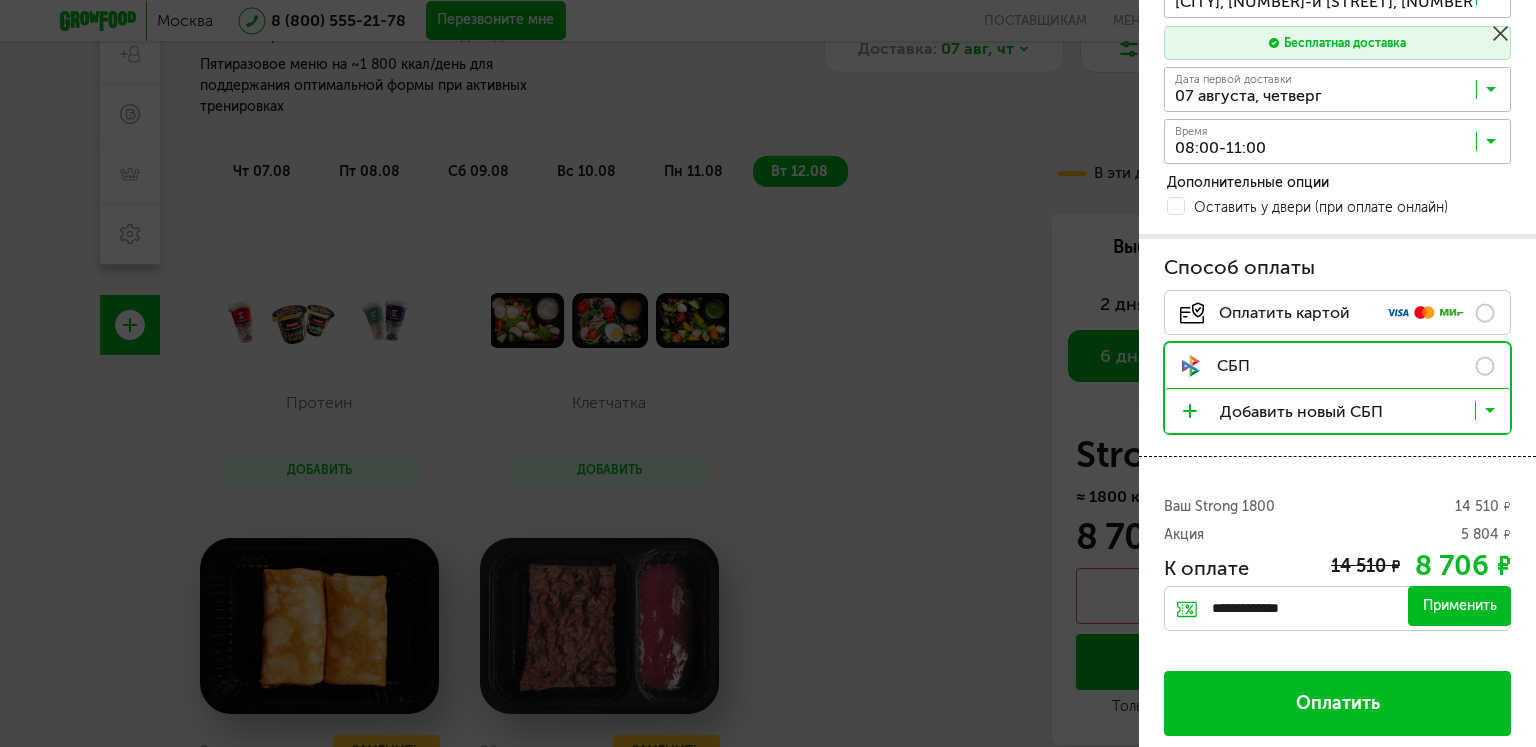 type on "**********" 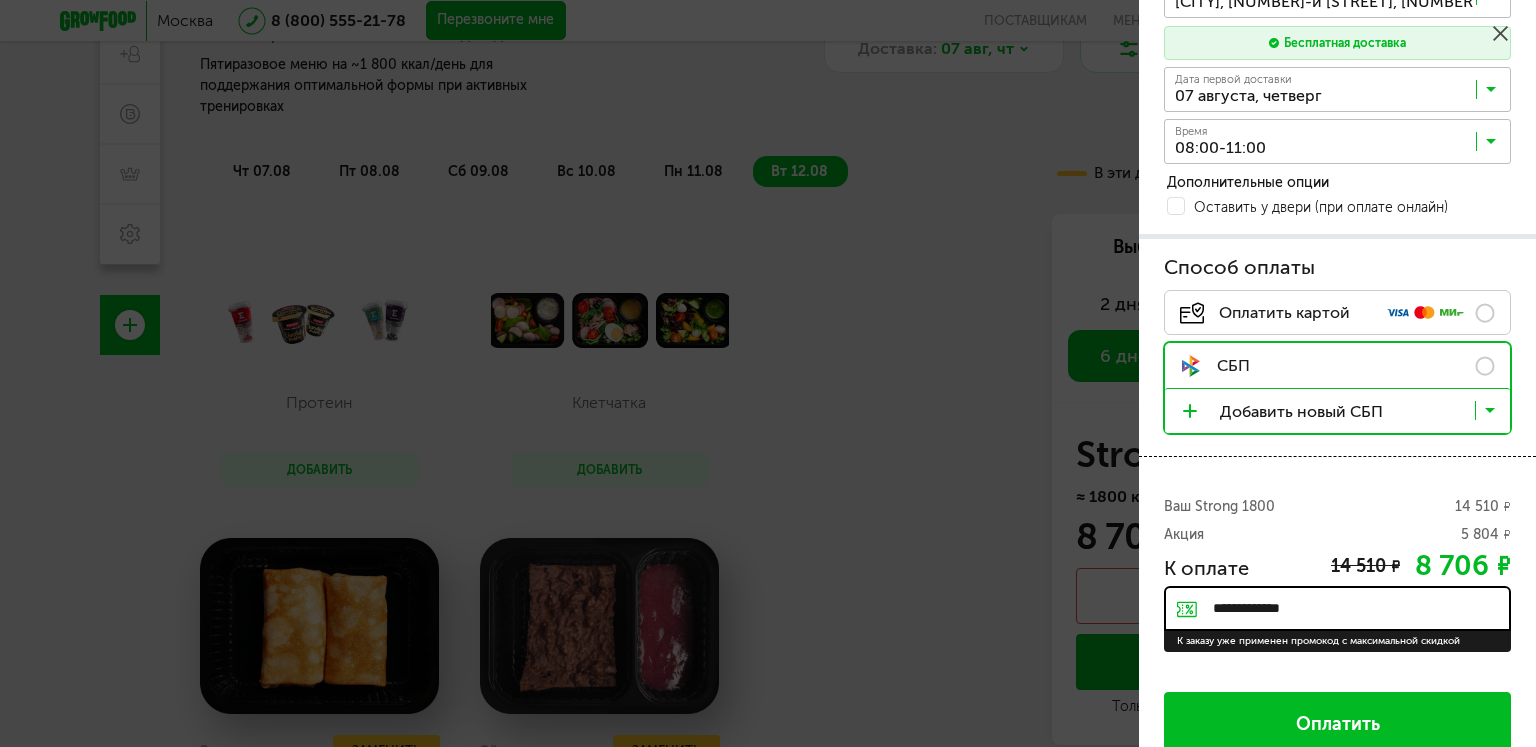 type 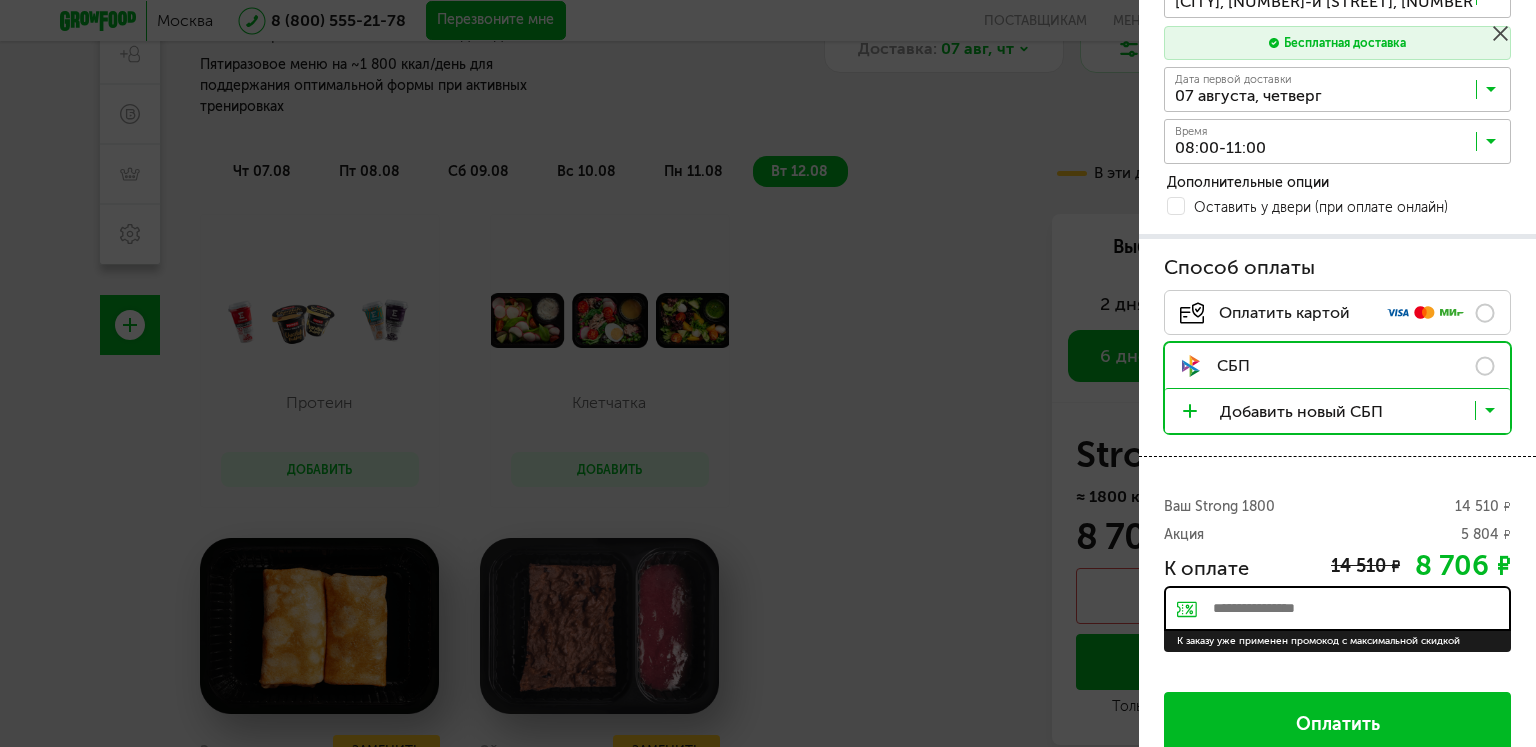 click on "8 706 ₽" at bounding box center (1463, 565) 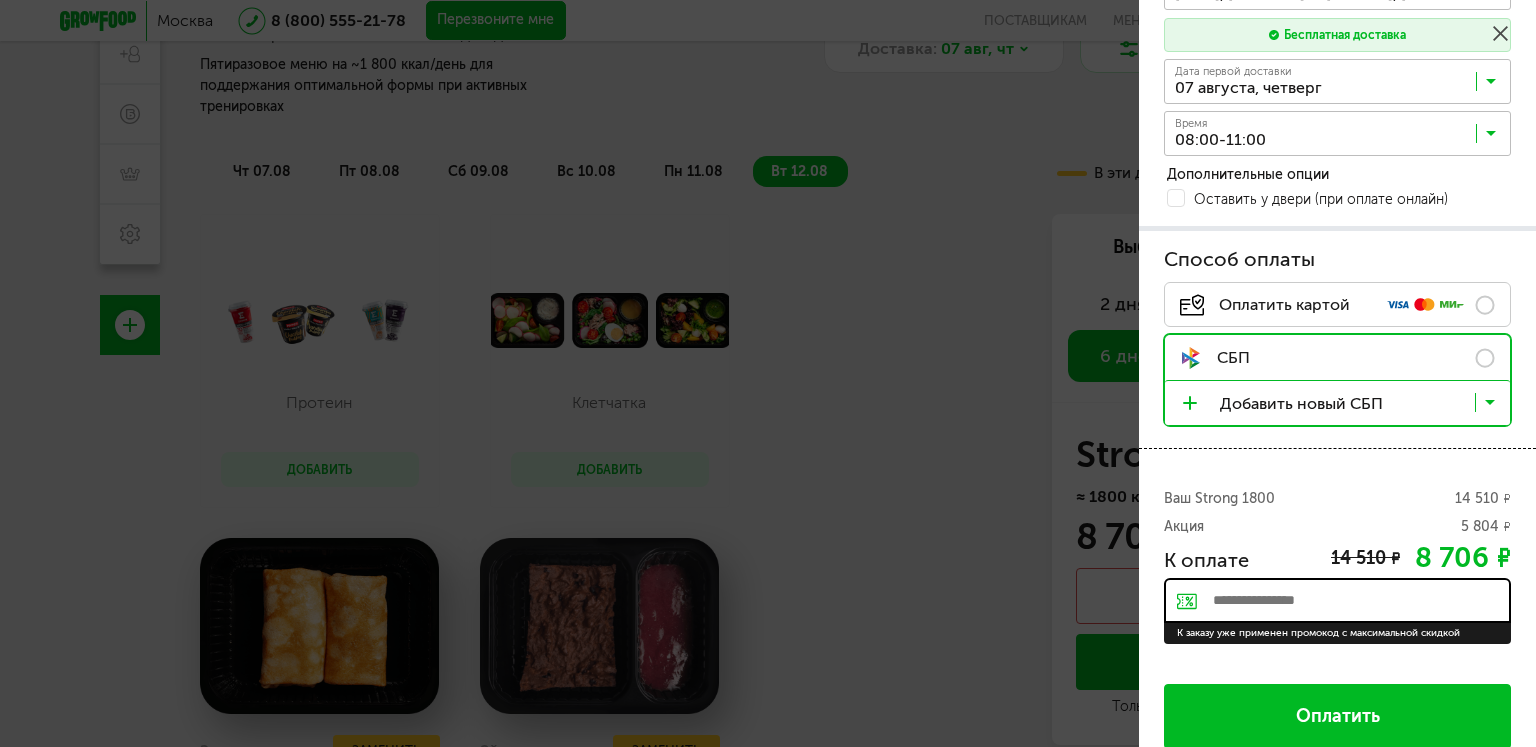 scroll, scrollTop: 289, scrollLeft: 0, axis: vertical 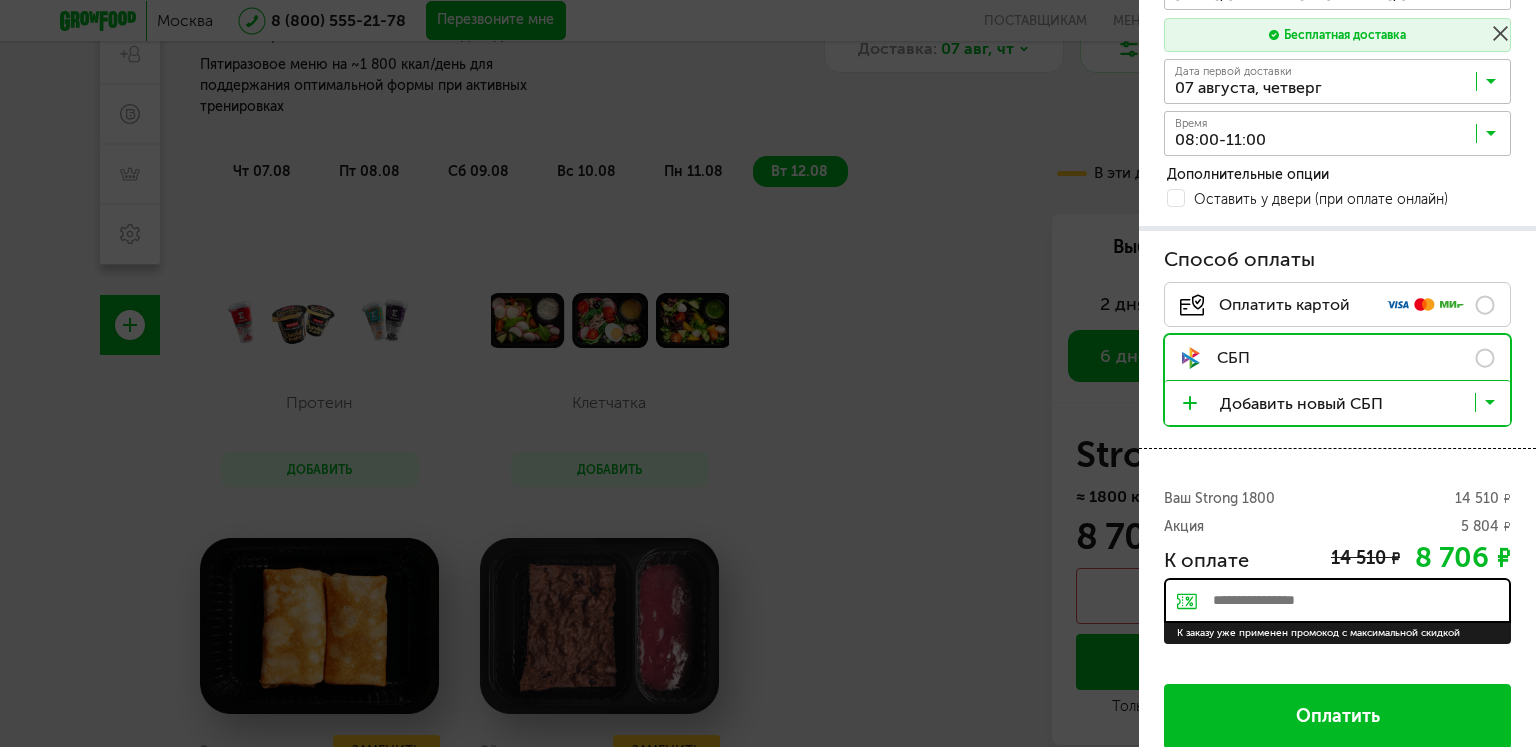 click on "8 706 ₽" at bounding box center (1463, 557) 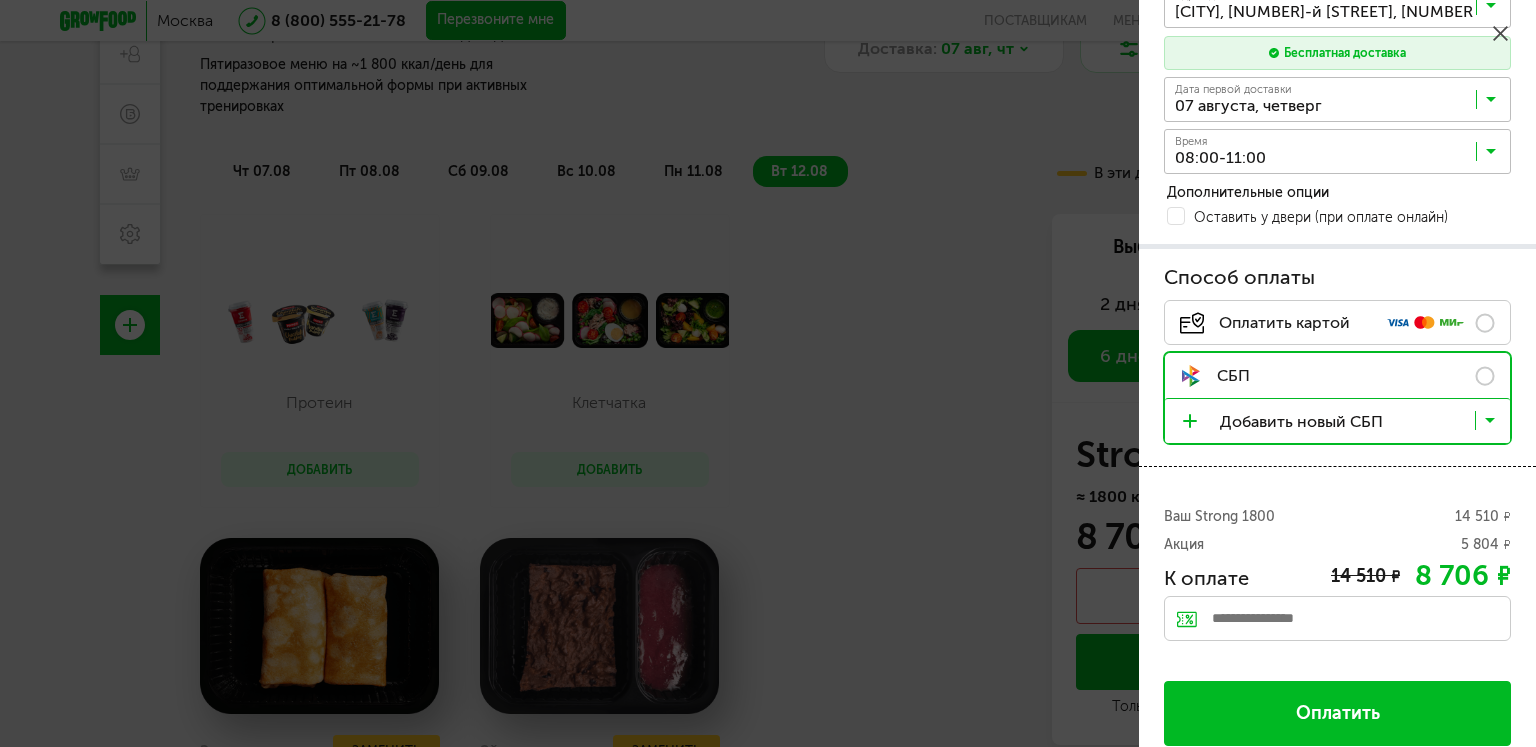 scroll, scrollTop: 281, scrollLeft: 0, axis: vertical 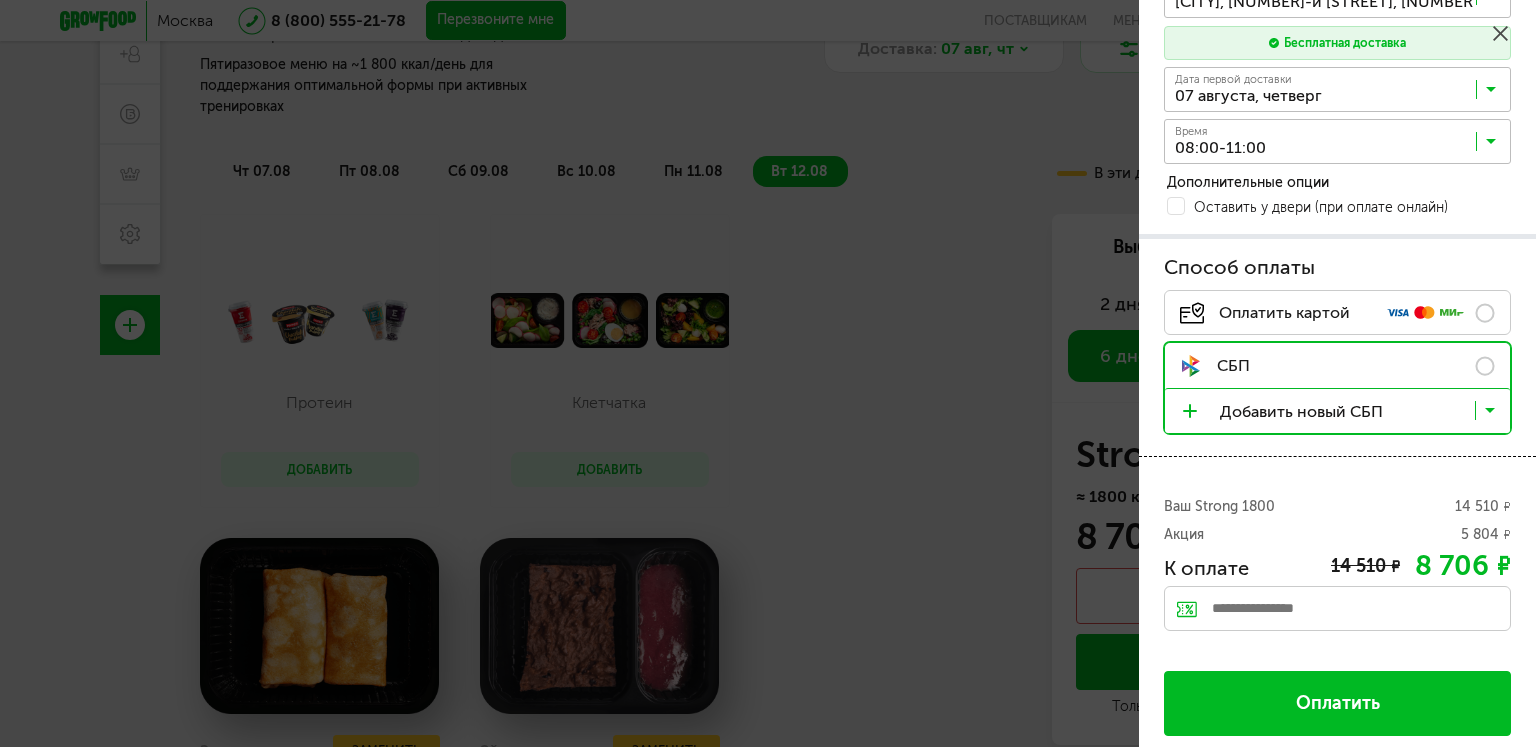 click on "Оплатить" at bounding box center (1337, 703) 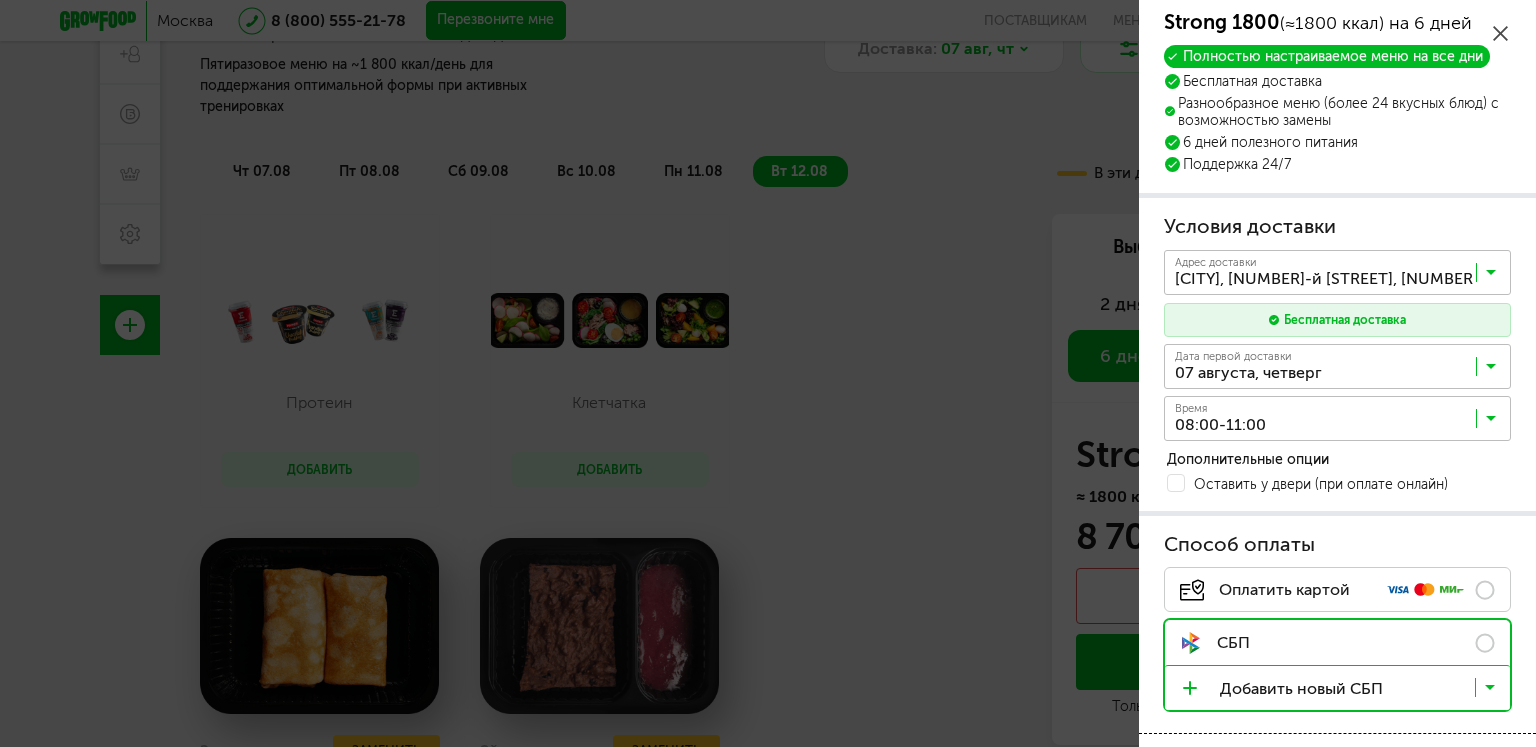 scroll, scrollTop: 0, scrollLeft: 0, axis: both 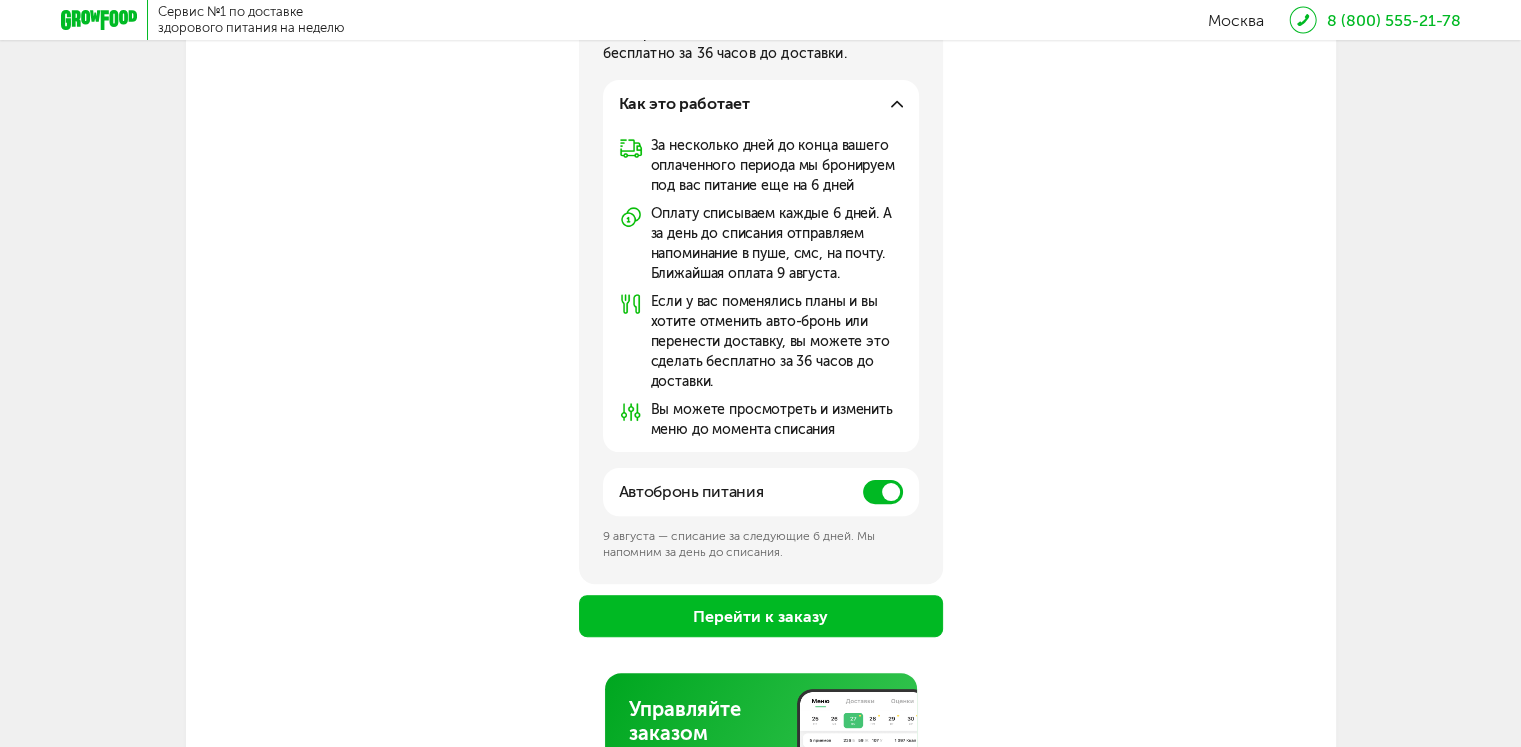 click on "Перейти к заказу" at bounding box center [761, 616] 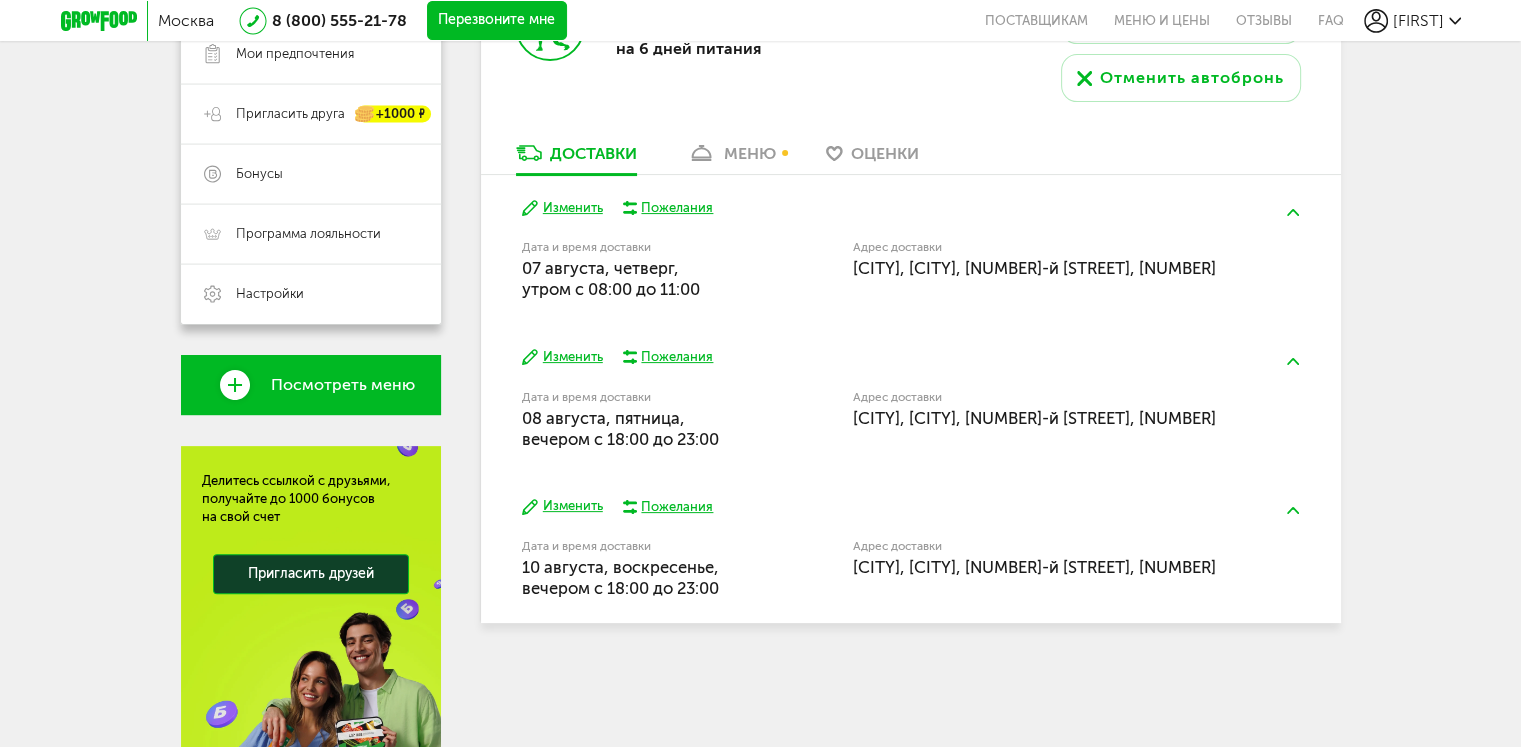 scroll, scrollTop: 427, scrollLeft: 0, axis: vertical 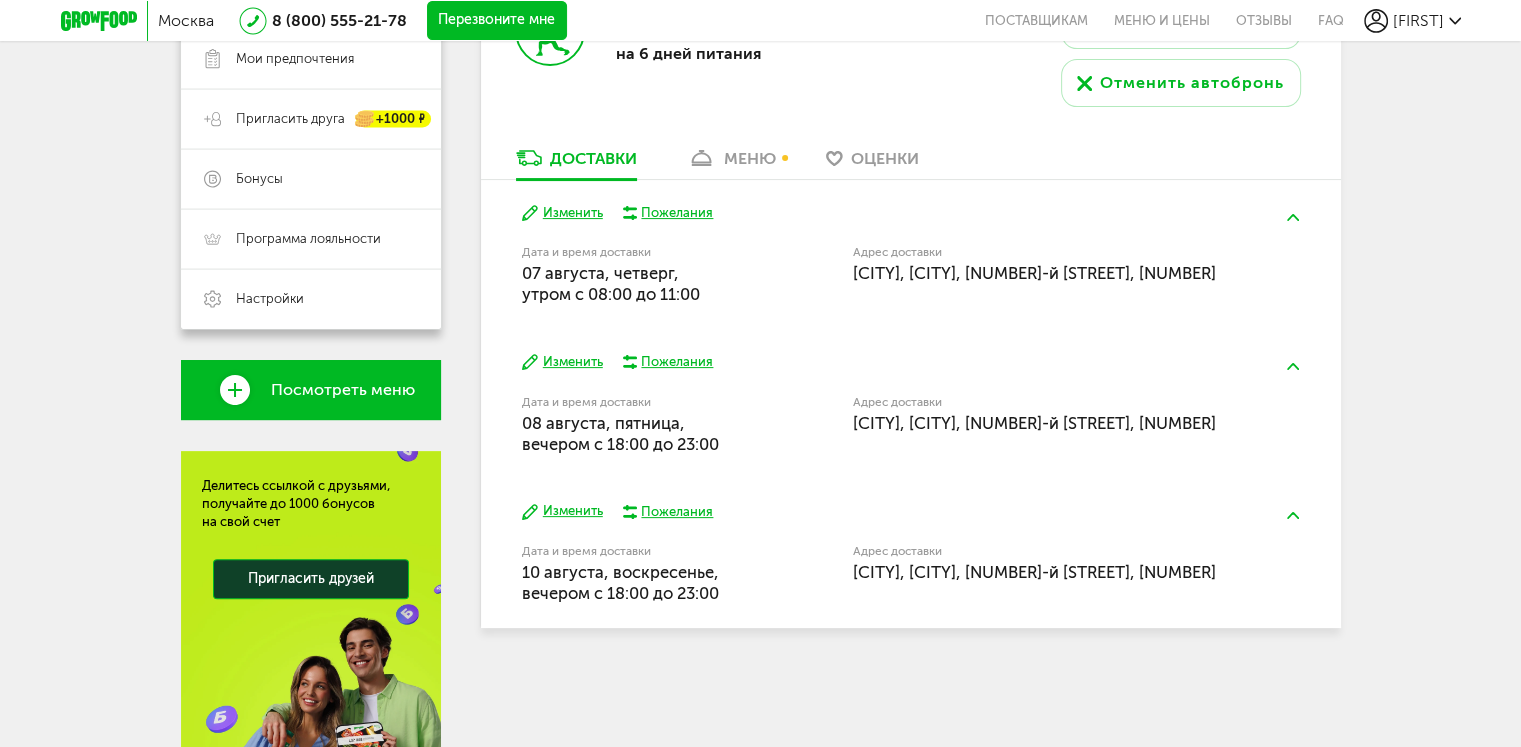 click on "Изменить" at bounding box center (562, 213) 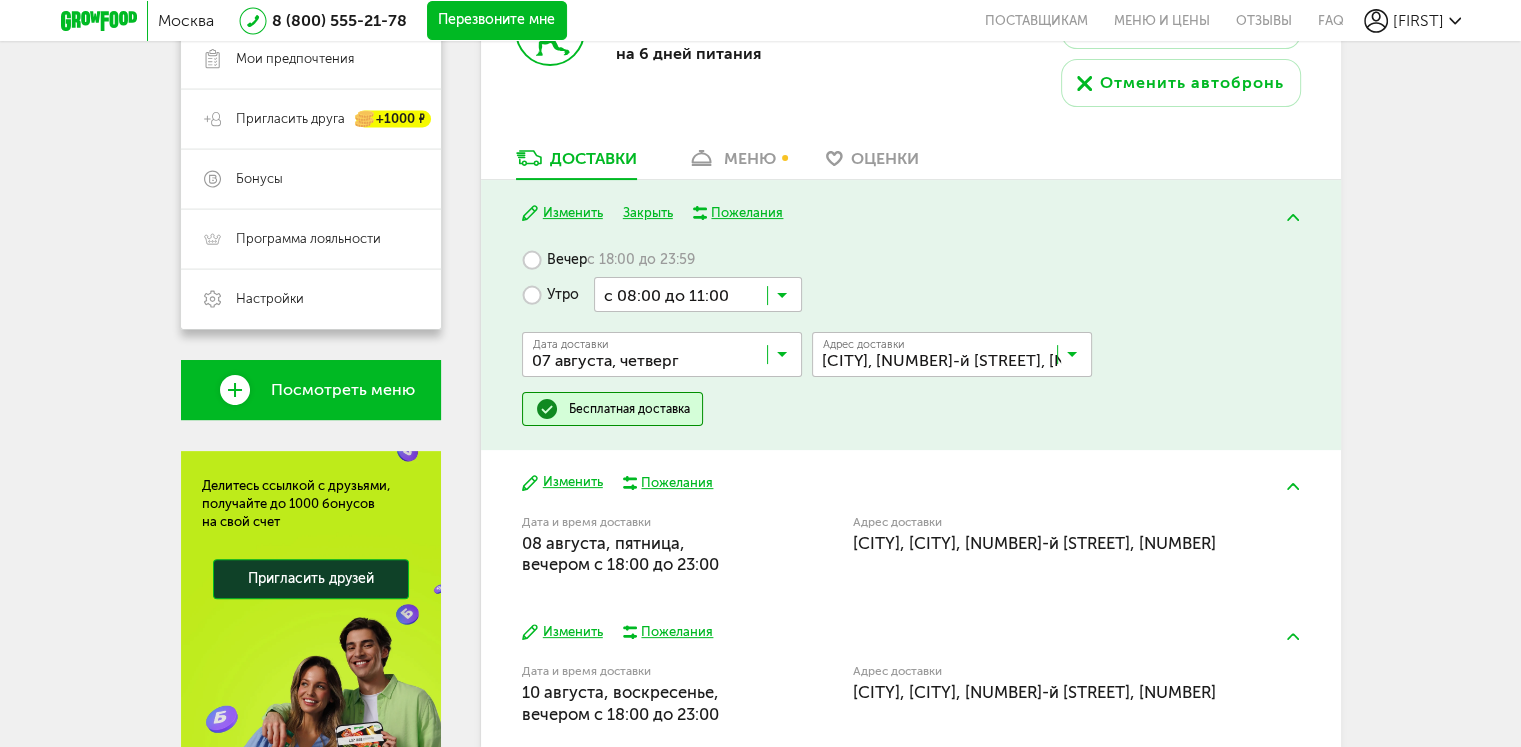 click on "меню" at bounding box center [750, 158] 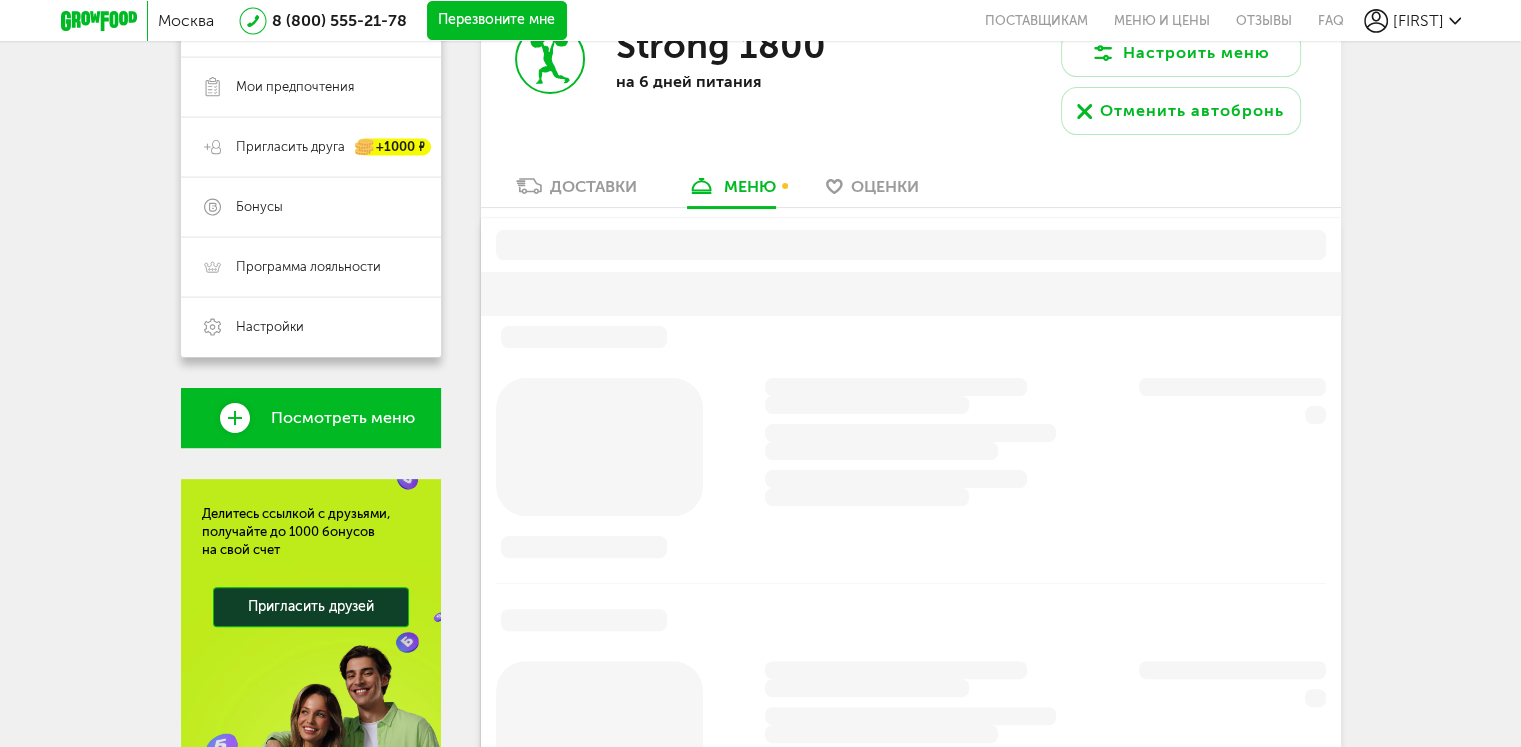scroll, scrollTop: 338, scrollLeft: 0, axis: vertical 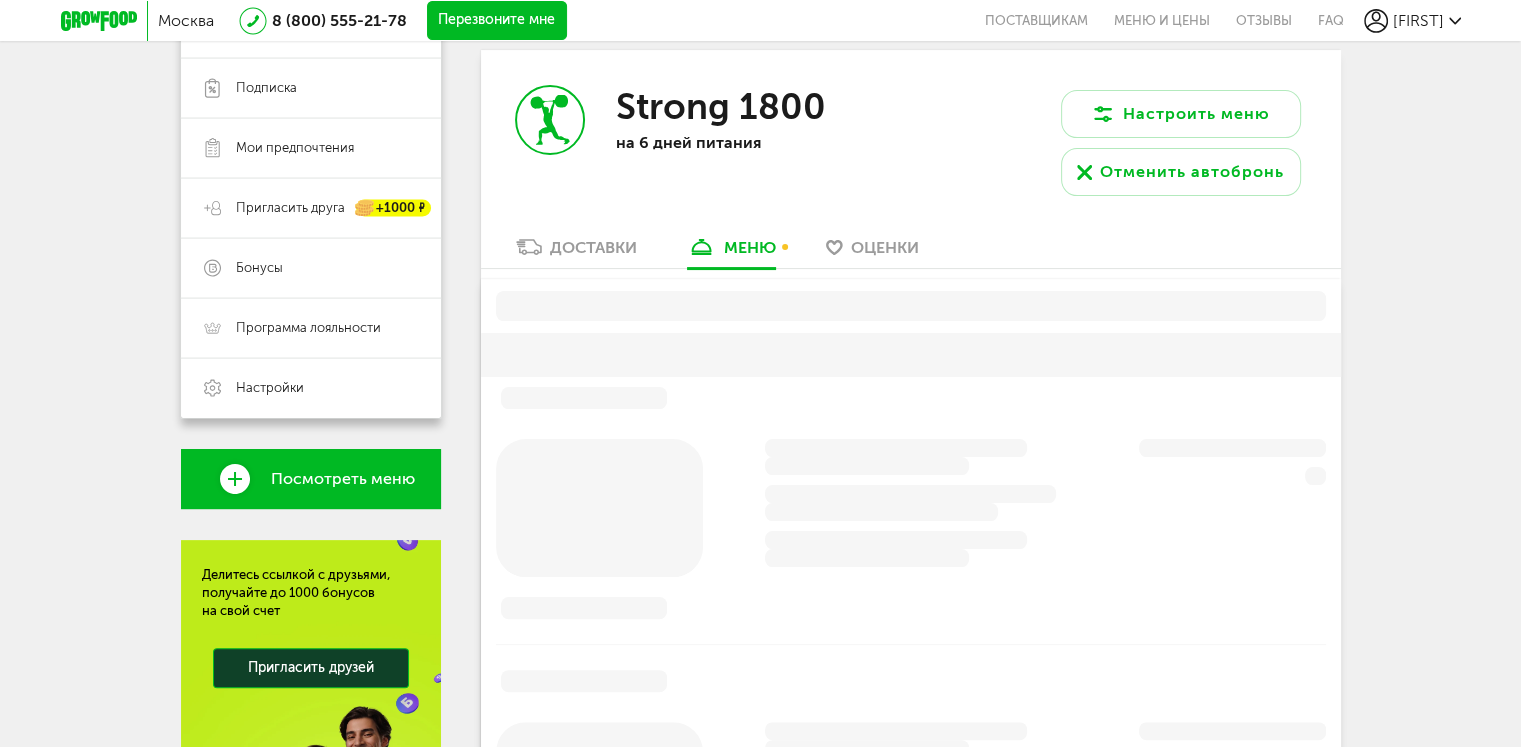 click on "Доставки" at bounding box center (593, 247) 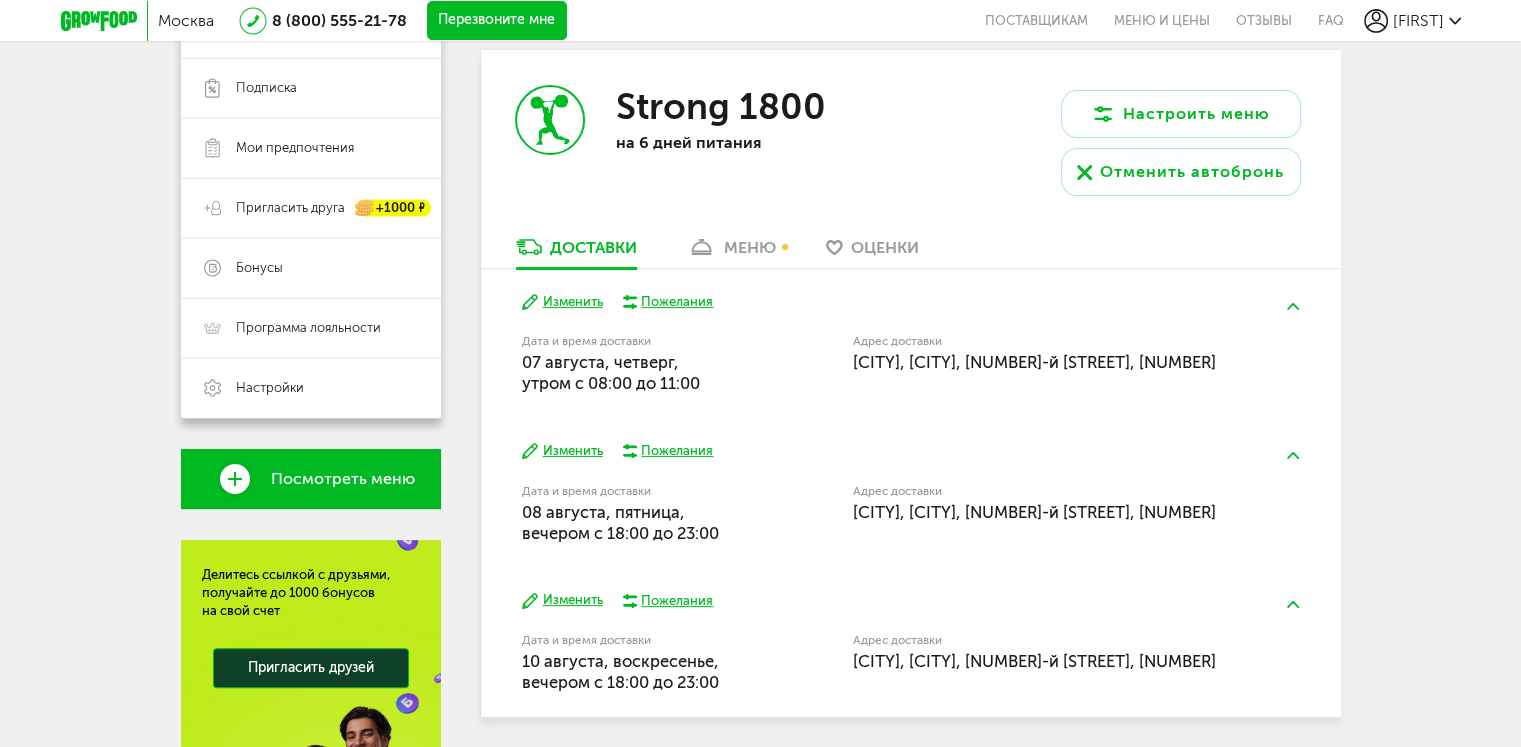 click on "Изменить" at bounding box center (562, 302) 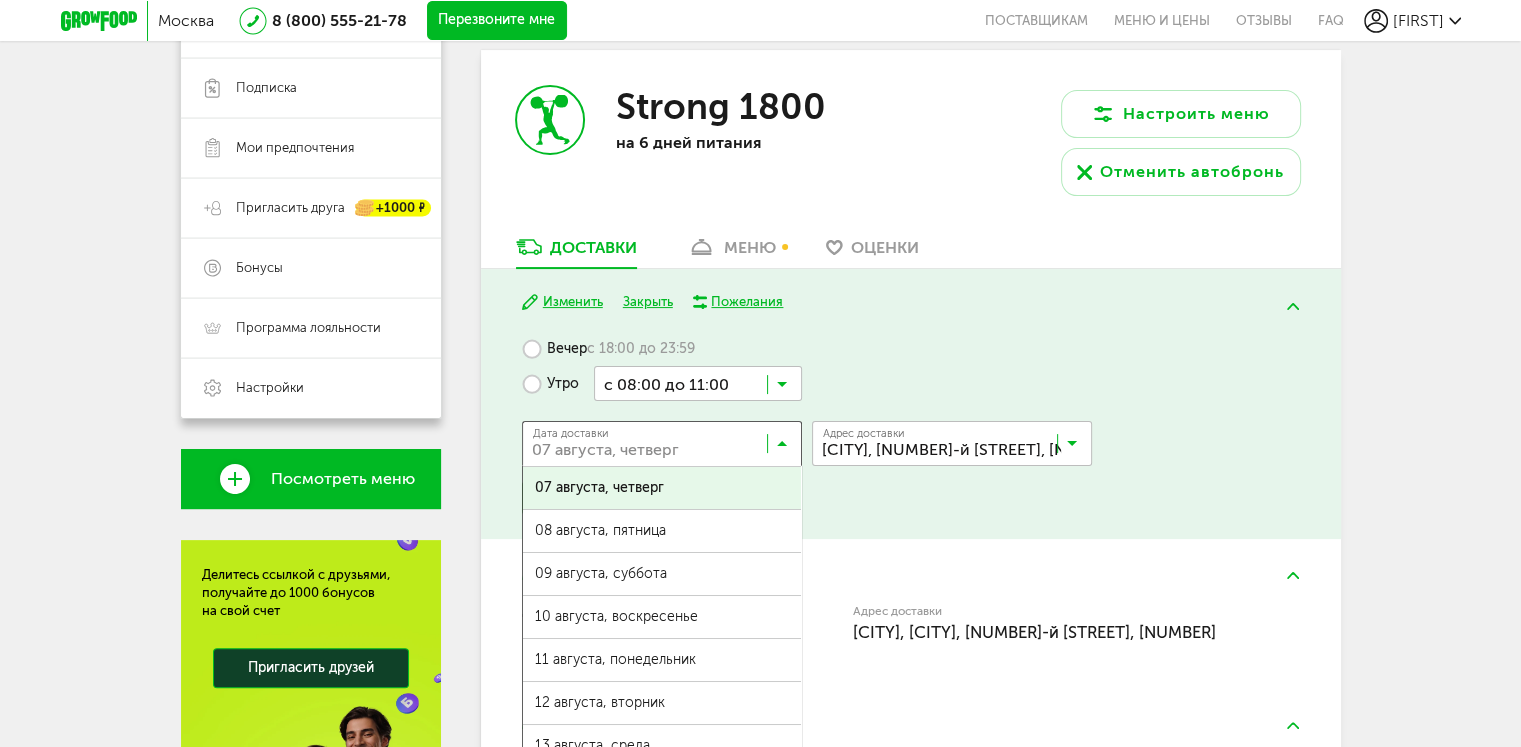 click at bounding box center (667, 448) 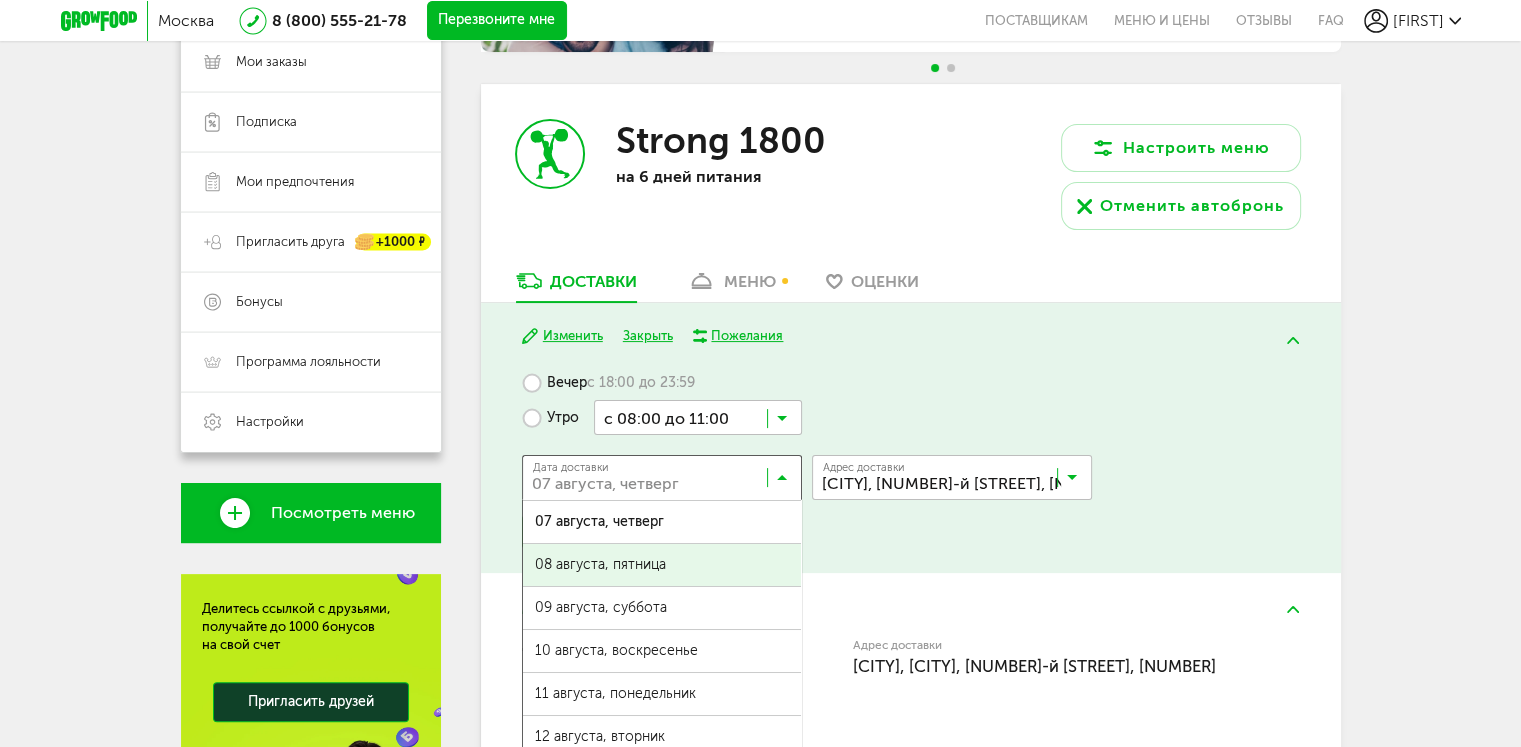 scroll, scrollTop: 303, scrollLeft: 0, axis: vertical 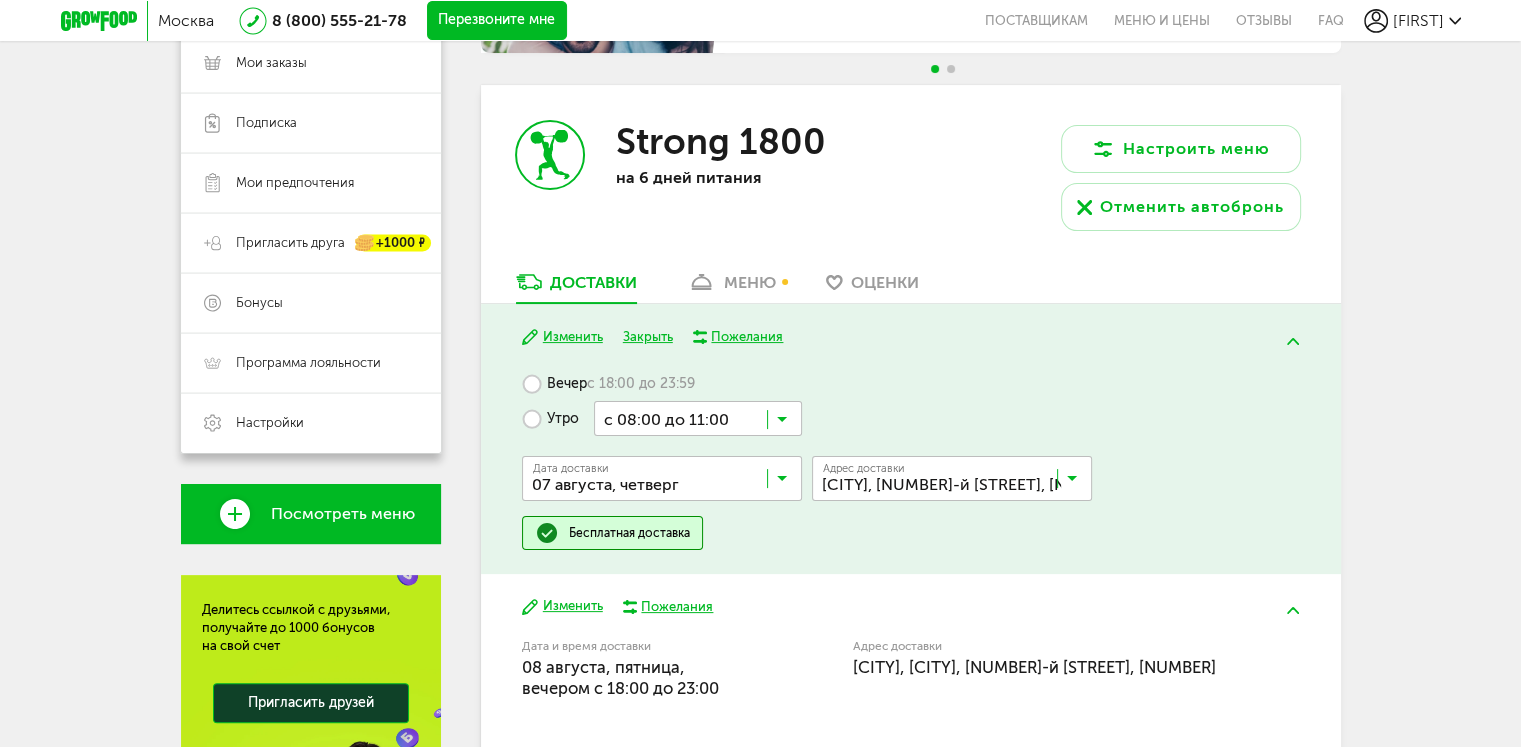 click on "с 18:00 до 23:59" at bounding box center (641, 384) 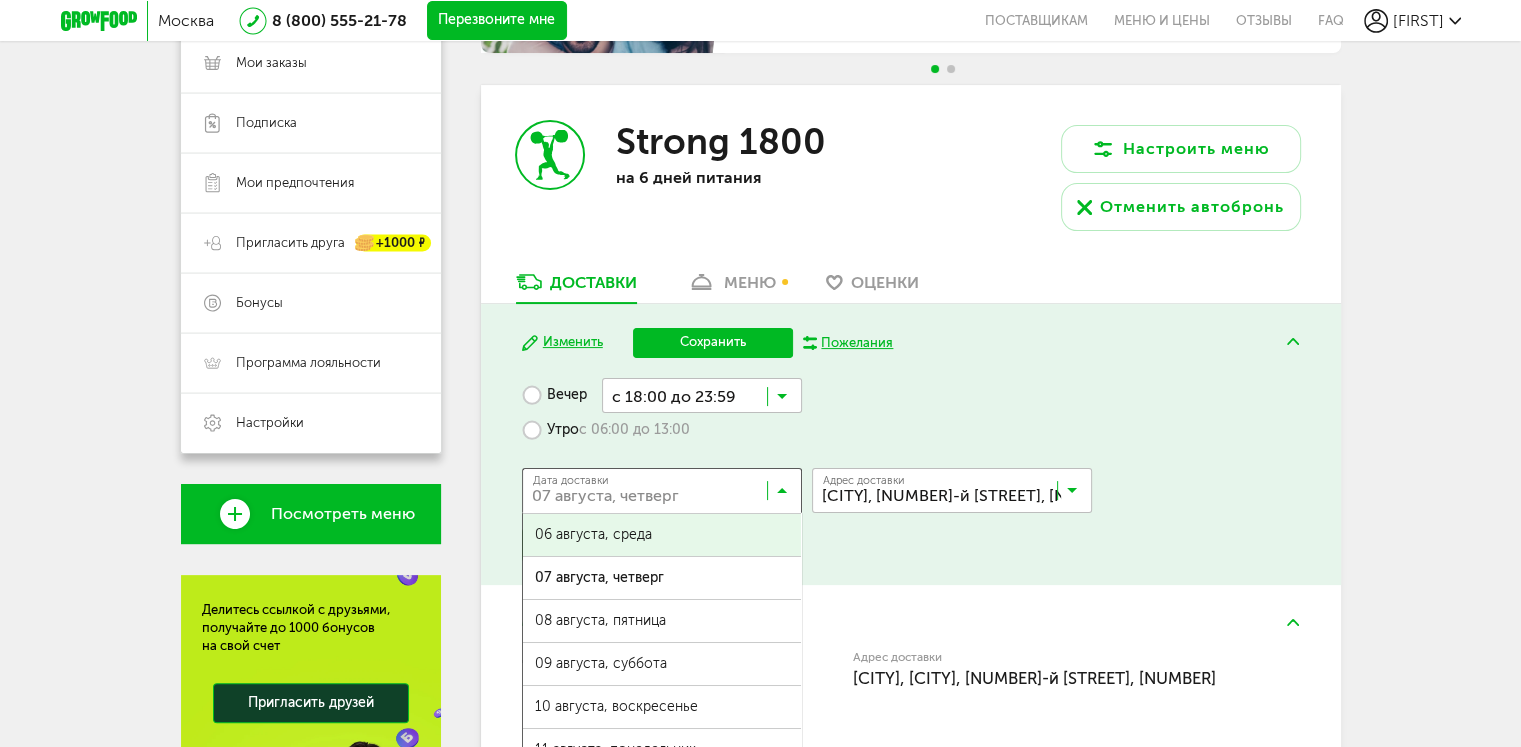 click at bounding box center [667, 495] 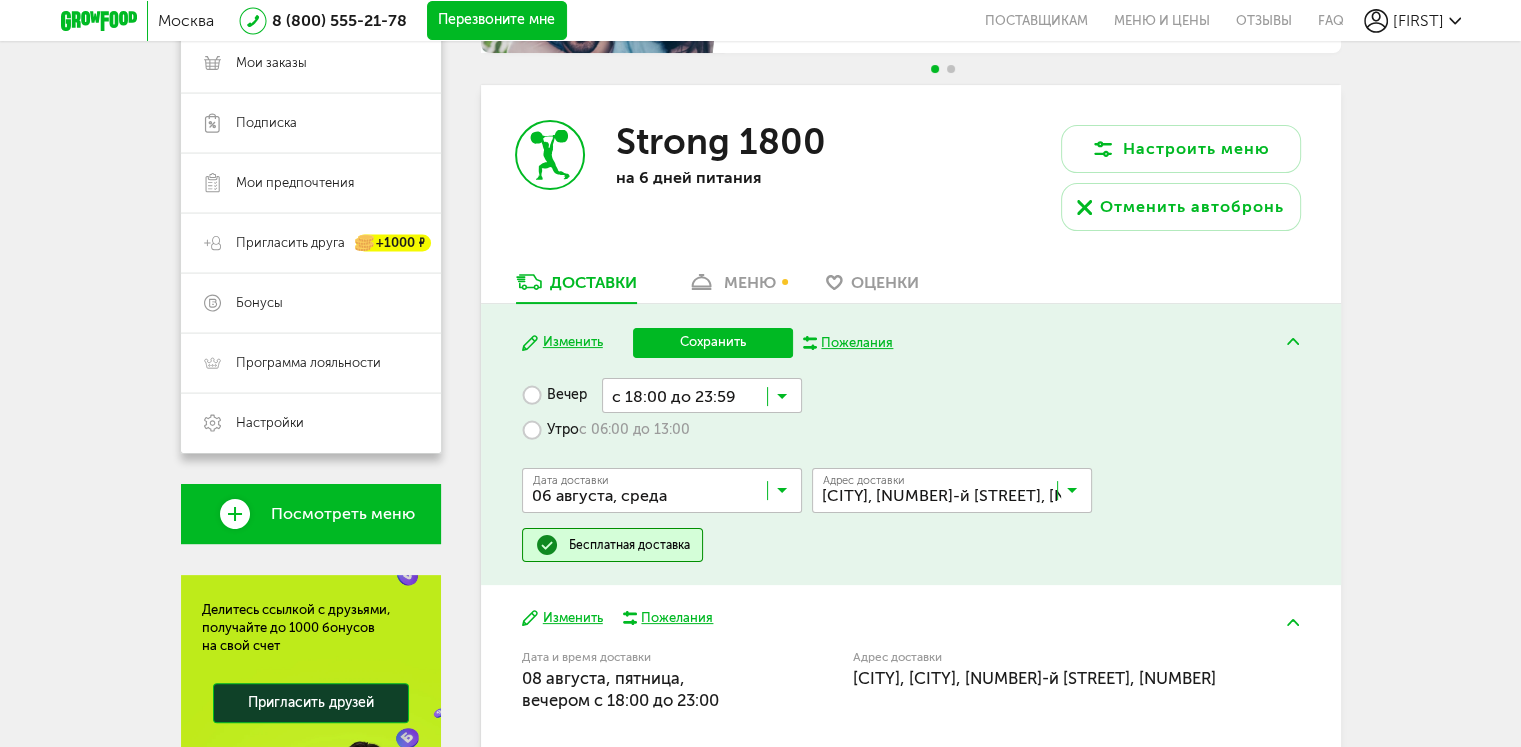 click on "06 августа, среда" at bounding box center (662, 535) 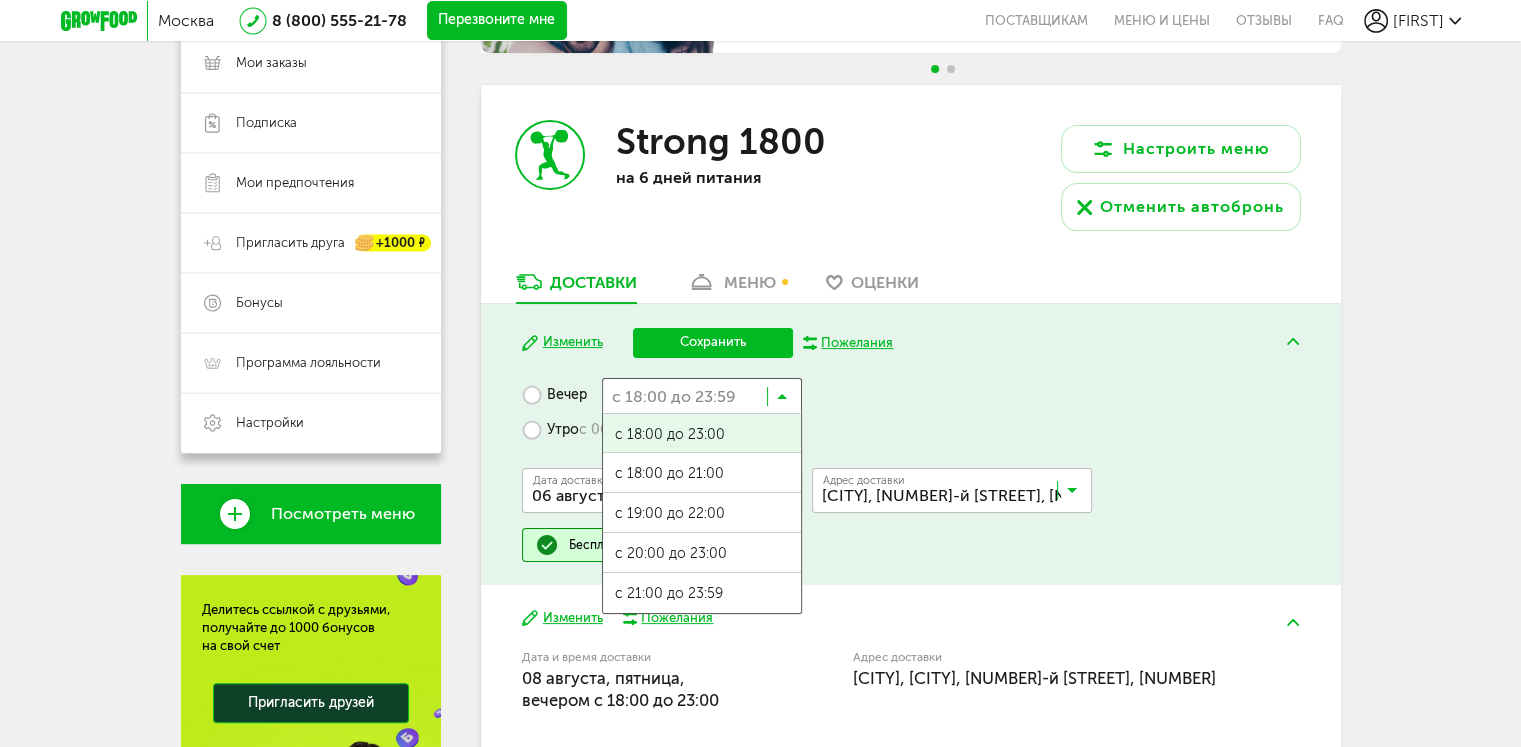 click at bounding box center (702, 395) 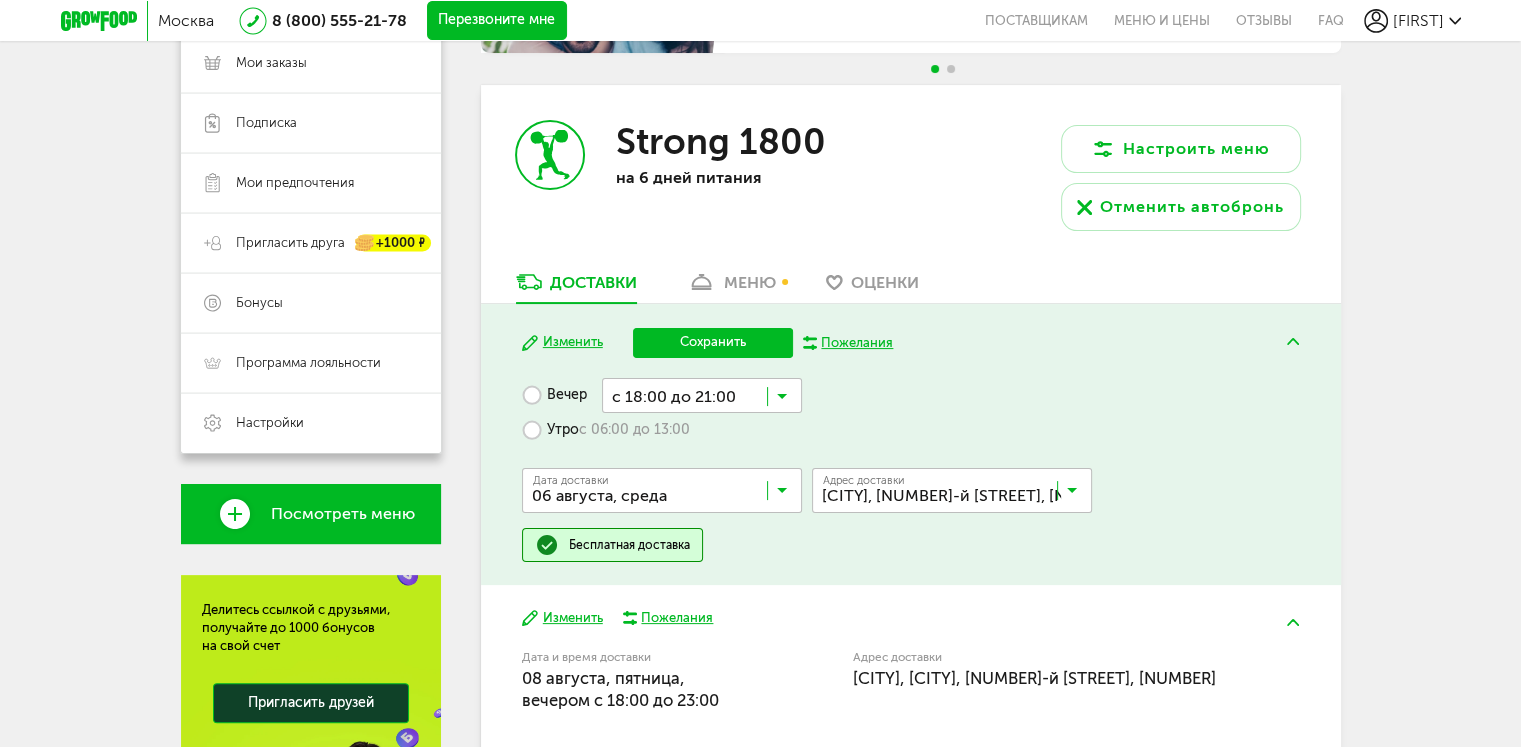 click on "с 18:00 до 21:00" at bounding box center (702, 474) 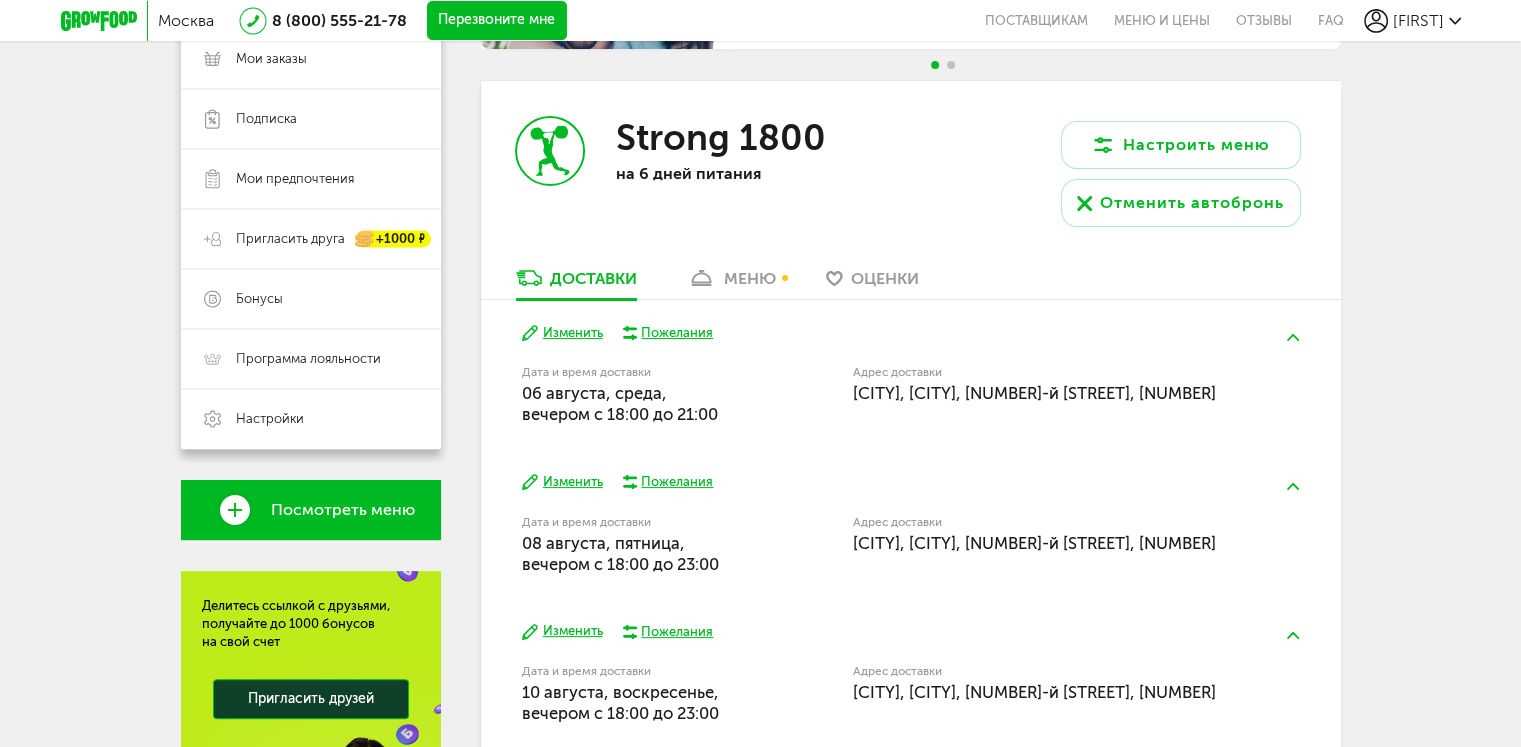 scroll, scrollTop: 299, scrollLeft: 0, axis: vertical 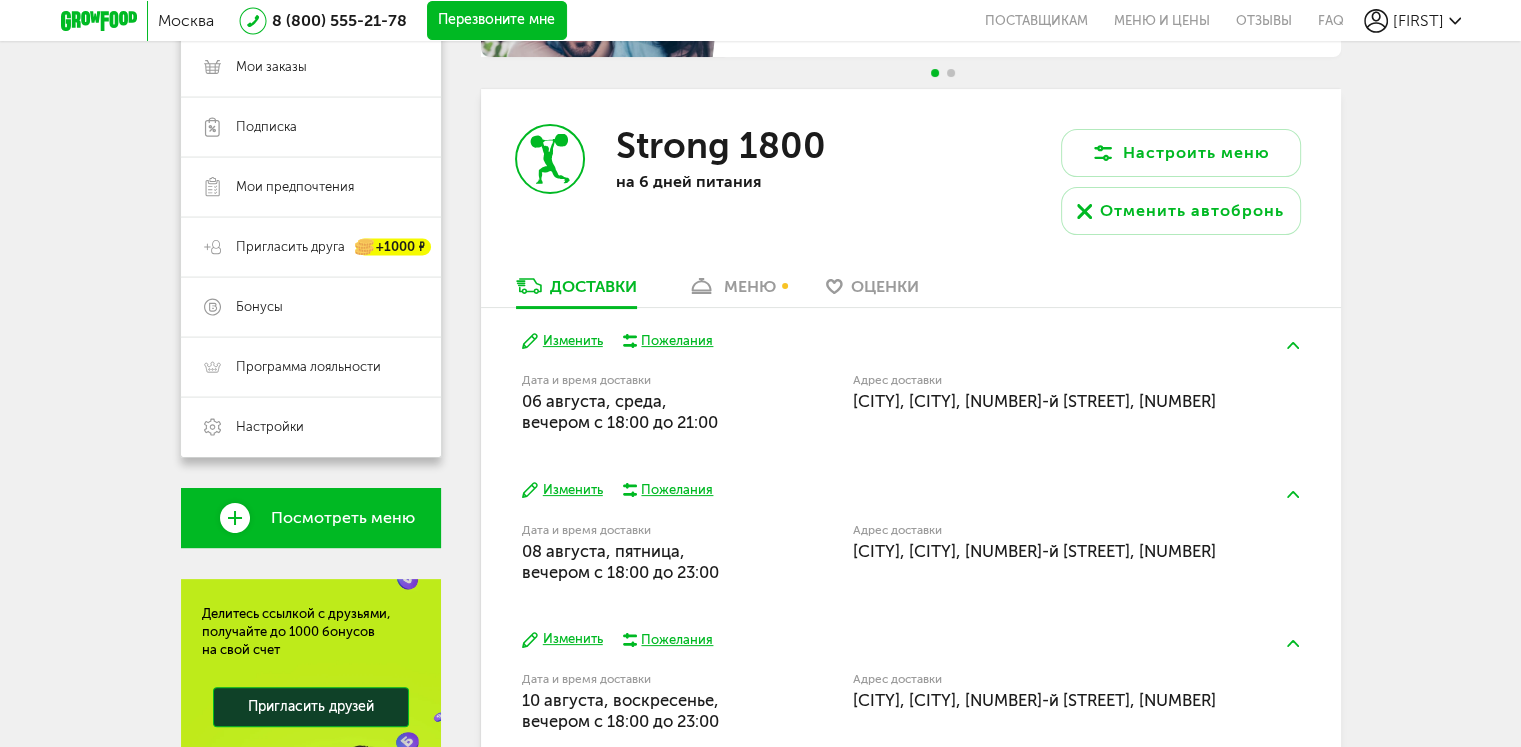 click on "Strong 1800     на 6 дней питания" at bounding box center [696, 182] 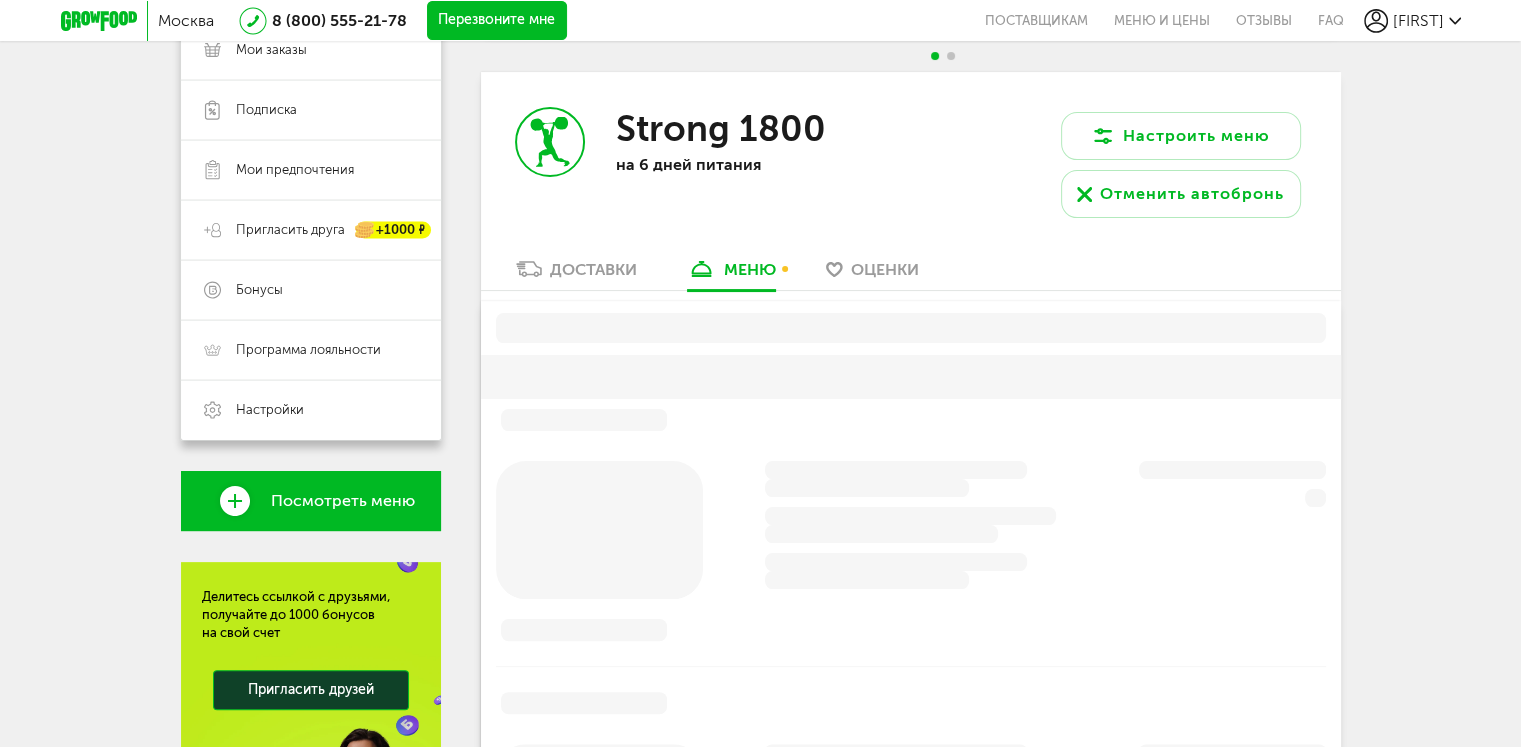 scroll, scrollTop: 338, scrollLeft: 0, axis: vertical 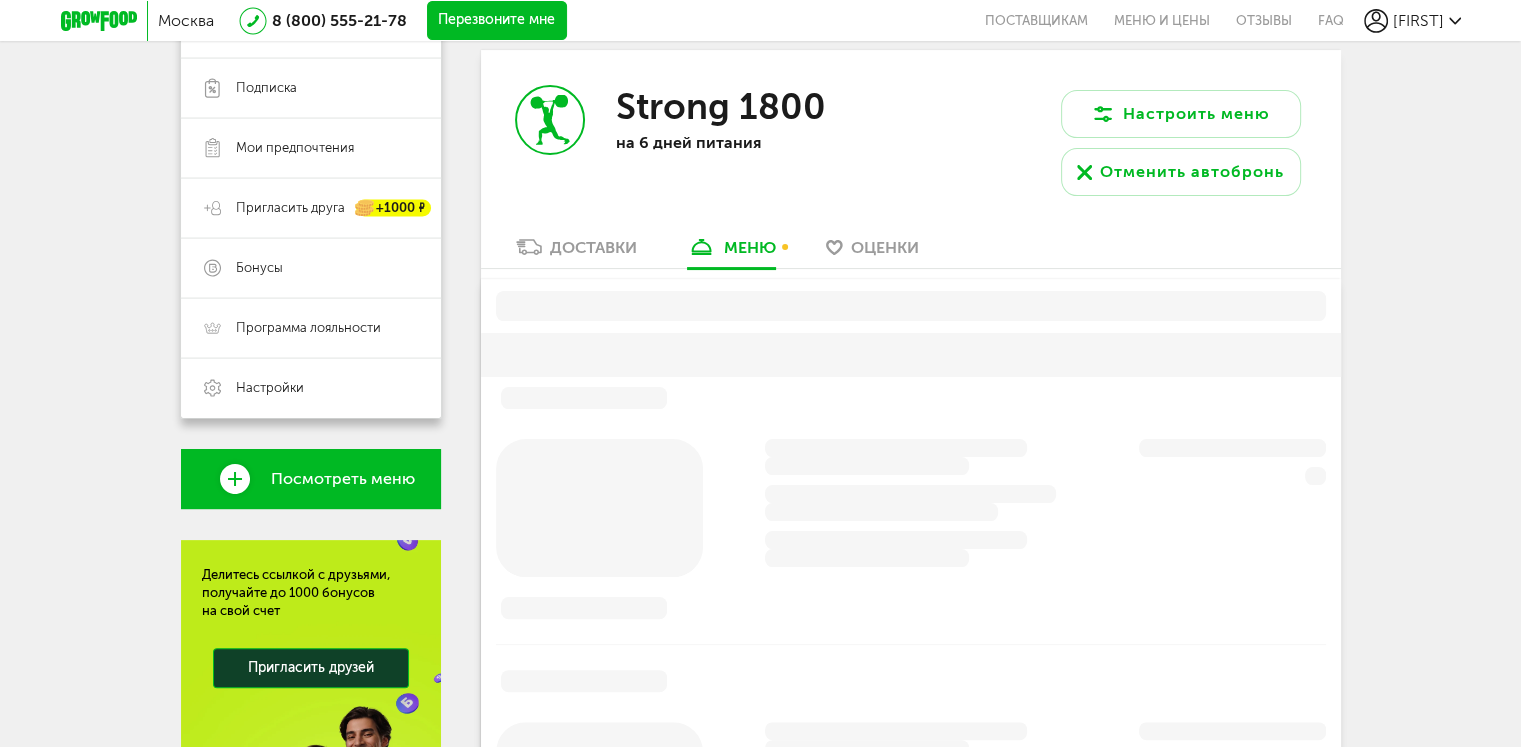 click on "Доставки" at bounding box center [593, 247] 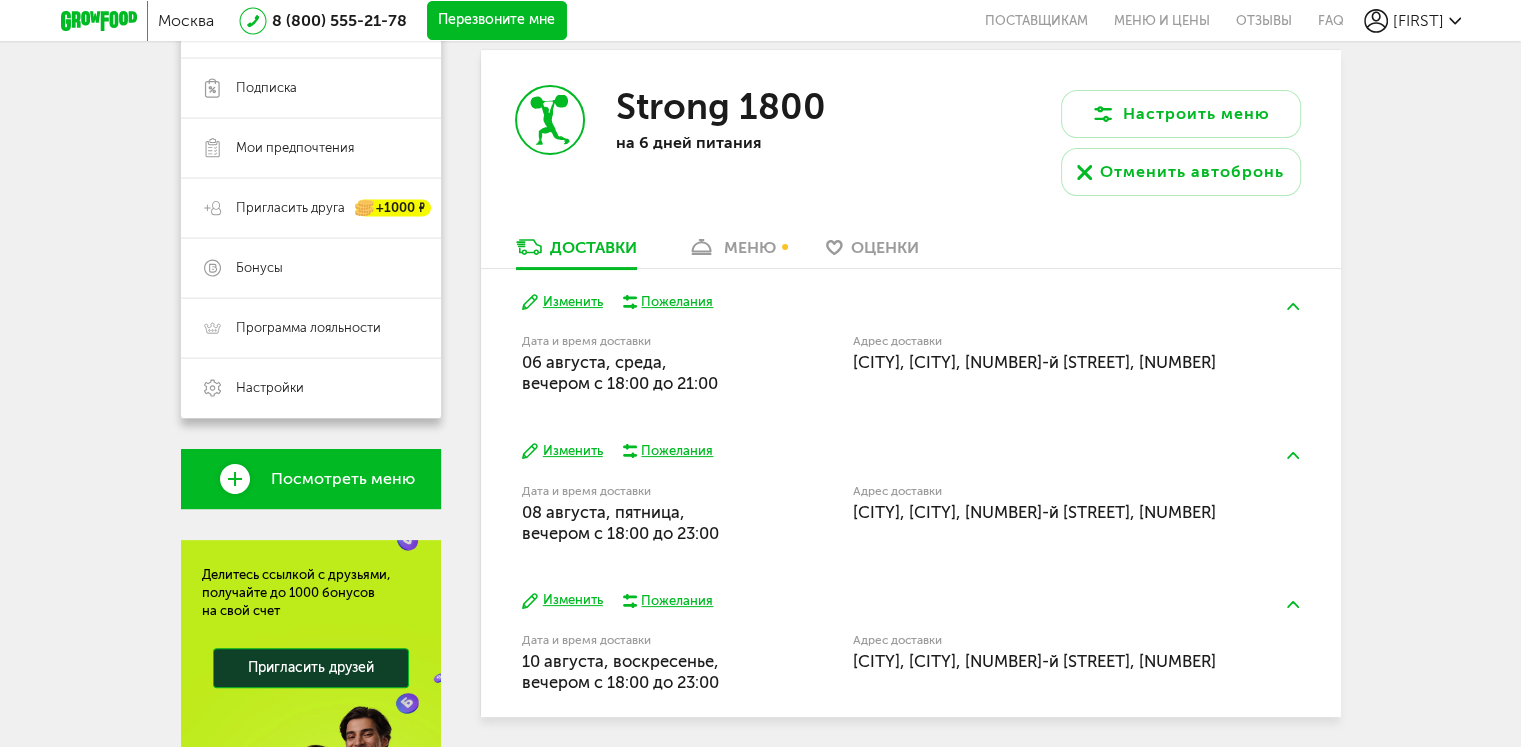 click on "меню" at bounding box center (750, 247) 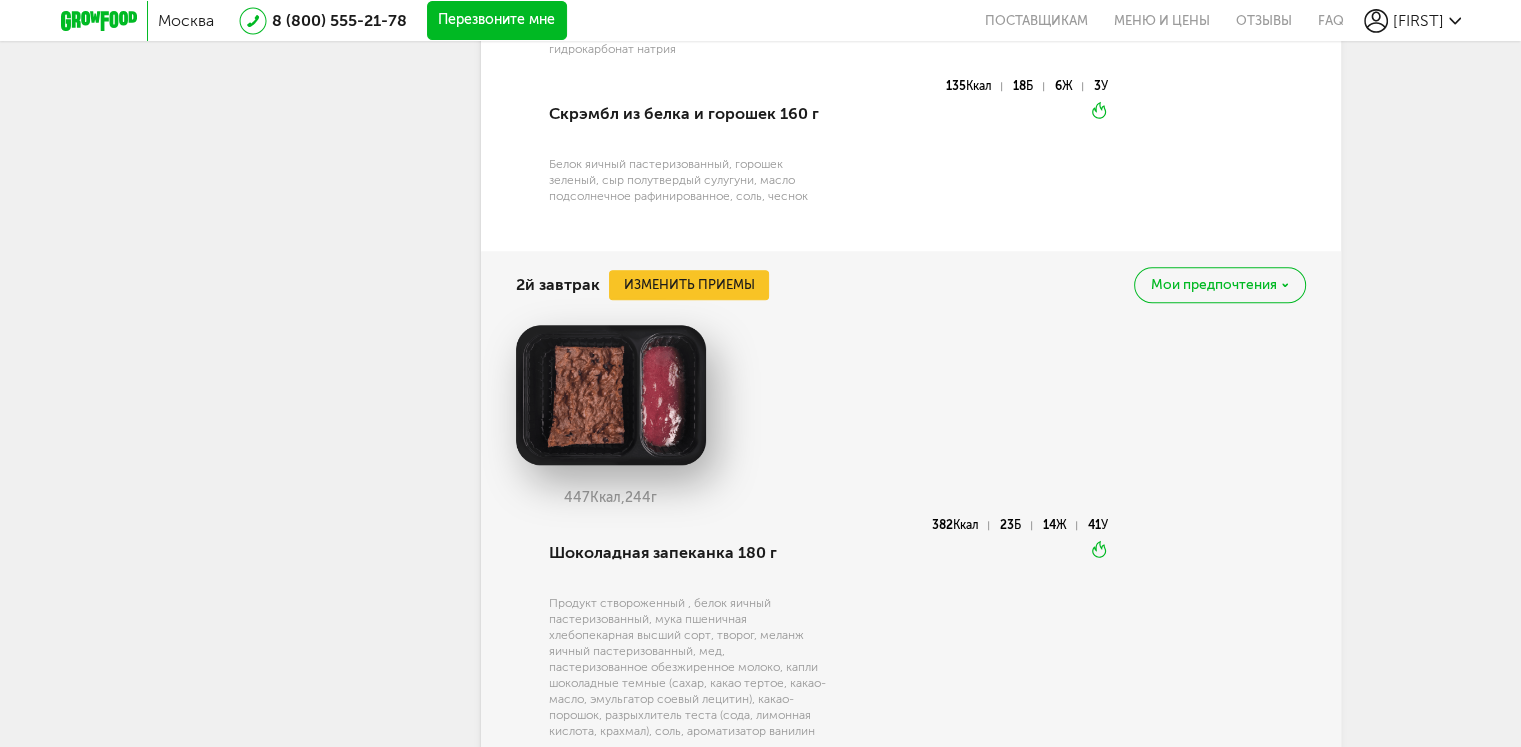 scroll, scrollTop: 1652, scrollLeft: 0, axis: vertical 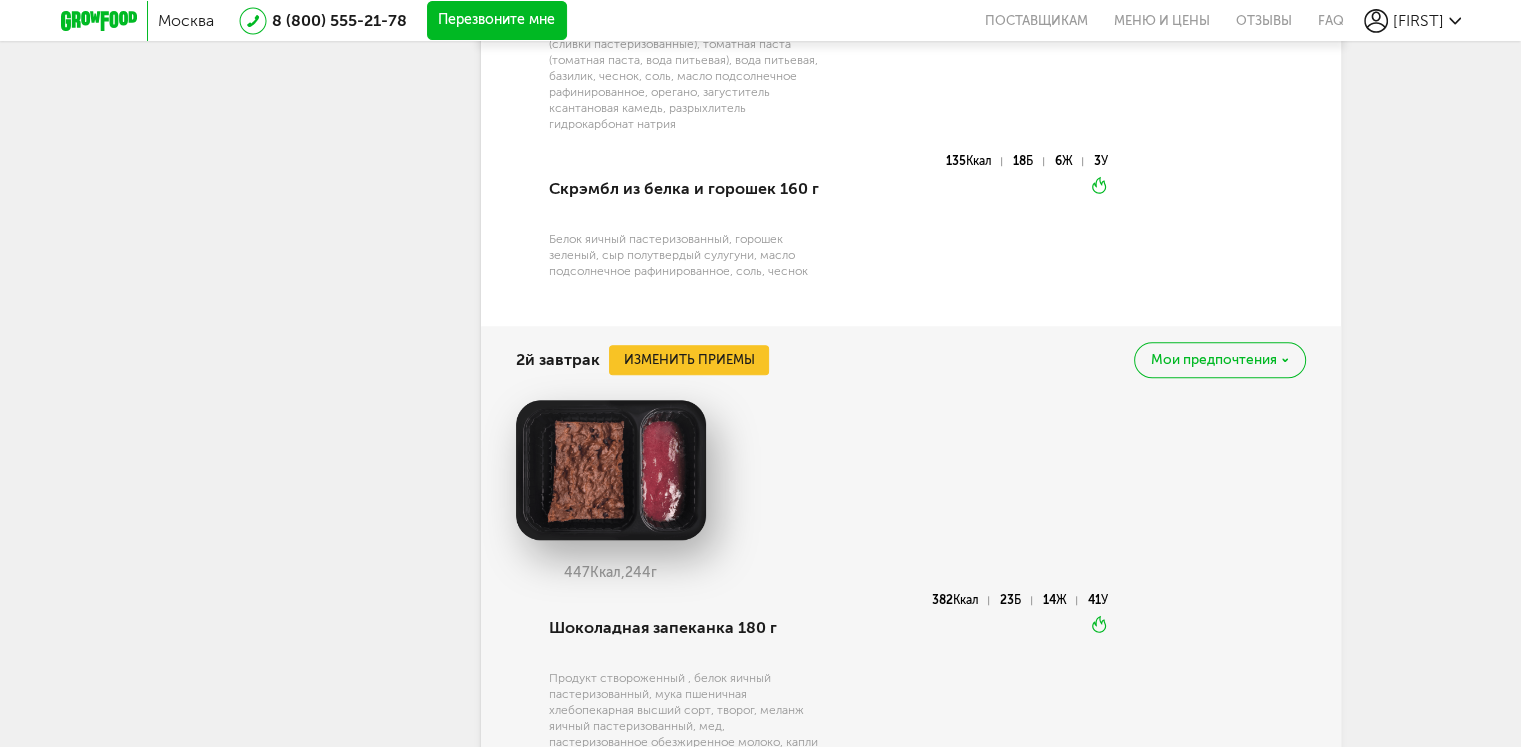 click on "Мои предпочтения" at bounding box center [1219, 359] 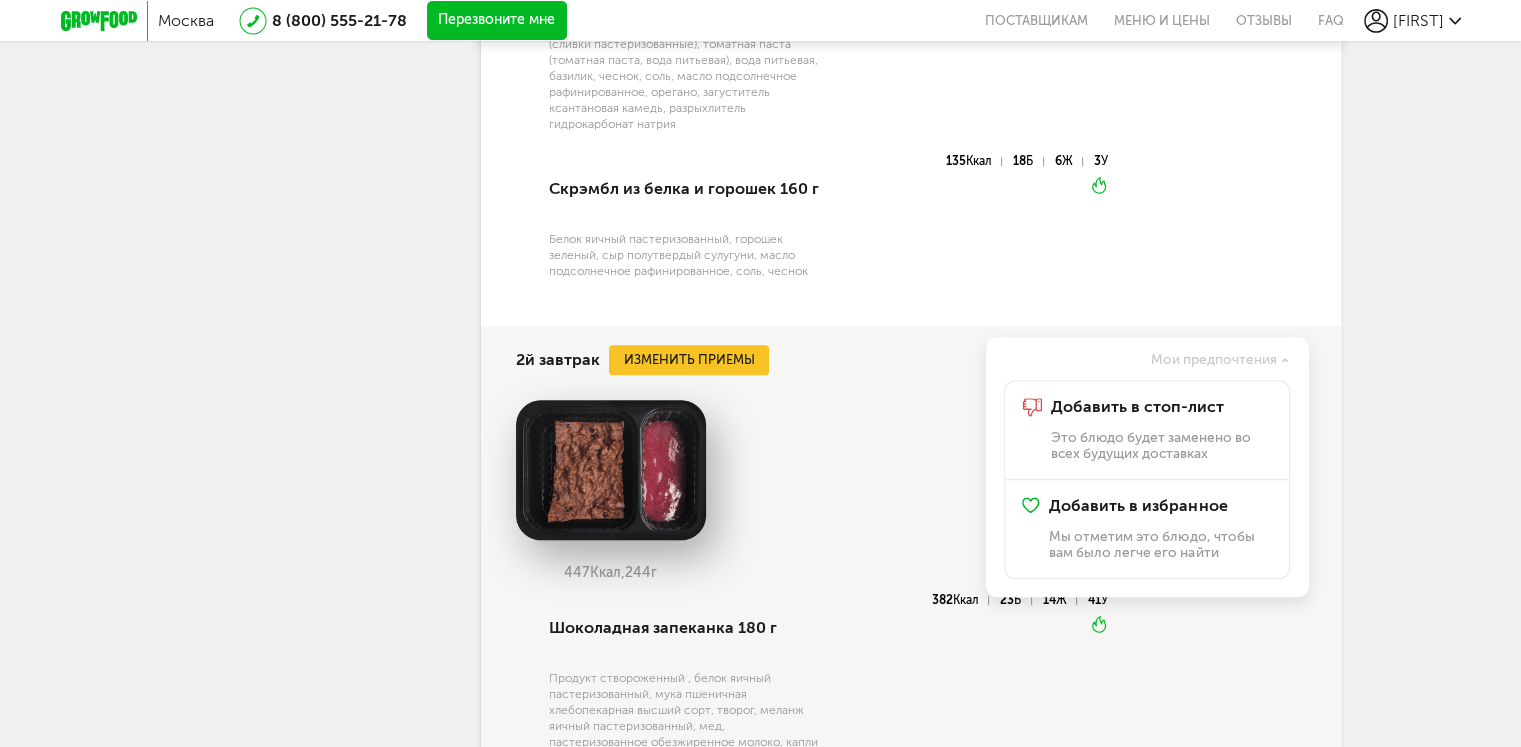 drag, startPoint x: 816, startPoint y: 409, endPoint x: 700, endPoint y: 360, distance: 125.92458 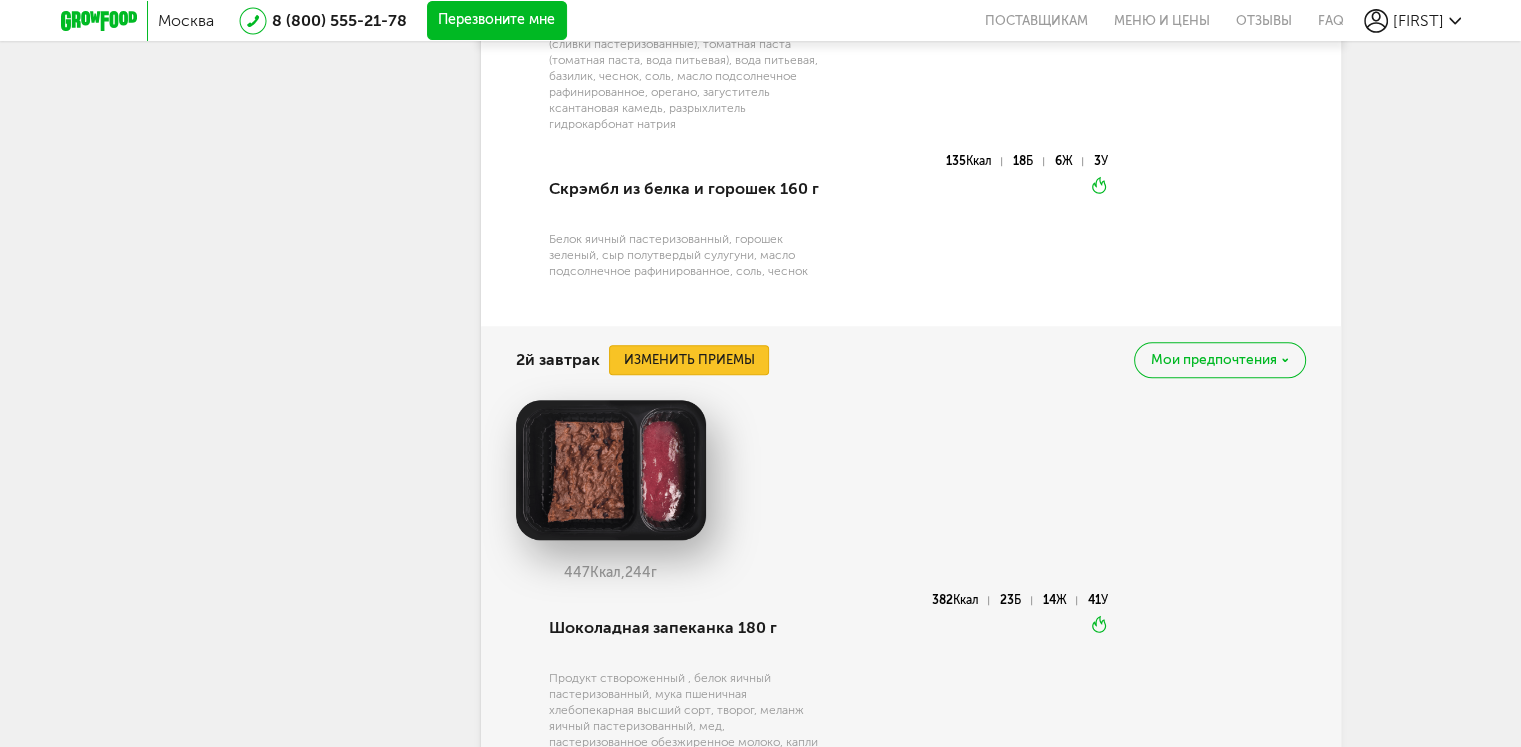 click on "Изменить приемы" at bounding box center [689, 360] 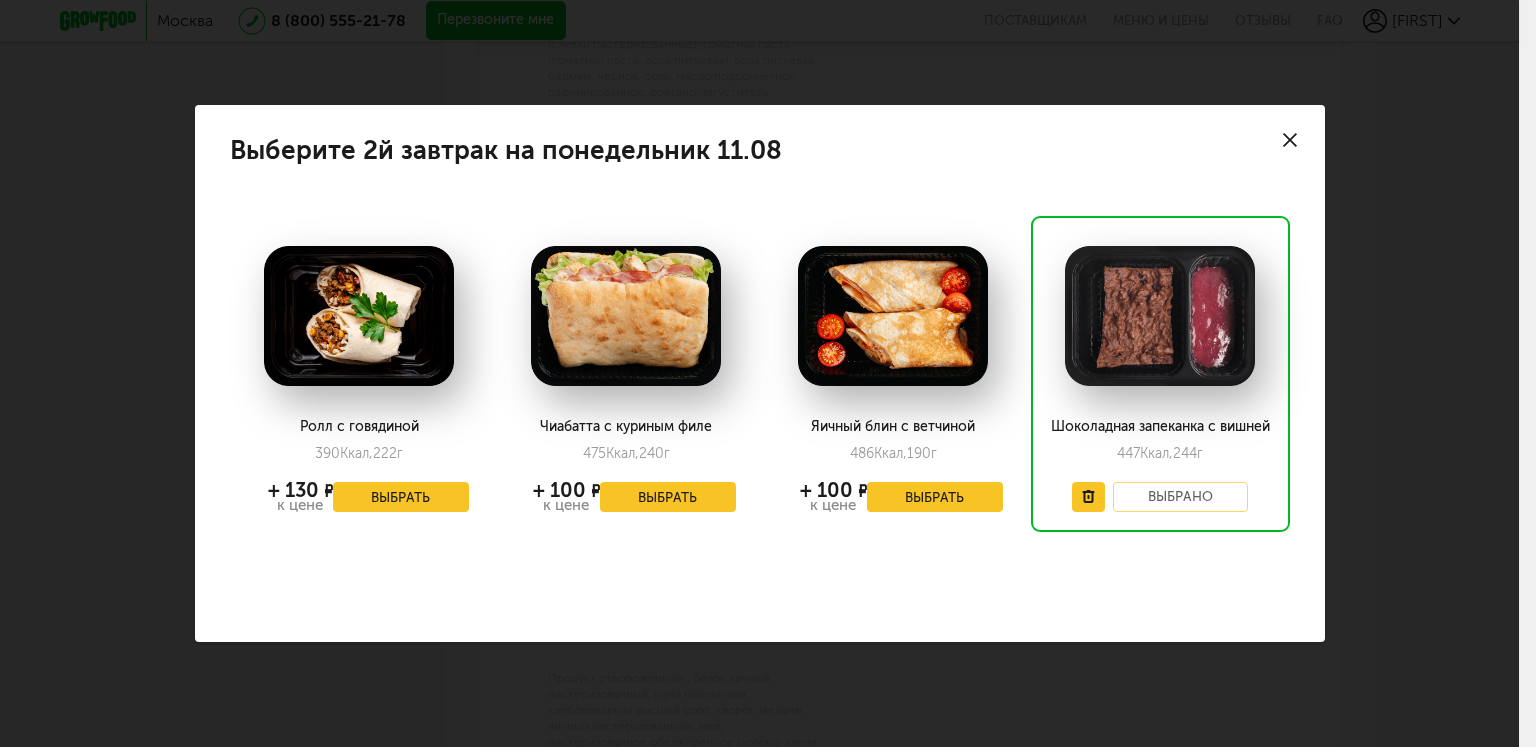 click at bounding box center (1290, 140) 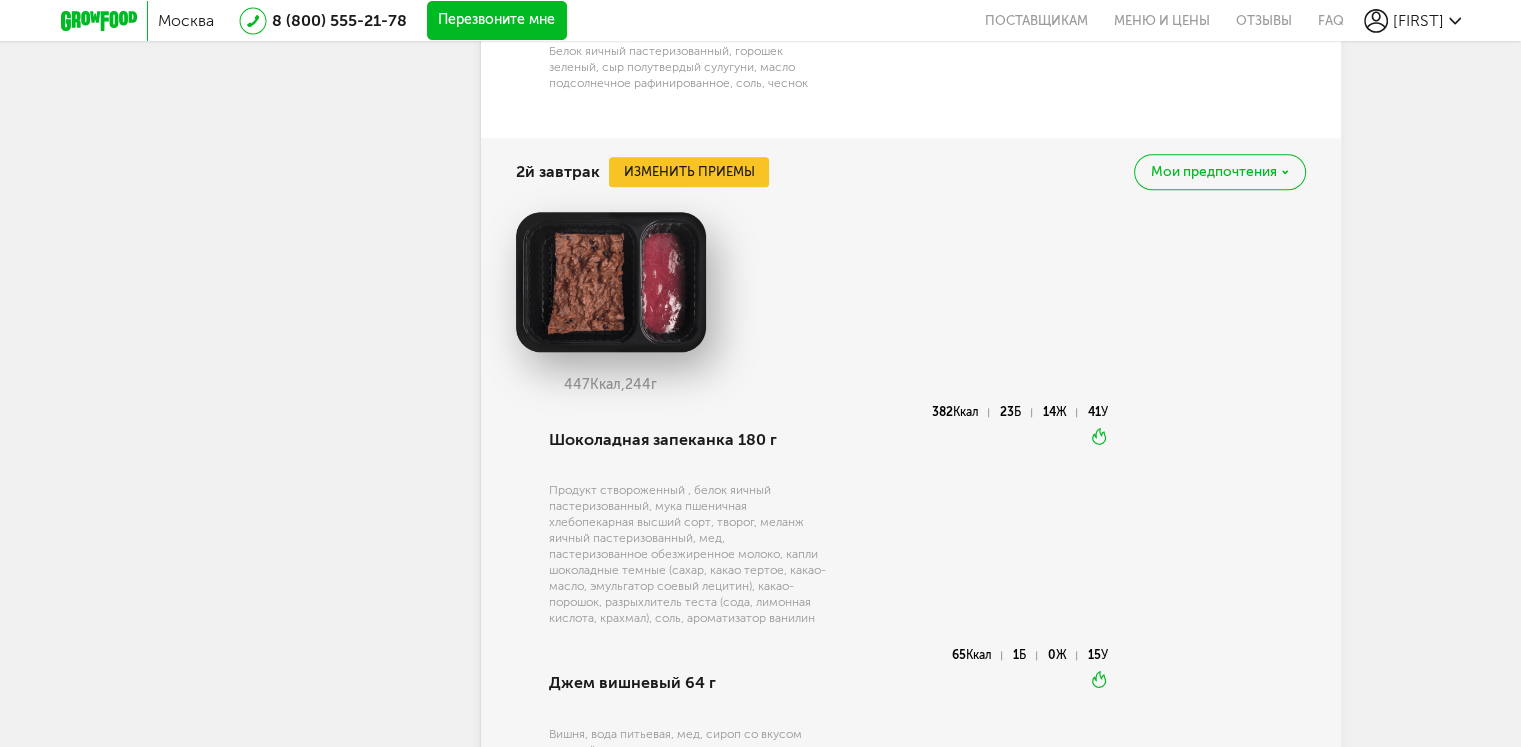 scroll, scrollTop: 1827, scrollLeft: 0, axis: vertical 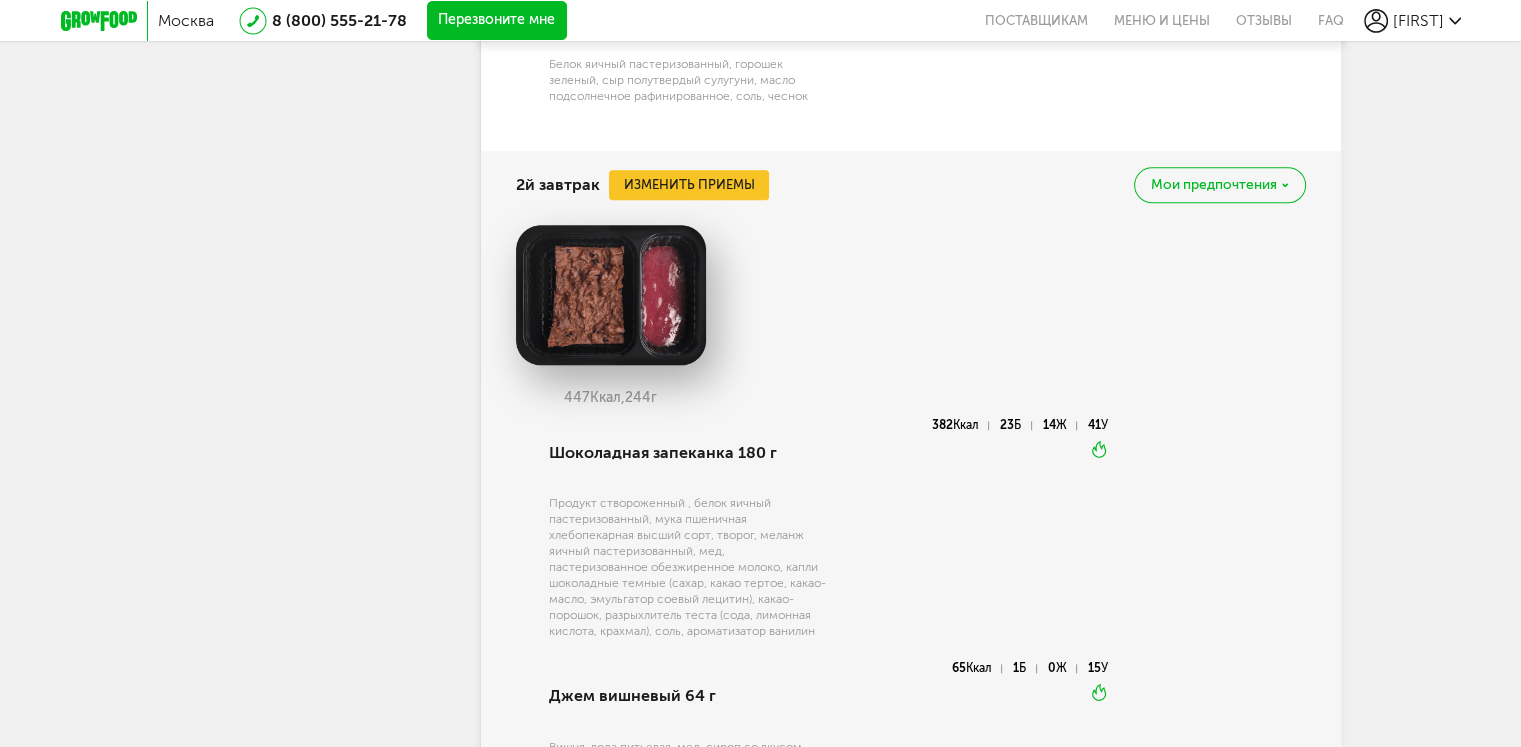 click on "Мои предпочтения" at bounding box center (1214, 185) 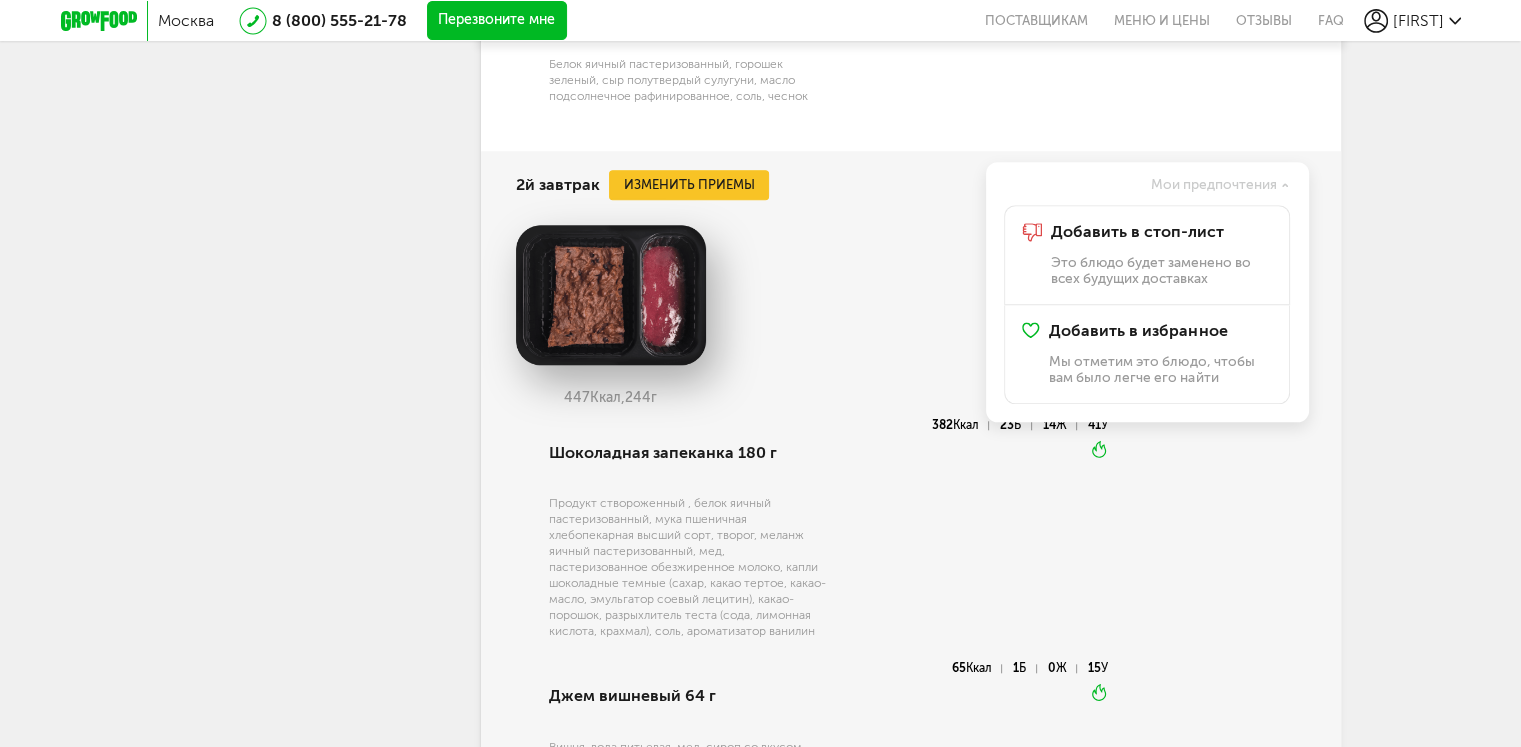 click on "Мои предпочтения" at bounding box center (1214, 185) 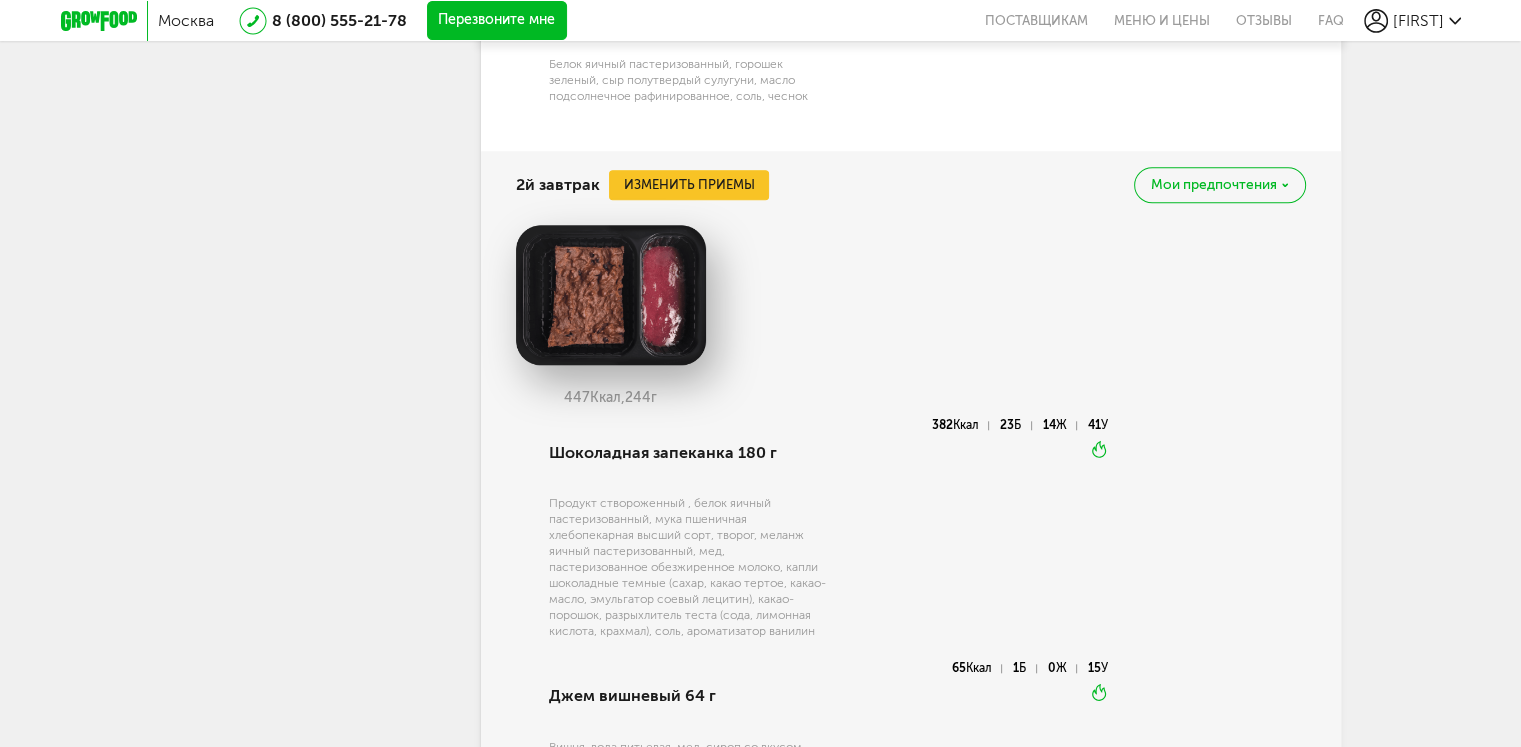click on "Мои предпочтения" at bounding box center [1214, 185] 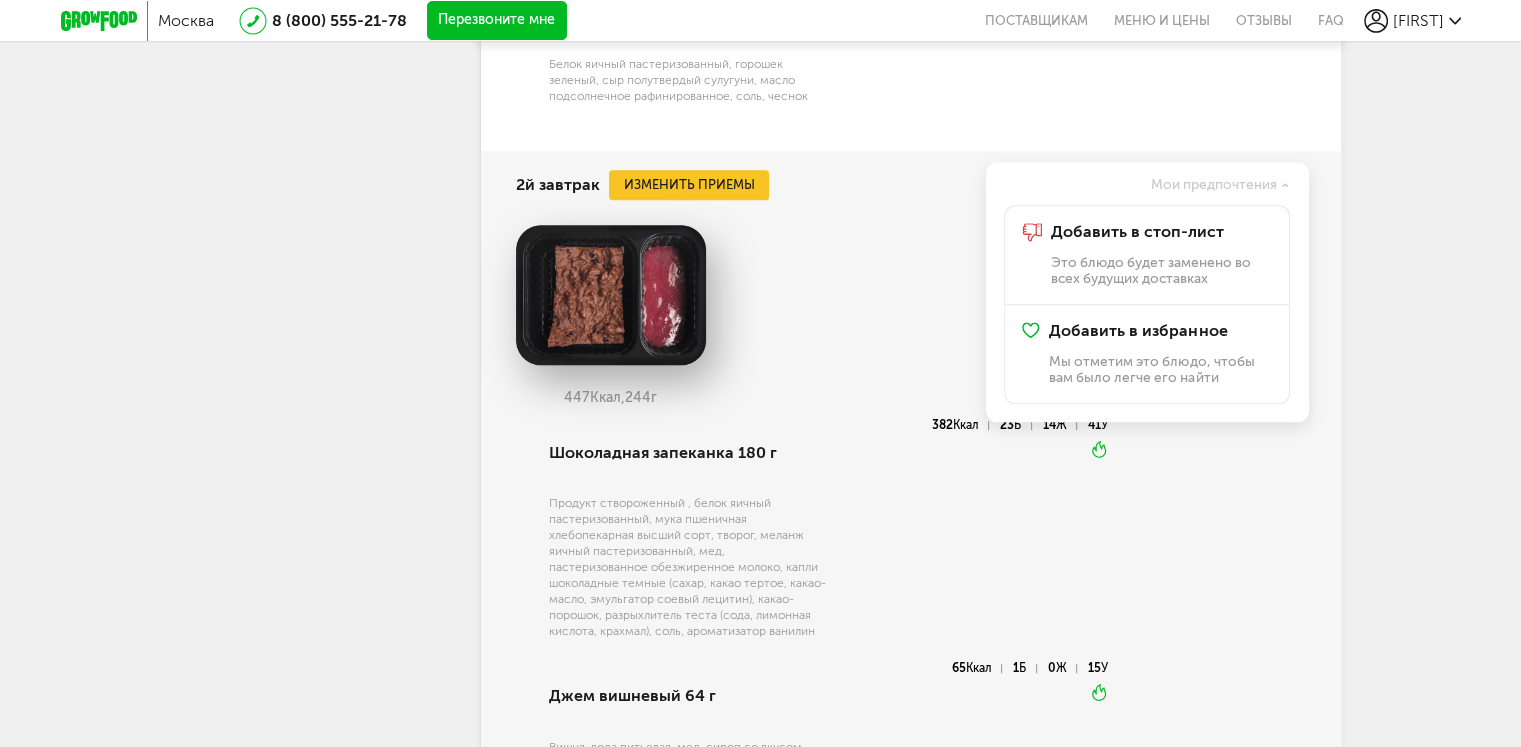 click on "447  Ккал,
244  г" at bounding box center (911, 322) 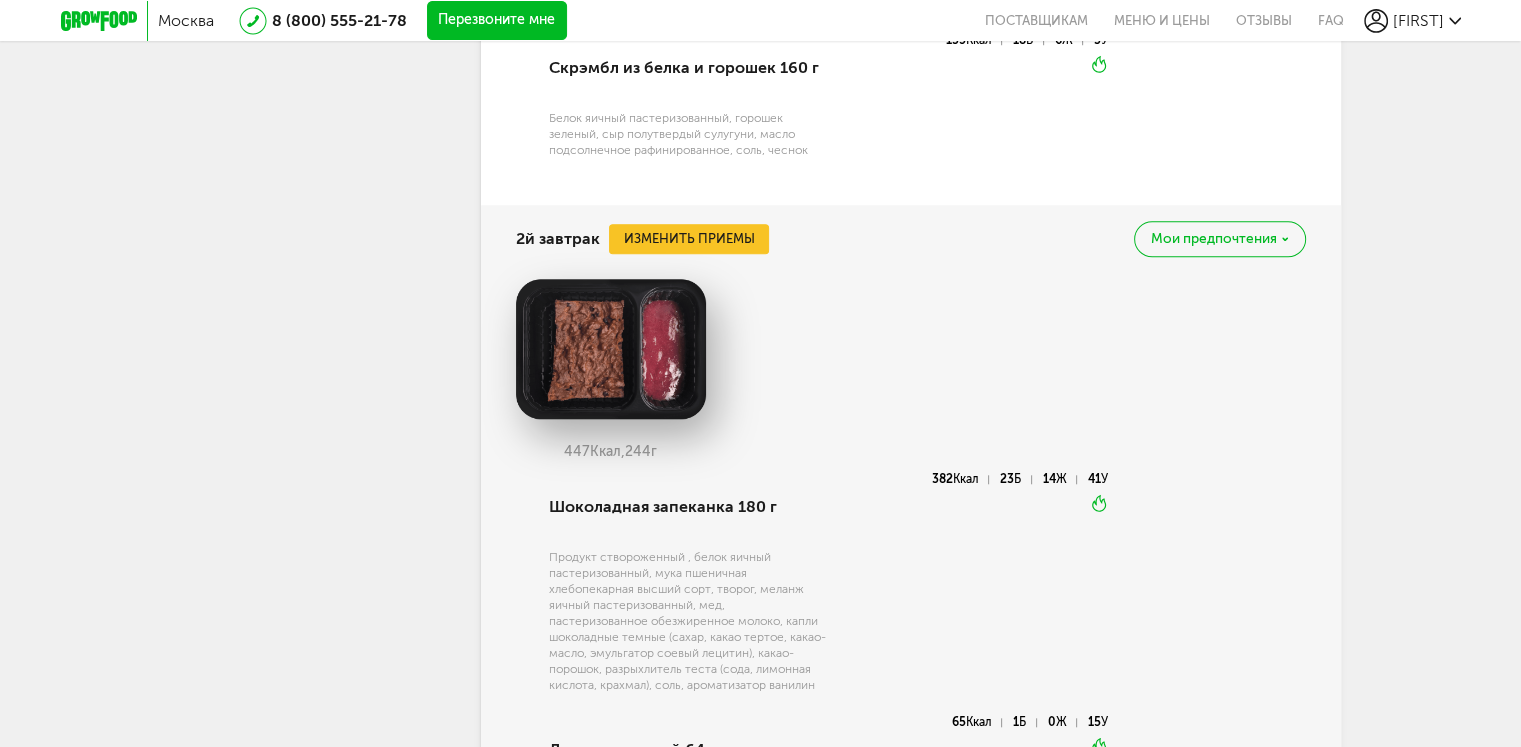 scroll, scrollTop: 1816, scrollLeft: 0, axis: vertical 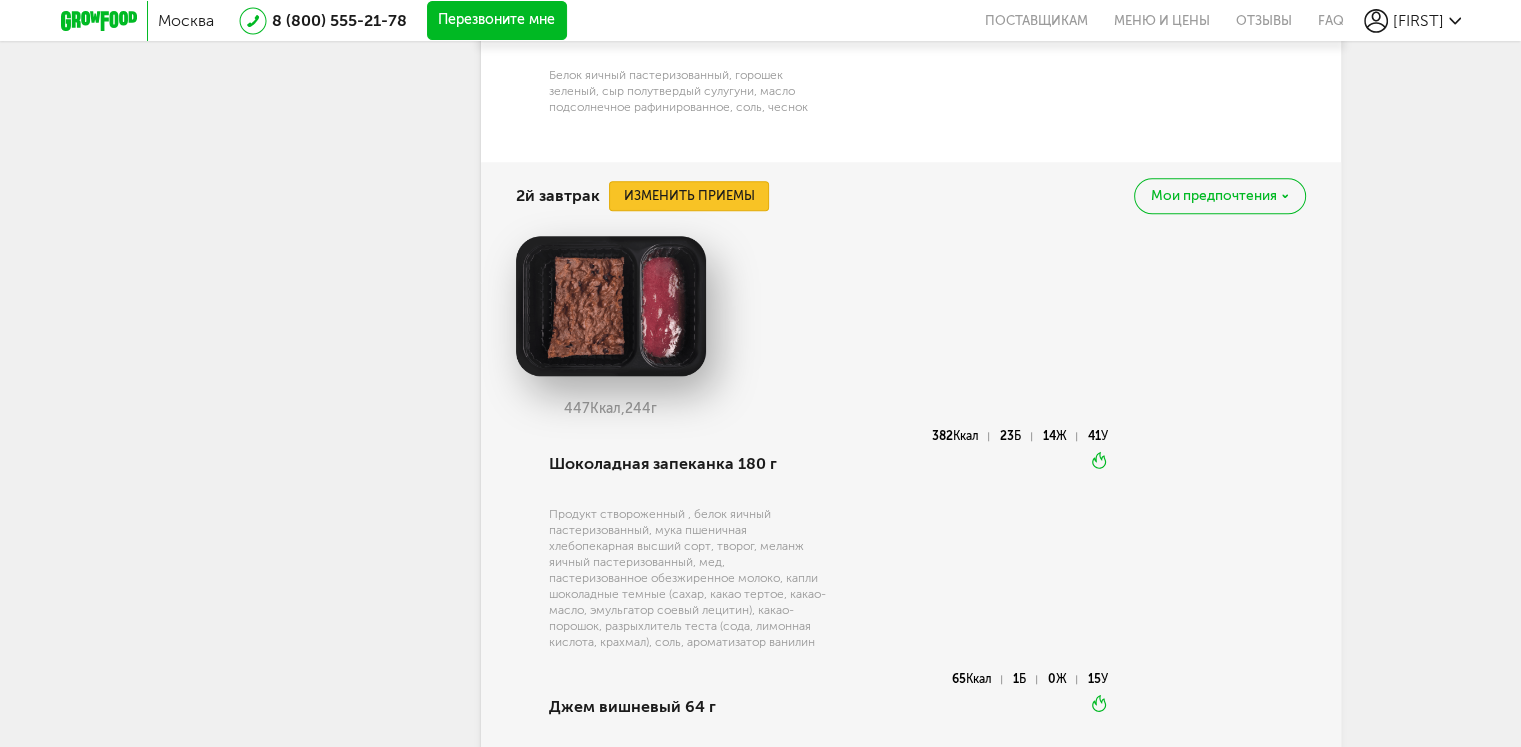 click on "Изменить приемы" at bounding box center [689, 196] 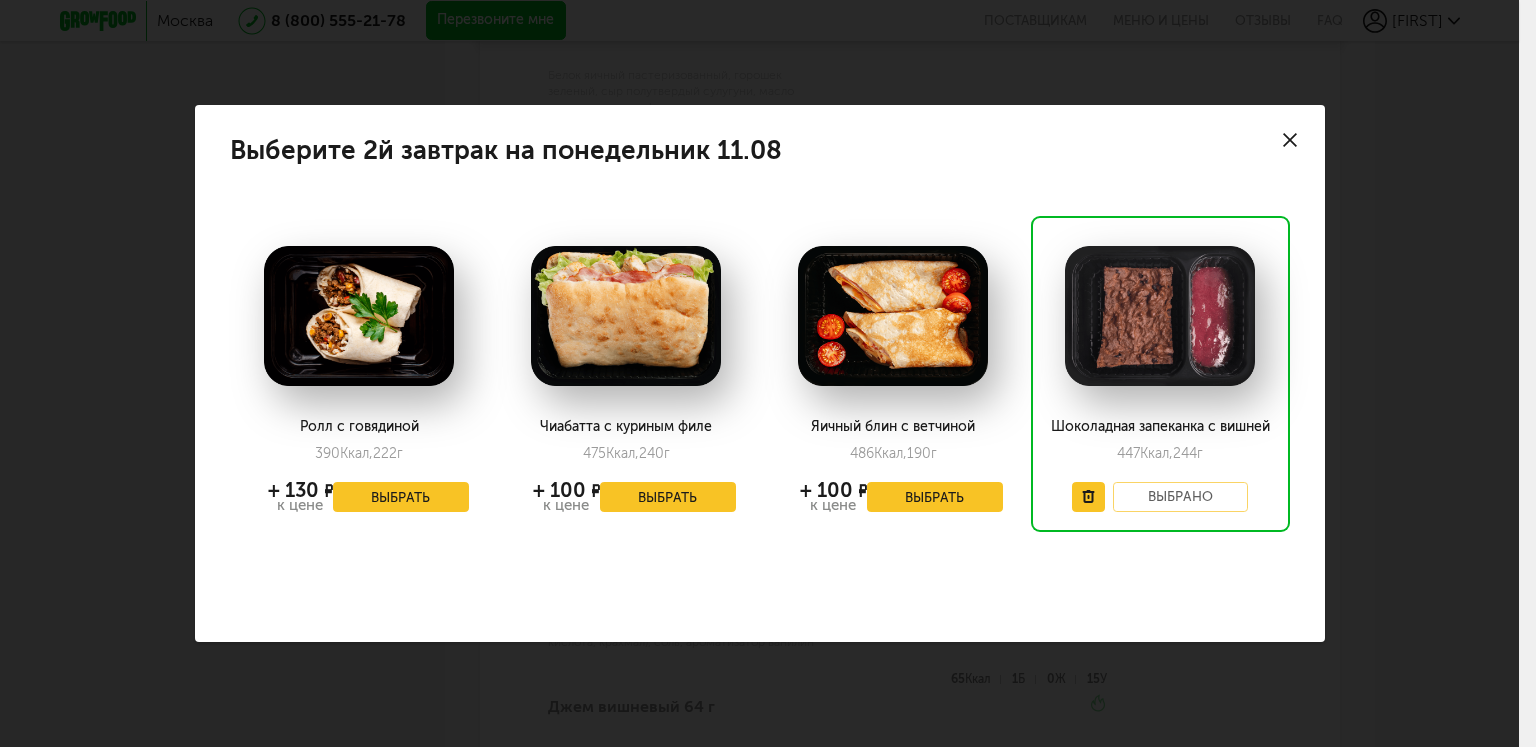 click on "Ролл с говядиной" at bounding box center (358, 427) 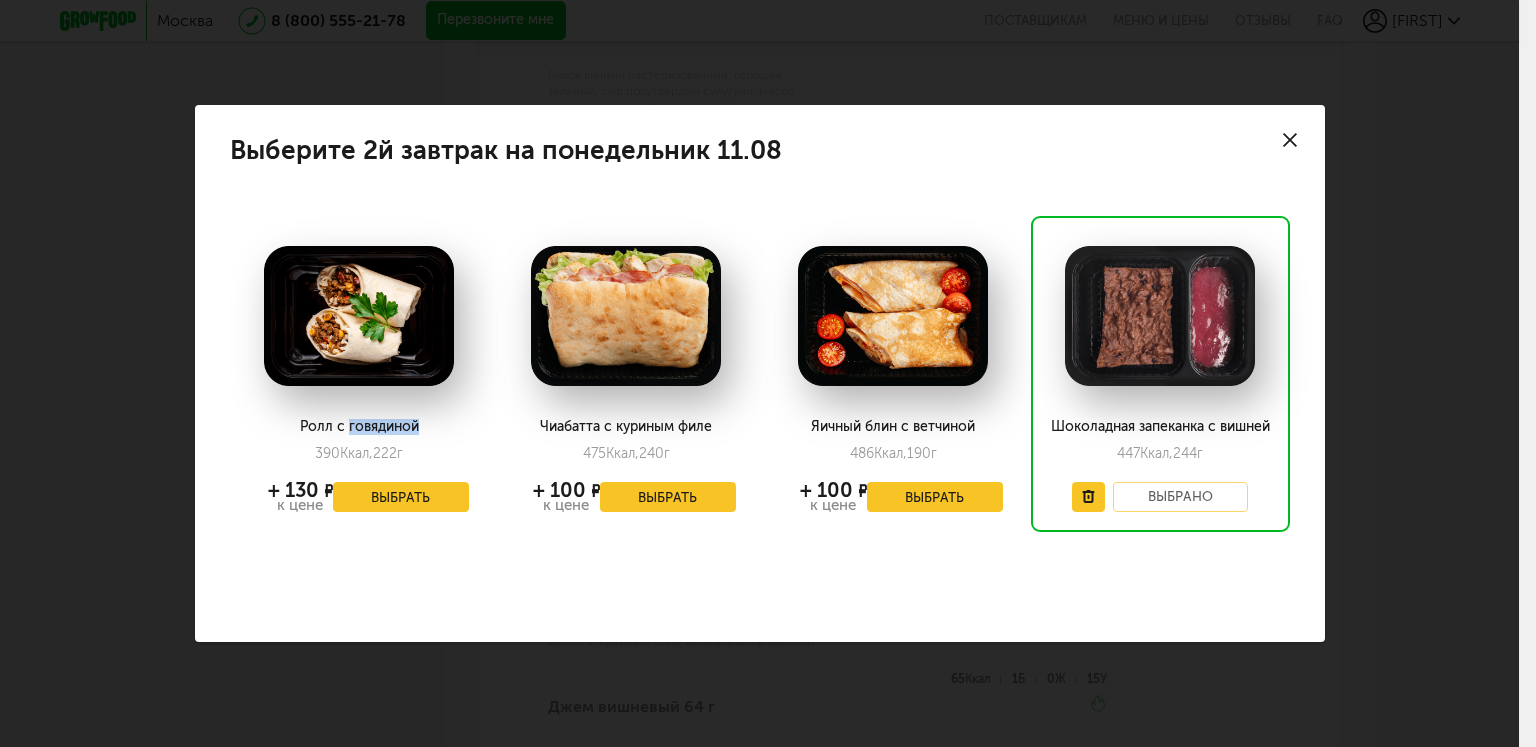 click on "Ролл с говядиной" at bounding box center [358, 427] 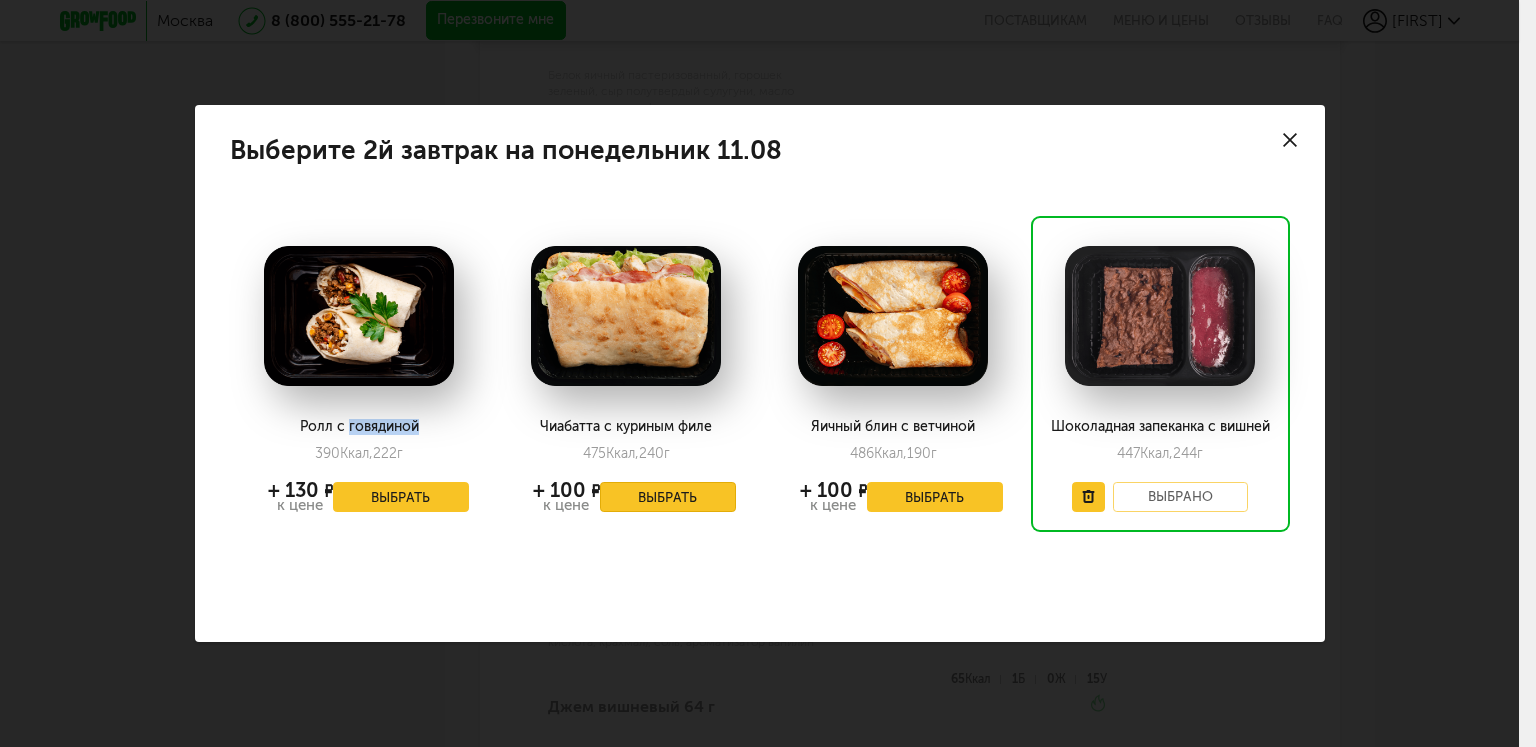 click on "Выбрать" at bounding box center [668, 497] 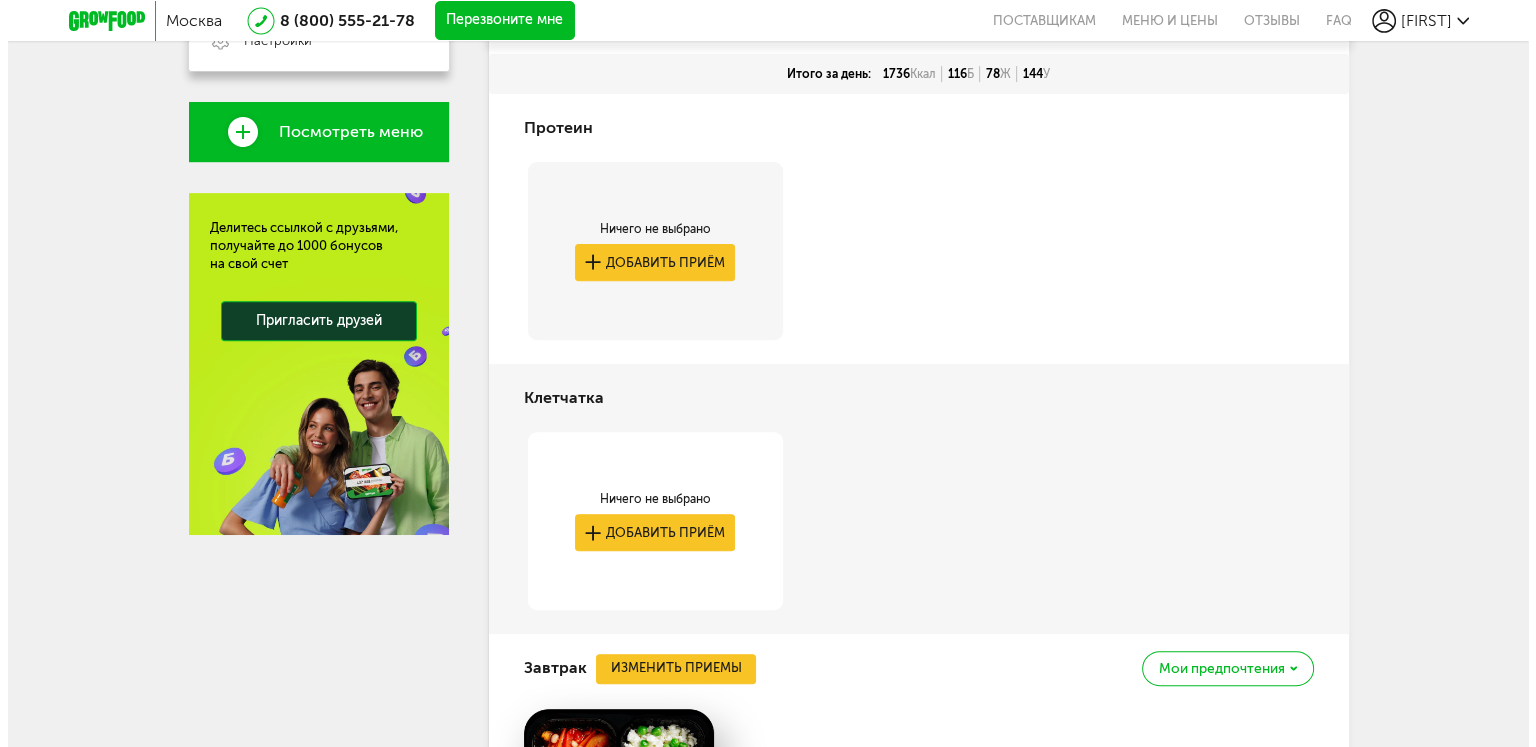 scroll, scrollTop: 683, scrollLeft: 0, axis: vertical 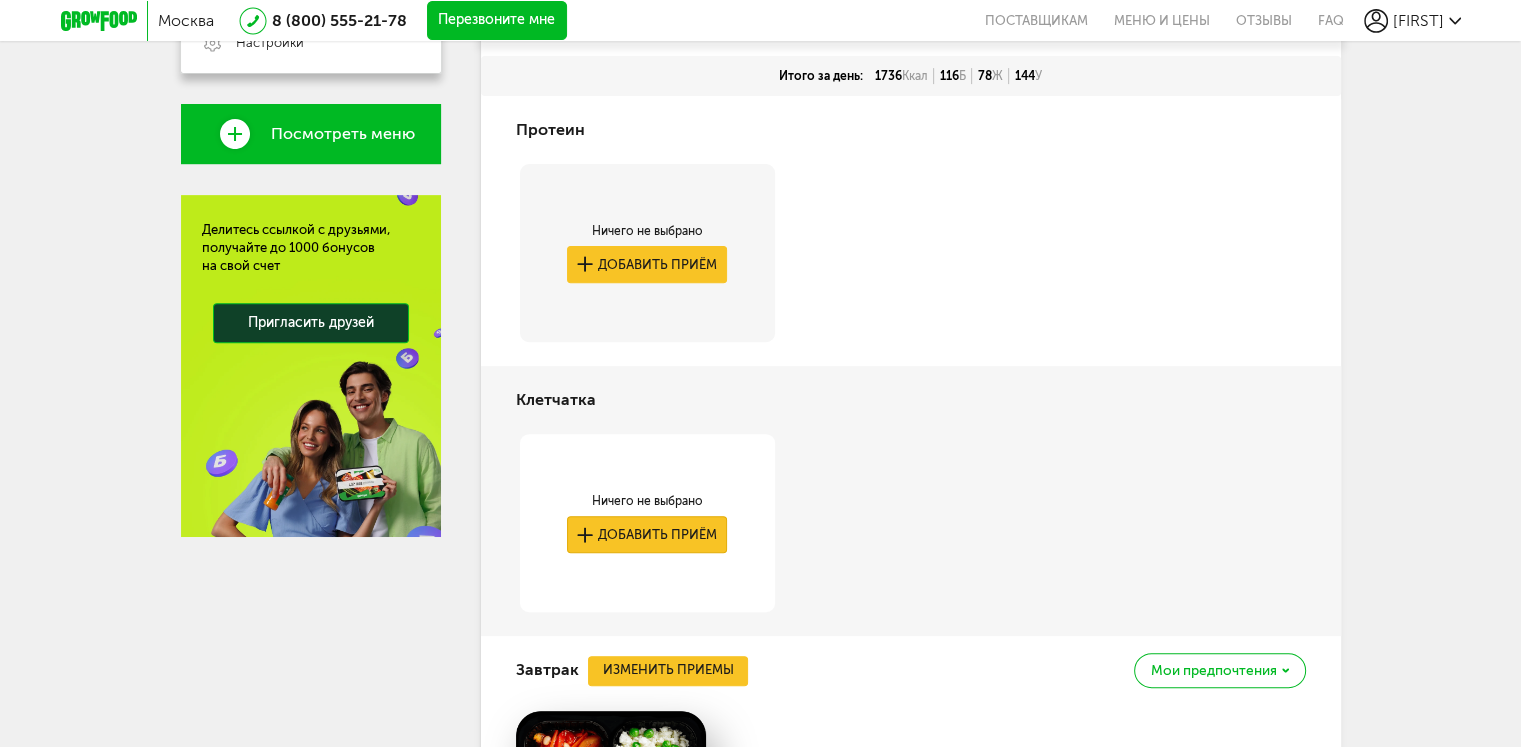 click on "Добавить приём" at bounding box center (647, 534) 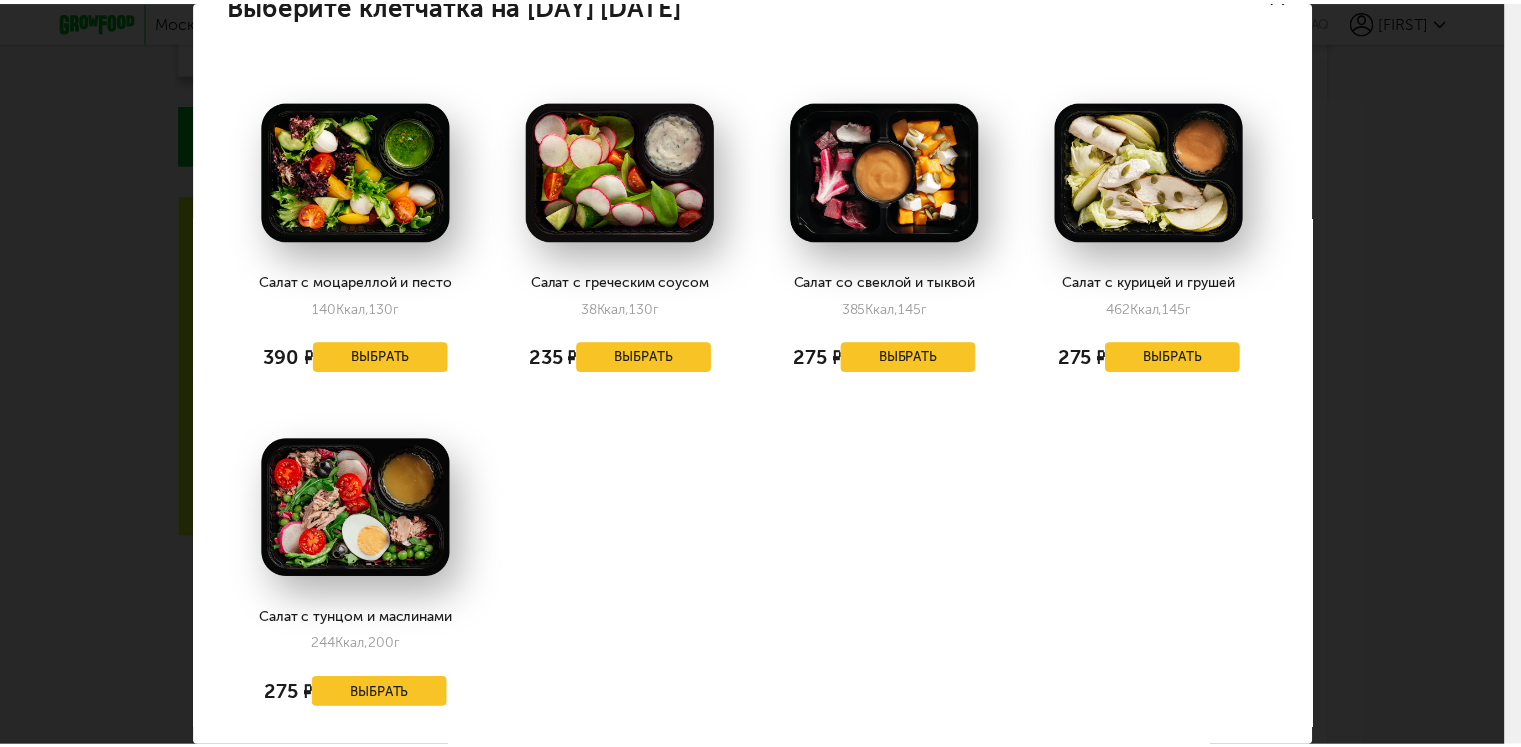 scroll, scrollTop: 67, scrollLeft: 0, axis: vertical 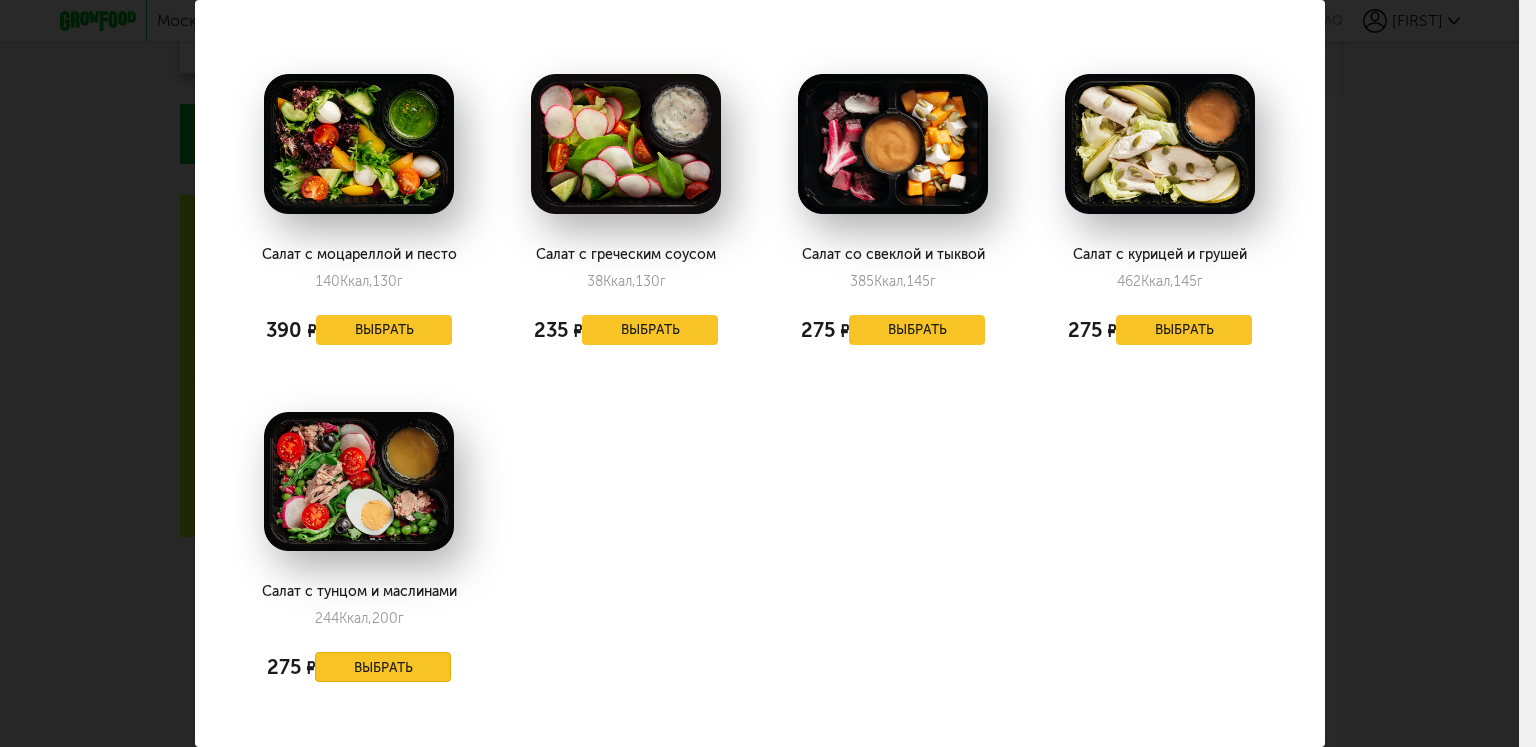 click on "Выбрать" at bounding box center (383, 667) 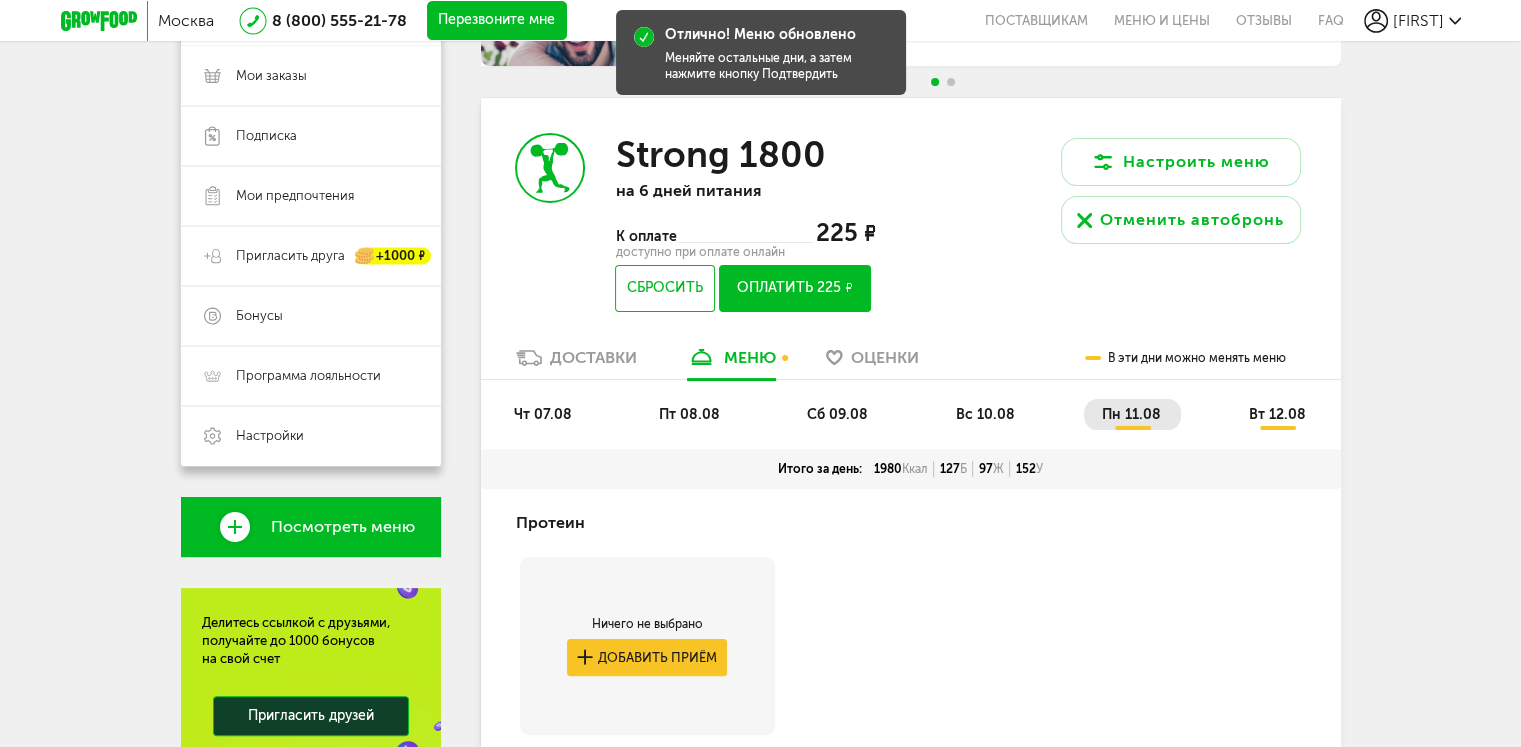 scroll, scrollTop: 286, scrollLeft: 0, axis: vertical 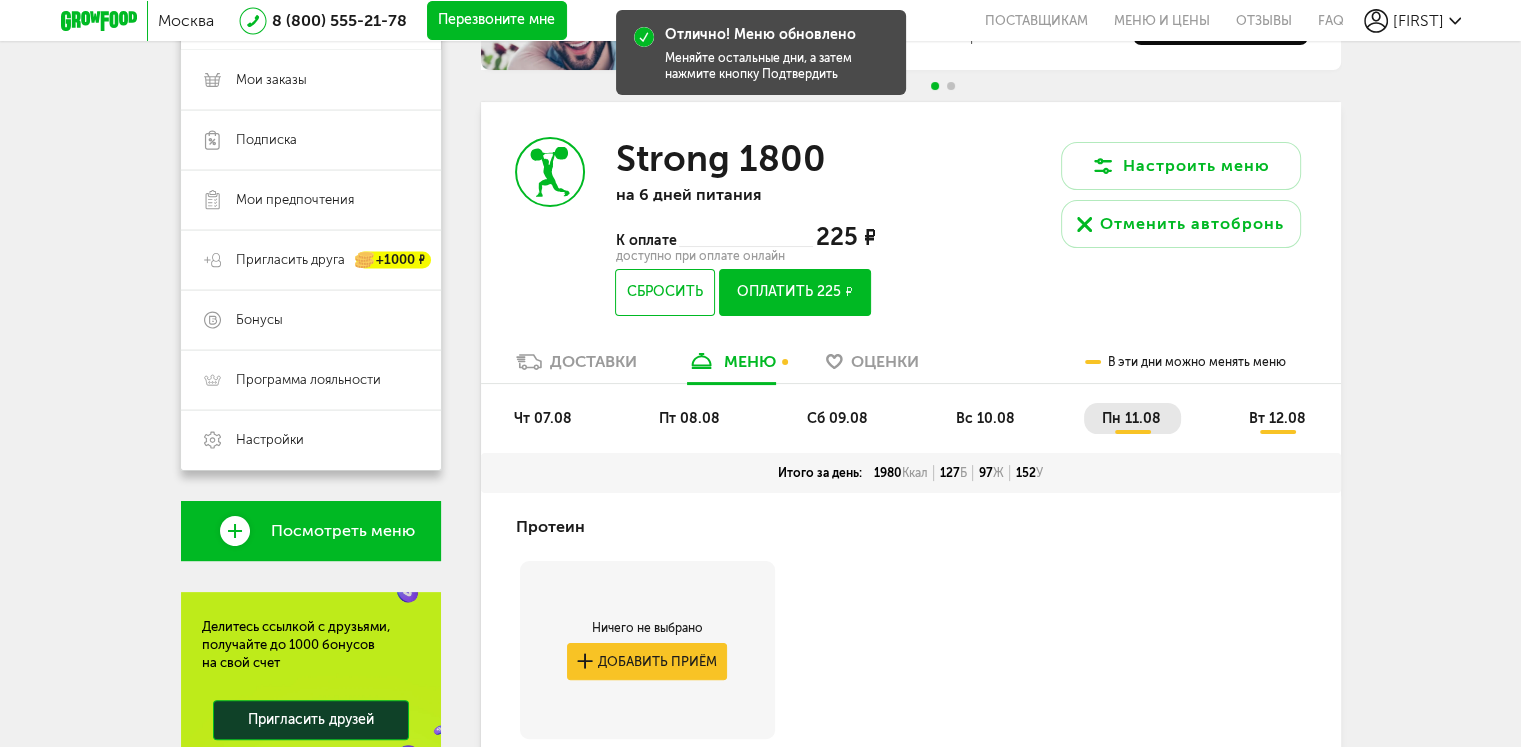 click on "вт 12.08" at bounding box center (1276, 418) 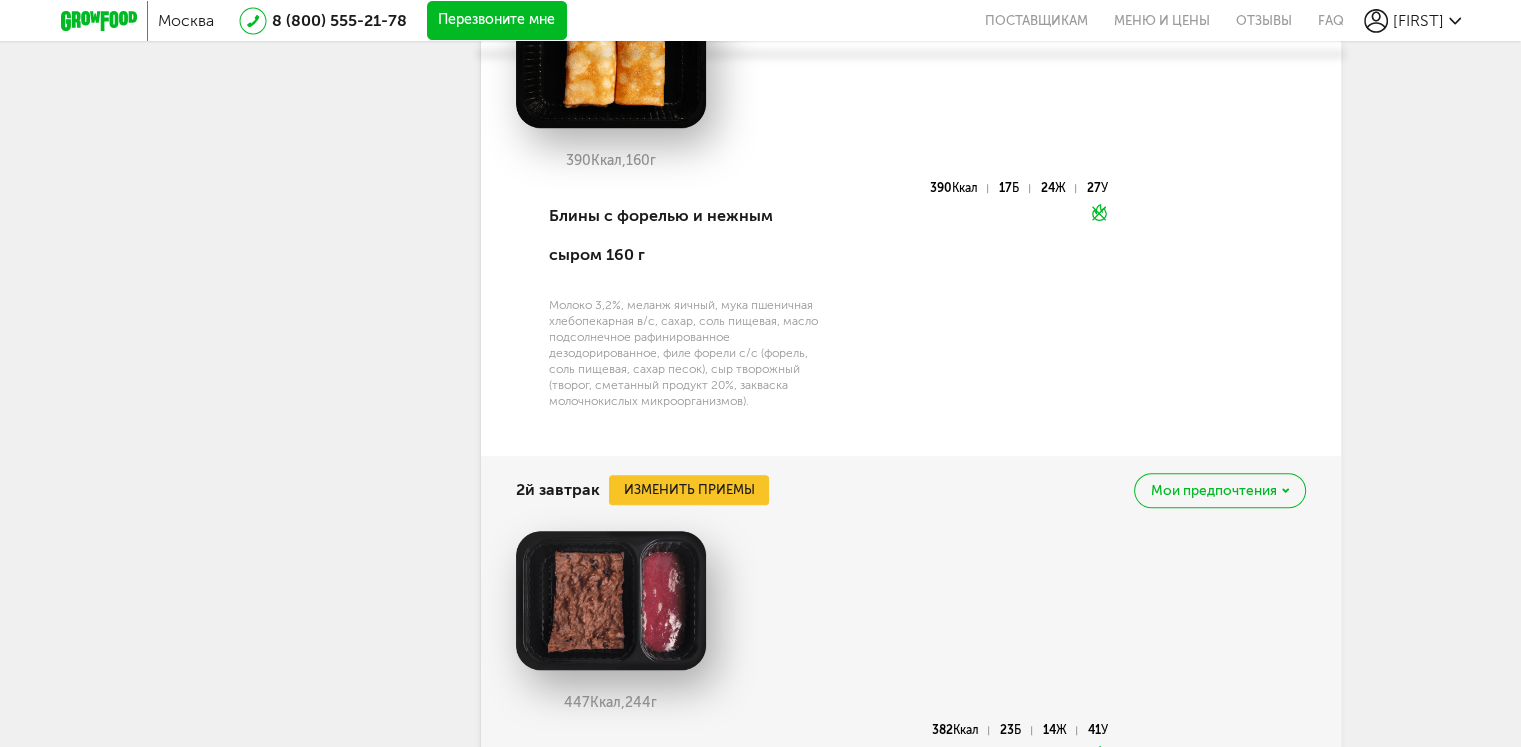 scroll, scrollTop: 1380, scrollLeft: 0, axis: vertical 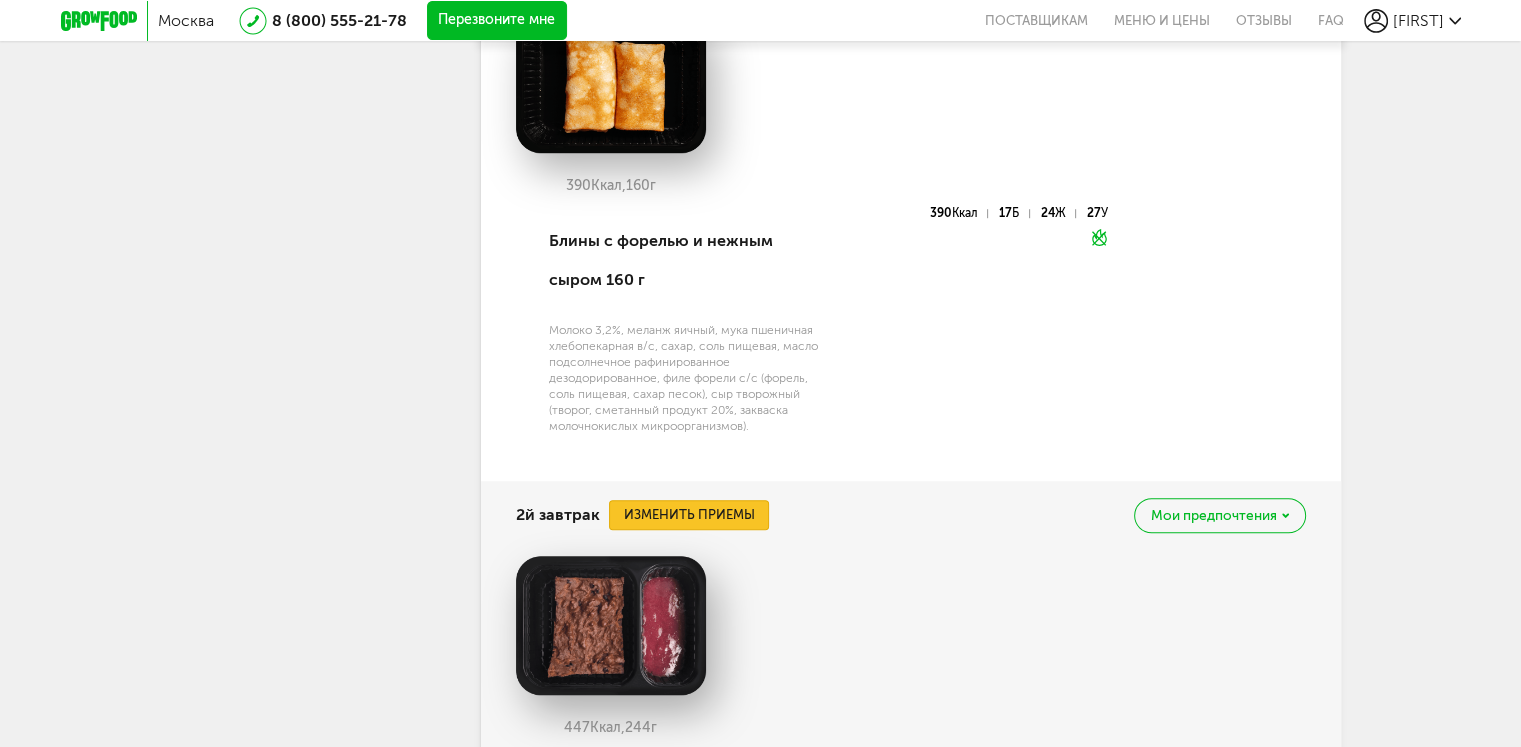 click on "Изменить приемы" at bounding box center (689, 515) 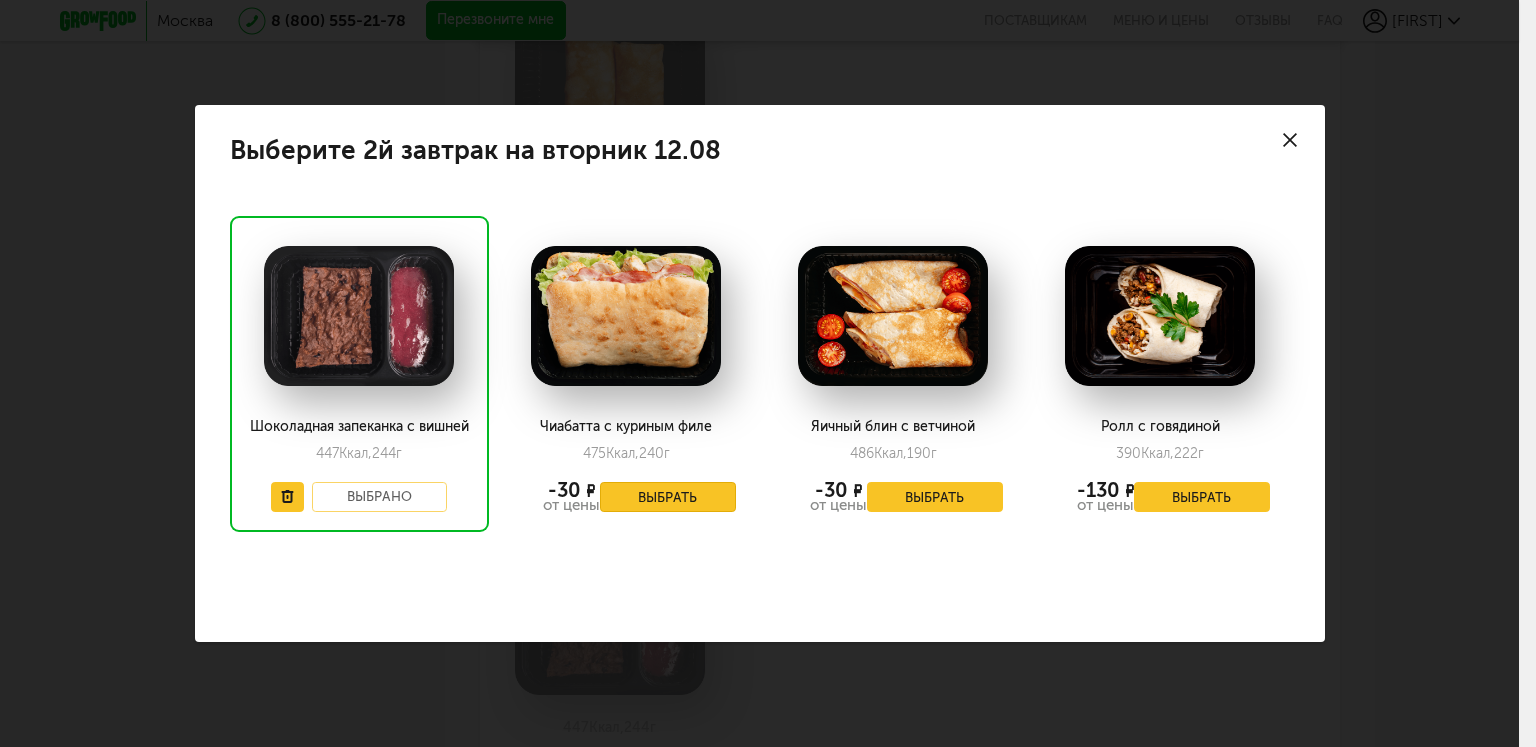 click on "Выбрать" at bounding box center (668, 497) 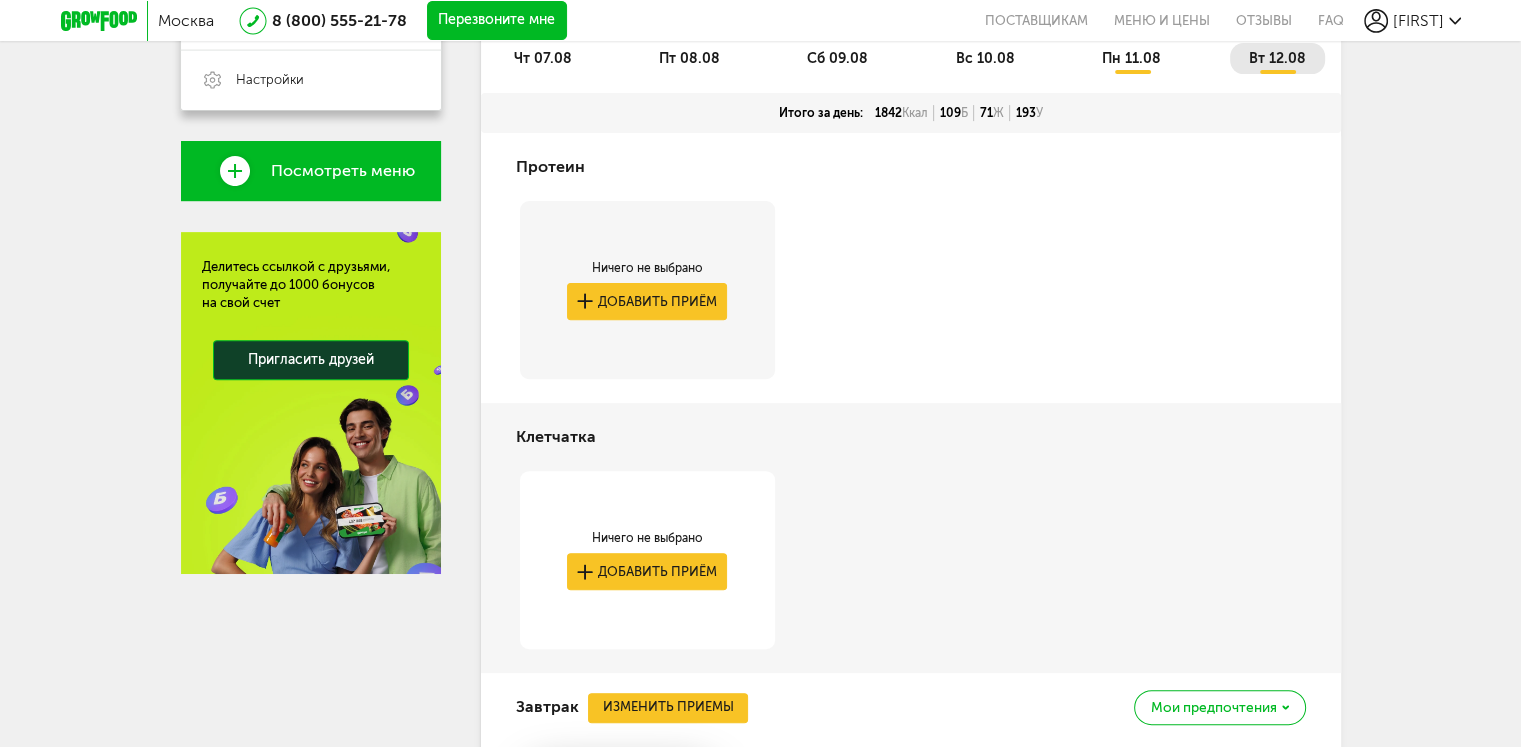 scroll, scrollTop: 663, scrollLeft: 0, axis: vertical 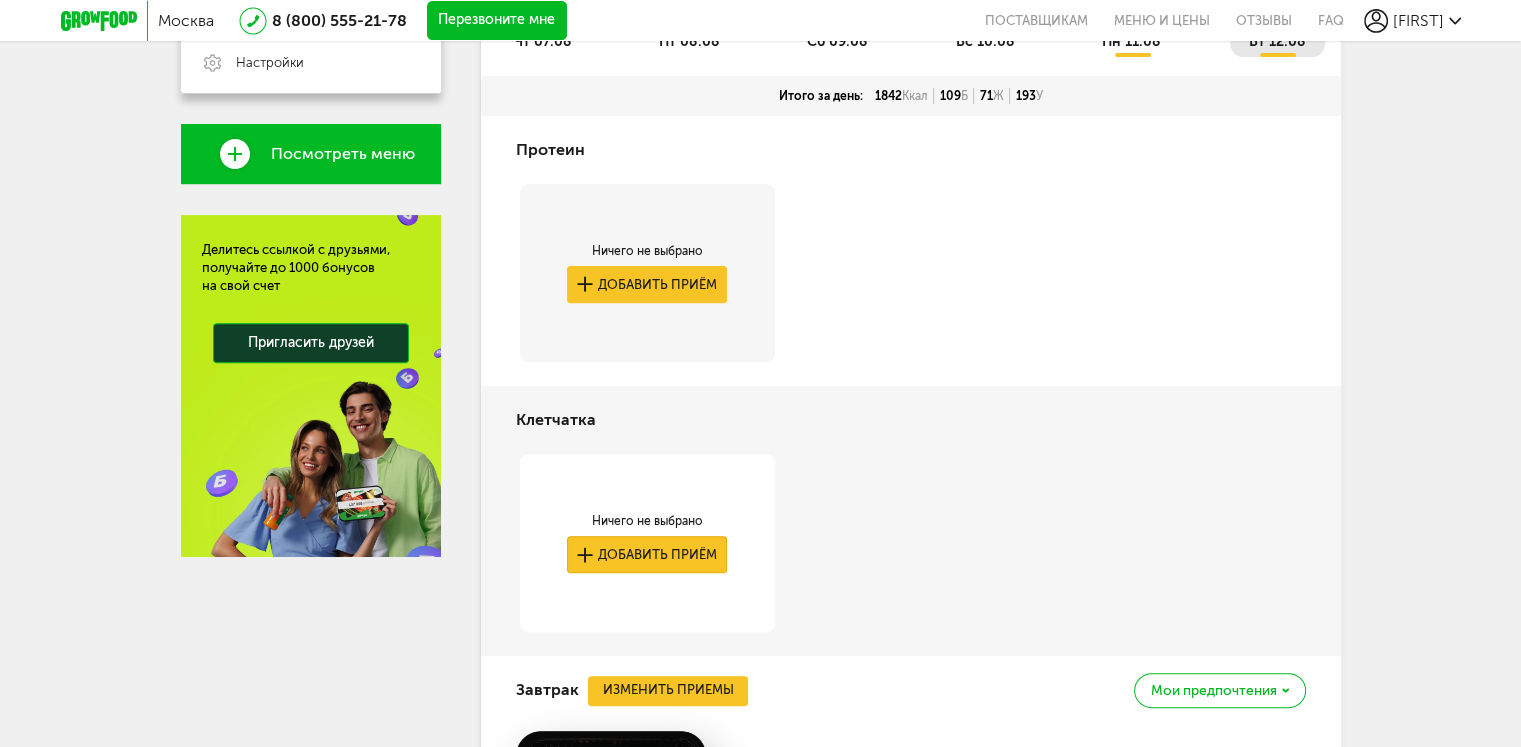 click on "Добавить приём" at bounding box center (647, 554) 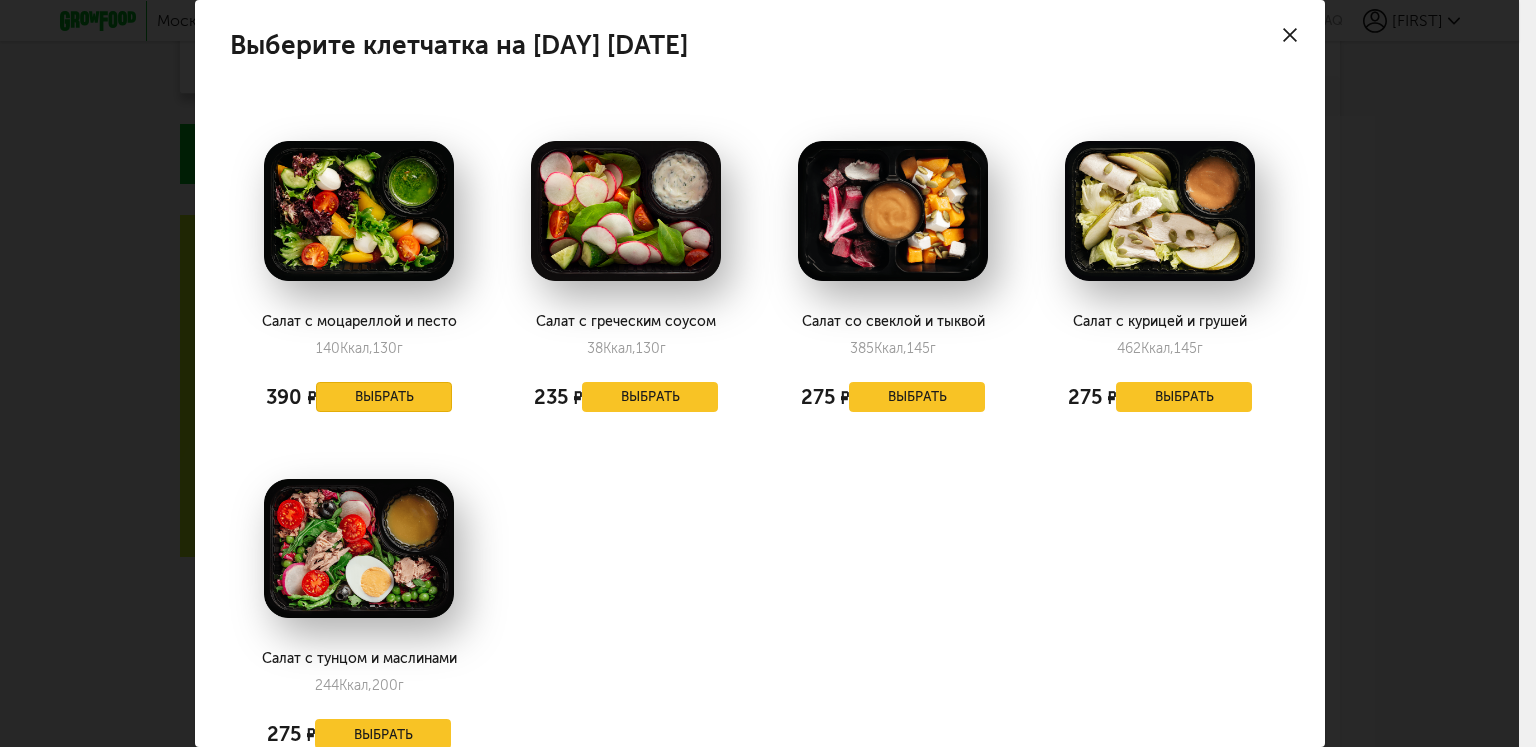 click on "Выбрать" at bounding box center [384, 397] 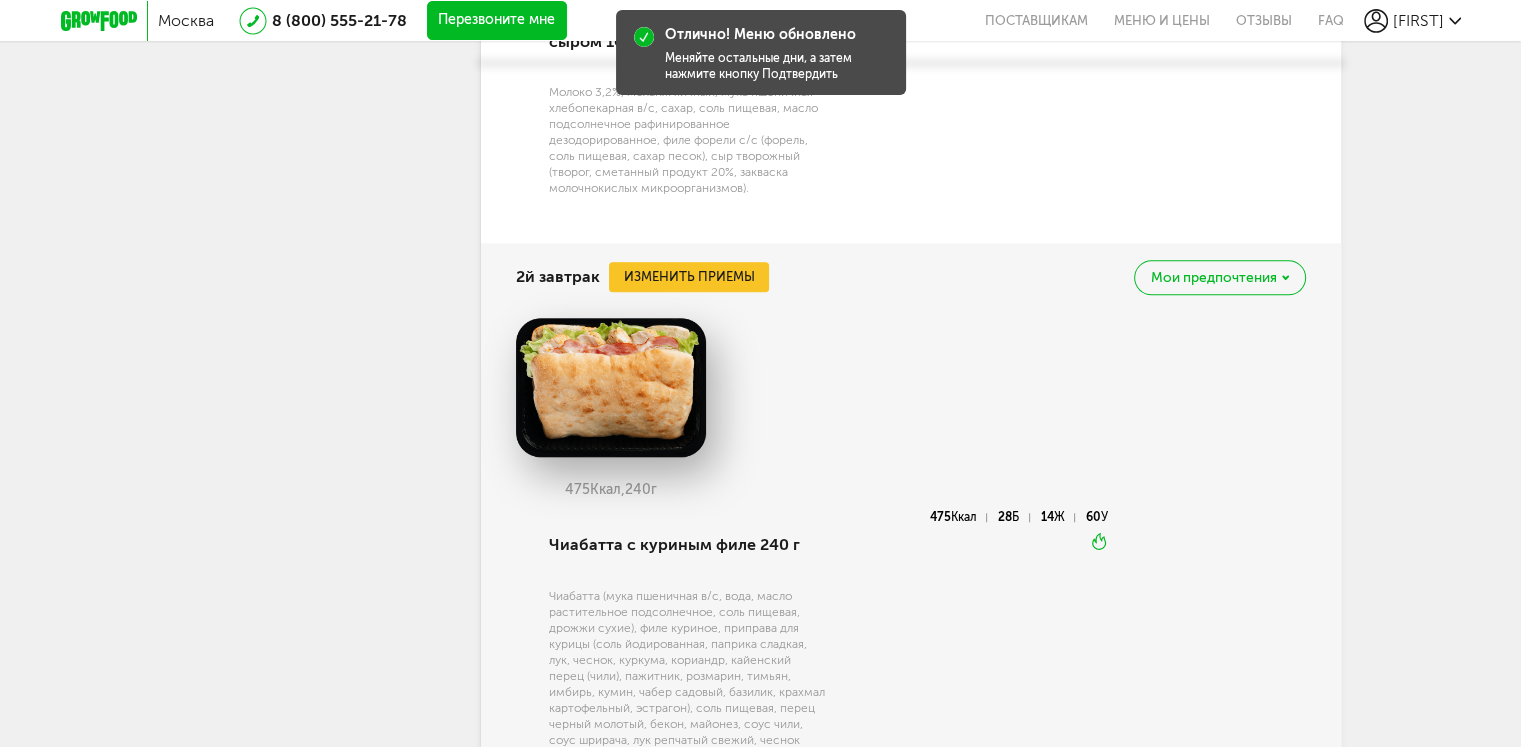 scroll, scrollTop: 1843, scrollLeft: 0, axis: vertical 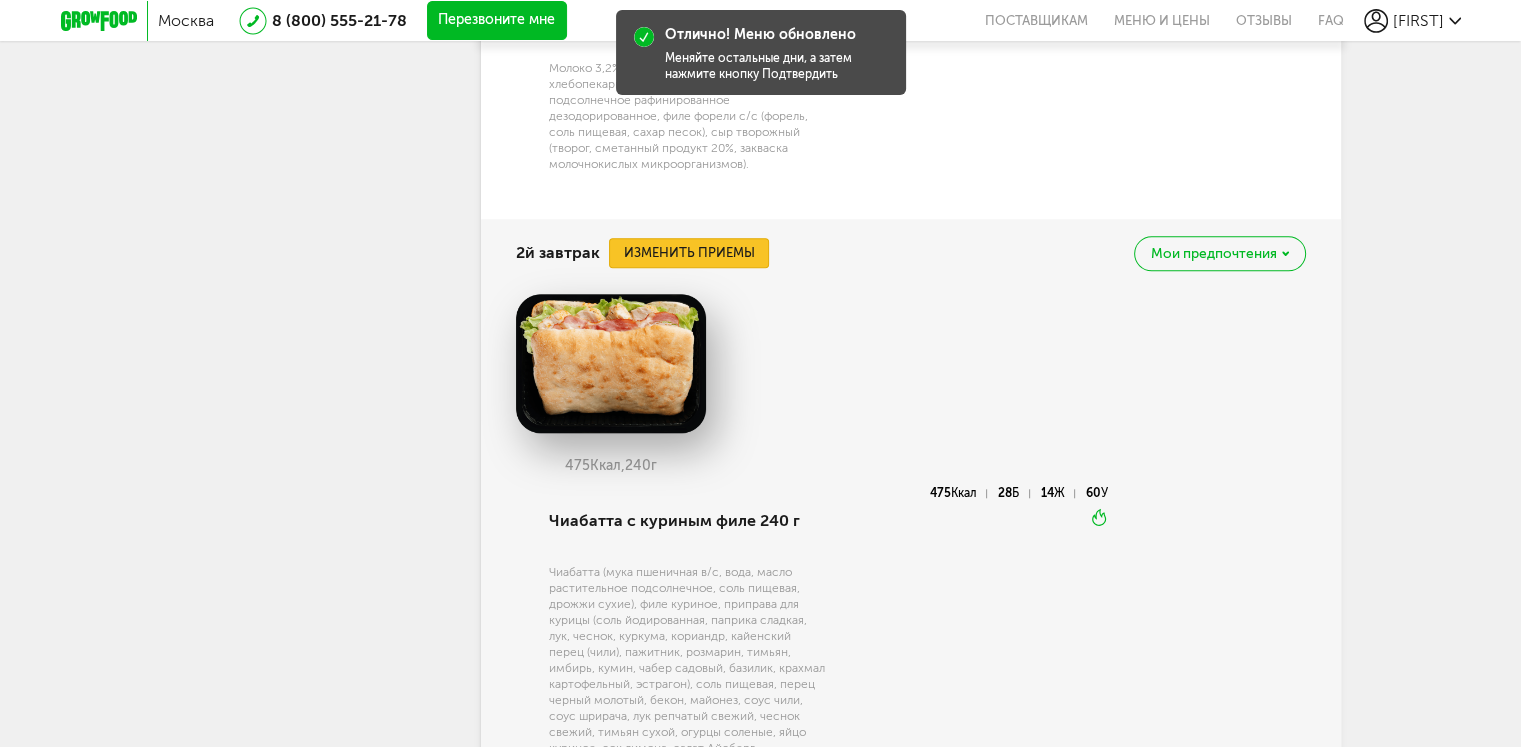 click on "Изменить приемы" at bounding box center (689, 253) 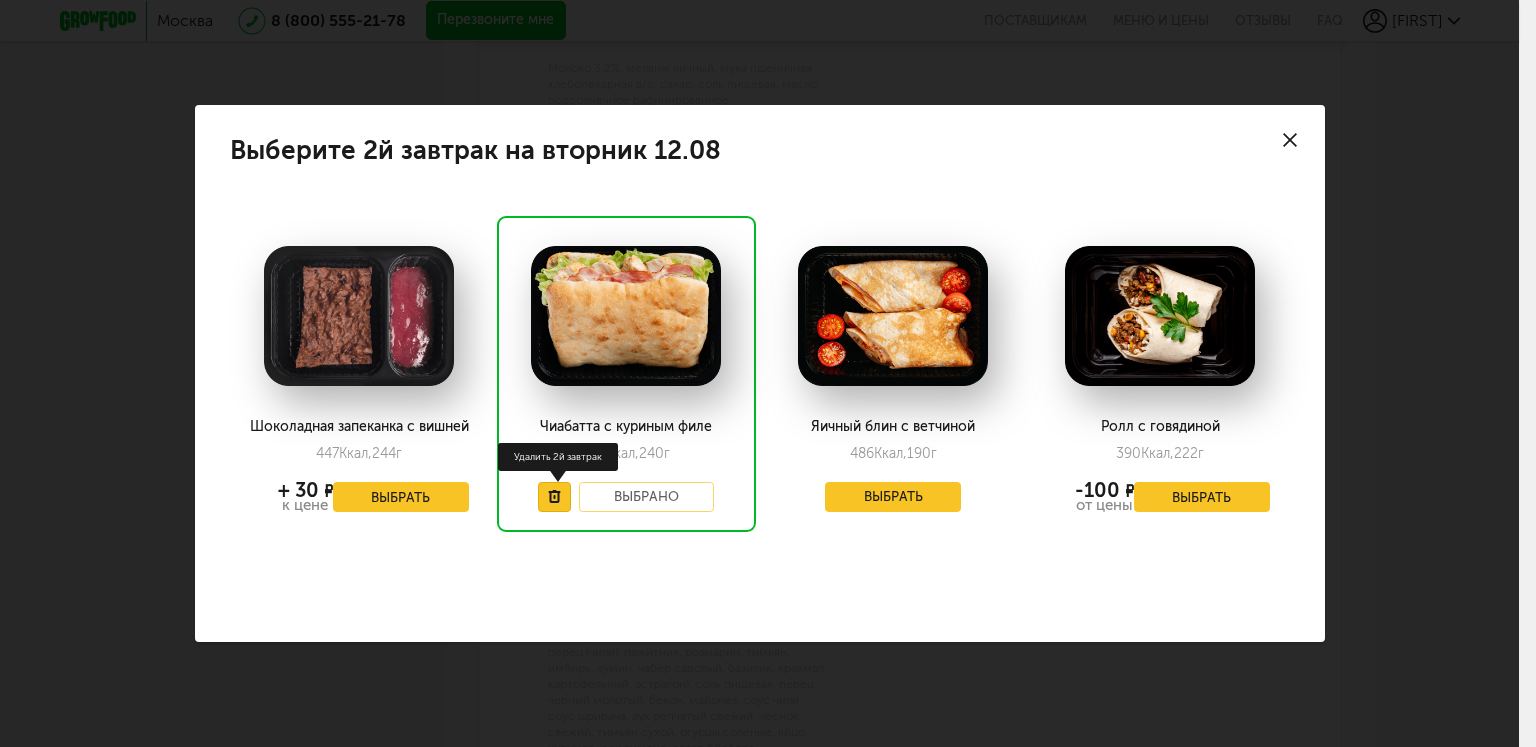 click 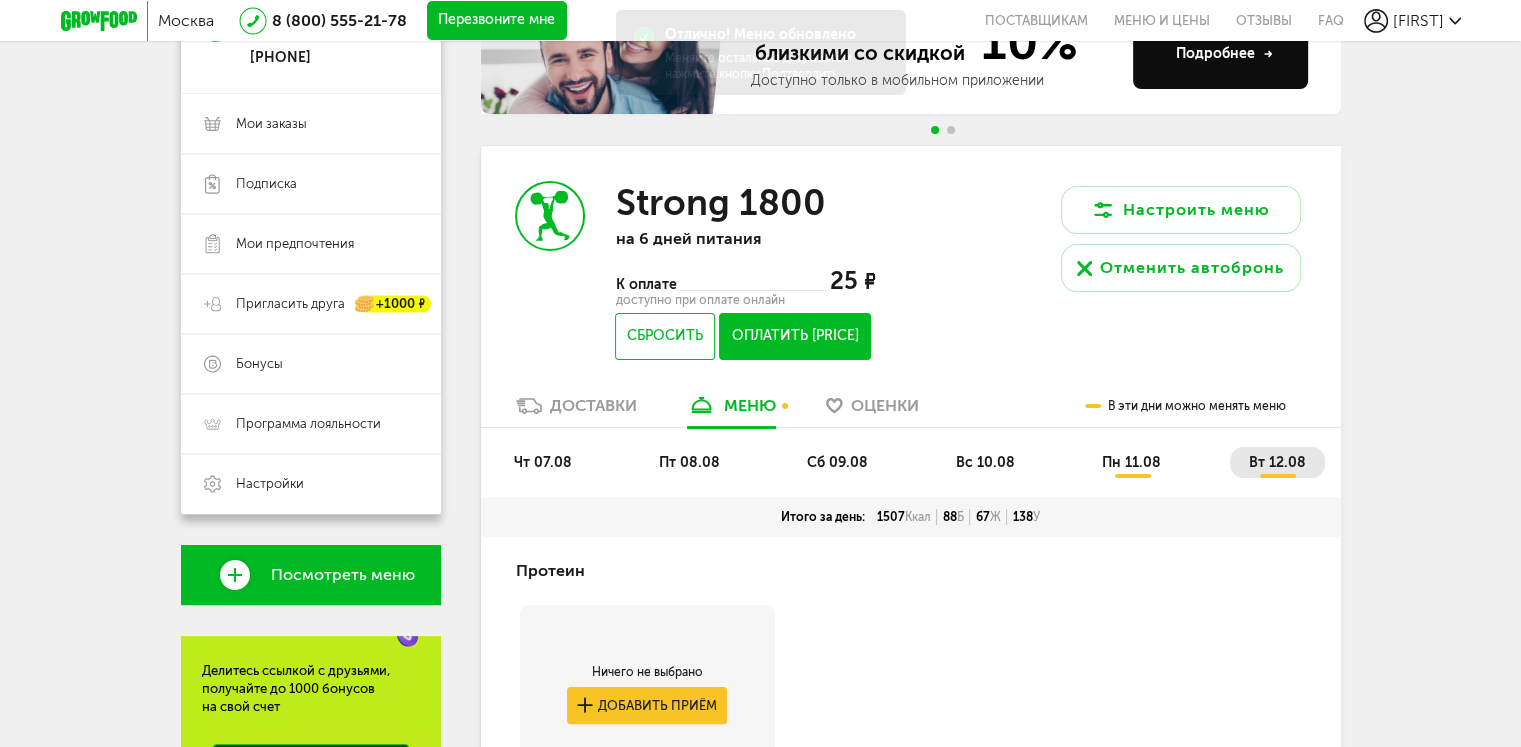 scroll, scrollTop: 244, scrollLeft: 0, axis: vertical 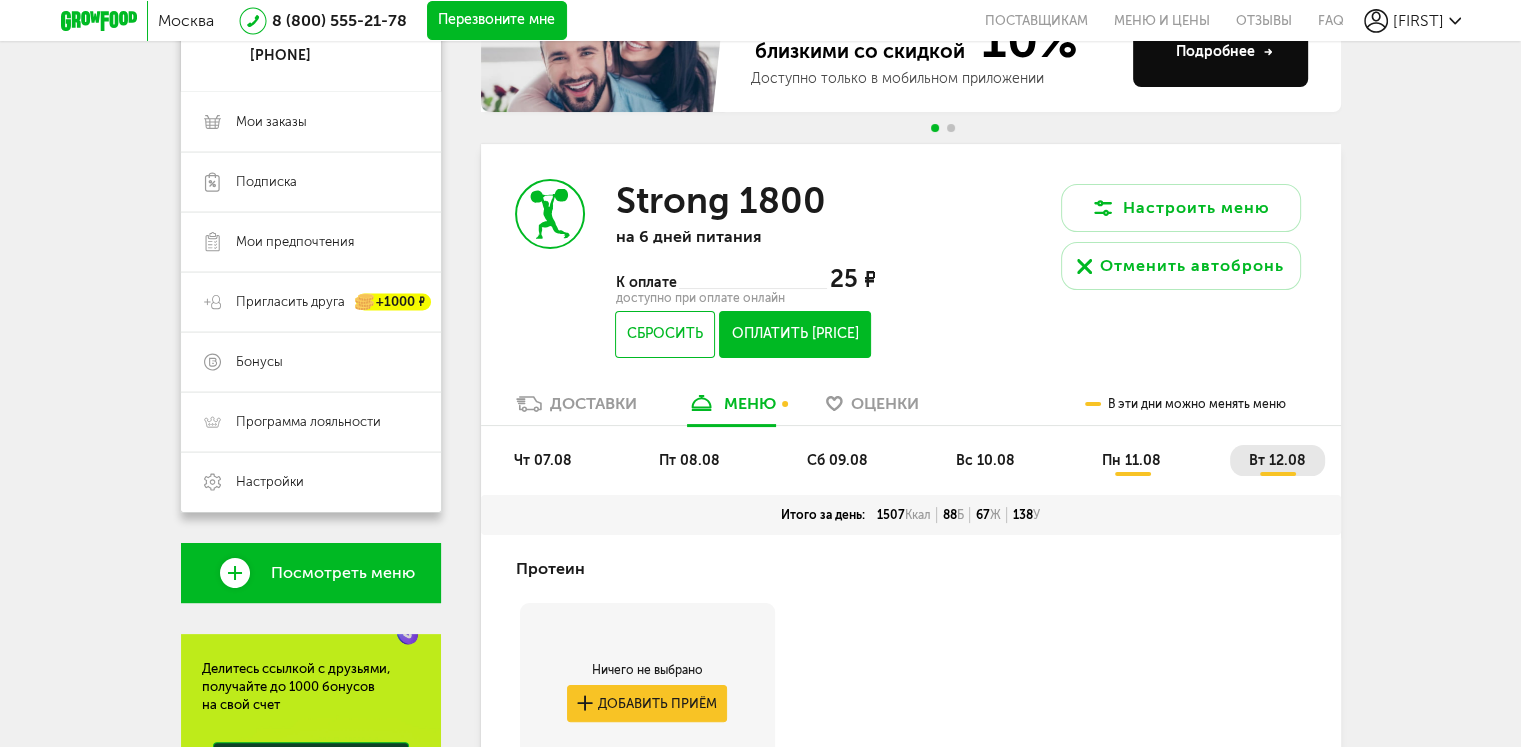 click on "пн 11.08" at bounding box center [1131, 460] 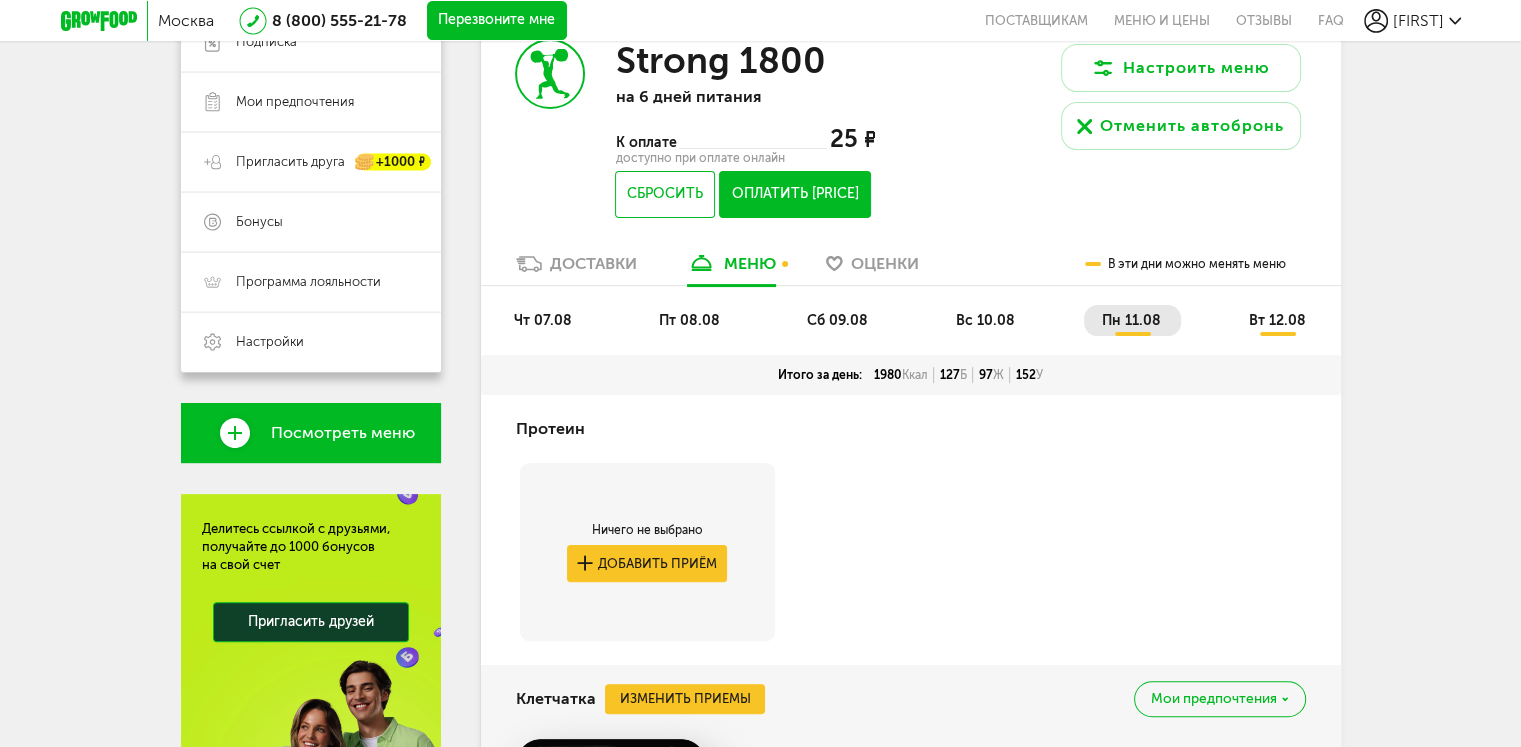 scroll, scrollTop: 340, scrollLeft: 0, axis: vertical 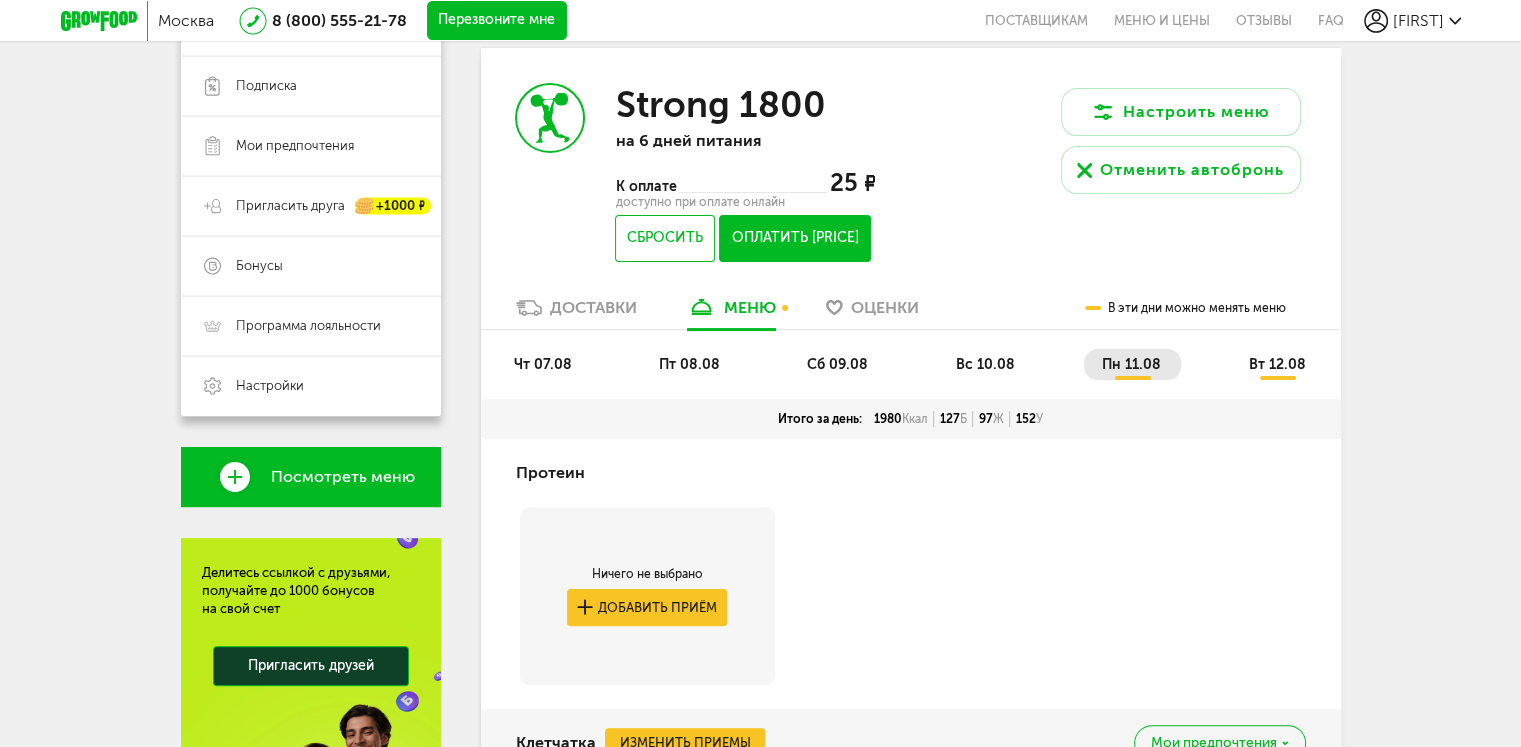 click on "вс 10.08" at bounding box center (985, 364) 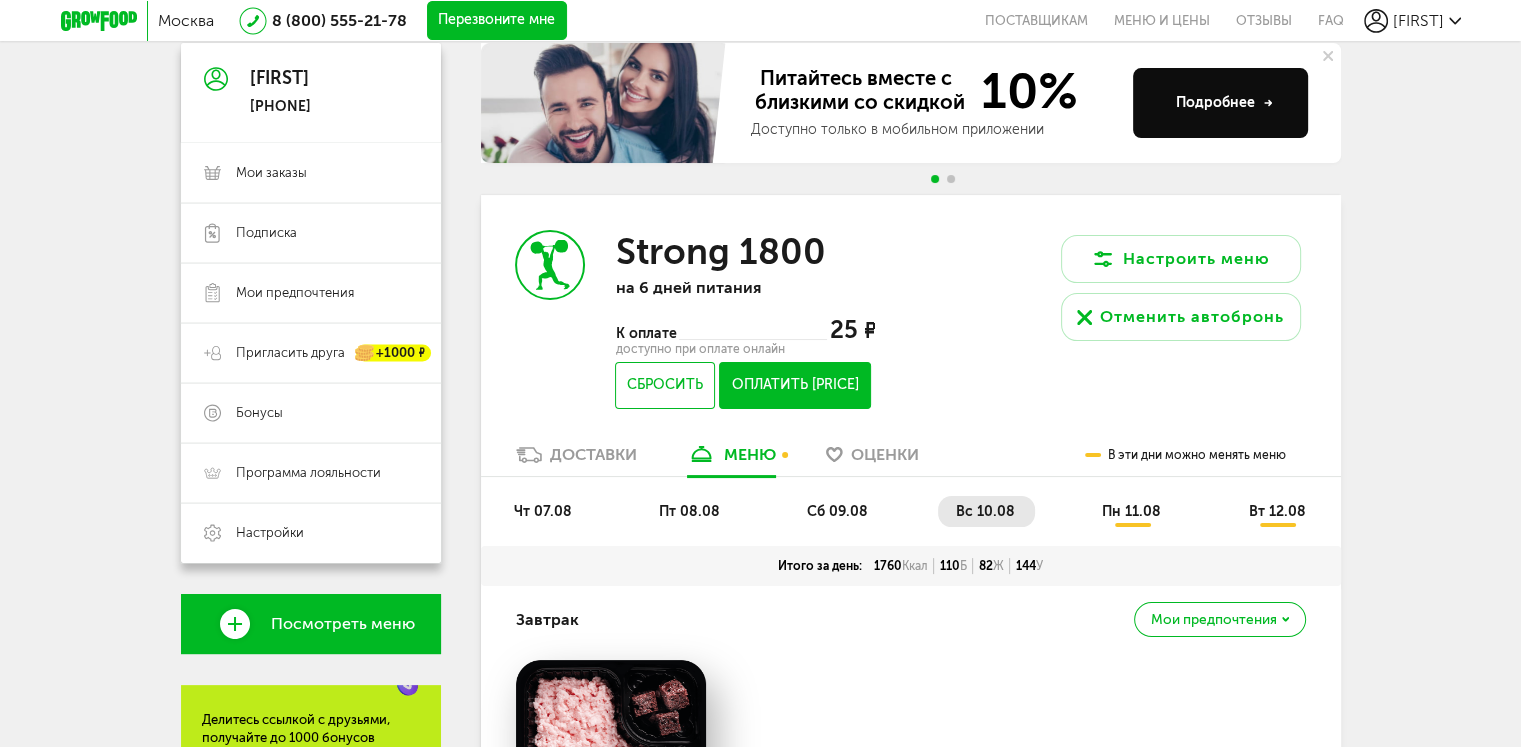 scroll, scrollTop: 128, scrollLeft: 0, axis: vertical 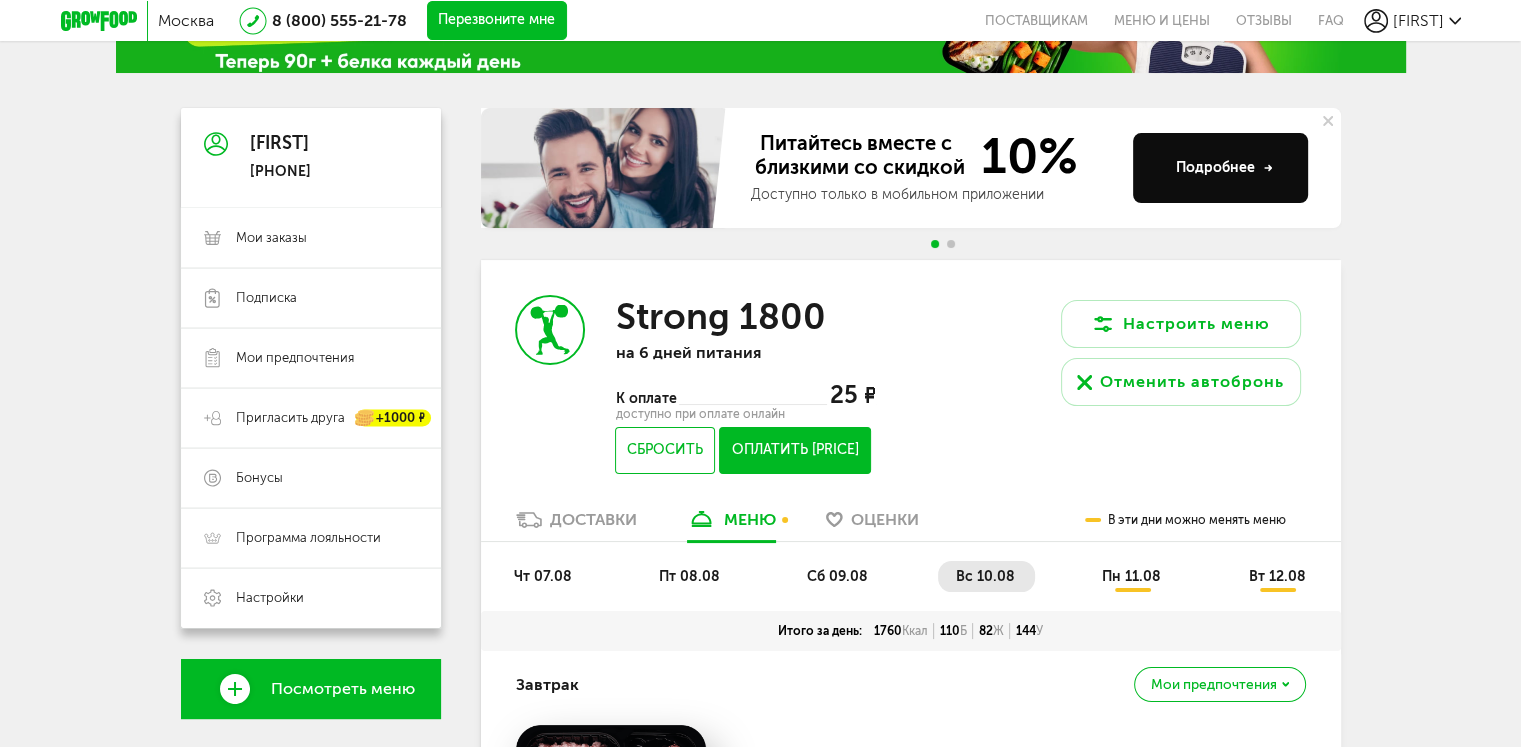 click on "Оплатить 25 ₽" at bounding box center (794, 450) 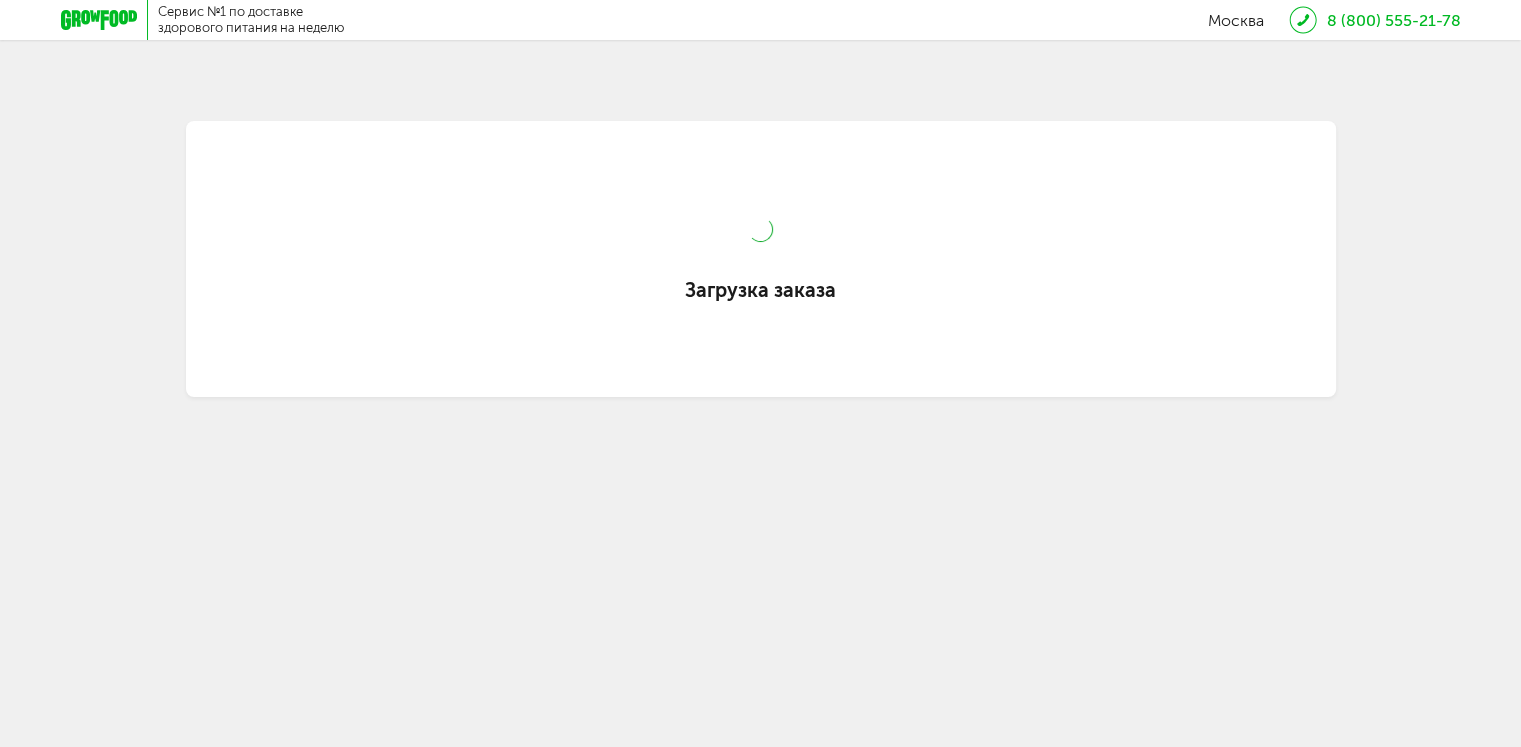 scroll, scrollTop: 0, scrollLeft: 0, axis: both 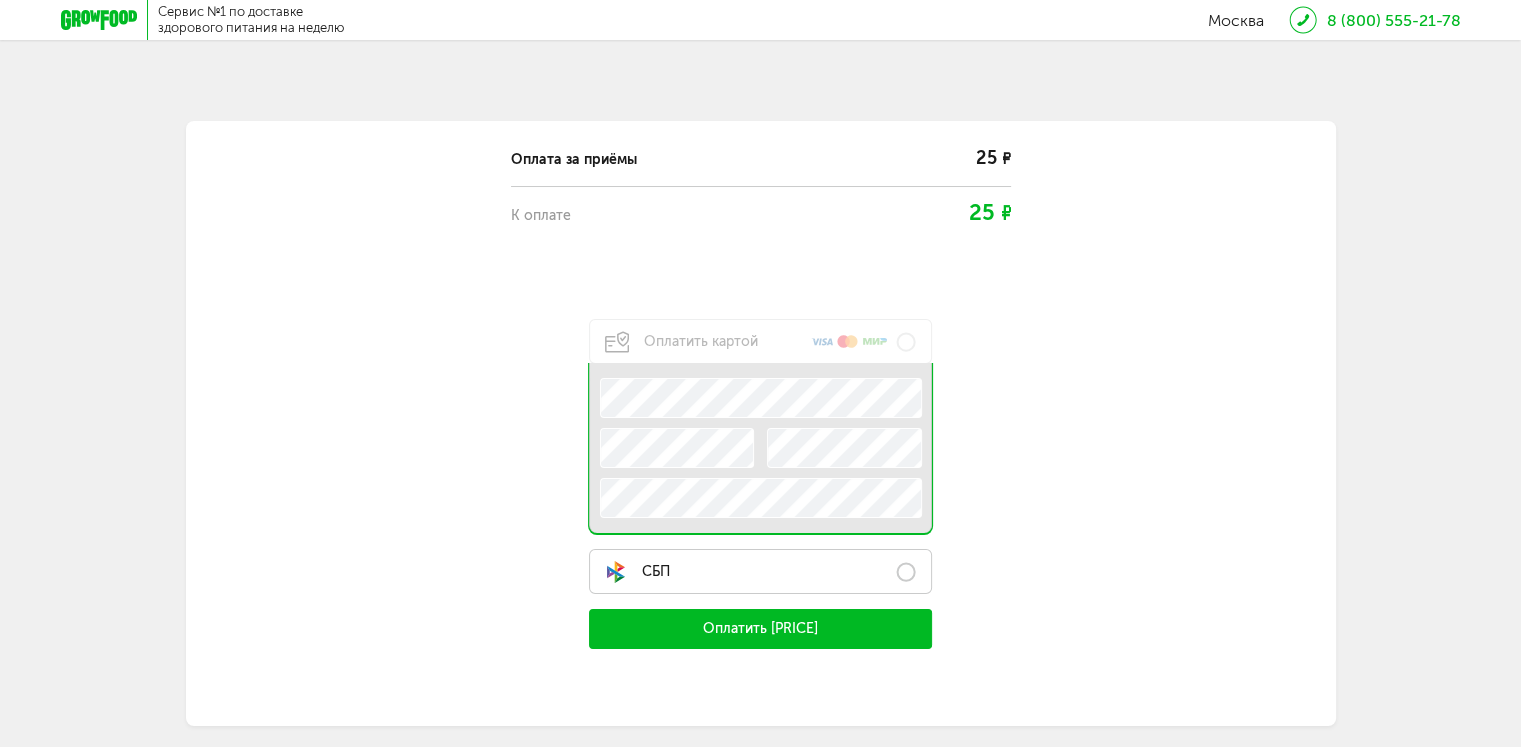 click on "СБП" at bounding box center (761, 571) 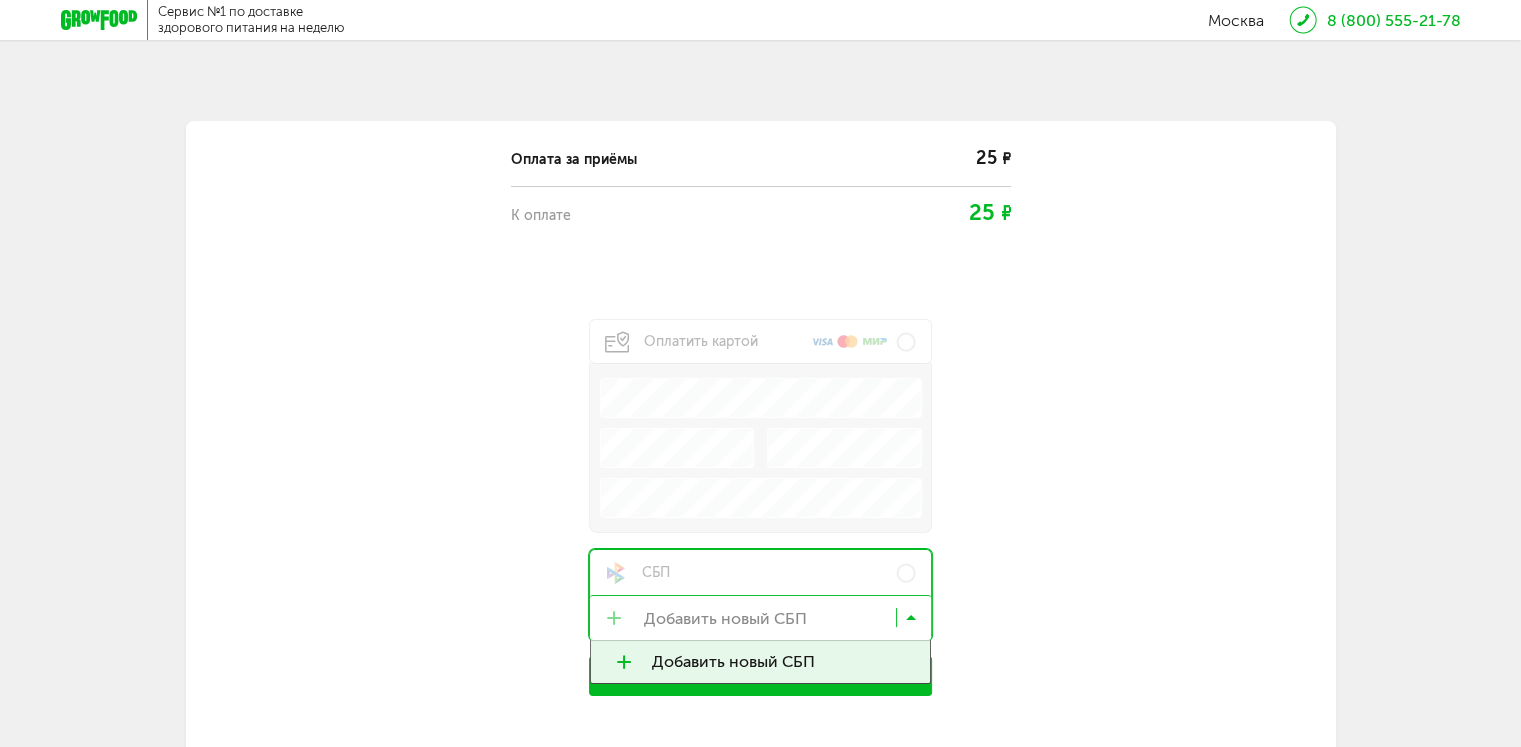 click at bounding box center [766, 622] 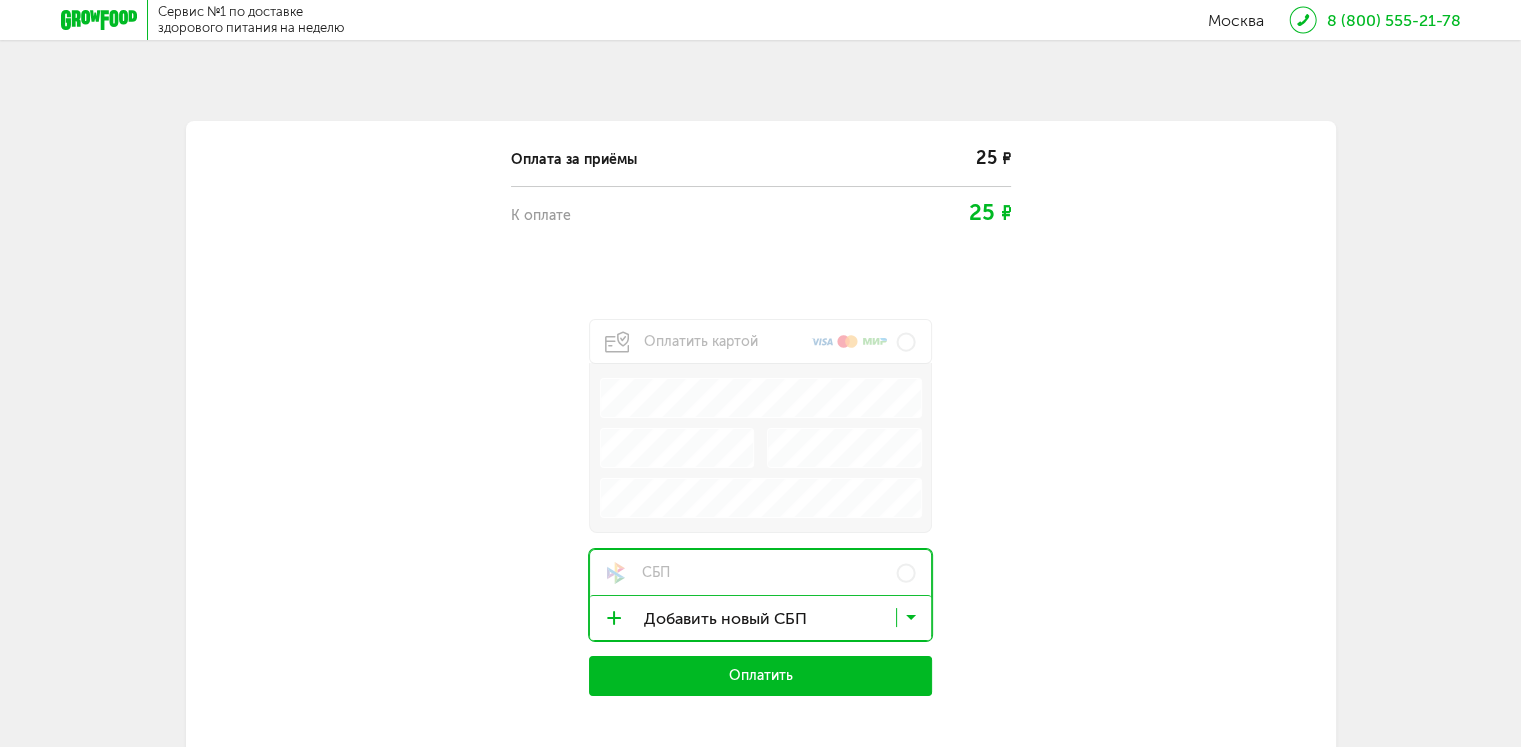 click on "Оплата за приёмы
25 ₽
К оплате
25 ₽             Оплатить картой   .e{fill:#f79e1b}     Номер карты         Срок действия     Срок действия     Имя и фамилия на карте
СБП
Добавить новый СБП           Загрузка...       Добавить новый СБП
Оплатить" at bounding box center (761, 413) 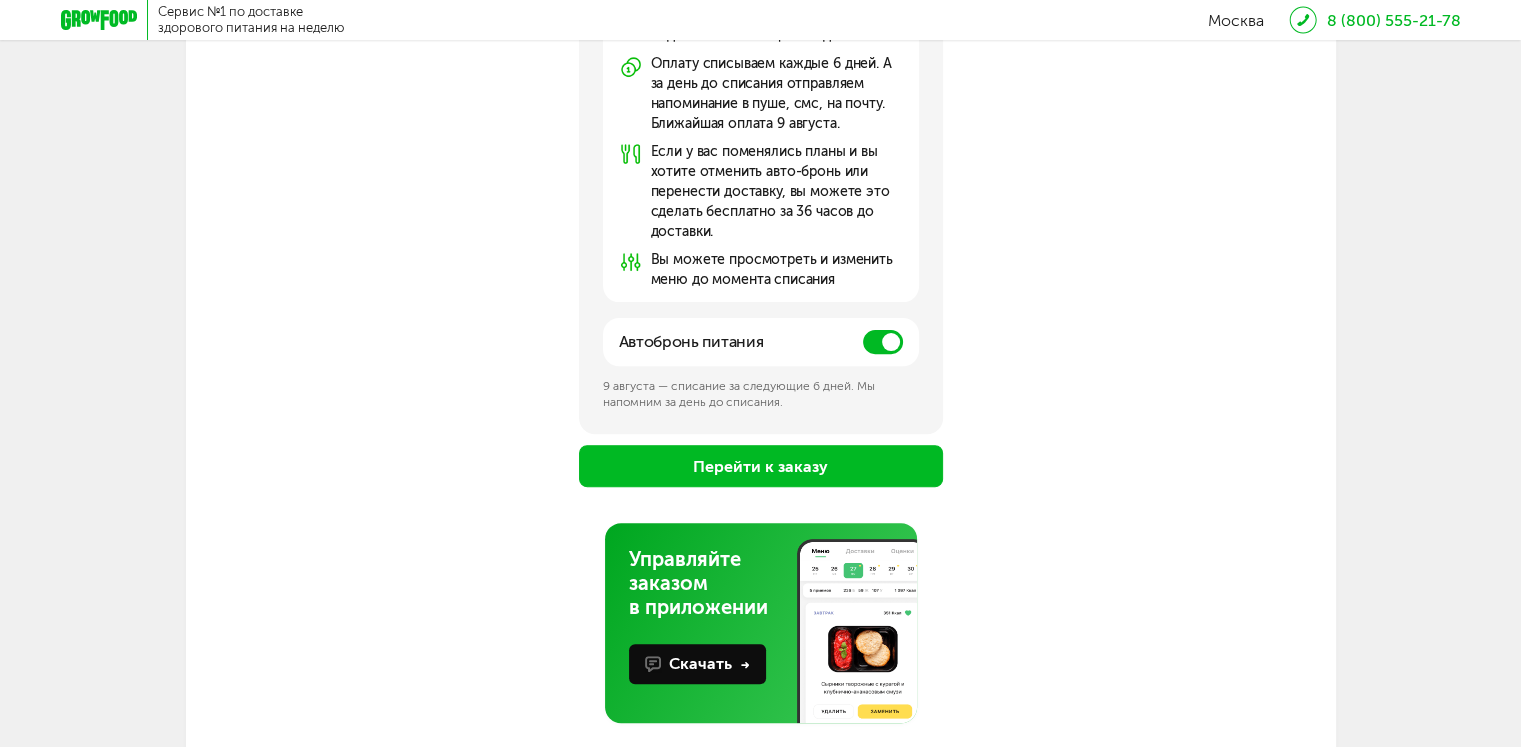 scroll, scrollTop: 627, scrollLeft: 0, axis: vertical 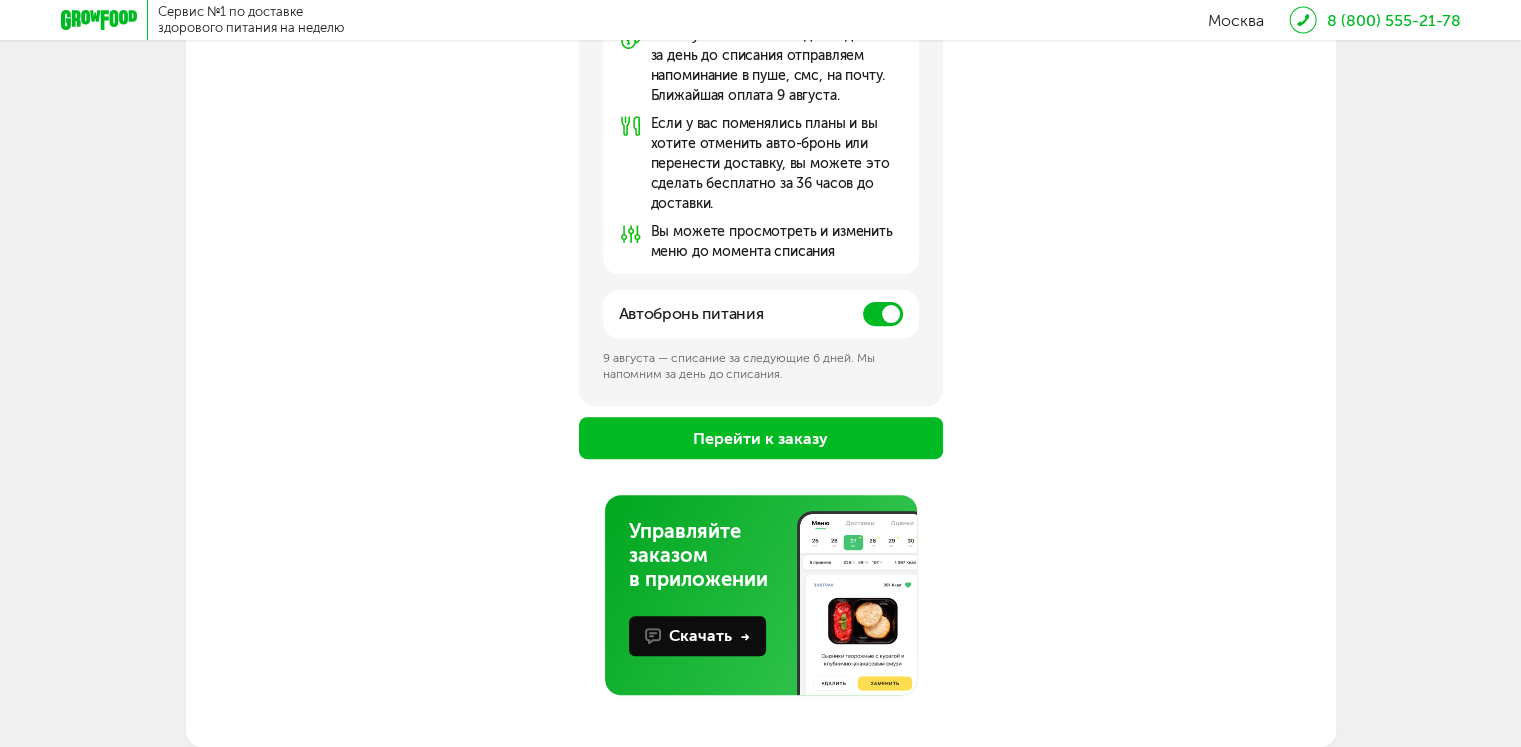 drag, startPoint x: 996, startPoint y: 1, endPoint x: 916, endPoint y: 437, distance: 443.2787 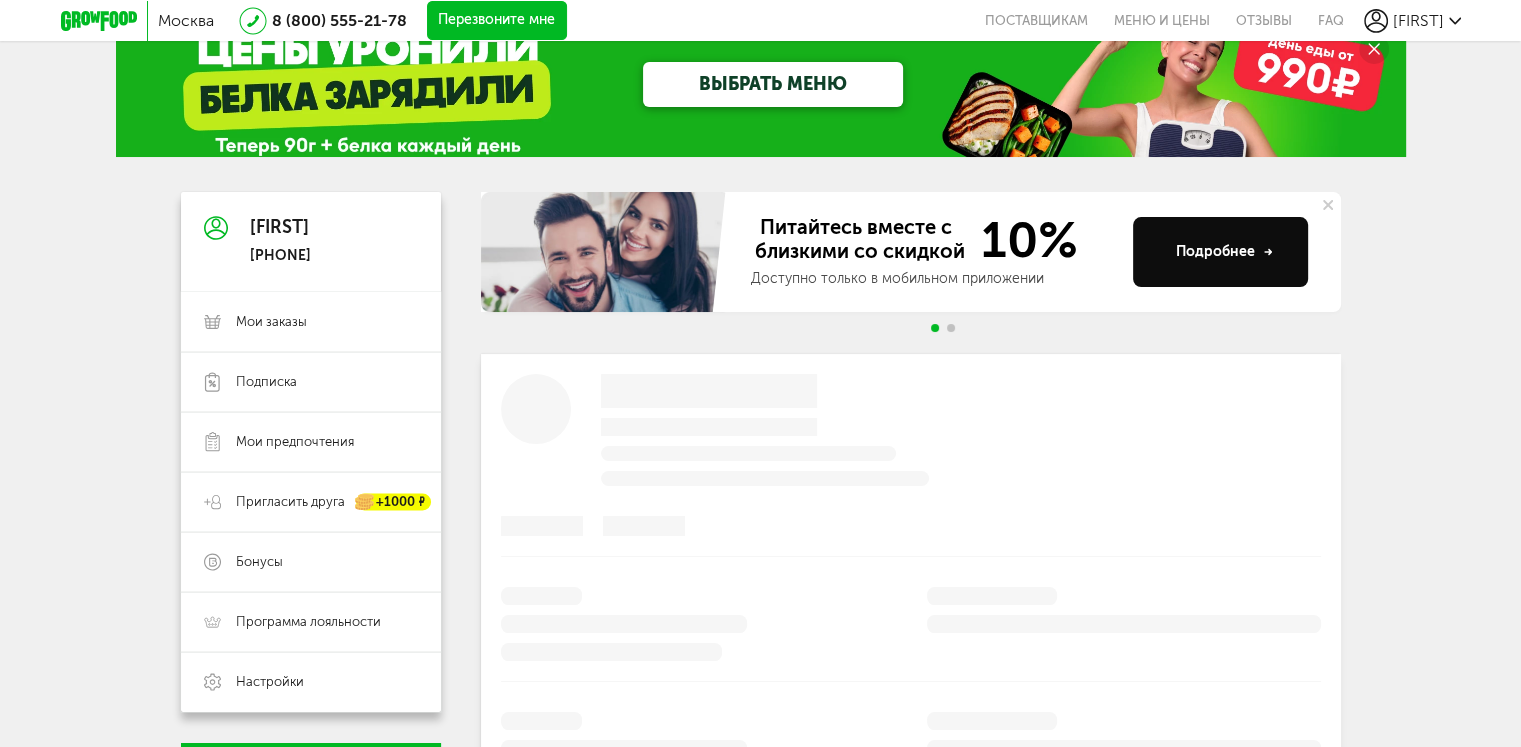 scroll, scrollTop: 36, scrollLeft: 0, axis: vertical 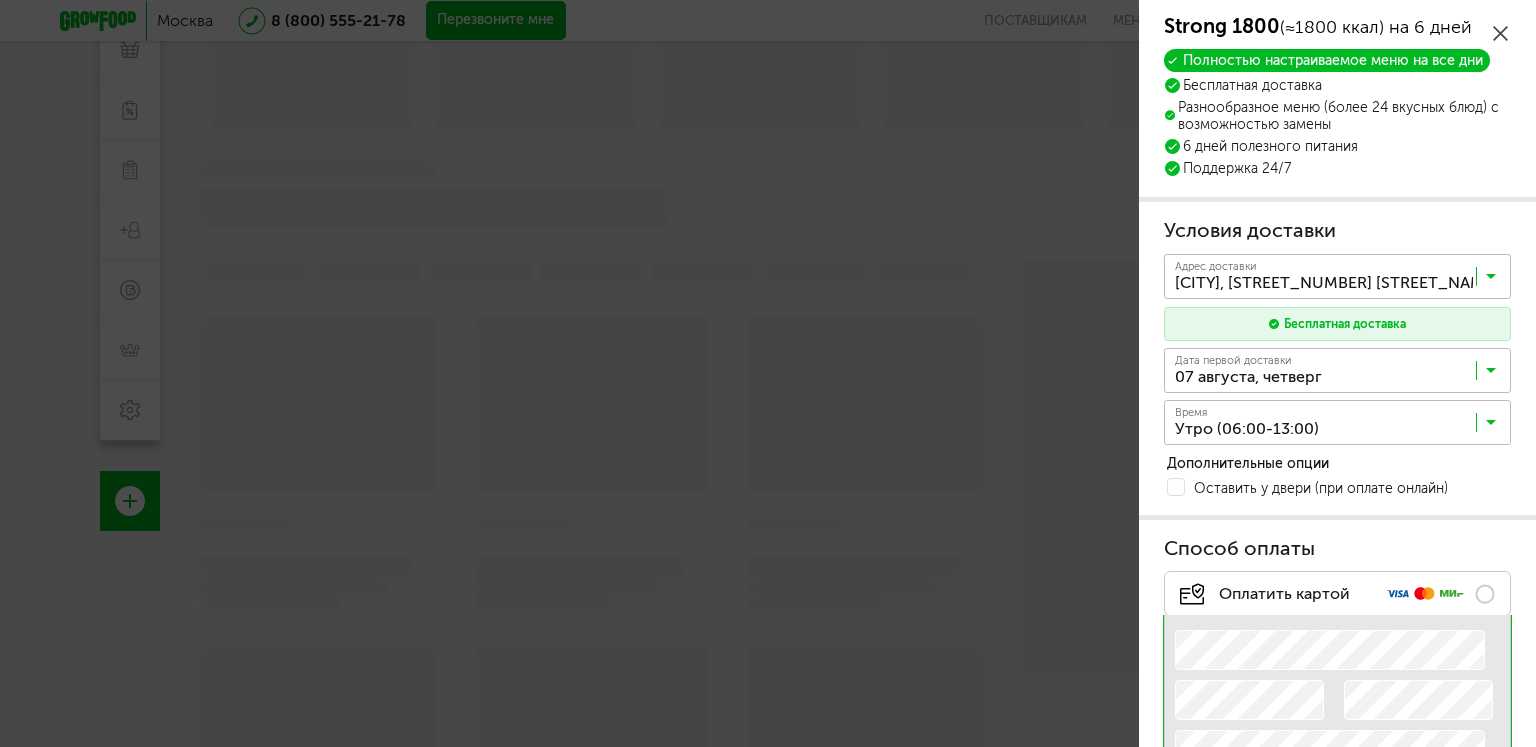 click 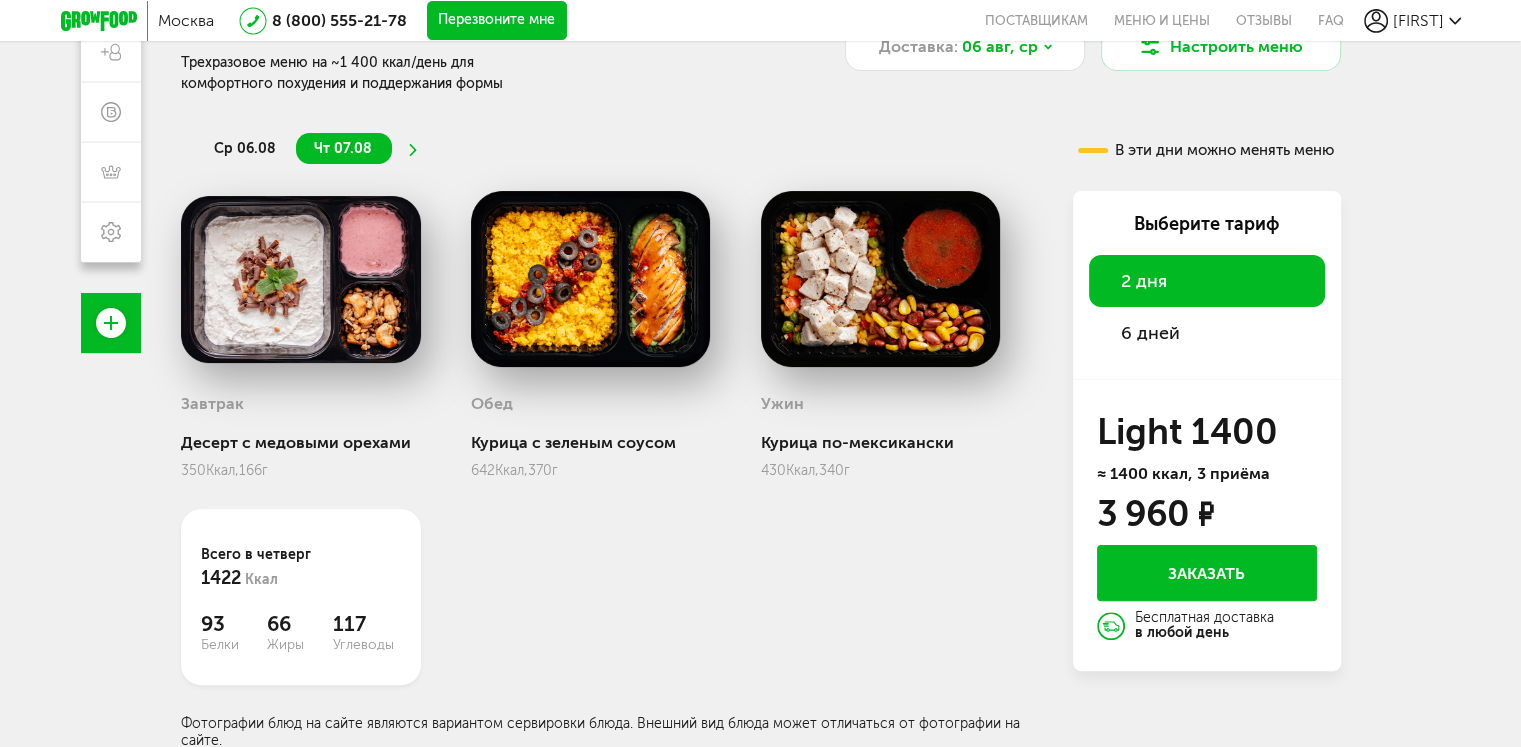 scroll, scrollTop: 356, scrollLeft: 0, axis: vertical 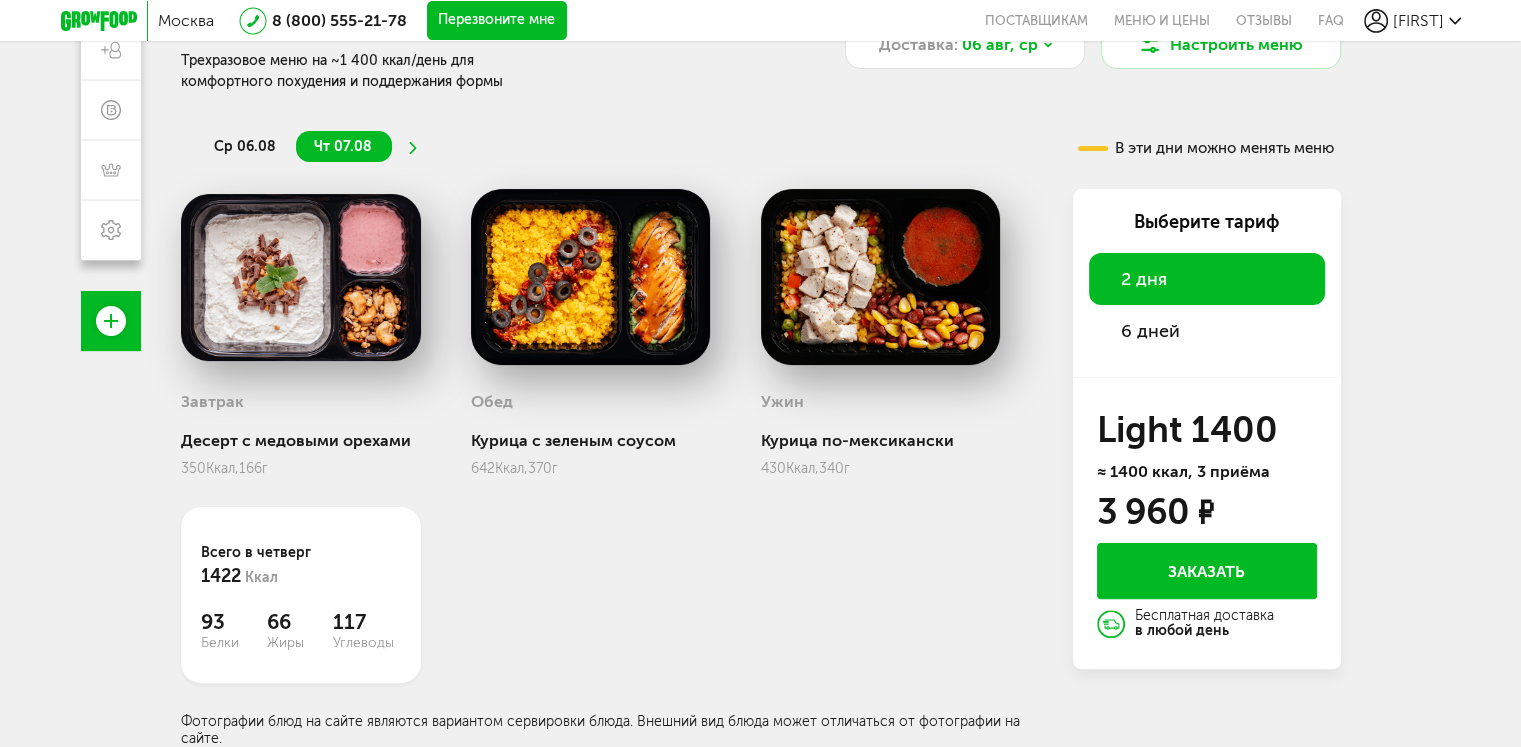 click on "ср 06.08" at bounding box center (245, 146) 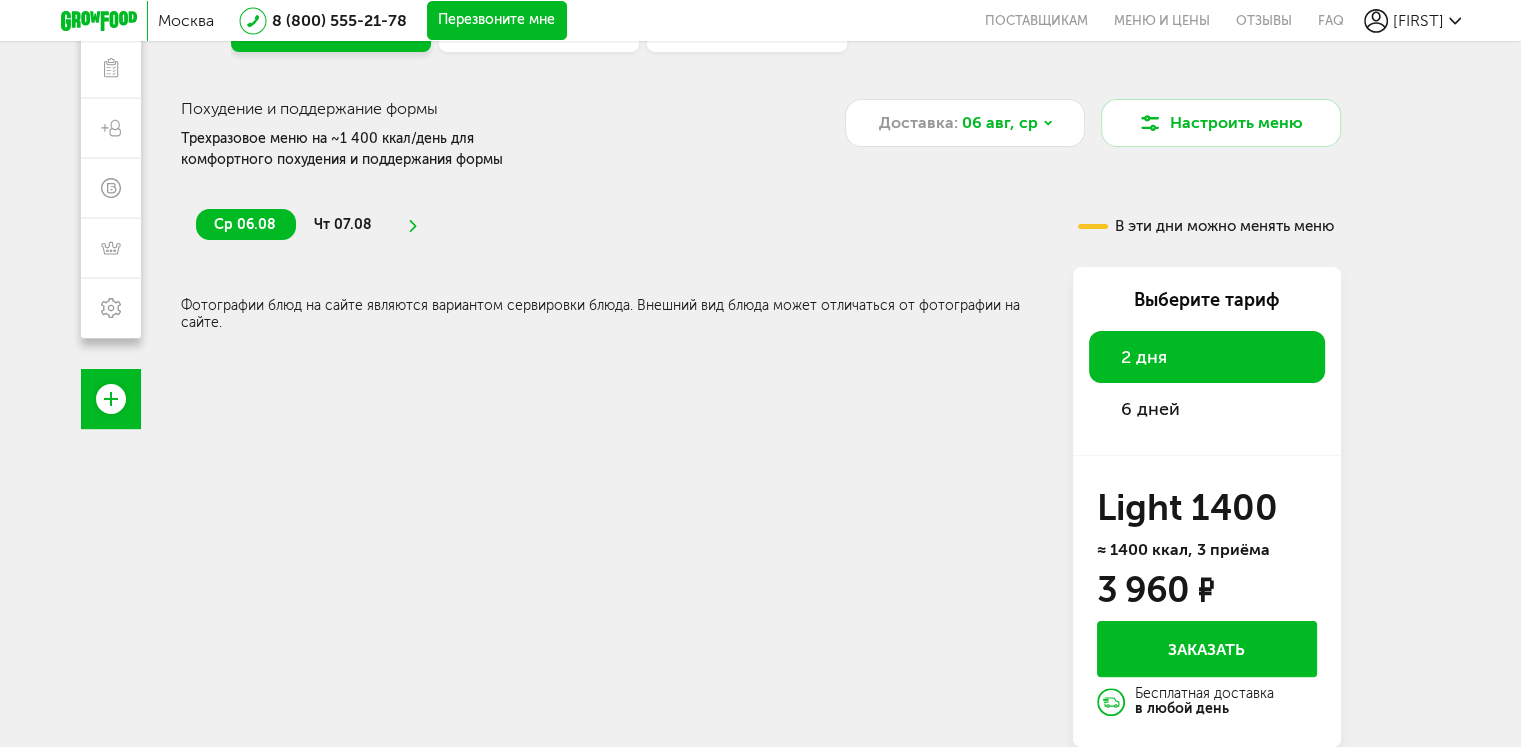 scroll, scrollTop: 276, scrollLeft: 0, axis: vertical 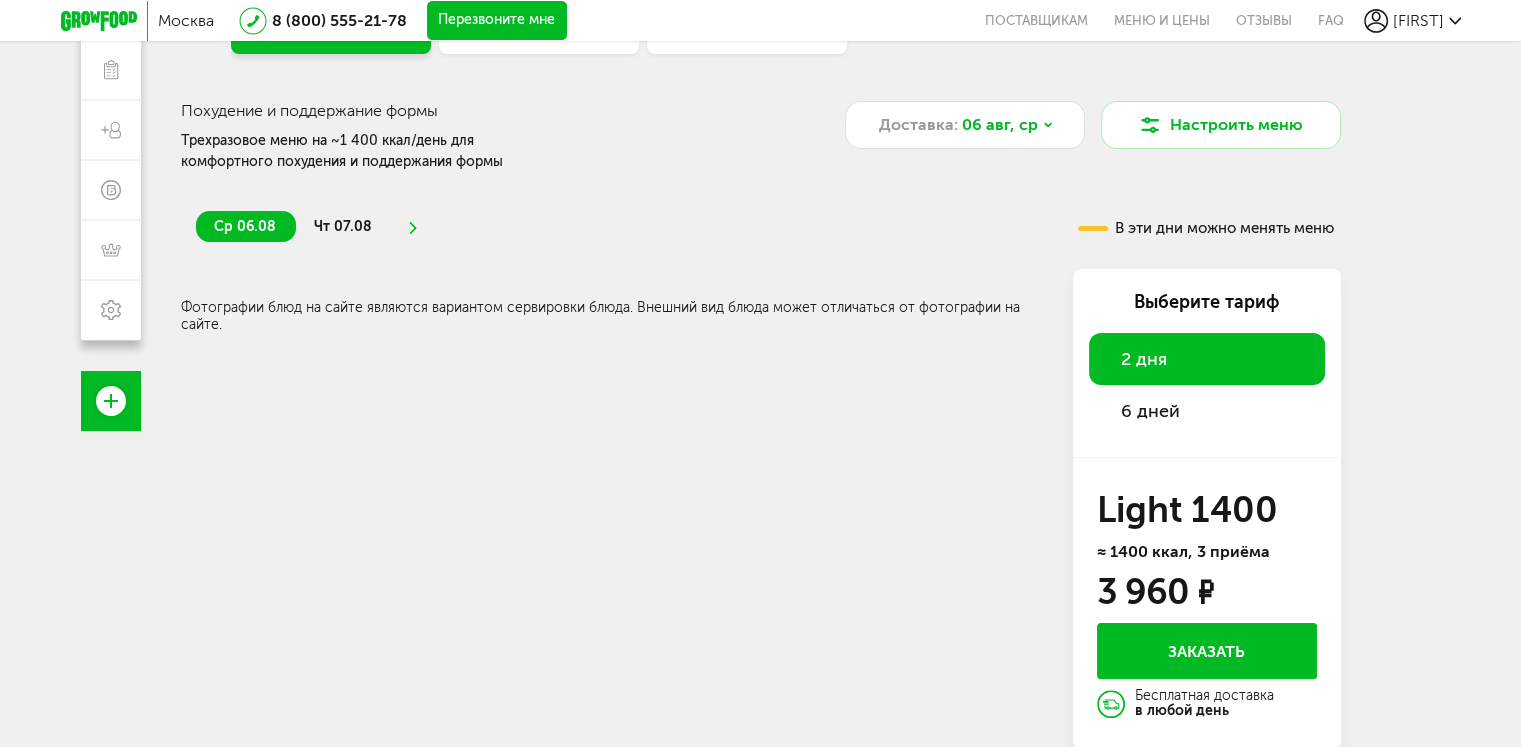 click on "6 дней" at bounding box center [1150, 411] 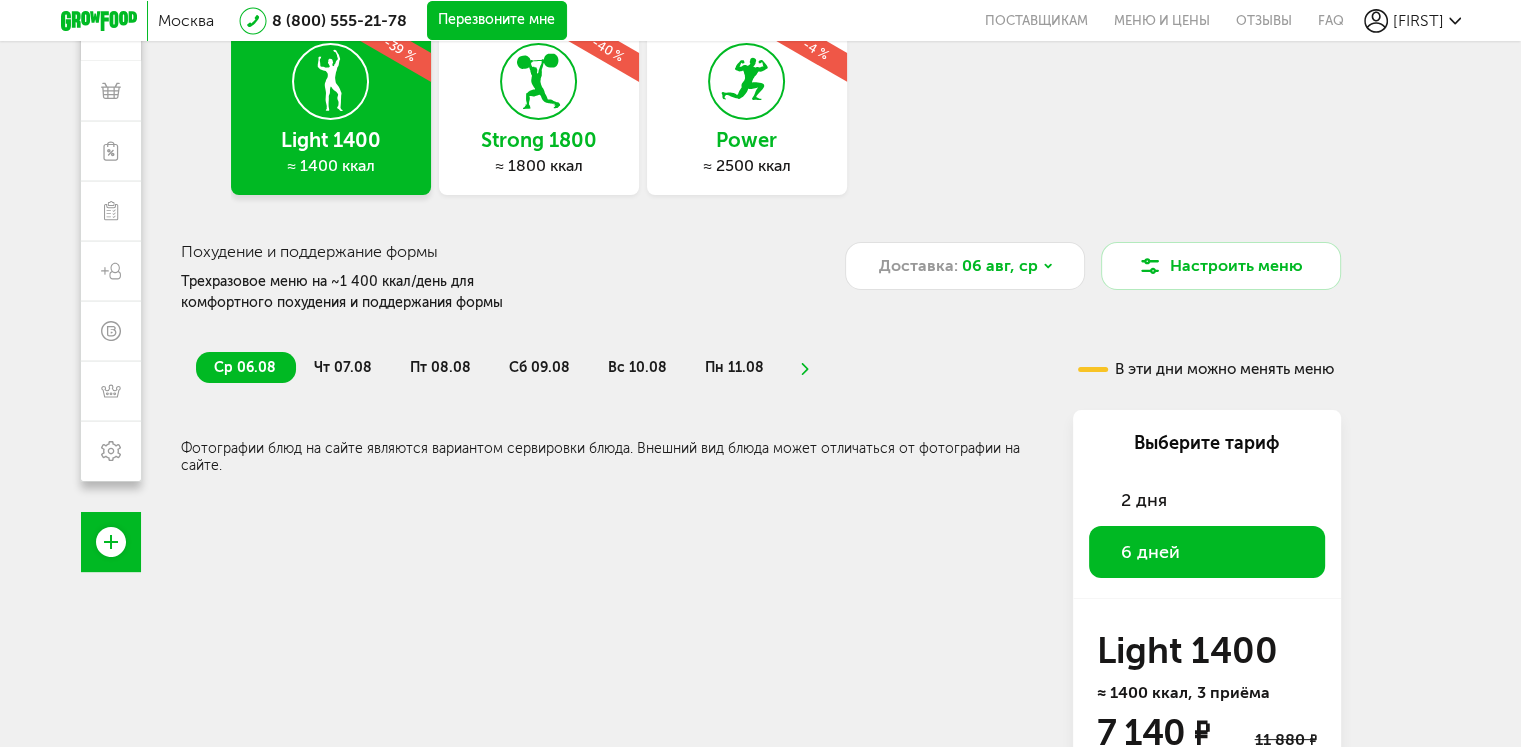 scroll, scrollTop: 129, scrollLeft: 0, axis: vertical 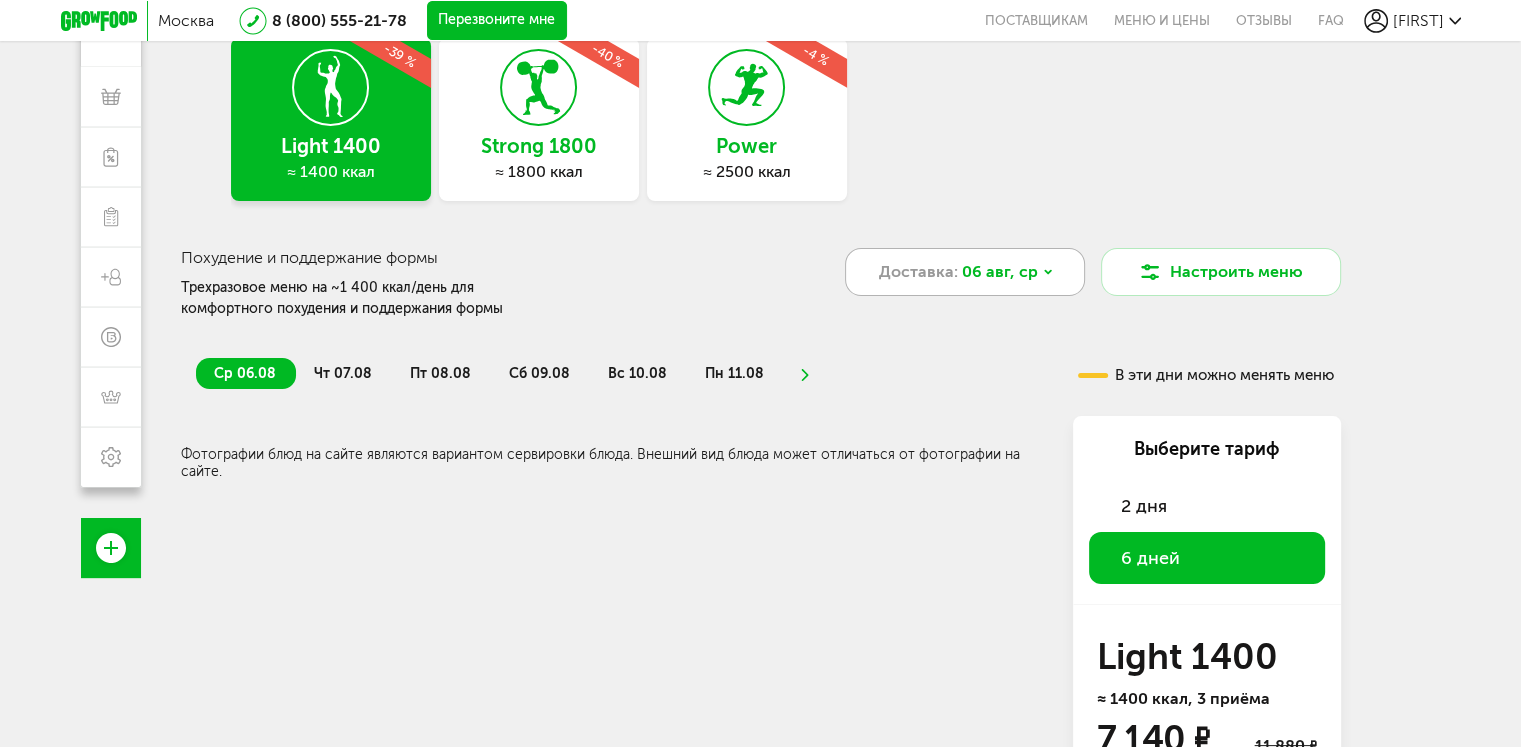 click on "06 авг, ср" at bounding box center (1000, 272) 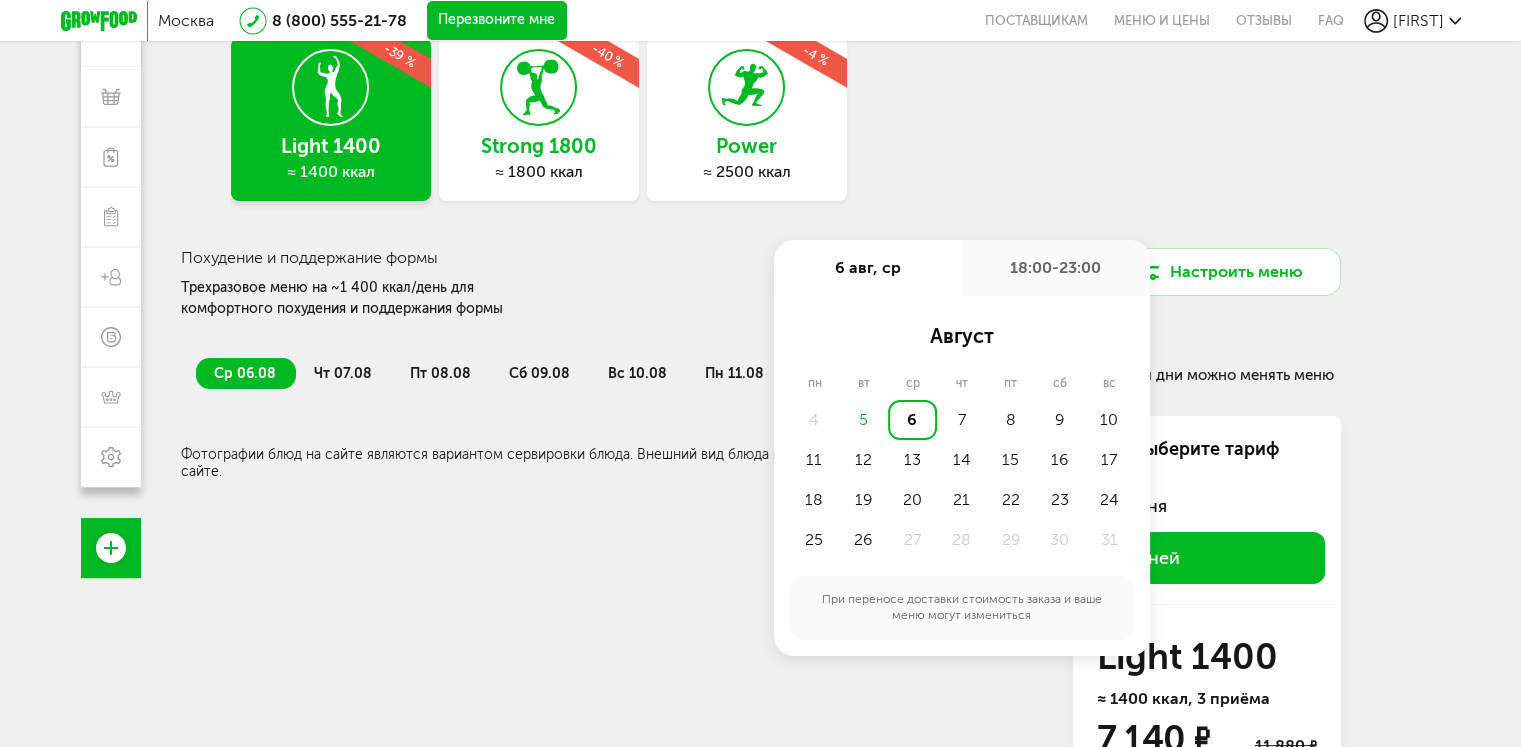 click on "18:00-23:00" at bounding box center (1056, 268) 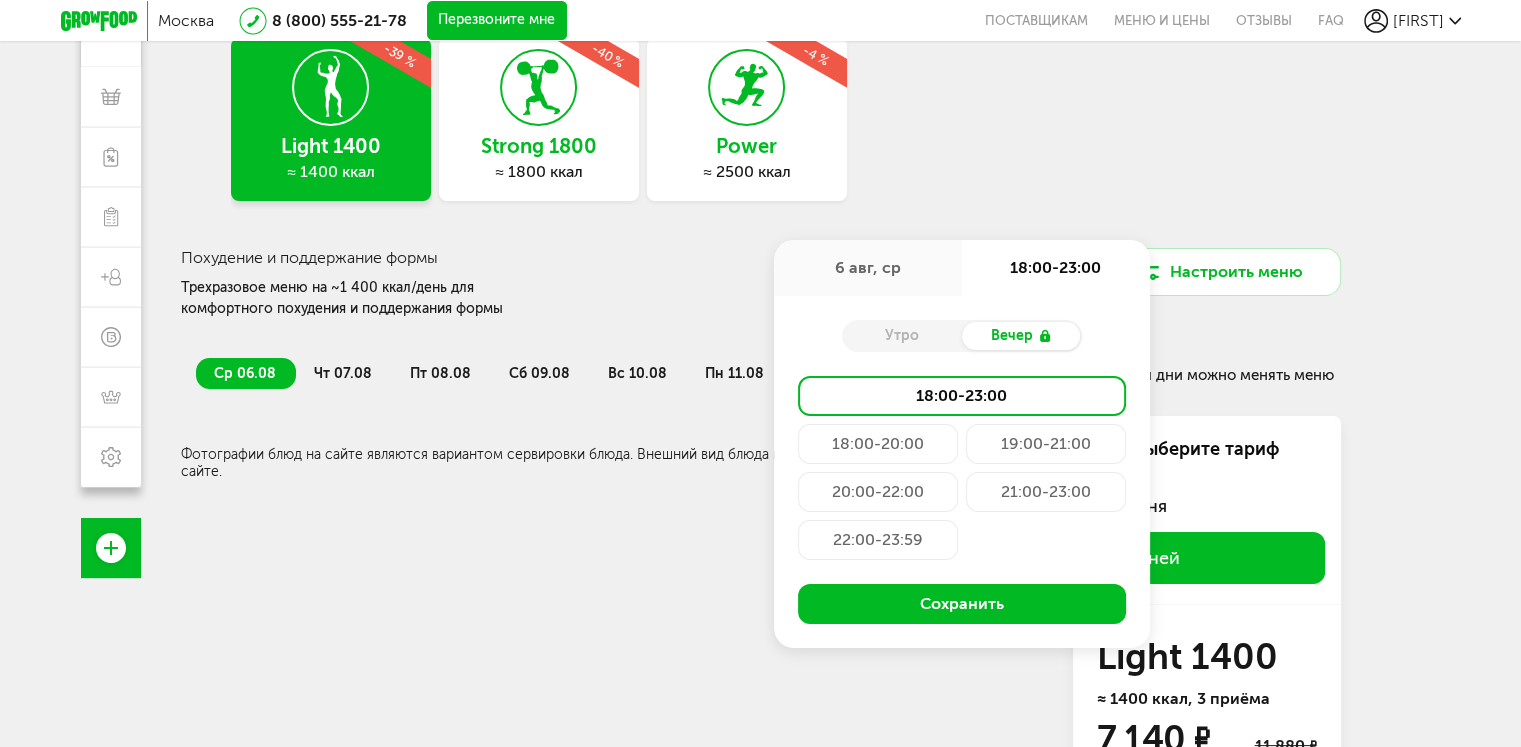 click on "Утро" at bounding box center [902, 336] 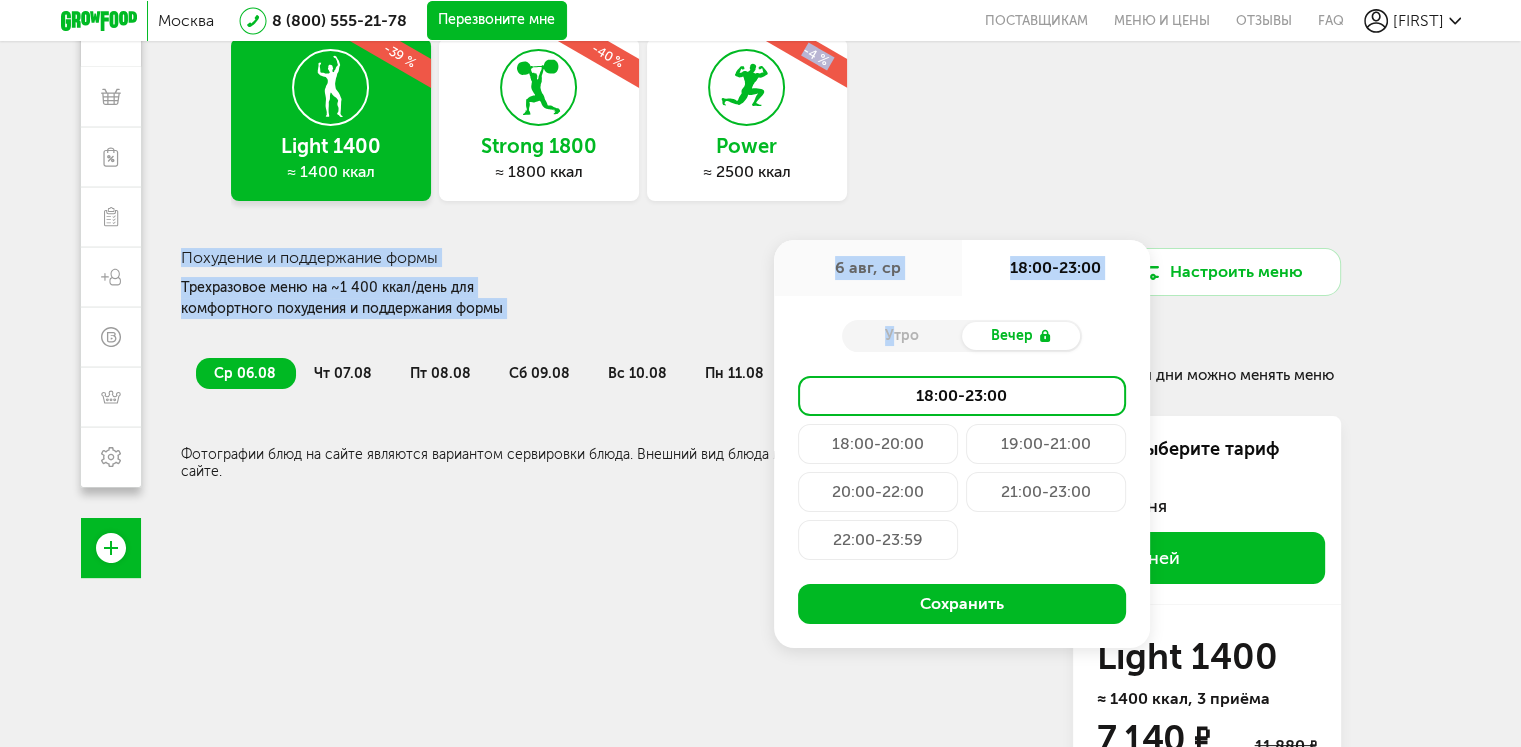 drag, startPoint x: 896, startPoint y: 333, endPoint x: 1033, endPoint y: 184, distance: 202.41048 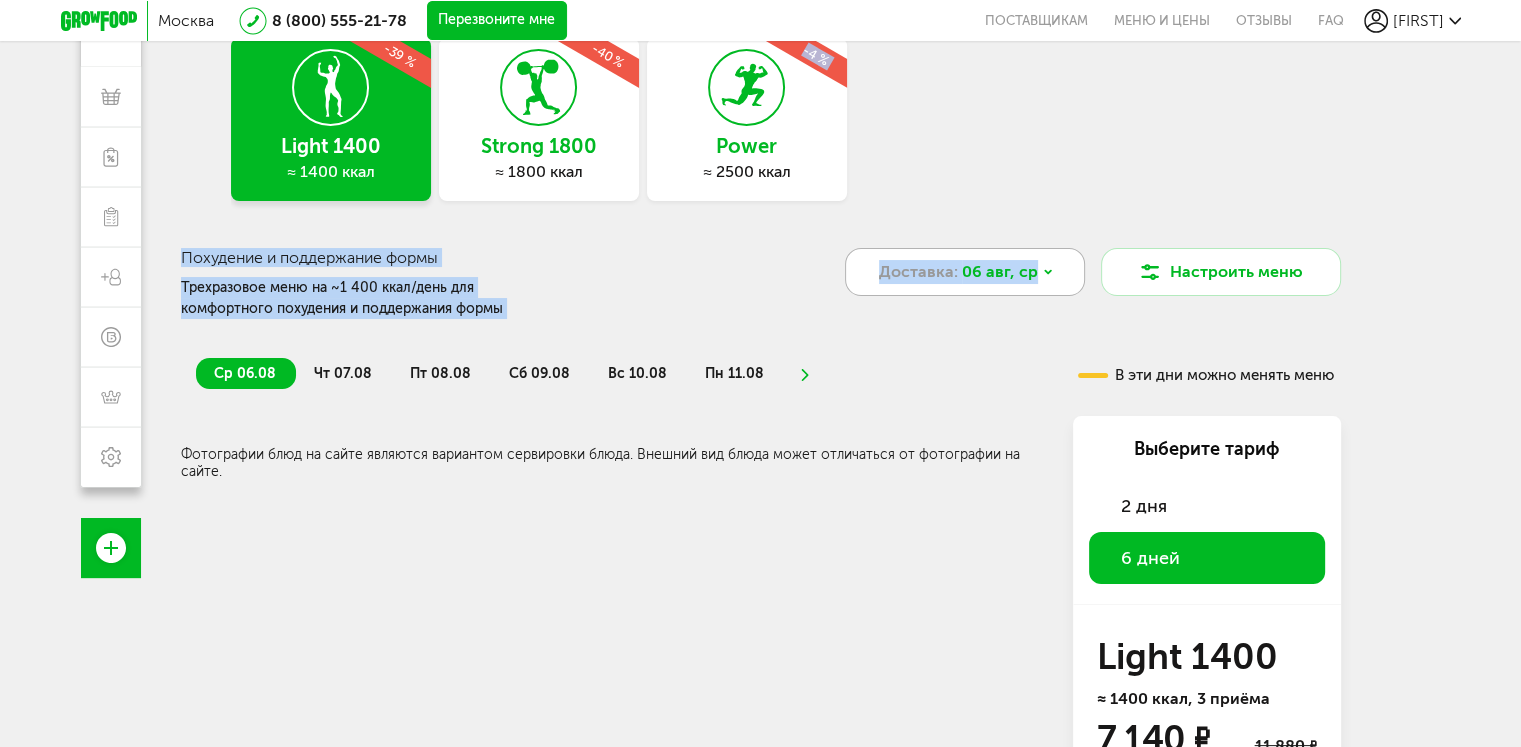 click on "Доставка:  06 авг, ср" at bounding box center [965, 272] 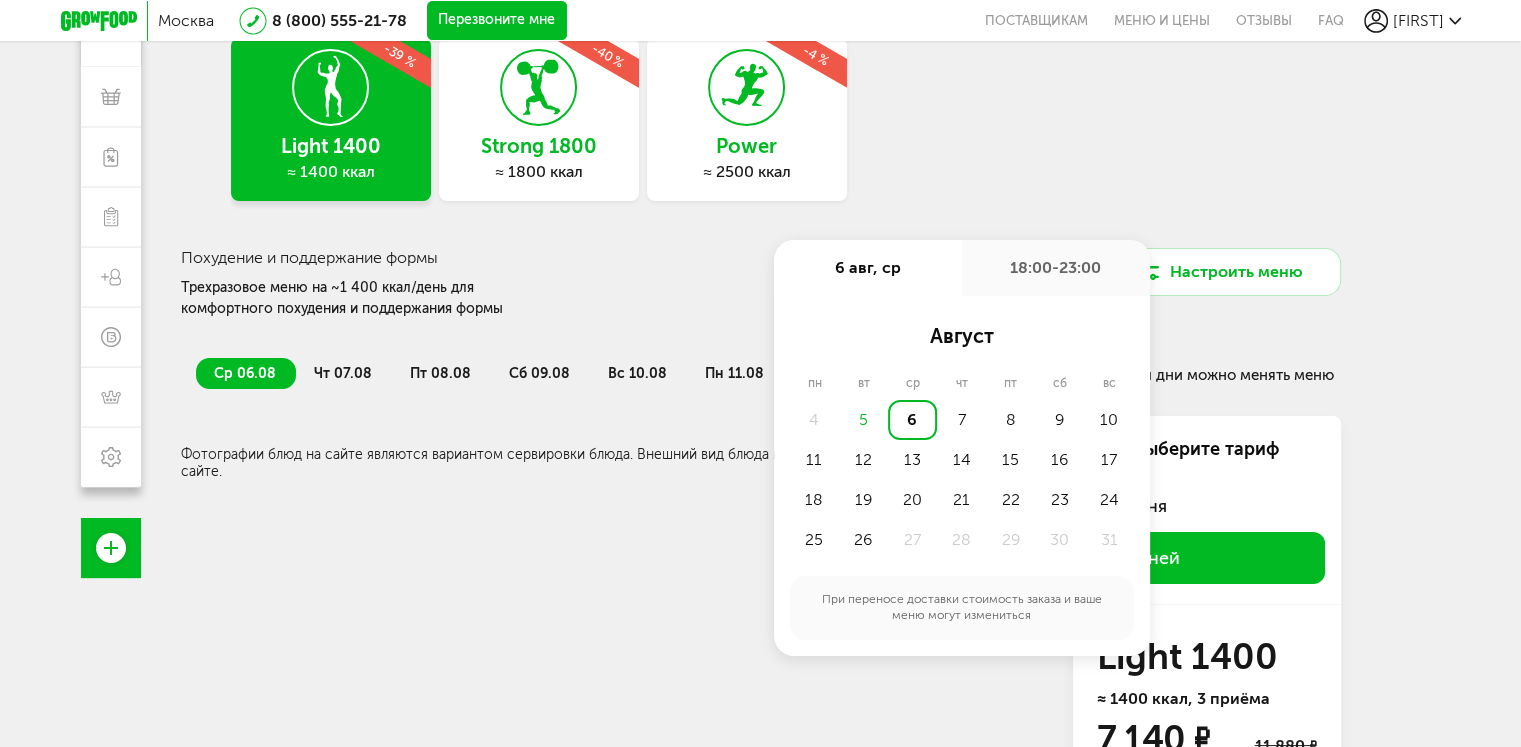 click on "18:00-23:00" at bounding box center [1056, 268] 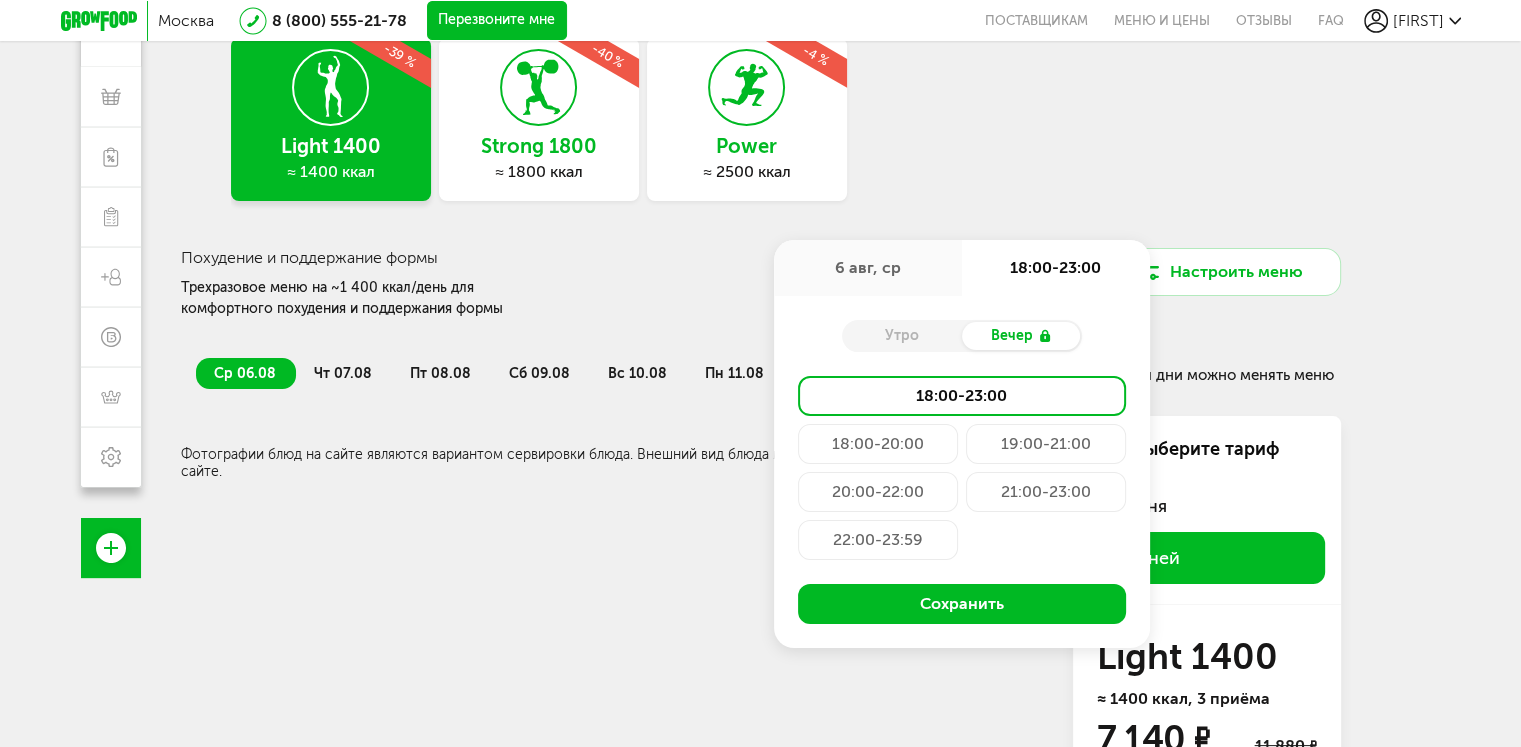 click on "Light 1400   ≈ 1400 ккал   -39 %   Strong 1800   ≈ 1800 ккал   -40 %   Power   ≈ 2500 ккал   -4 %" at bounding box center [761, 119] 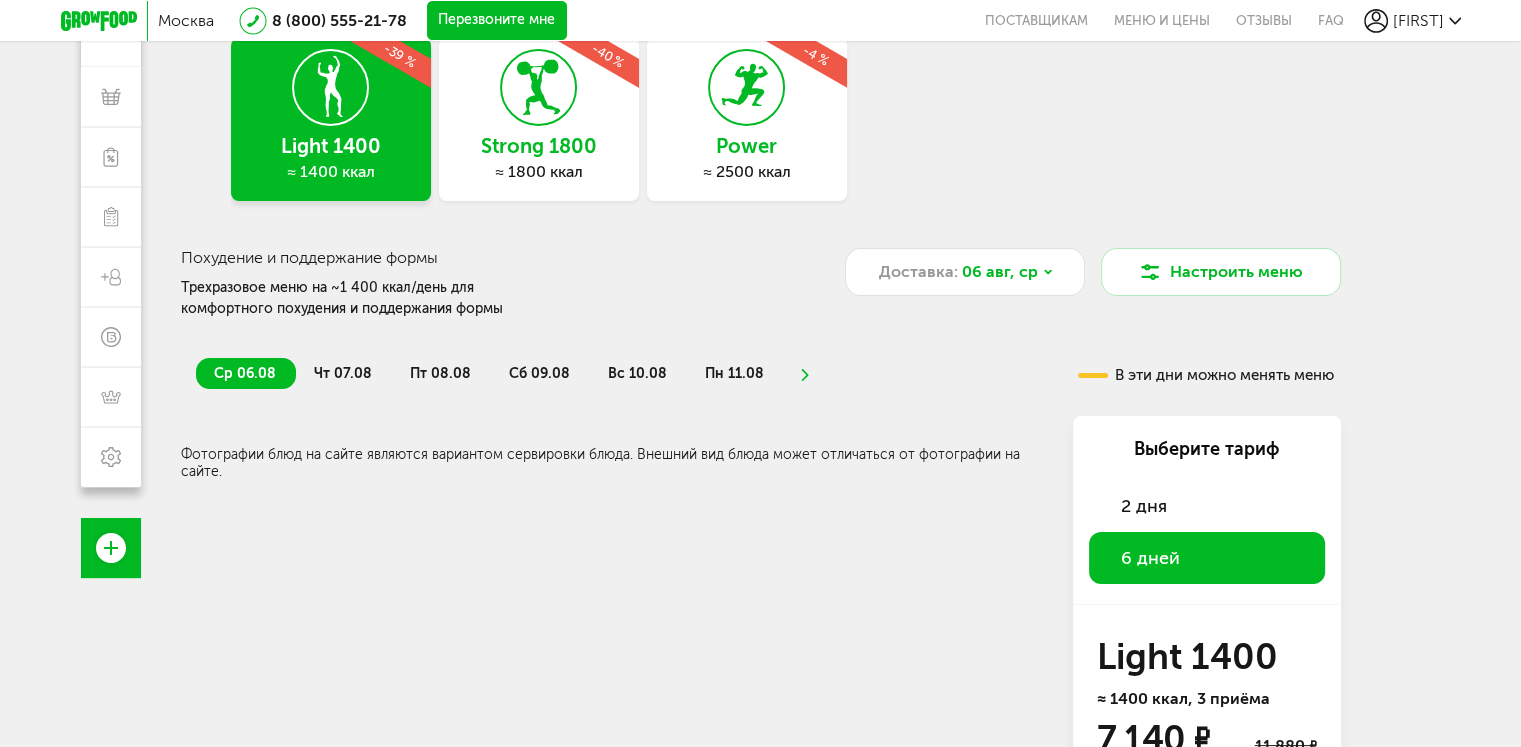 click on "чт 07.08" at bounding box center [344, 373] 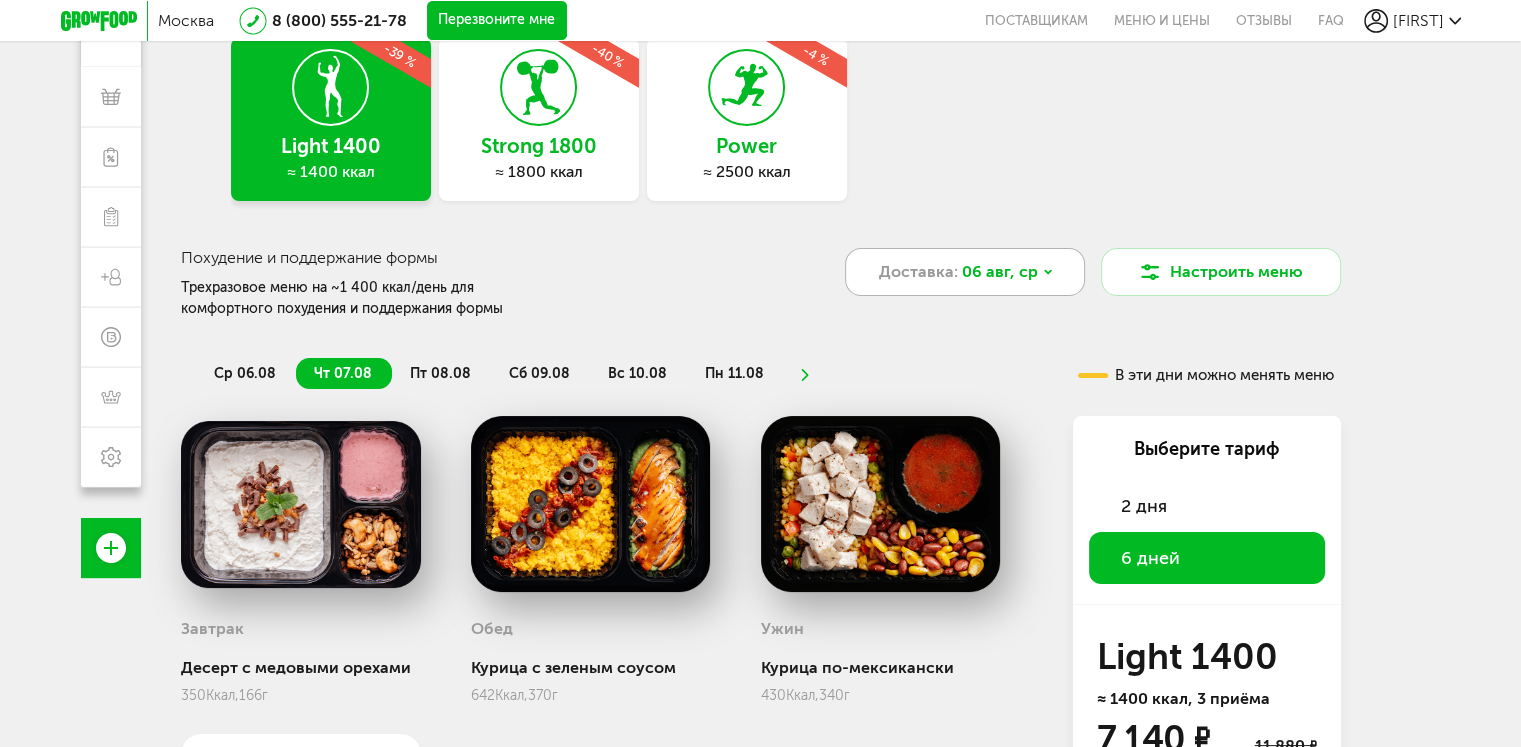 click on "06 авг, ср" at bounding box center (1000, 272) 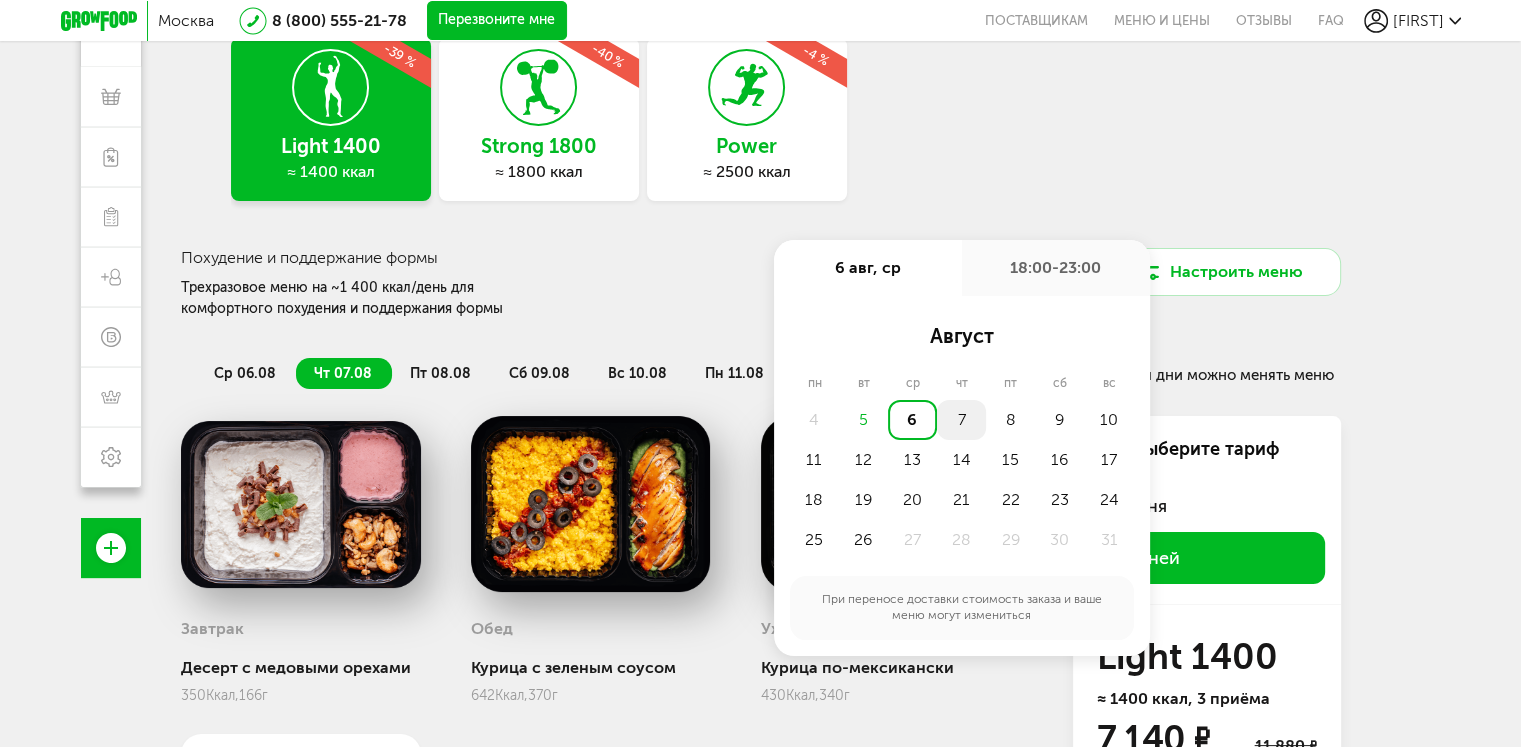 click on "7" at bounding box center [961, 420] 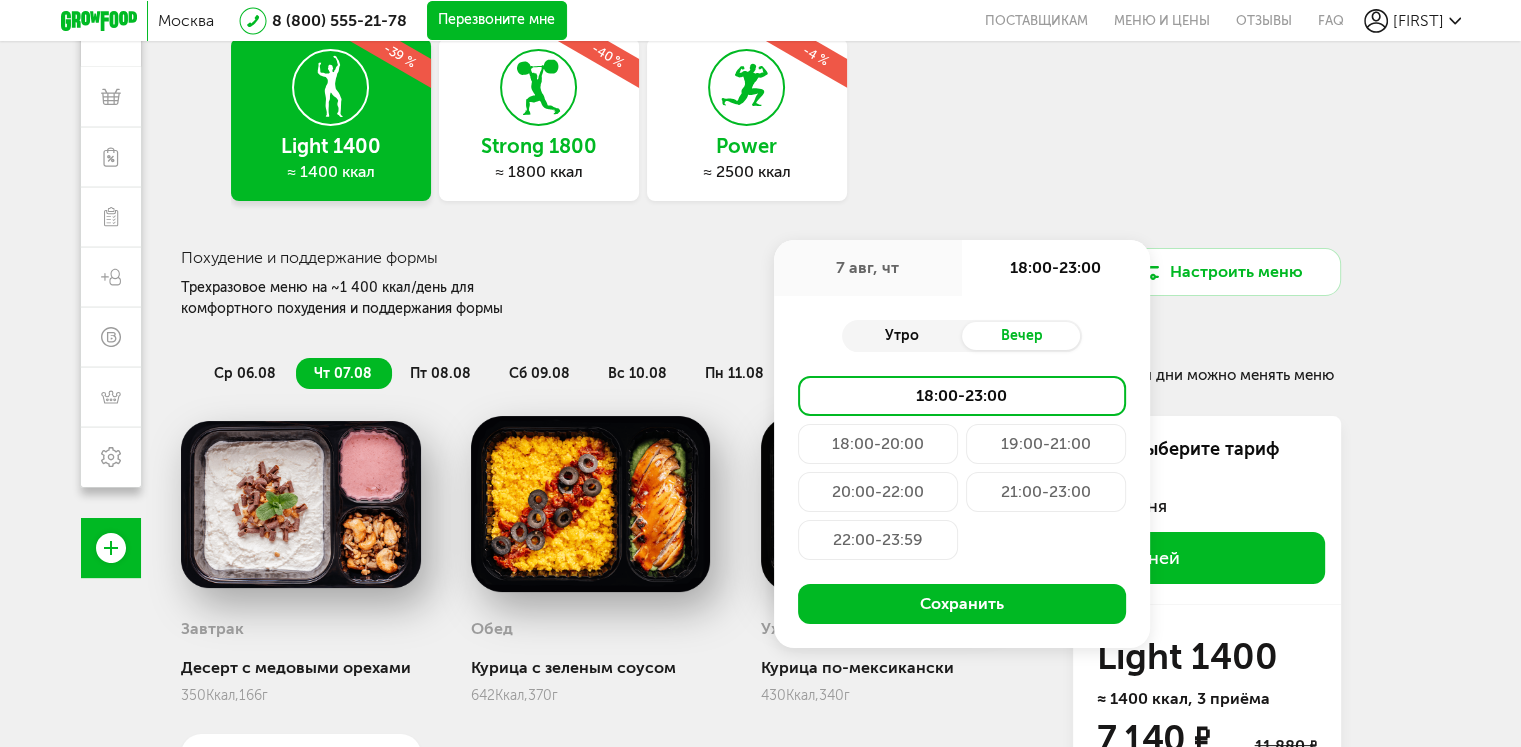 click on "Утро" at bounding box center [902, 336] 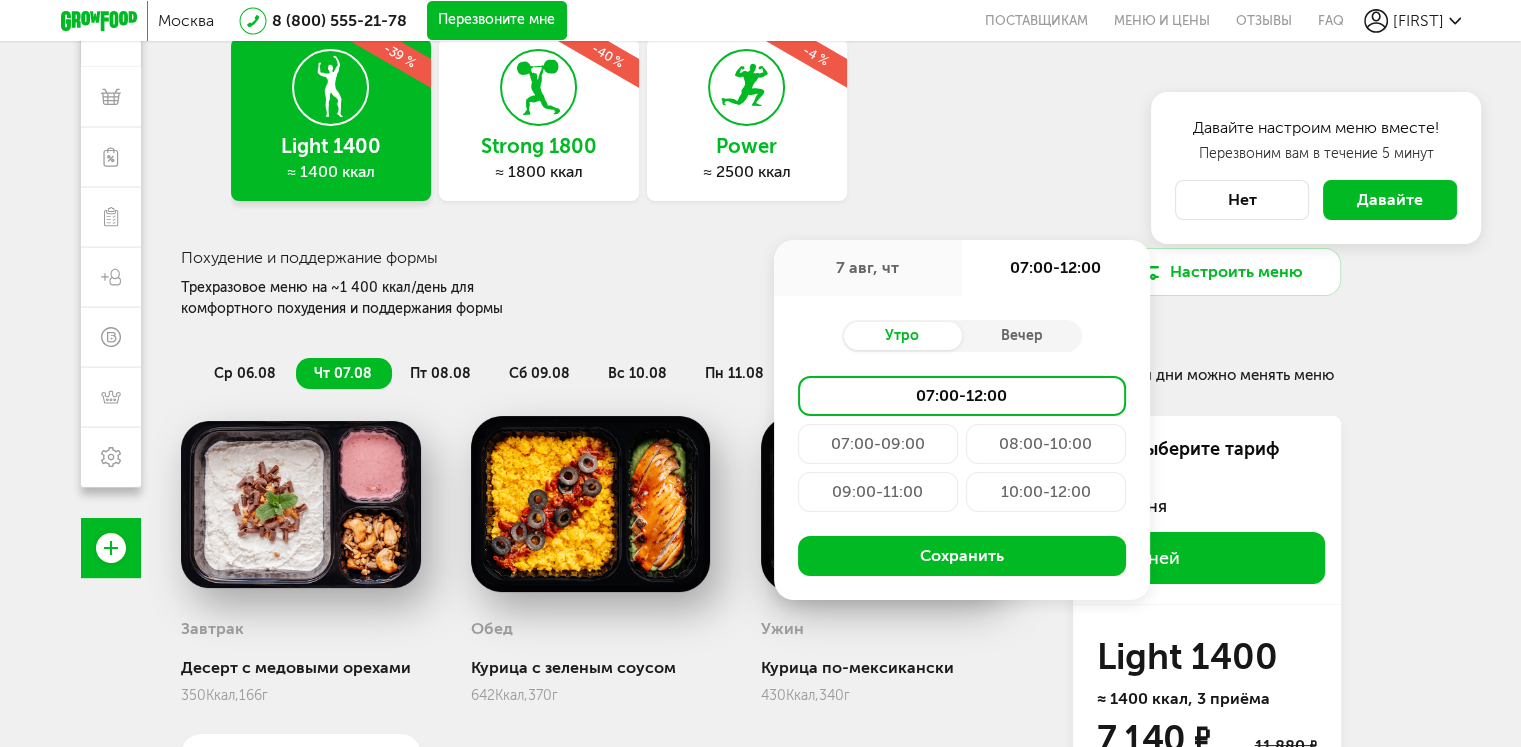 click on "07:00-09:00" at bounding box center [878, 444] 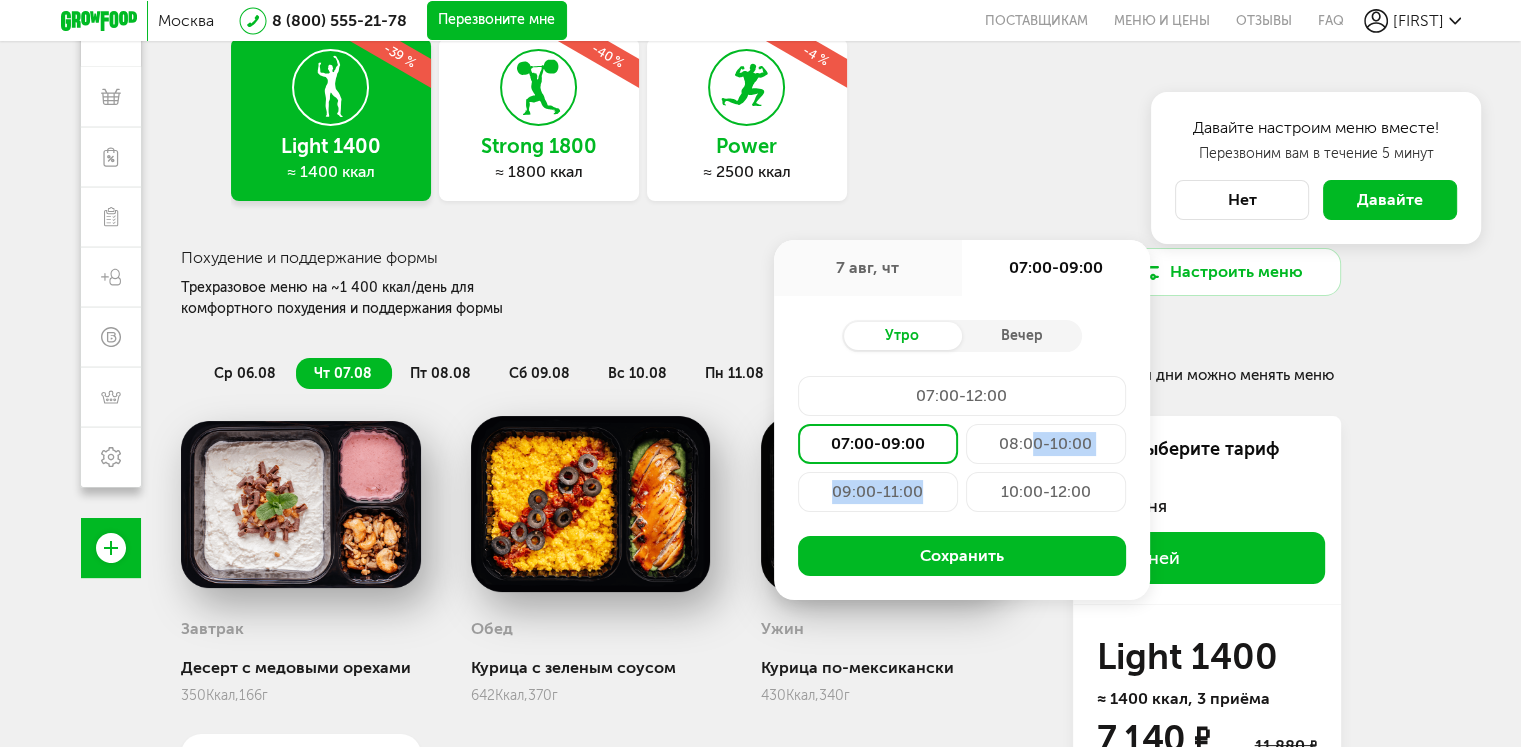 drag, startPoint x: 1035, startPoint y: 427, endPoint x: 924, endPoint y: 502, distance: 133.96268 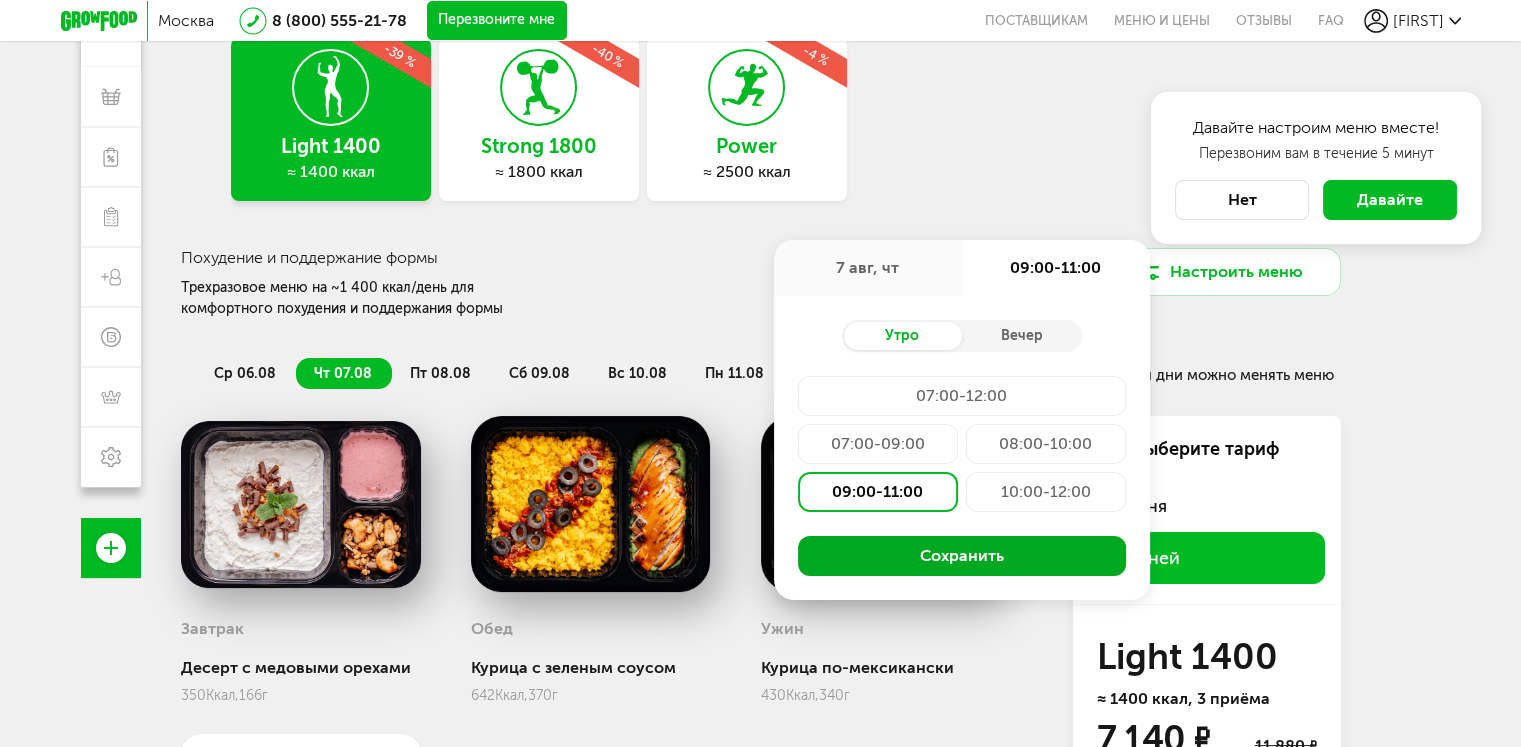 click on "Сохранить" at bounding box center (962, 556) 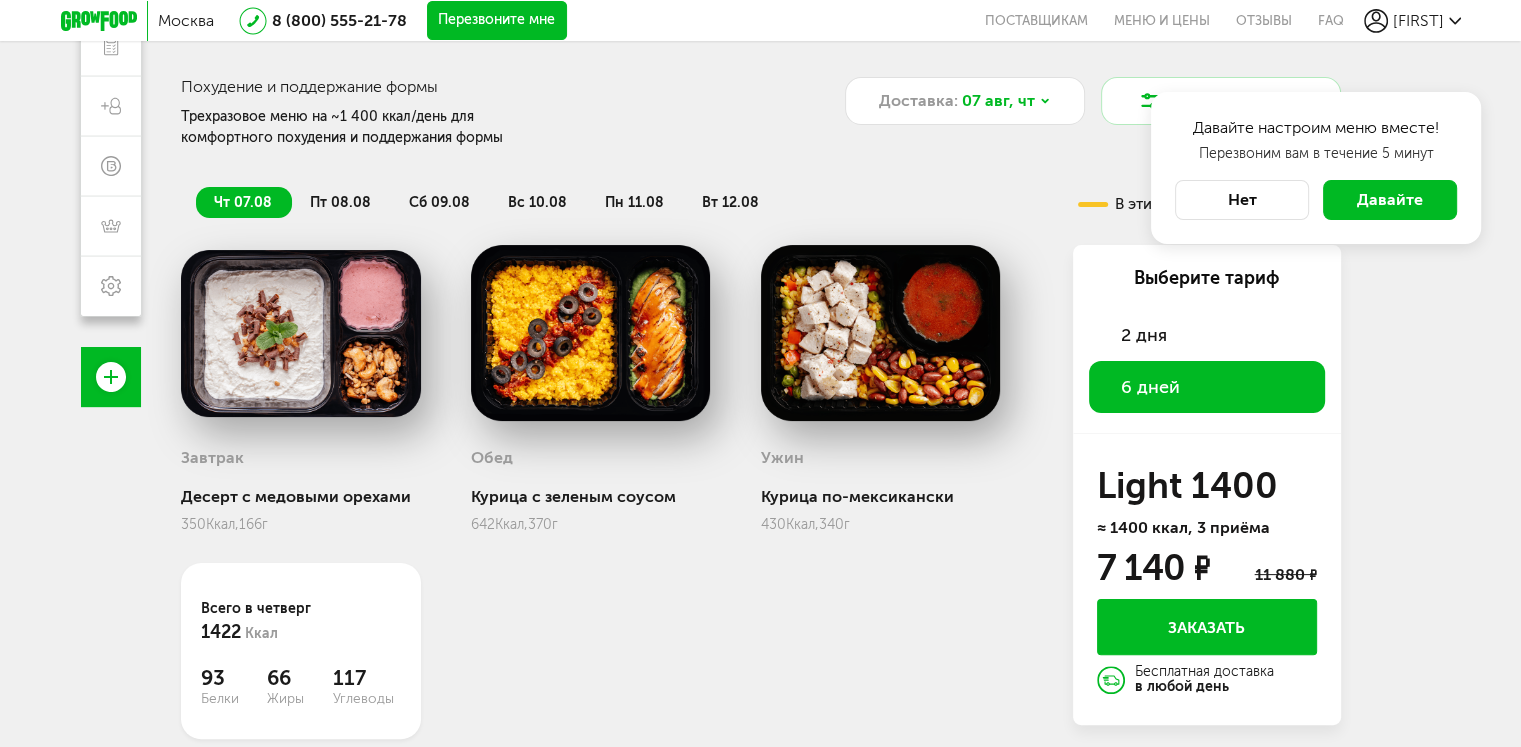 scroll, scrollTop: 303, scrollLeft: 0, axis: vertical 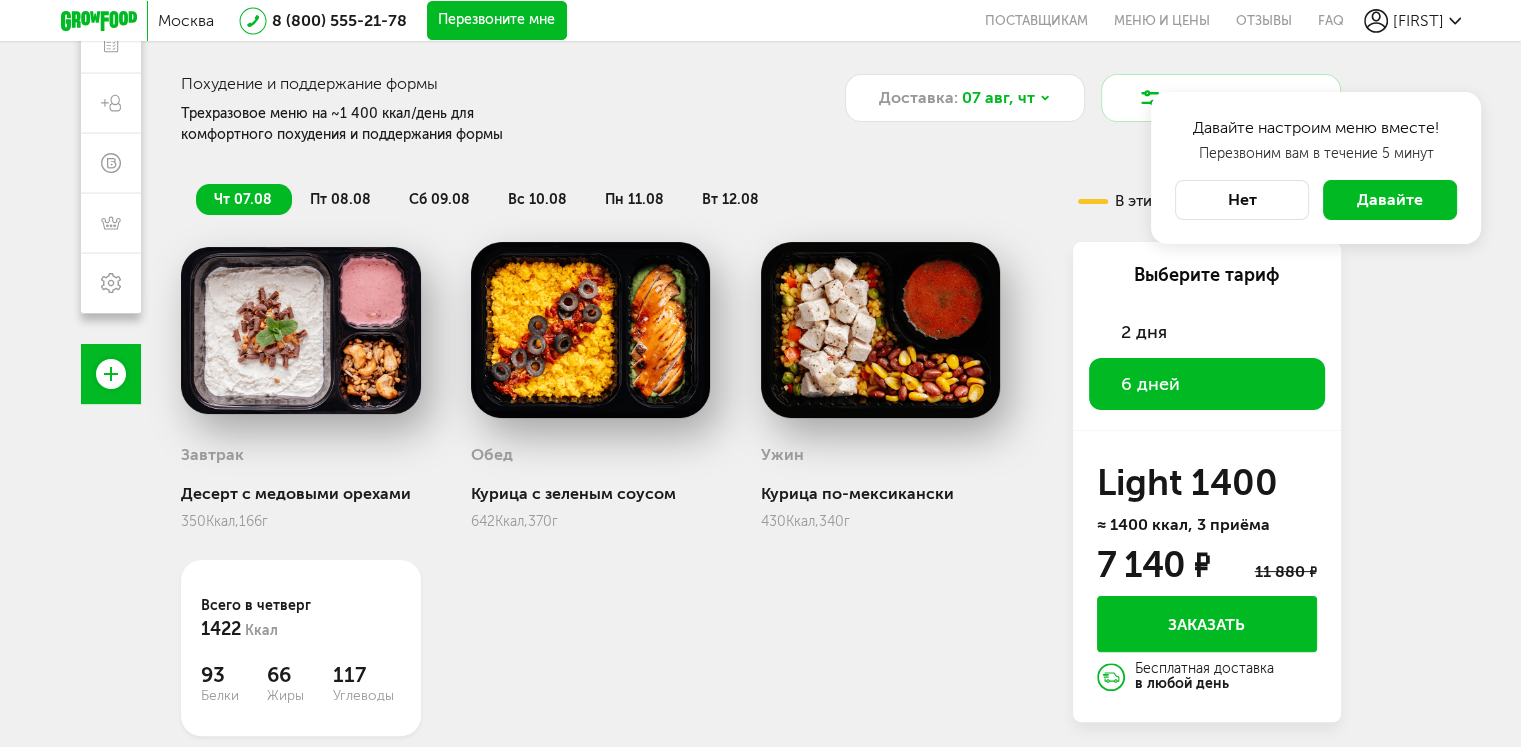 click on "пт 08.08" at bounding box center (341, 199) 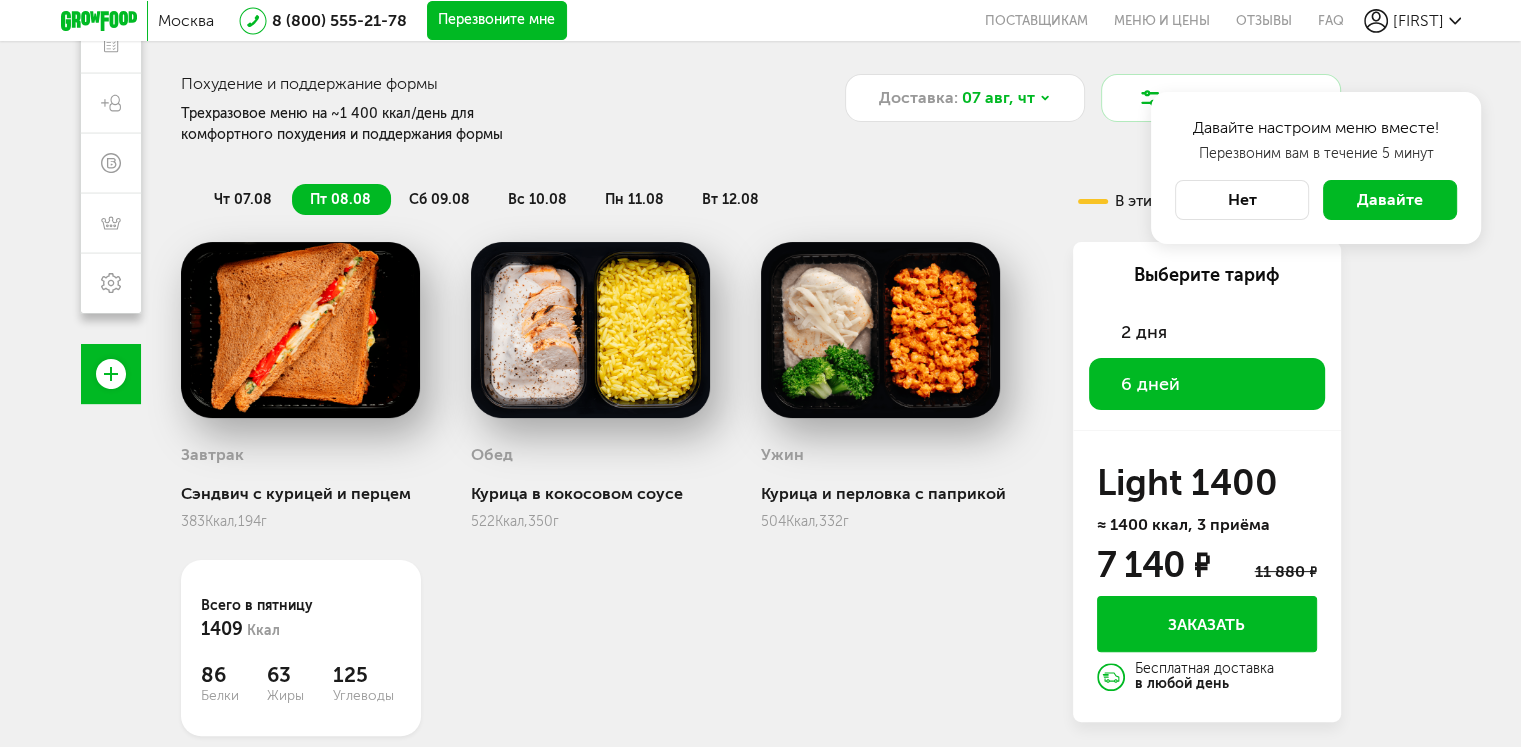 click on "сб 09.08" at bounding box center (440, 199) 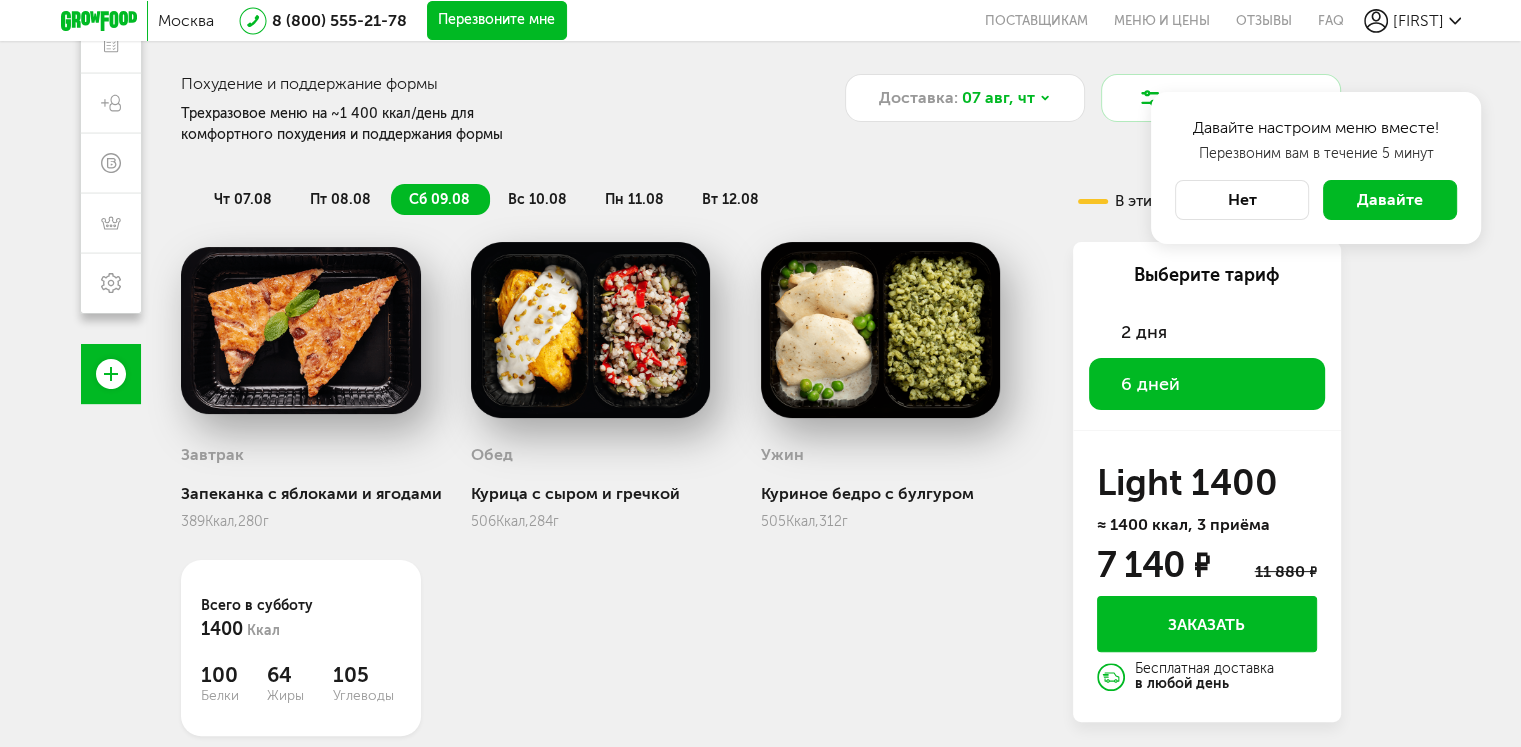 click on "вс 10.08" at bounding box center (537, 199) 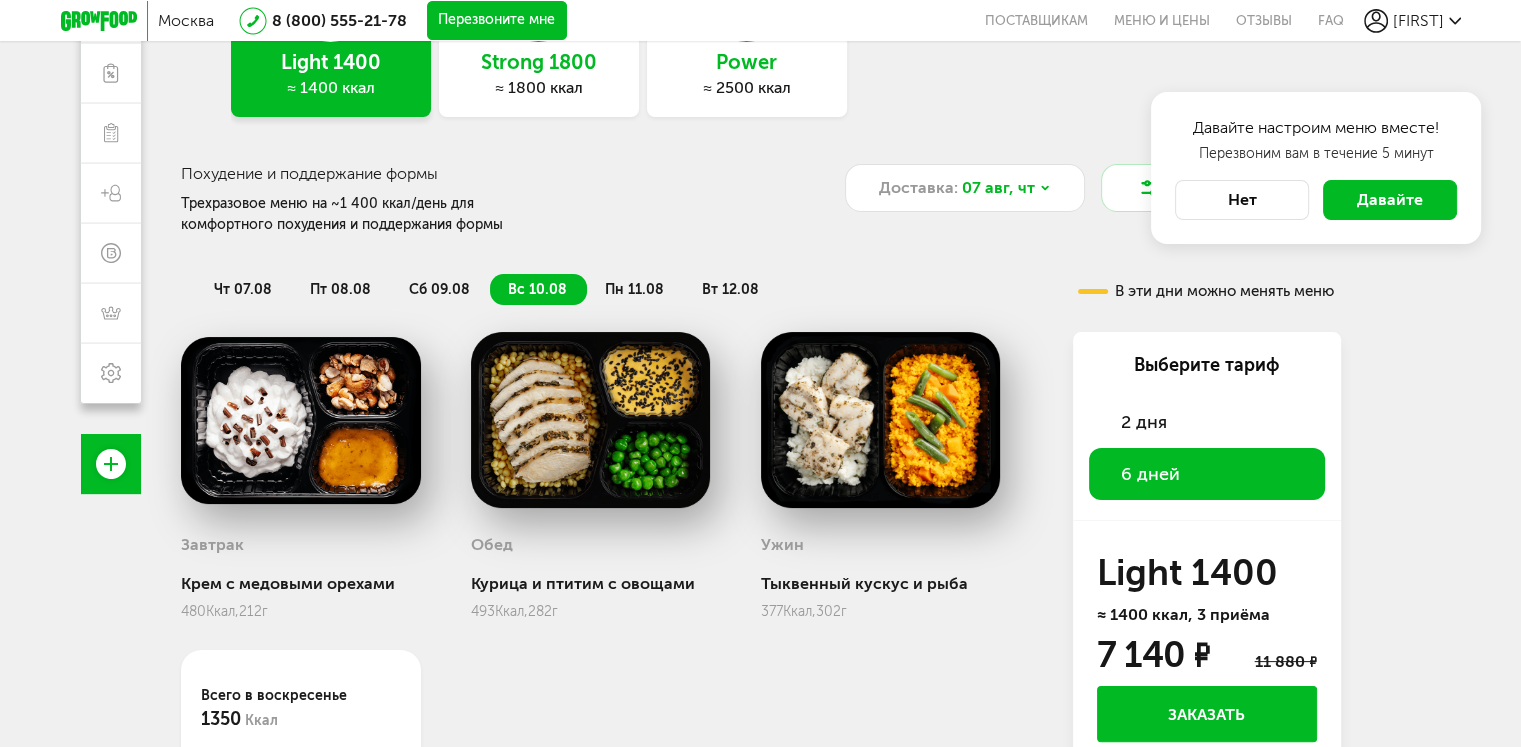 scroll, scrollTop: 212, scrollLeft: 0, axis: vertical 